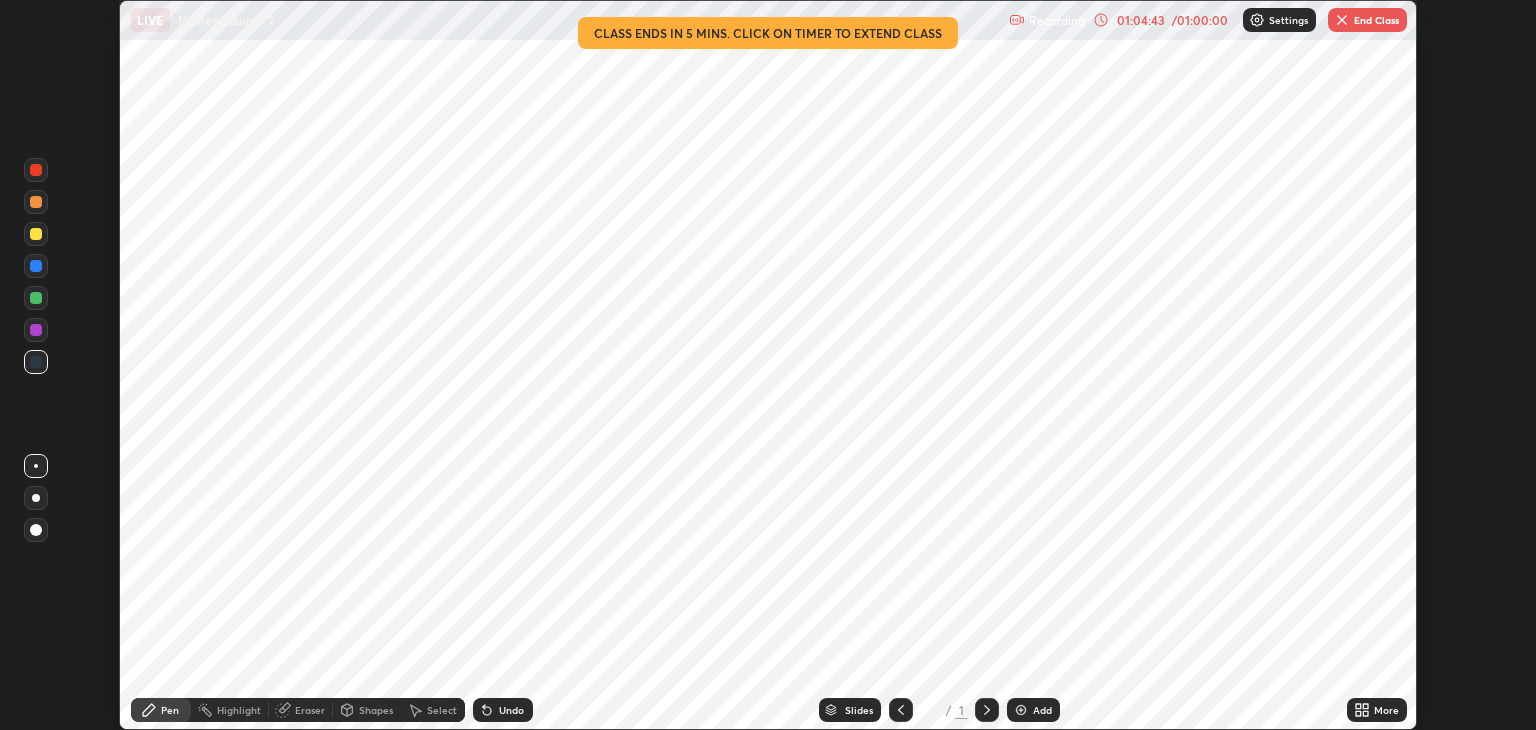 scroll, scrollTop: 0, scrollLeft: 0, axis: both 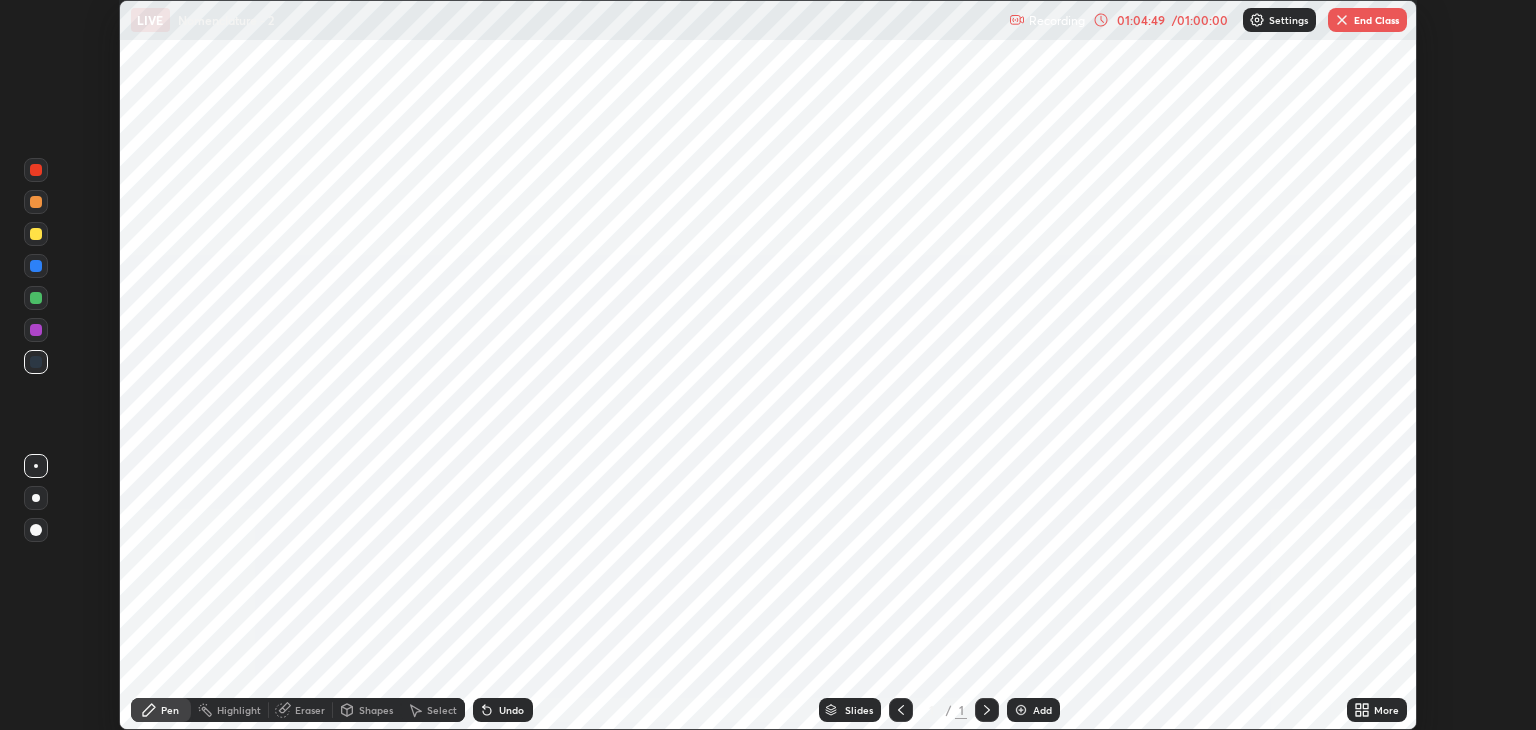 click on "End Class" at bounding box center [1367, 20] 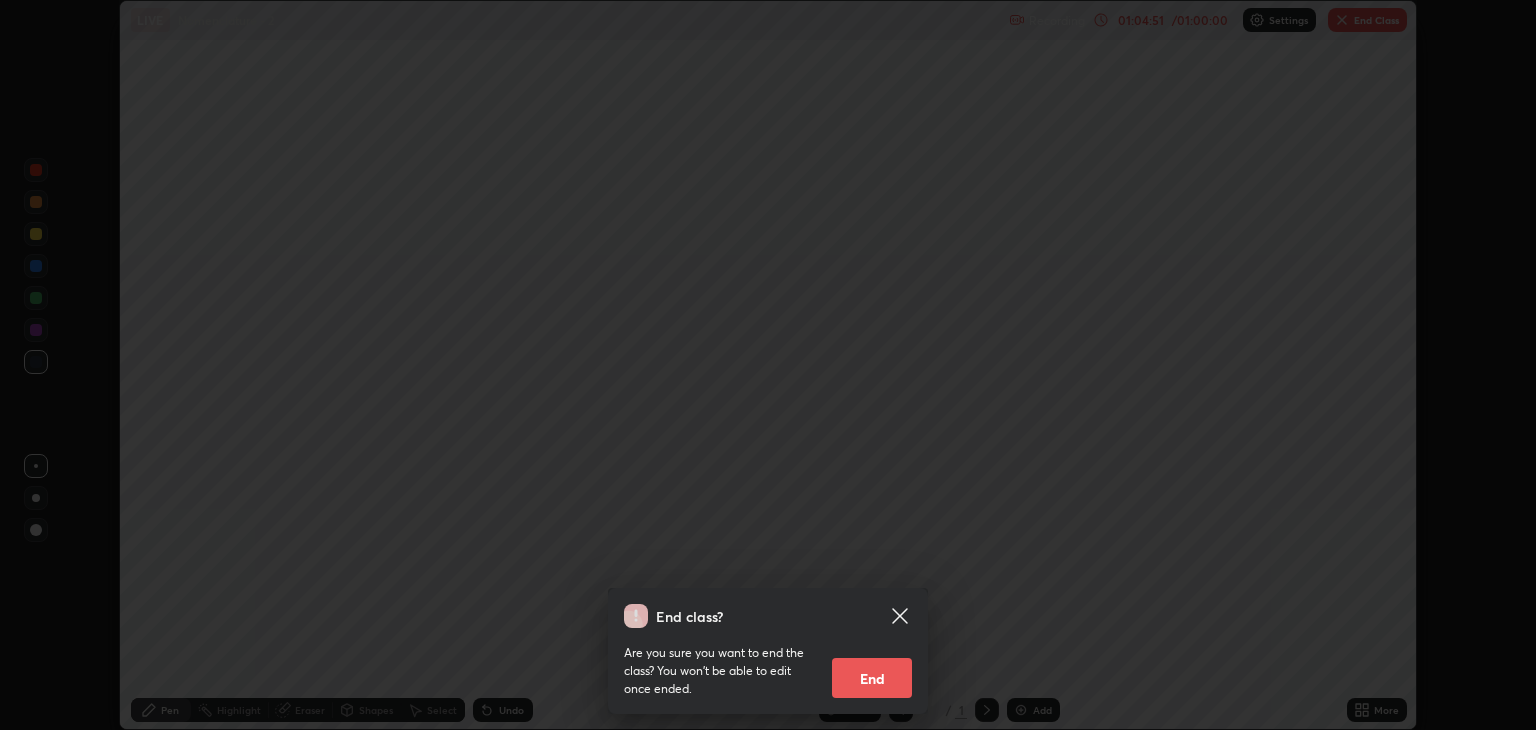 click on "End" at bounding box center [872, 678] 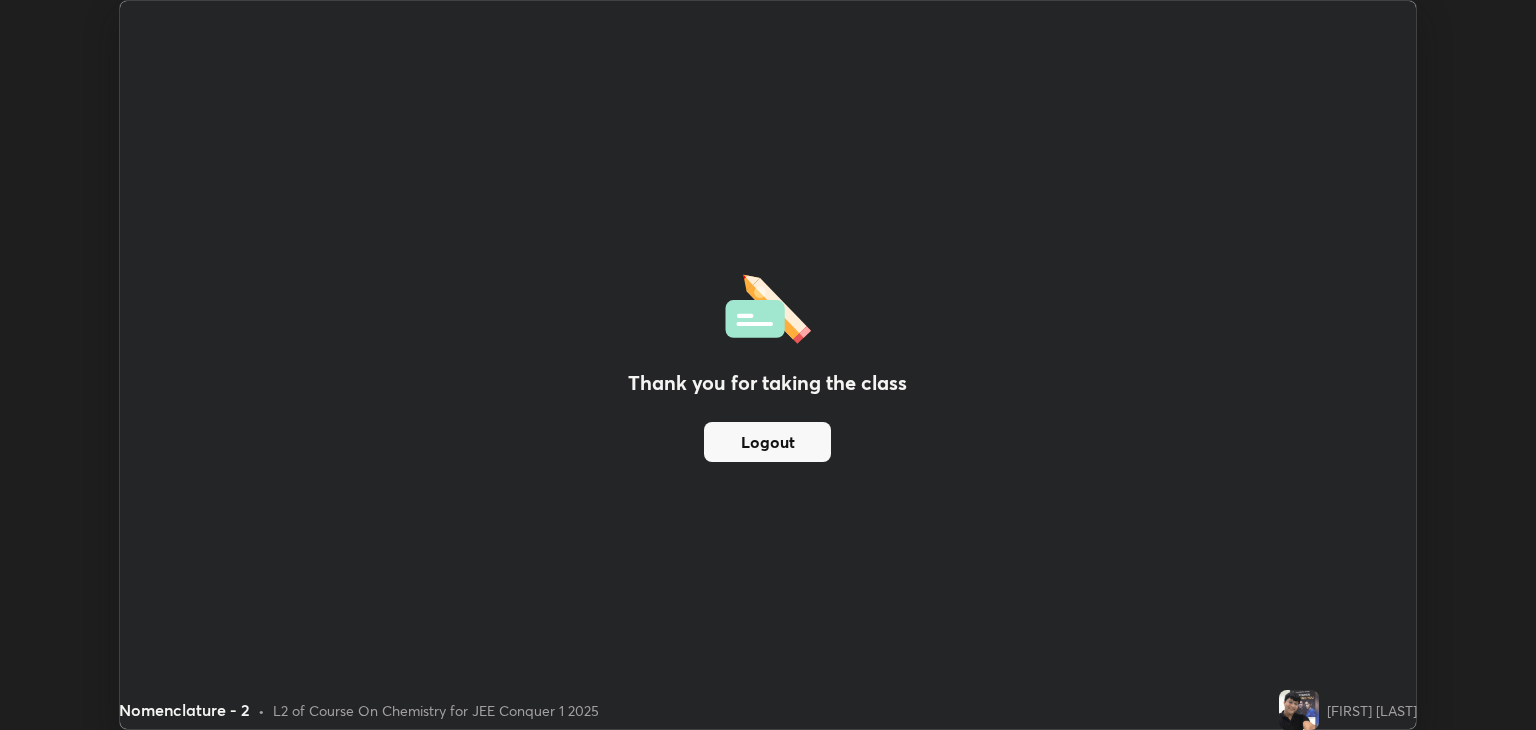 click on "Logout" at bounding box center (767, 442) 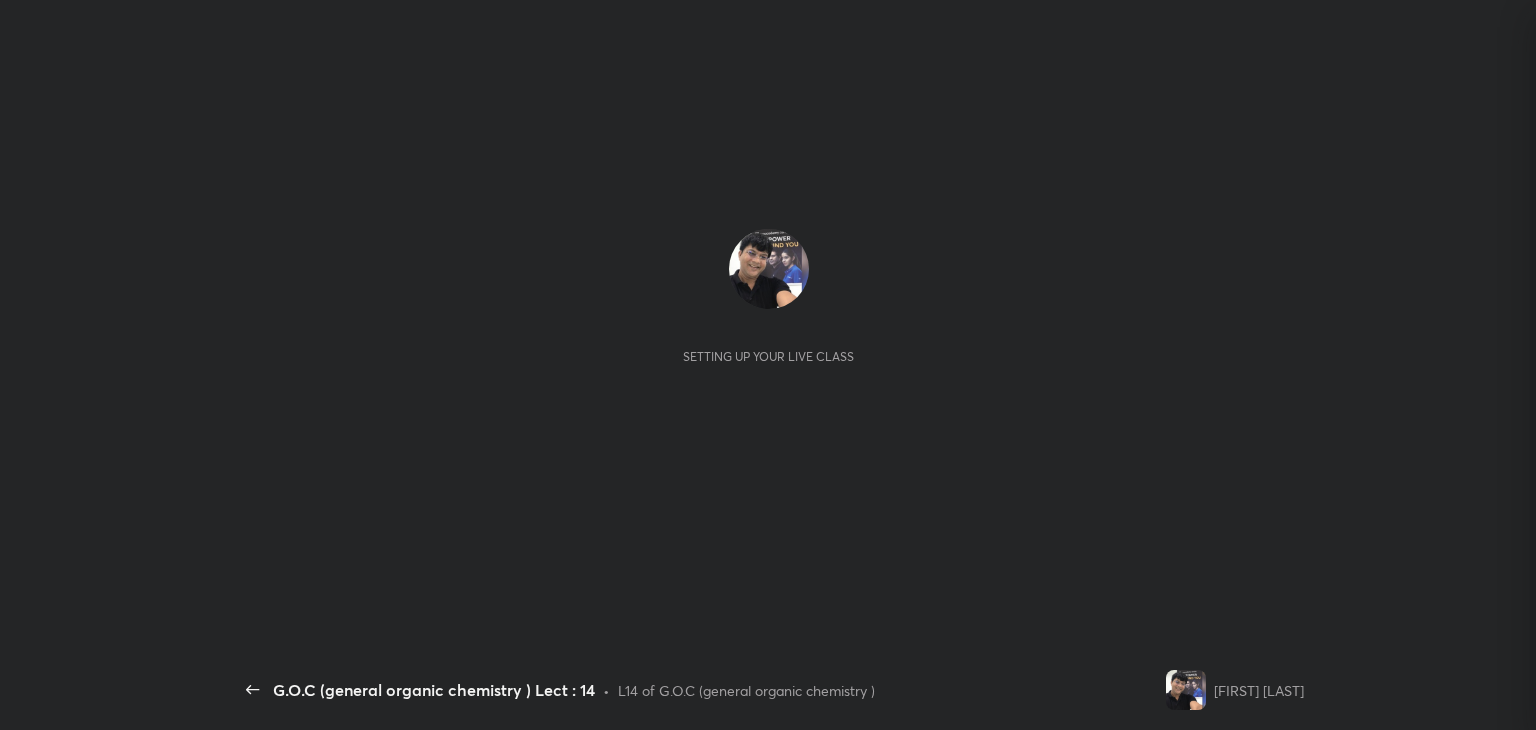 scroll, scrollTop: 0, scrollLeft: 0, axis: both 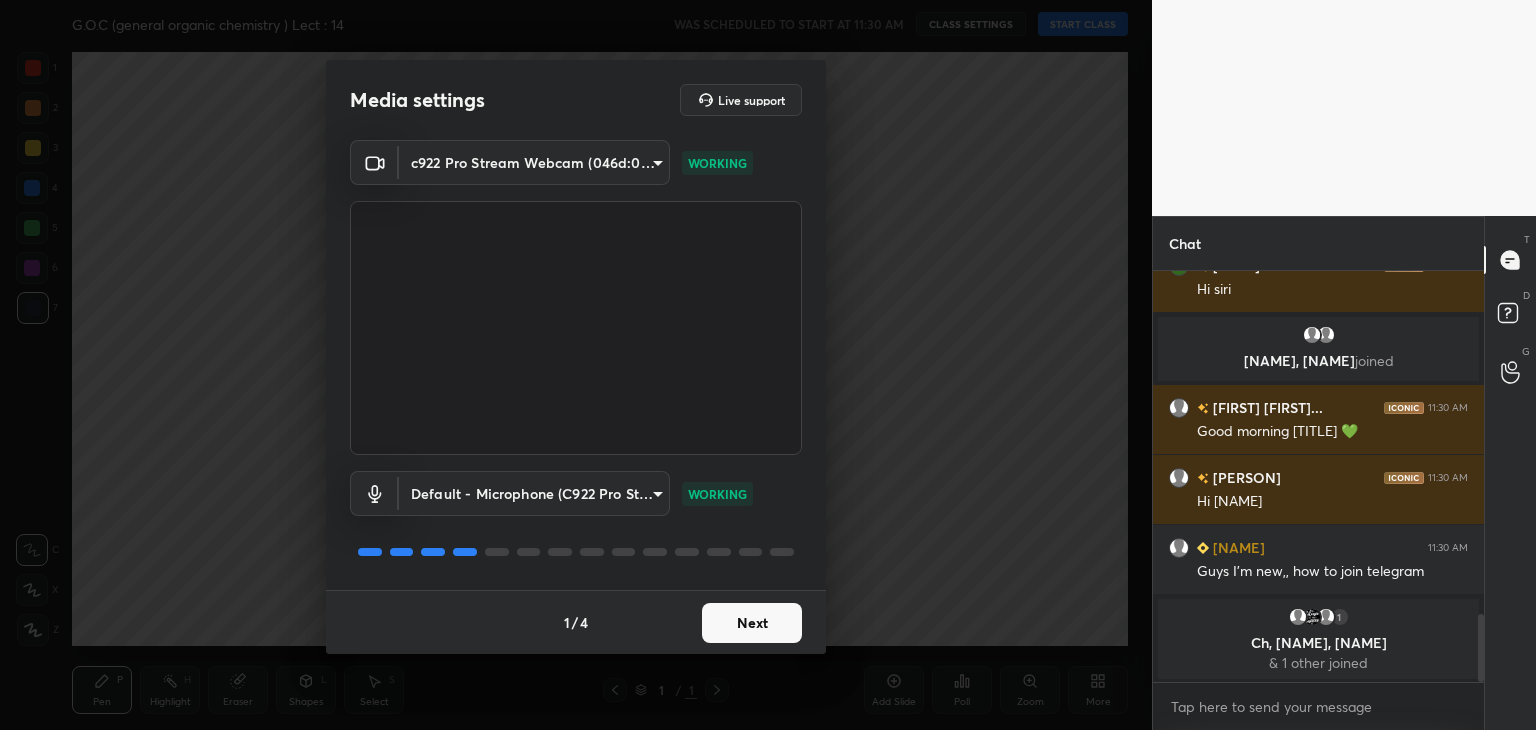 click on "Next" at bounding box center [752, 623] 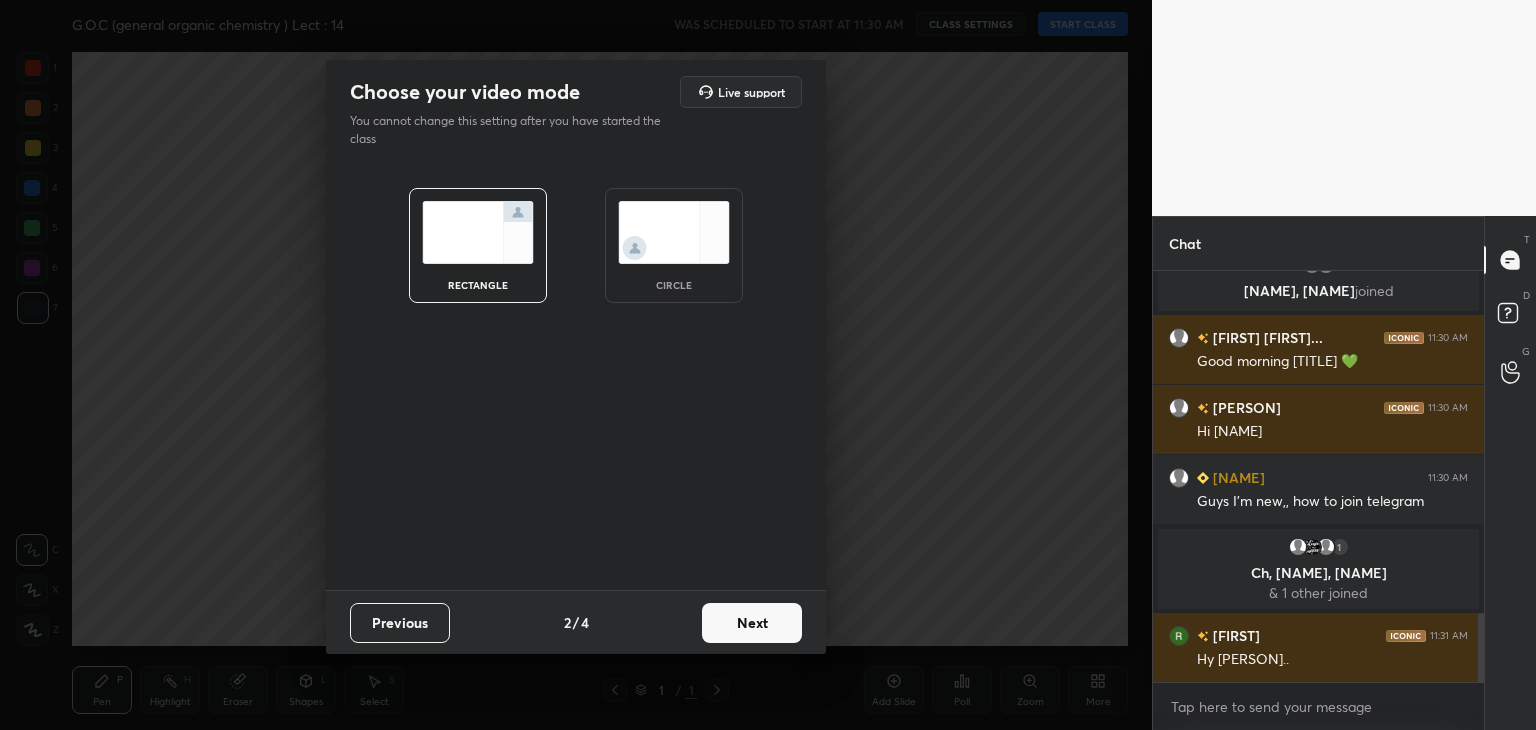 scroll, scrollTop: 2056, scrollLeft: 0, axis: vertical 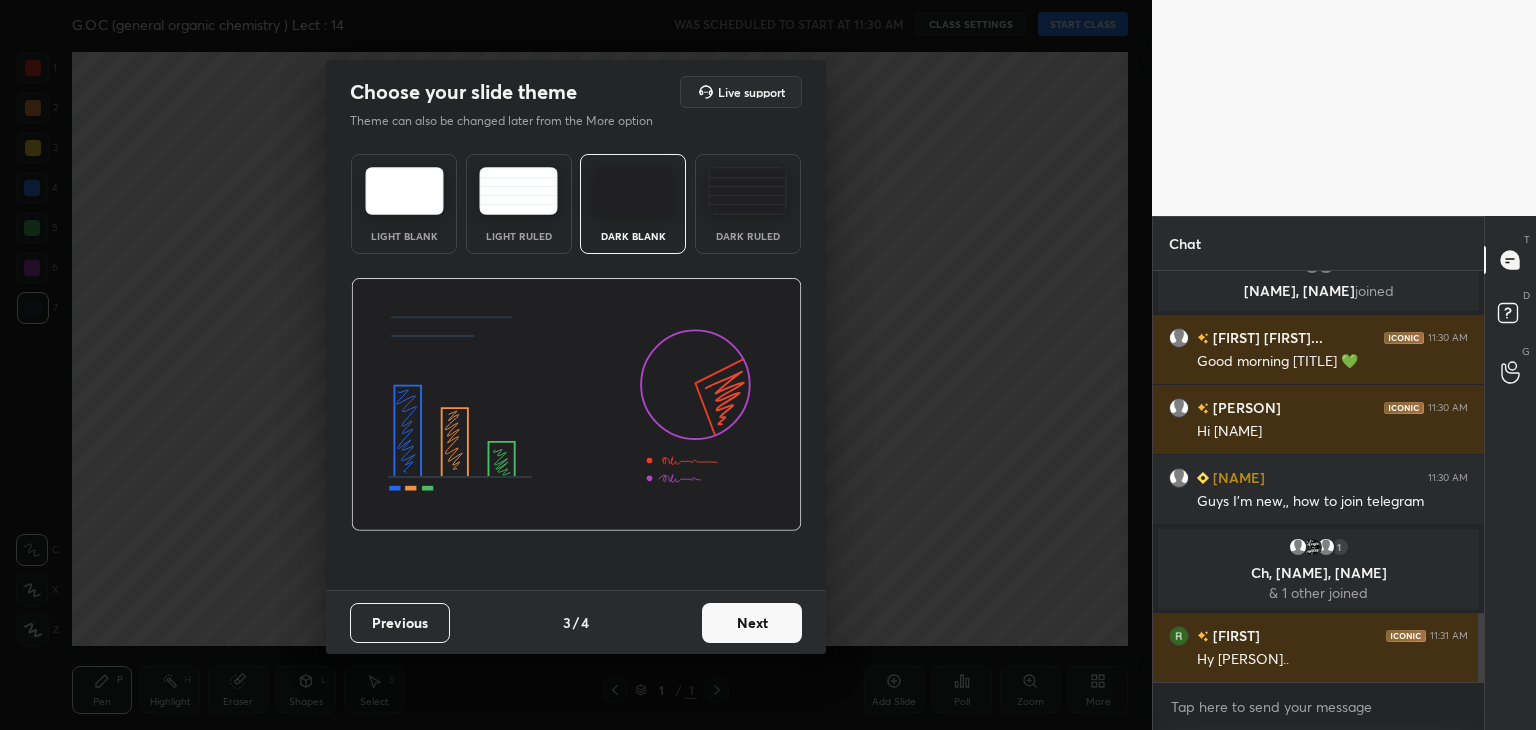click on "Next" at bounding box center (752, 623) 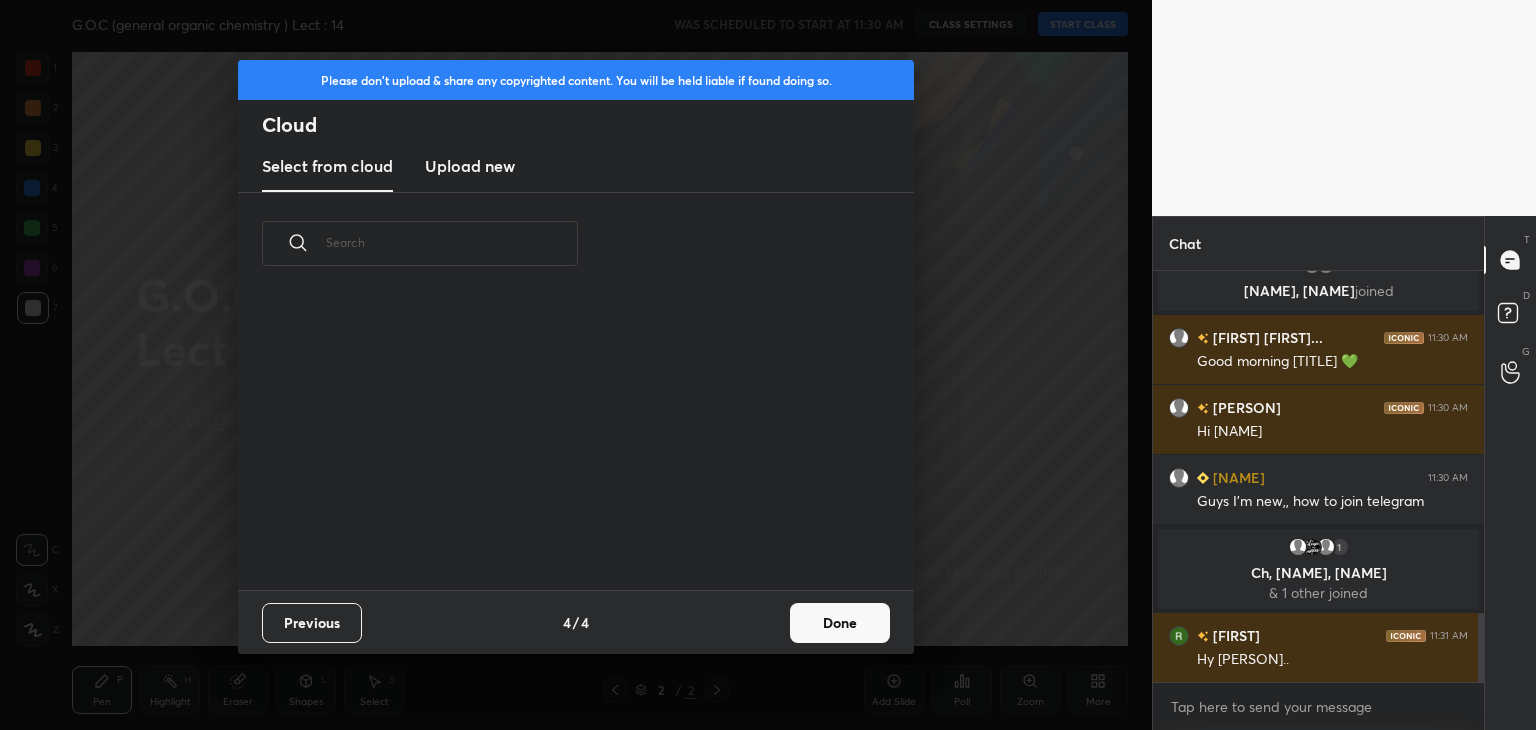 scroll, scrollTop: 6, scrollLeft: 10, axis: both 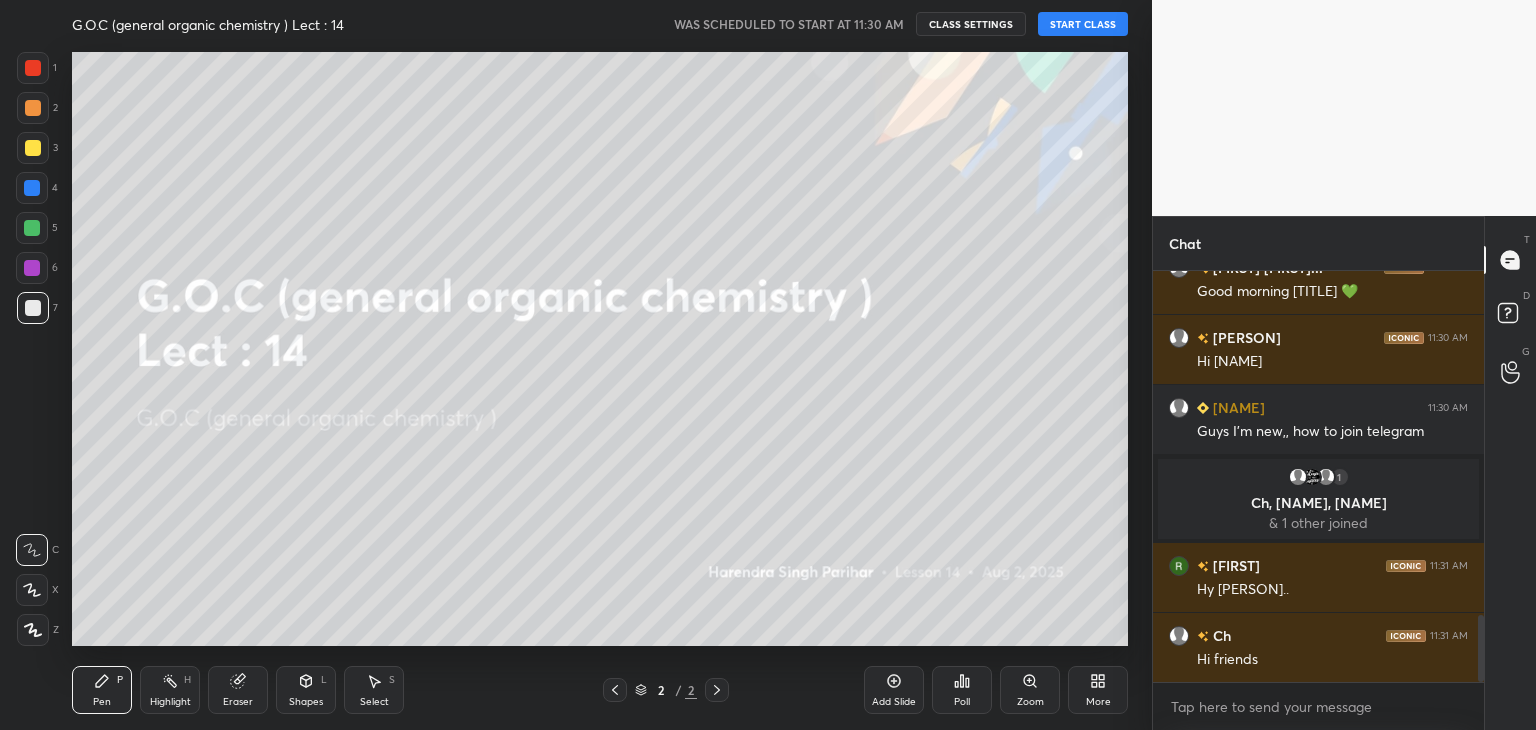 click on "START CLASS" at bounding box center (1083, 24) 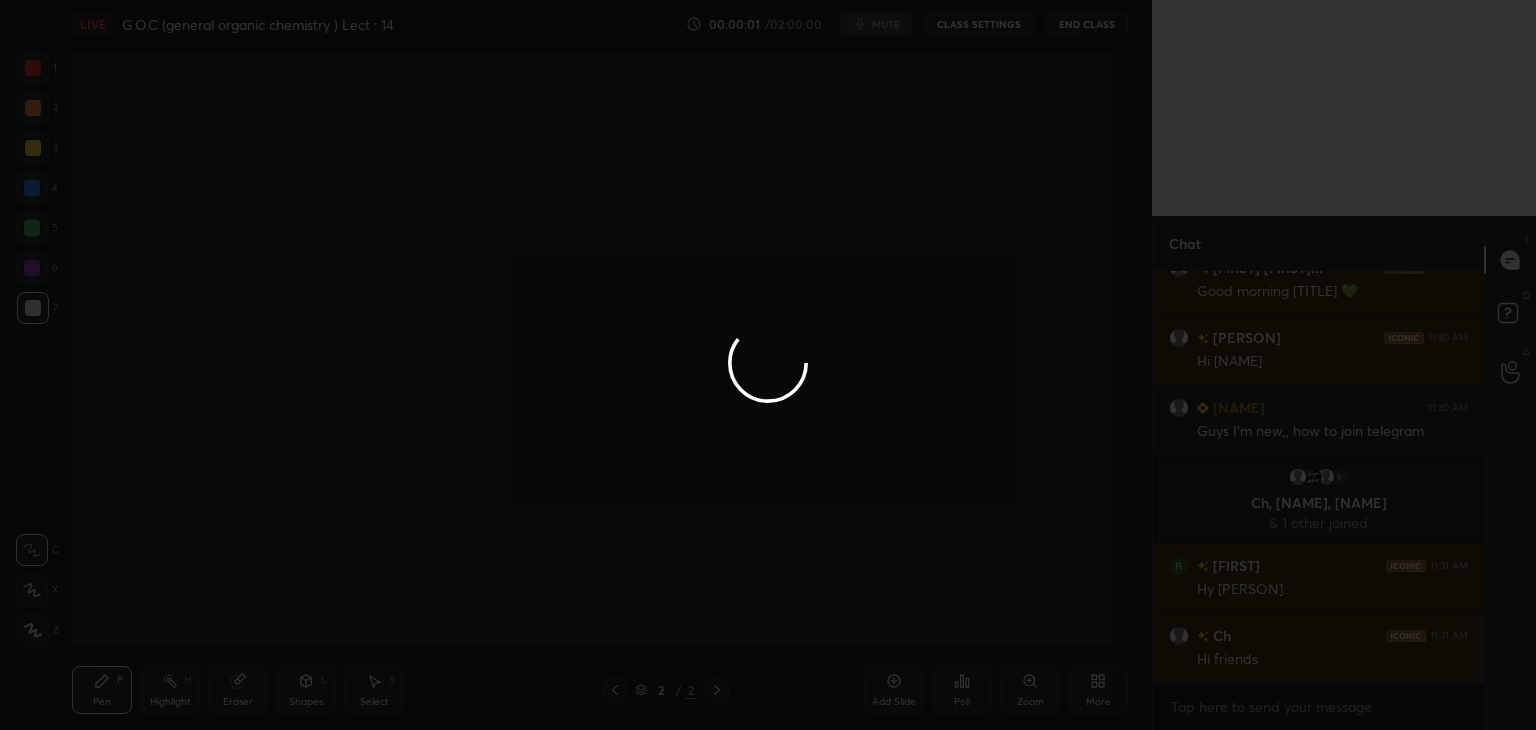 scroll, scrollTop: 2196, scrollLeft: 0, axis: vertical 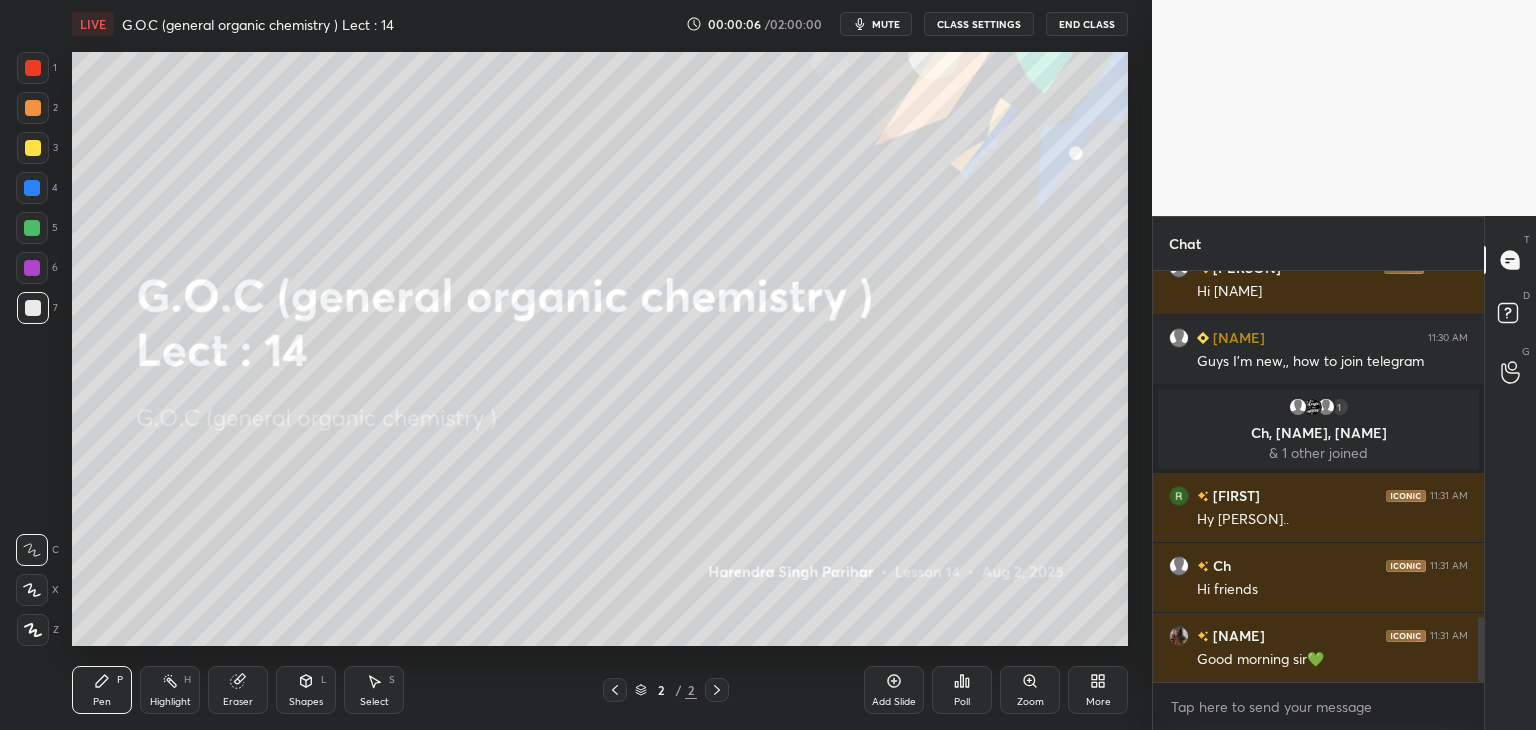 click on "mute" at bounding box center (886, 24) 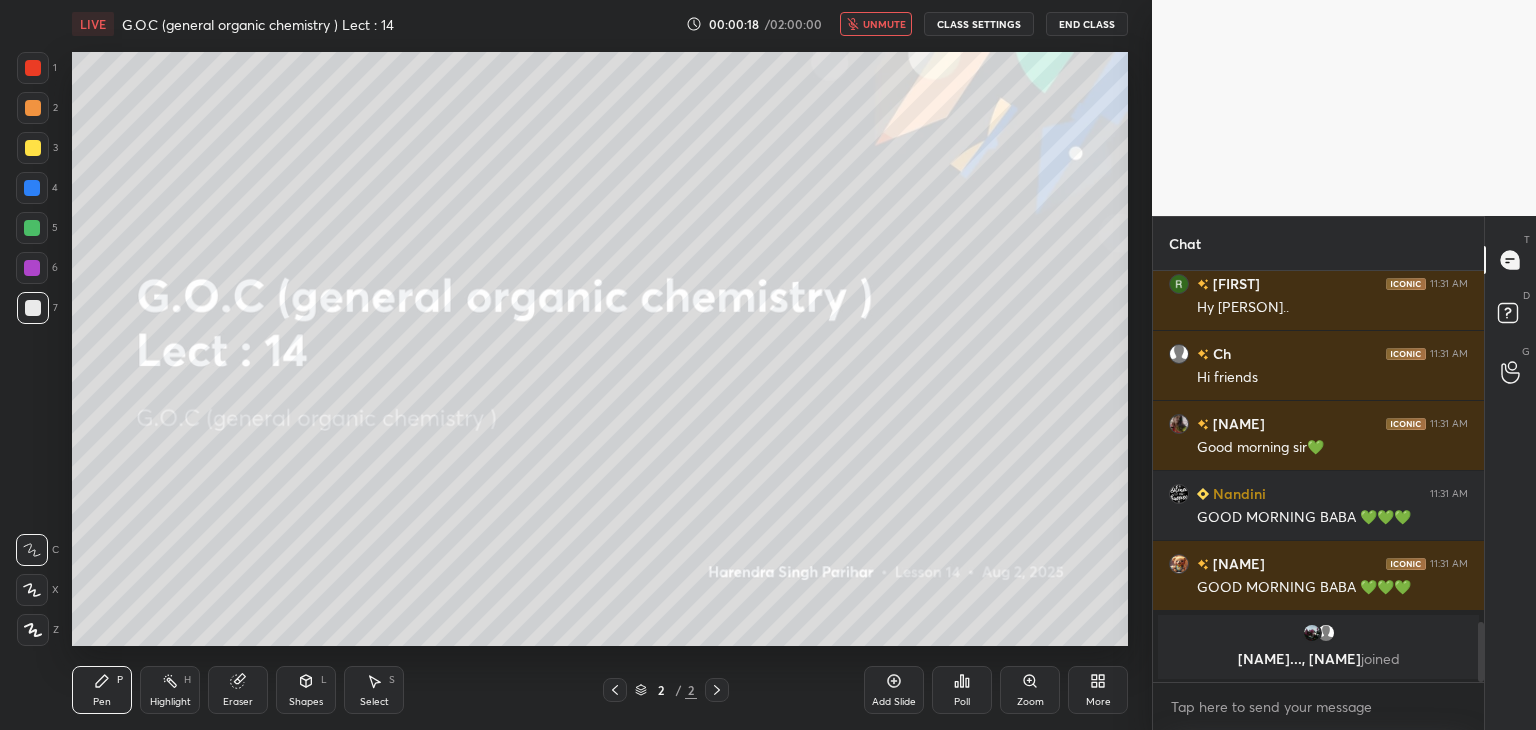 scroll, scrollTop: 2416, scrollLeft: 0, axis: vertical 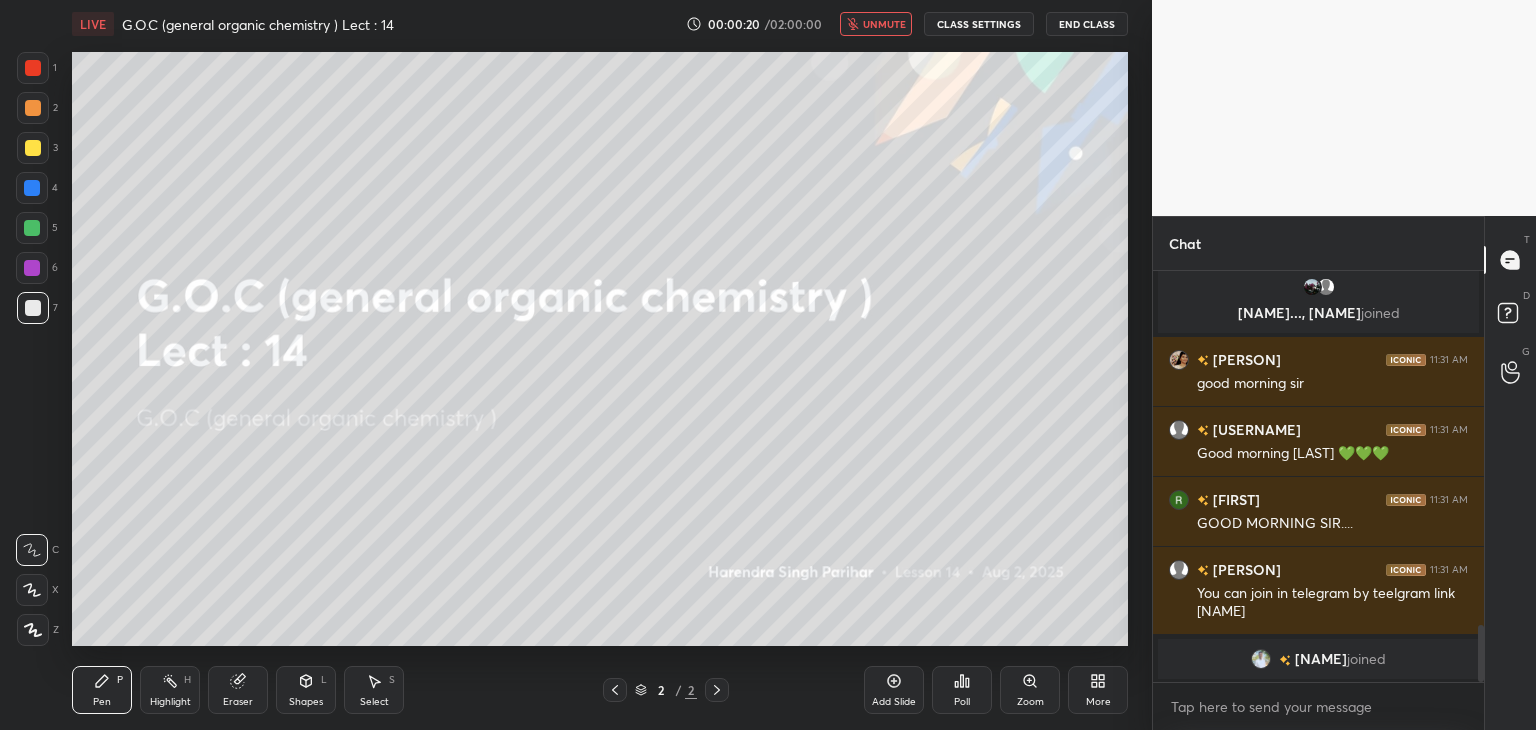 click on "unmute" at bounding box center [884, 24] 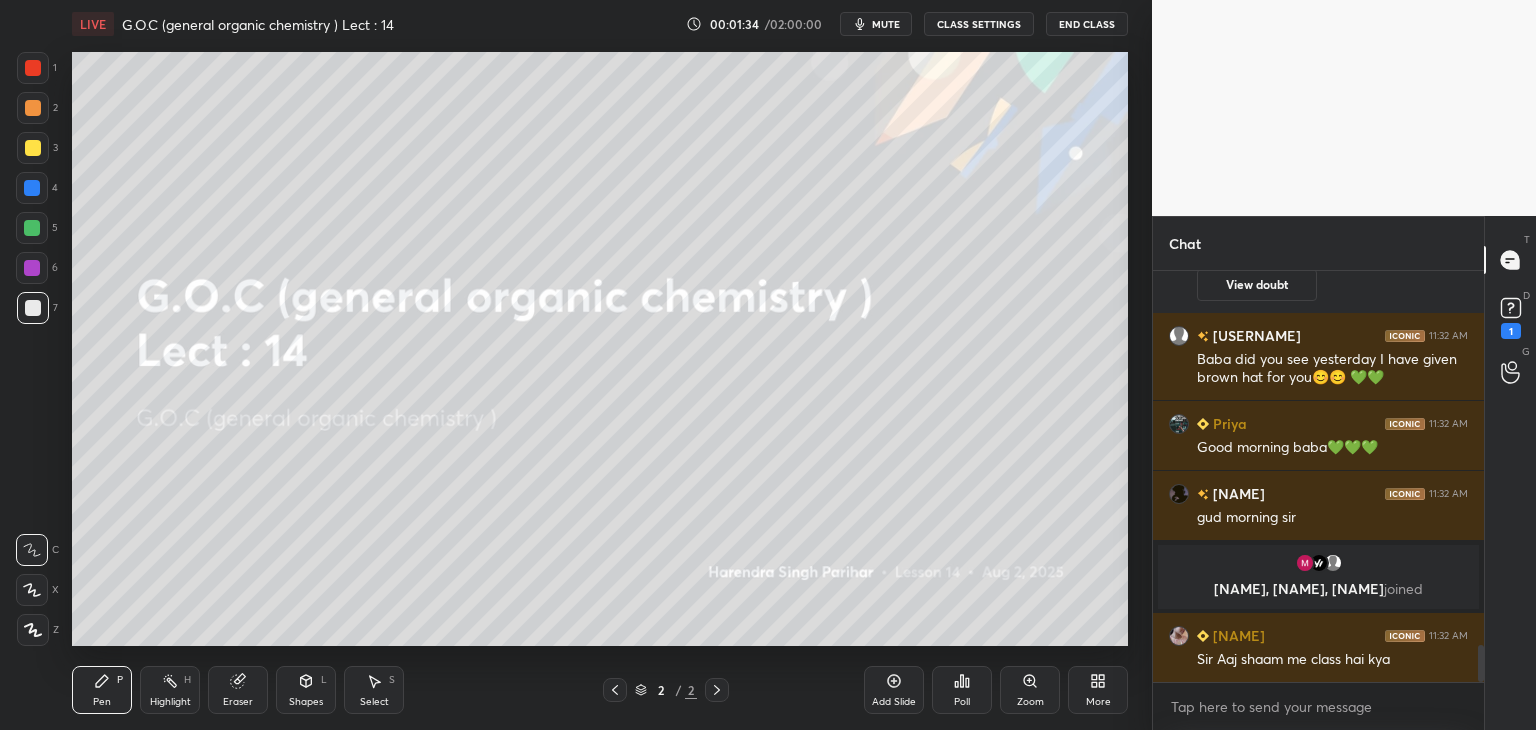 scroll, scrollTop: 4186, scrollLeft: 0, axis: vertical 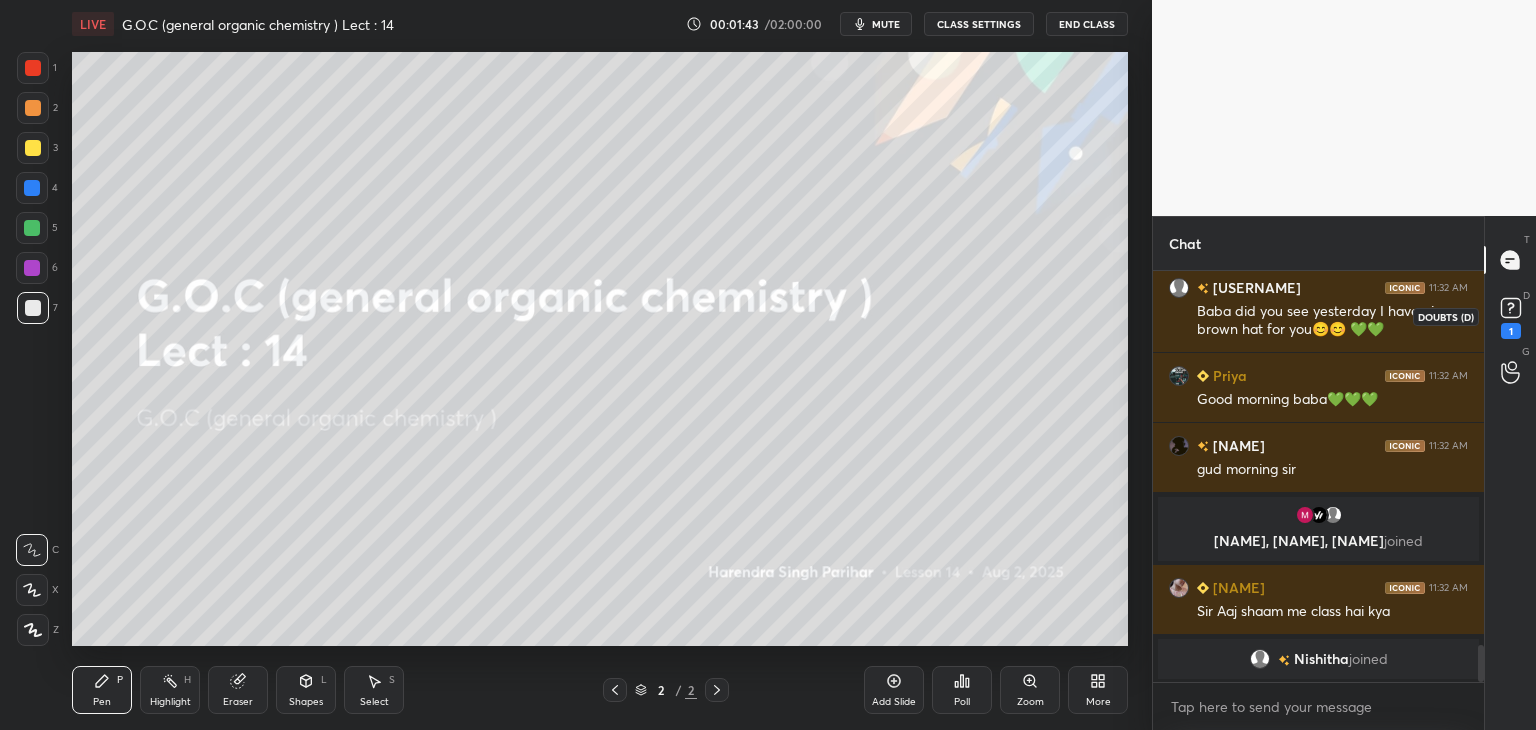 click 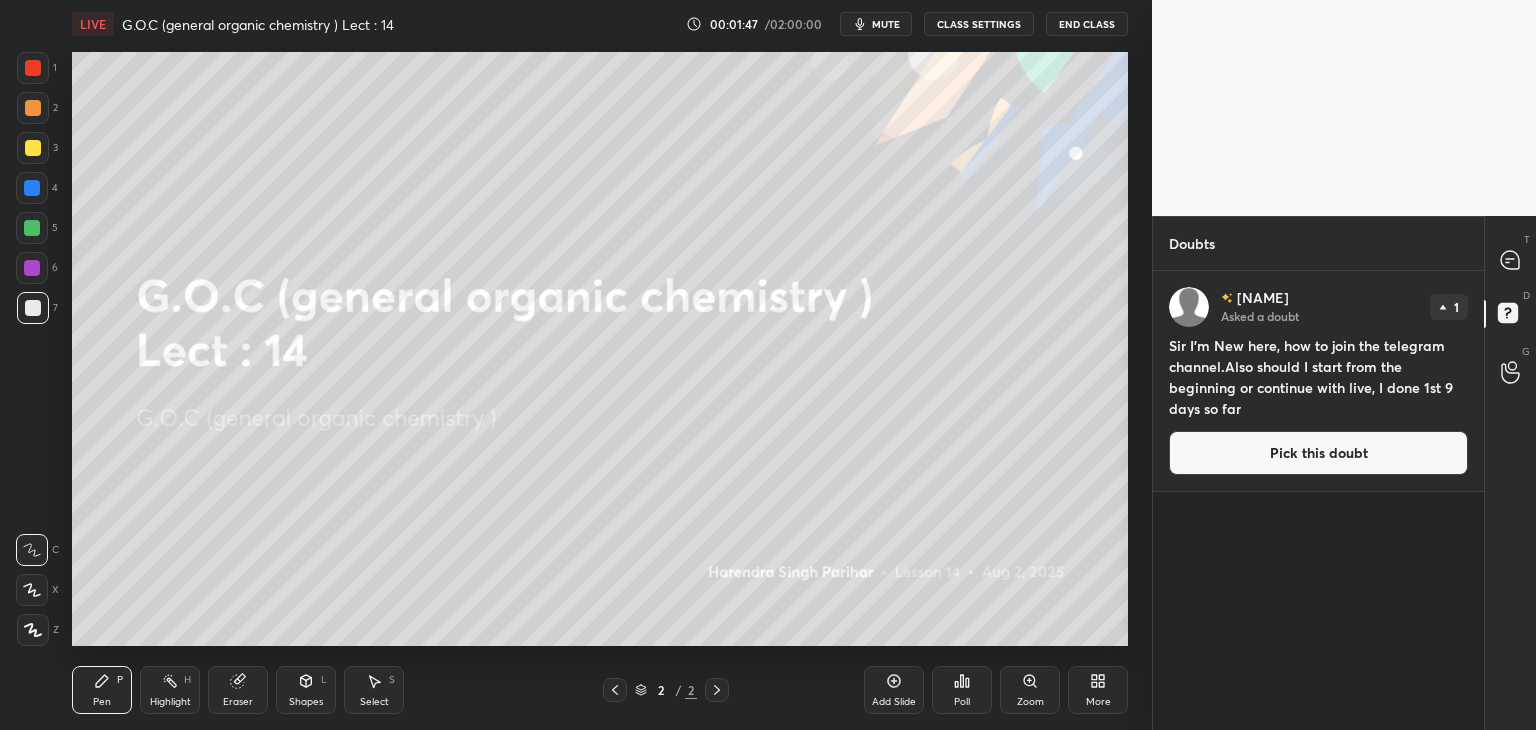 click on "Pick this doubt" at bounding box center (1318, 453) 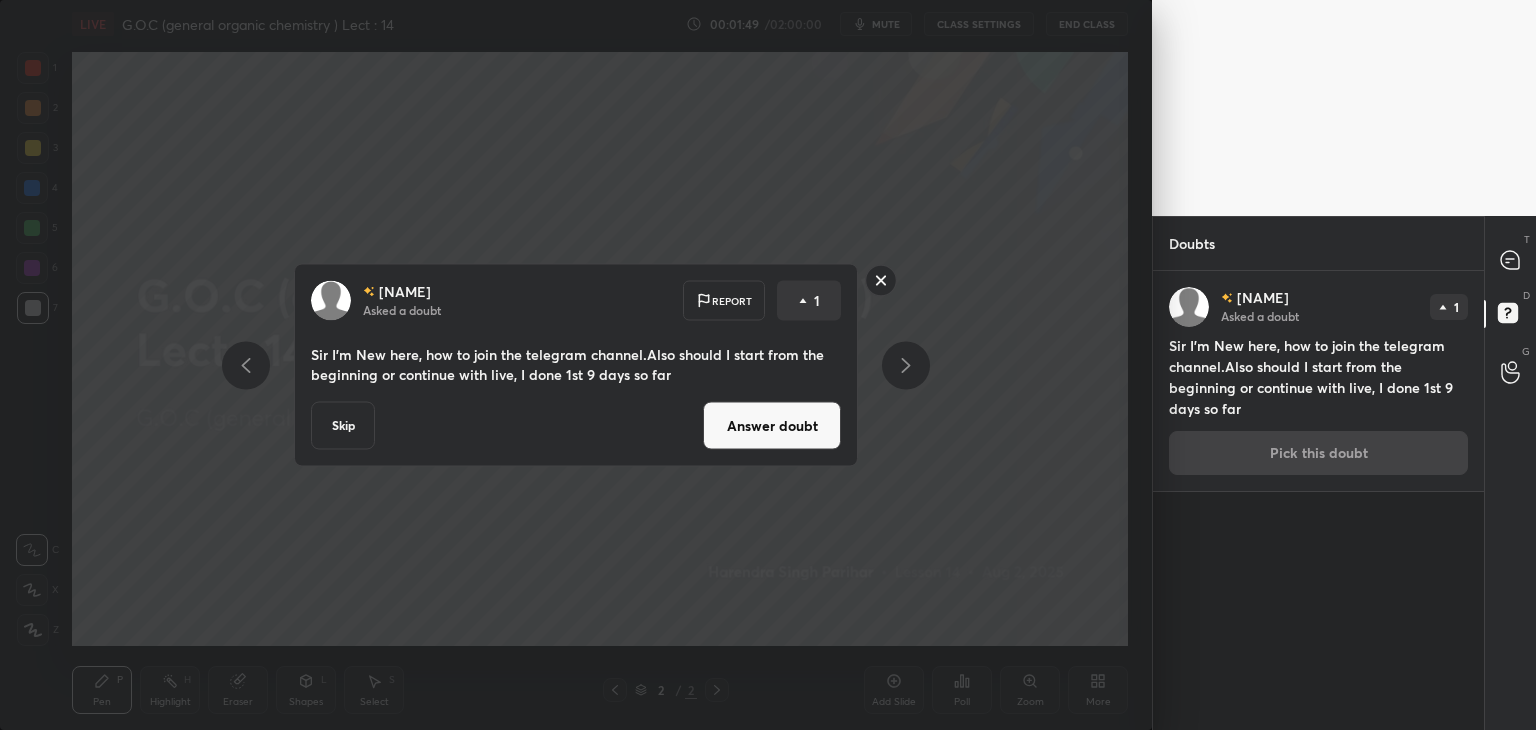click on "Answer doubt" at bounding box center [772, 426] 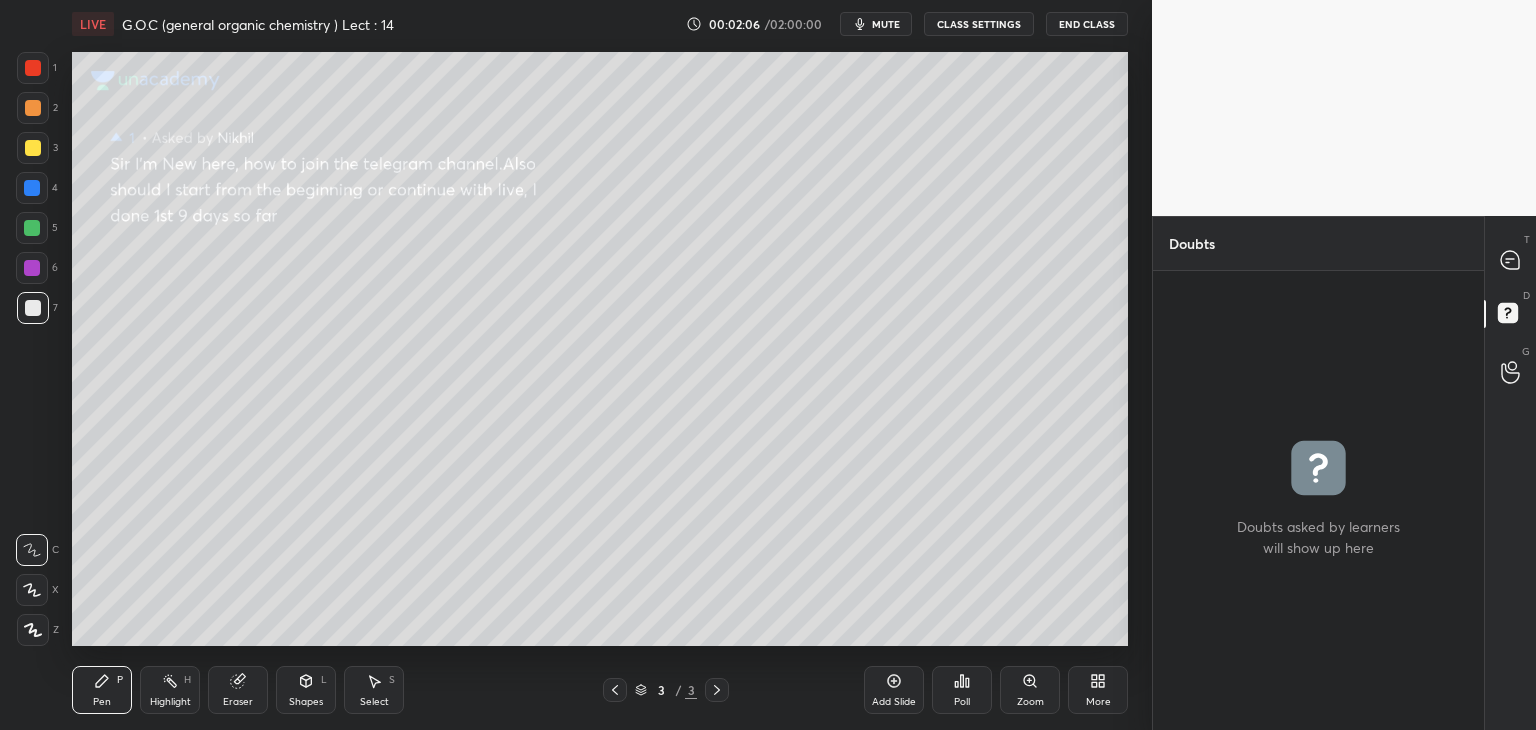 click 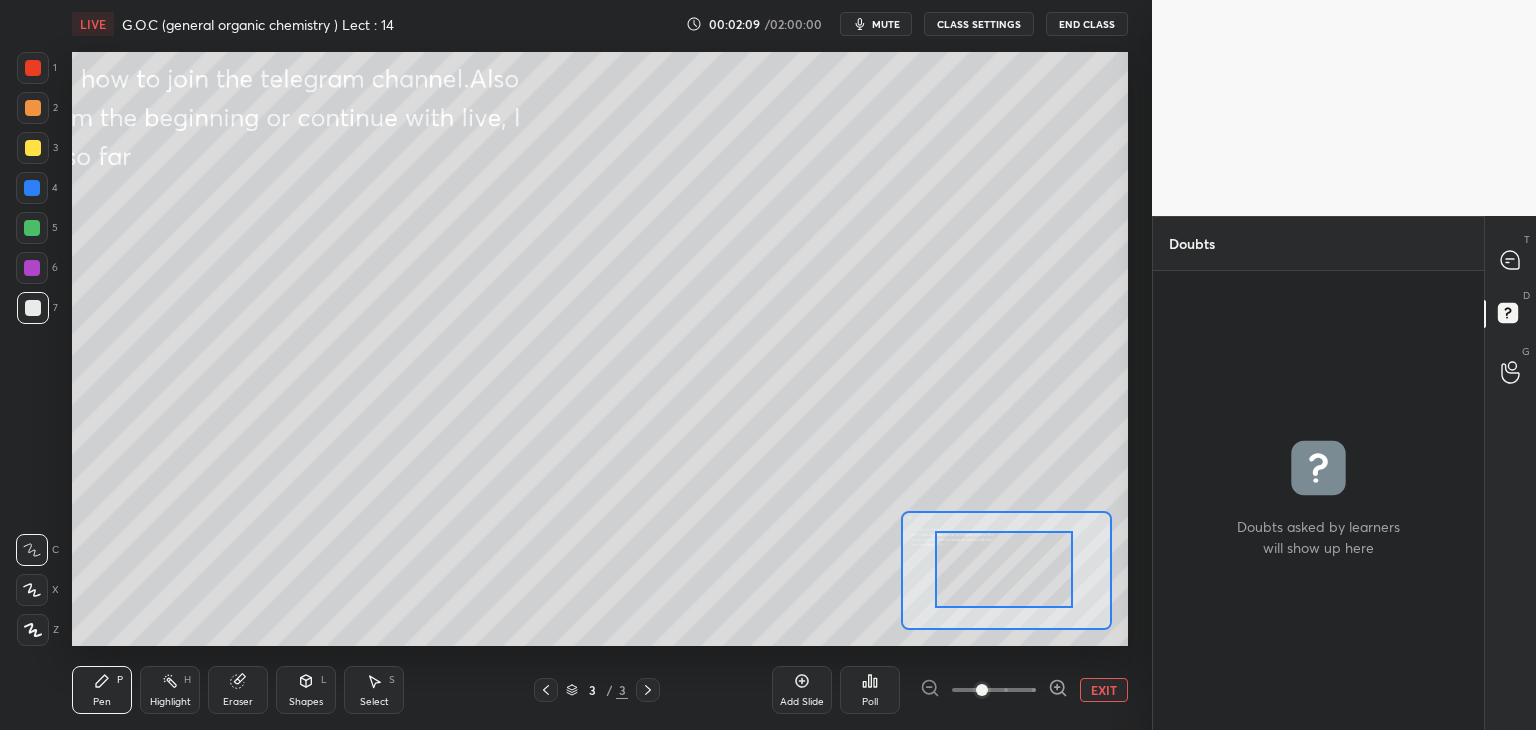 drag, startPoint x: 1020, startPoint y: 584, endPoint x: 1040, endPoint y: 601, distance: 26.24881 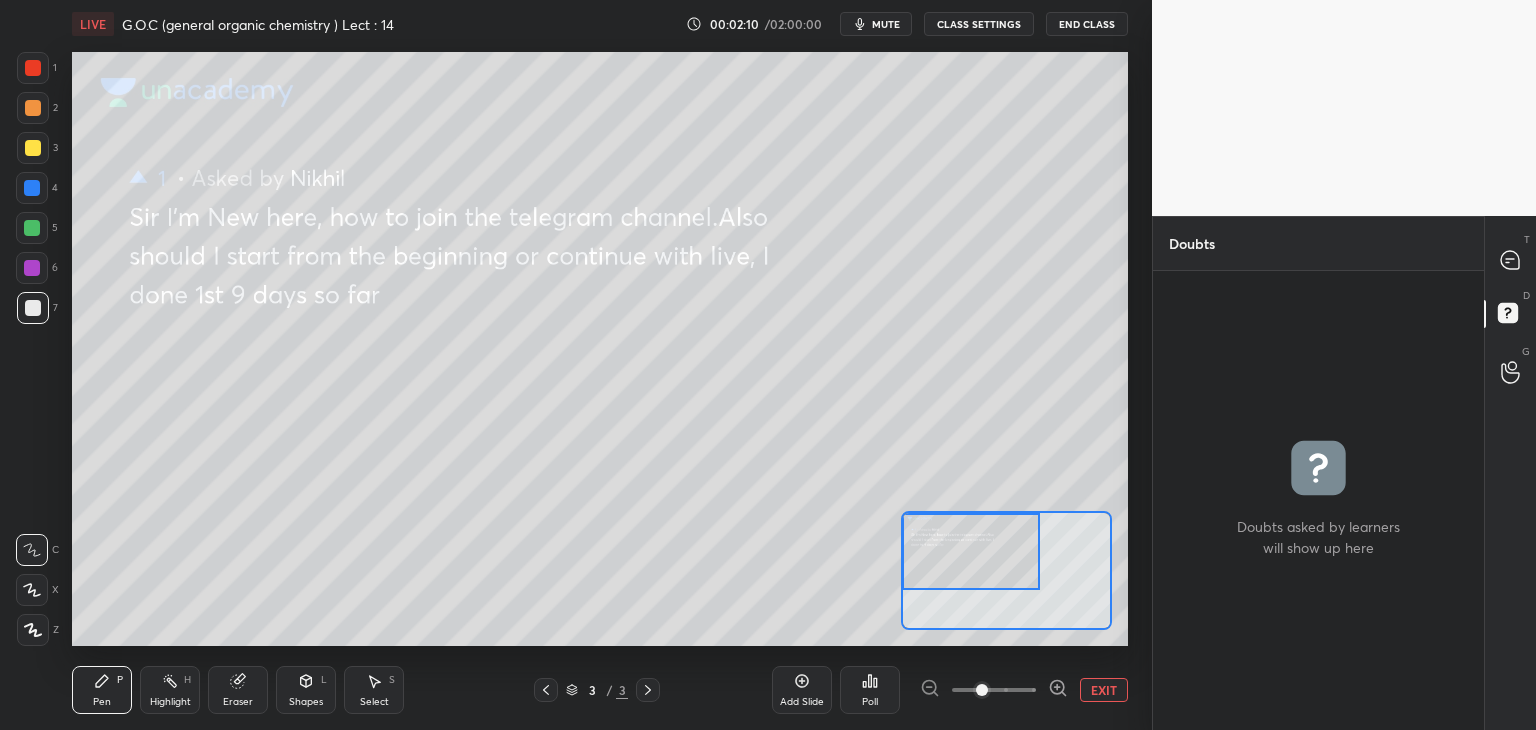 drag, startPoint x: 1040, startPoint y: 601, endPoint x: 936, endPoint y: 580, distance: 106.09901 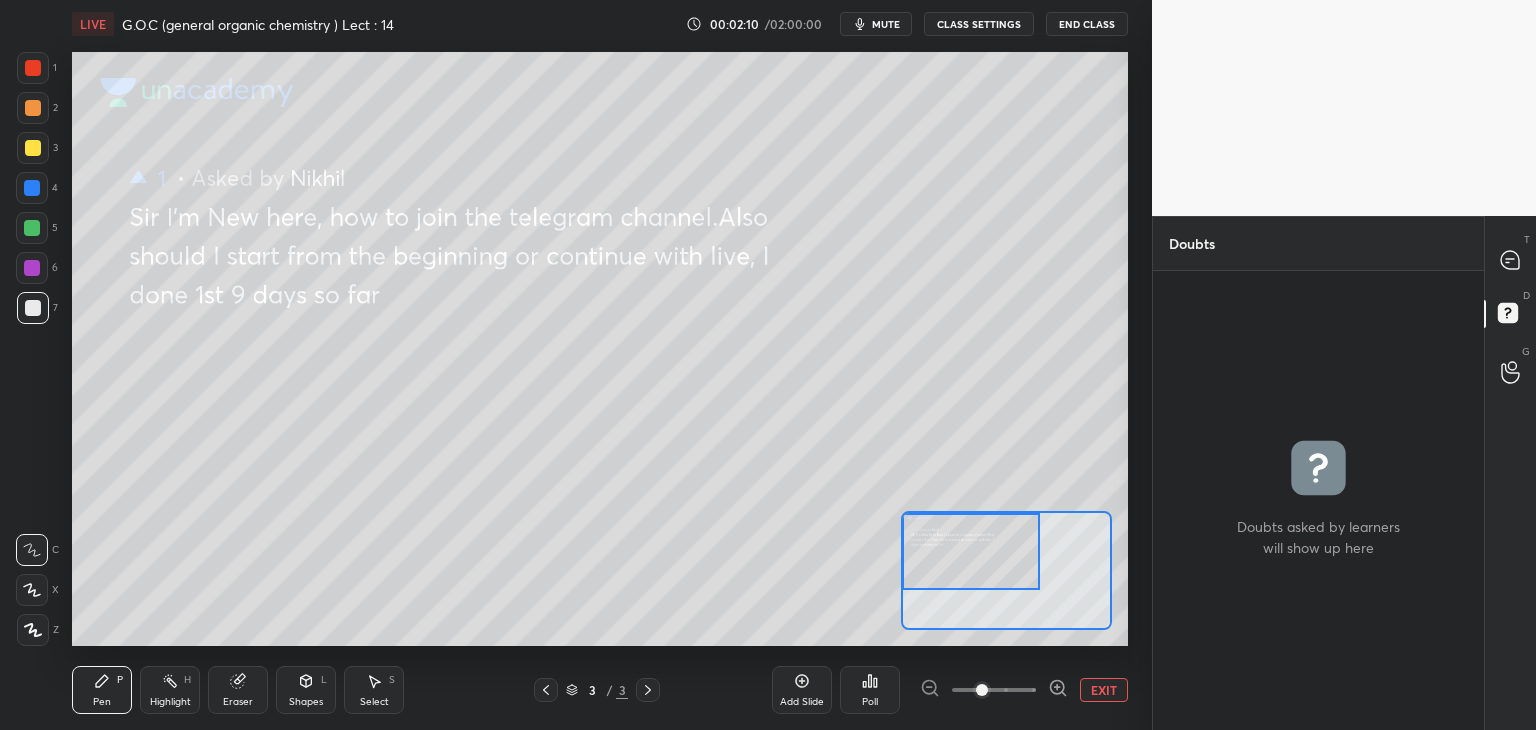 click at bounding box center [971, 551] 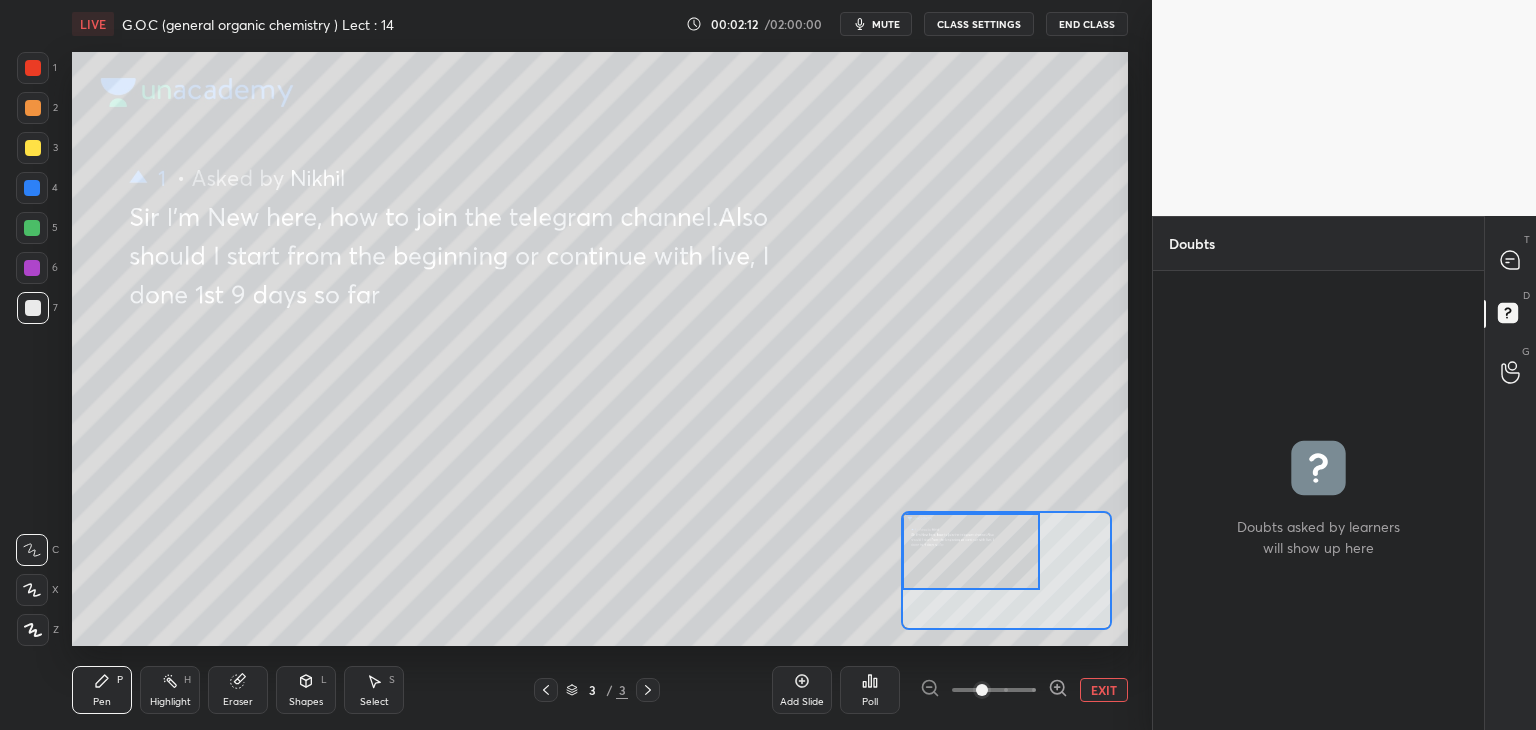 click on "EXIT" at bounding box center [1104, 690] 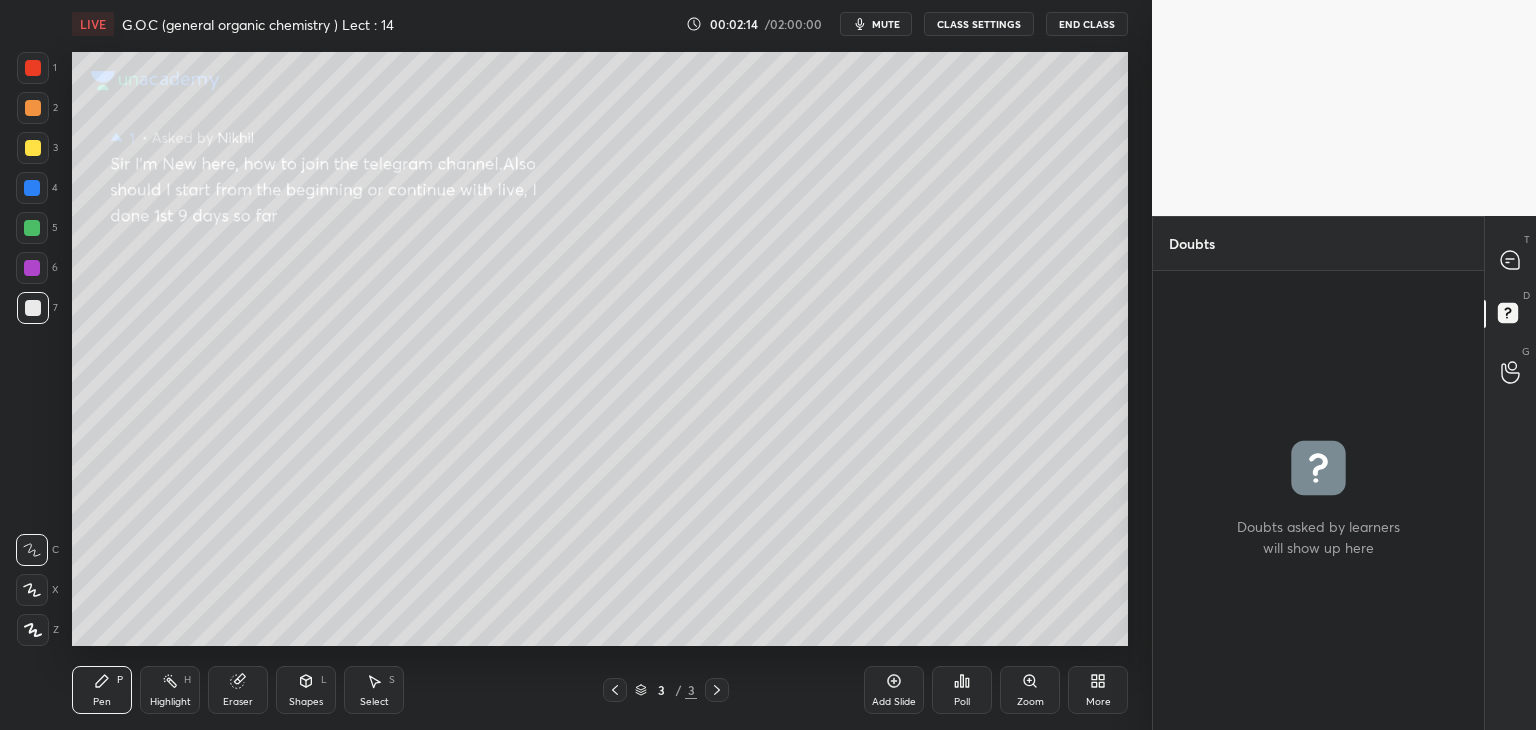 click on "Zoom" at bounding box center [1030, 702] 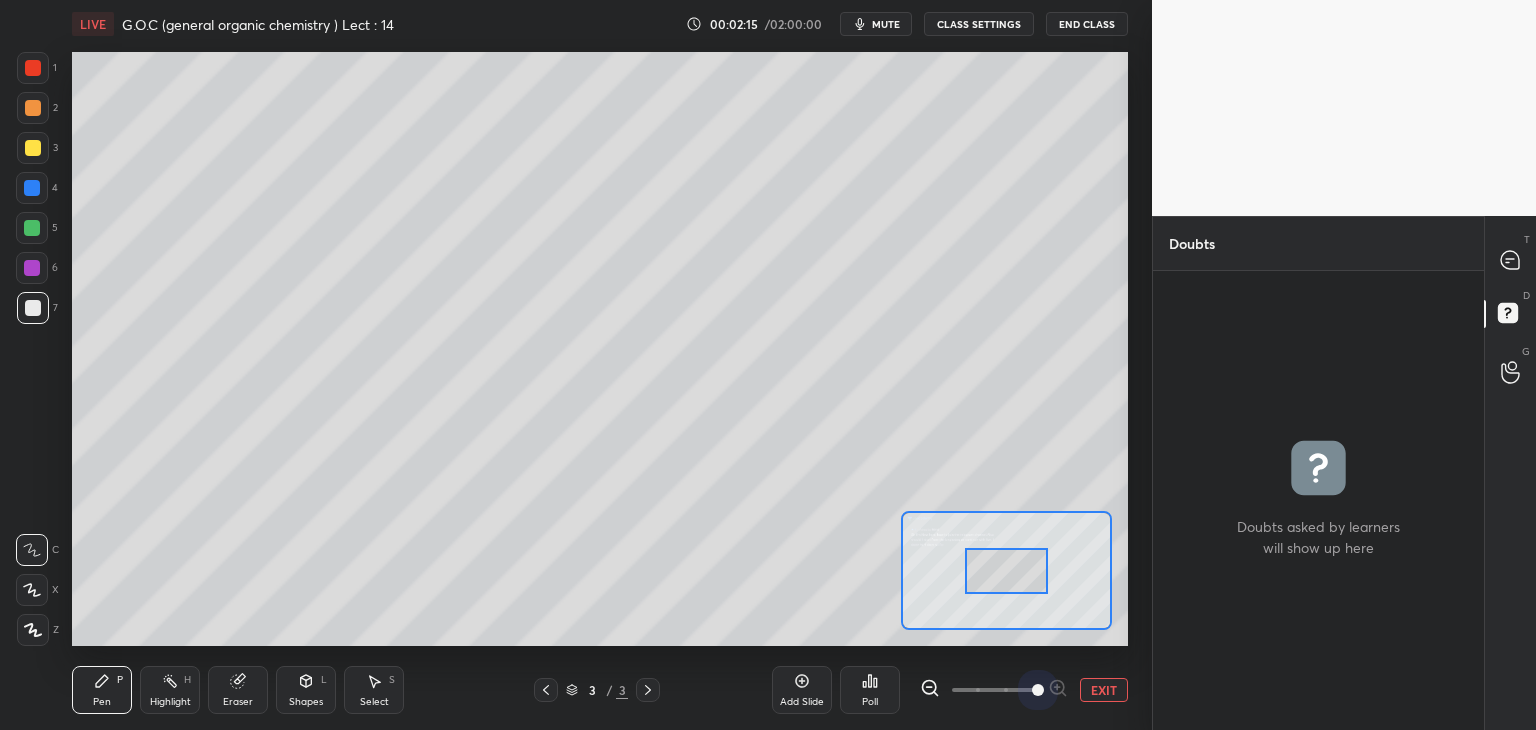 click at bounding box center (994, 690) 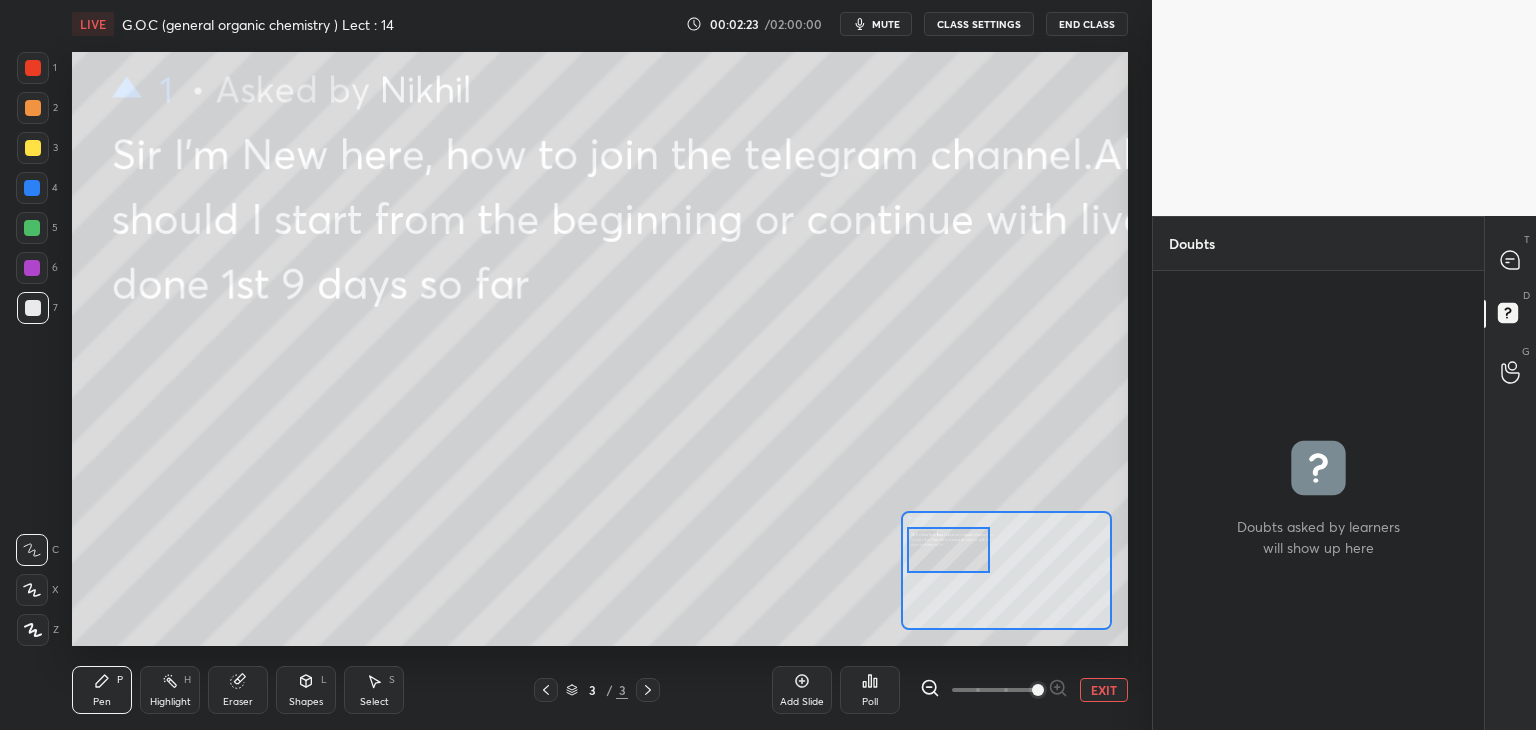 drag, startPoint x: 1019, startPoint y: 583, endPoint x: 961, endPoint y: 562, distance: 61.68468 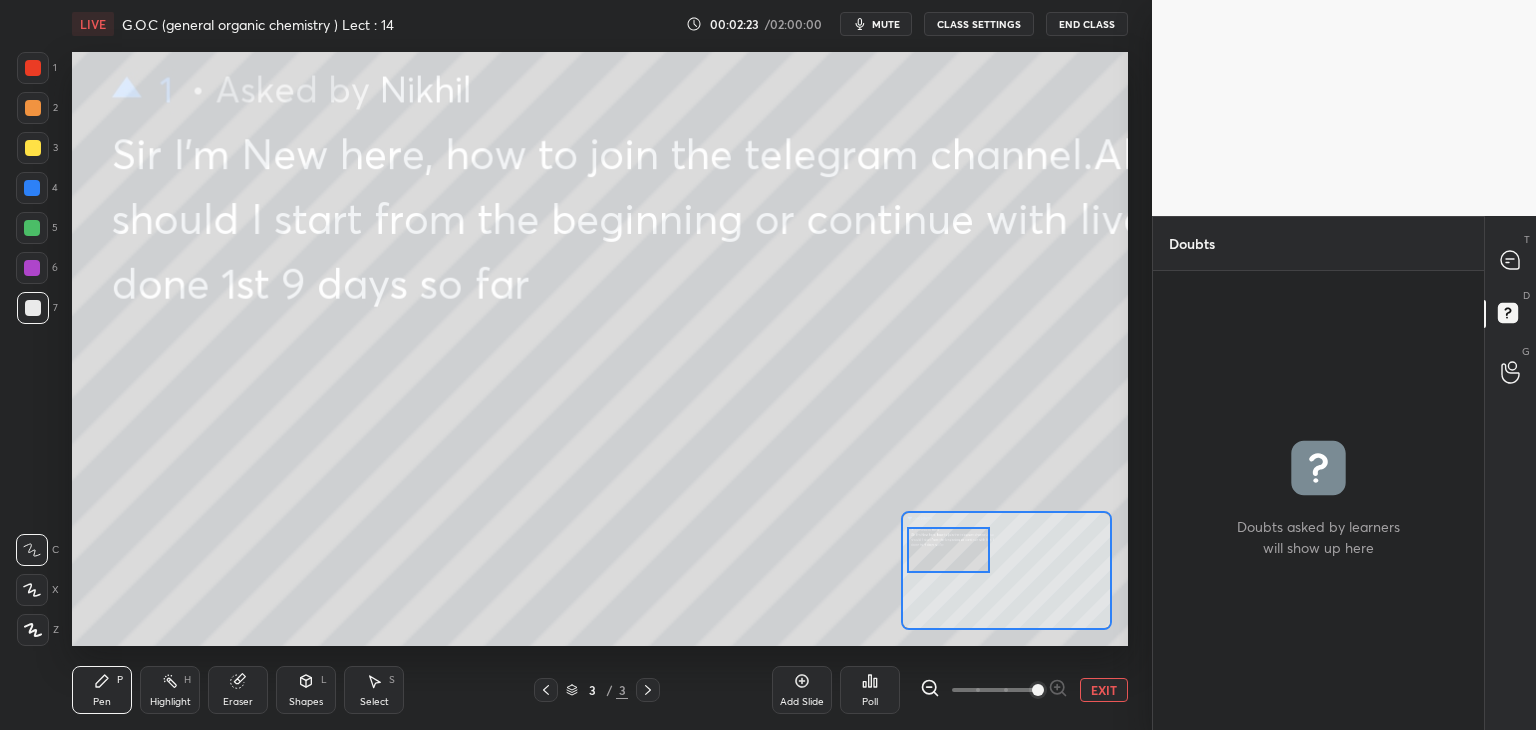 click at bounding box center (948, 550) 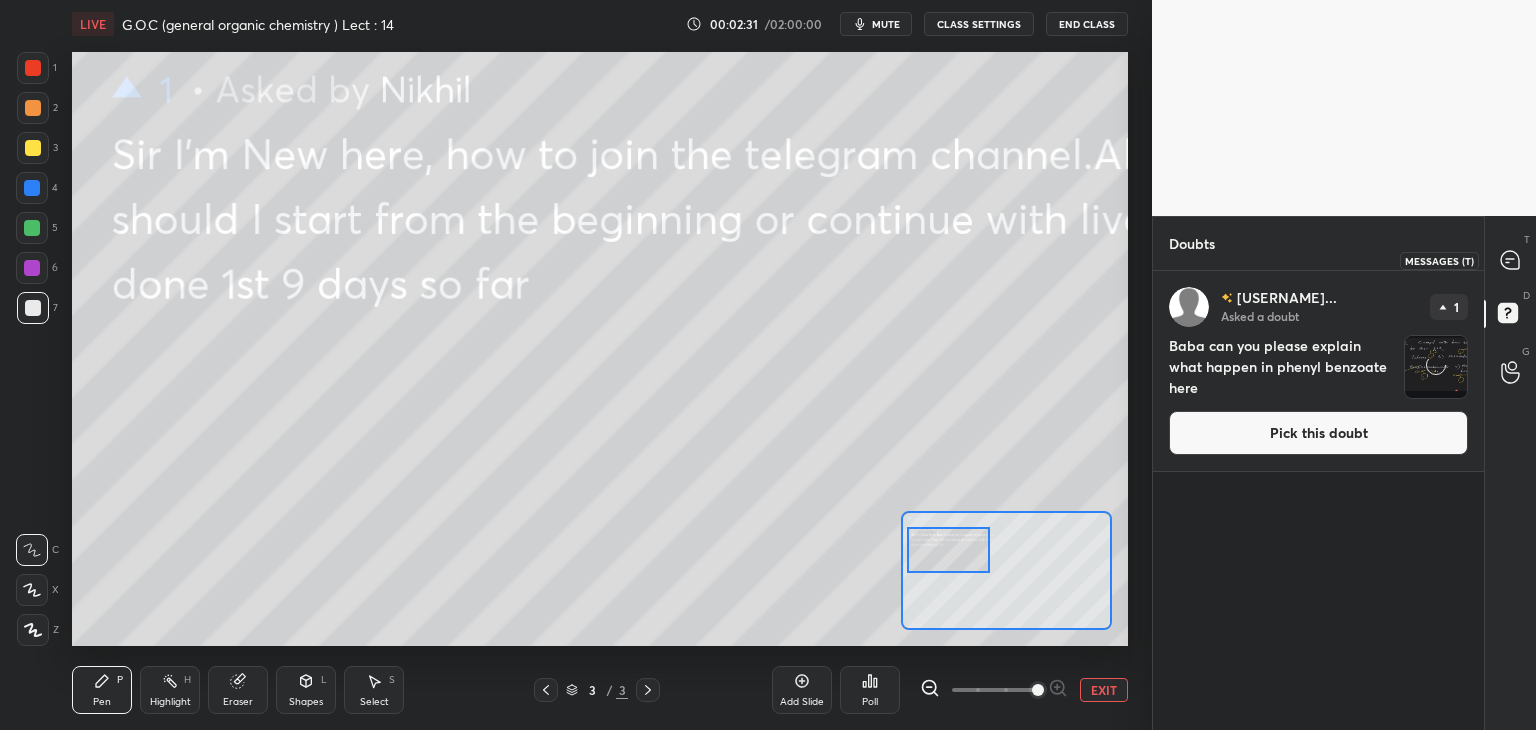 click 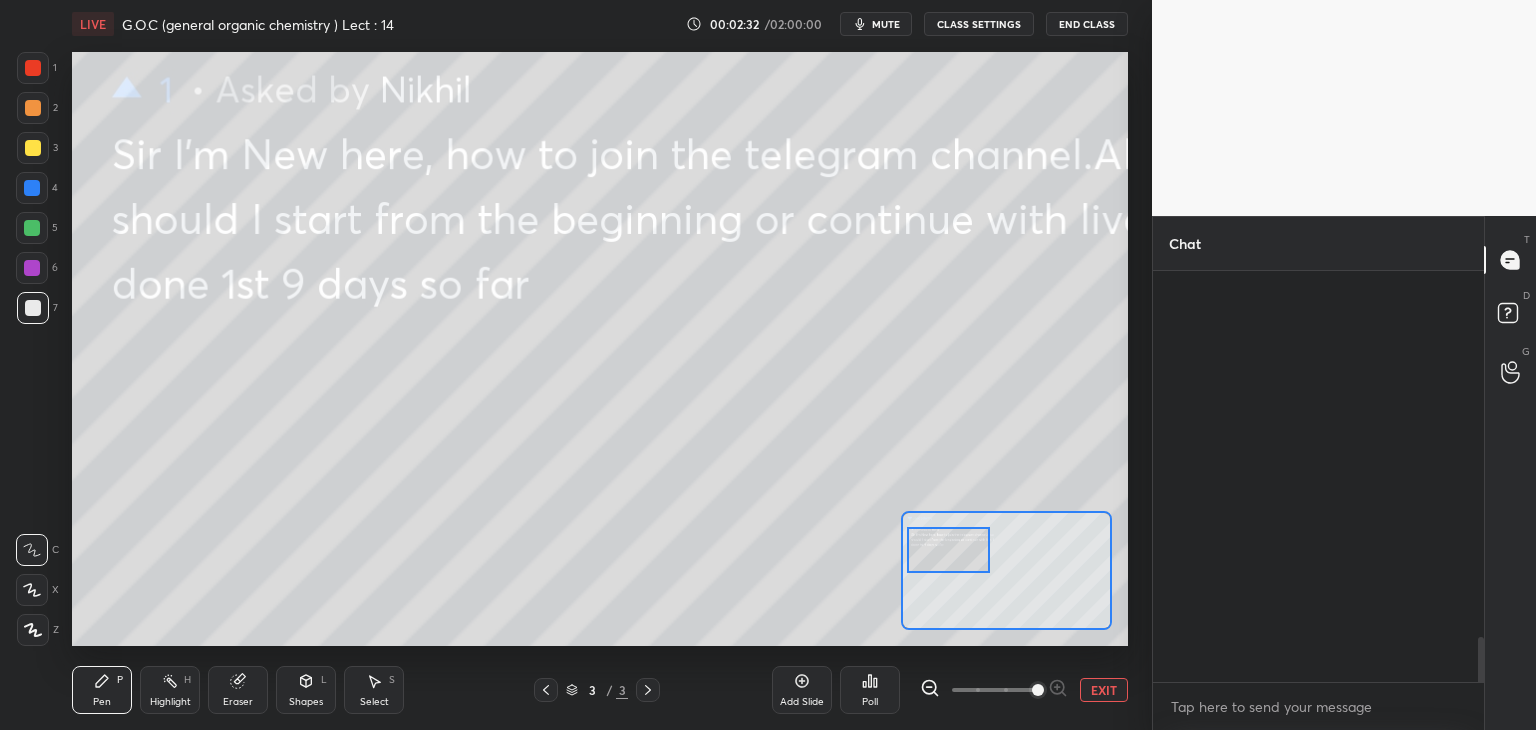scroll, scrollTop: 4784, scrollLeft: 0, axis: vertical 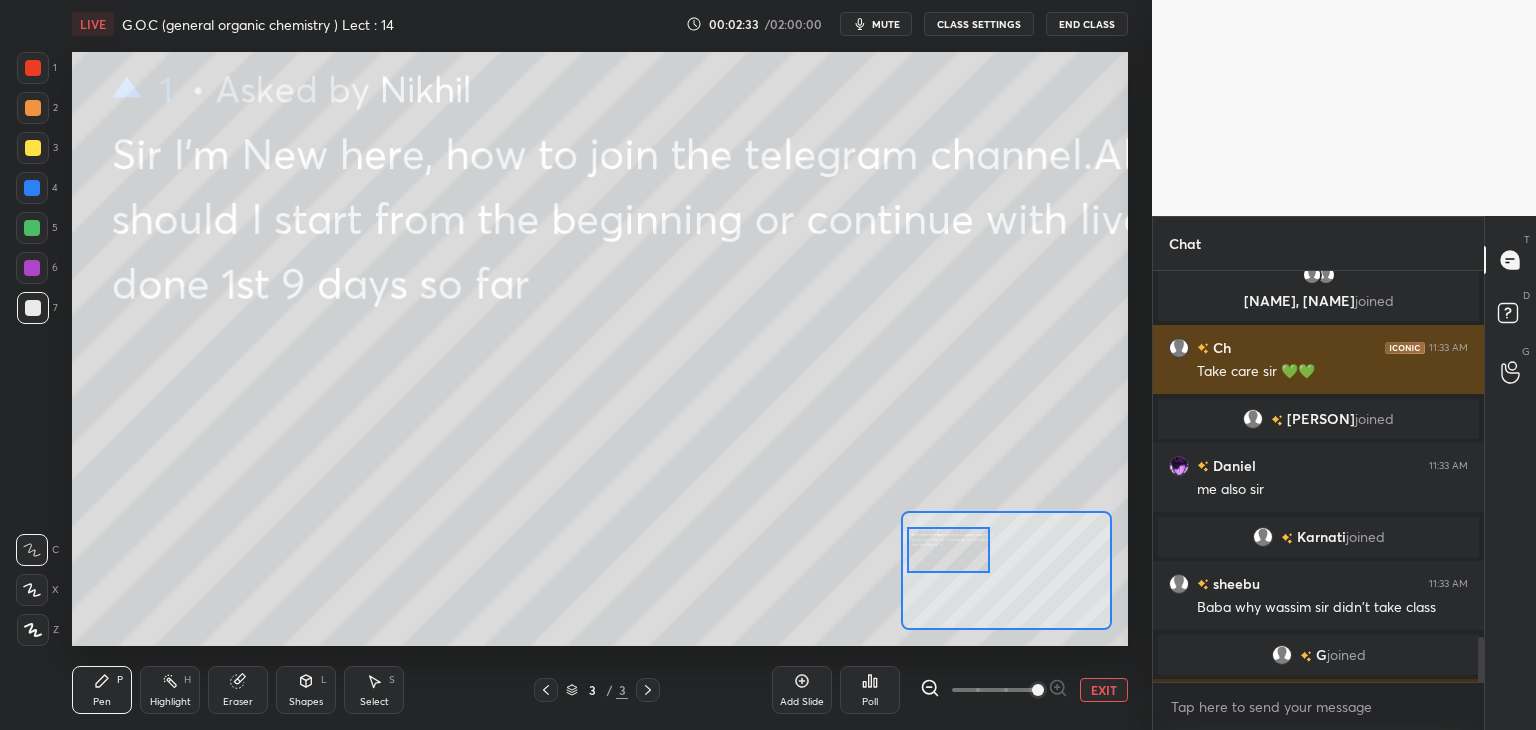 click on "Take care sir 💚💚" at bounding box center [1332, 372] 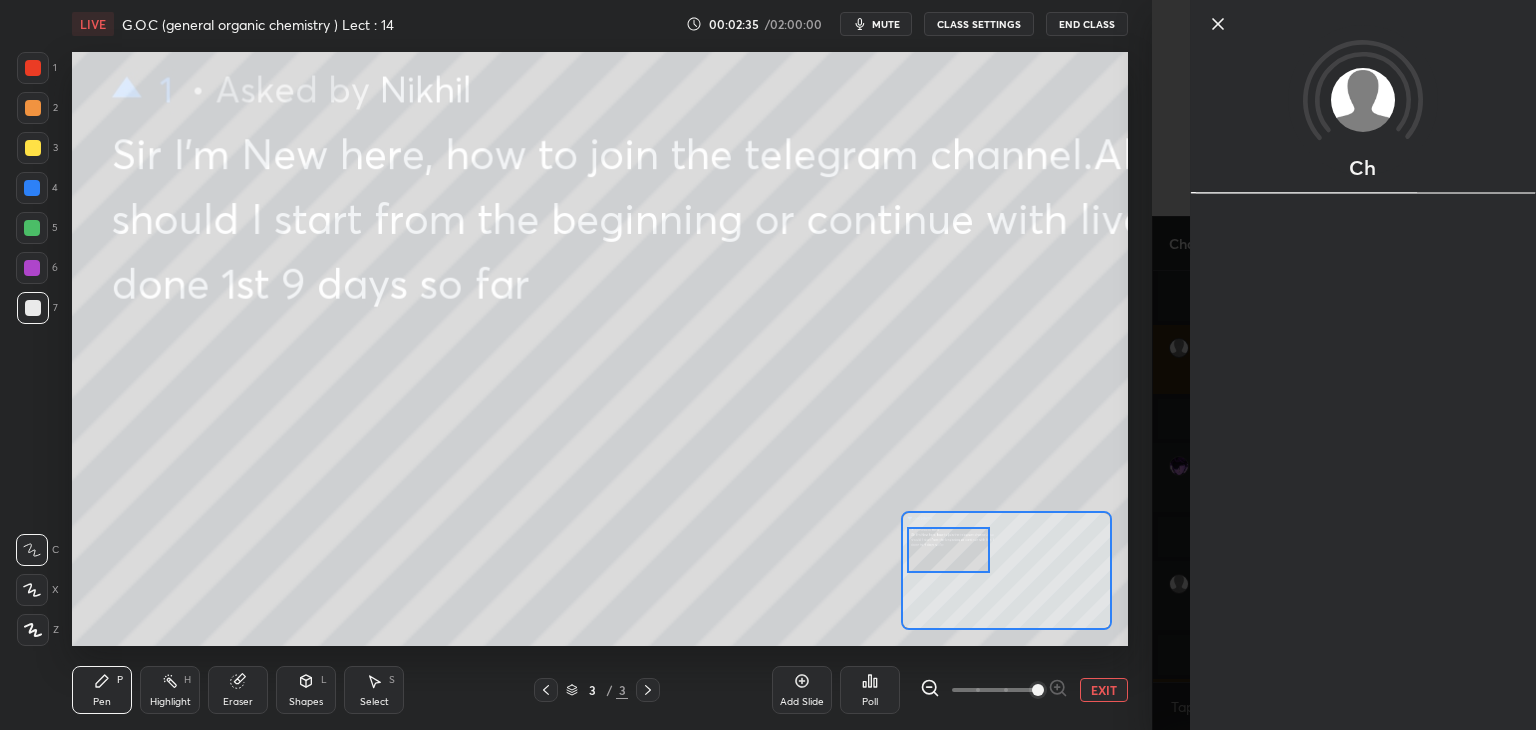 click on "Ch" at bounding box center [1344, 365] 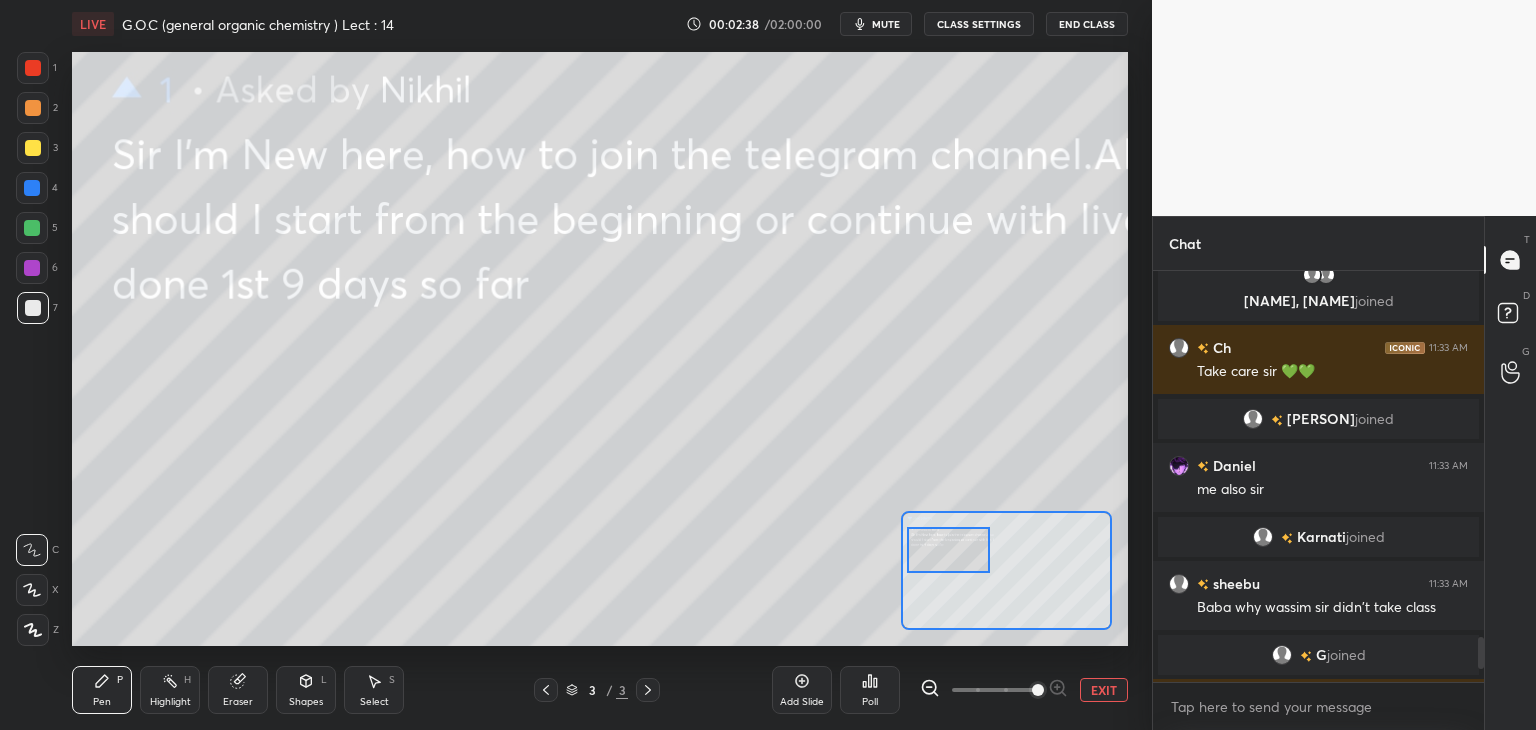 click 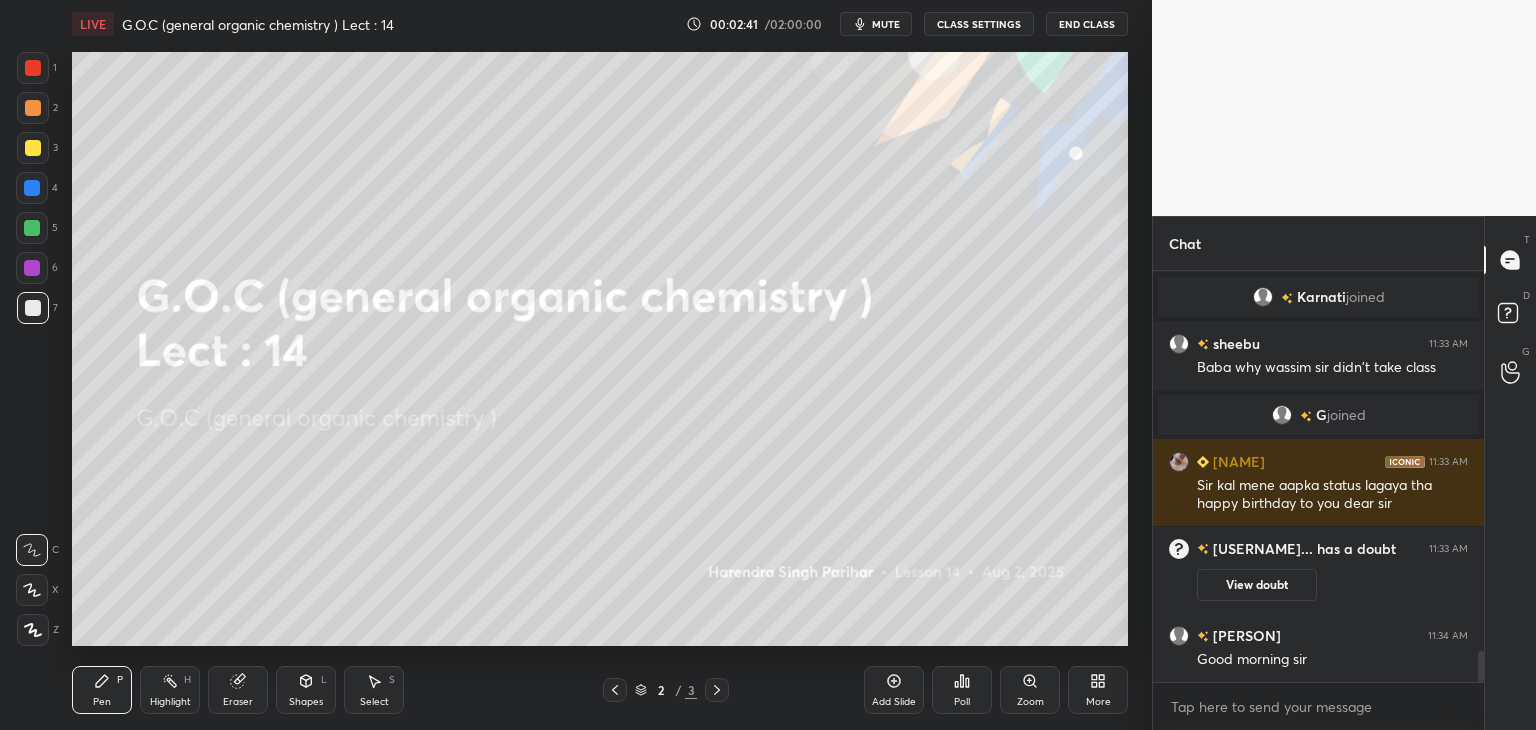 scroll, scrollTop: 5142, scrollLeft: 0, axis: vertical 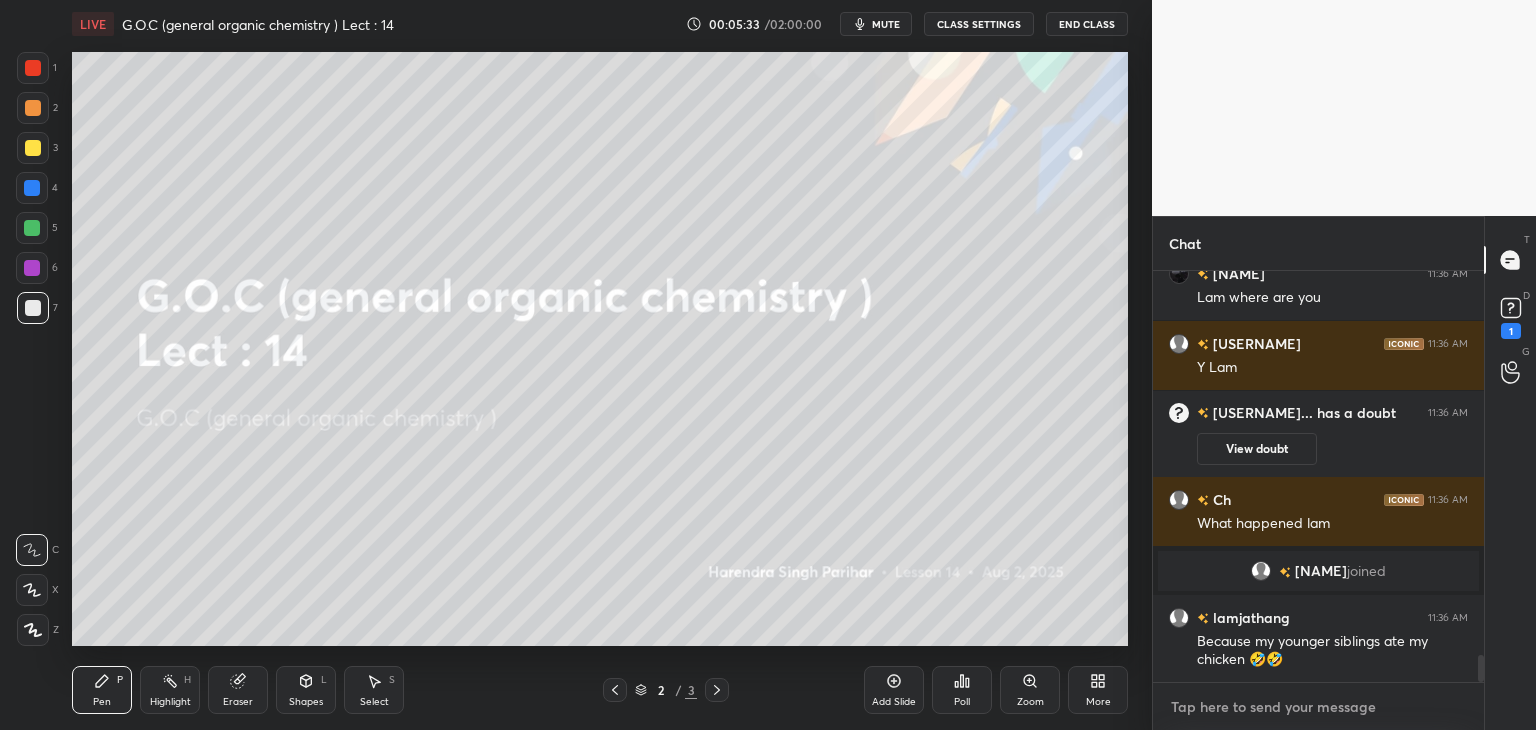 type on "x" 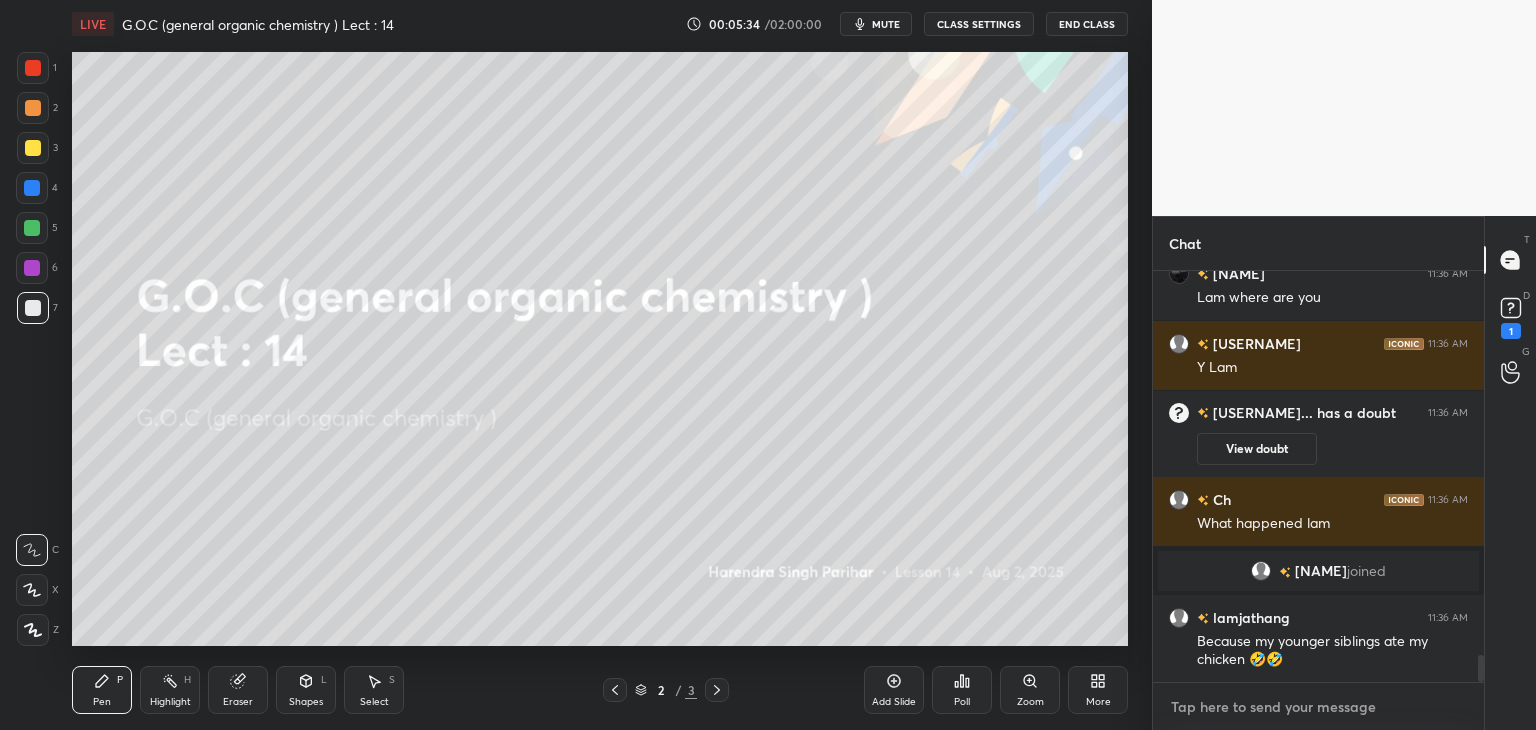 paste on "https://t.me/+zC2pHg2YzLU3NWE9" 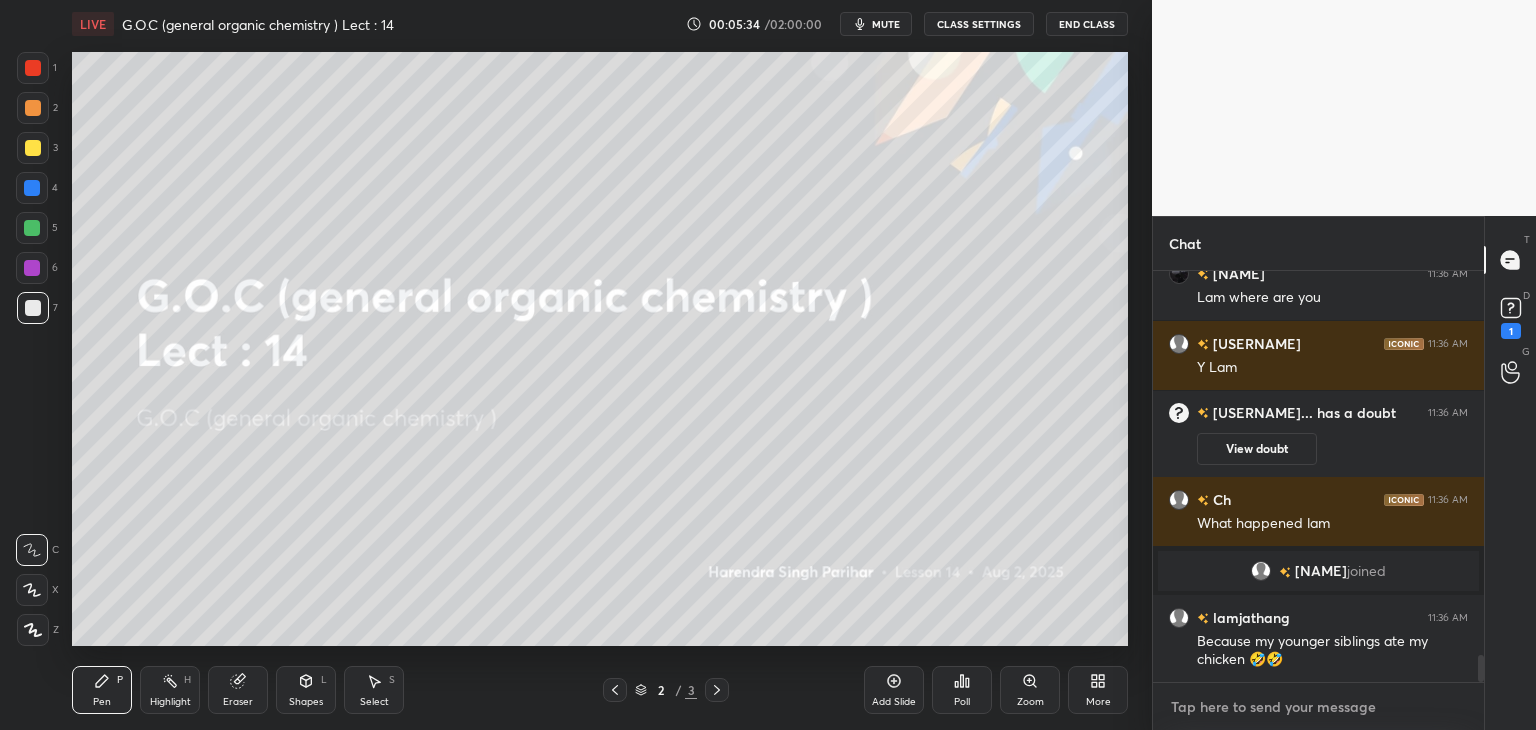 type on "https://t.me/+zC2pHg2YzLU3NWE9" 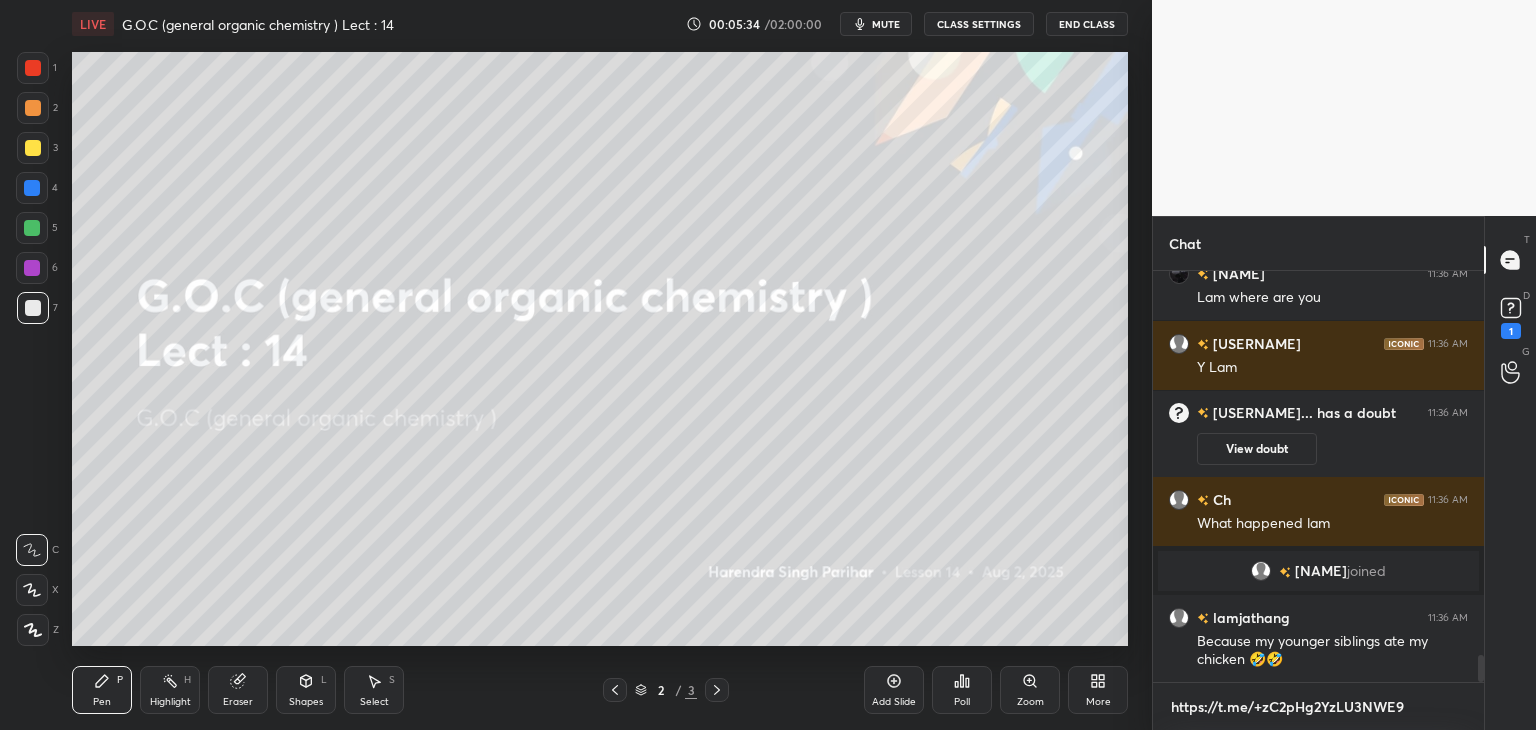 scroll, scrollTop: 400, scrollLeft: 325, axis: both 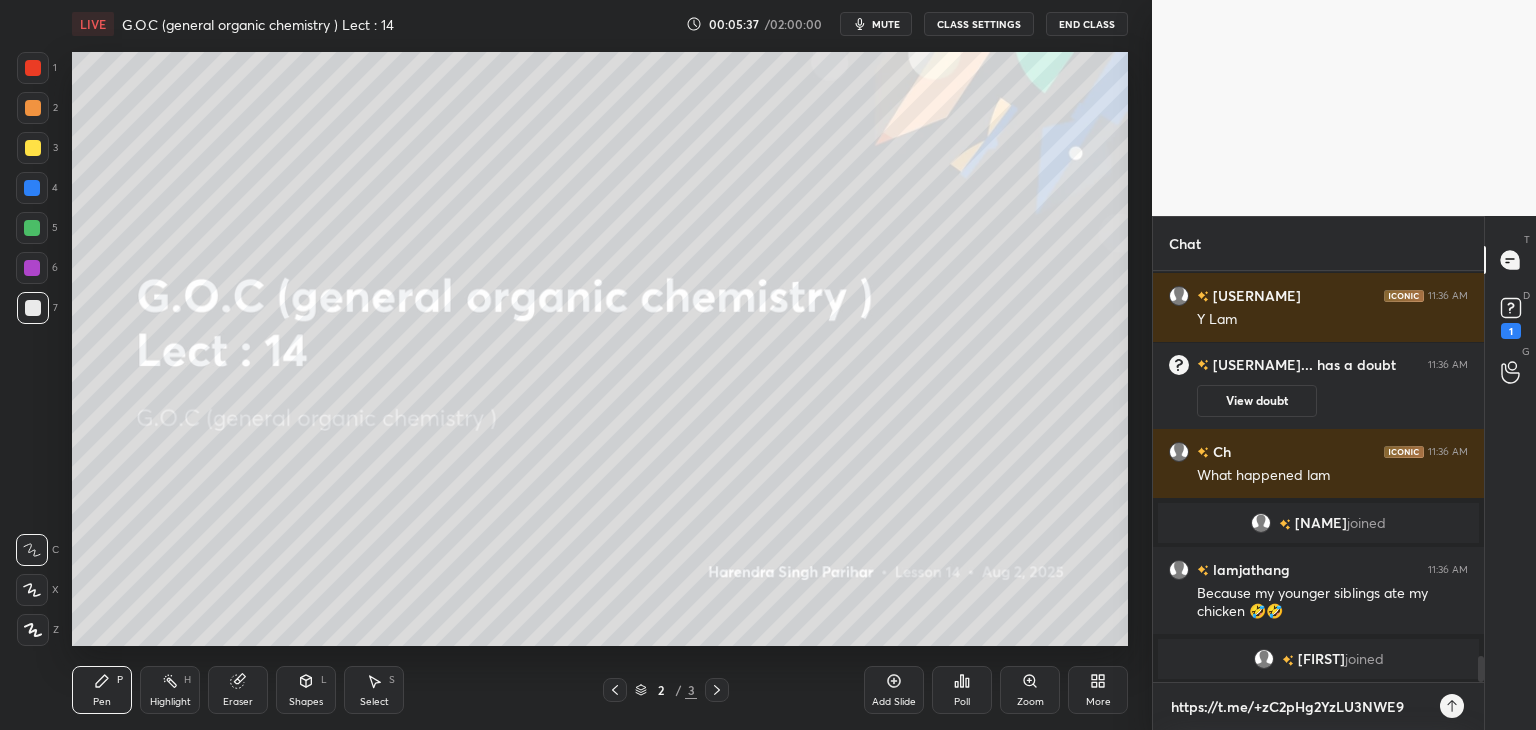 type on "https://t.me/+zC2pHg2YzLU3NWE9" 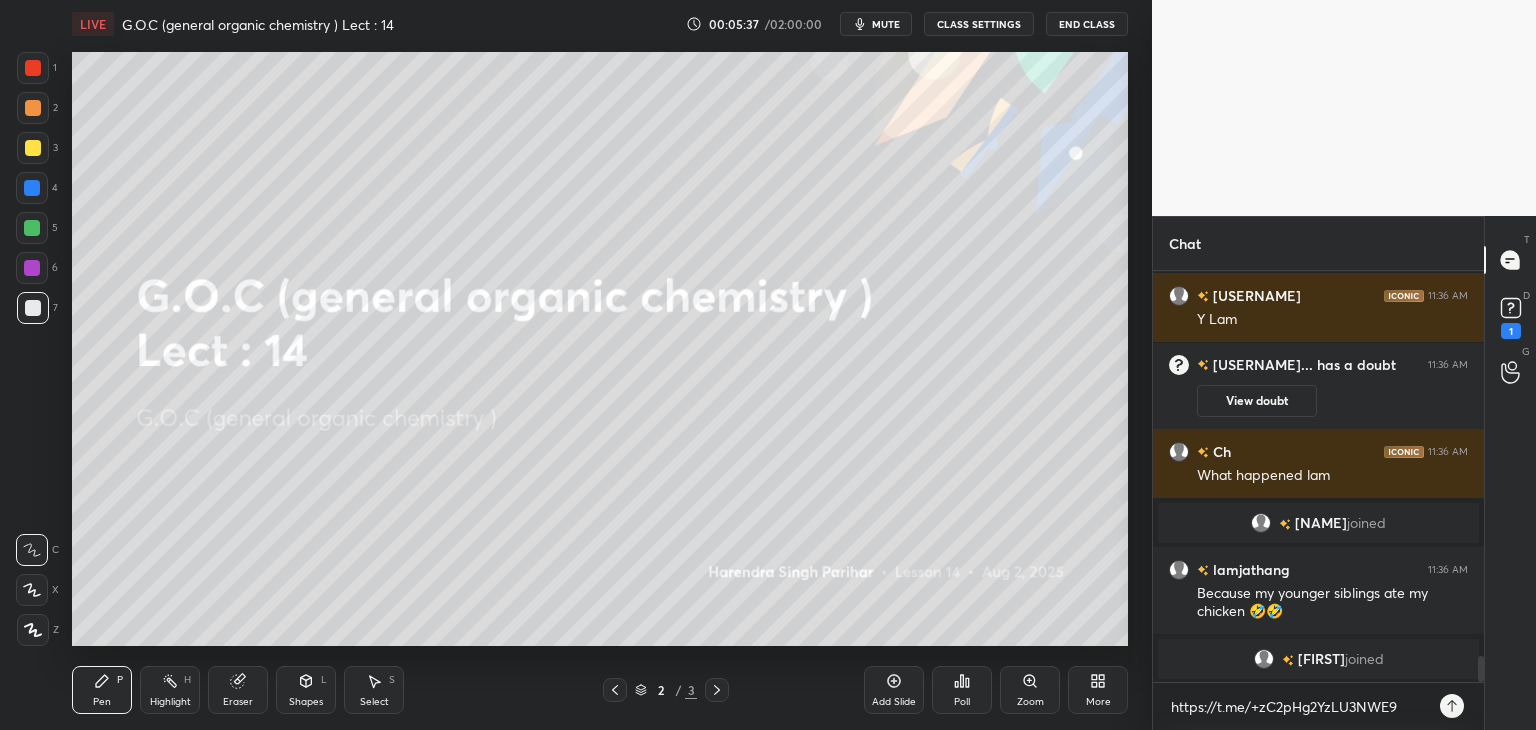 type on "x" 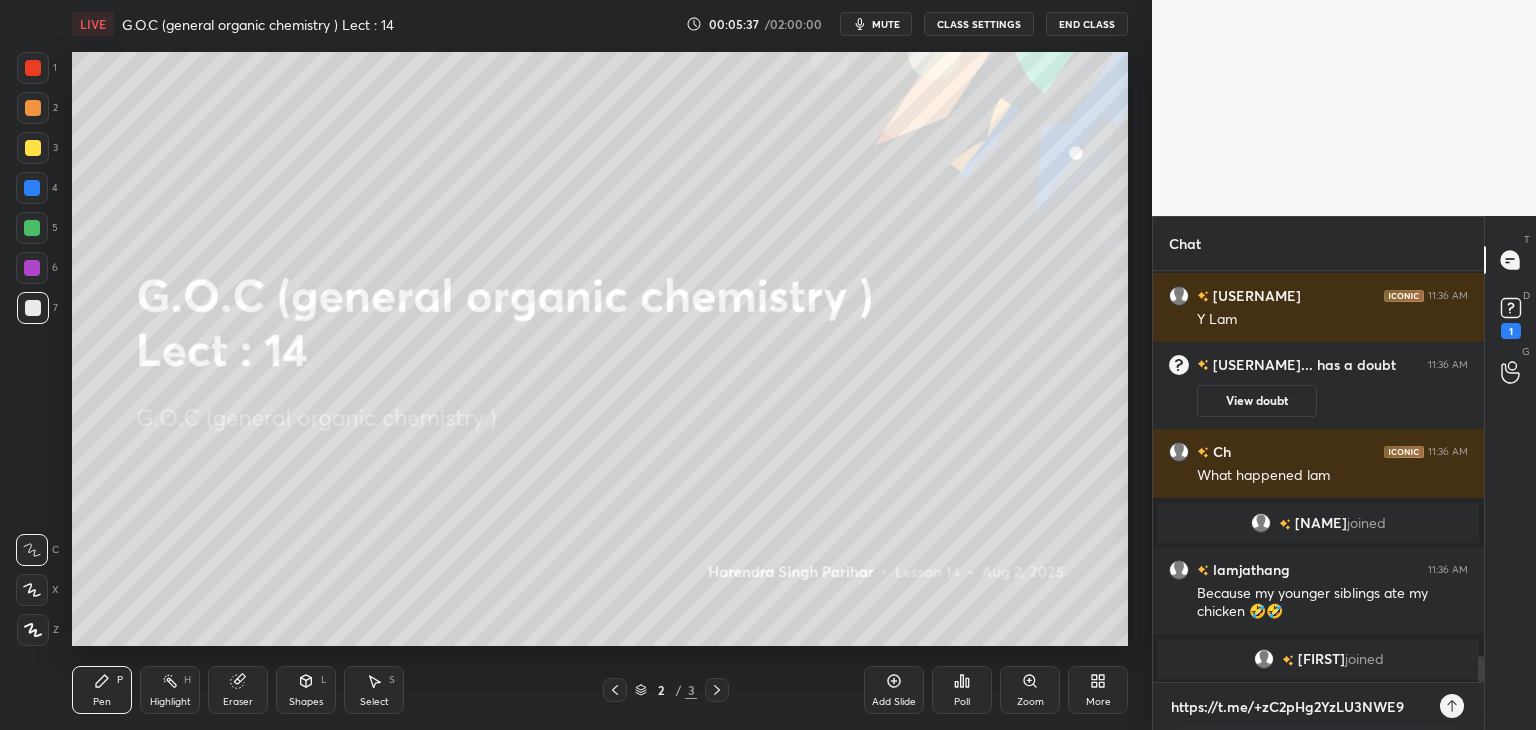 type 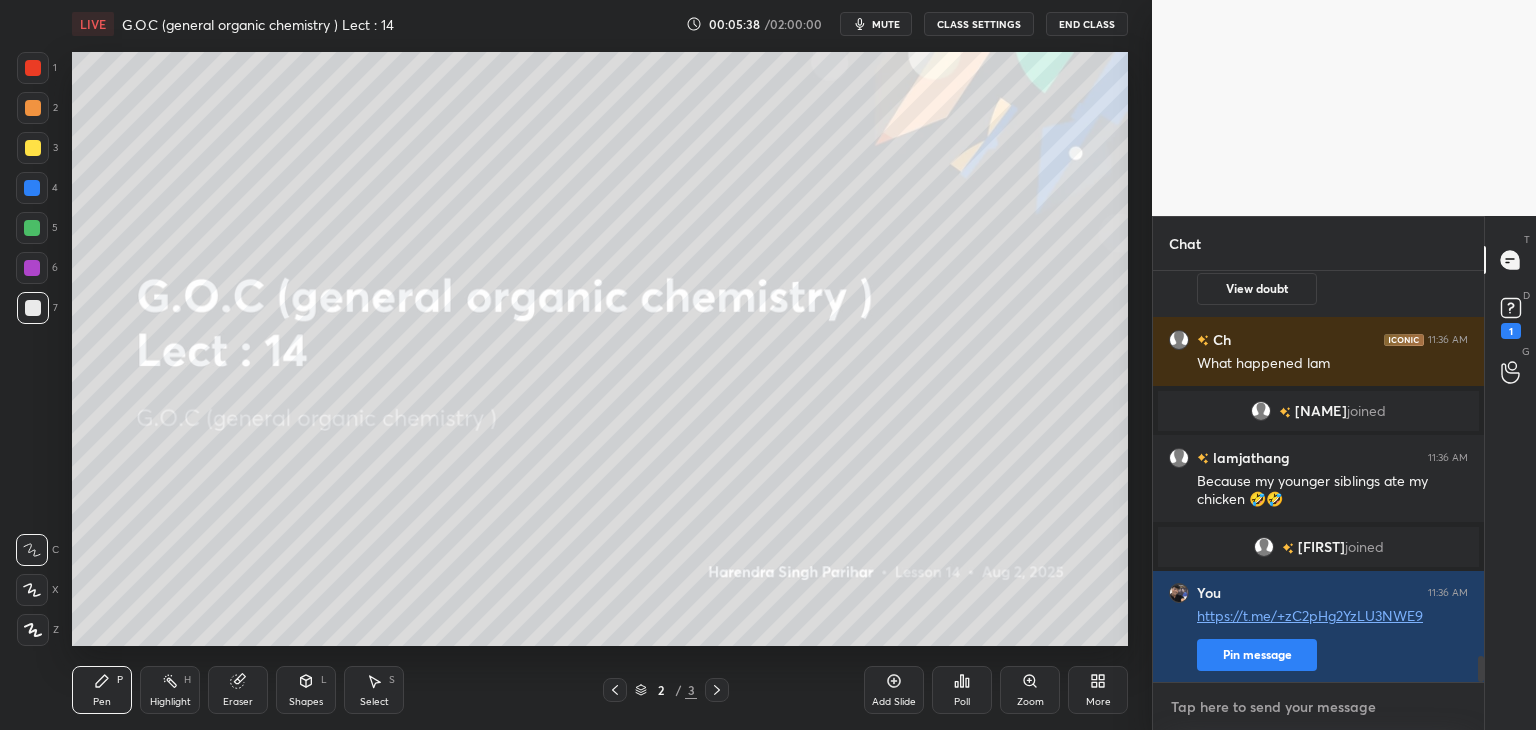 scroll, scrollTop: 6052, scrollLeft: 0, axis: vertical 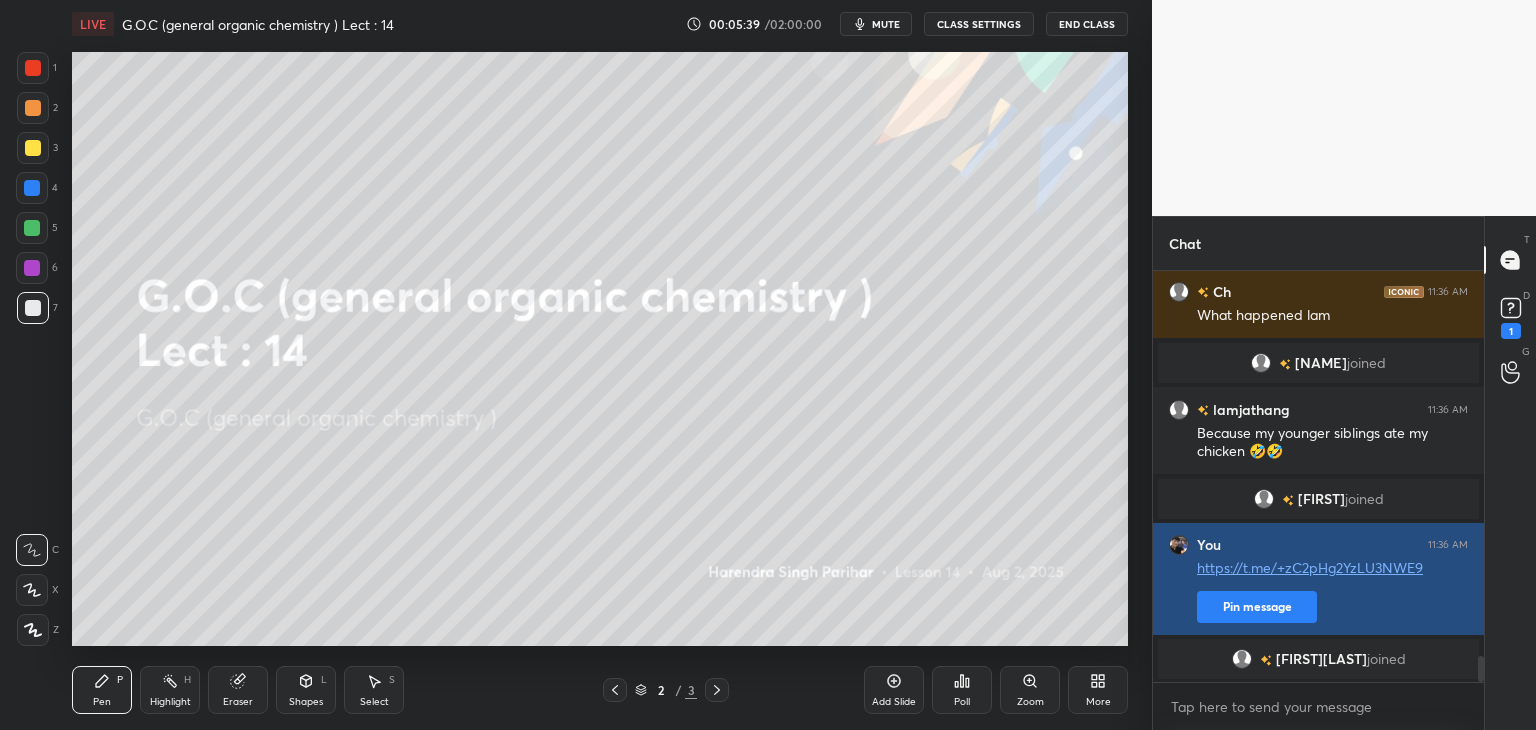 click on "Pin message" at bounding box center [1257, 607] 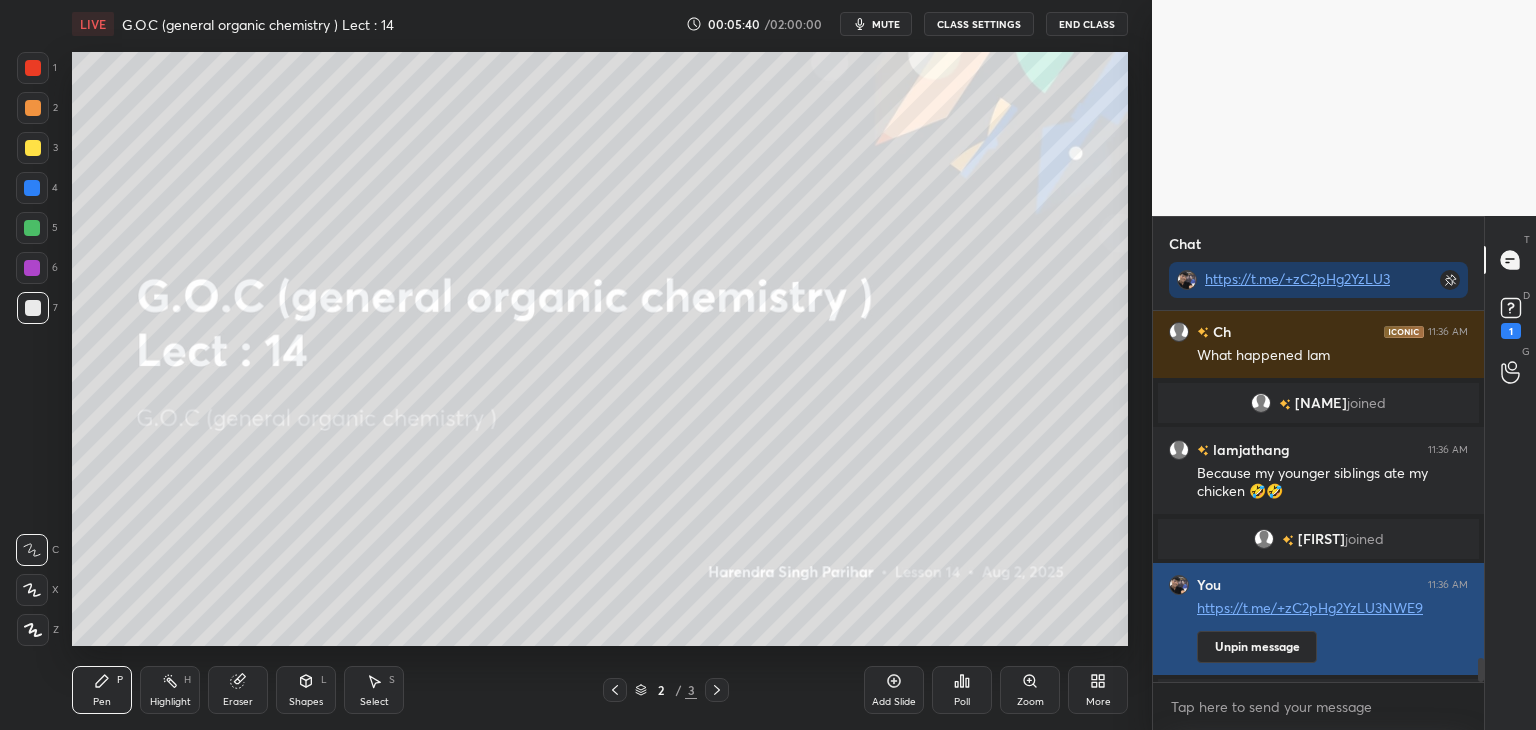 scroll, scrollTop: 365, scrollLeft: 325, axis: both 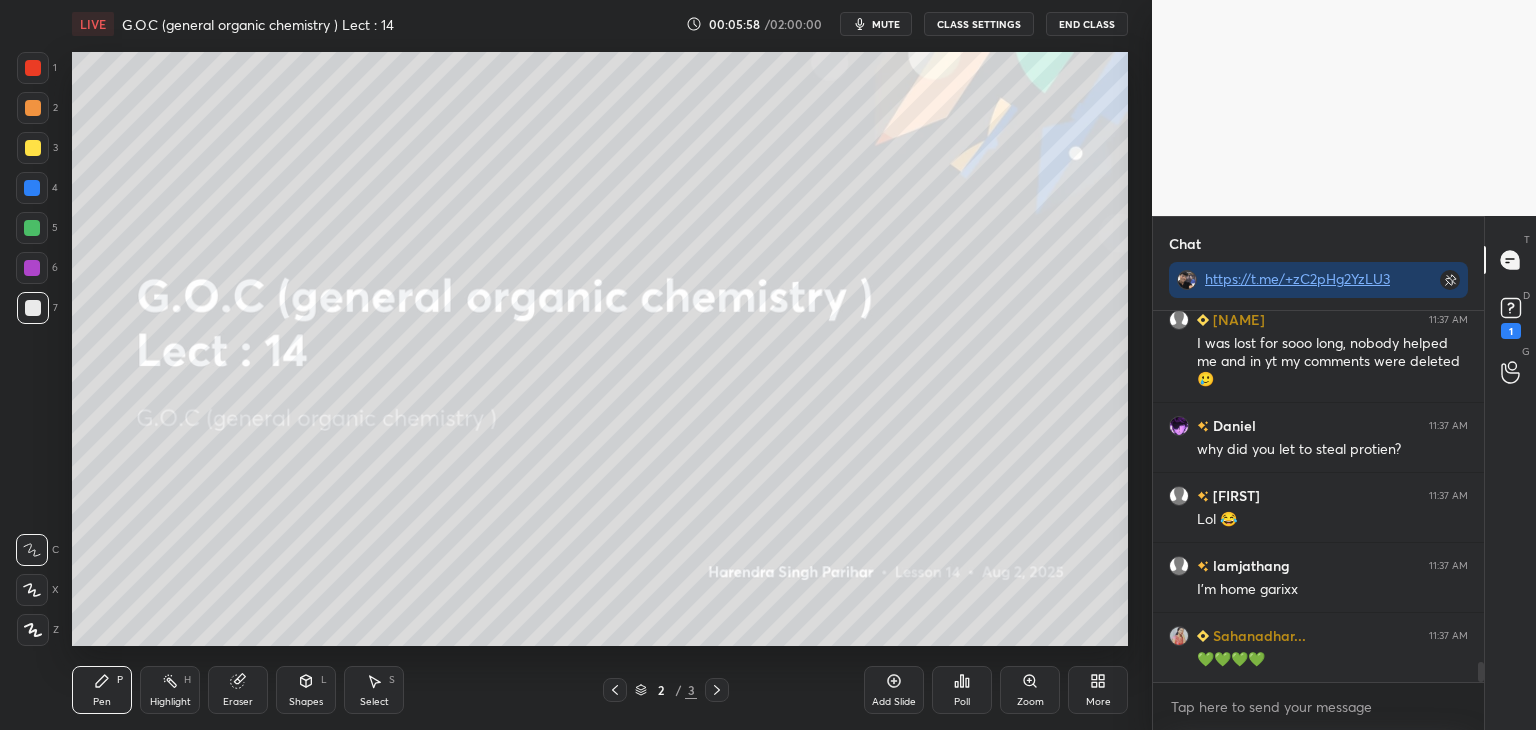 click 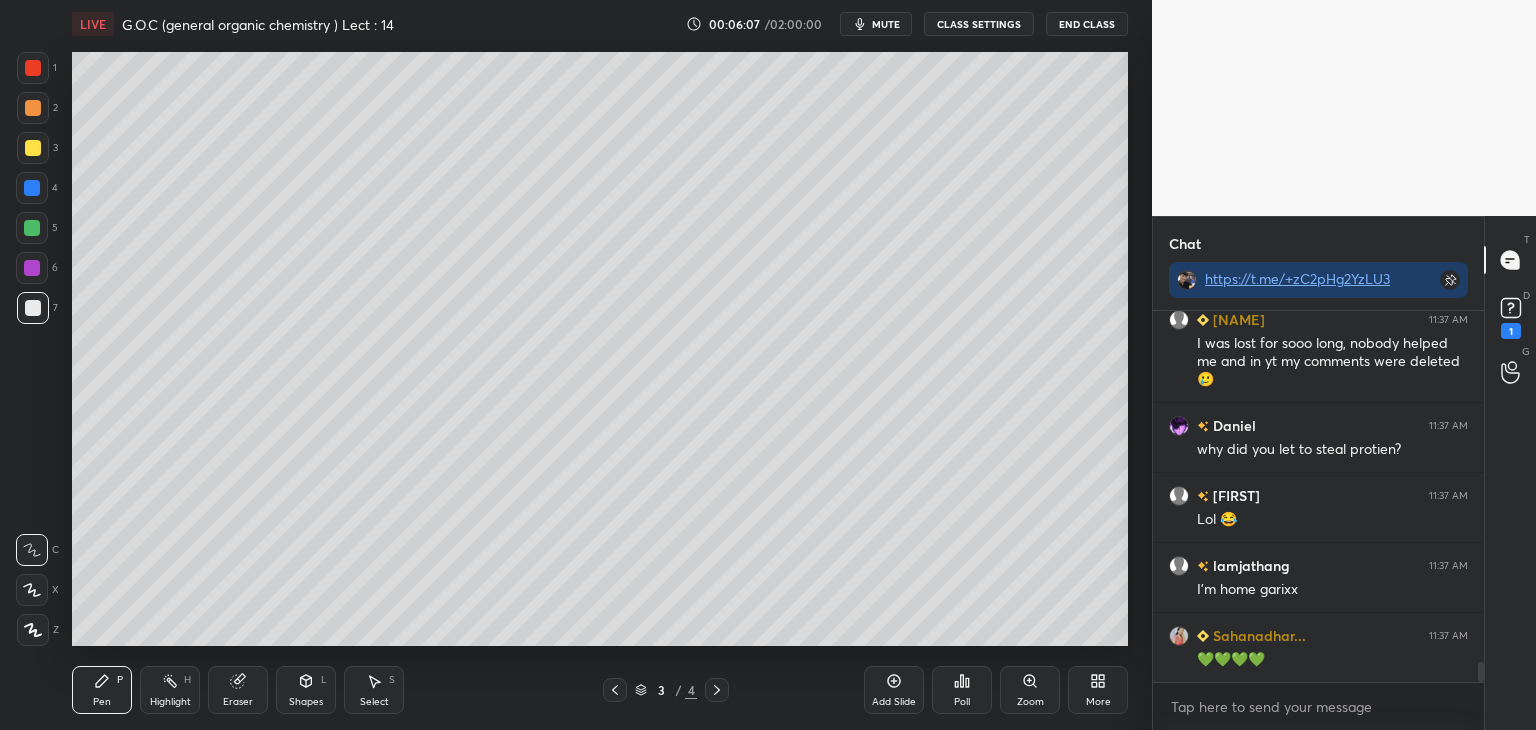 scroll, scrollTop: 6534, scrollLeft: 0, axis: vertical 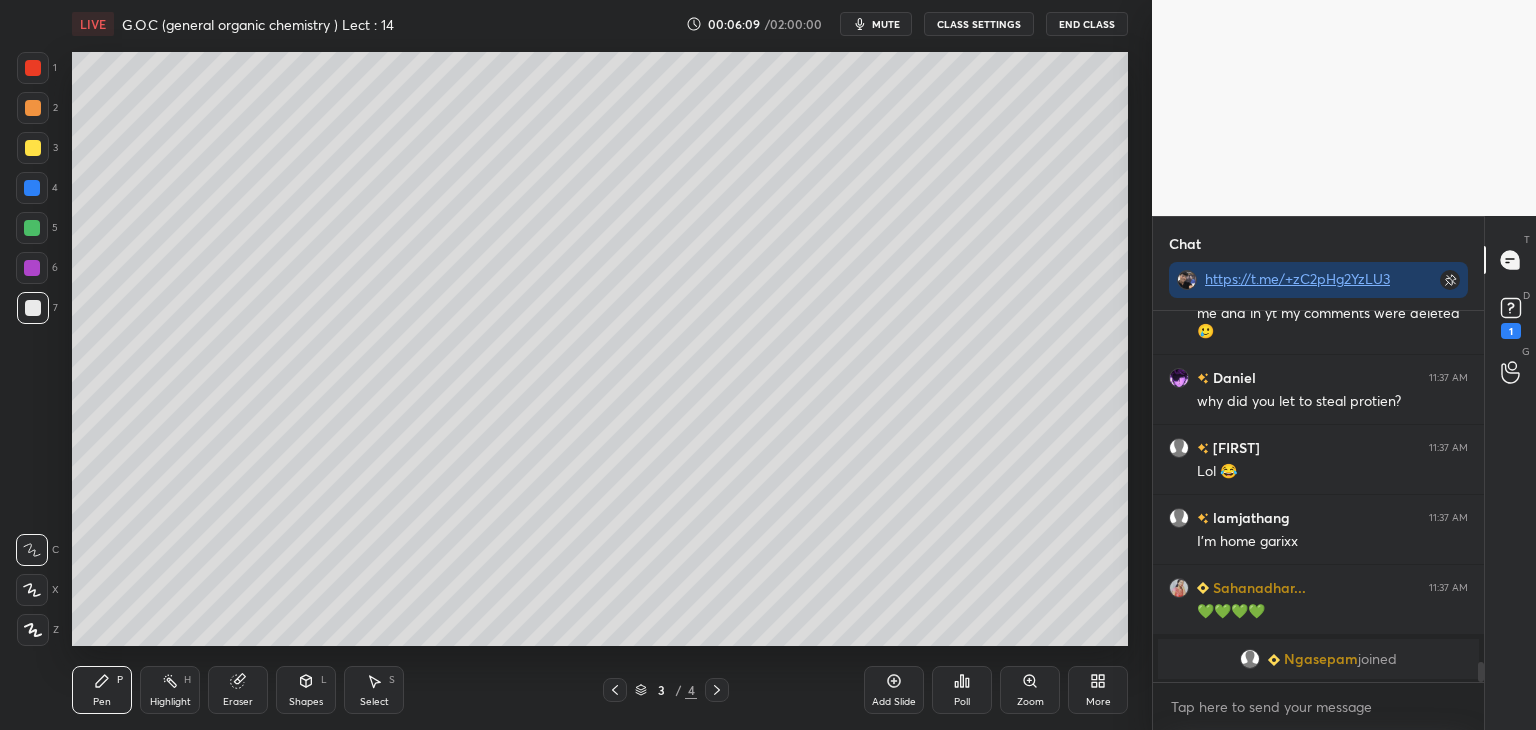 click at bounding box center [33, 308] 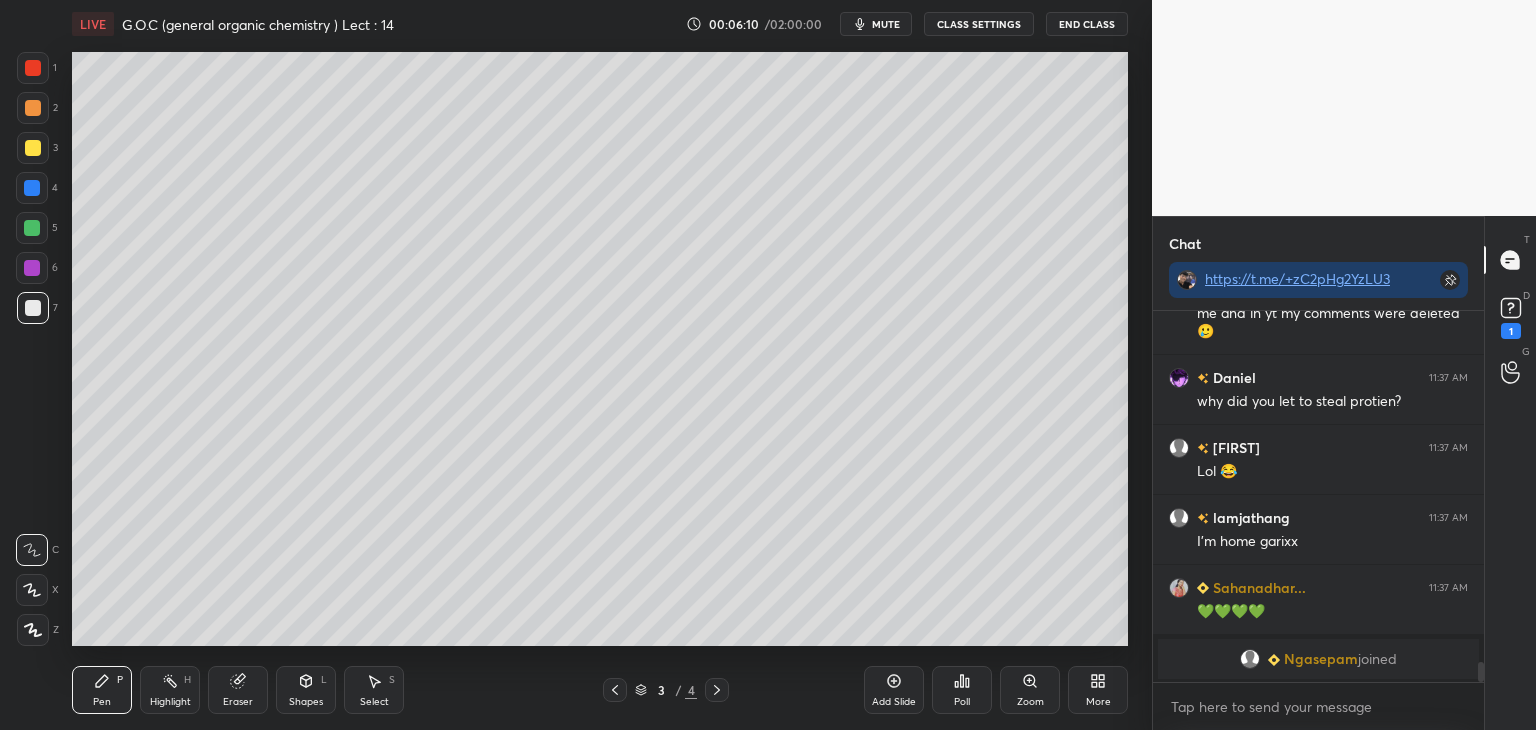 click 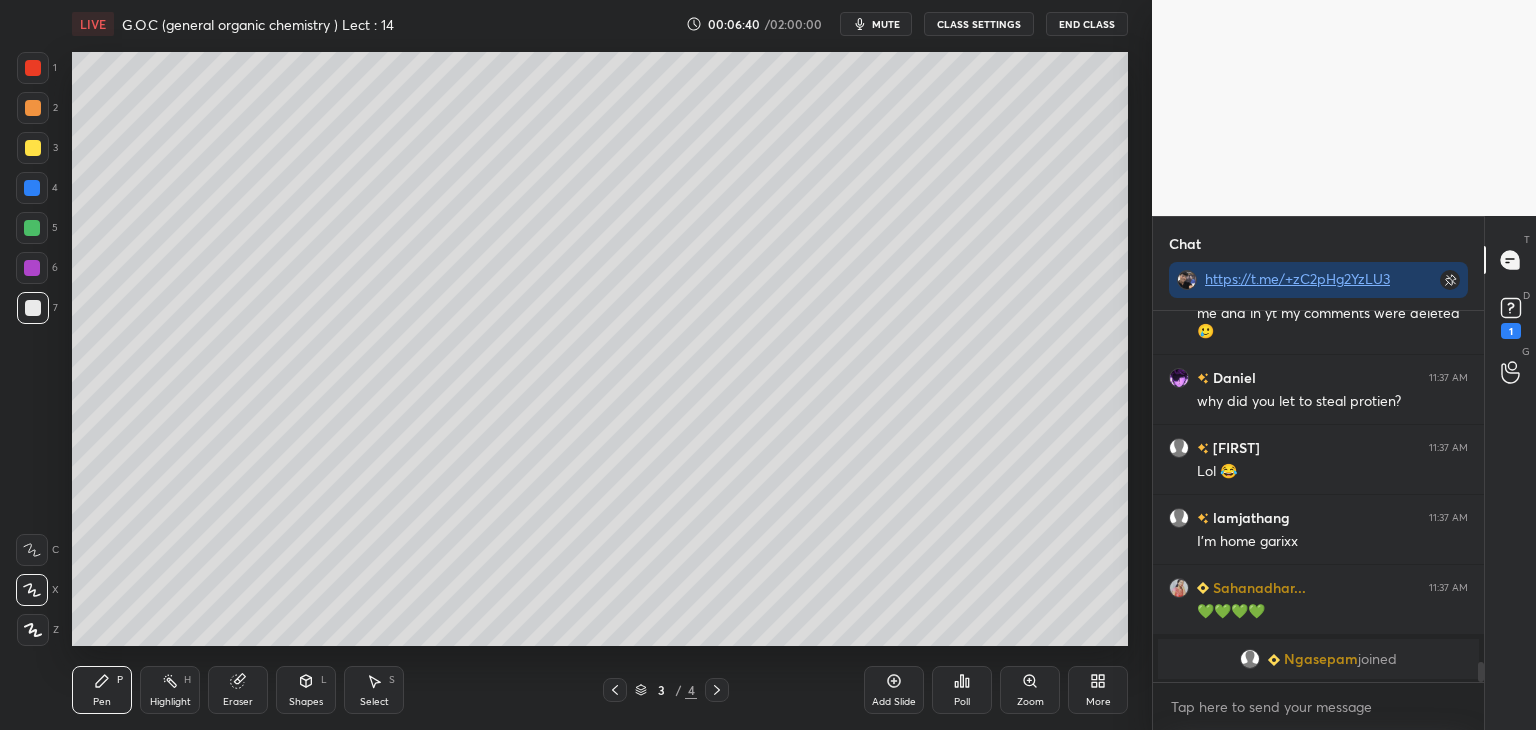 click on "Shapes L" at bounding box center (306, 690) 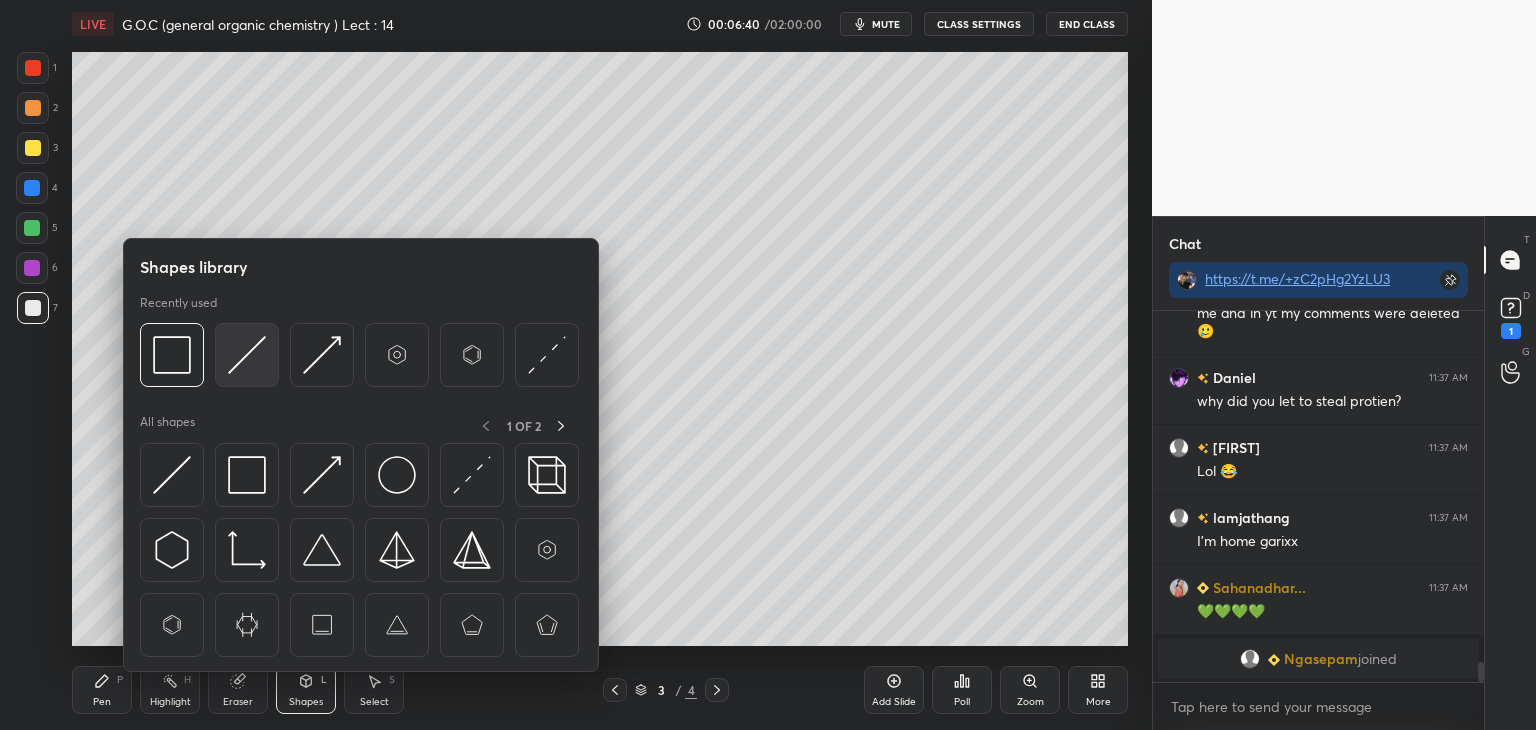 click at bounding box center (247, 355) 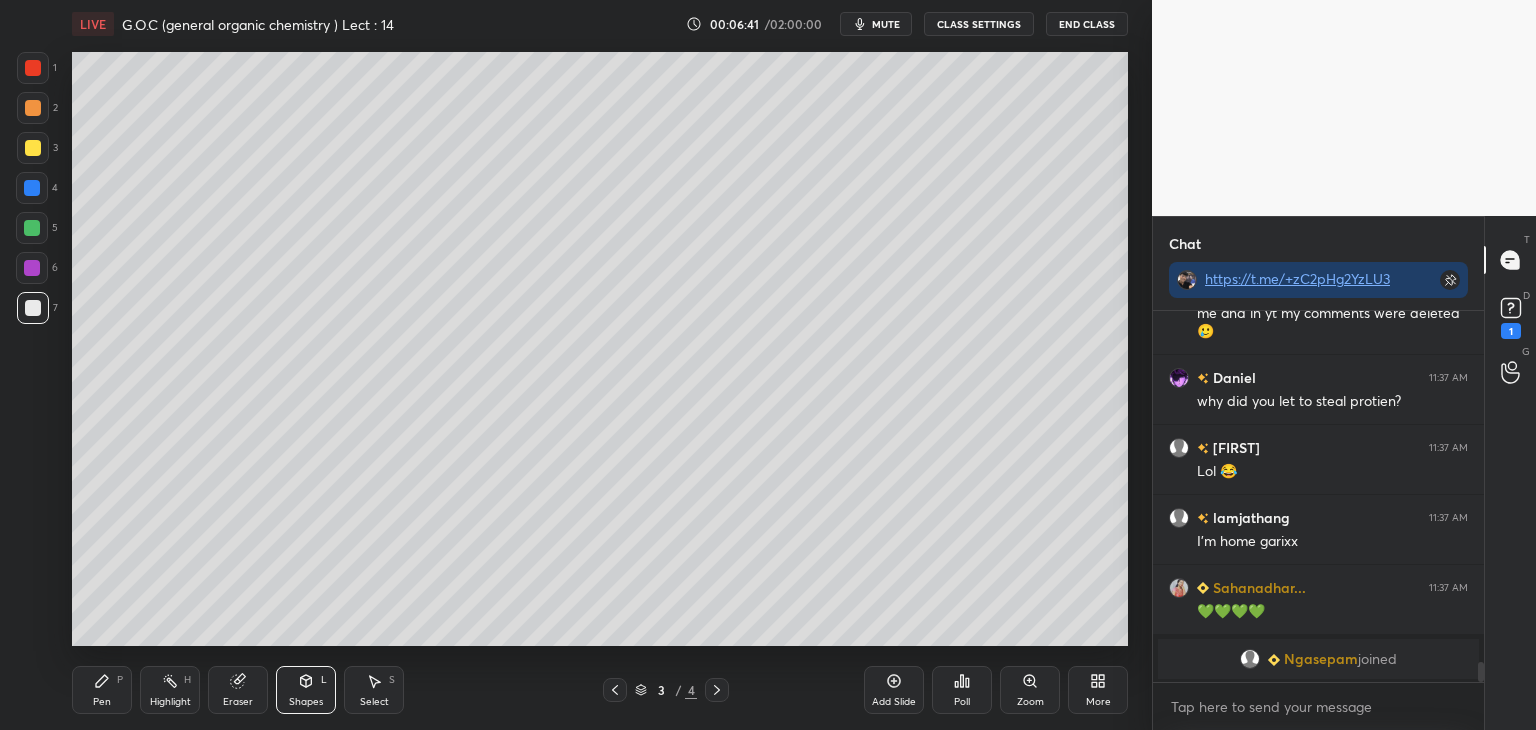 click at bounding box center [33, 148] 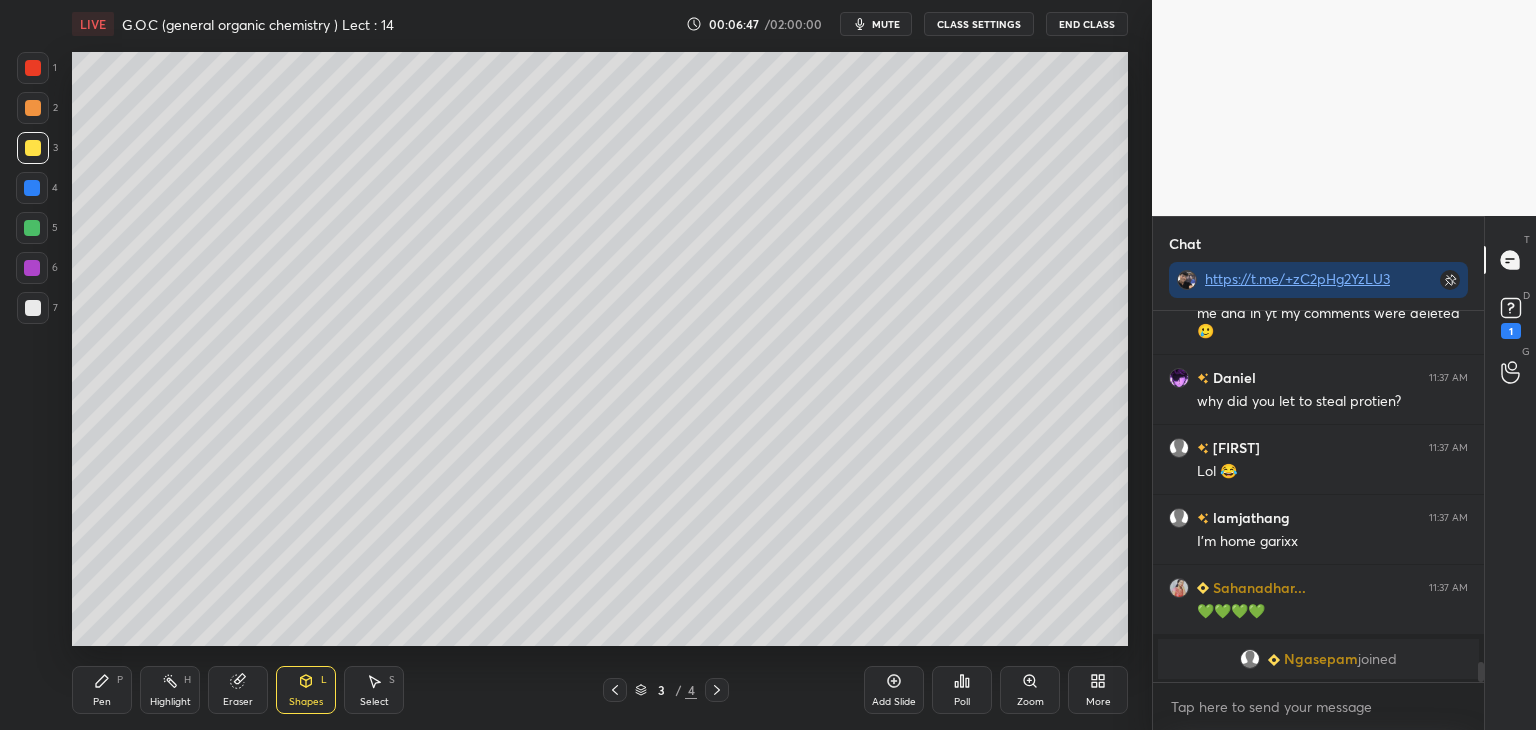 click 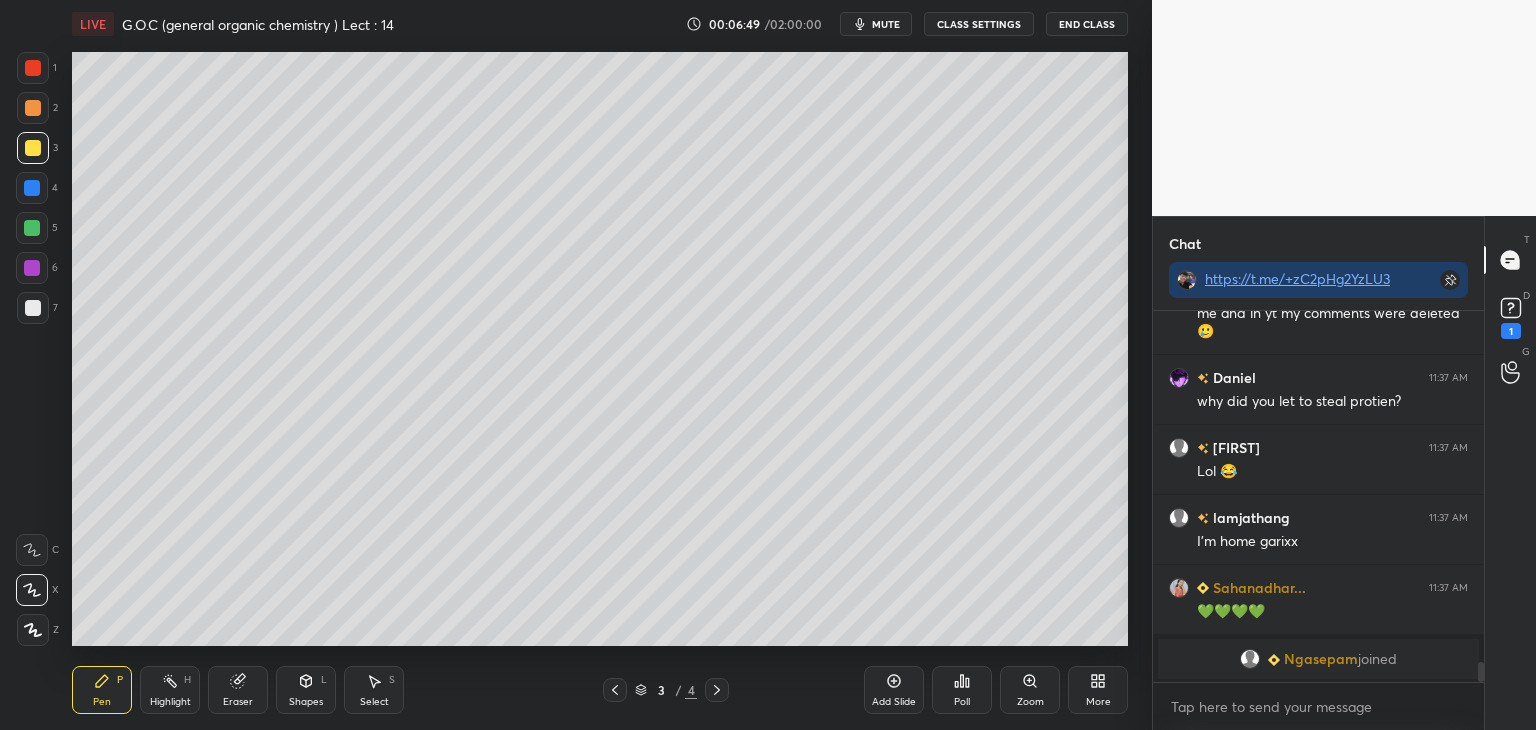 click at bounding box center [33, 108] 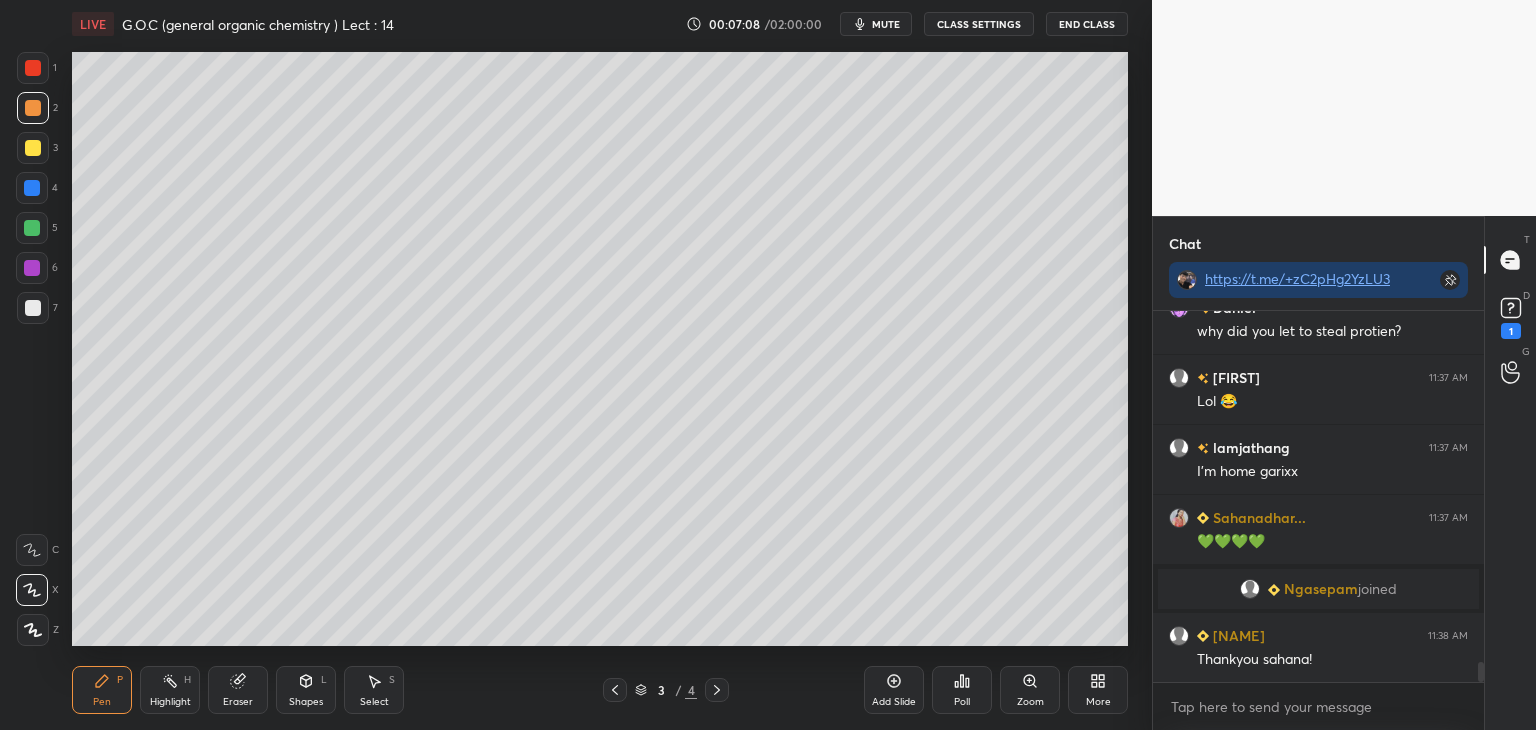 scroll, scrollTop: 6502, scrollLeft: 0, axis: vertical 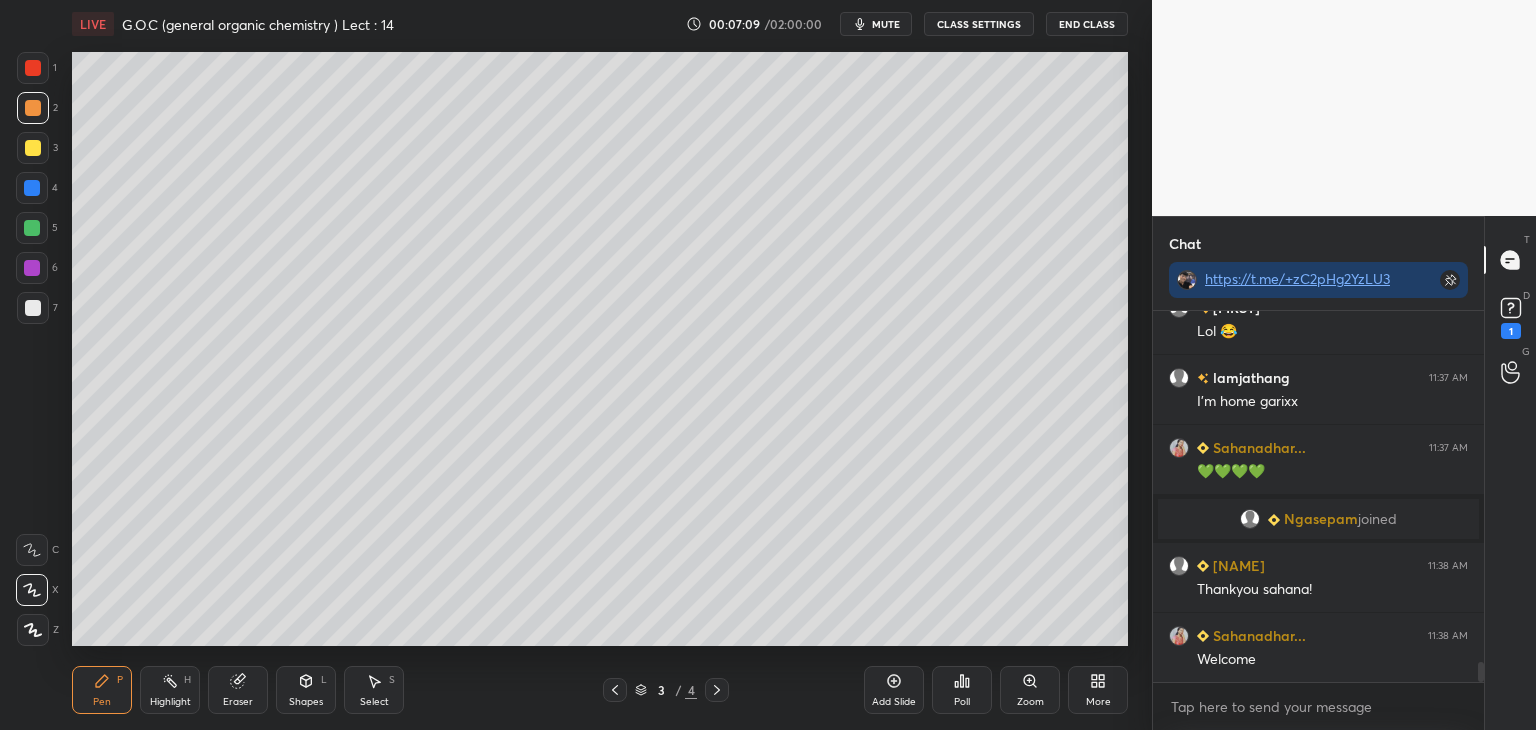click on "Shapes" at bounding box center [306, 702] 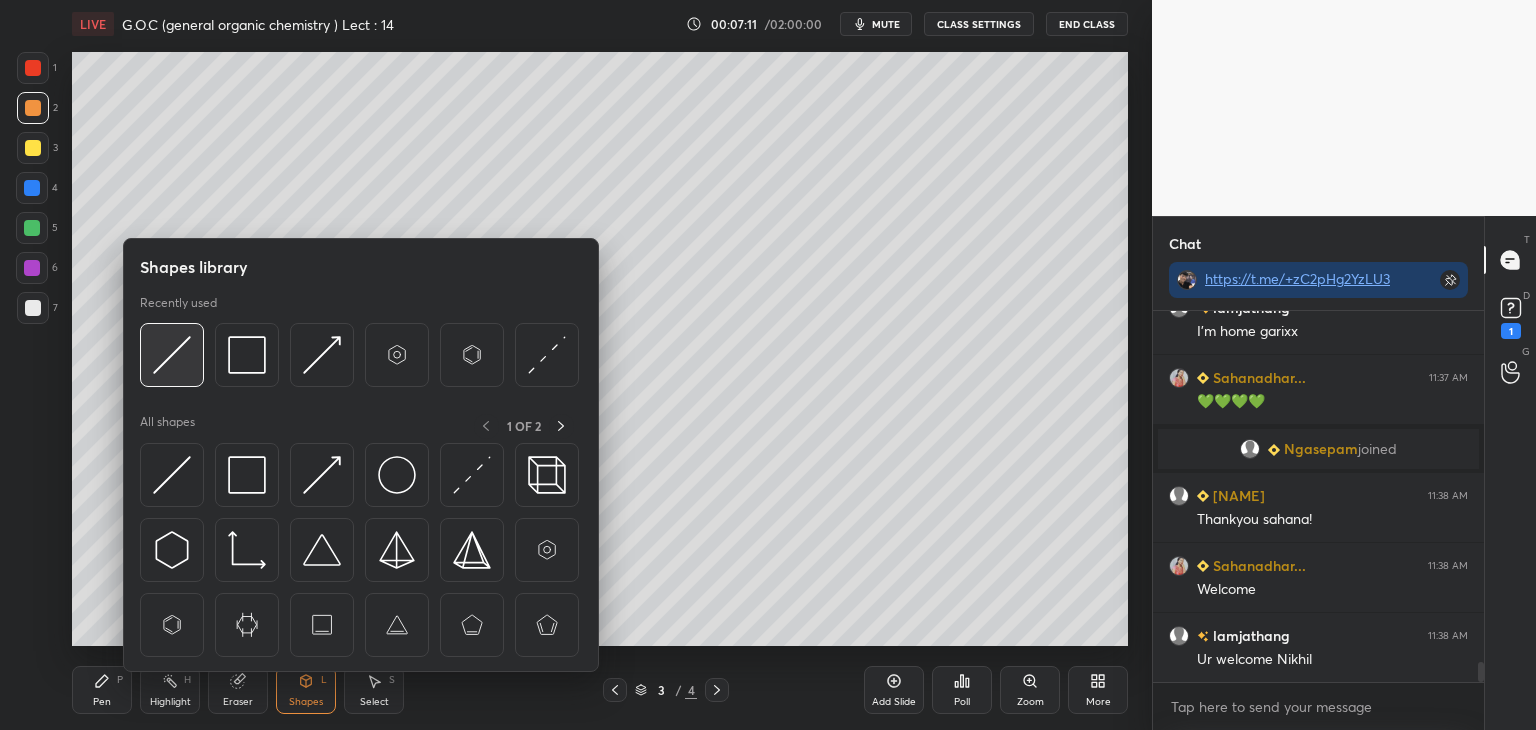 click at bounding box center (172, 355) 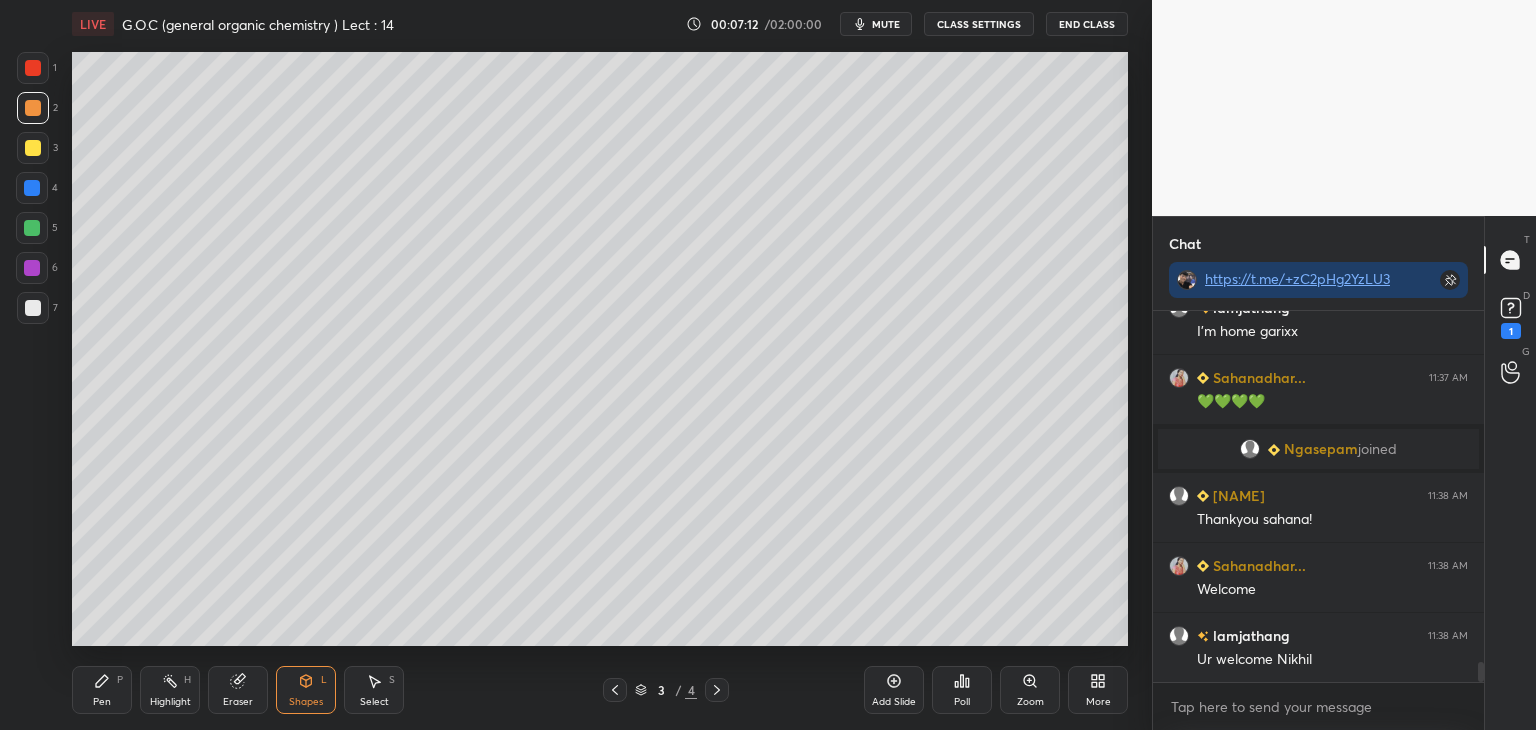 click at bounding box center (32, 188) 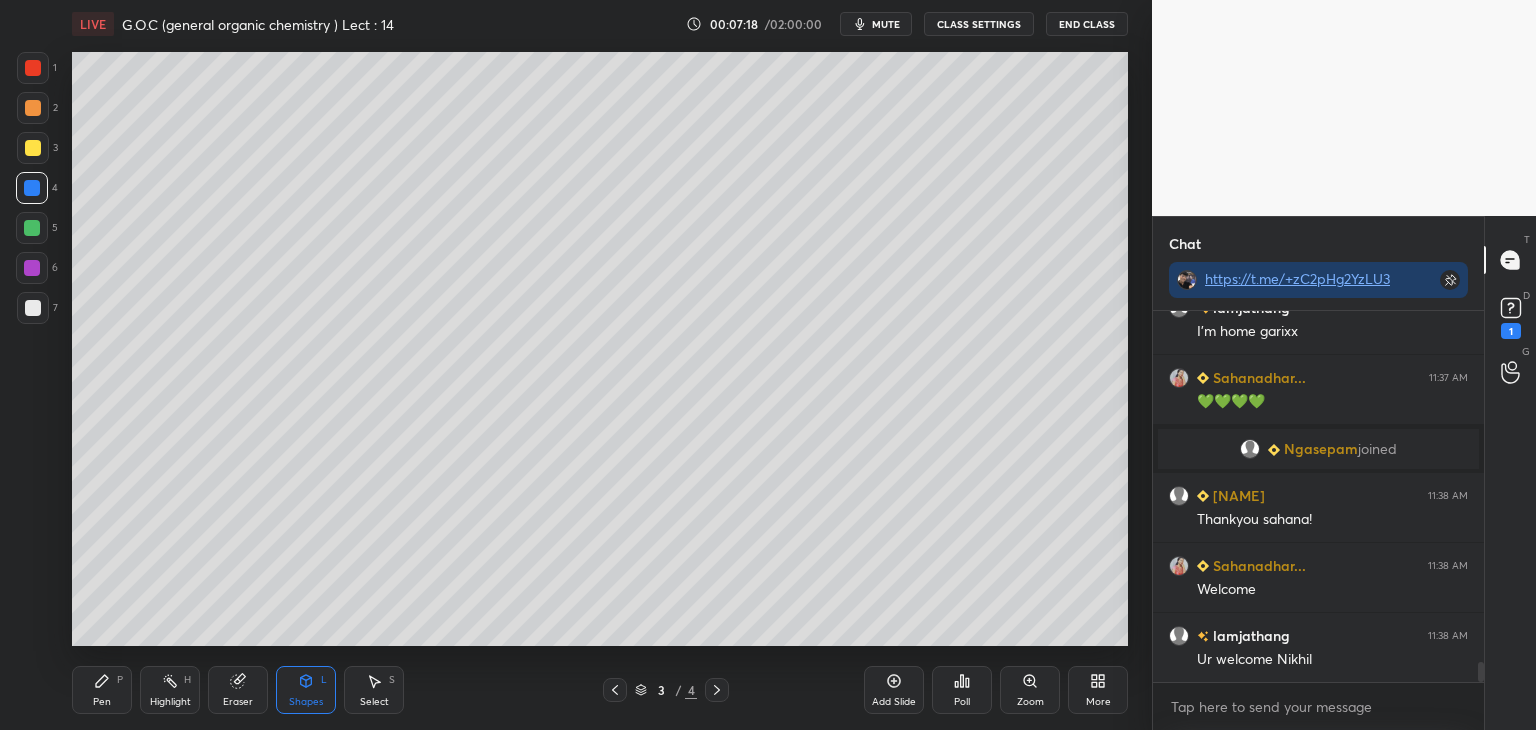 scroll, scrollTop: 6642, scrollLeft: 0, axis: vertical 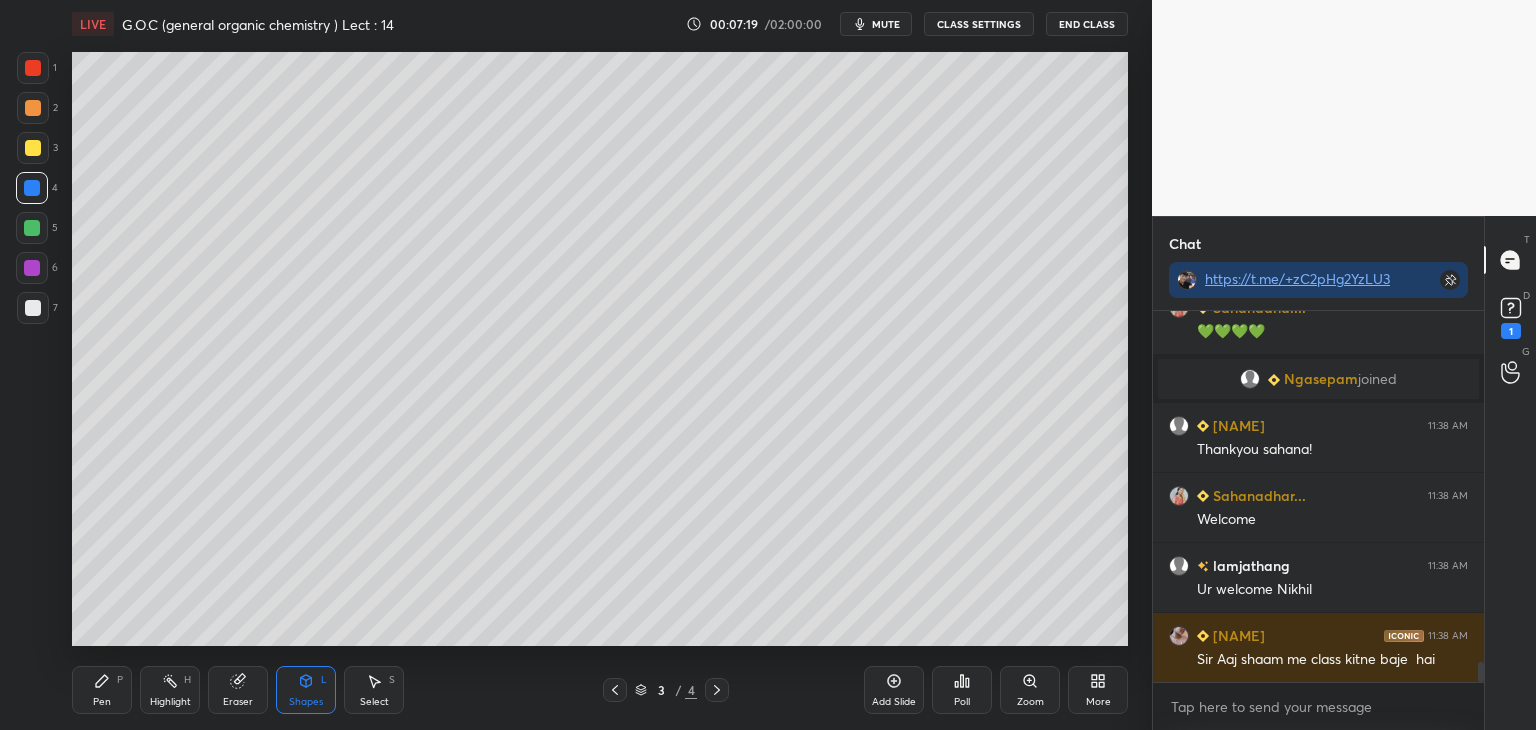 click on "Pen P" at bounding box center [102, 690] 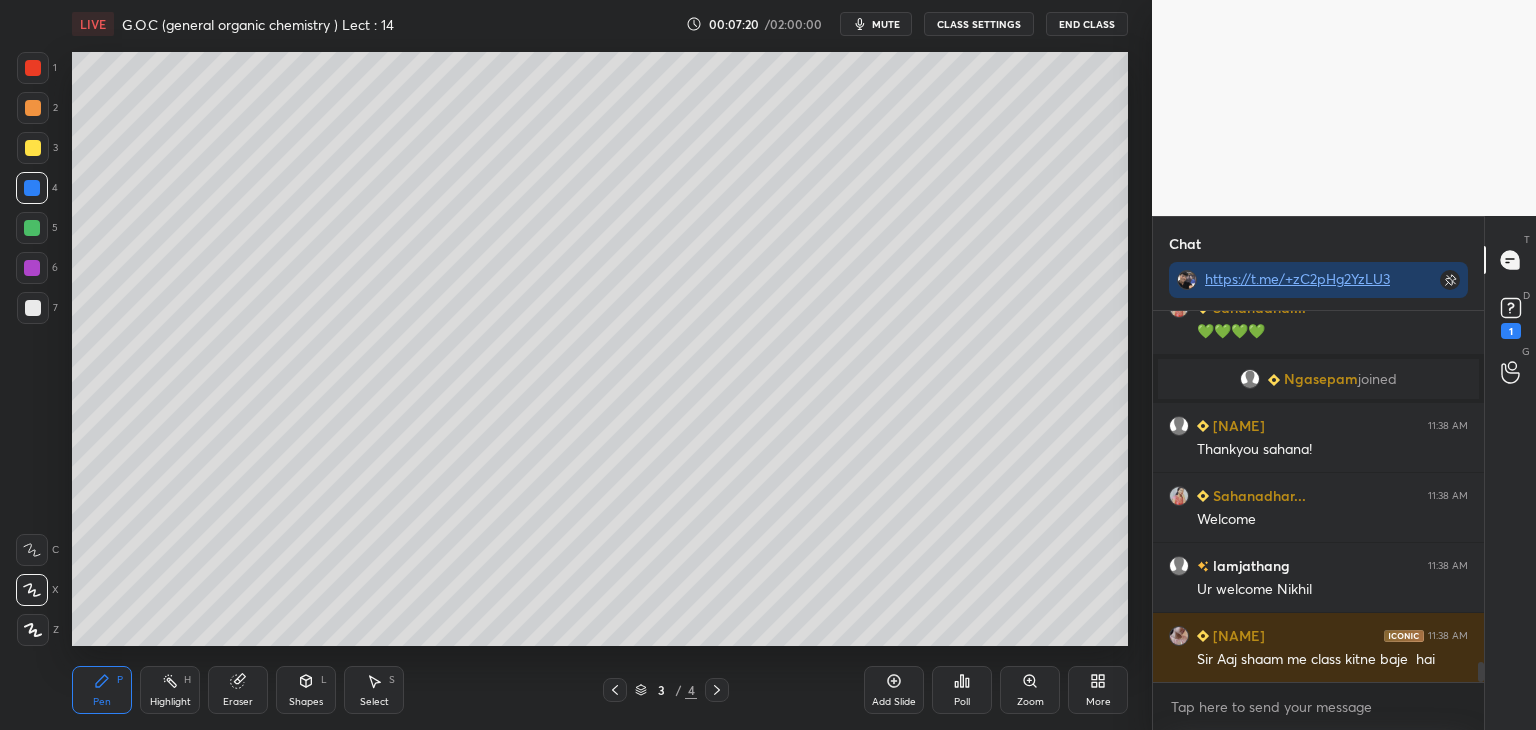 scroll, scrollTop: 6712, scrollLeft: 0, axis: vertical 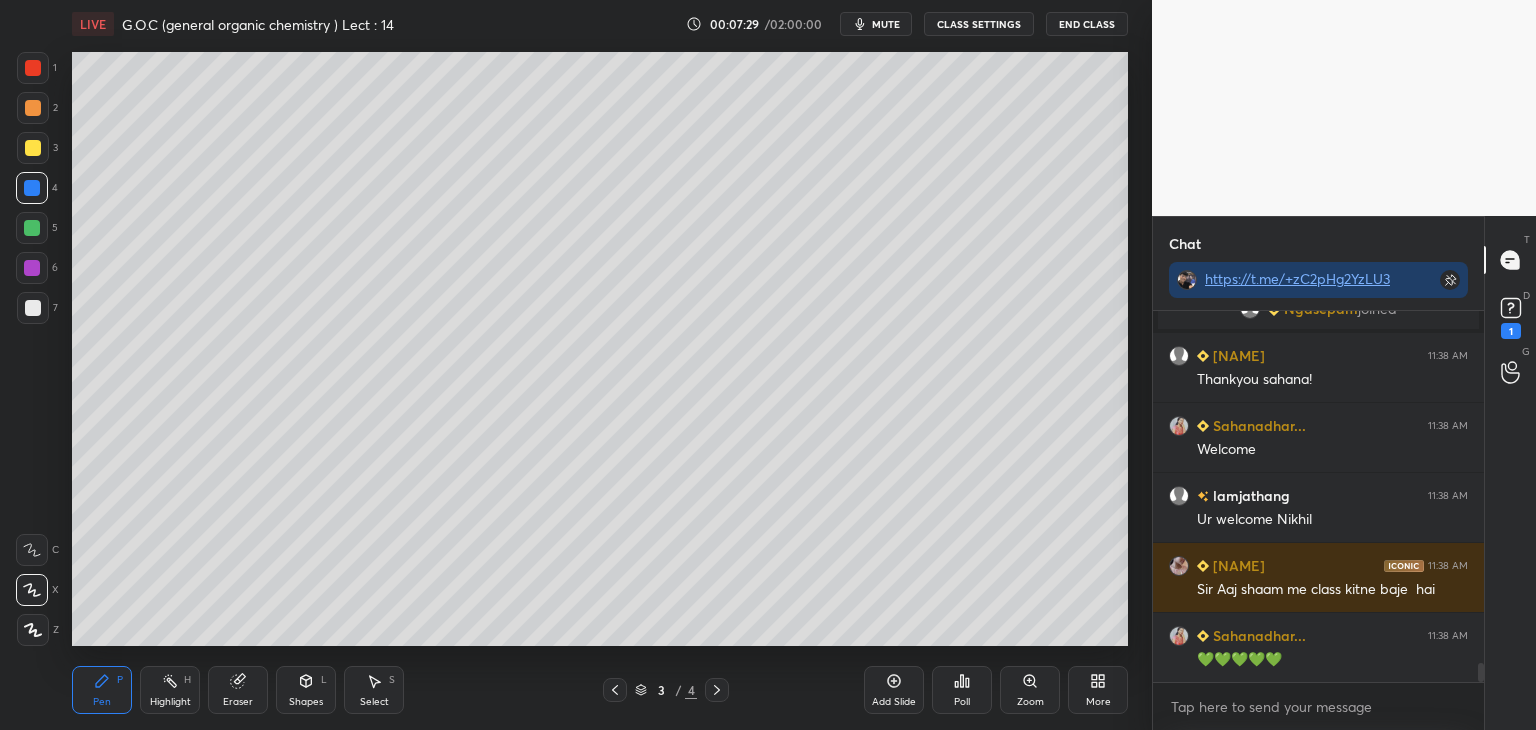 click at bounding box center [33, 308] 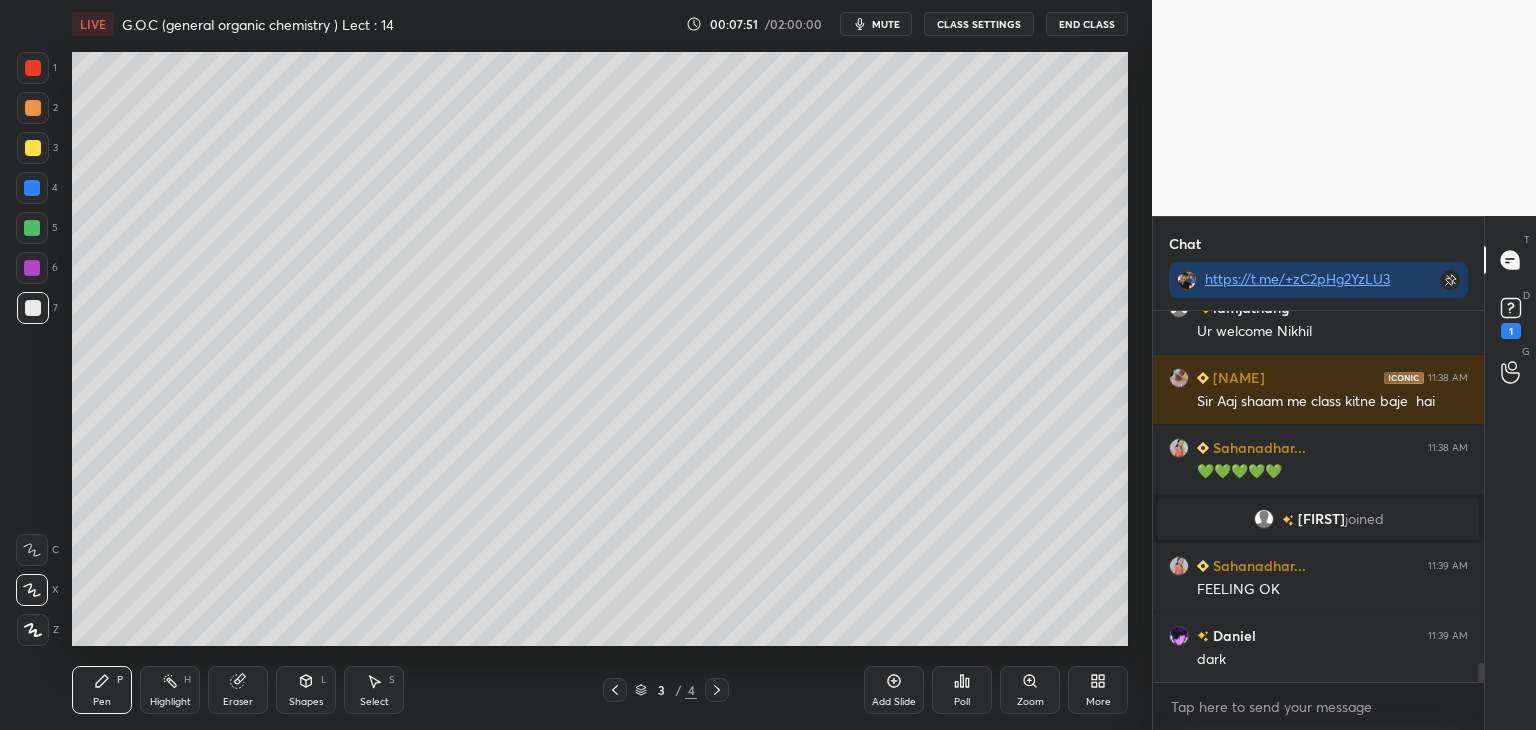 scroll, scrollTop: 6854, scrollLeft: 0, axis: vertical 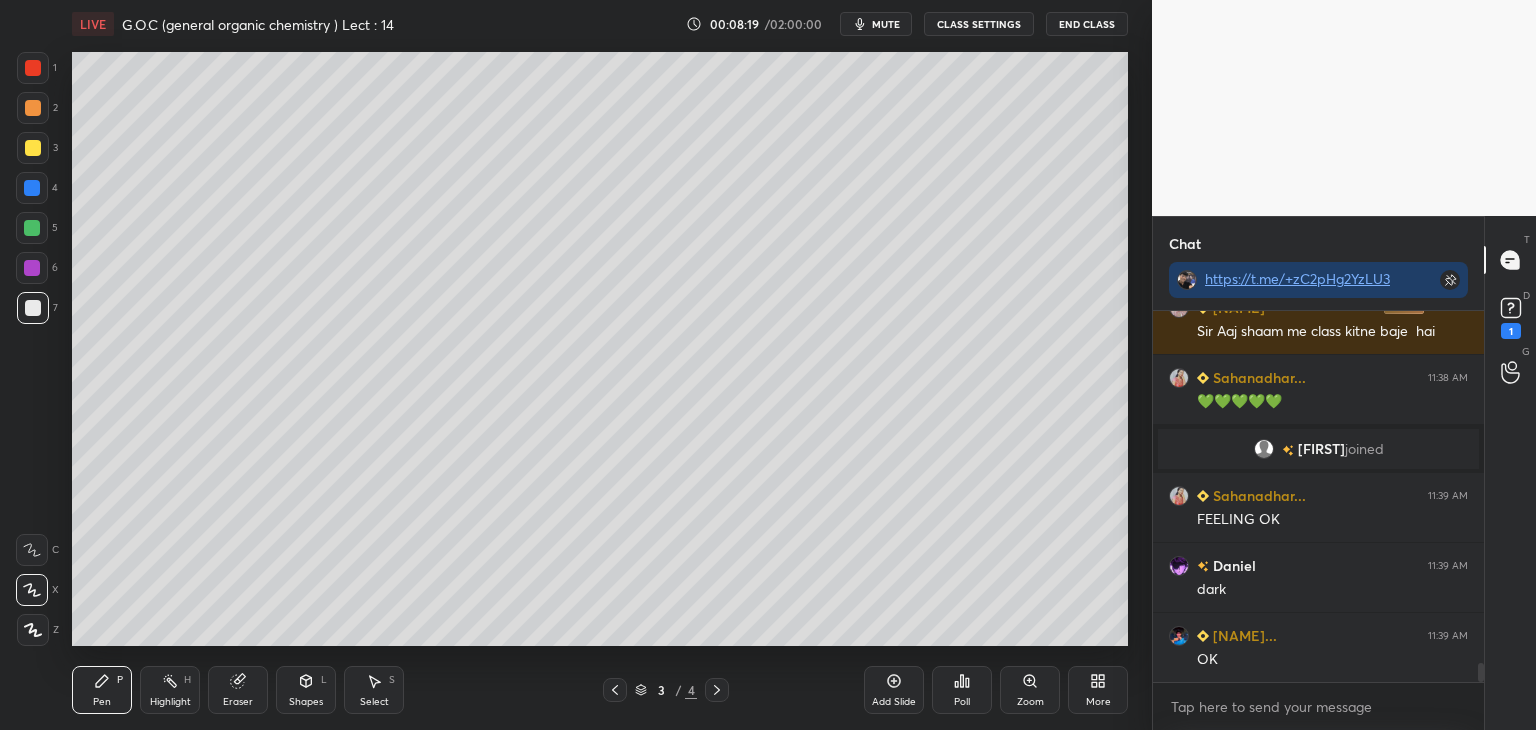 click on "mute" at bounding box center (886, 24) 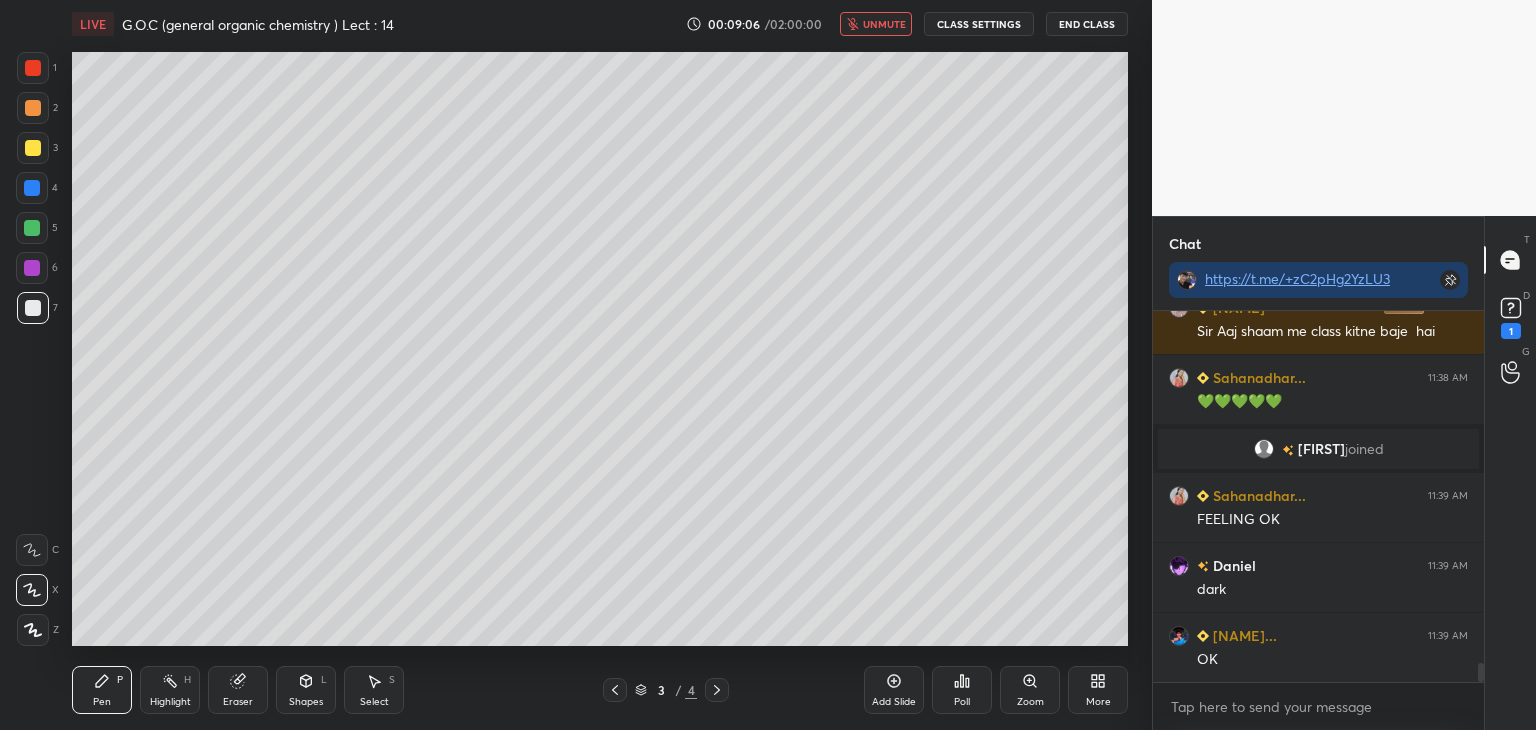 click at bounding box center [33, 148] 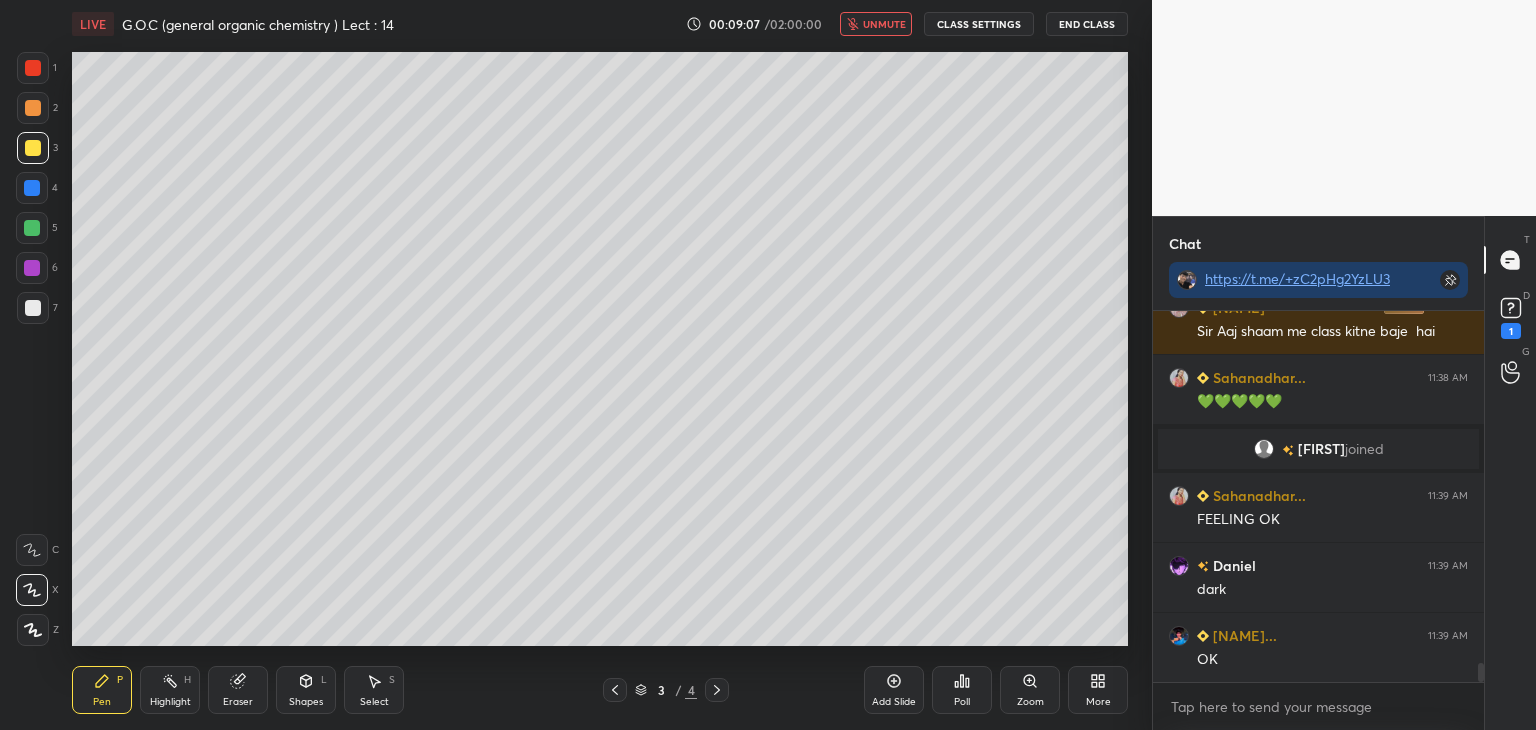 click on "Shapes" at bounding box center [306, 702] 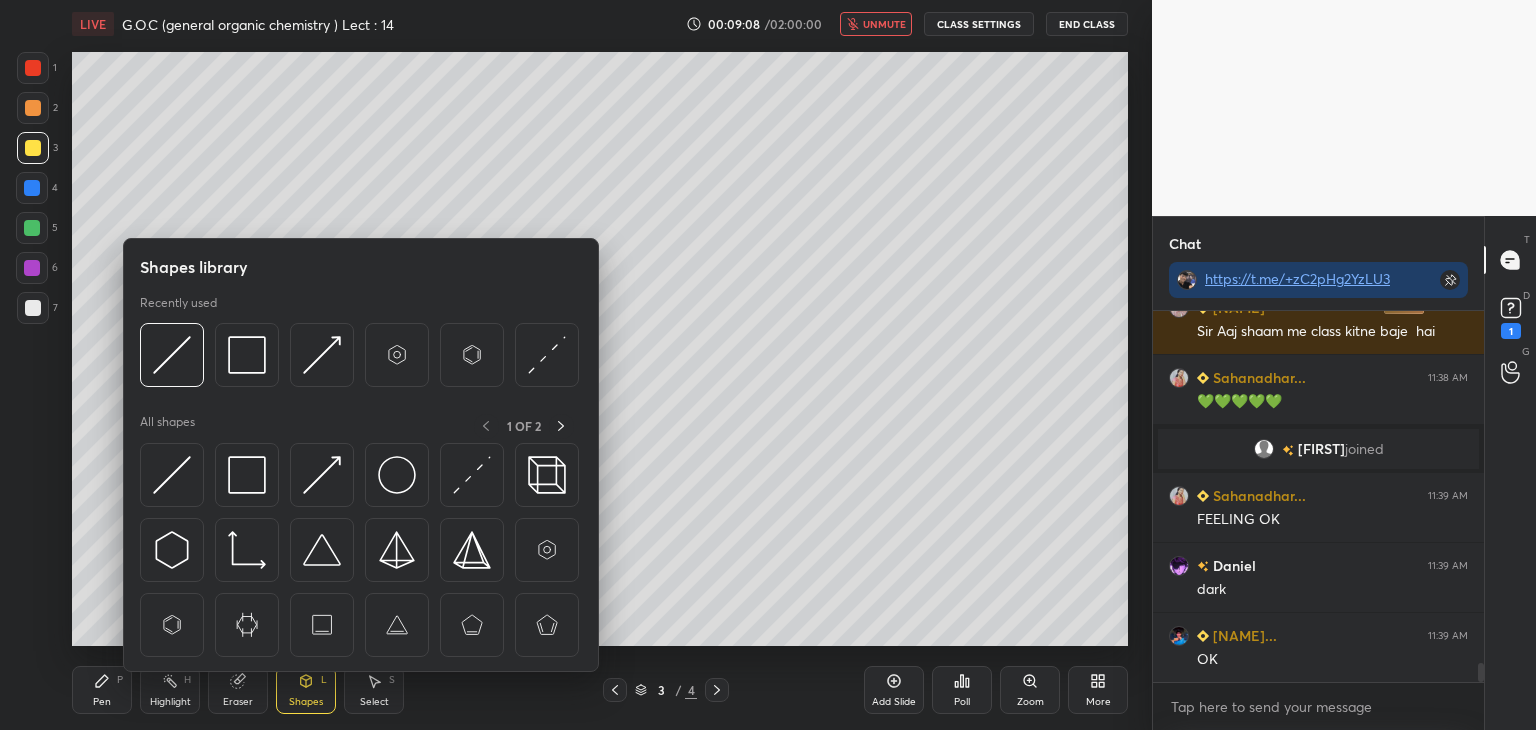 click at bounding box center (172, 355) 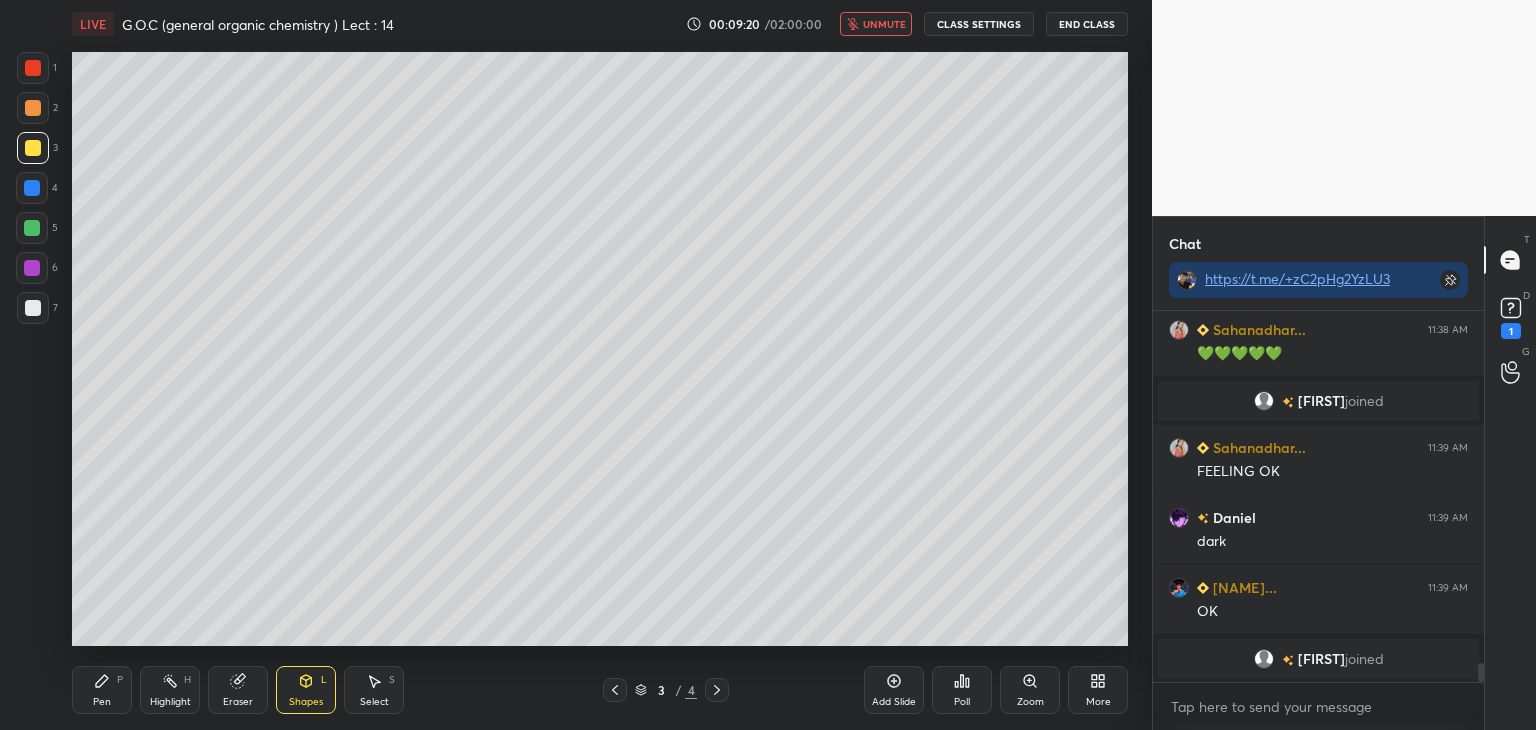 scroll, scrollTop: 6926, scrollLeft: 0, axis: vertical 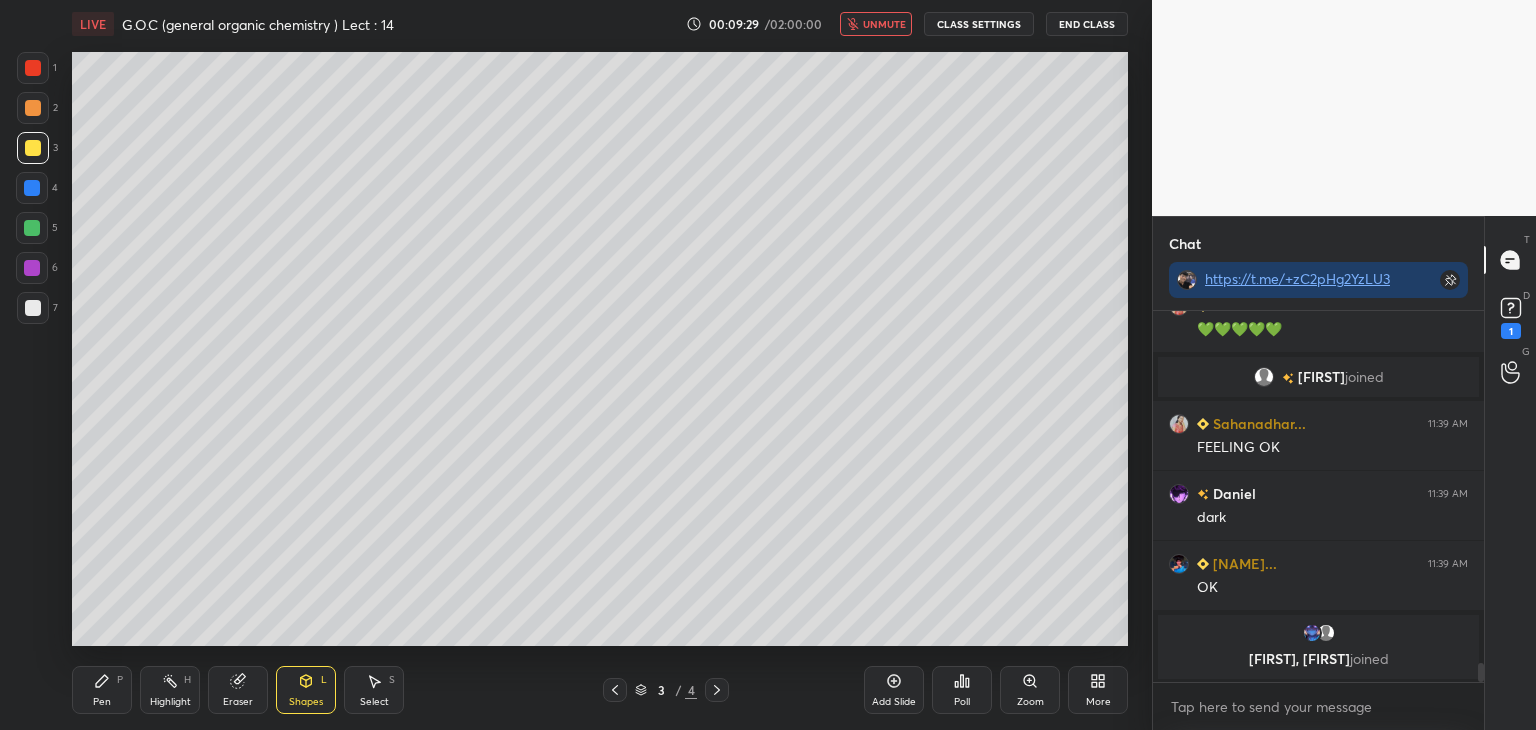 click at bounding box center (33, 108) 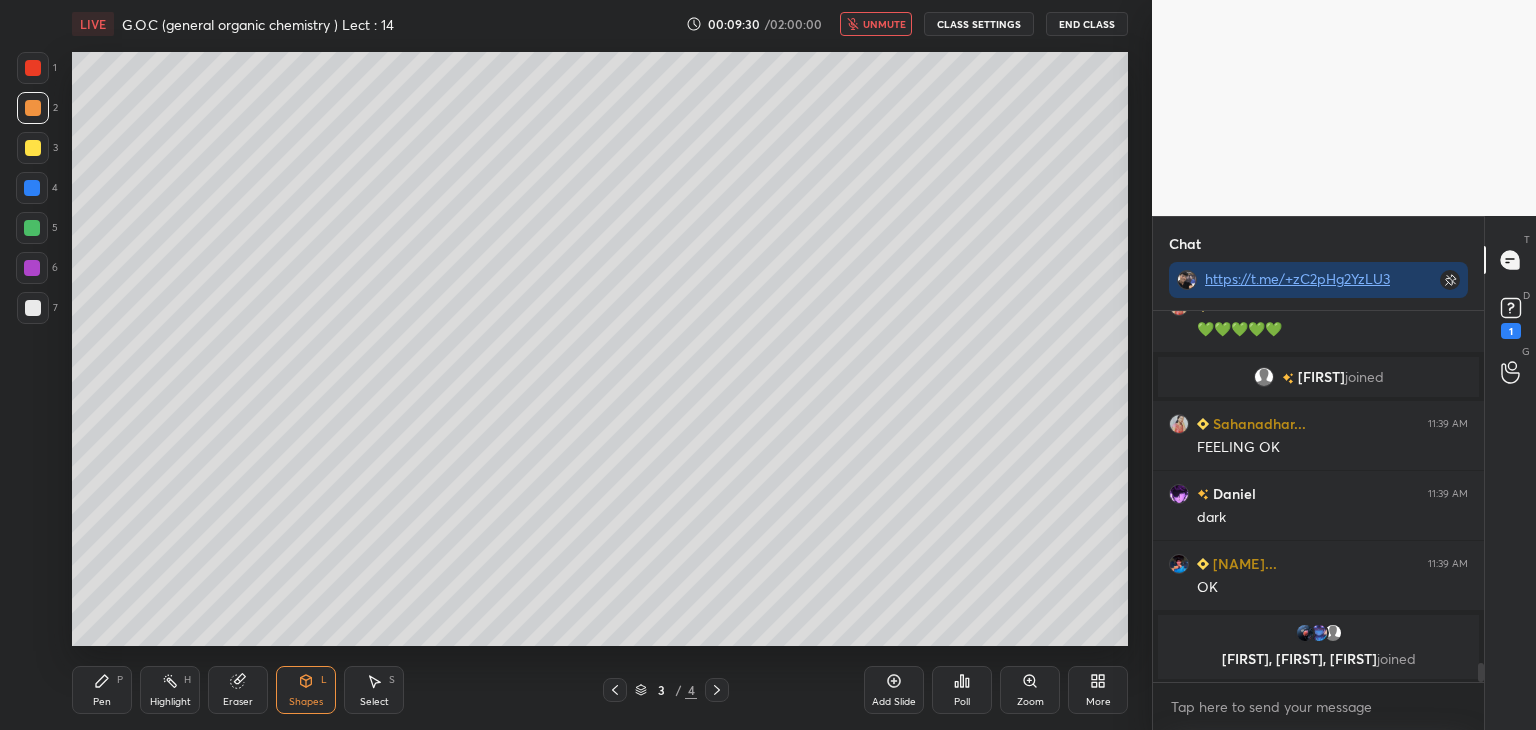 click on "Pen P" at bounding box center (102, 690) 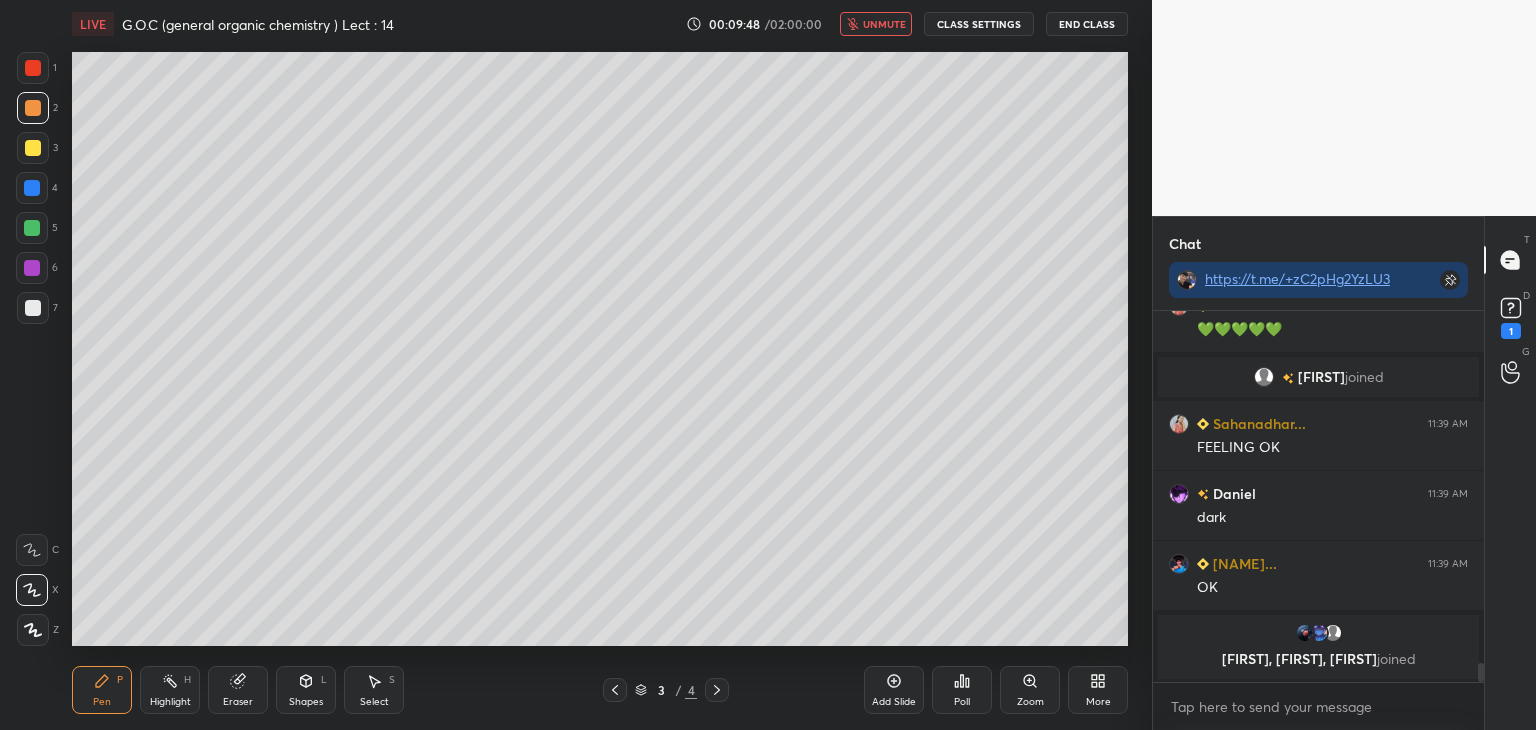 scroll, scrollTop: 6942, scrollLeft: 0, axis: vertical 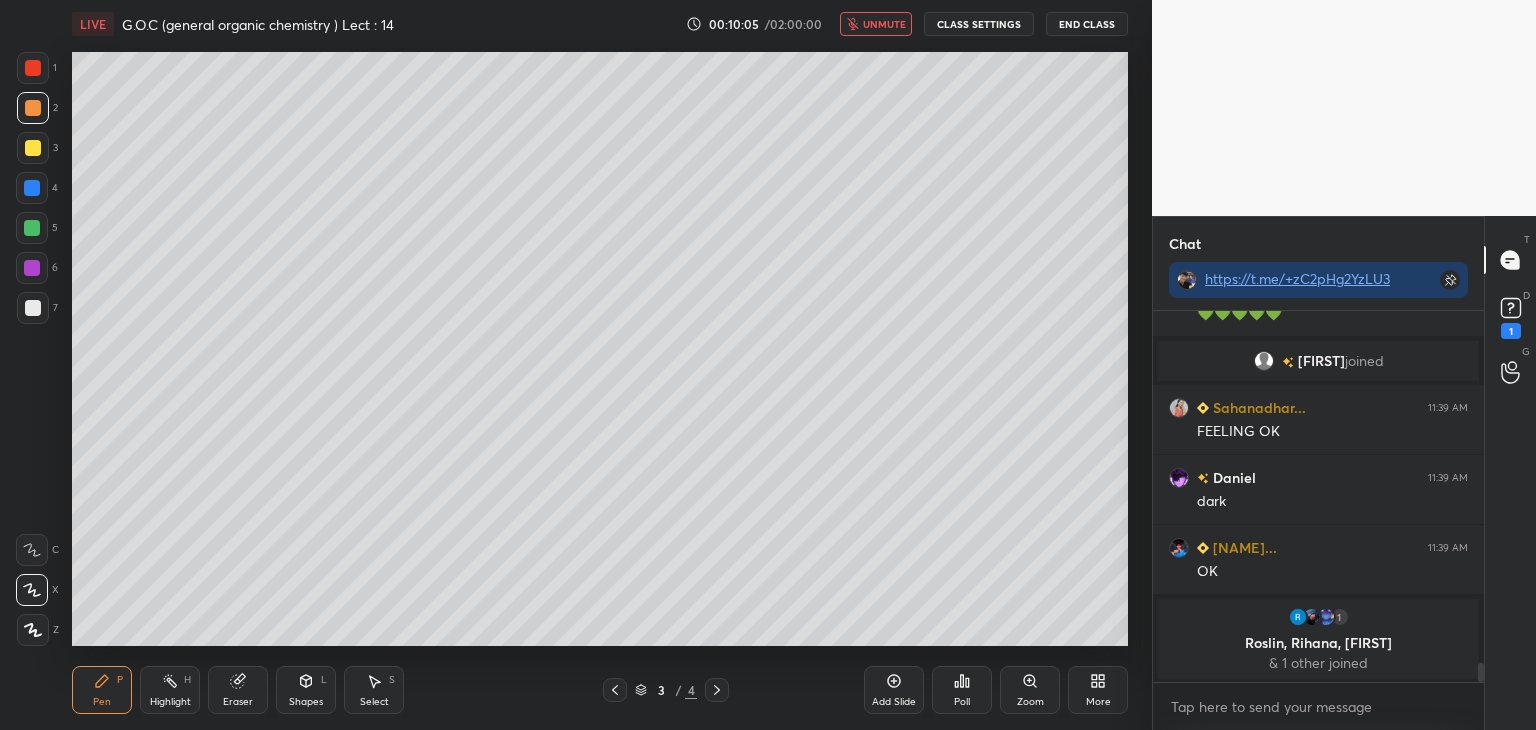 click on "Shapes" at bounding box center (306, 702) 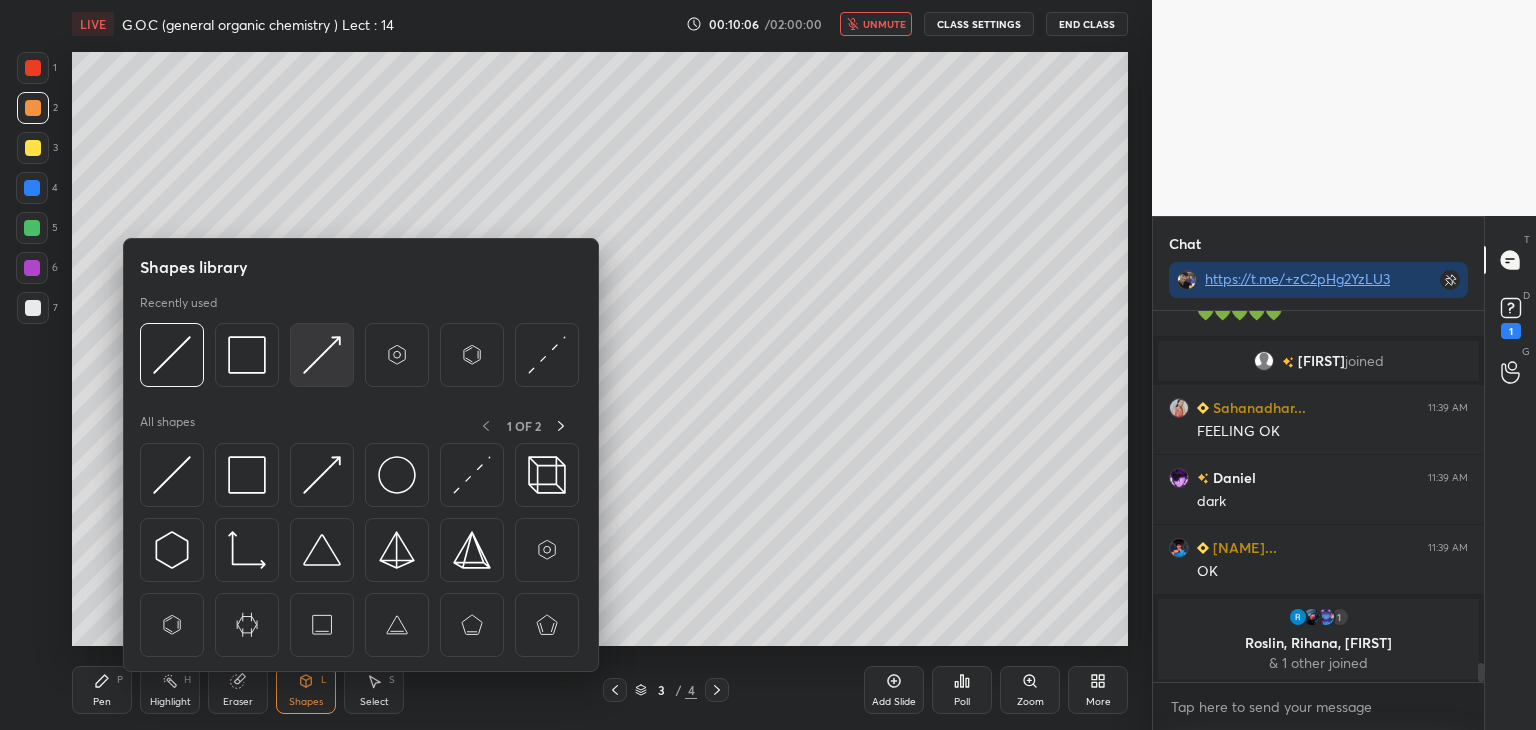click at bounding box center (322, 355) 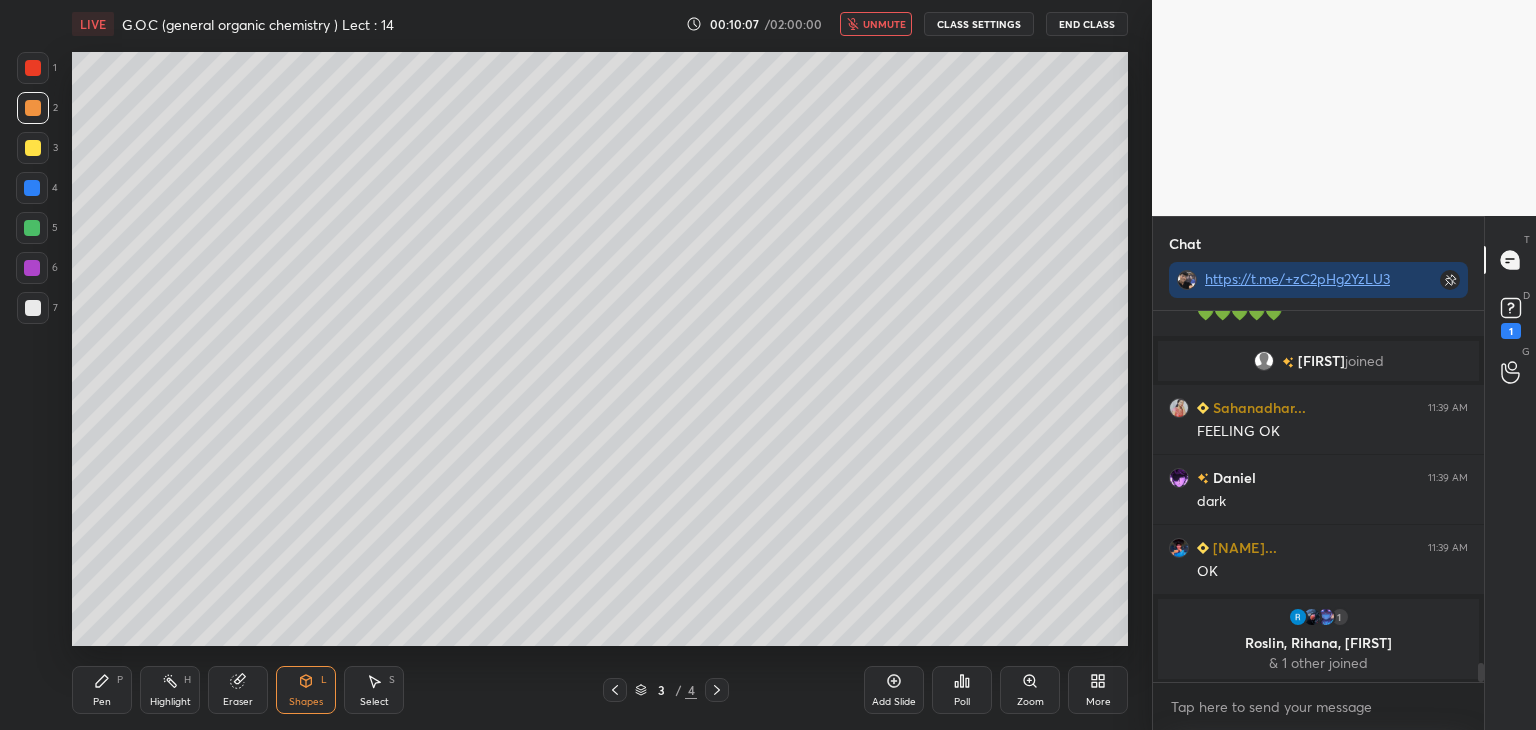 click at bounding box center (33, 148) 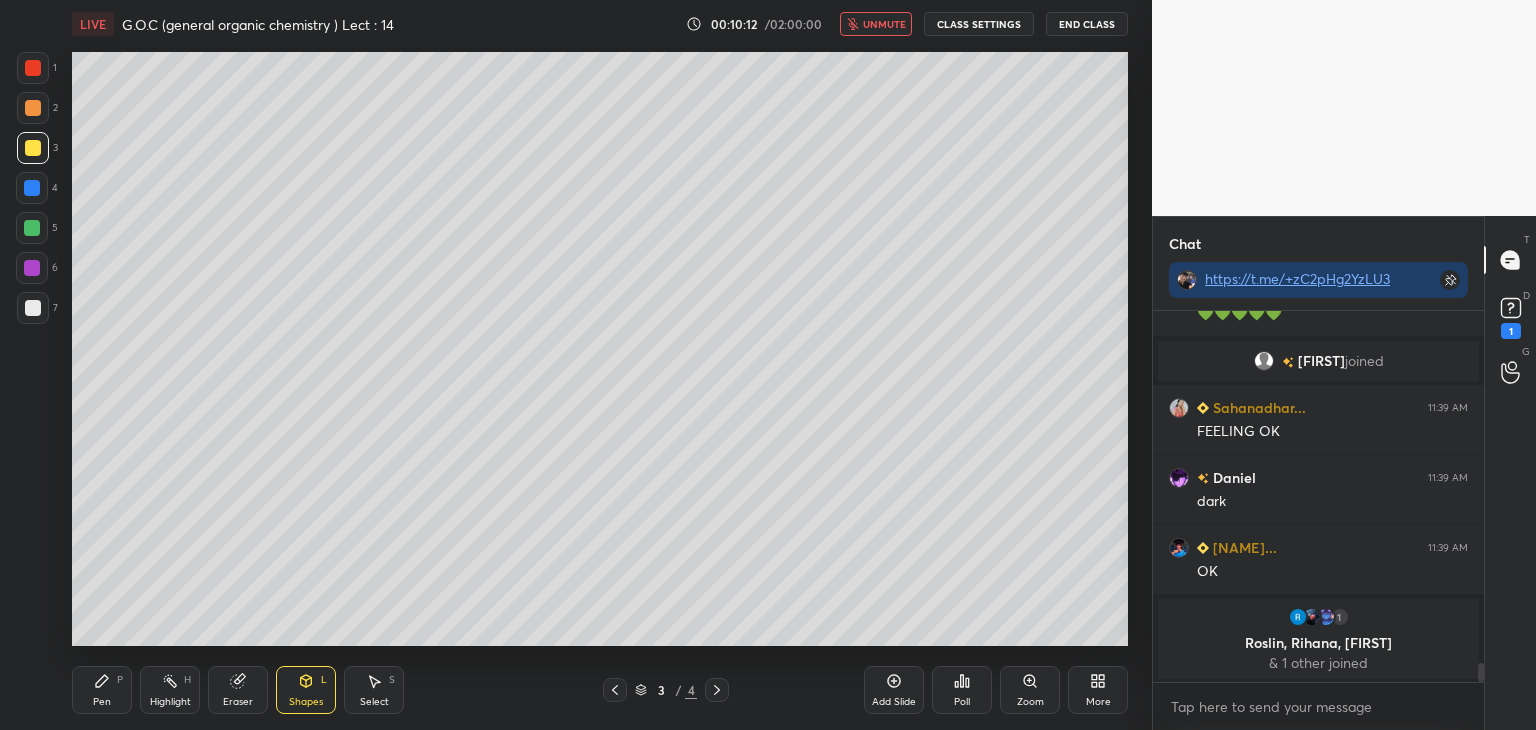 click on "Pen" at bounding box center [102, 702] 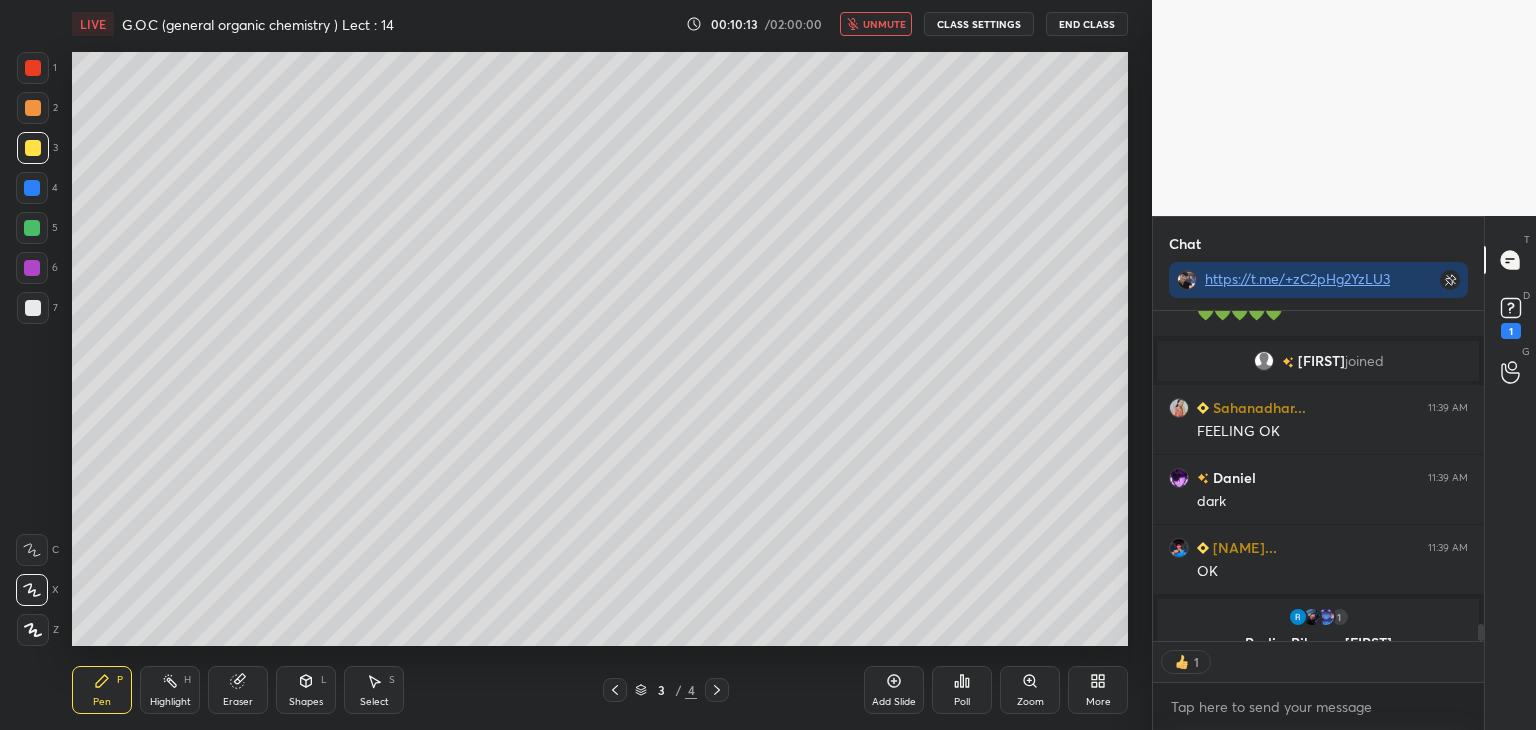 scroll, scrollTop: 325, scrollLeft: 325, axis: both 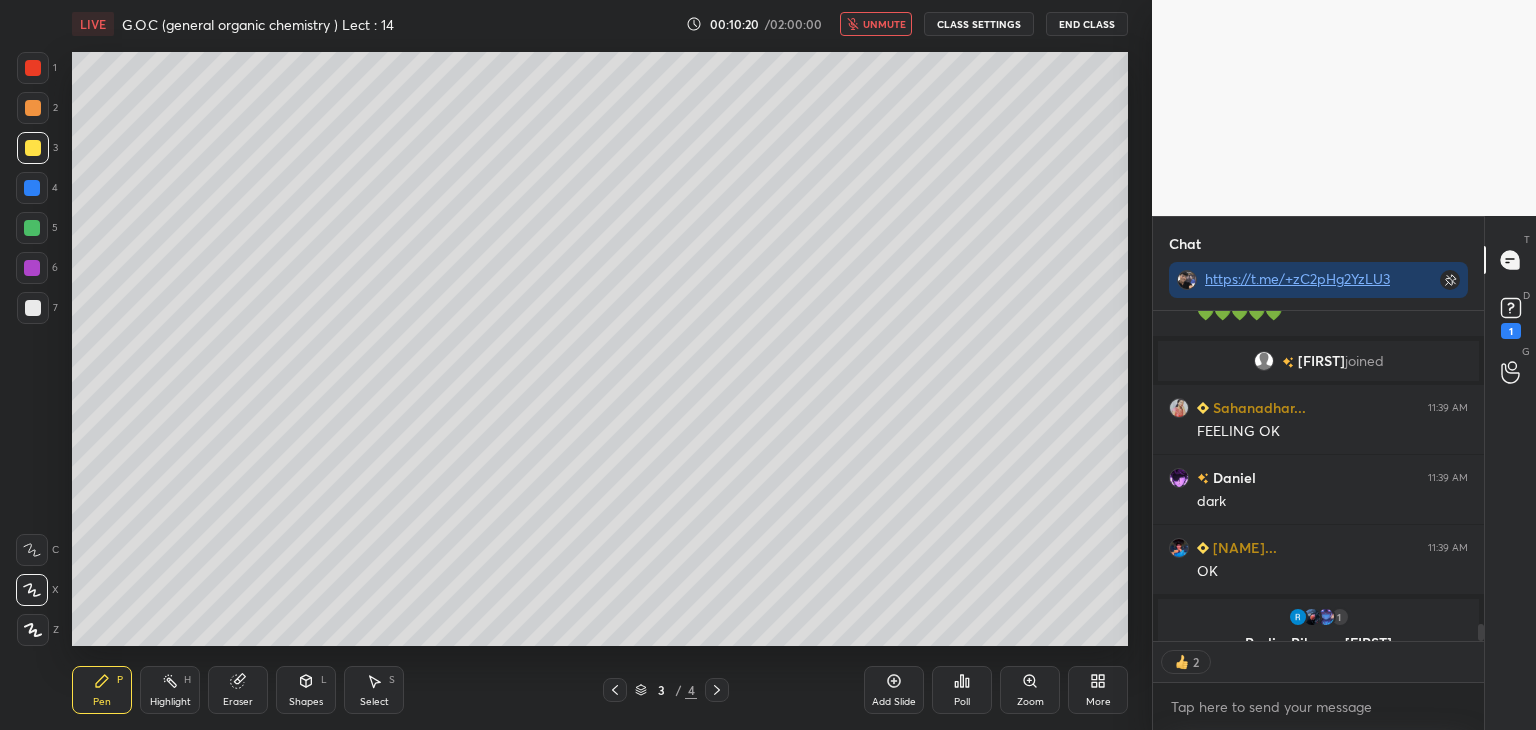 click on "Add Slide" at bounding box center (894, 690) 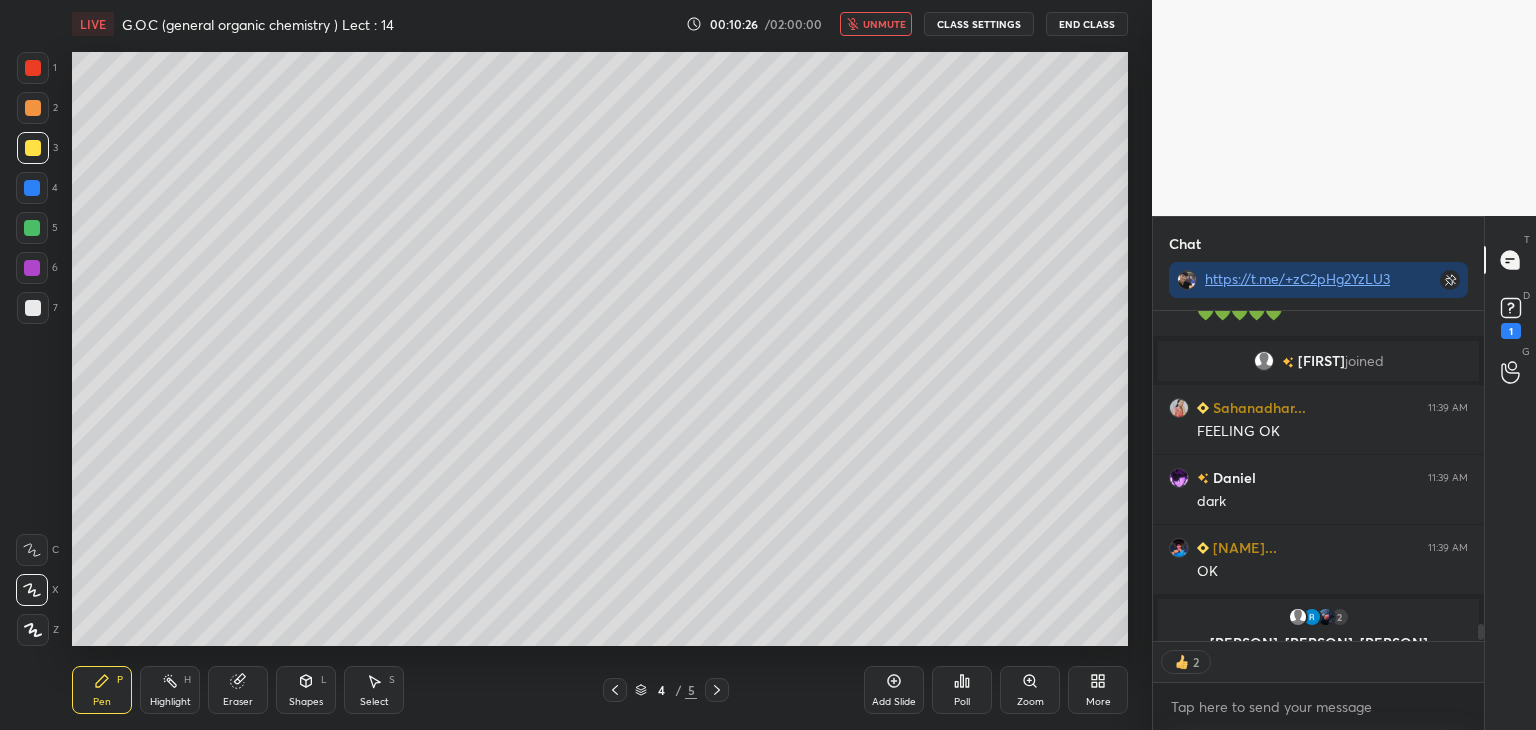 scroll, scrollTop: 6, scrollLeft: 6, axis: both 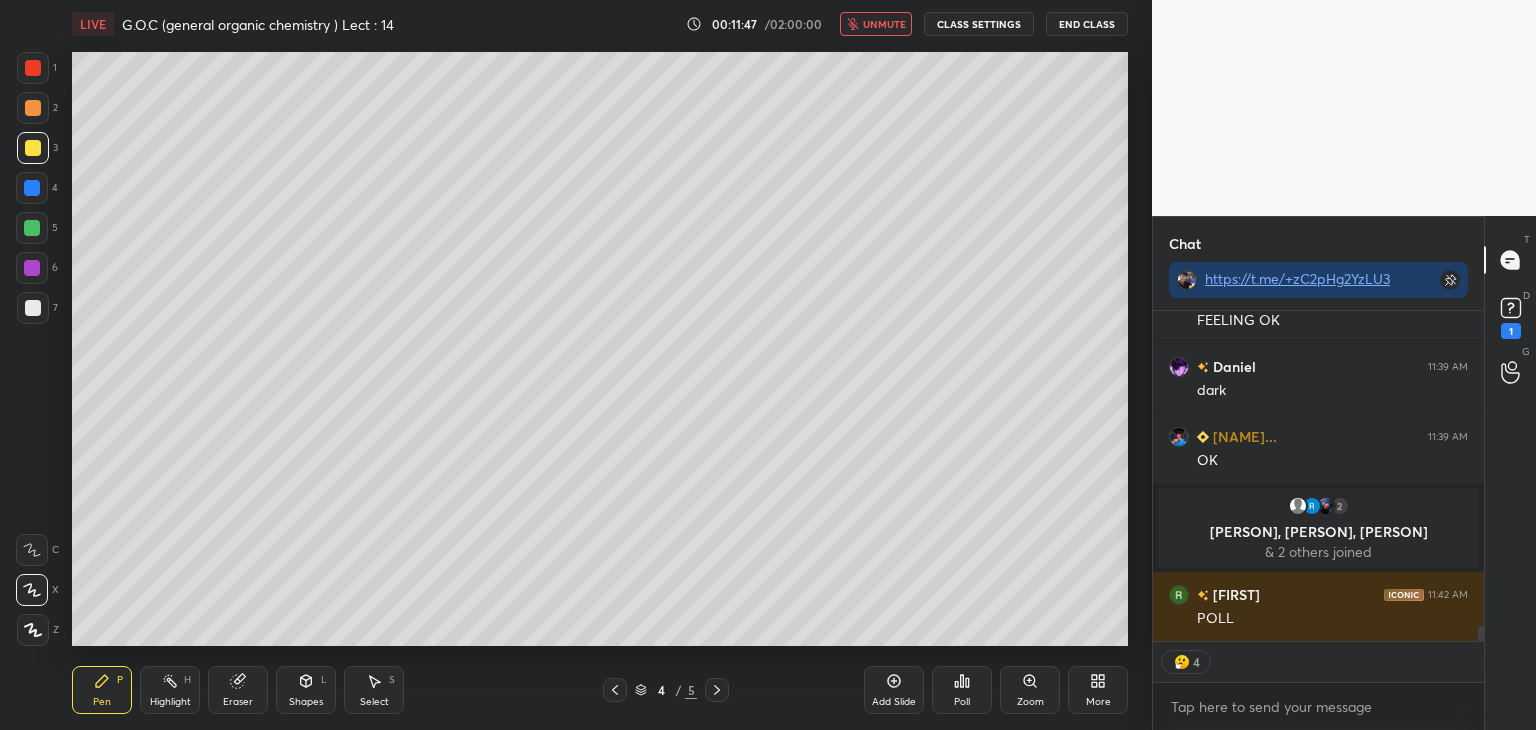 type on "x" 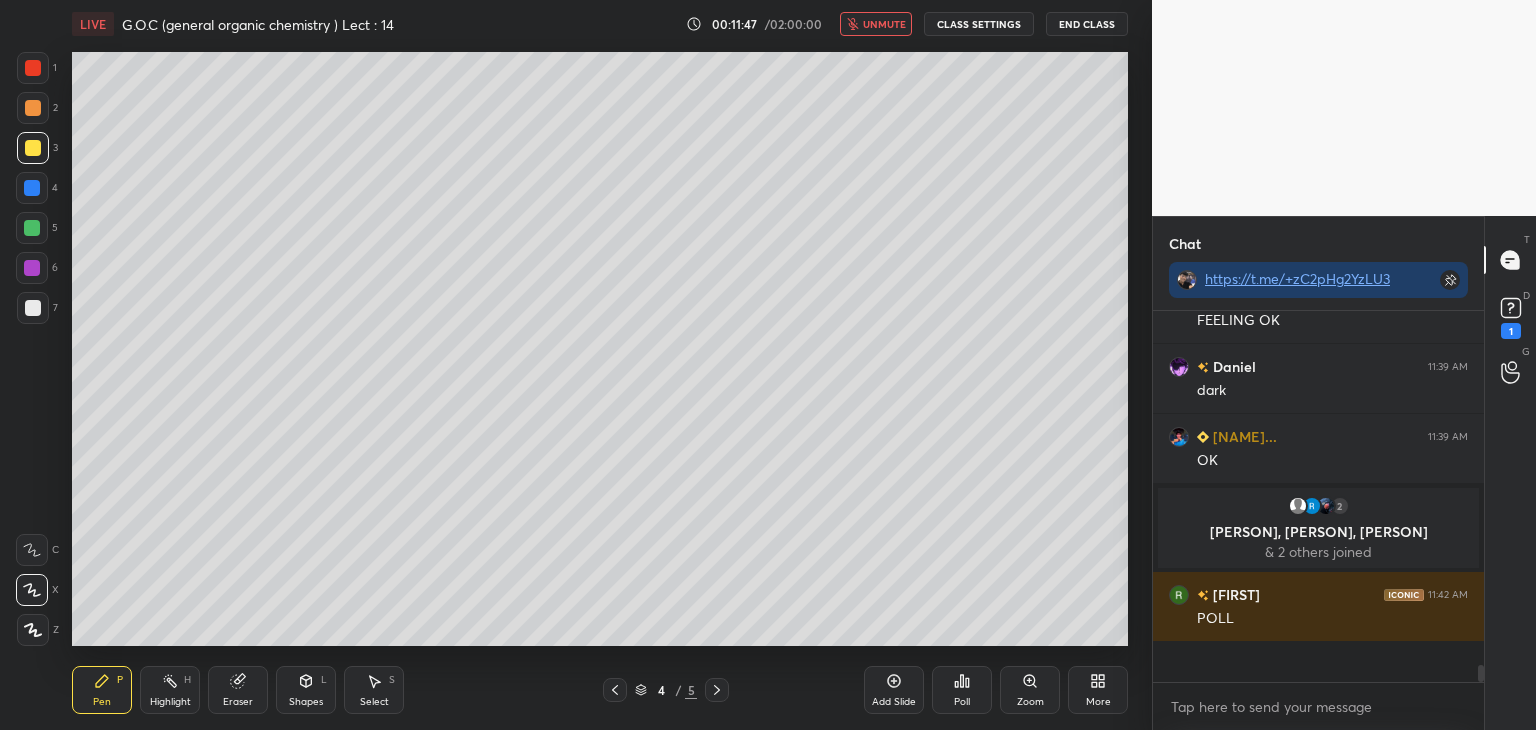 scroll, scrollTop: 6, scrollLeft: 6, axis: both 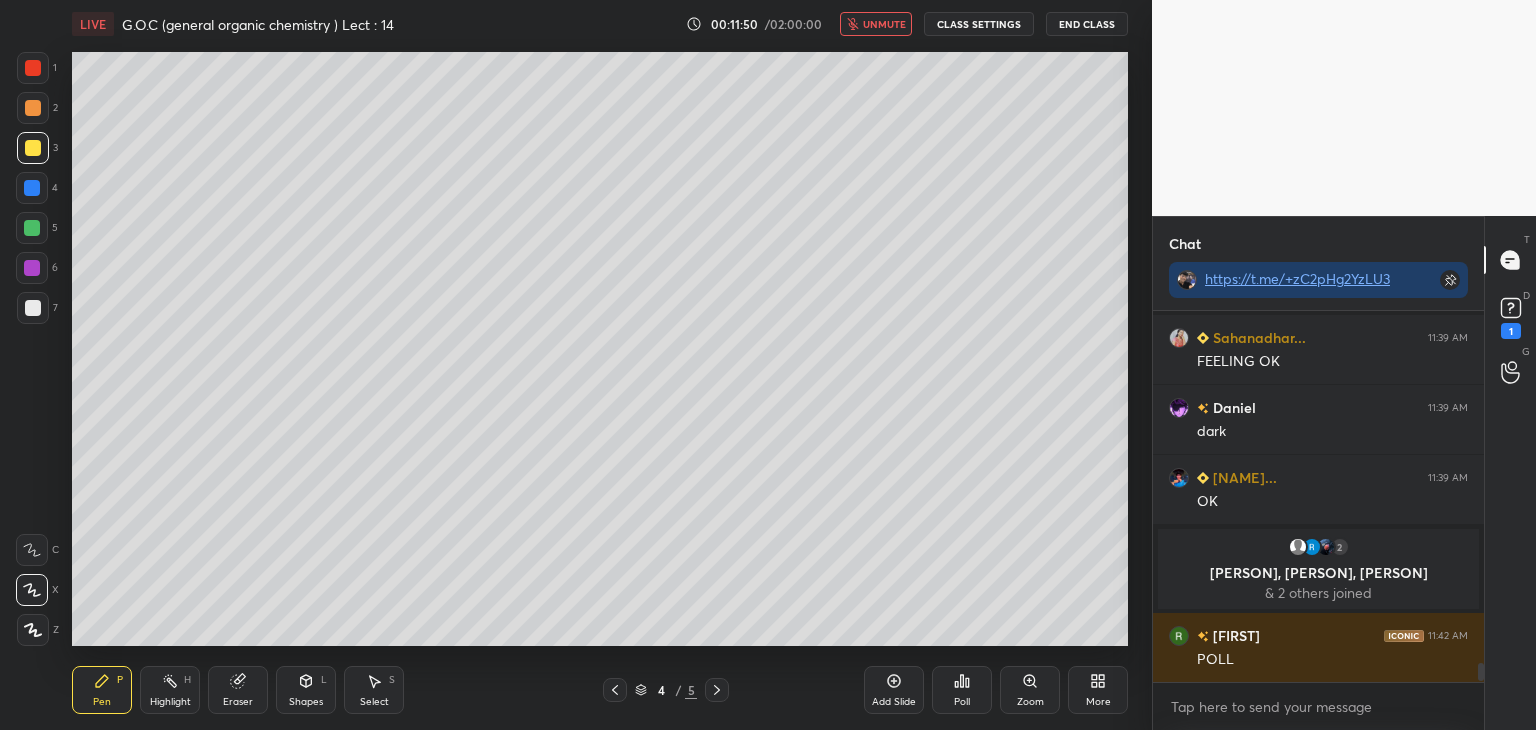 click on "Poll" at bounding box center (962, 690) 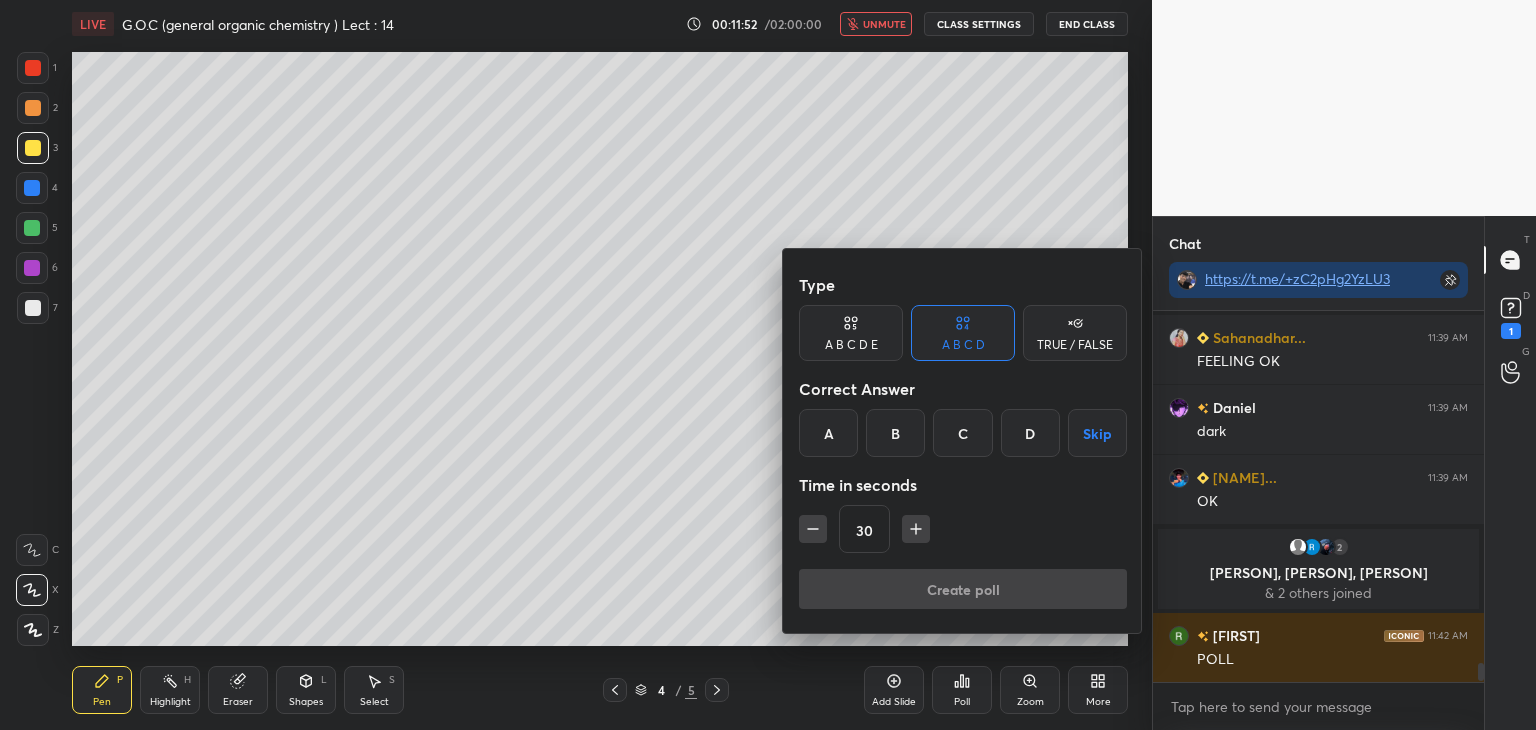 scroll, scrollTop: 6926, scrollLeft: 0, axis: vertical 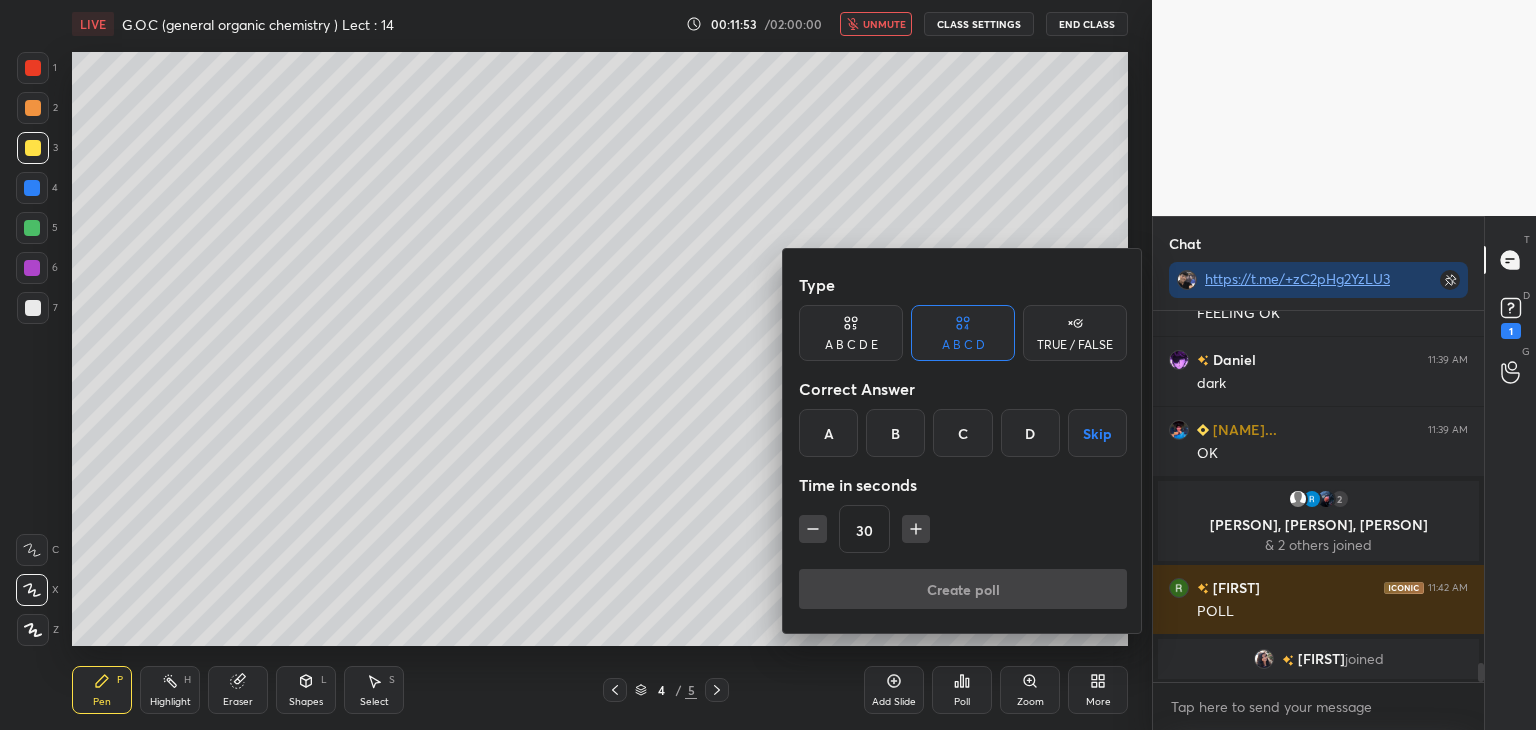 click 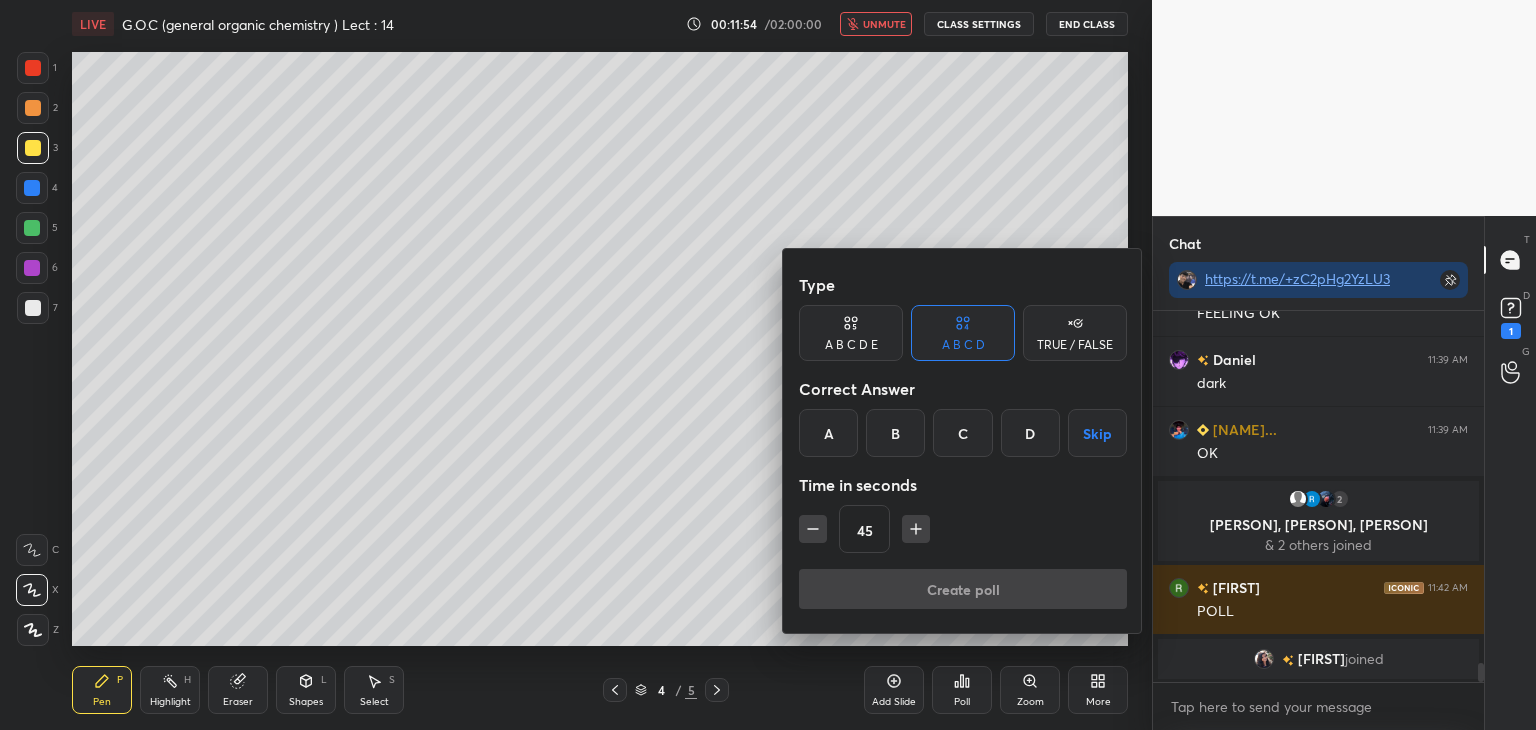 click on "C" at bounding box center [962, 433] 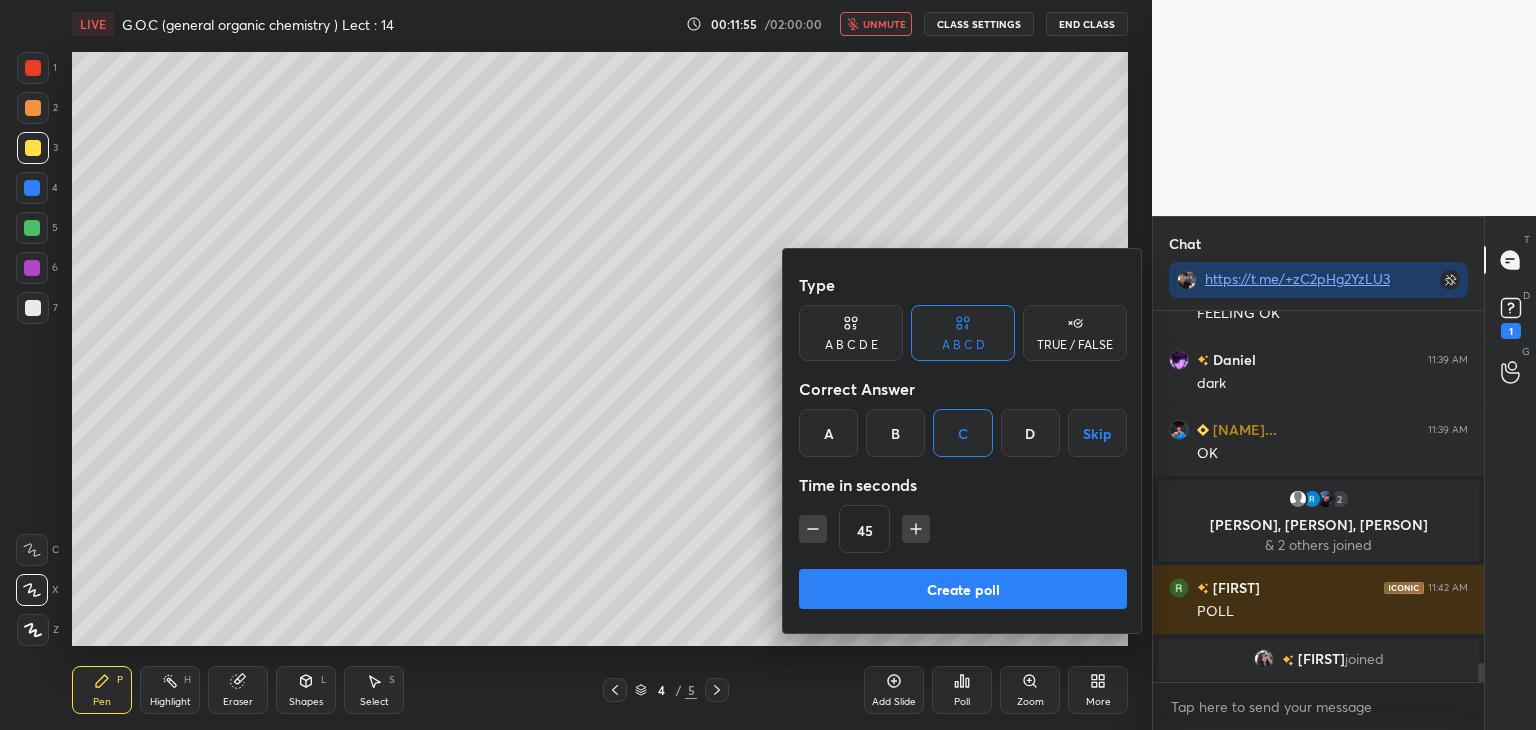 click on "Create poll" at bounding box center (963, 589) 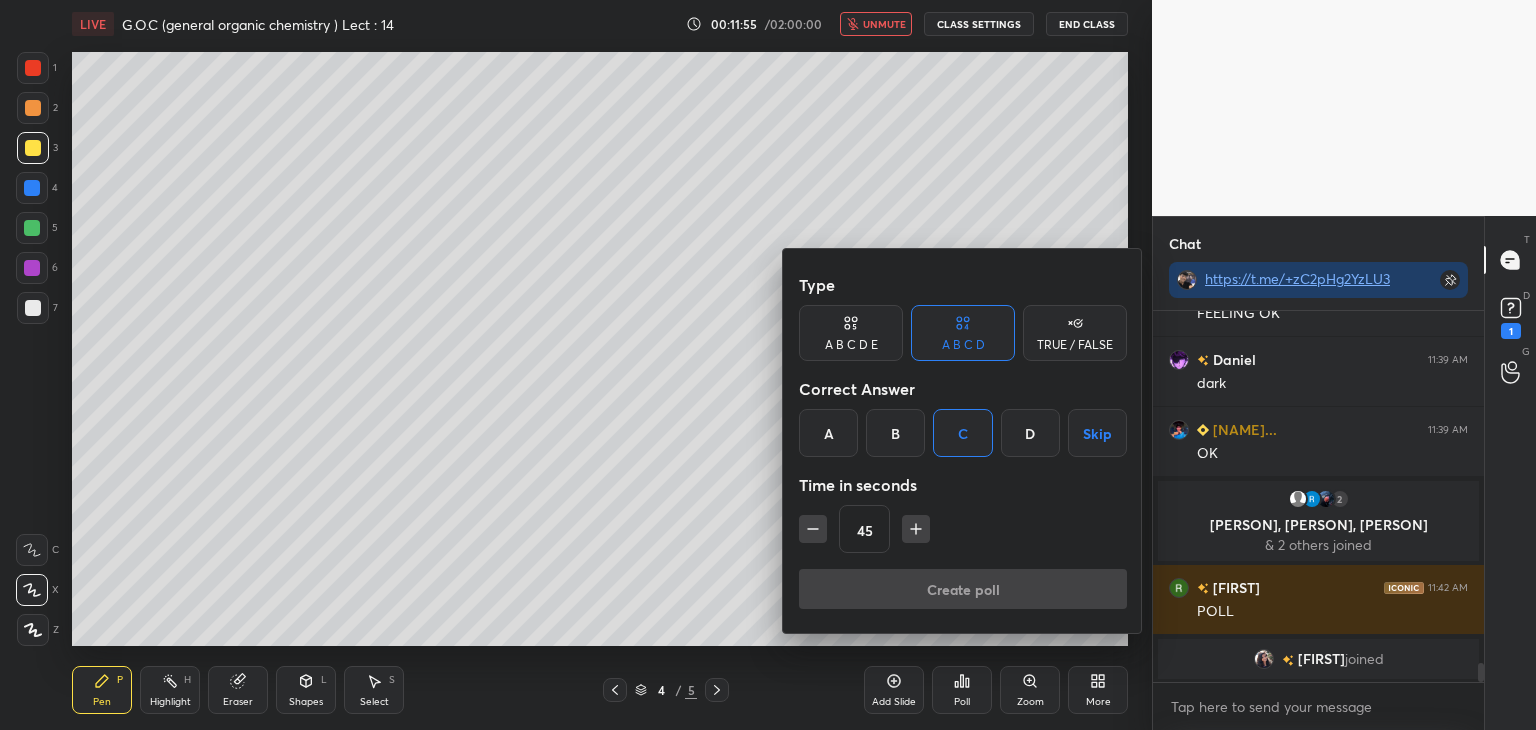 scroll, scrollTop: 332, scrollLeft: 325, axis: both 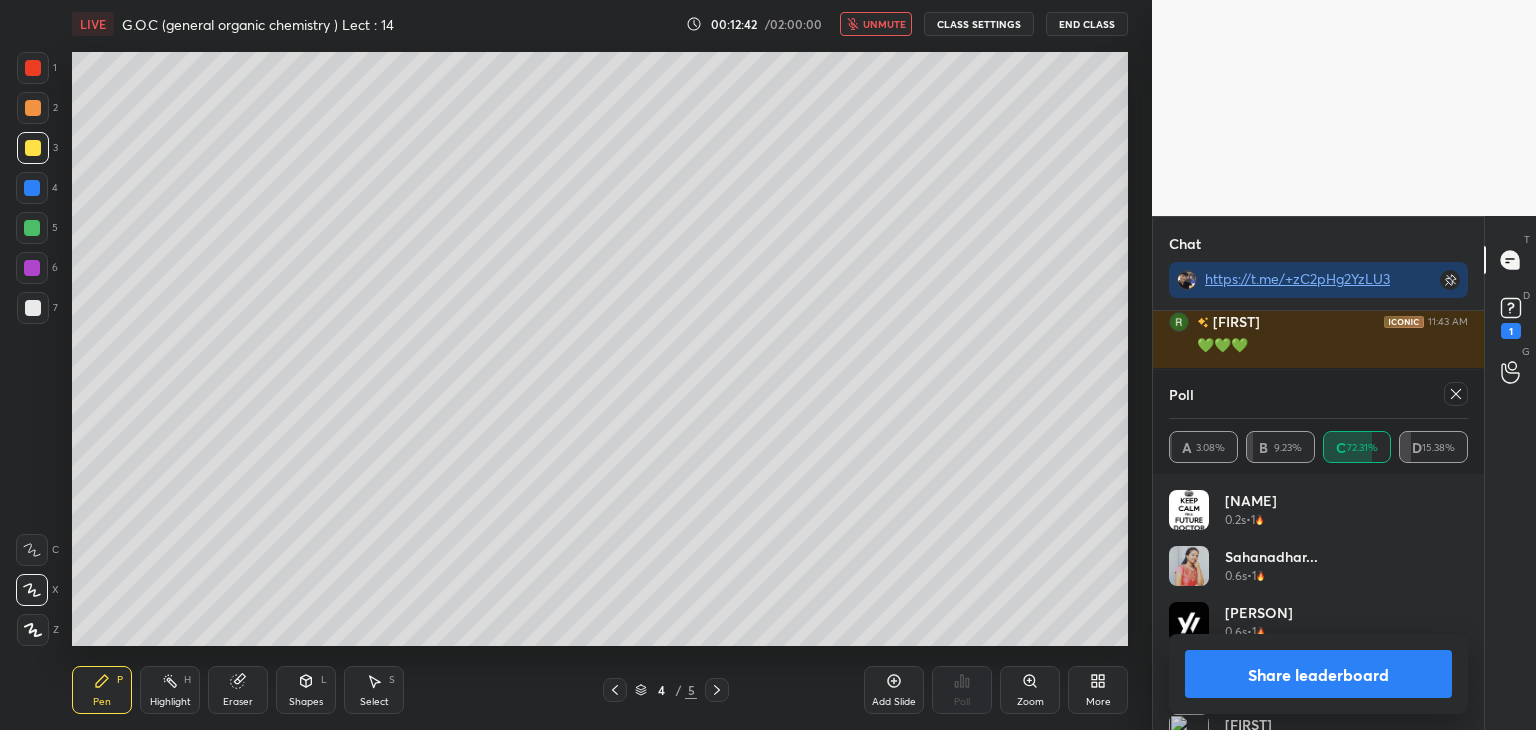 click on "Share leaderboard" at bounding box center [1318, 674] 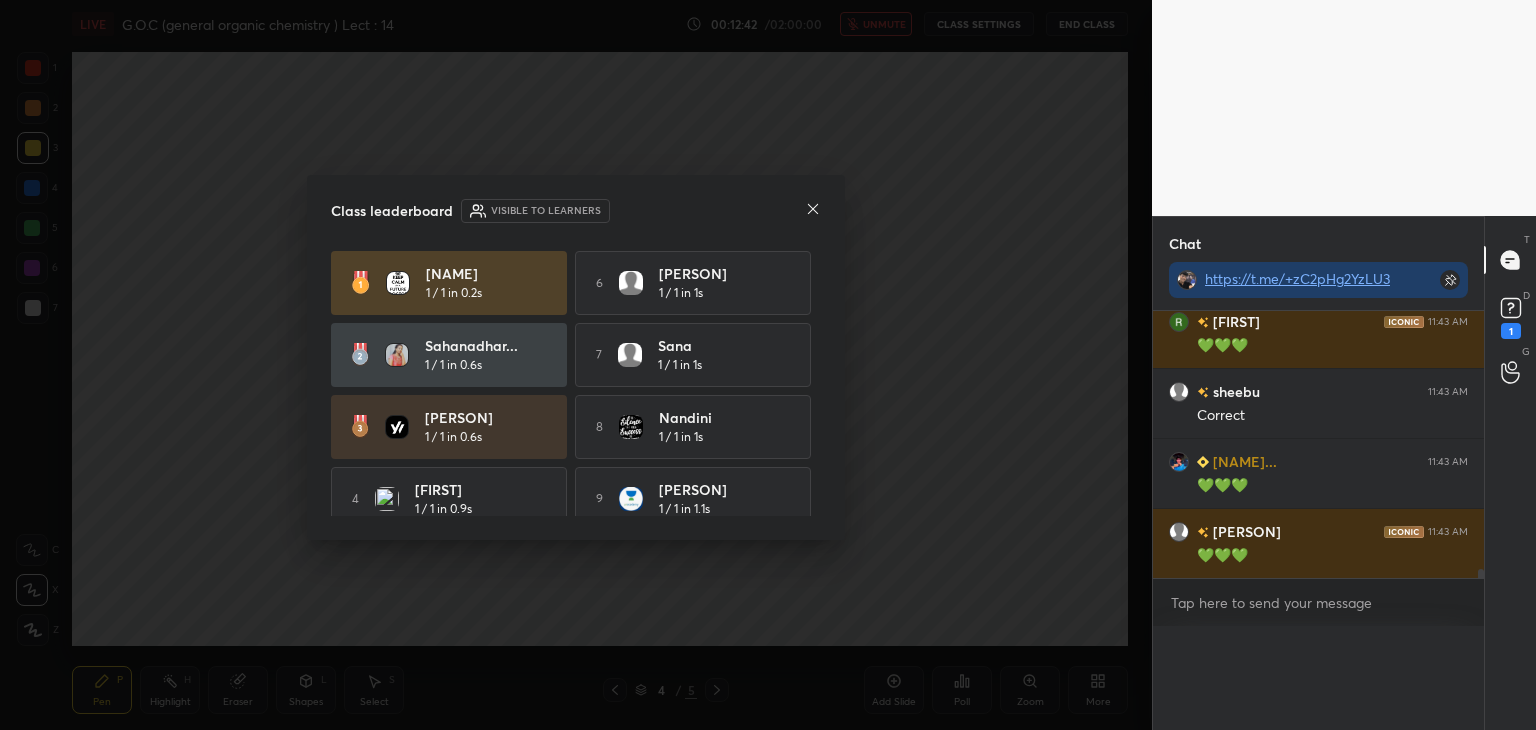 scroll, scrollTop: 0, scrollLeft: 0, axis: both 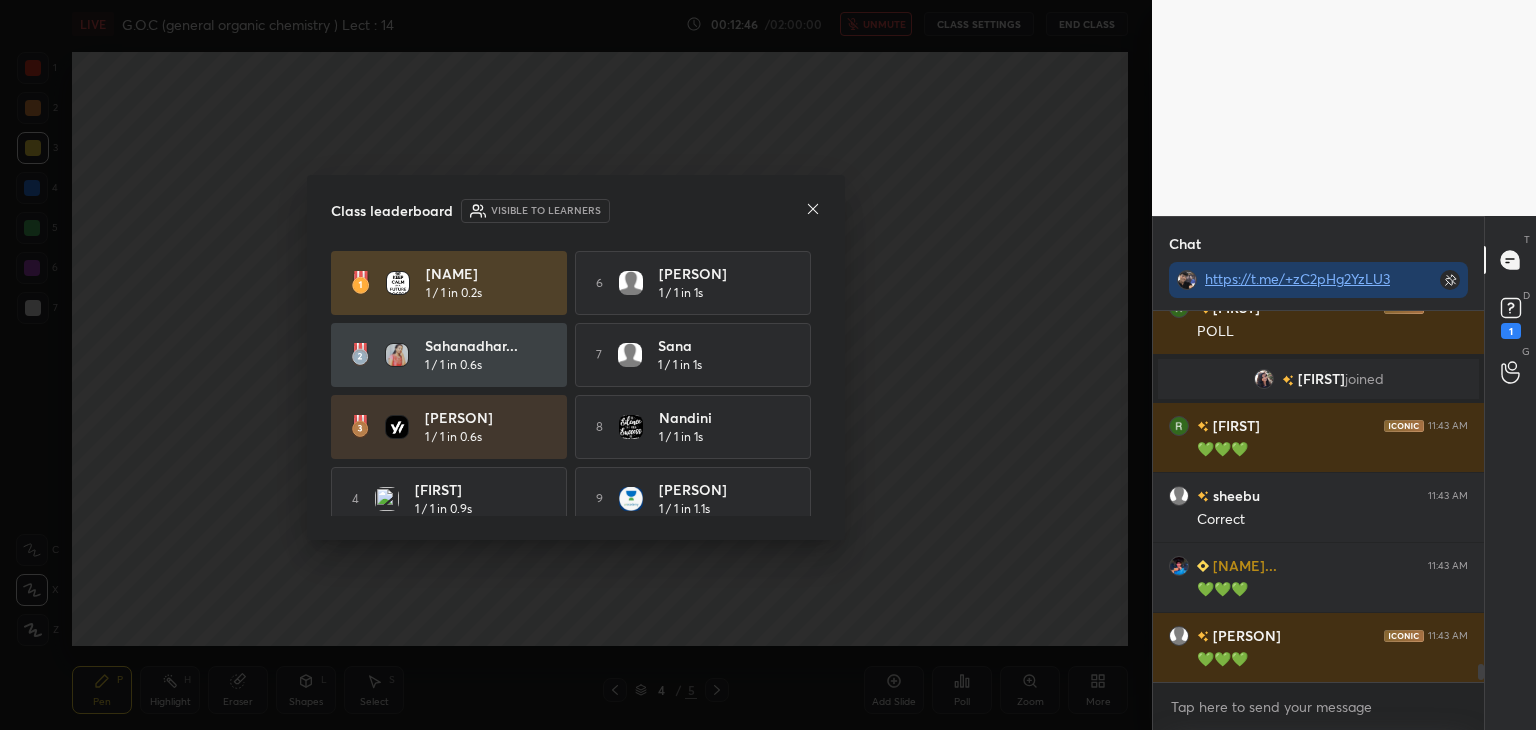 click 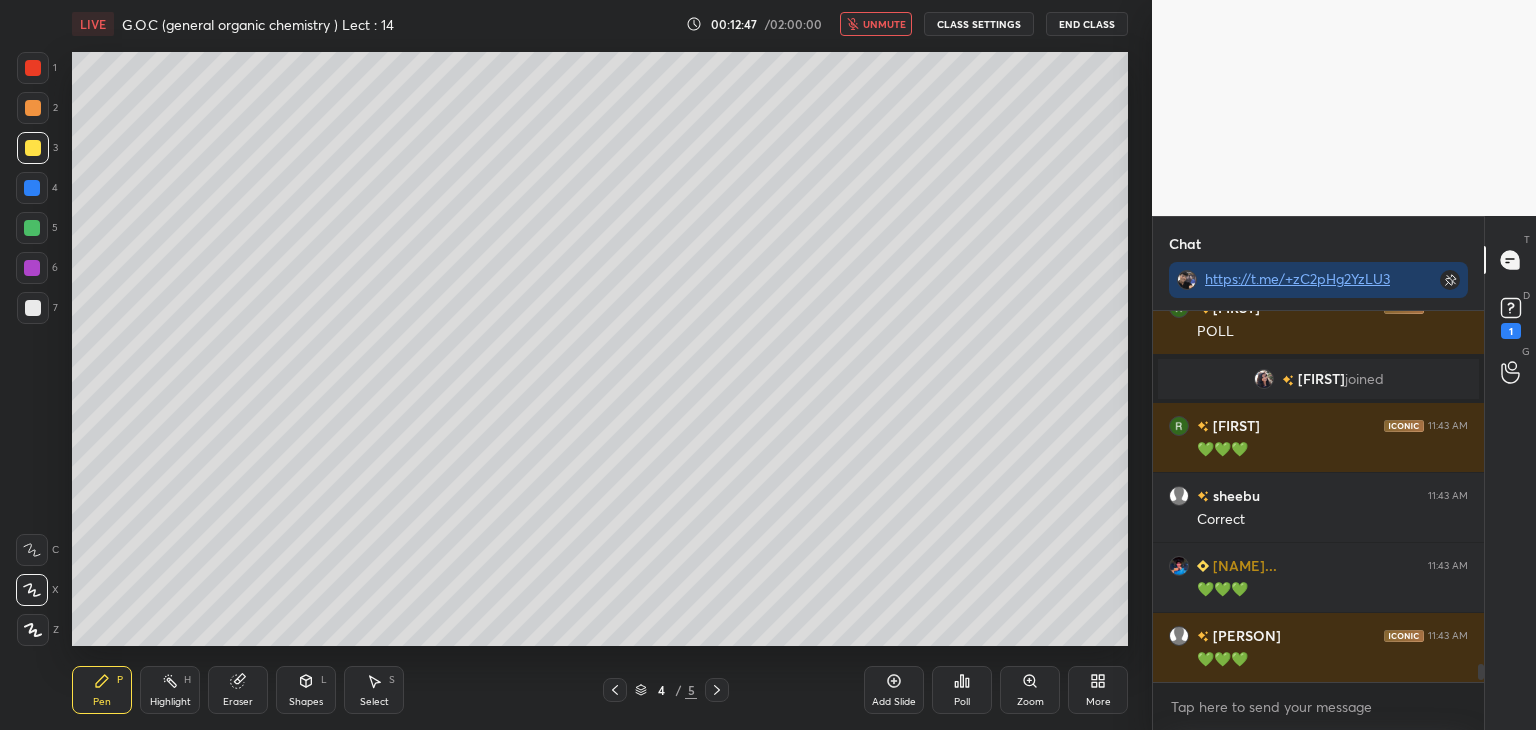 click on "unmute" at bounding box center [884, 24] 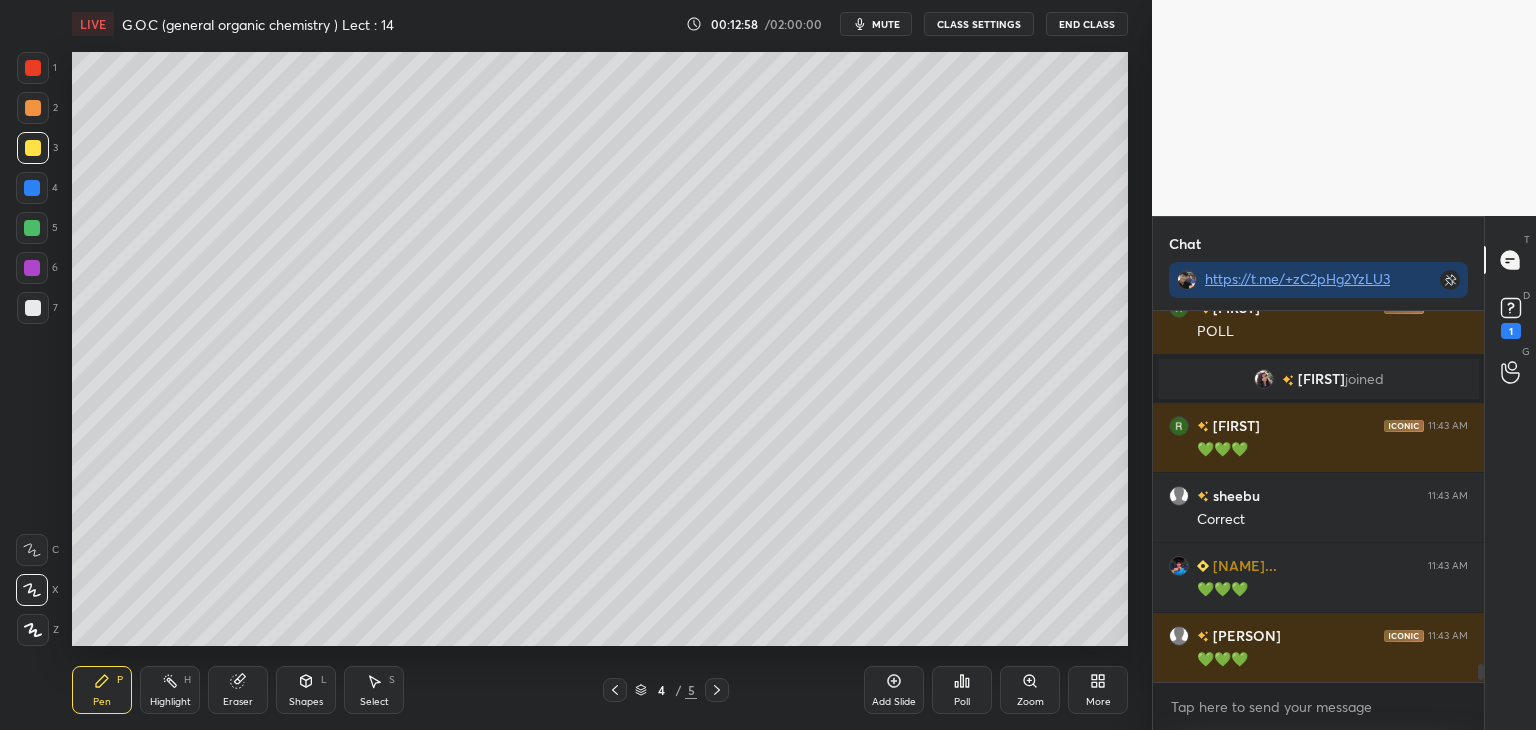 click at bounding box center (33, 308) 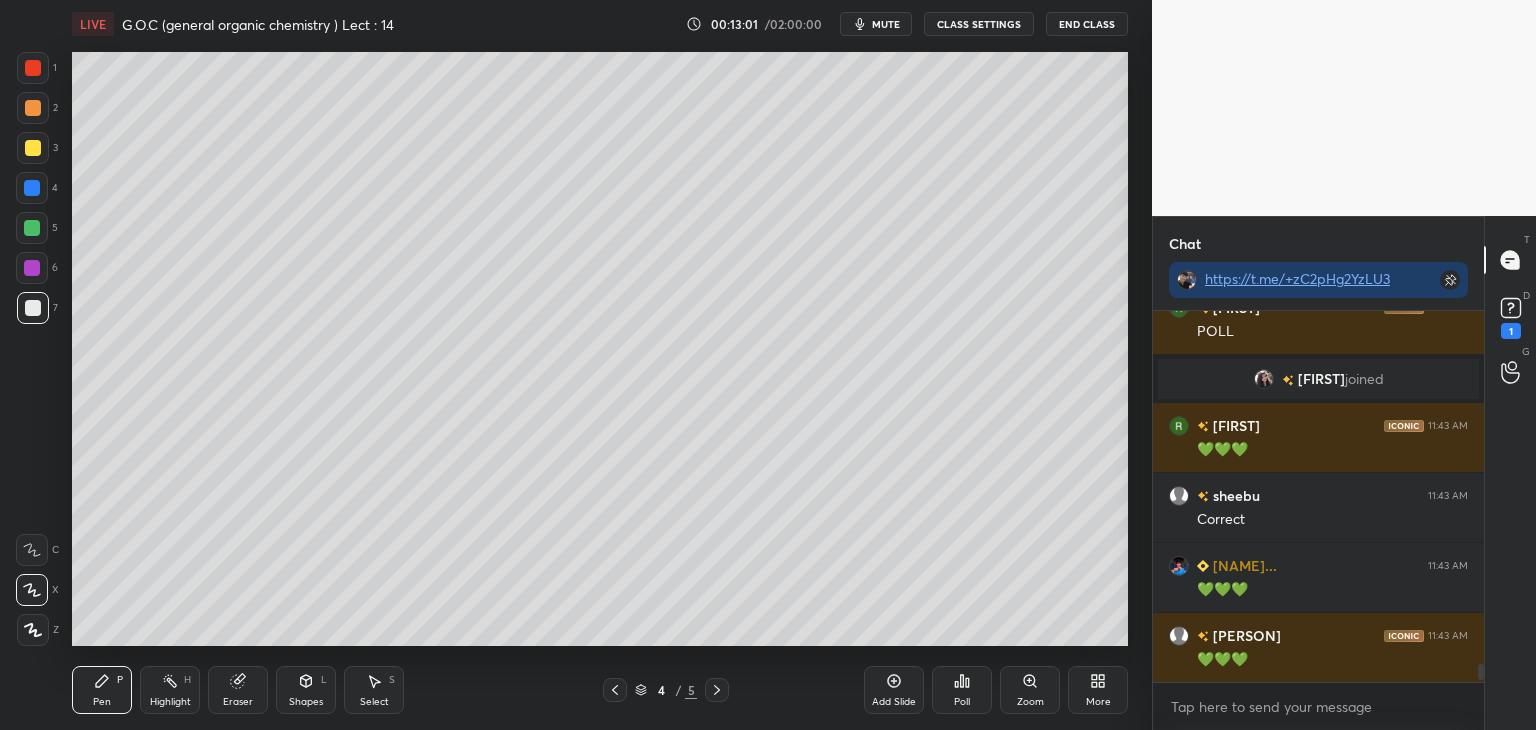 click 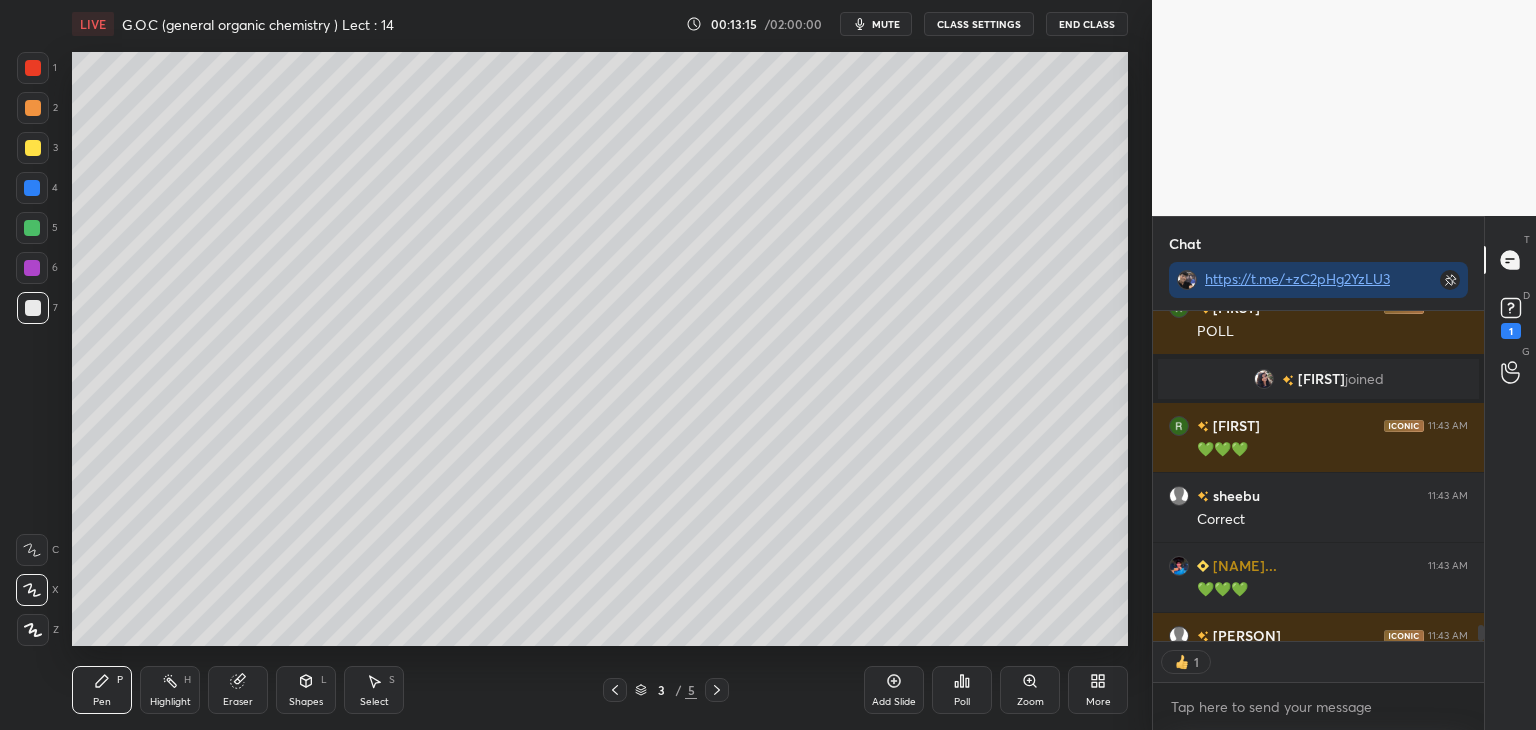 scroll, scrollTop: 325, scrollLeft: 325, axis: both 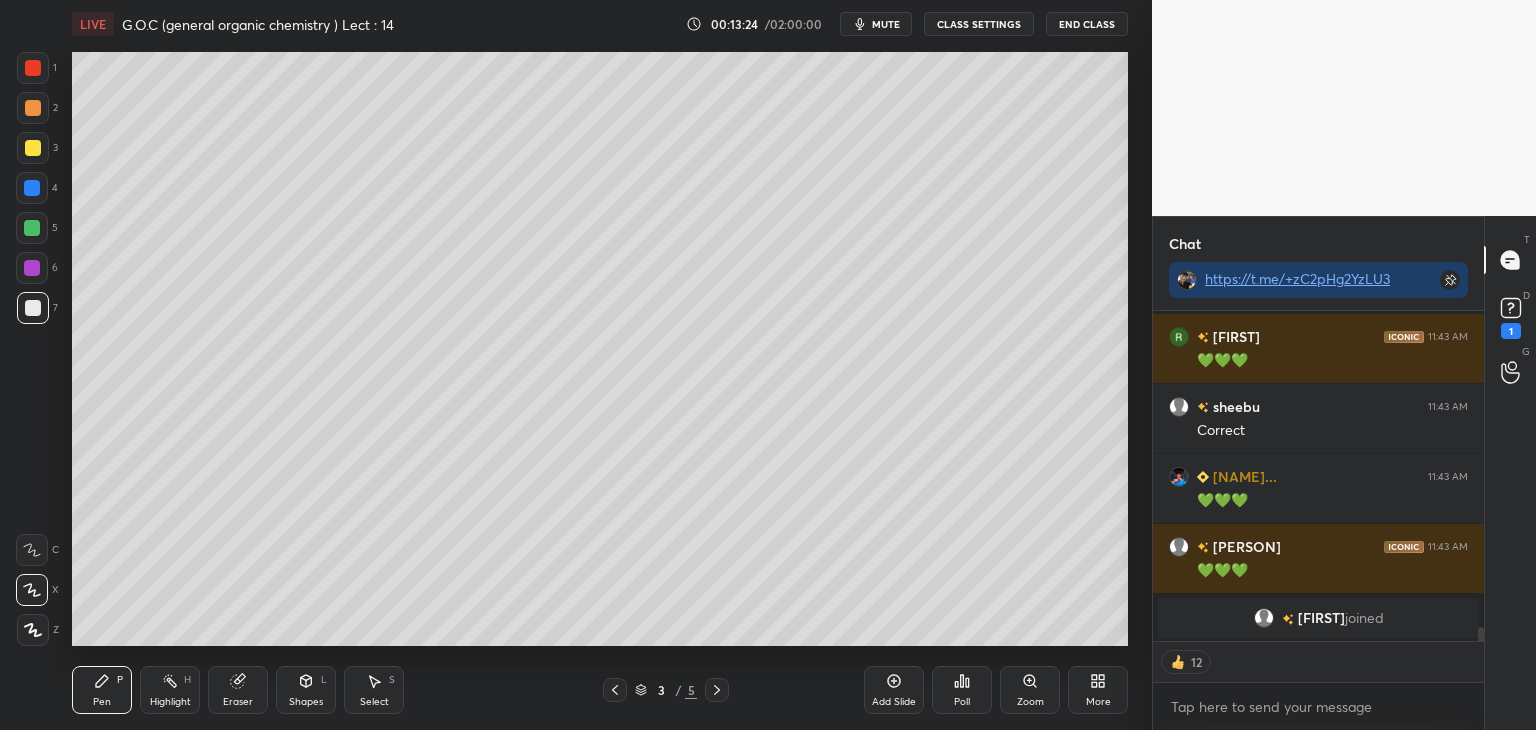 click 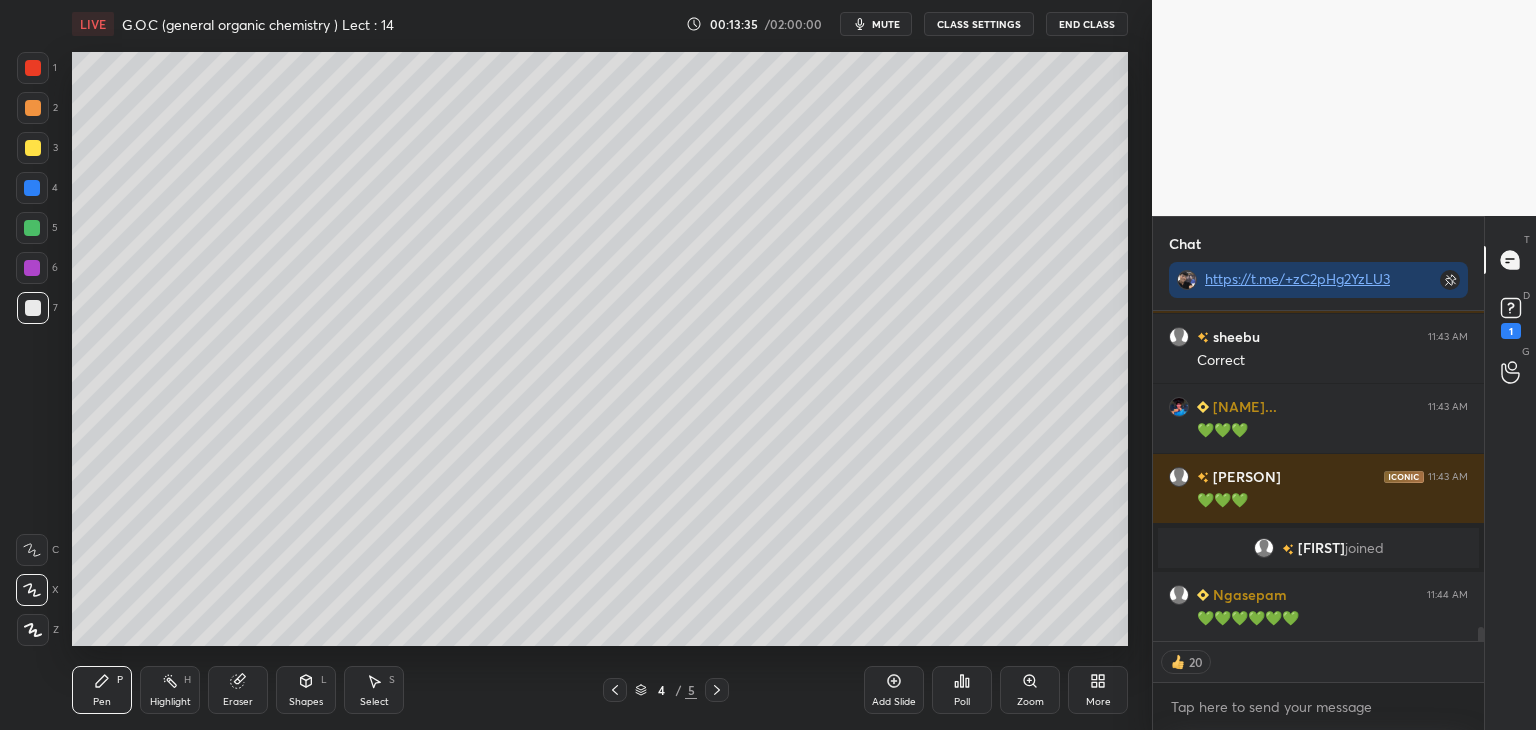 scroll, scrollTop: 7231, scrollLeft: 0, axis: vertical 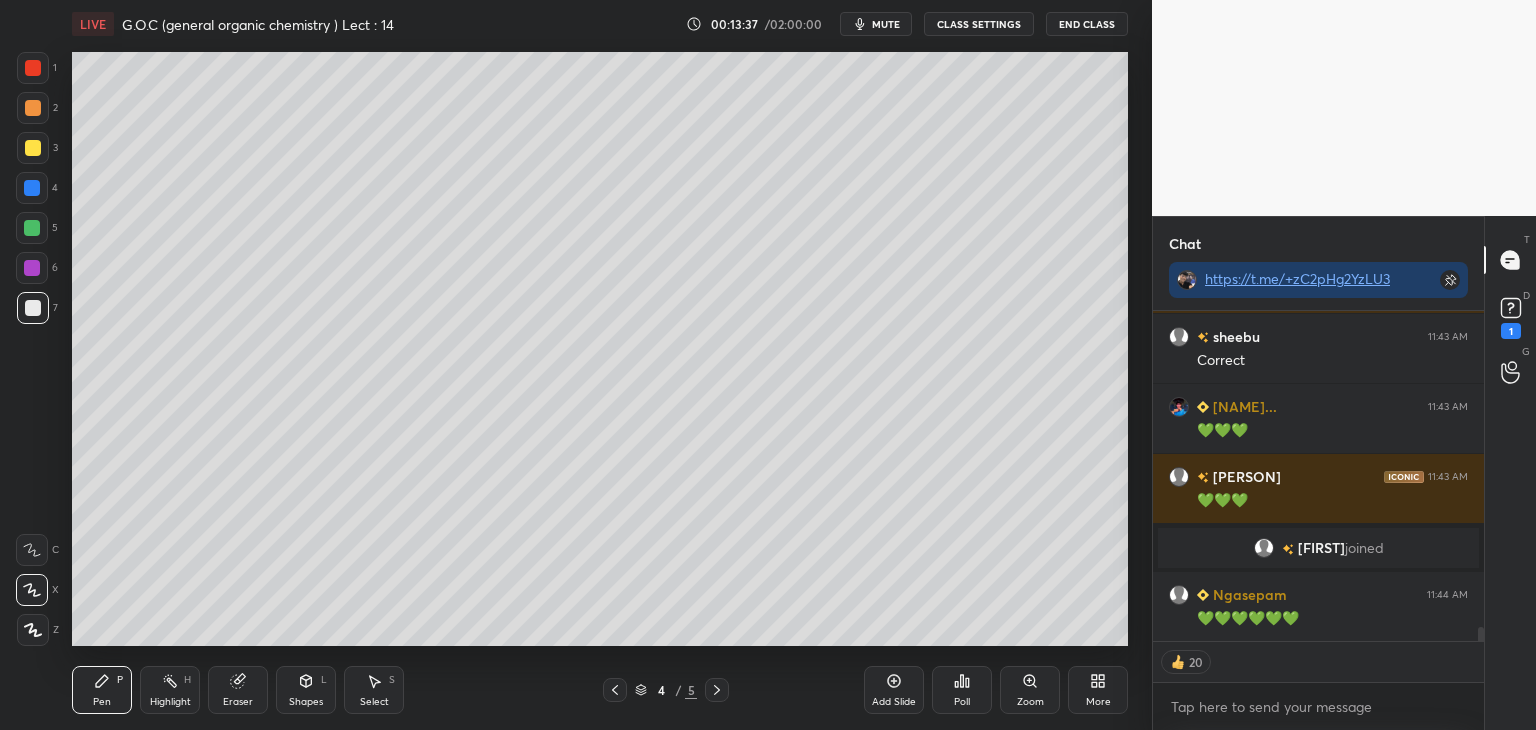 click 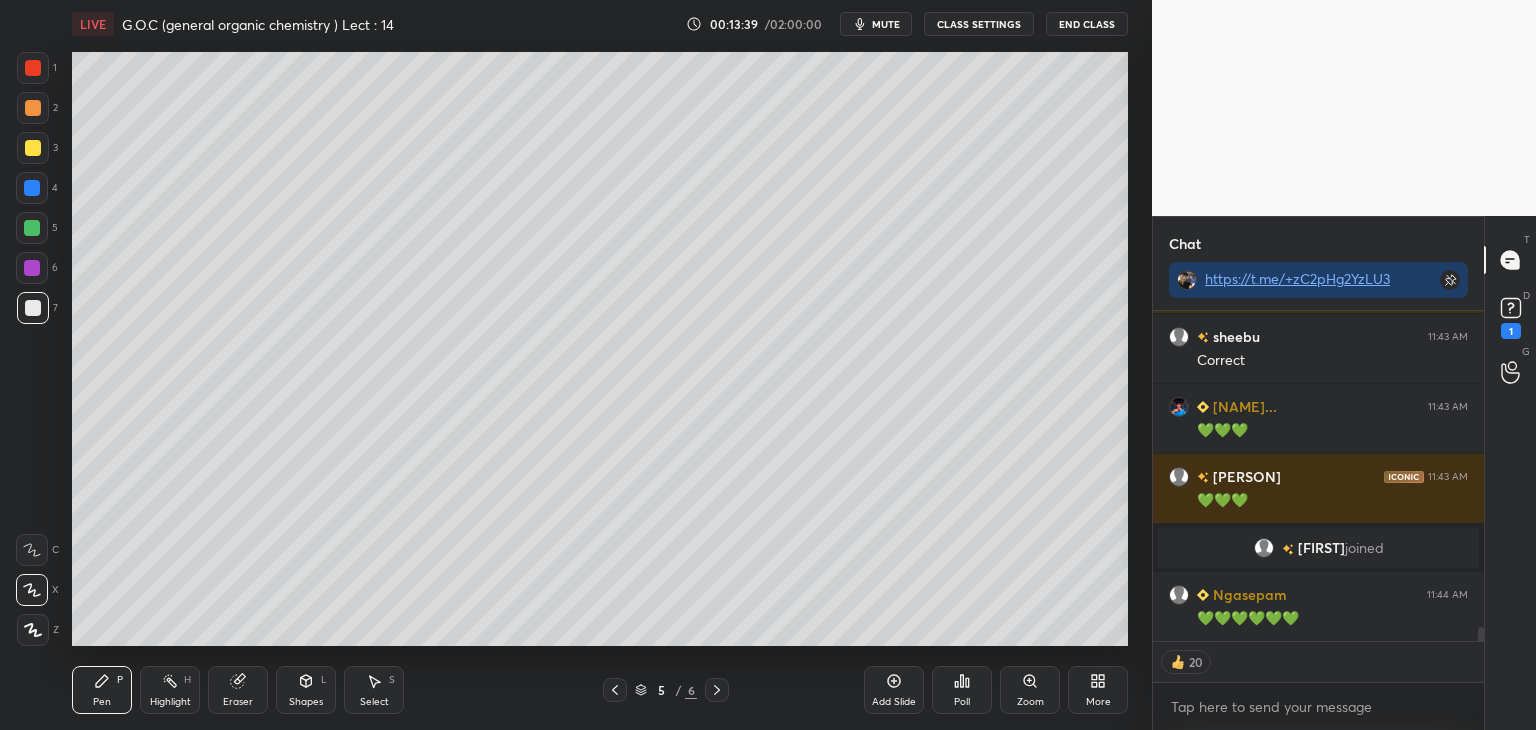 click at bounding box center (33, 148) 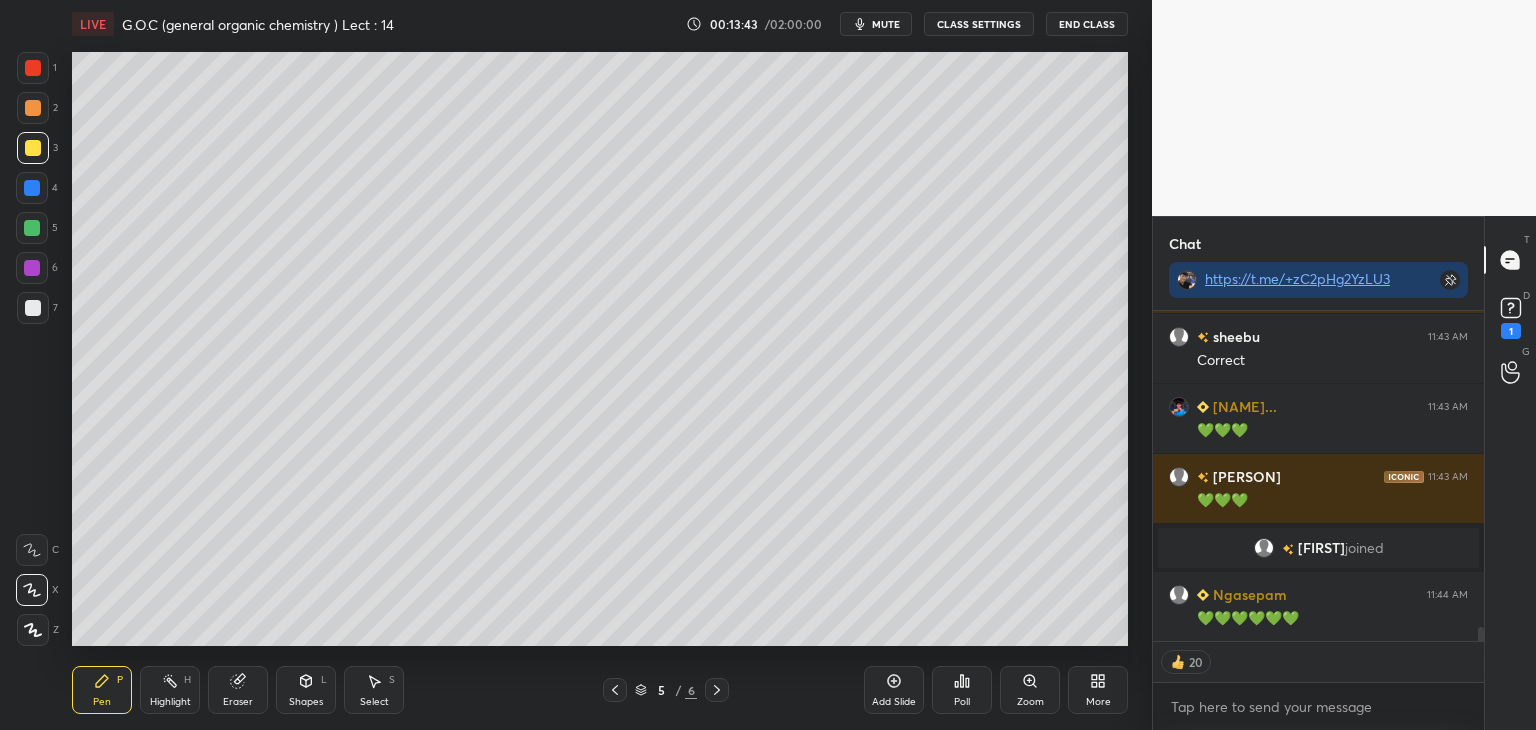 scroll, scrollTop: 6, scrollLeft: 6, axis: both 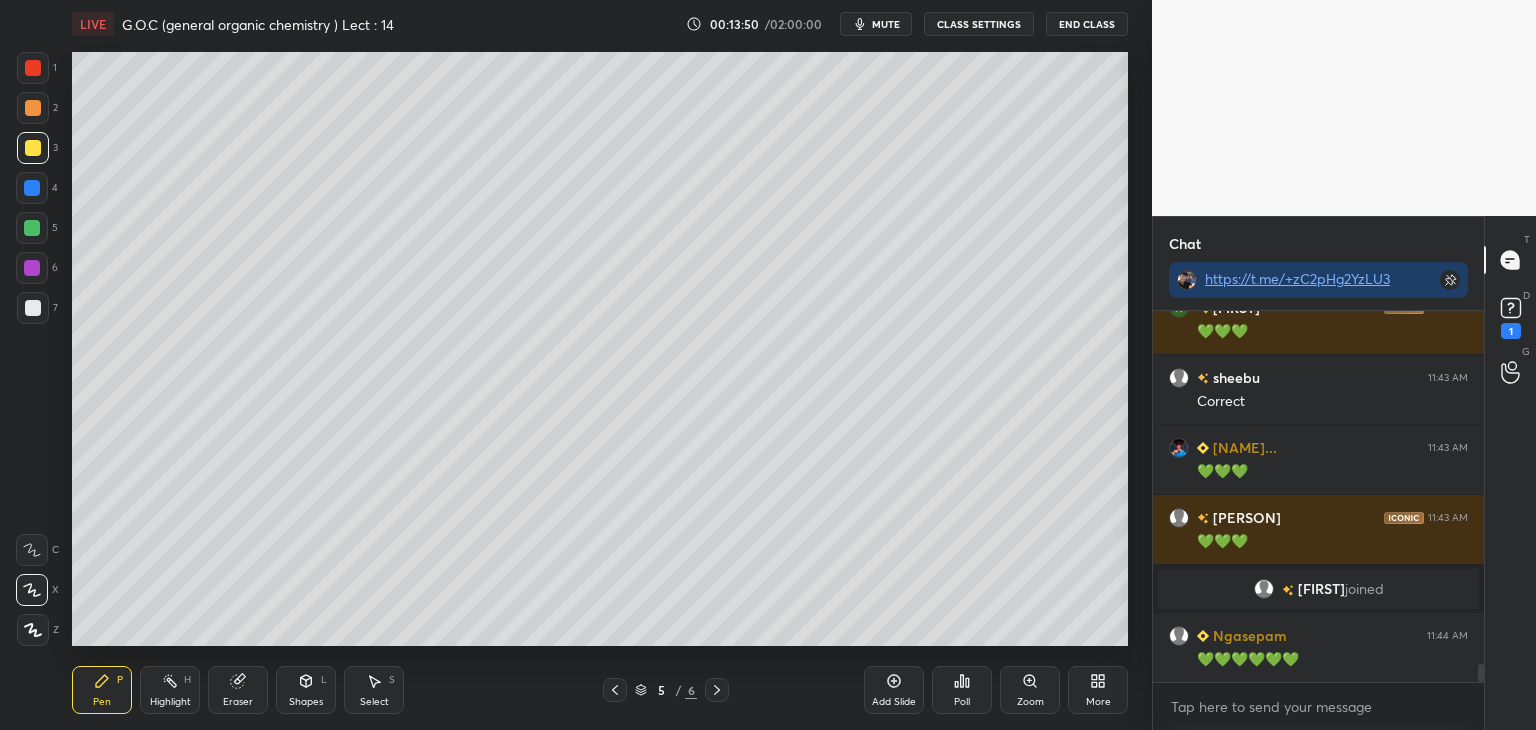 click on "mute" at bounding box center [886, 24] 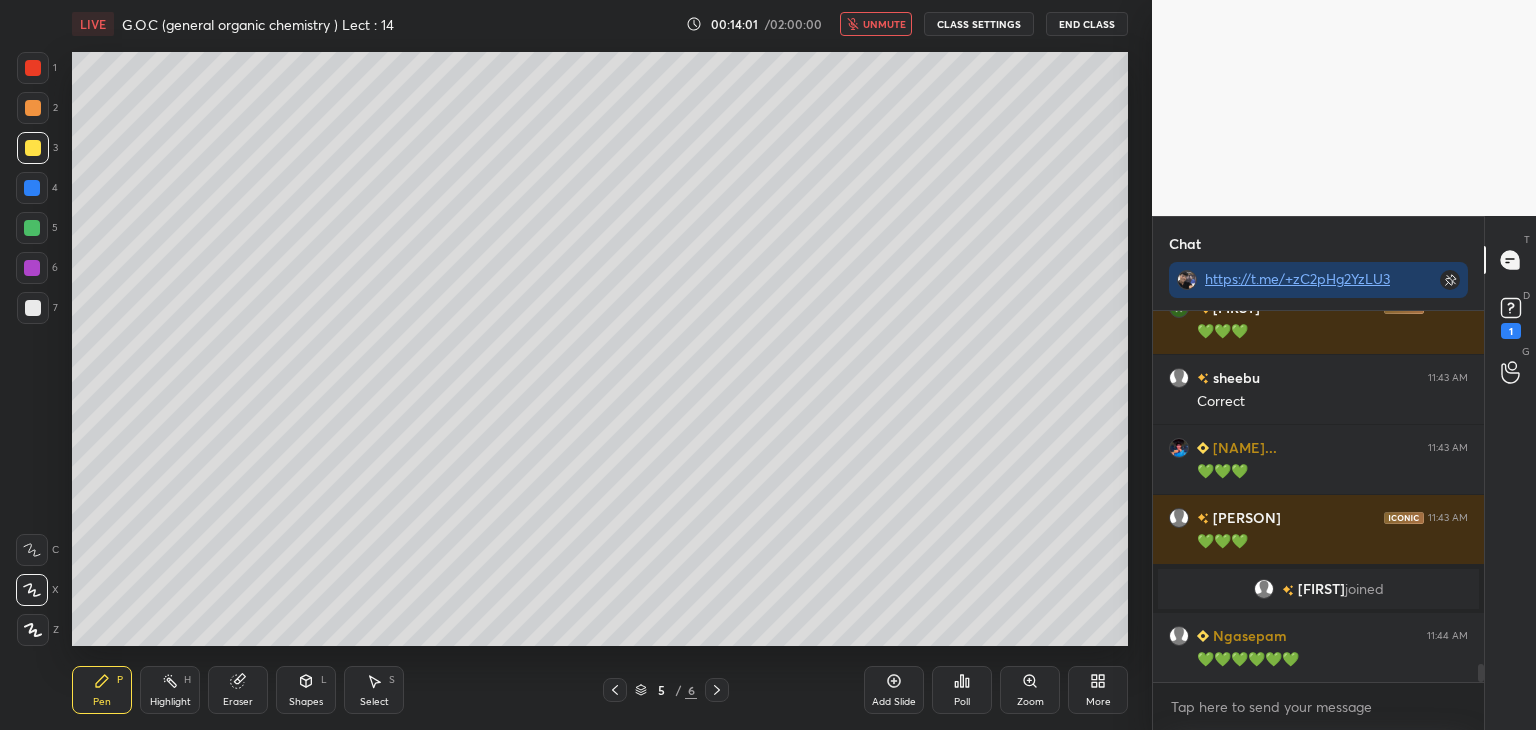 scroll, scrollTop: 325, scrollLeft: 325, axis: both 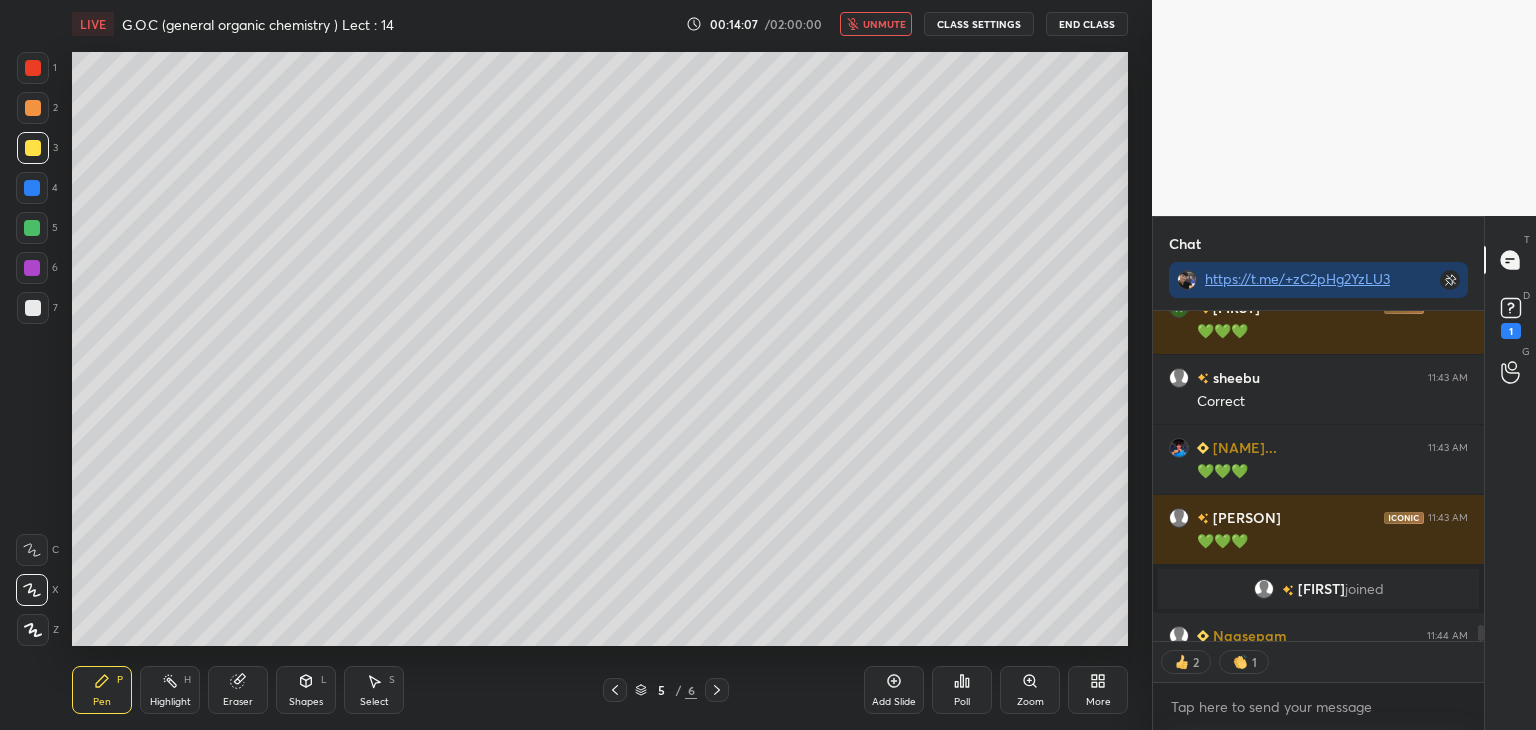 click on "unmute" at bounding box center (884, 24) 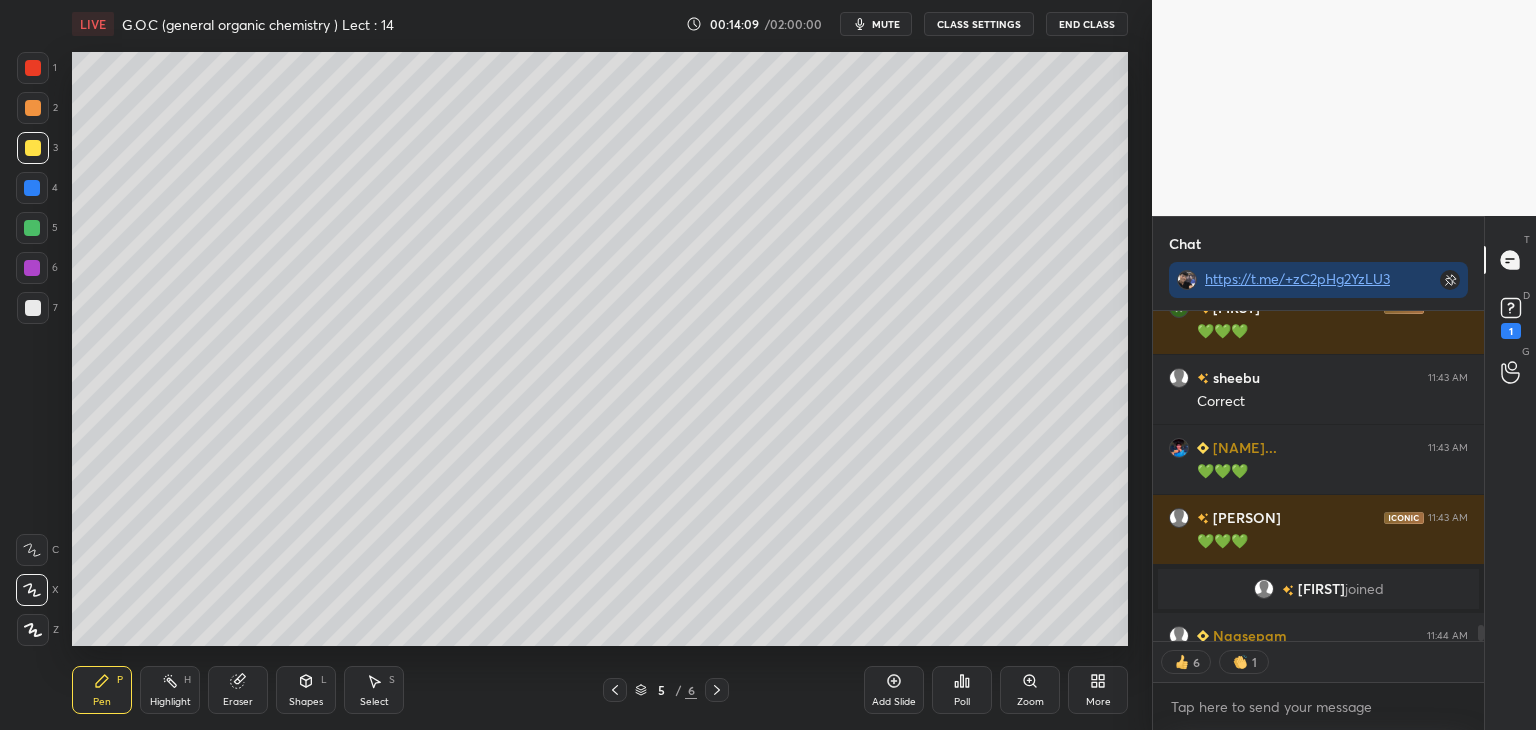 scroll, scrollTop: 7279, scrollLeft: 0, axis: vertical 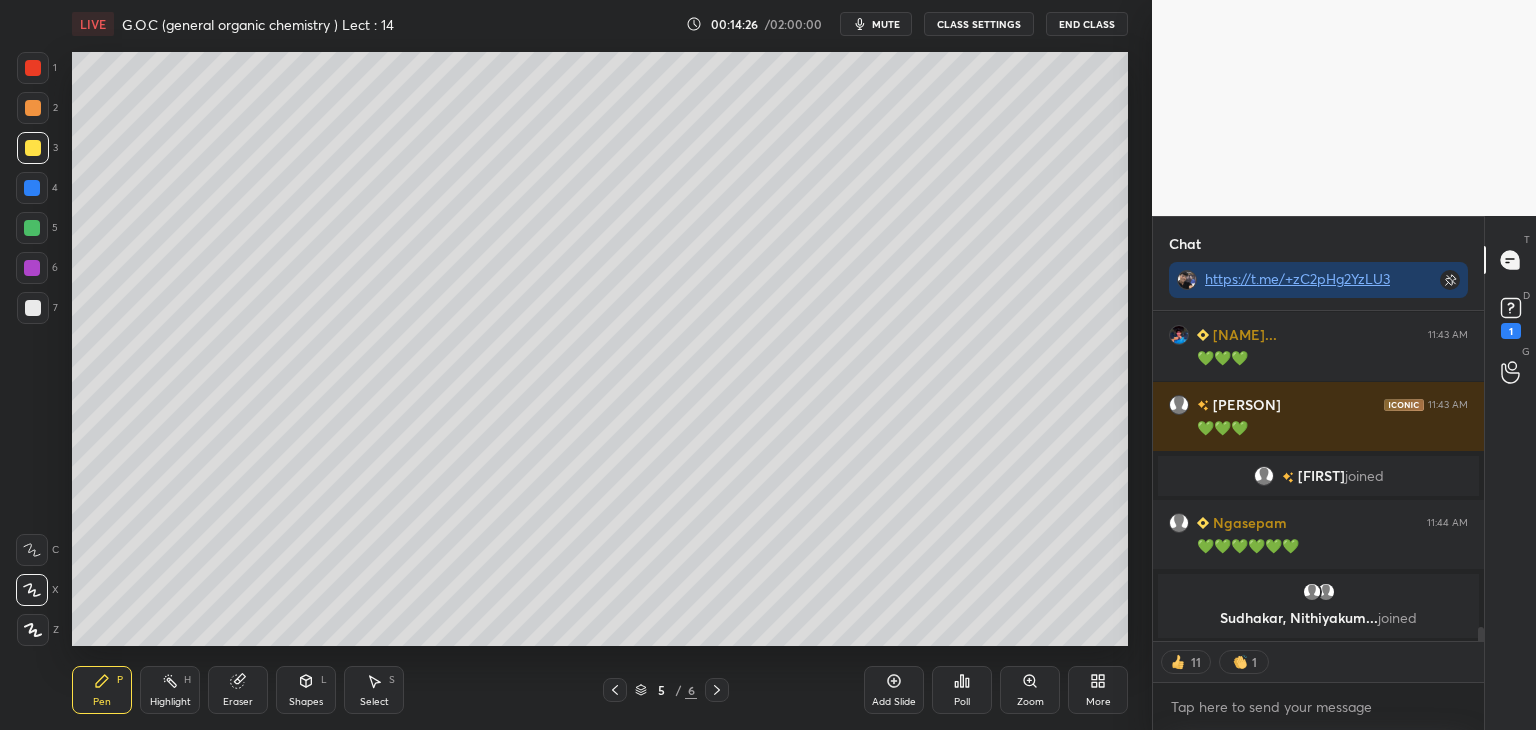 click on "mute" at bounding box center [886, 24] 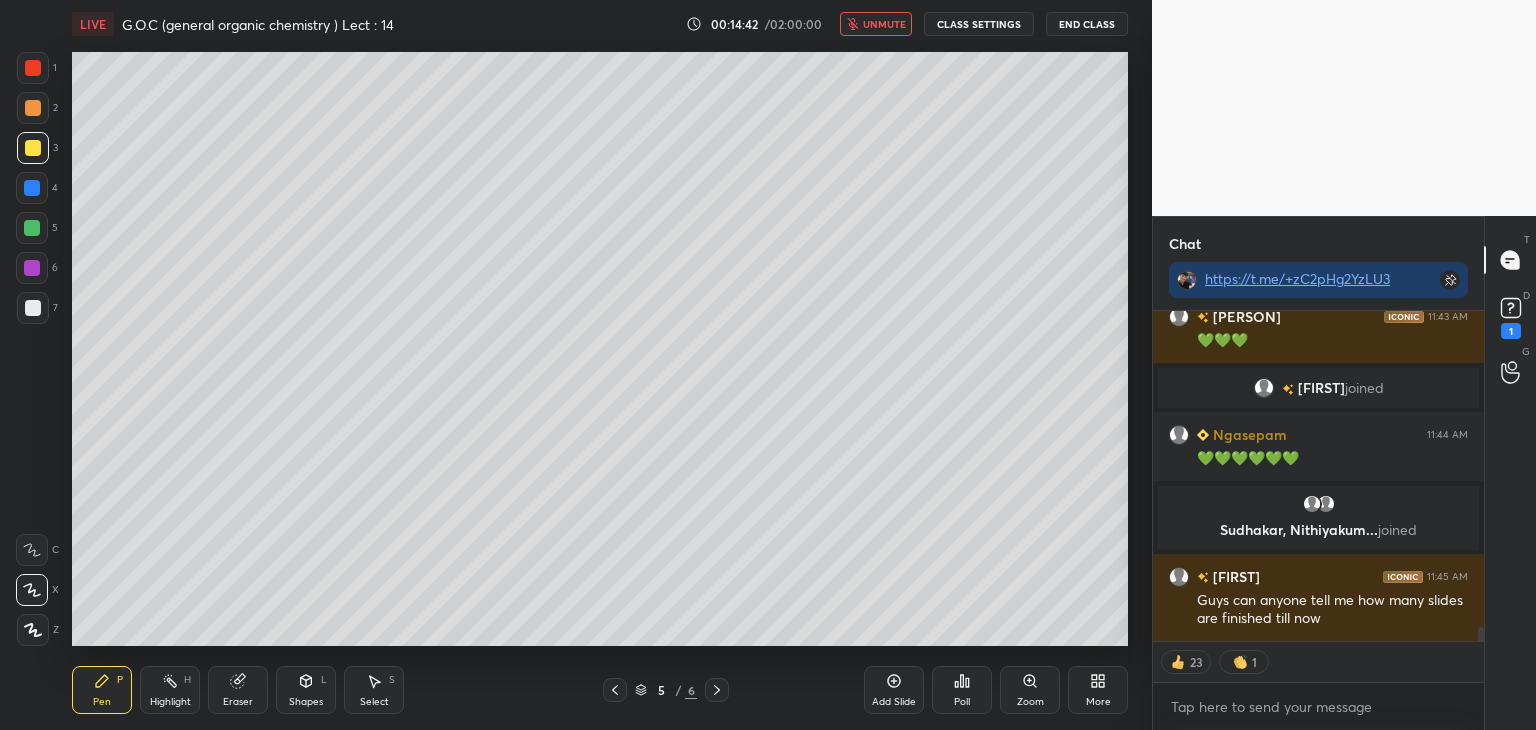 scroll, scrollTop: 7399, scrollLeft: 0, axis: vertical 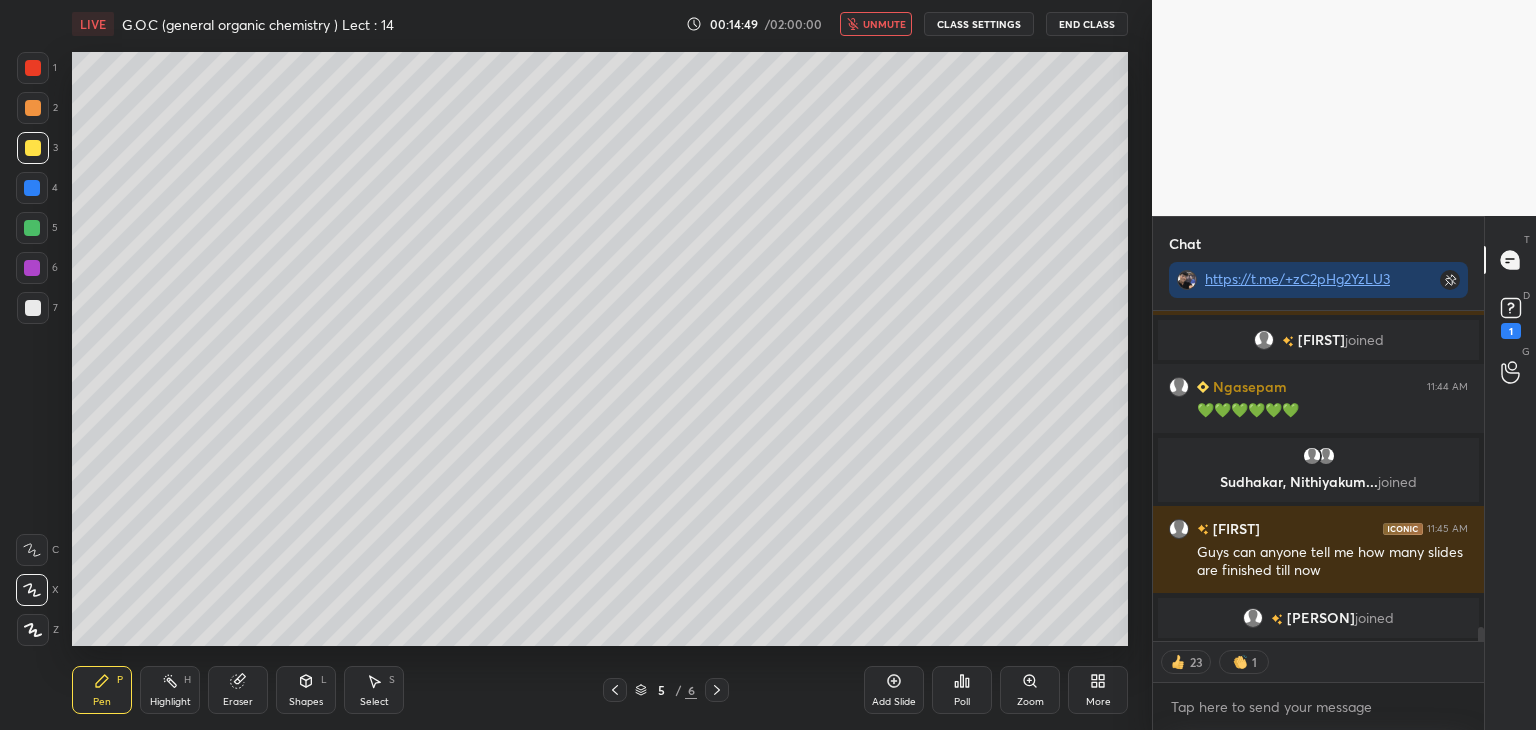 click at bounding box center (33, 308) 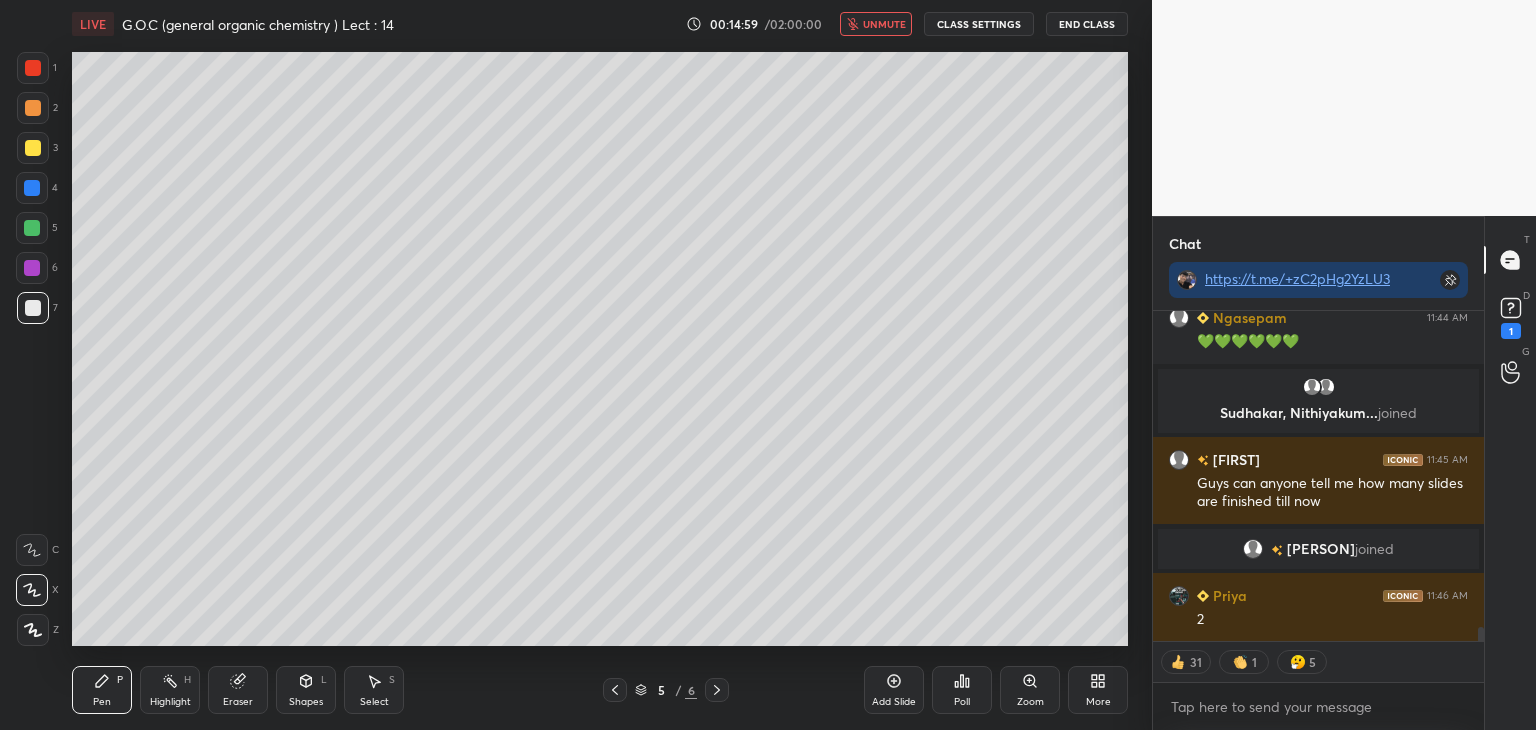 scroll, scrollTop: 7479, scrollLeft: 0, axis: vertical 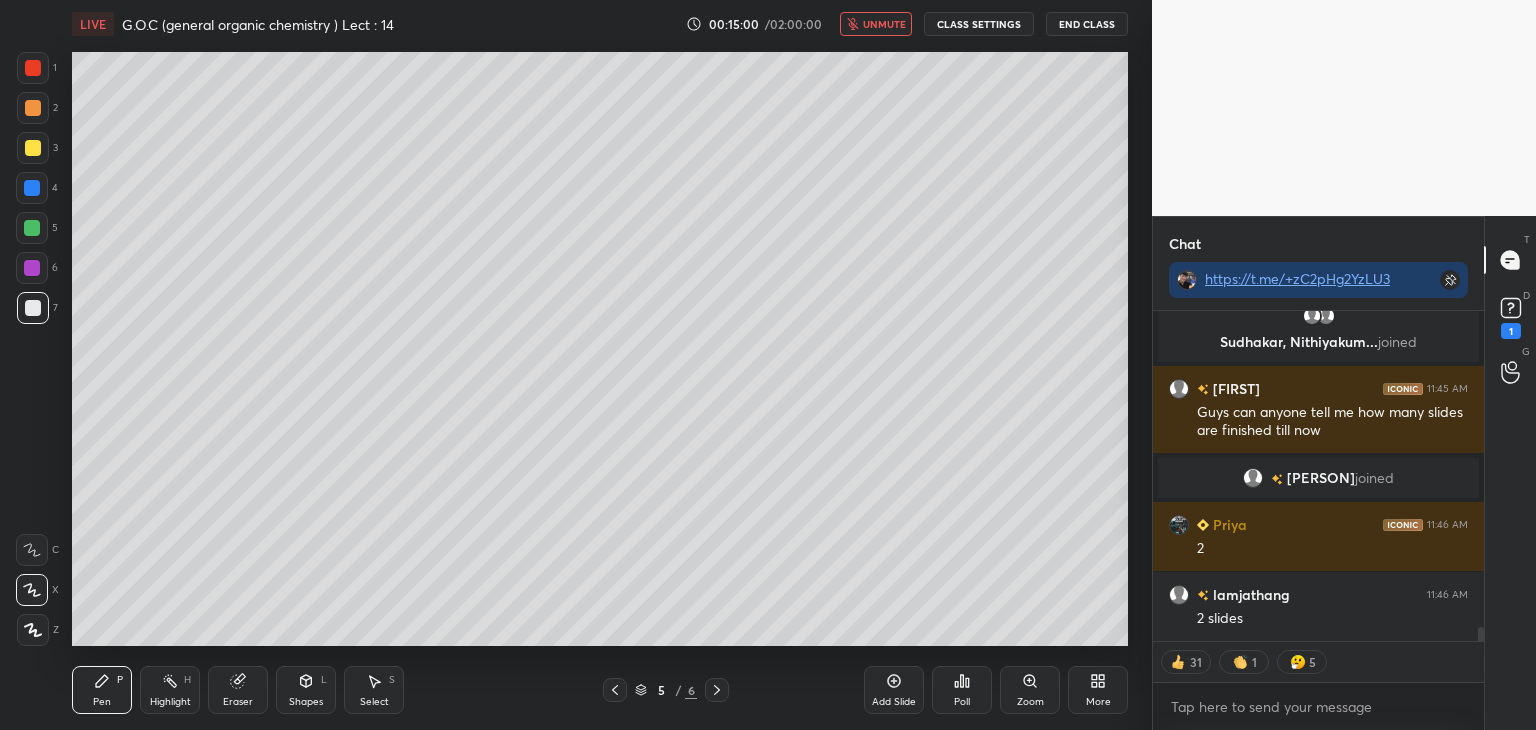 click at bounding box center (33, 148) 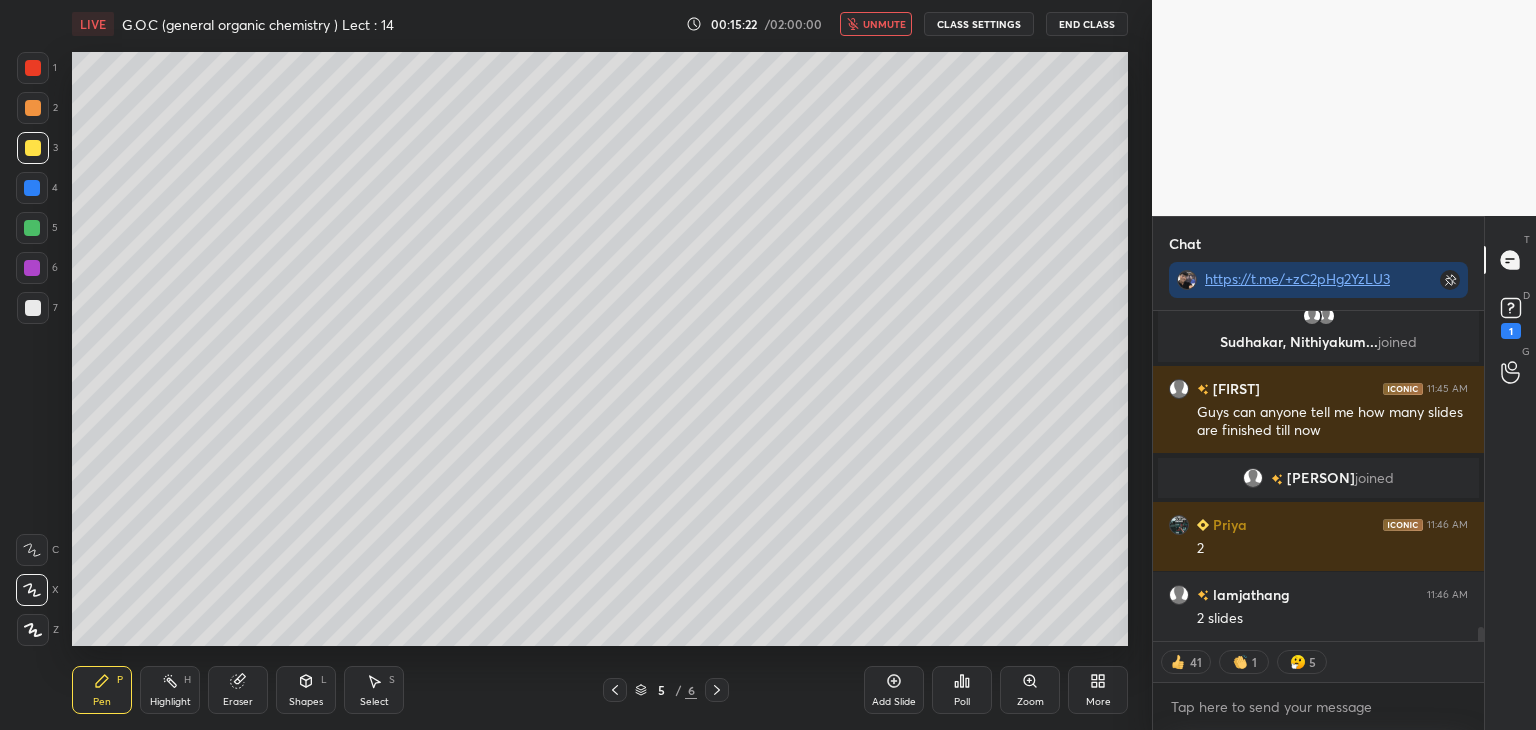 click on "unmute" at bounding box center [876, 24] 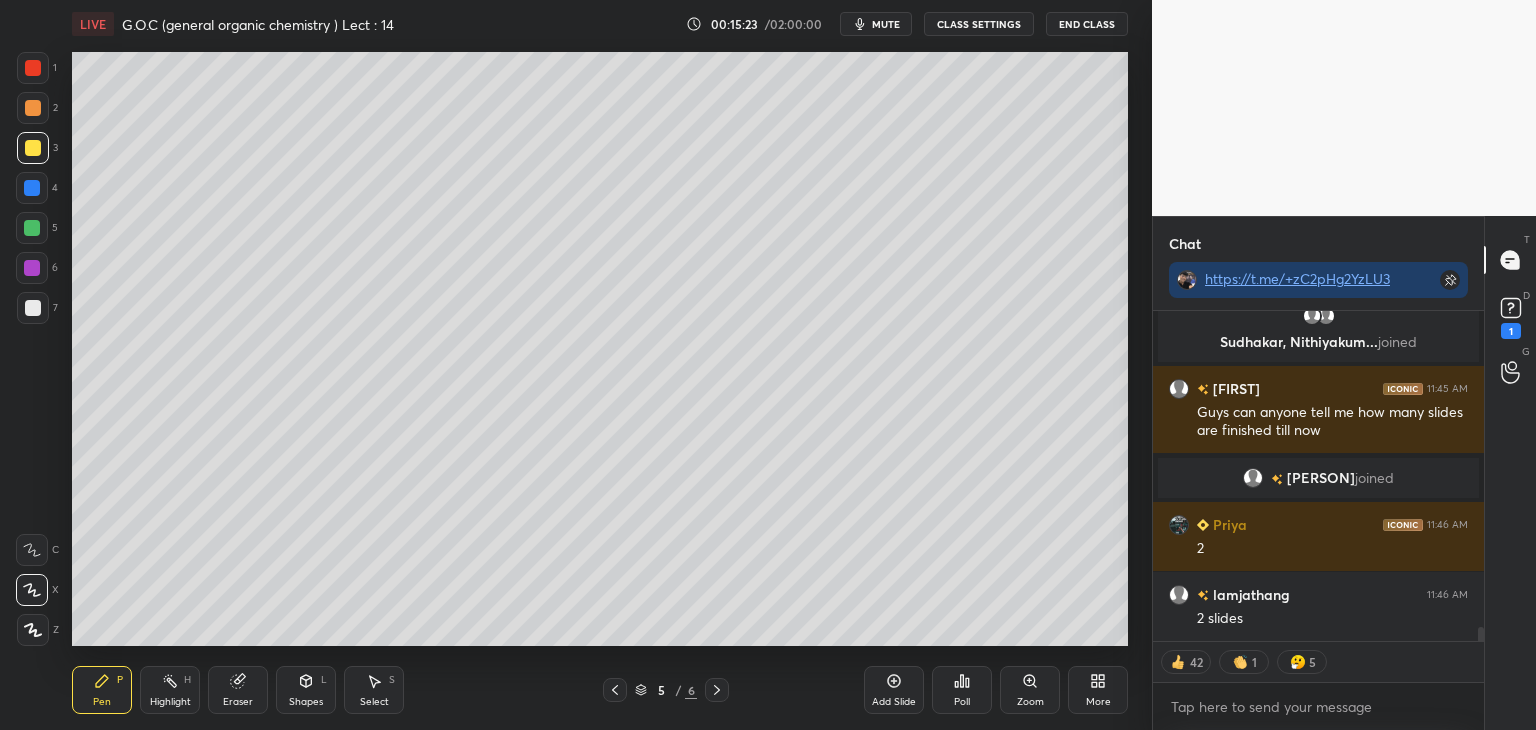 scroll, scrollTop: 7548, scrollLeft: 0, axis: vertical 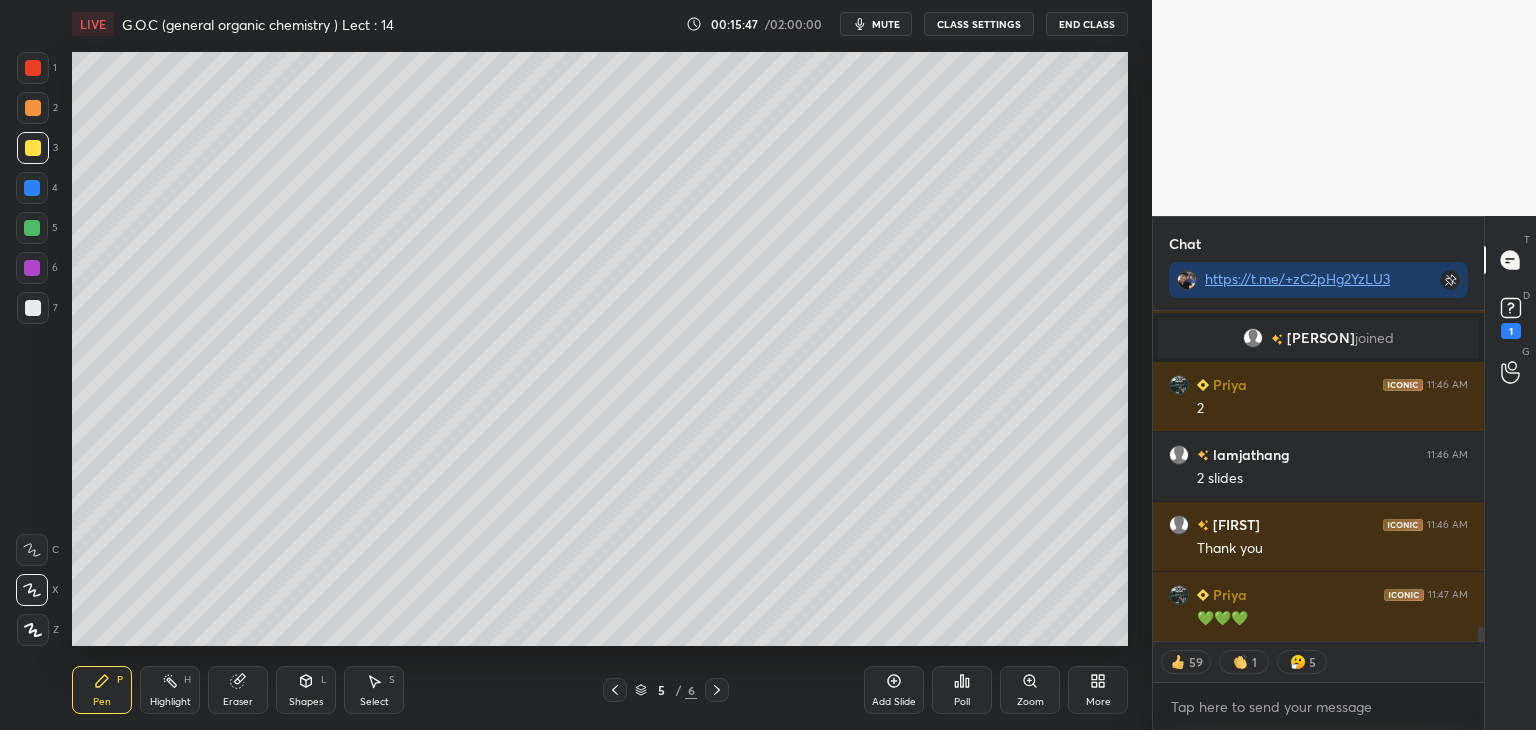 click at bounding box center (33, 308) 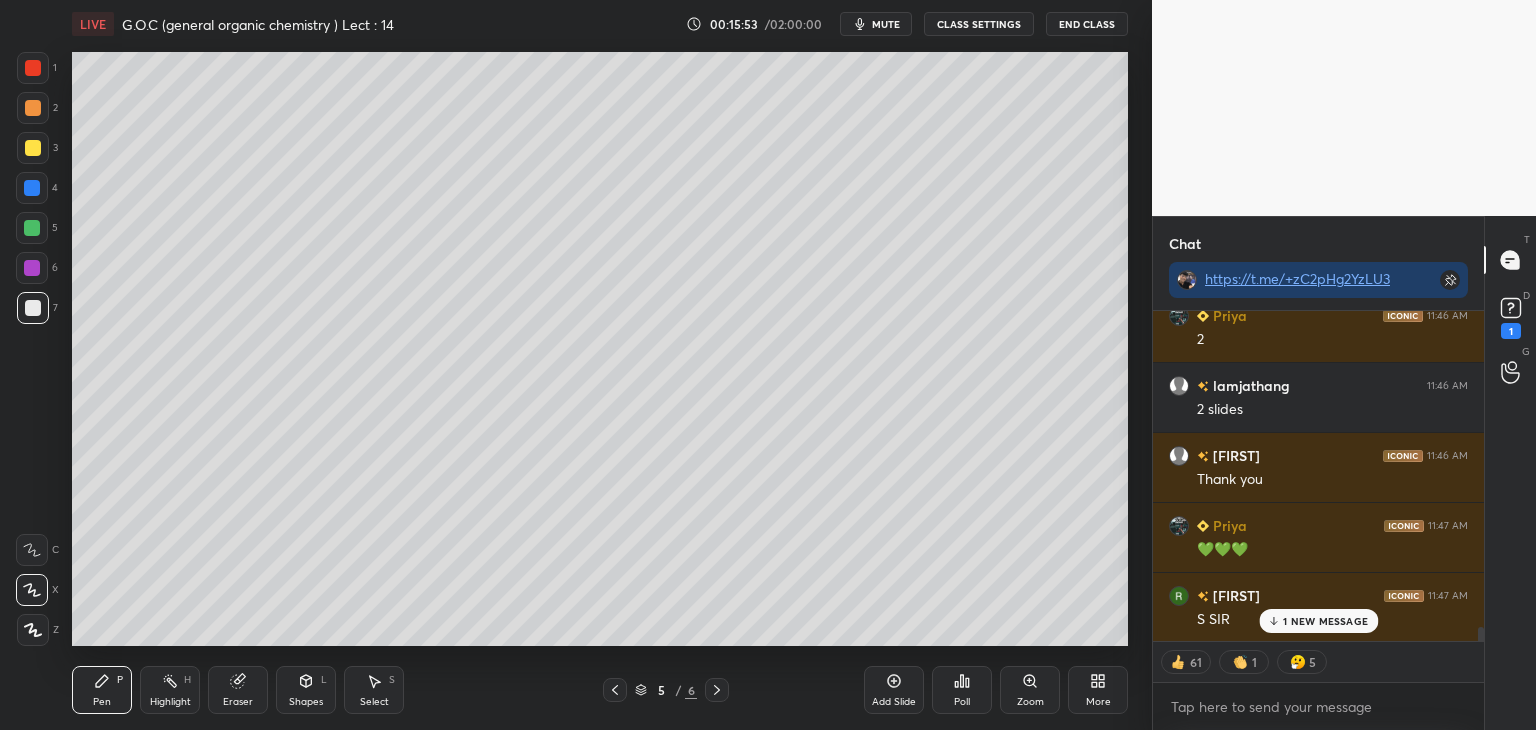 scroll, scrollTop: 7759, scrollLeft: 0, axis: vertical 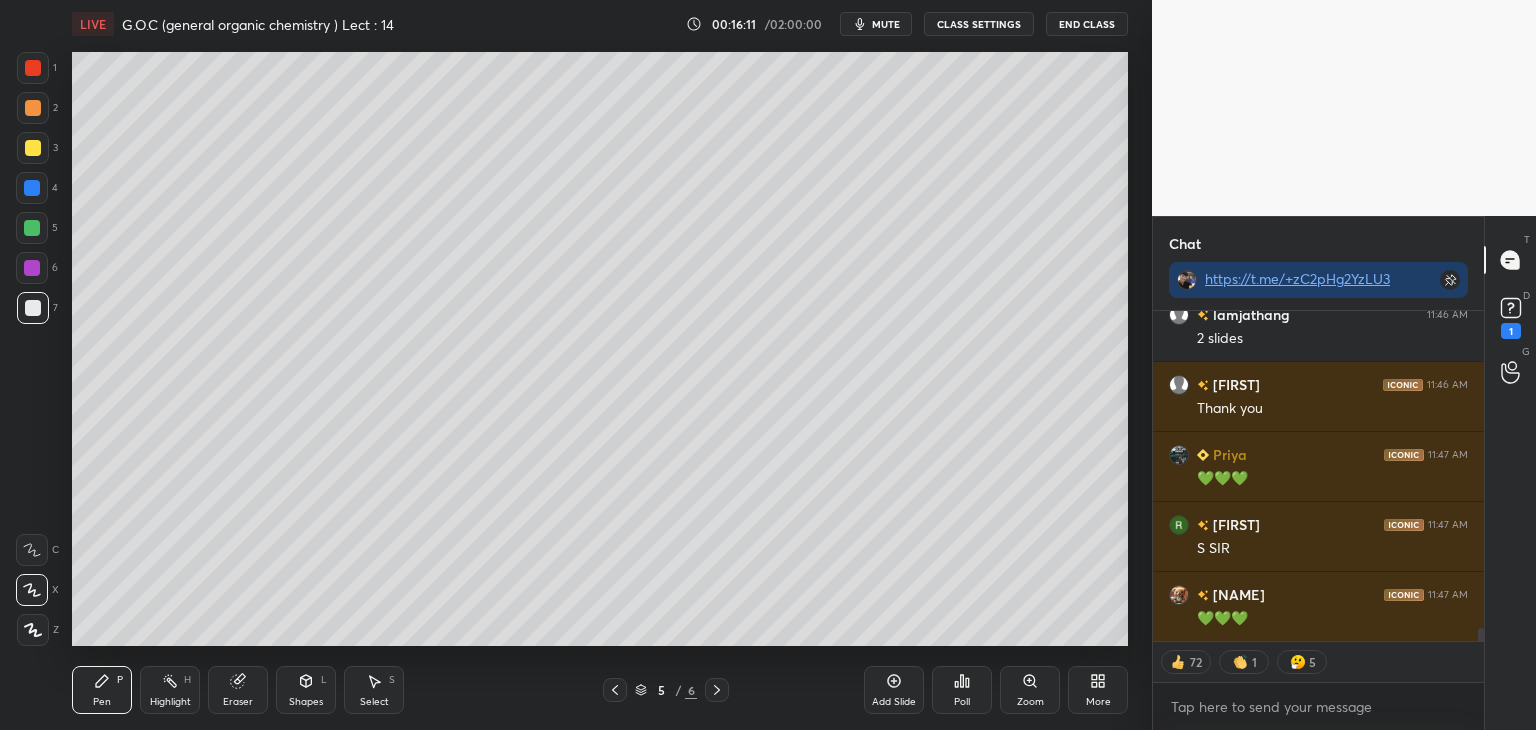 click at bounding box center [33, 108] 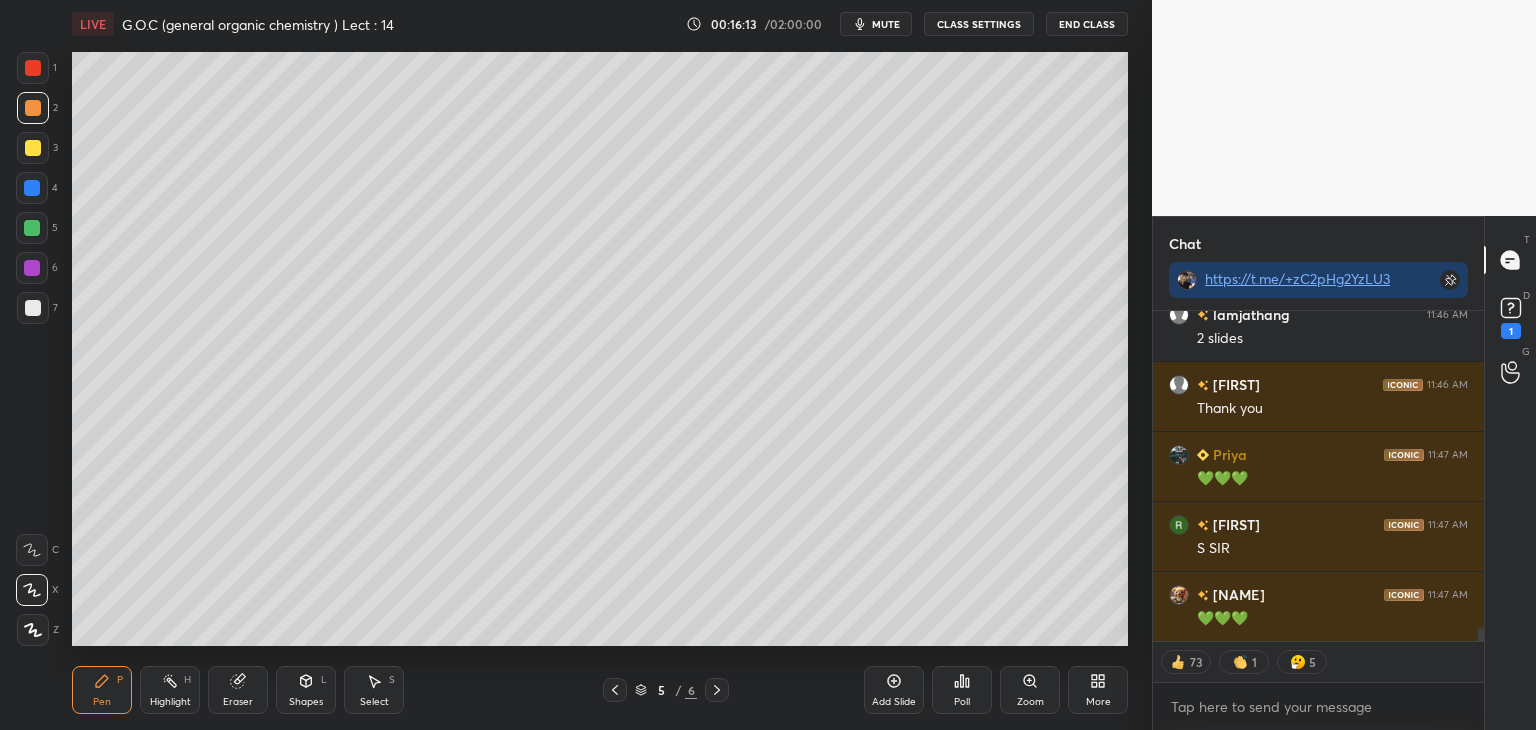 click on "mute" at bounding box center (886, 24) 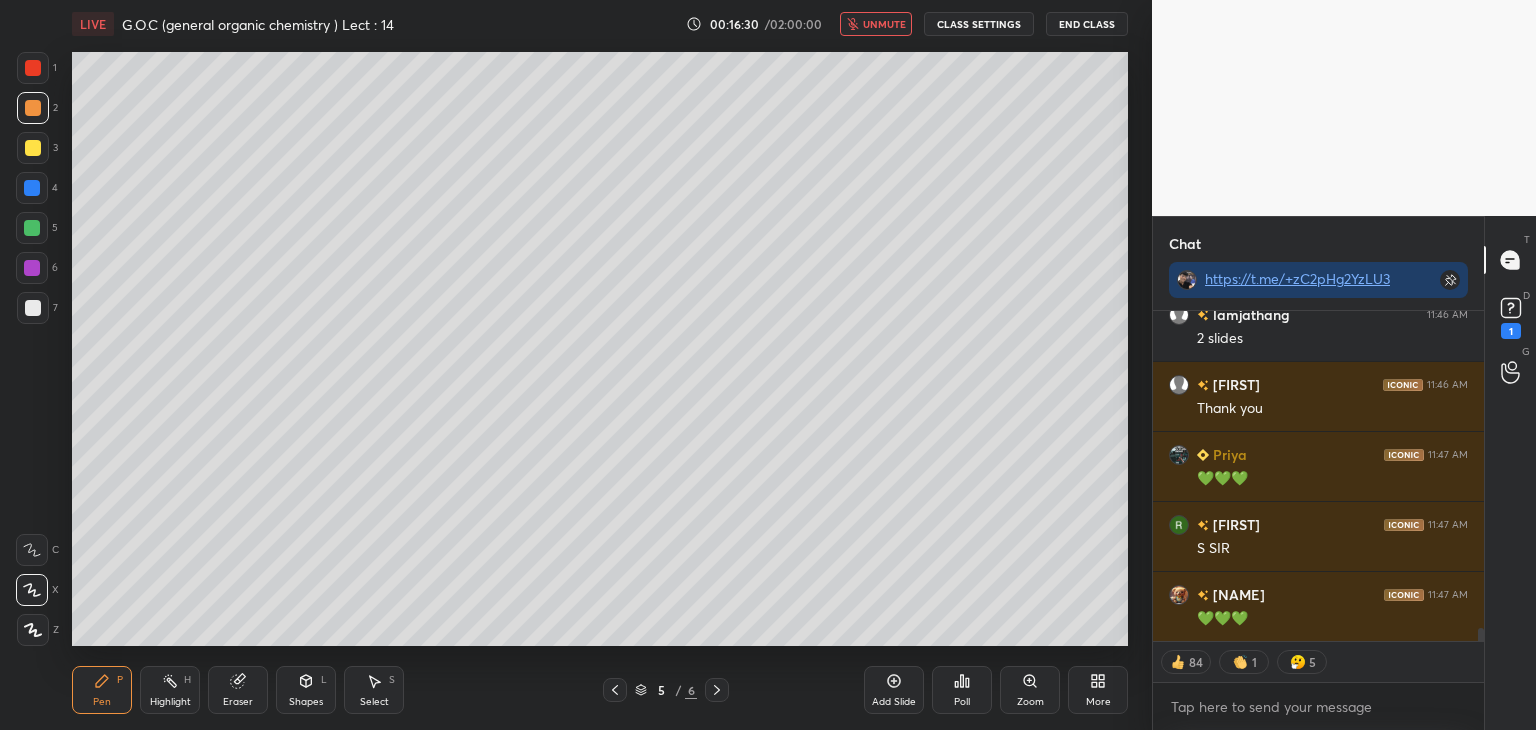 click at bounding box center (33, 308) 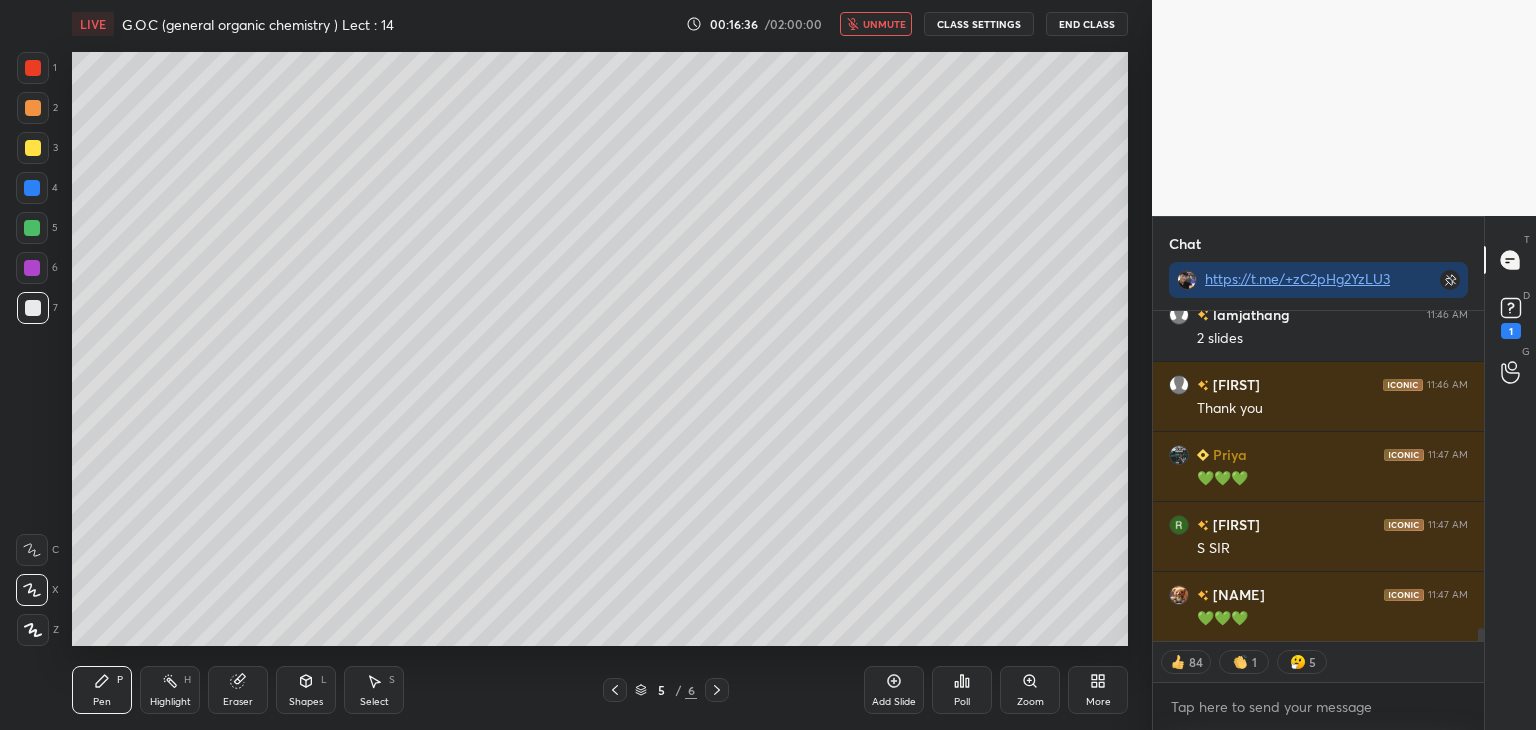 scroll, scrollTop: 6, scrollLeft: 6, axis: both 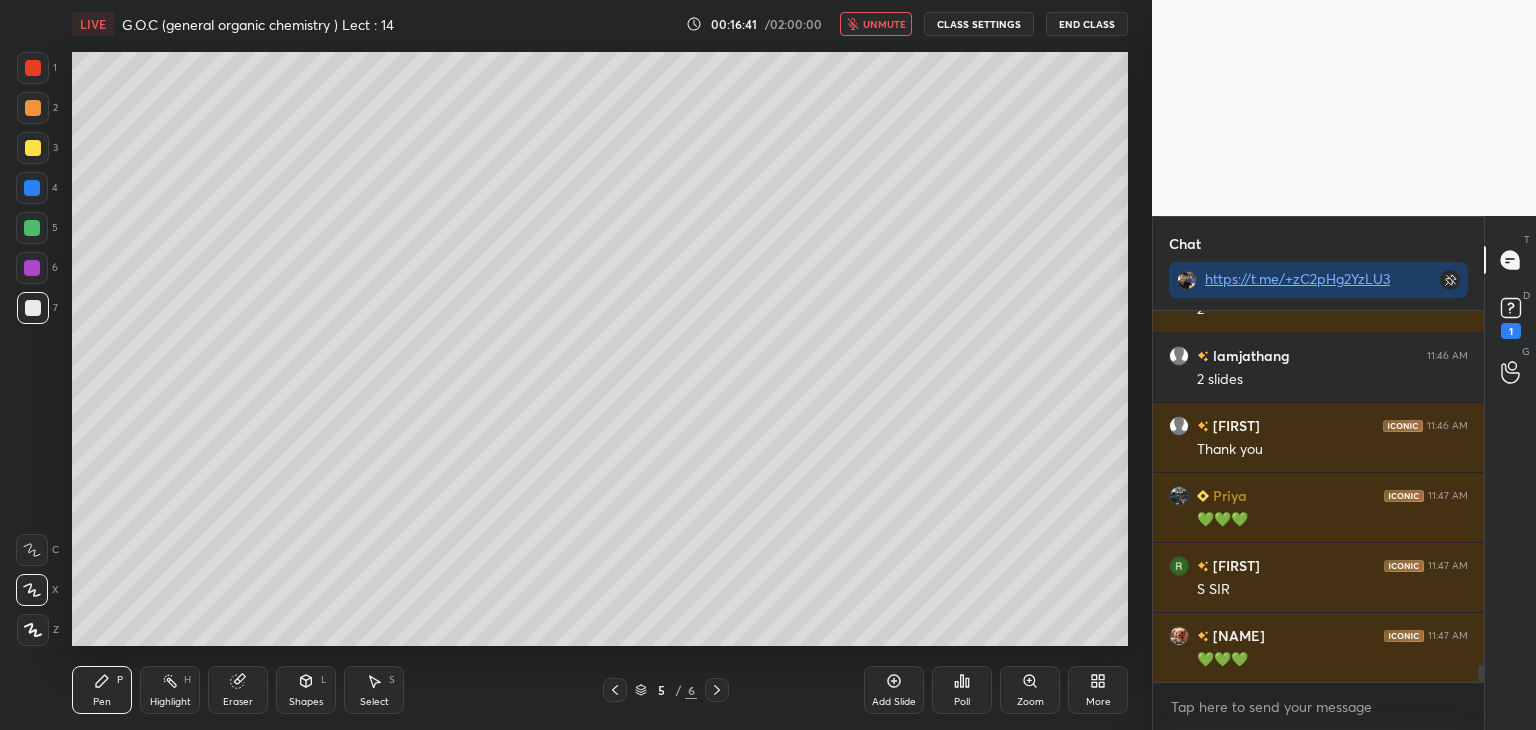click at bounding box center [33, 148] 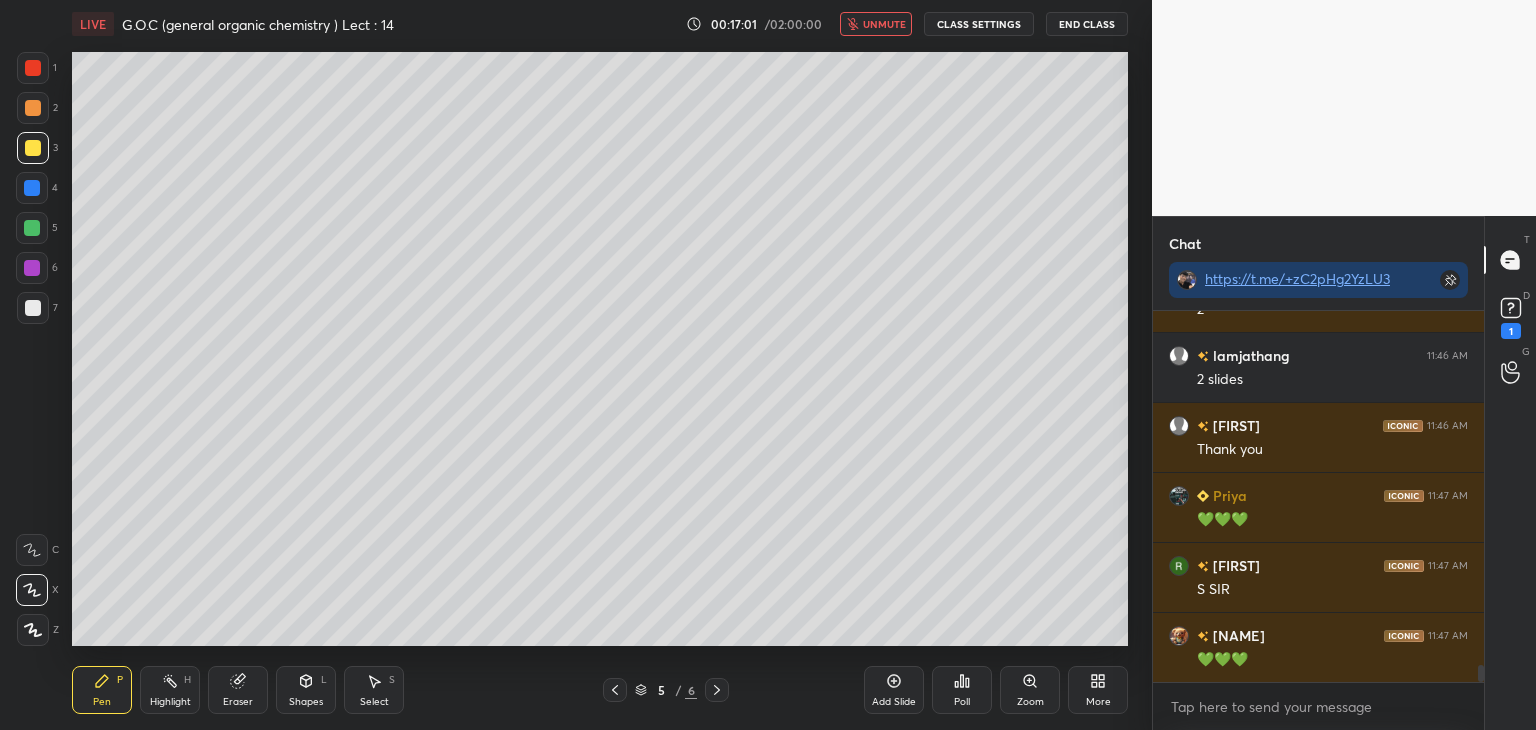 click on "unmute" at bounding box center [884, 24] 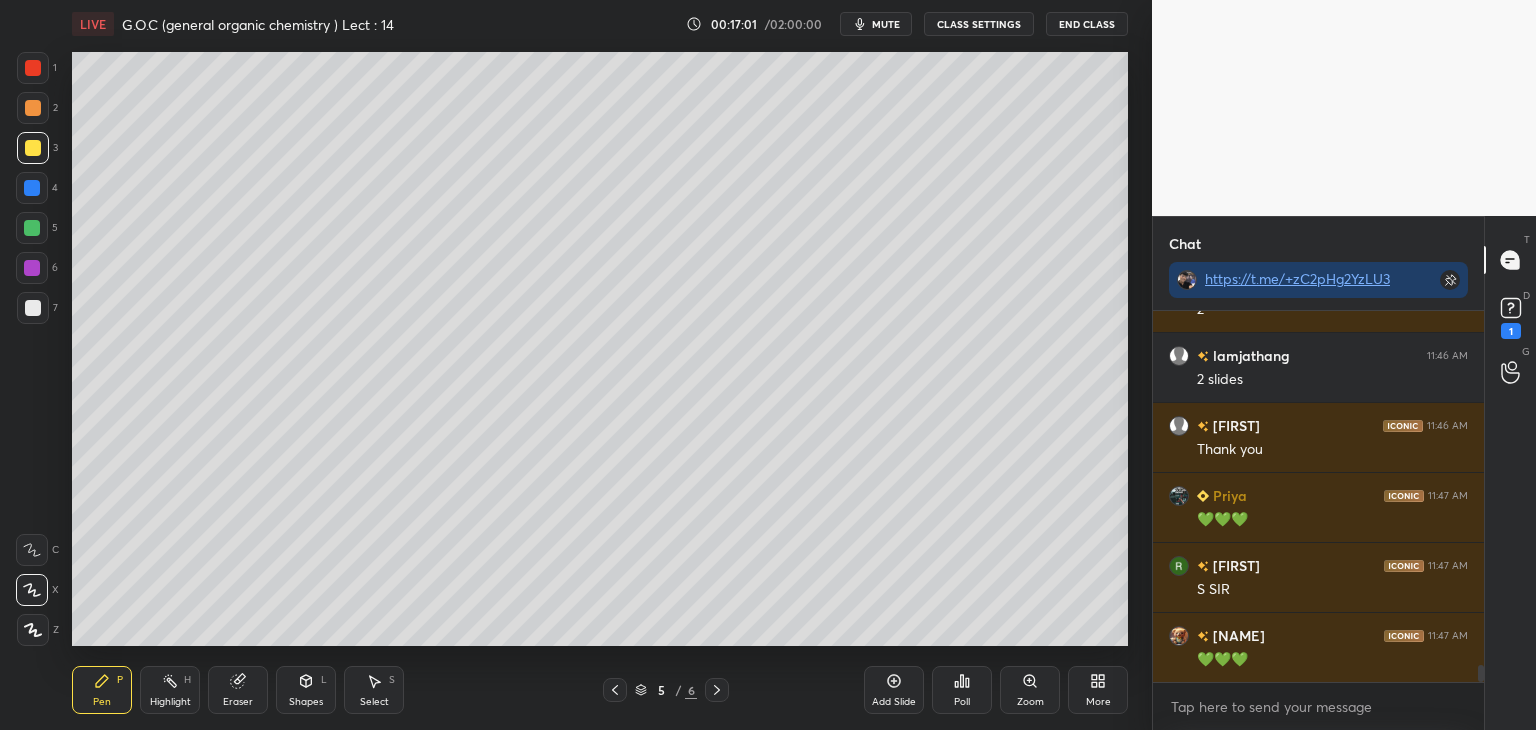 scroll, scrollTop: 7788, scrollLeft: 0, axis: vertical 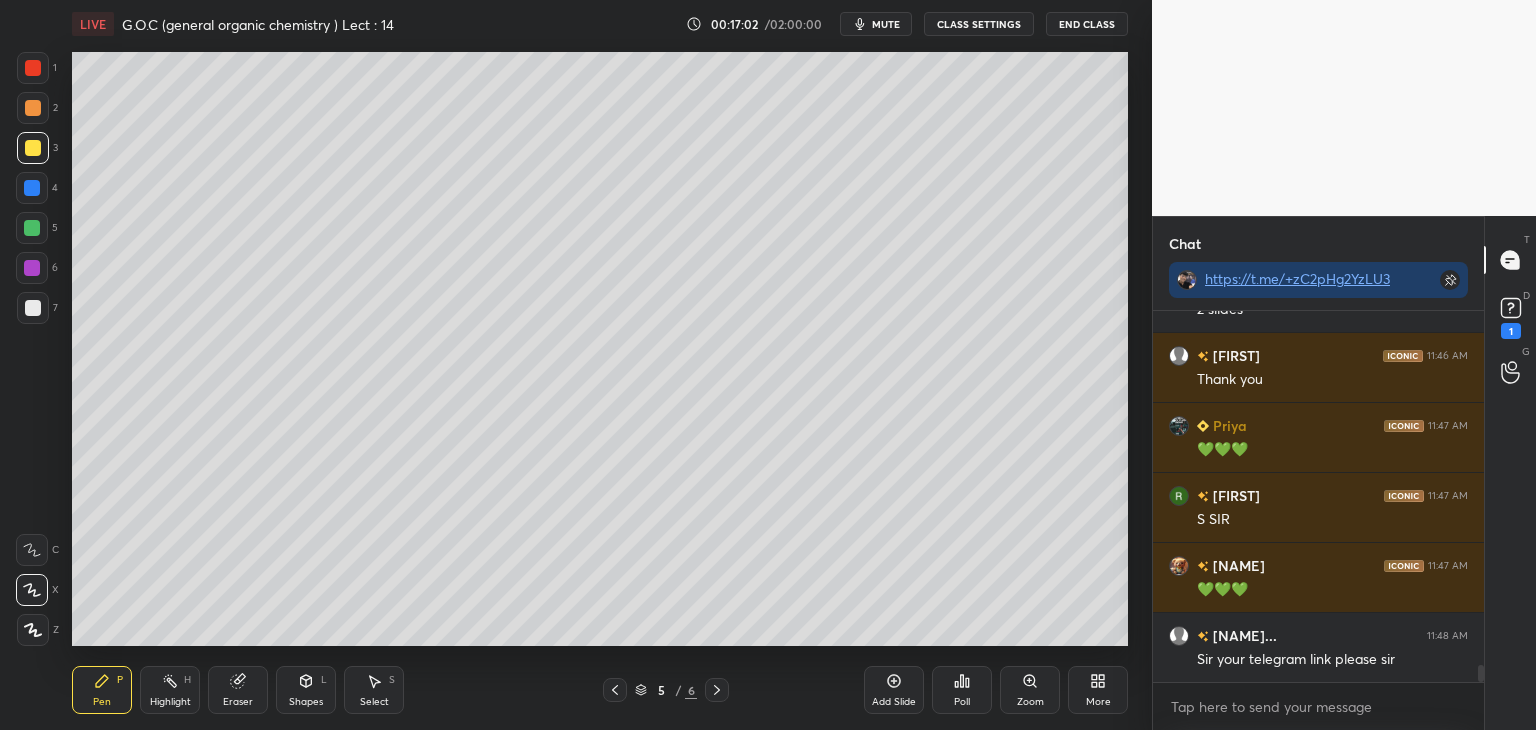click at bounding box center [32, 228] 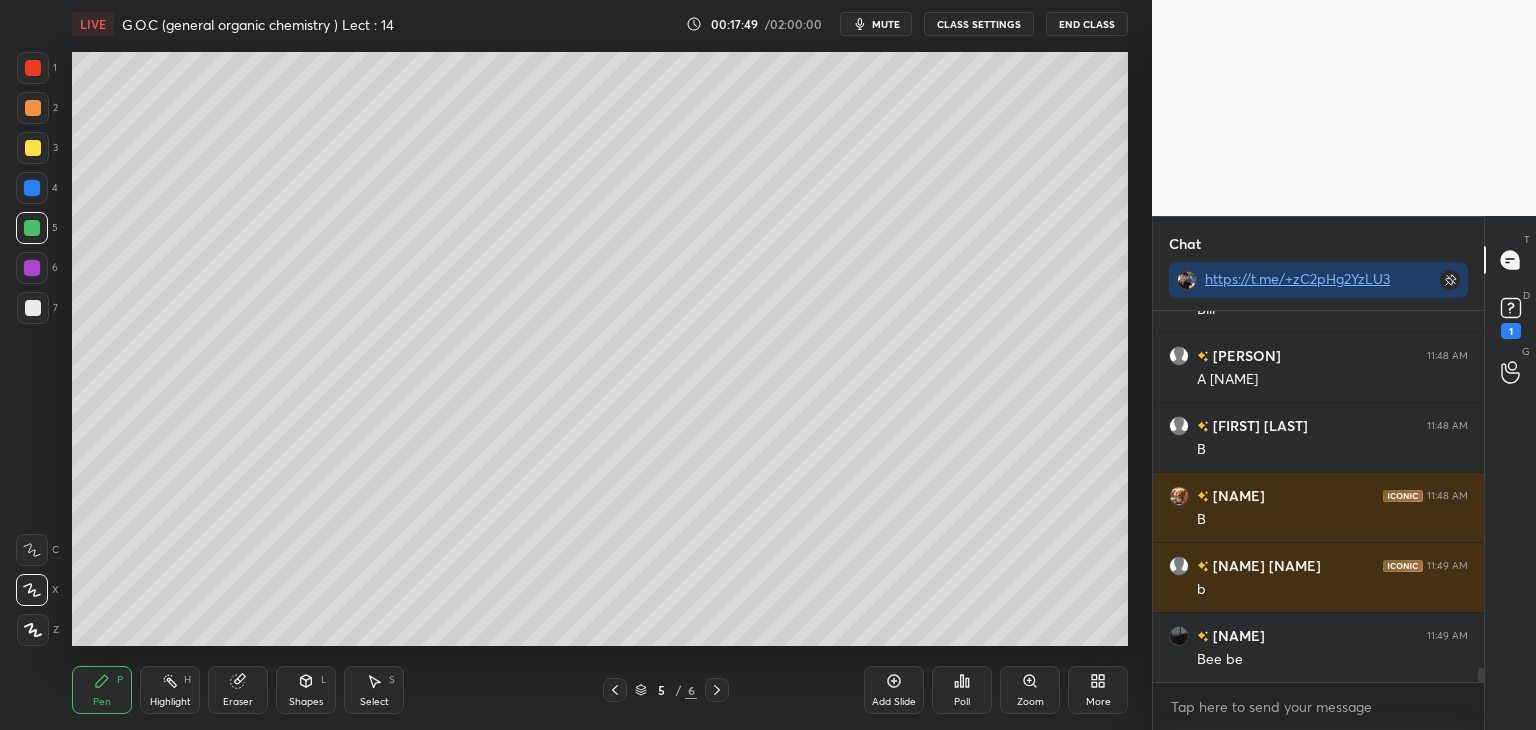 scroll, scrollTop: 9538, scrollLeft: 0, axis: vertical 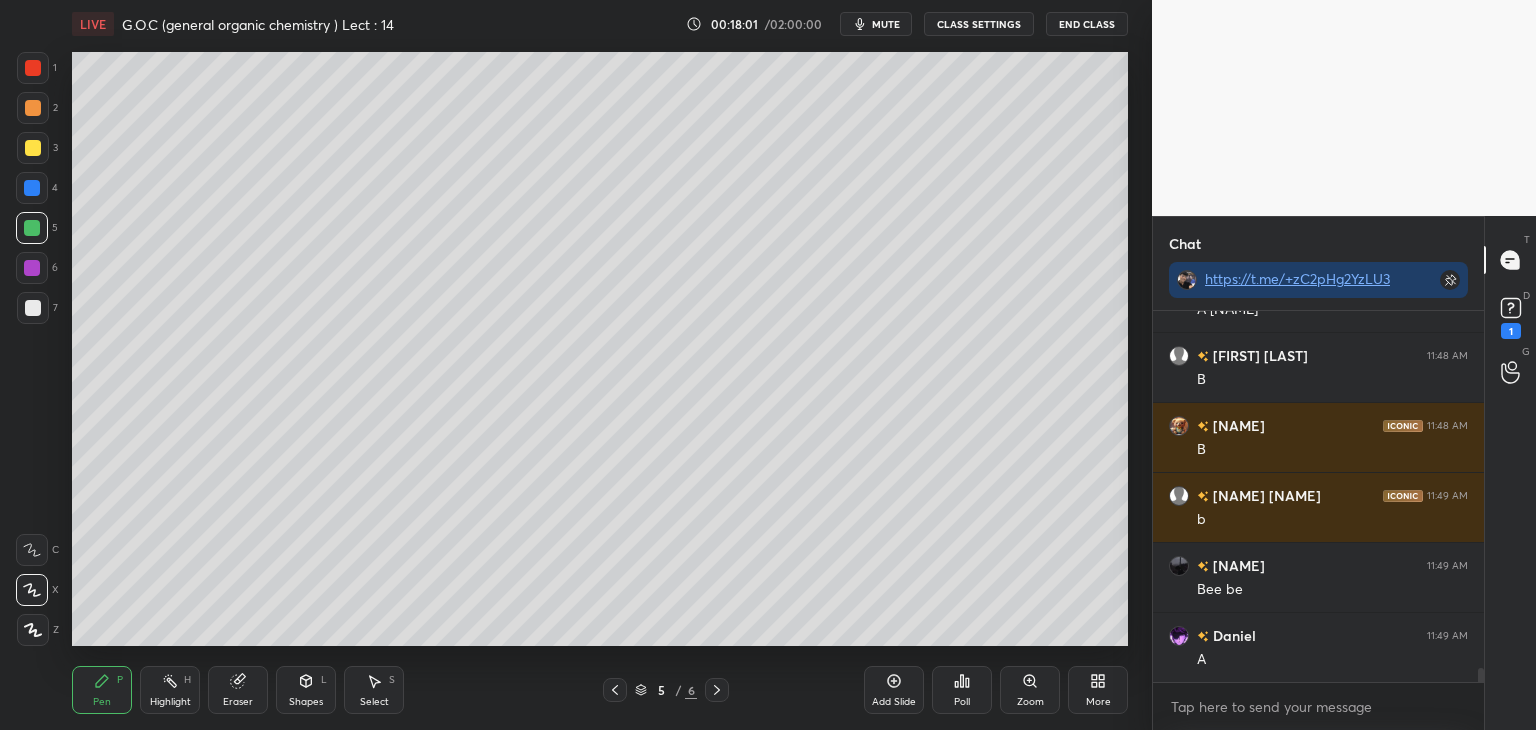 click at bounding box center [33, 108] 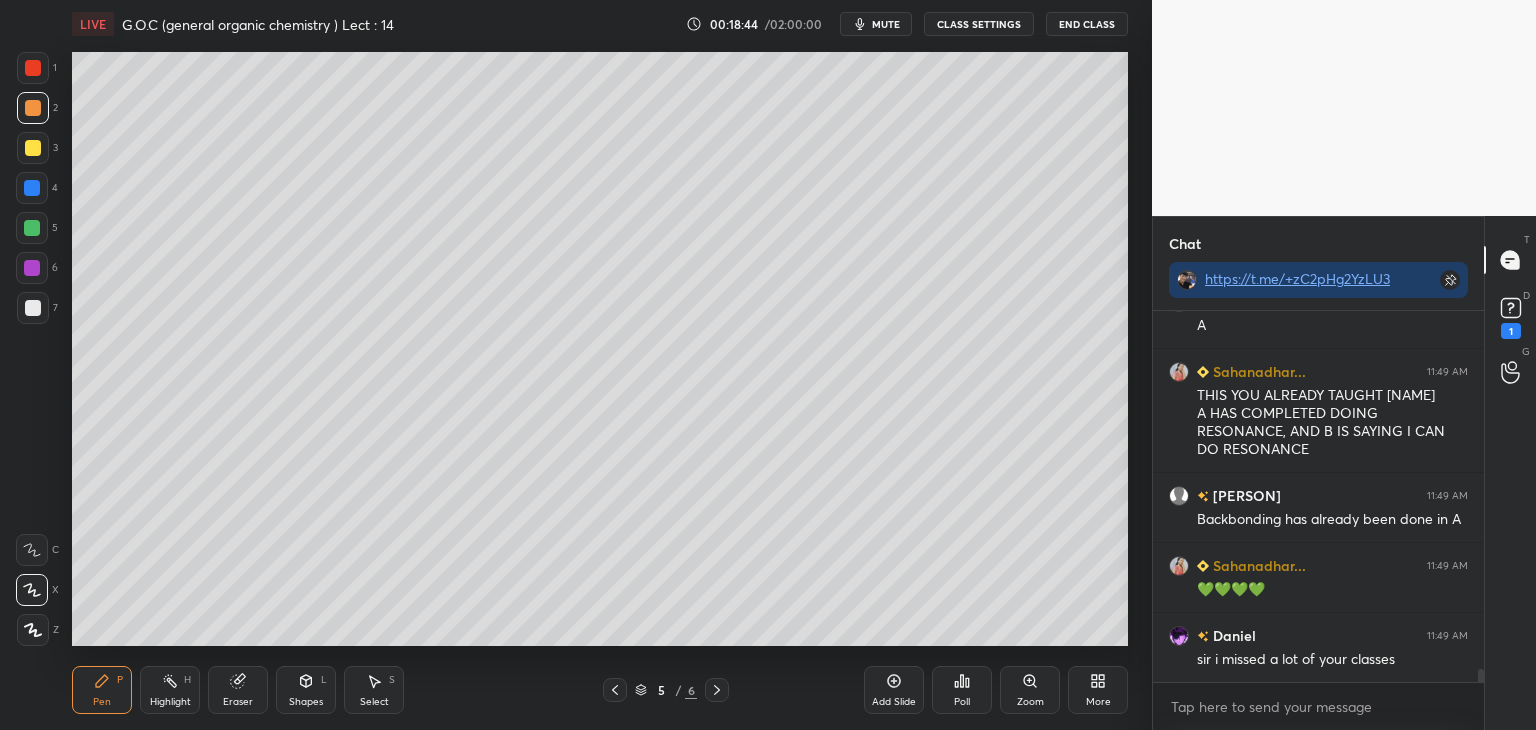scroll, scrollTop: 9920, scrollLeft: 0, axis: vertical 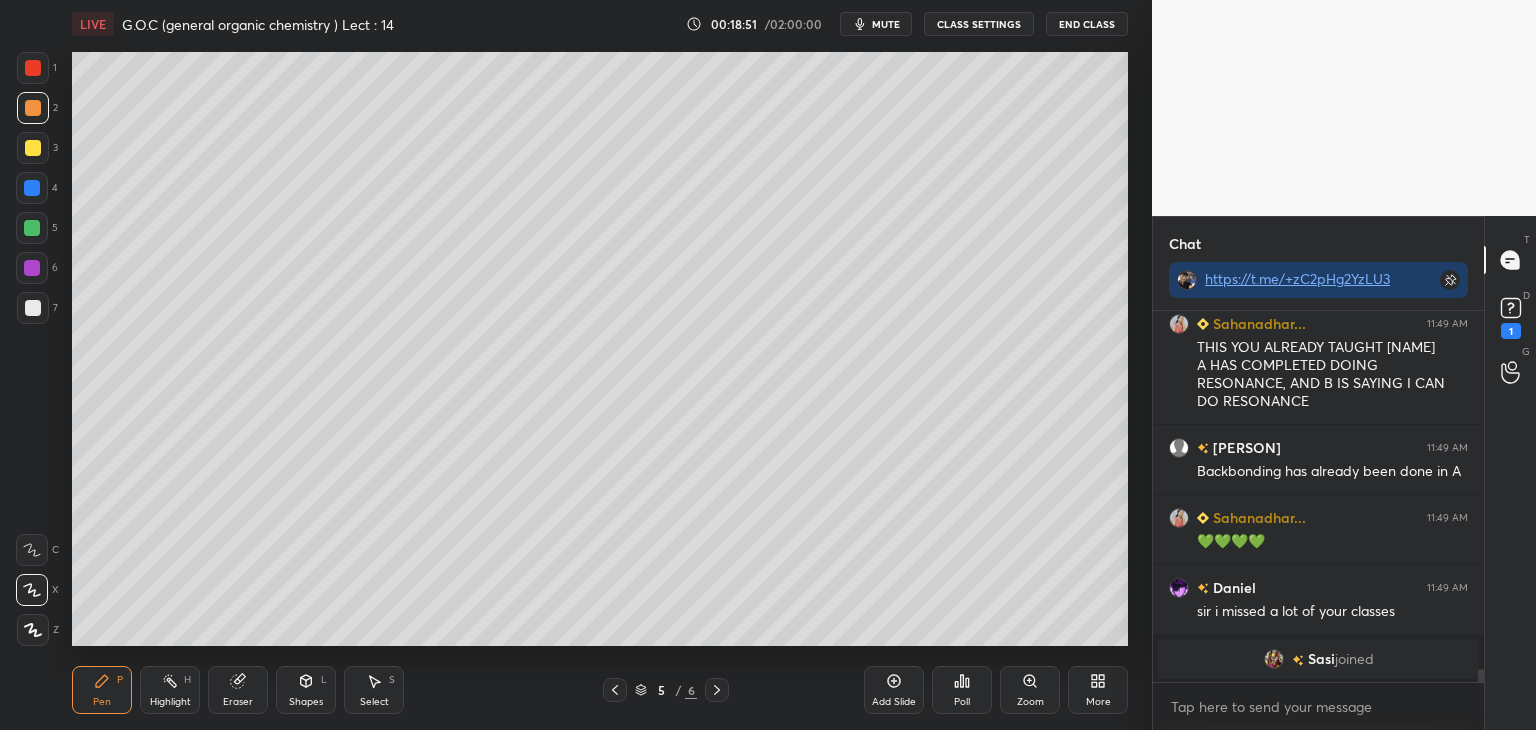 click at bounding box center [32, 228] 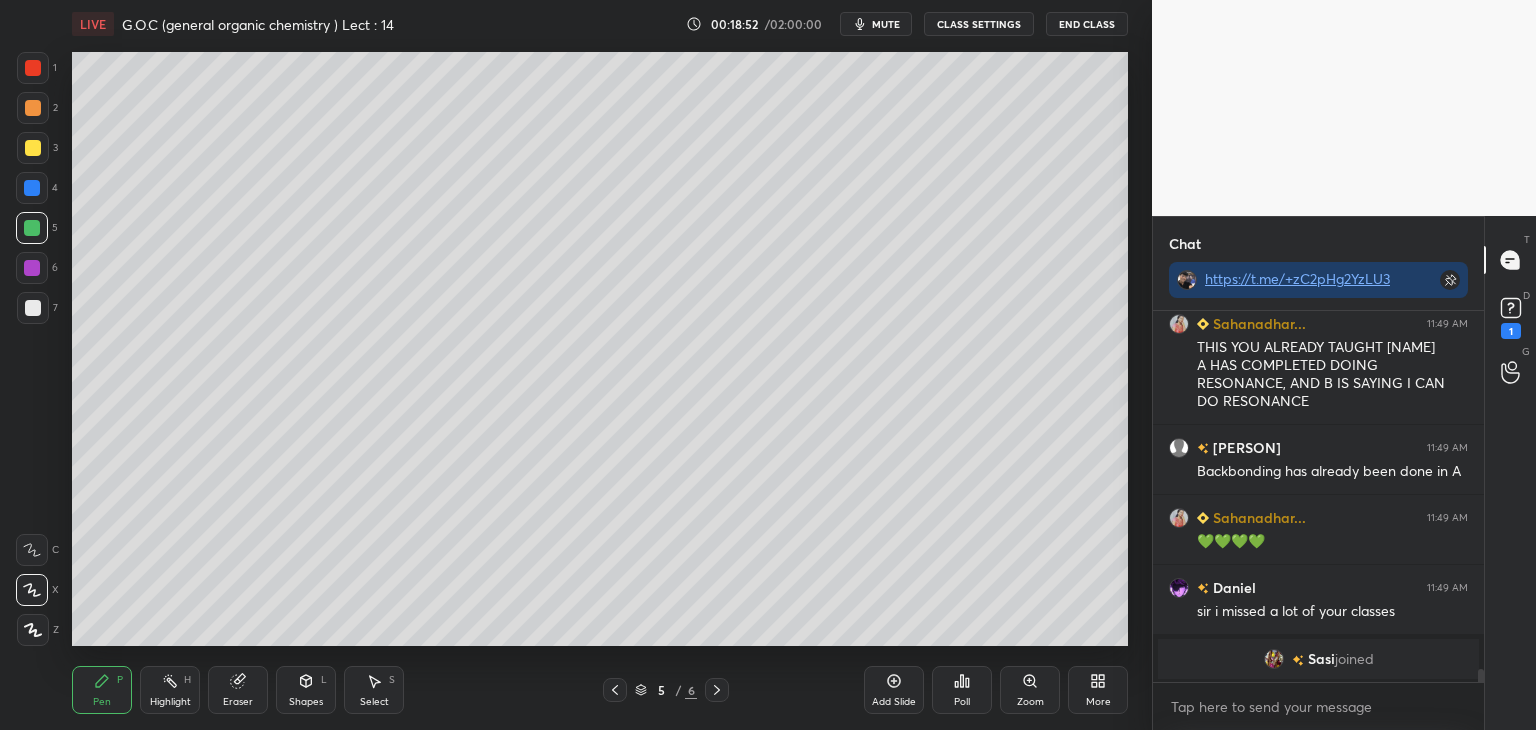 click on "Shapes" at bounding box center (306, 702) 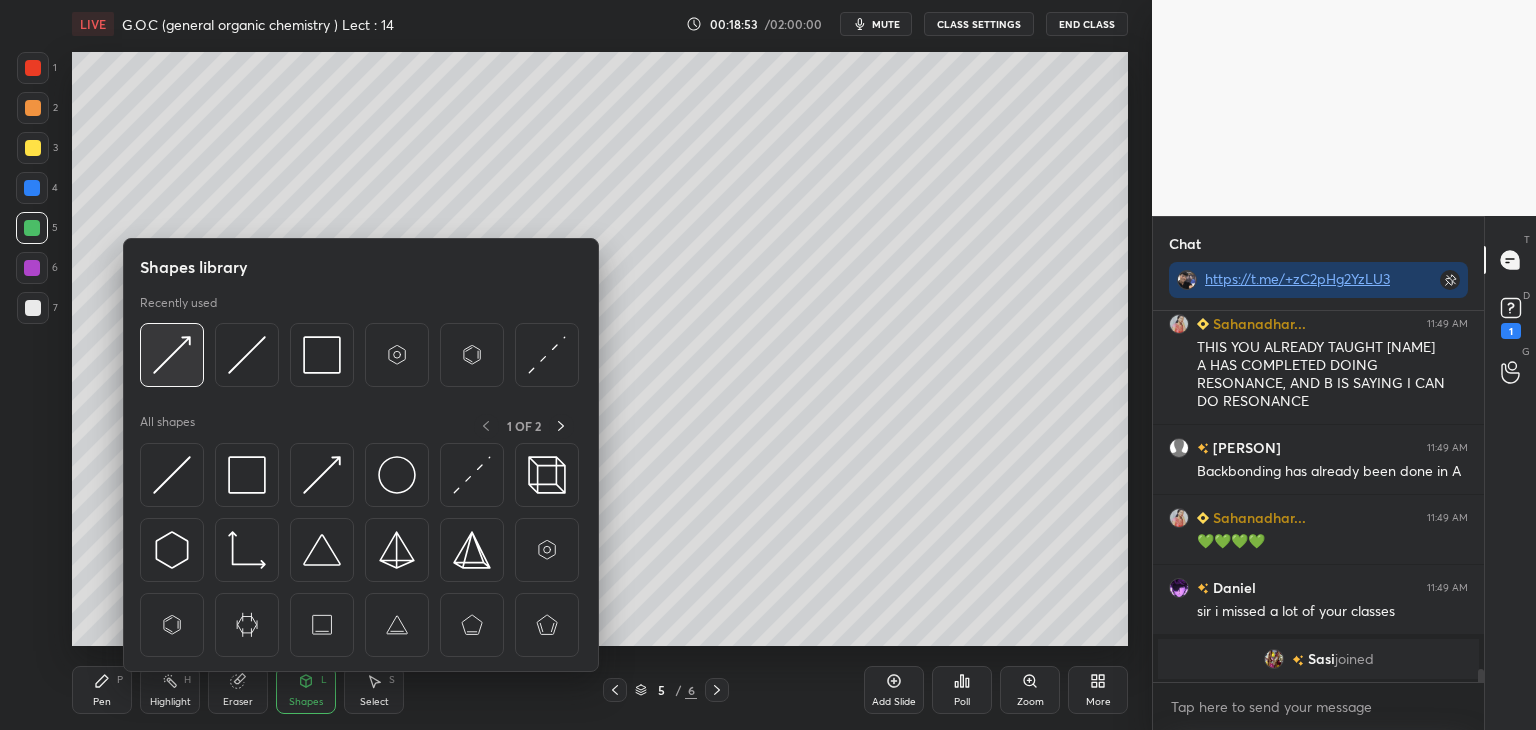 click at bounding box center (172, 355) 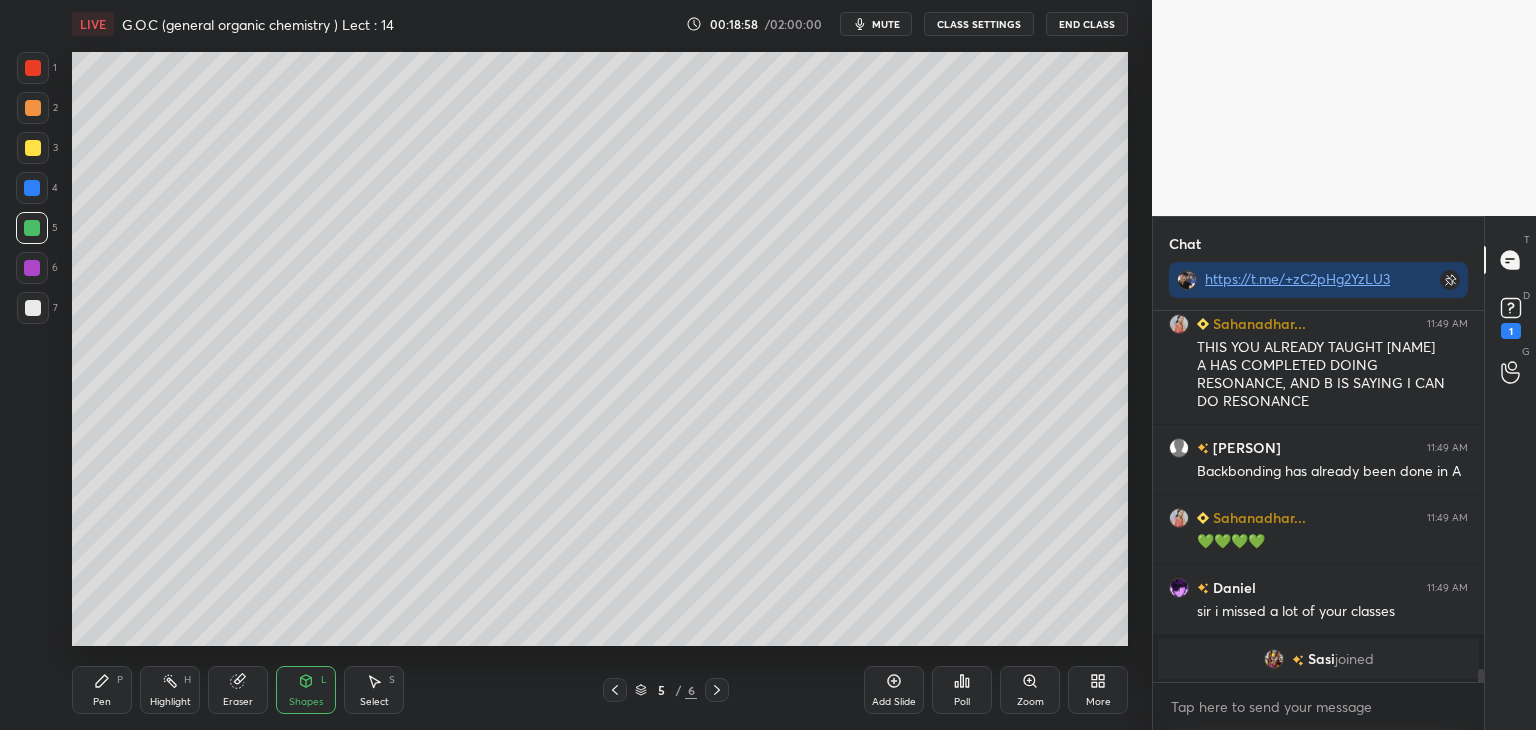 click at bounding box center (32, 188) 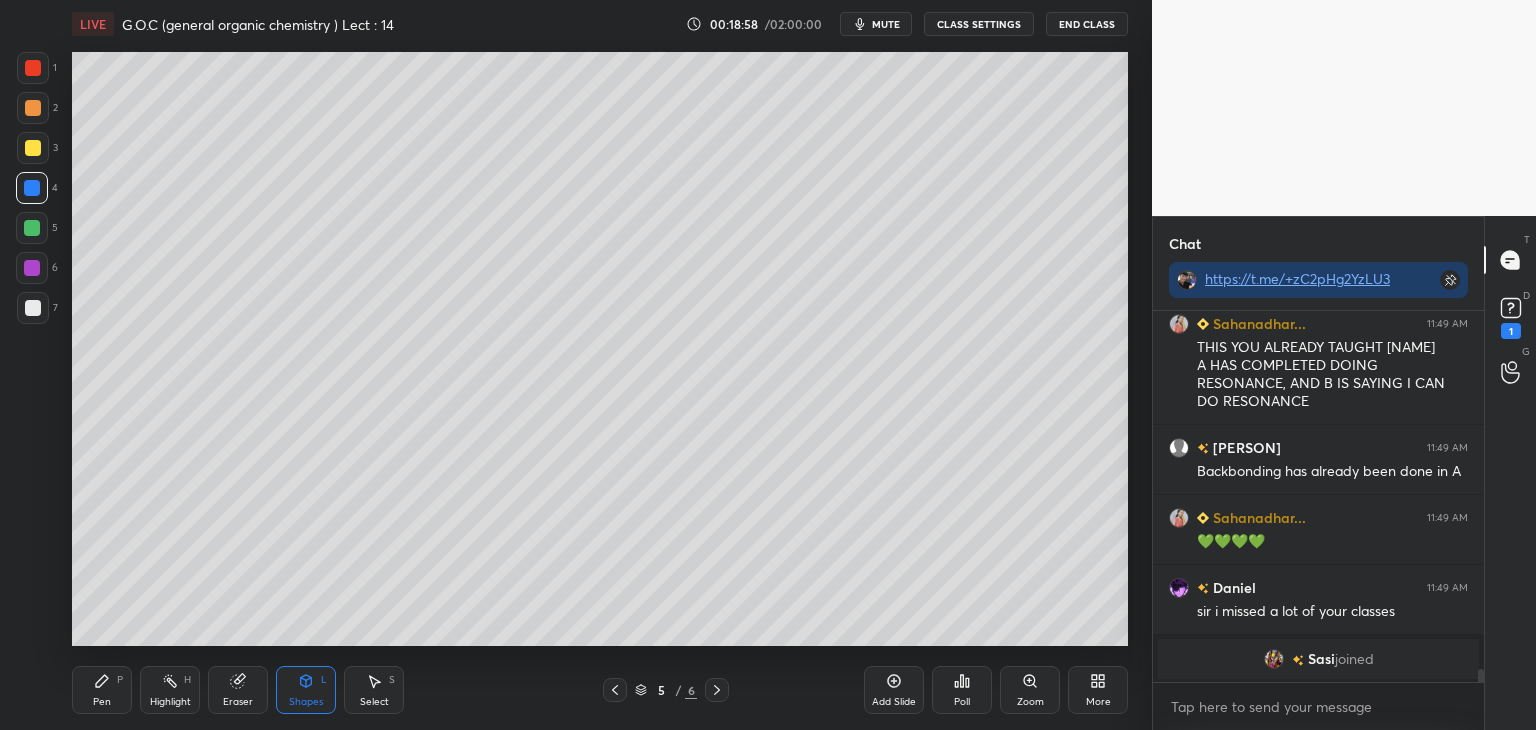 click 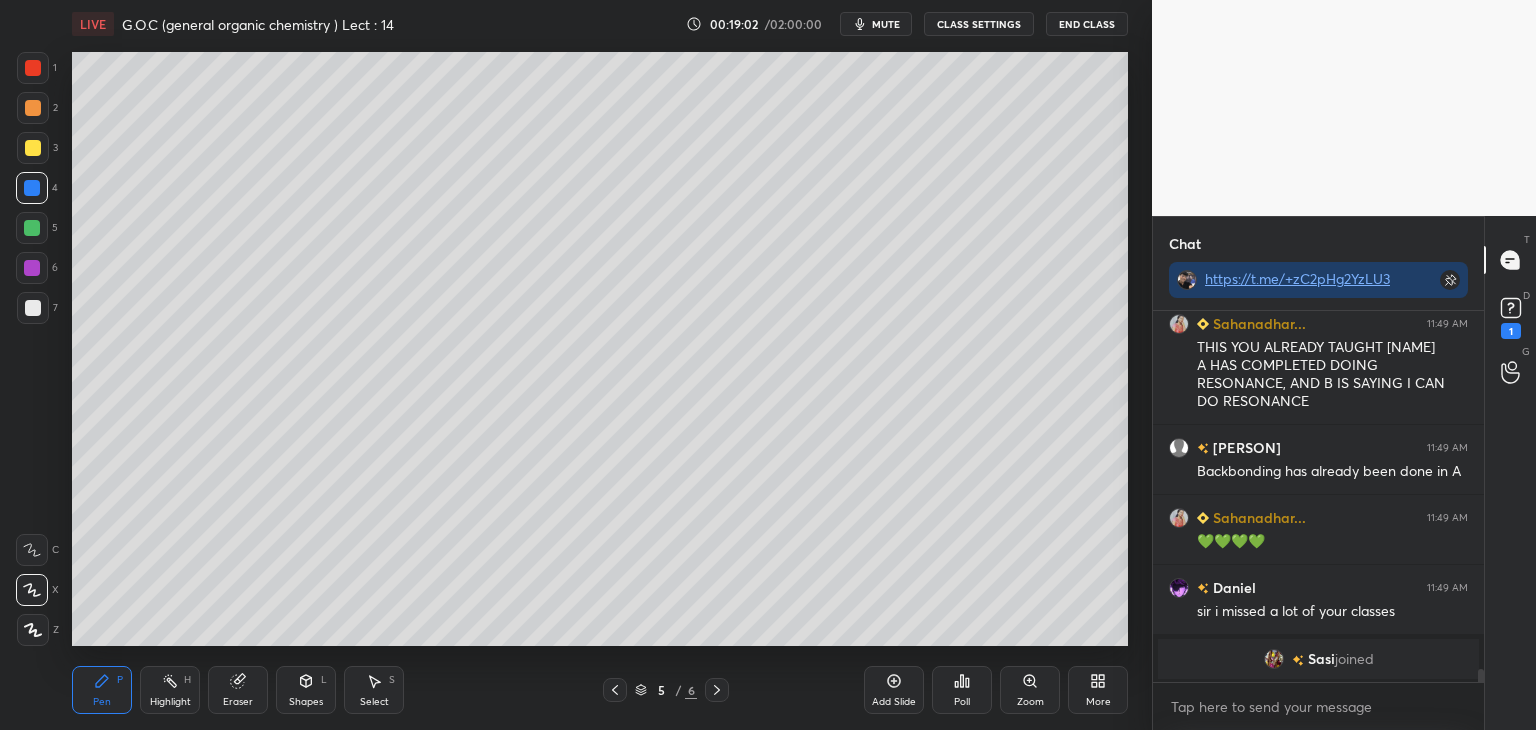 click at bounding box center (33, 308) 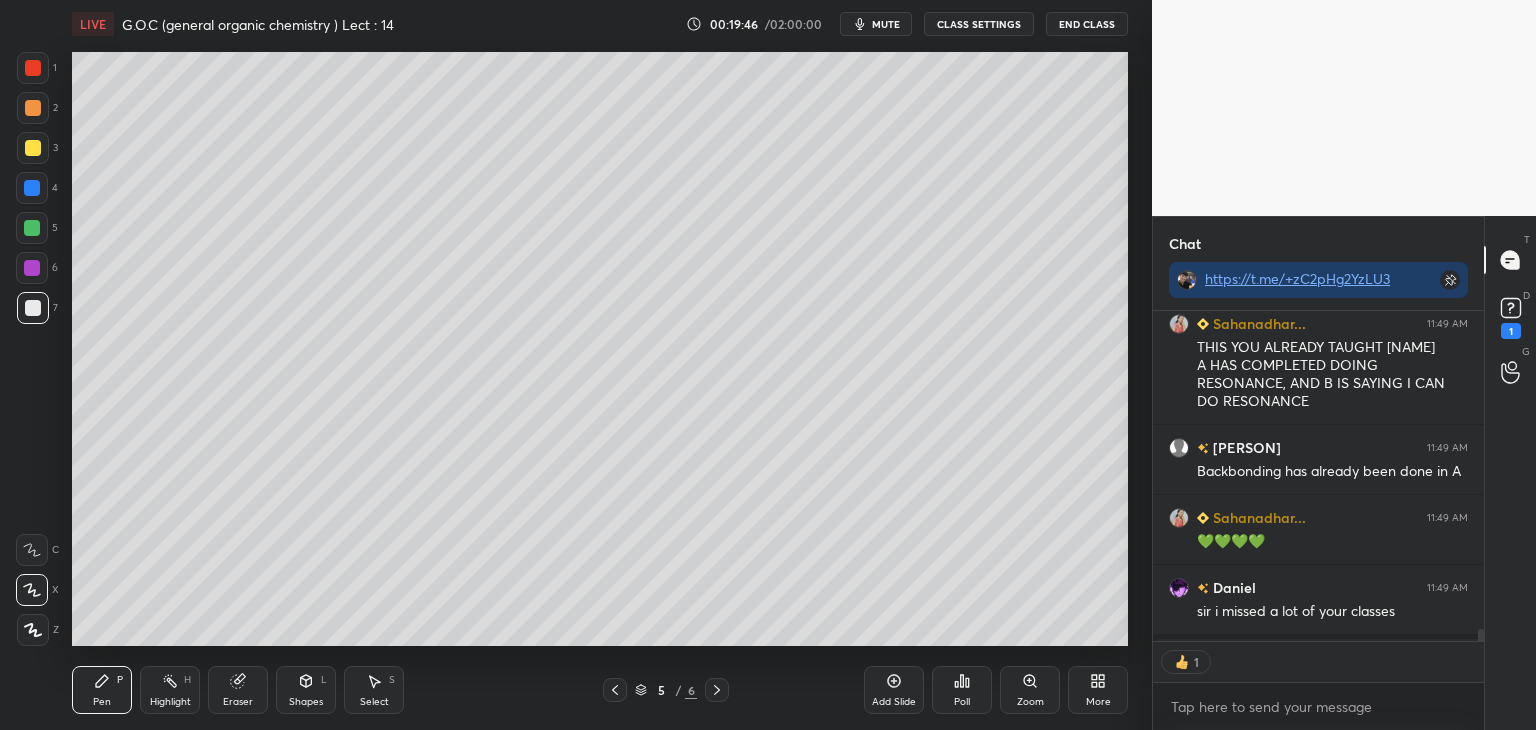 scroll, scrollTop: 325, scrollLeft: 325, axis: both 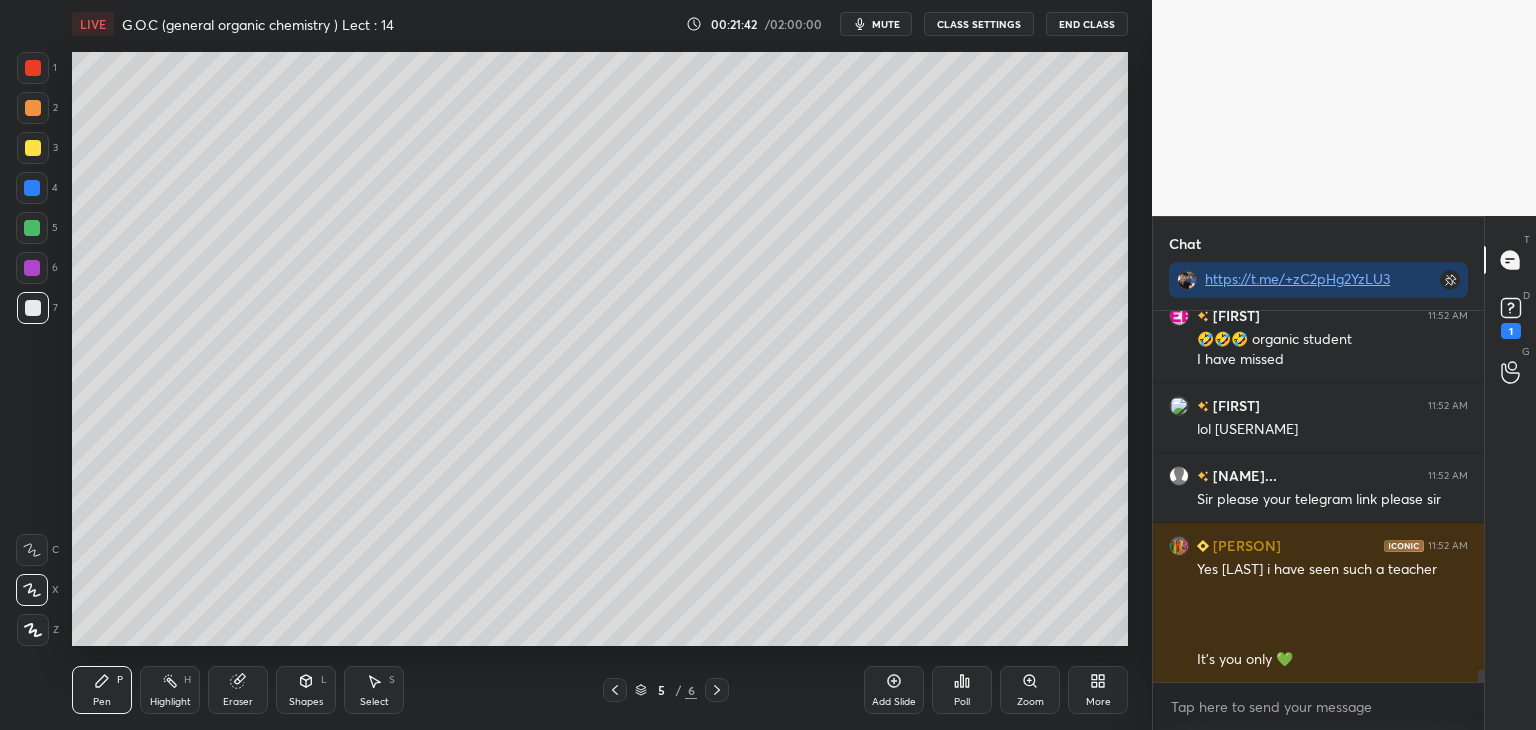 click 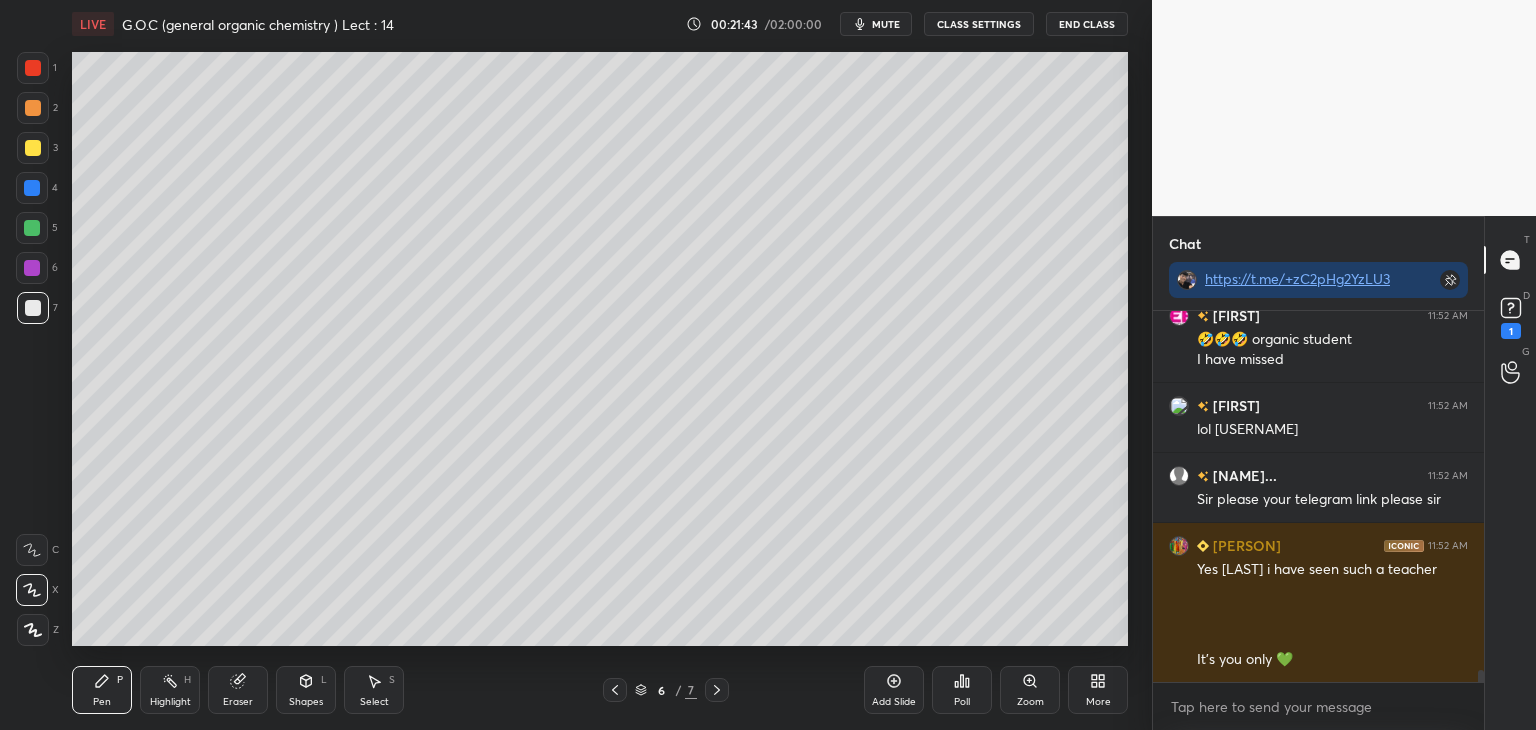 click at bounding box center [33, 148] 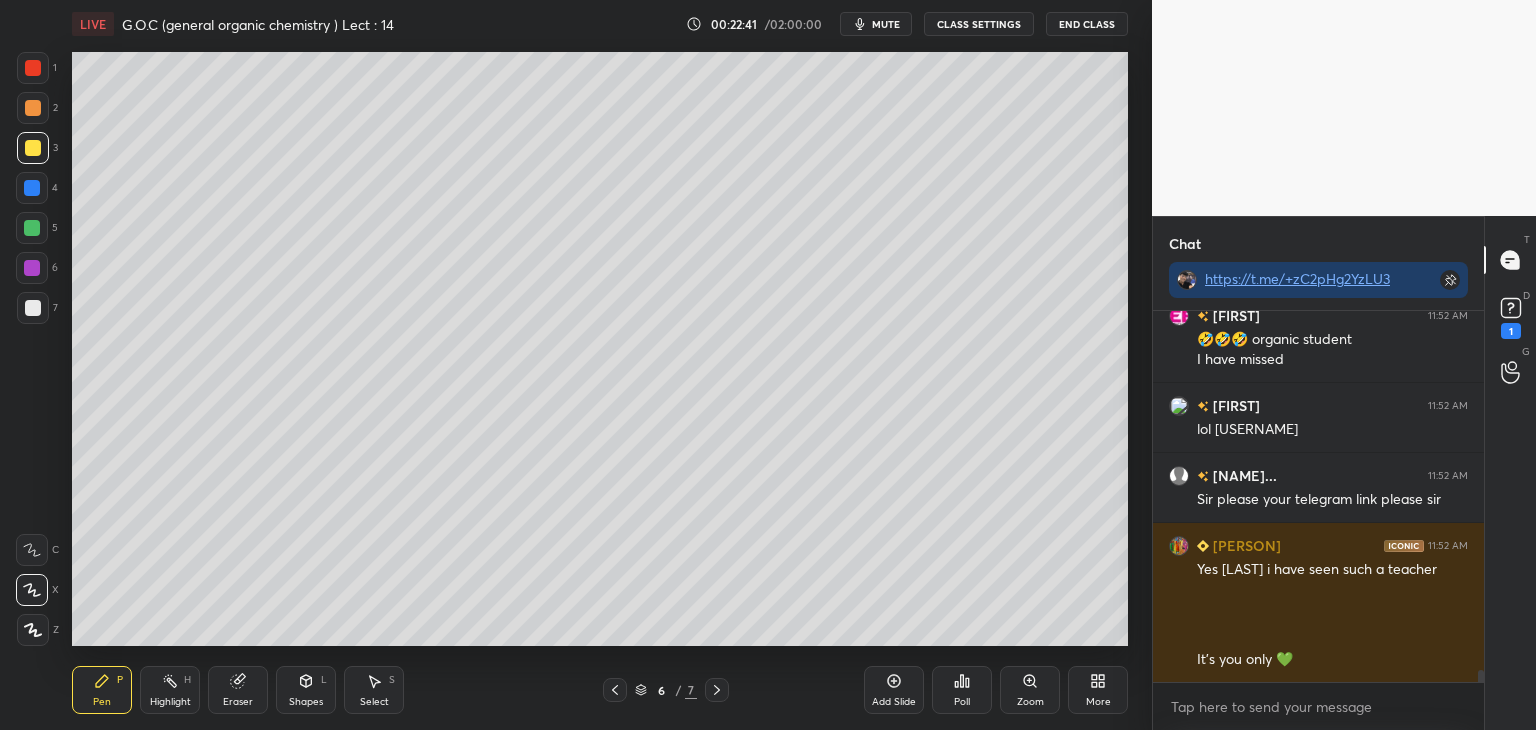 click at bounding box center [33, 308] 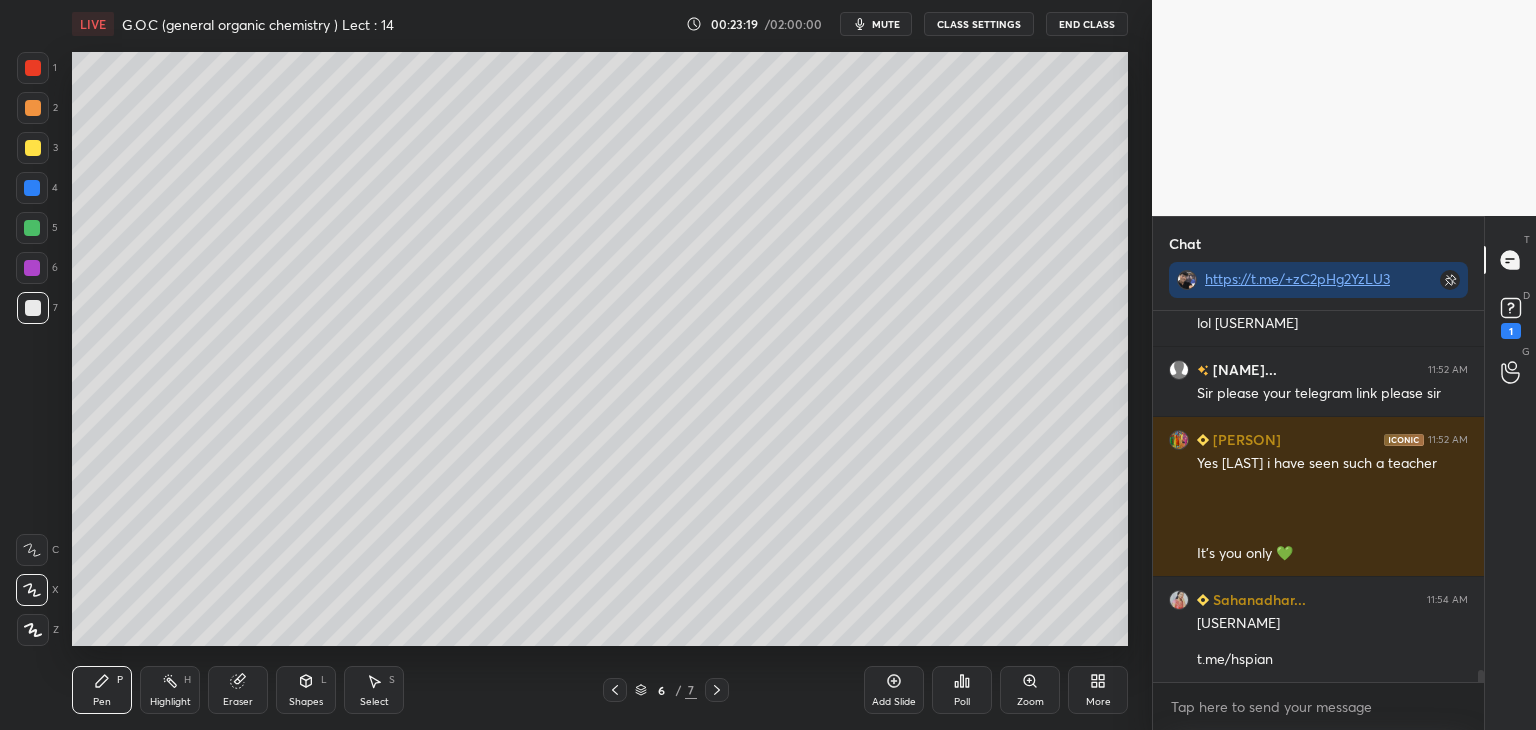 scroll, scrollTop: 11666, scrollLeft: 0, axis: vertical 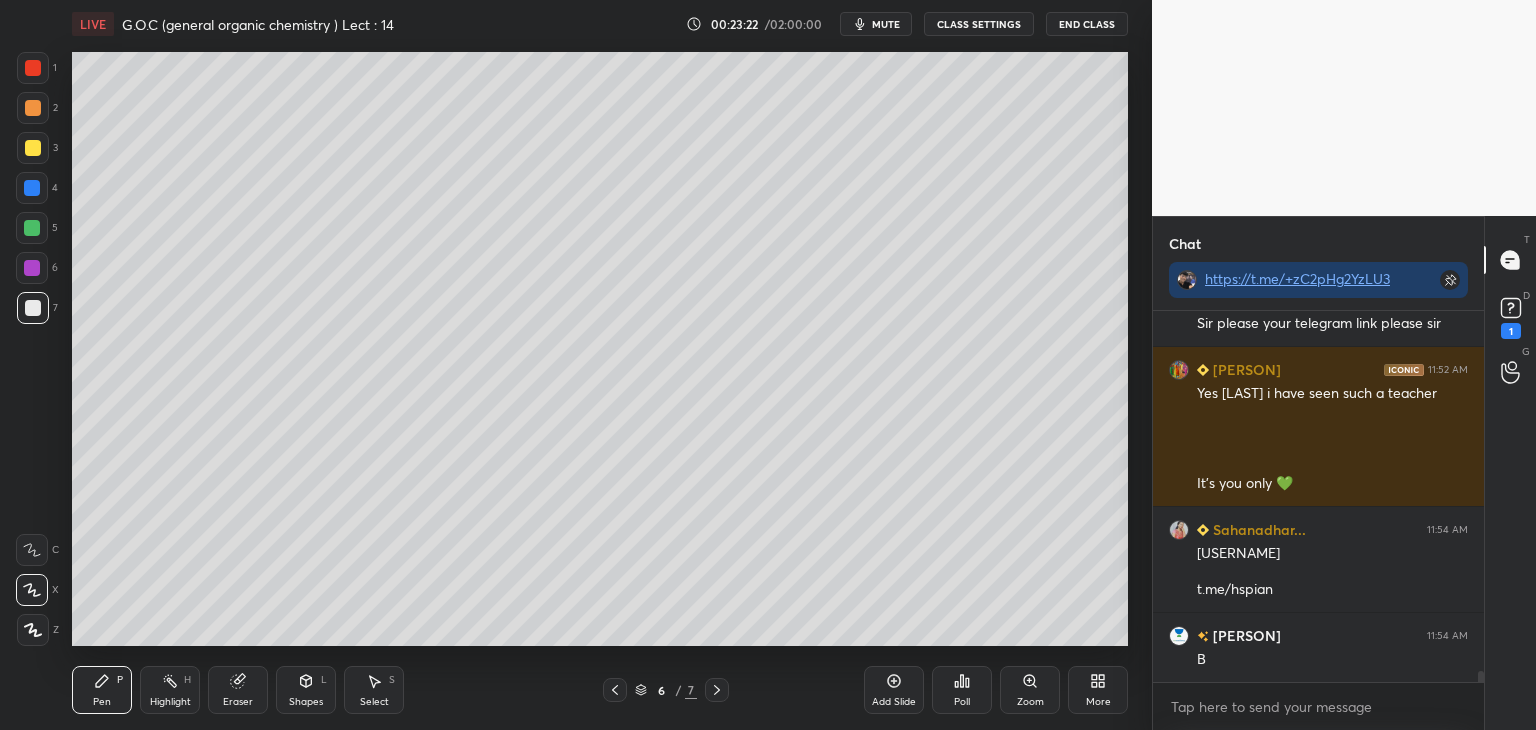click at bounding box center [33, 148] 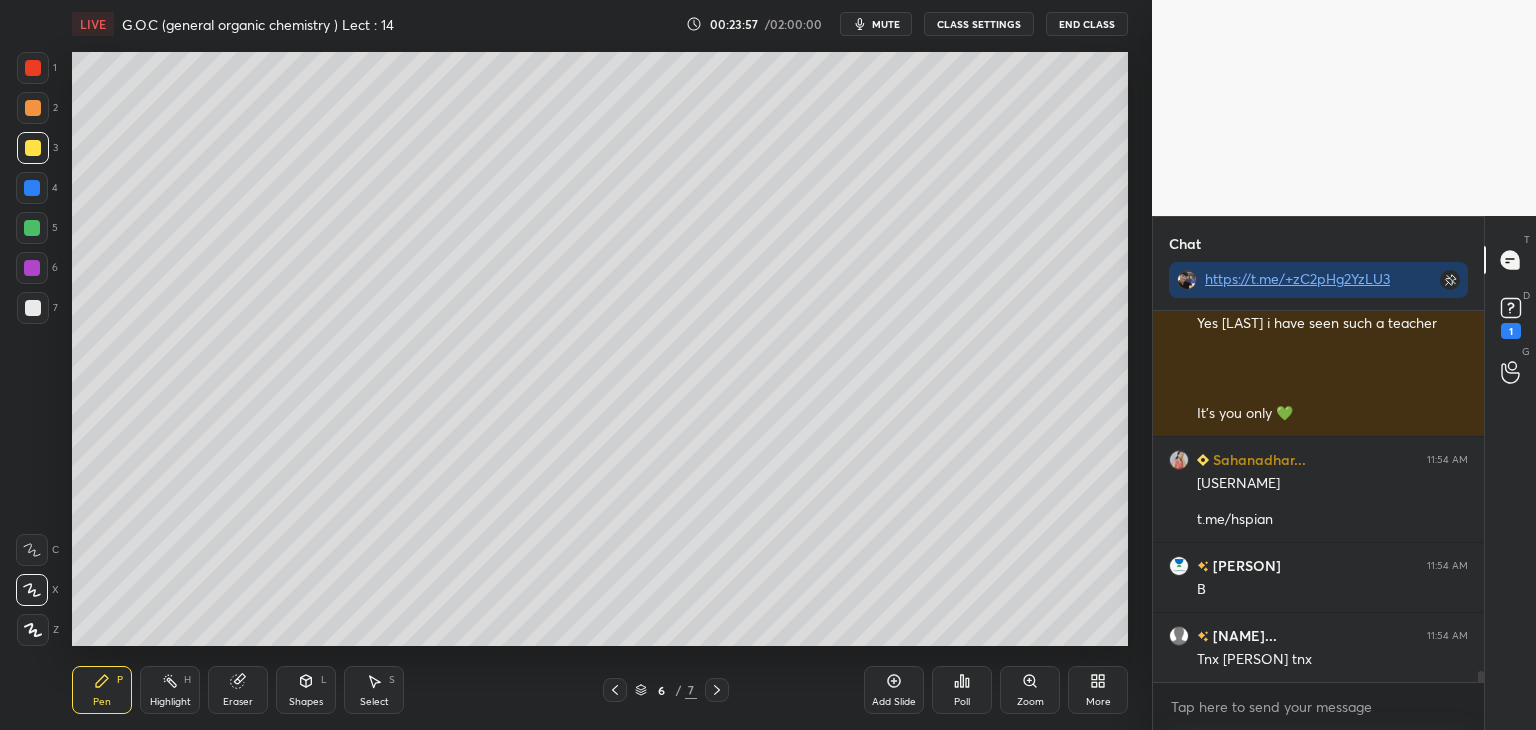 scroll, scrollTop: 11806, scrollLeft: 0, axis: vertical 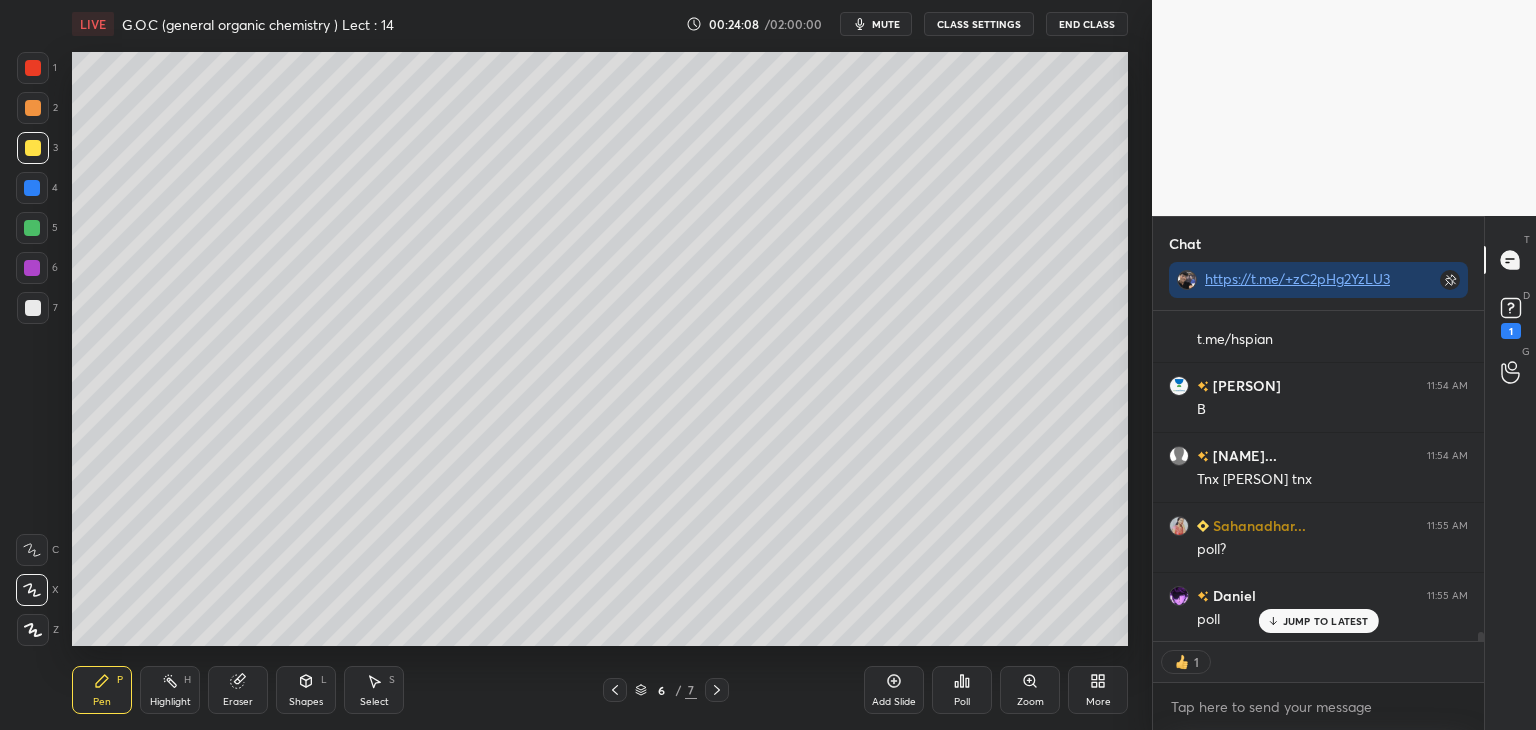 click on "Poll" at bounding box center [962, 690] 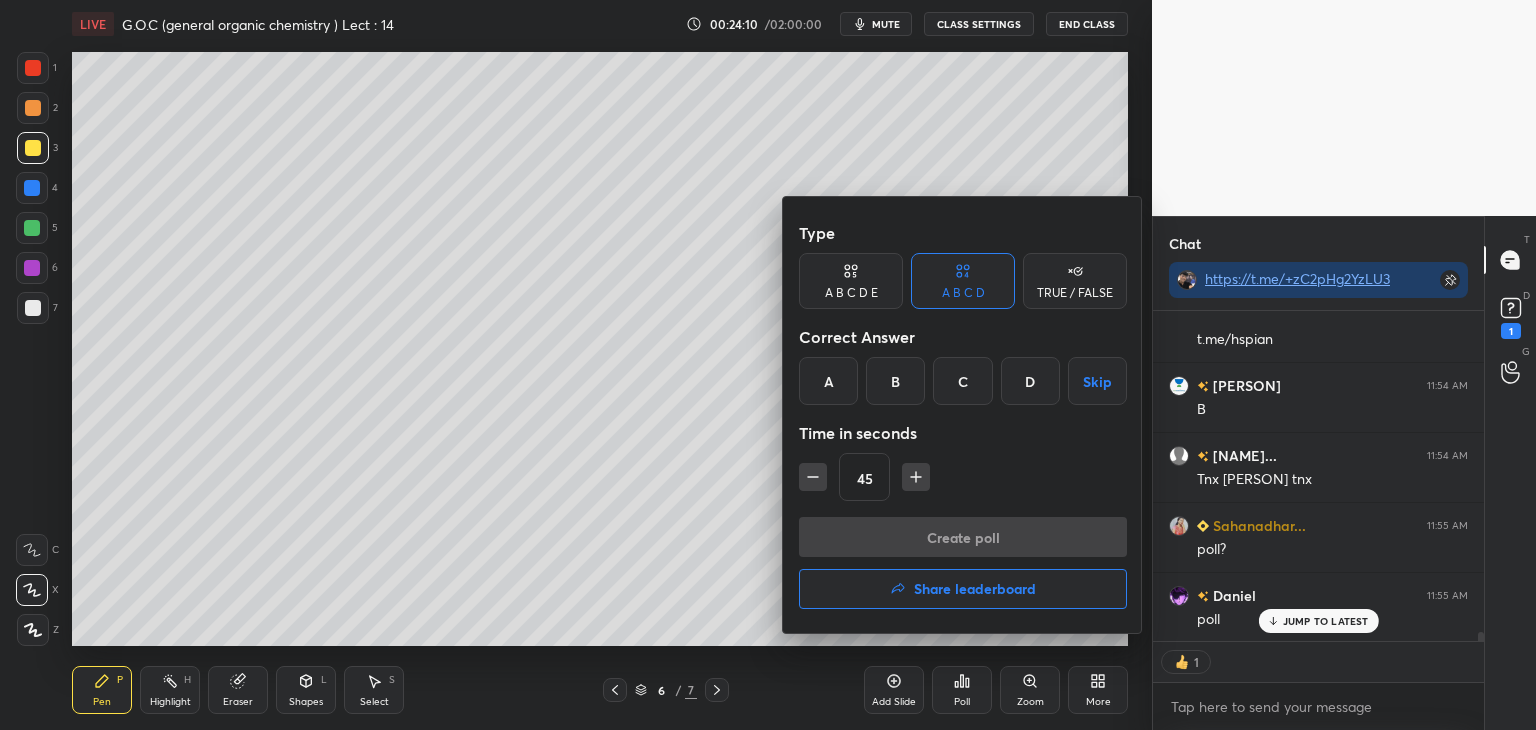 click on "C" at bounding box center (962, 381) 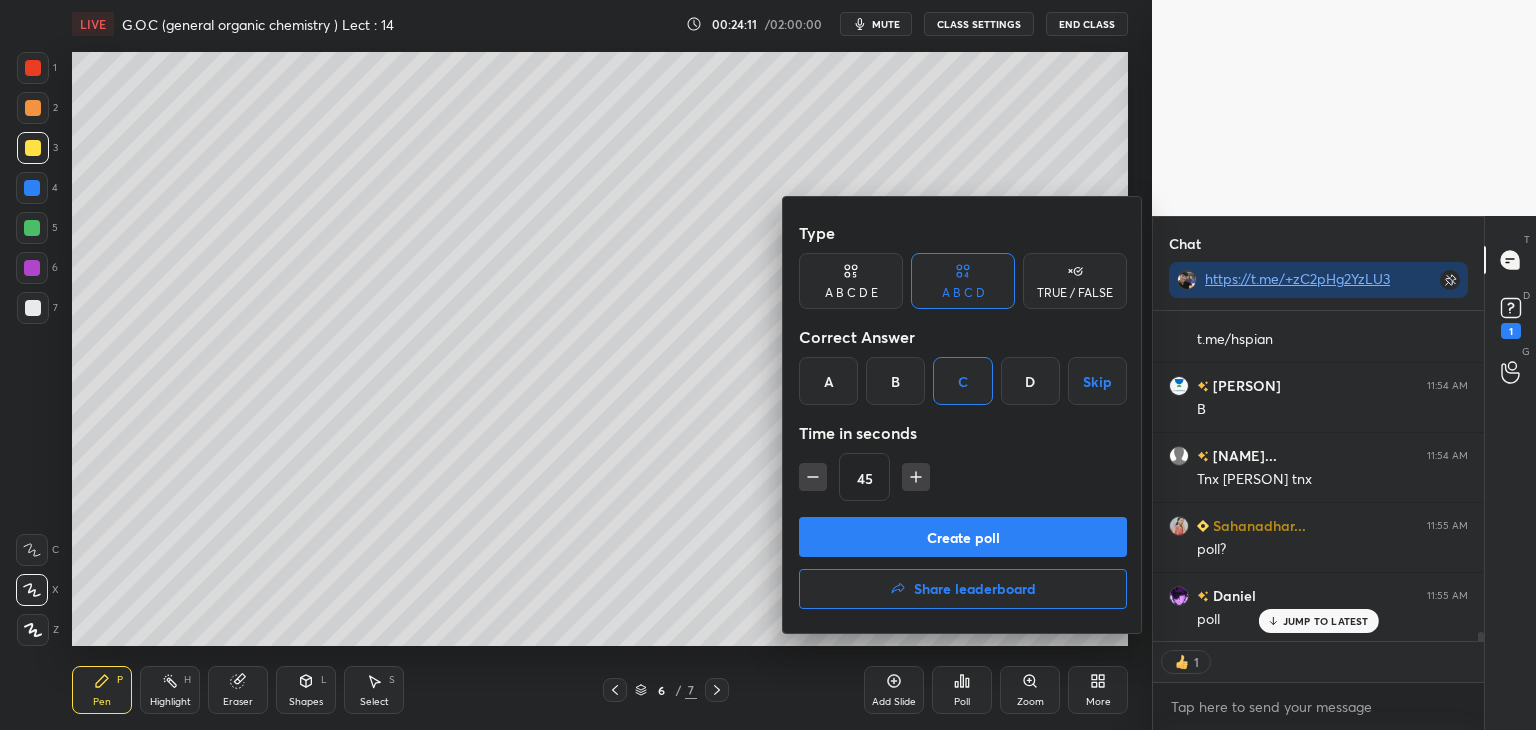 click on "Create poll" at bounding box center [963, 537] 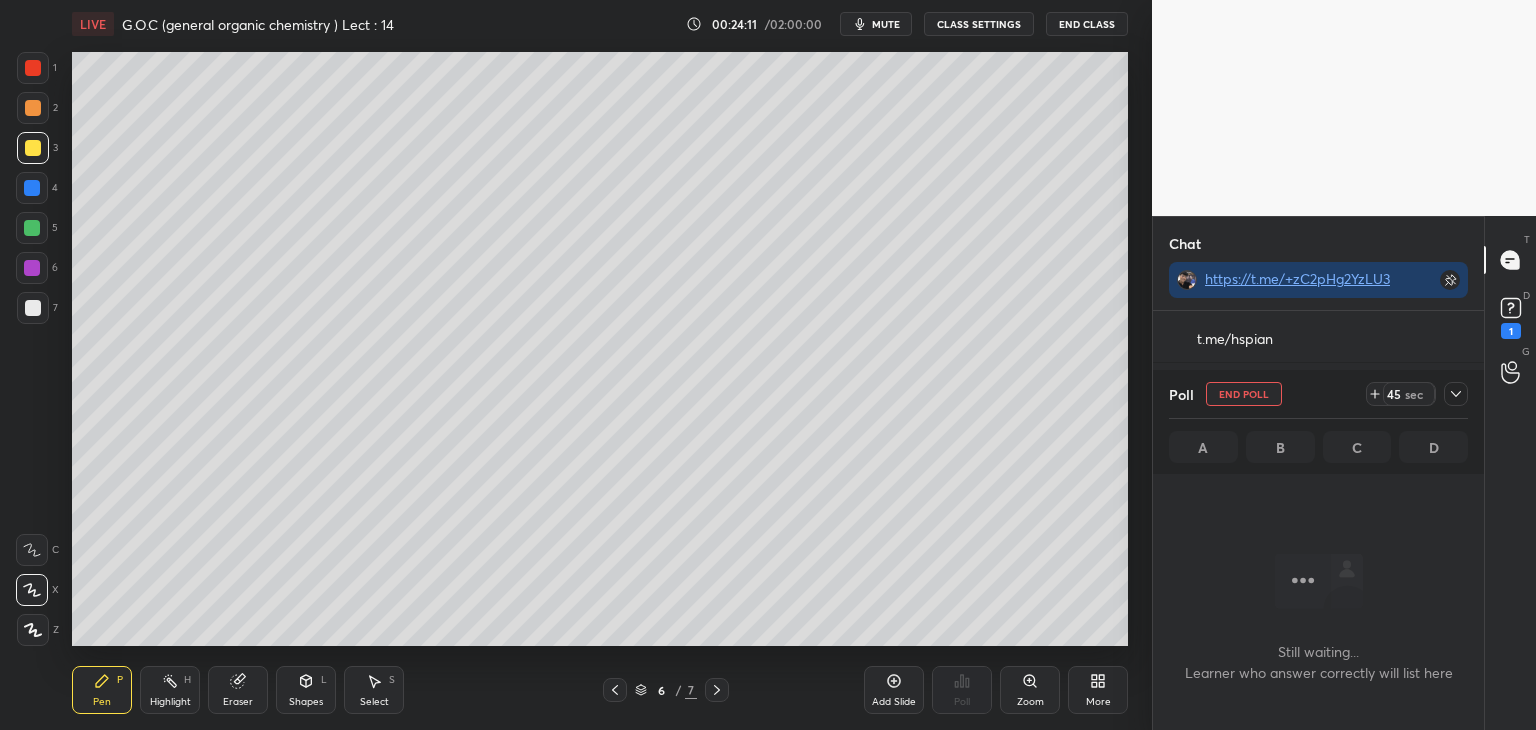 scroll, scrollTop: 231, scrollLeft: 325, axis: both 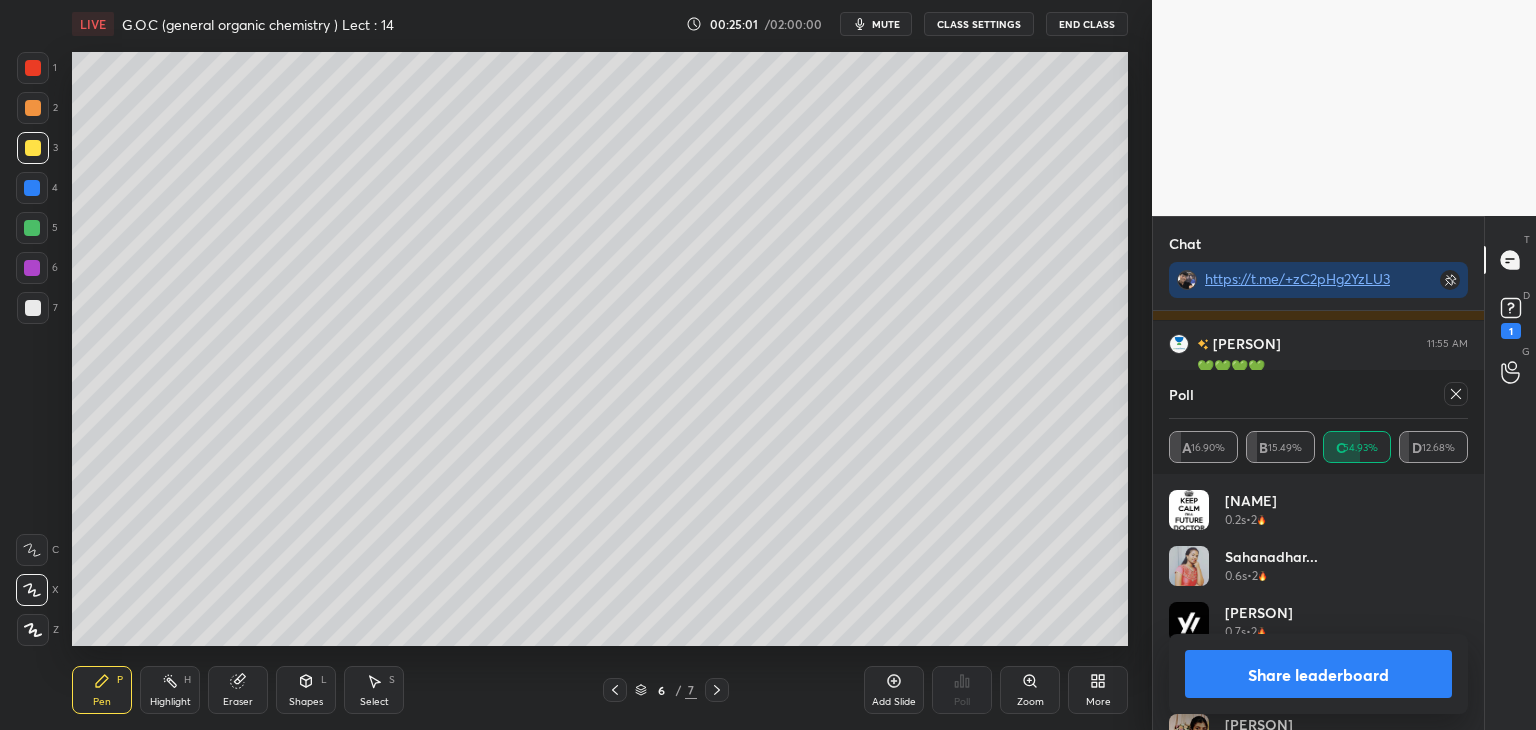 click on "Share leaderboard" at bounding box center [1318, 674] 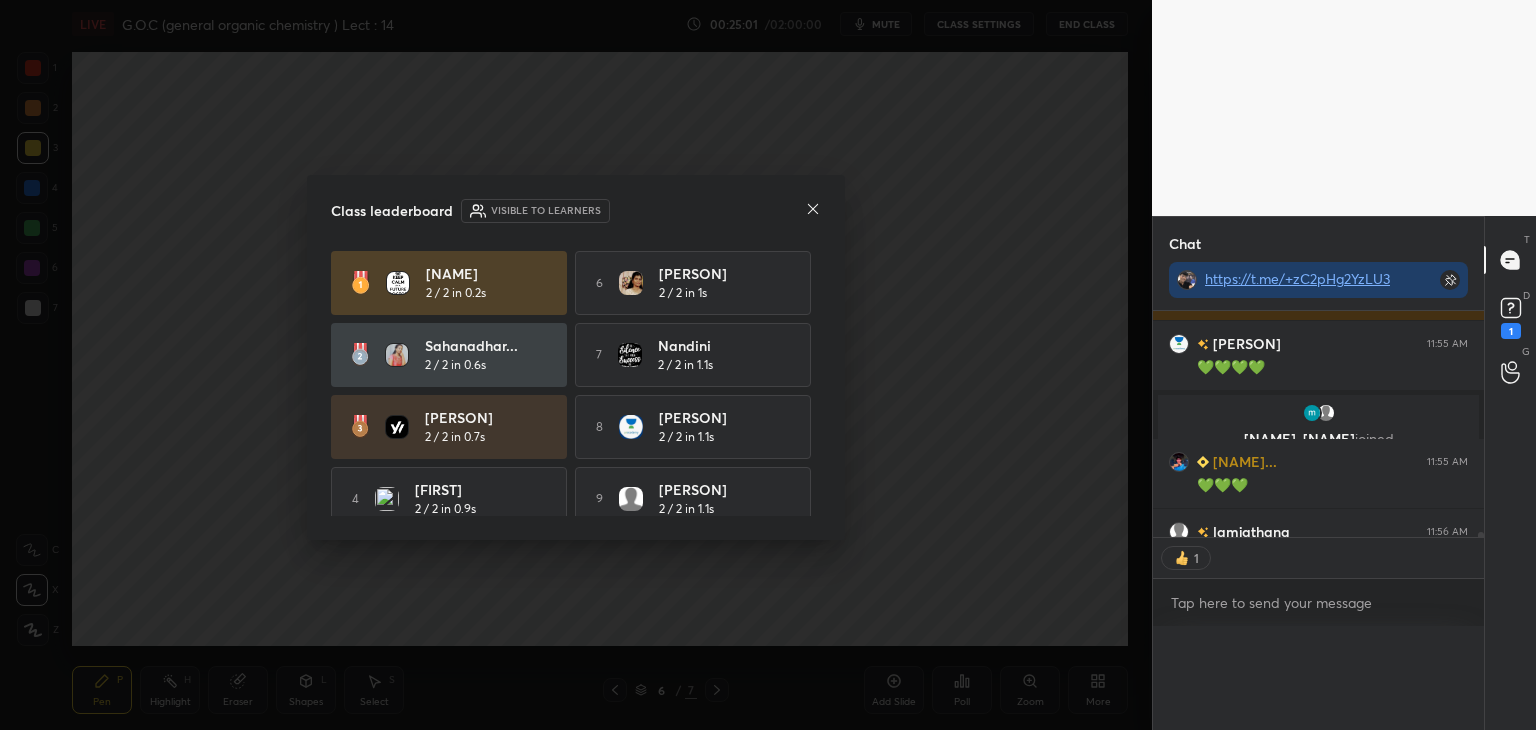 scroll, scrollTop: 0, scrollLeft: 0, axis: both 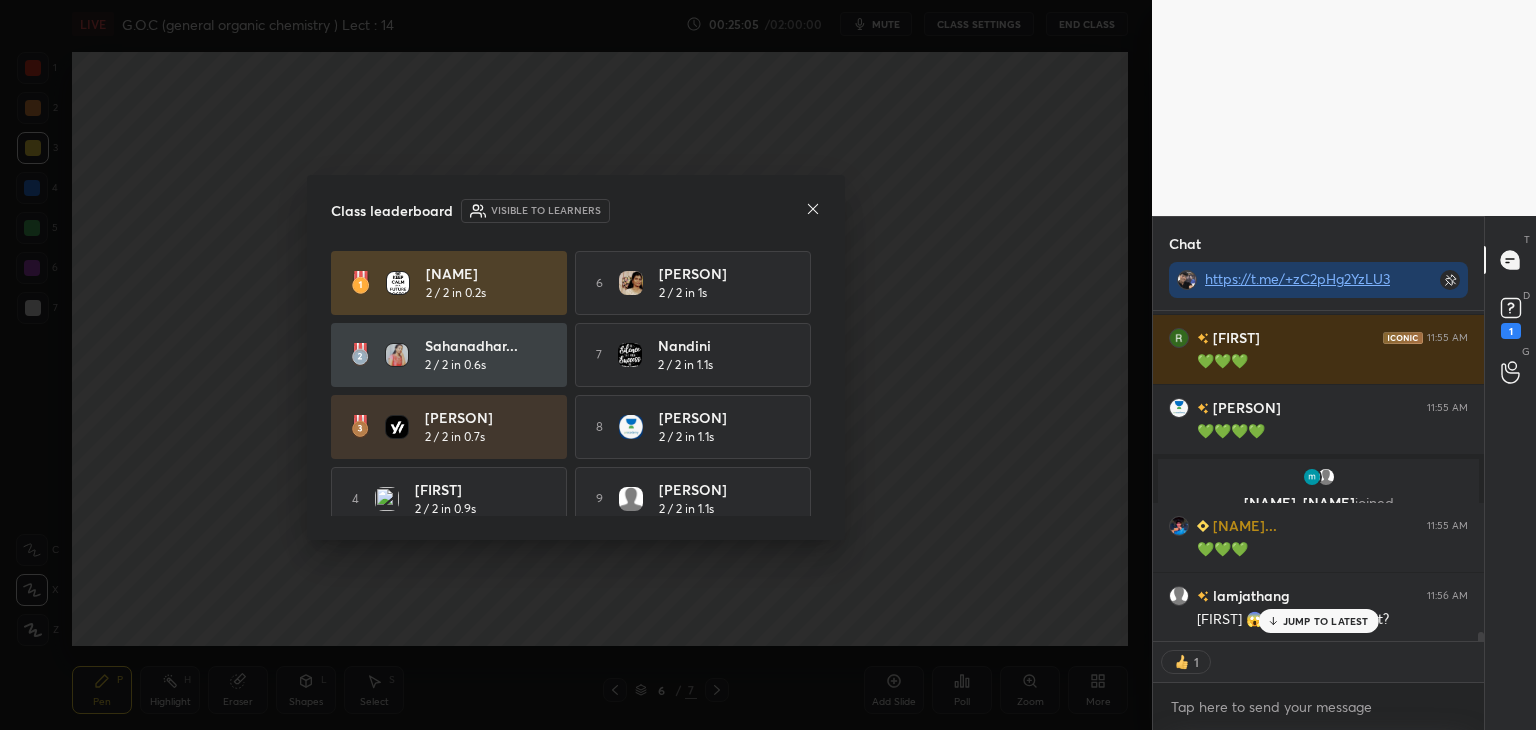 click 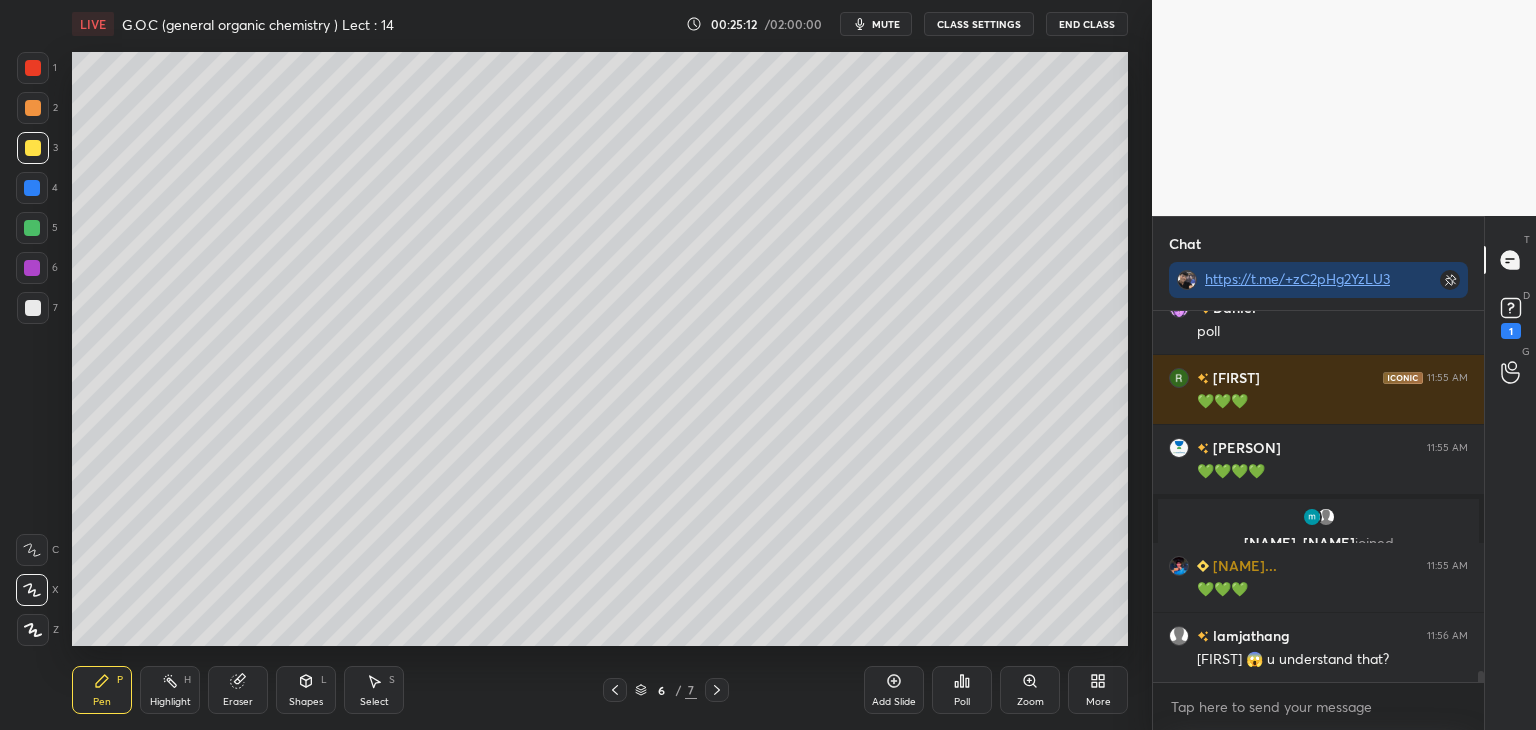 click at bounding box center (32, 228) 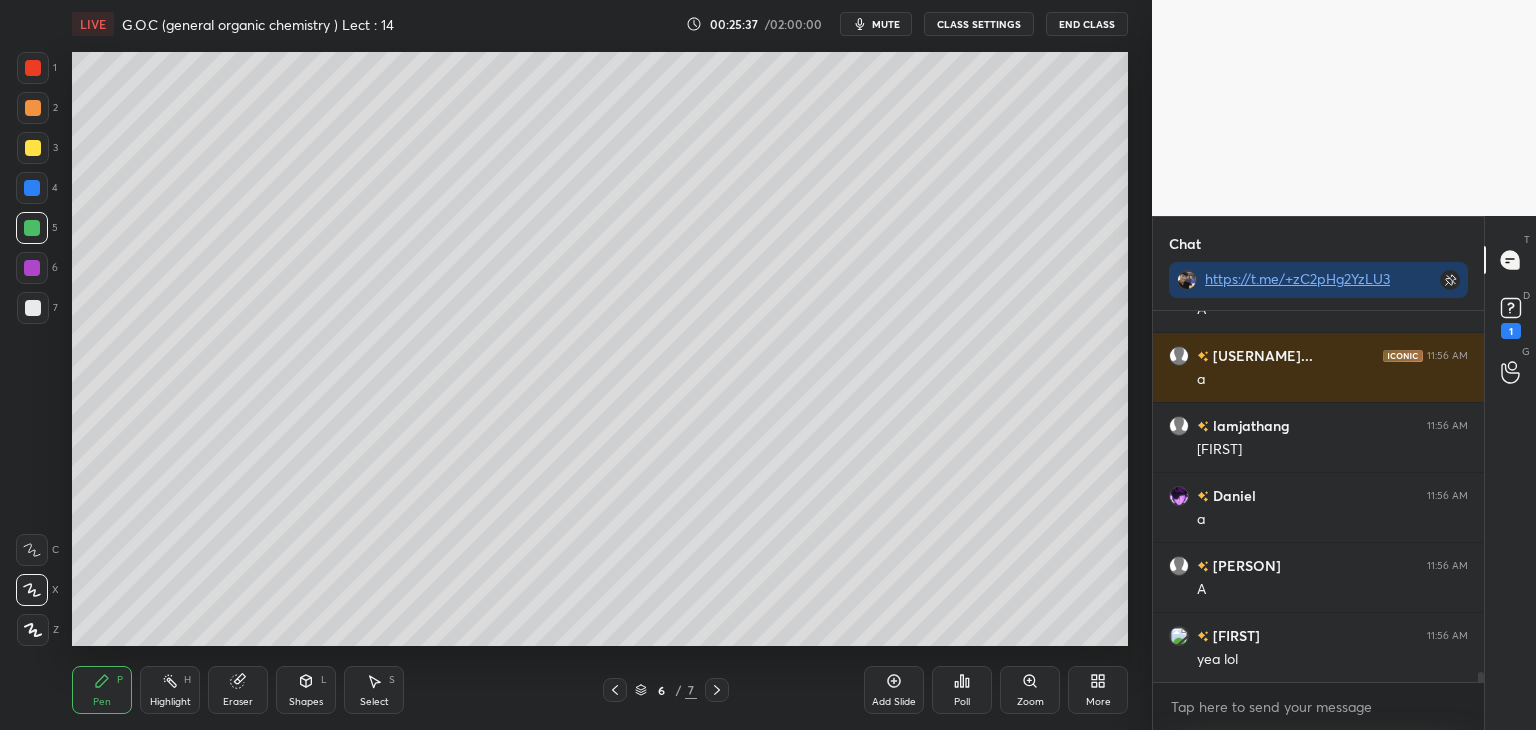 click at bounding box center [32, 188] 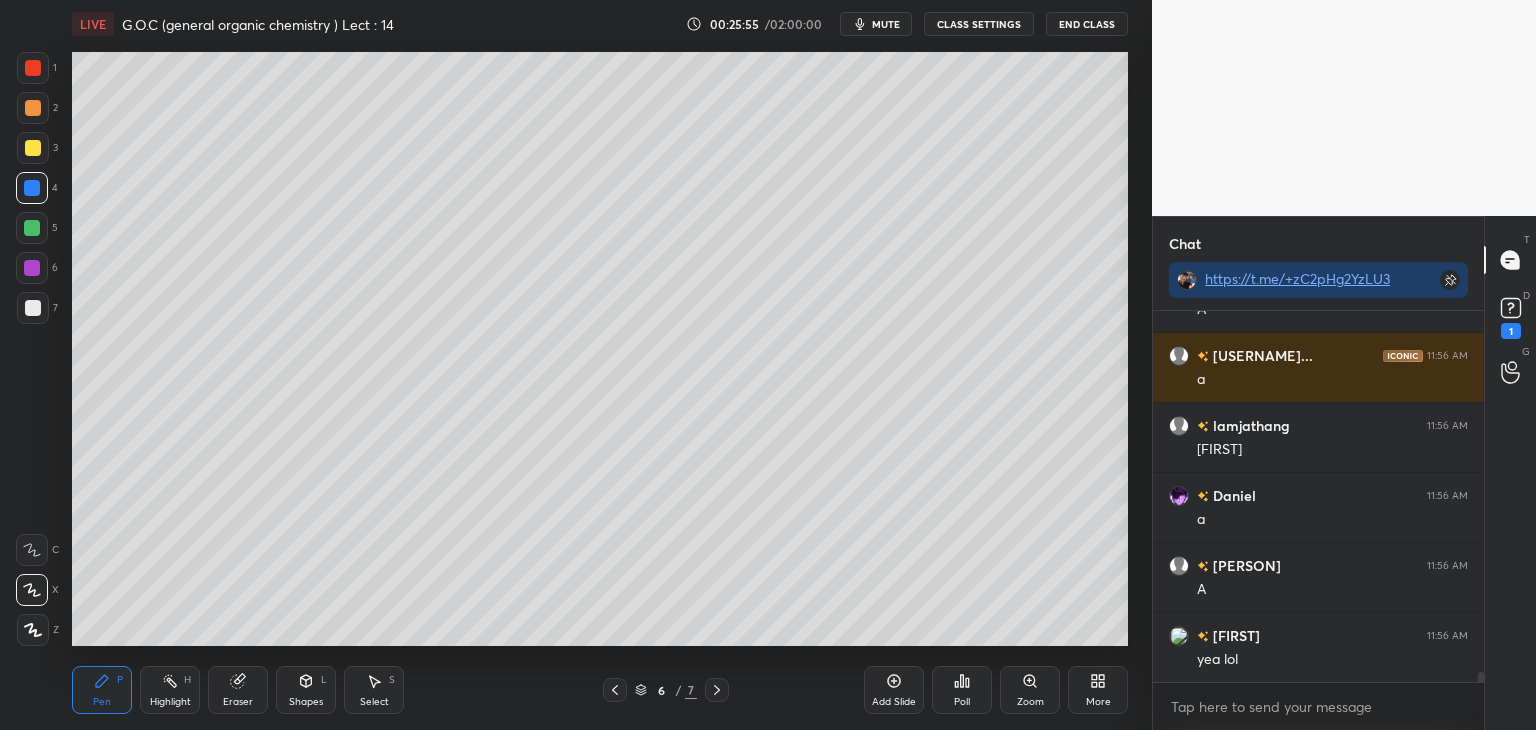 scroll, scrollTop: 12974, scrollLeft: 0, axis: vertical 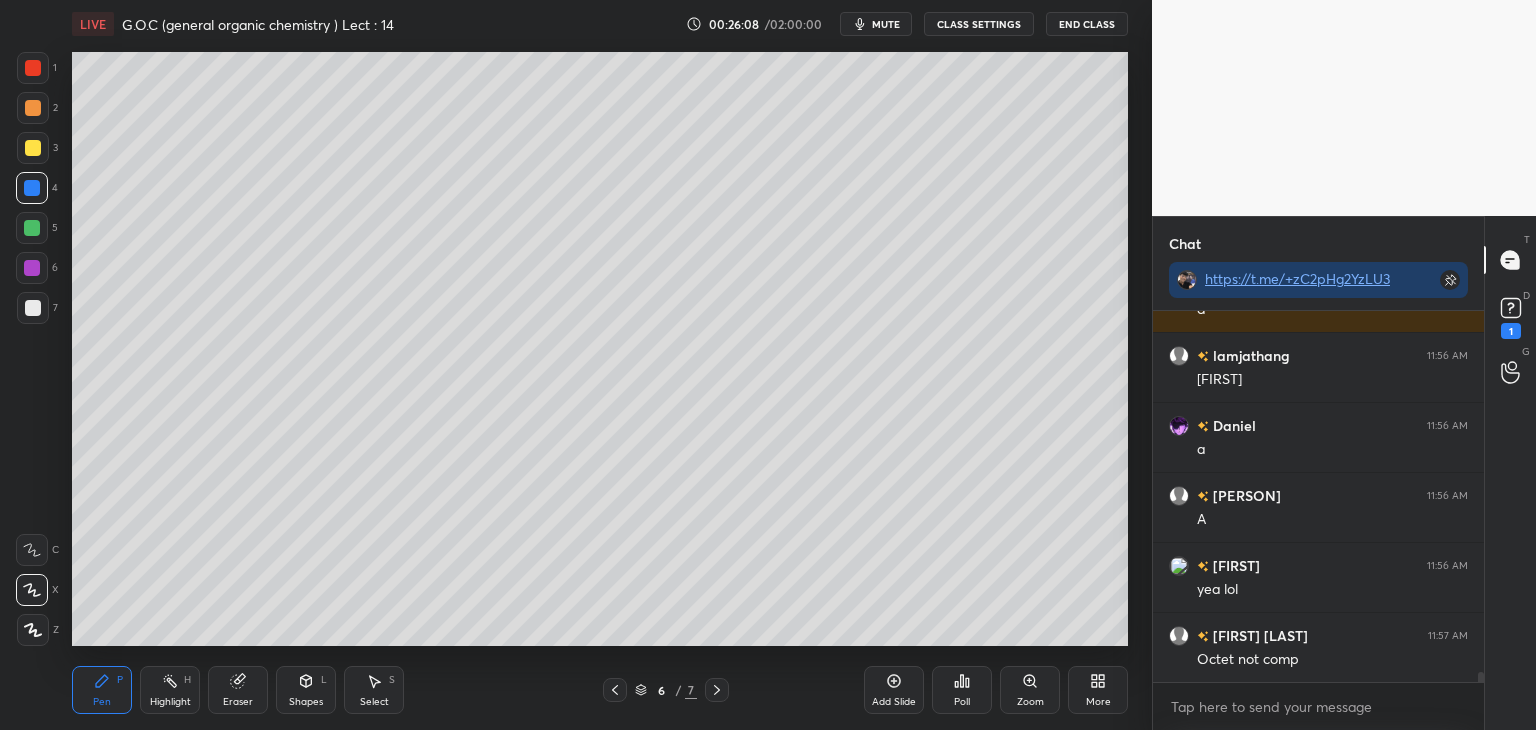 click at bounding box center [32, 268] 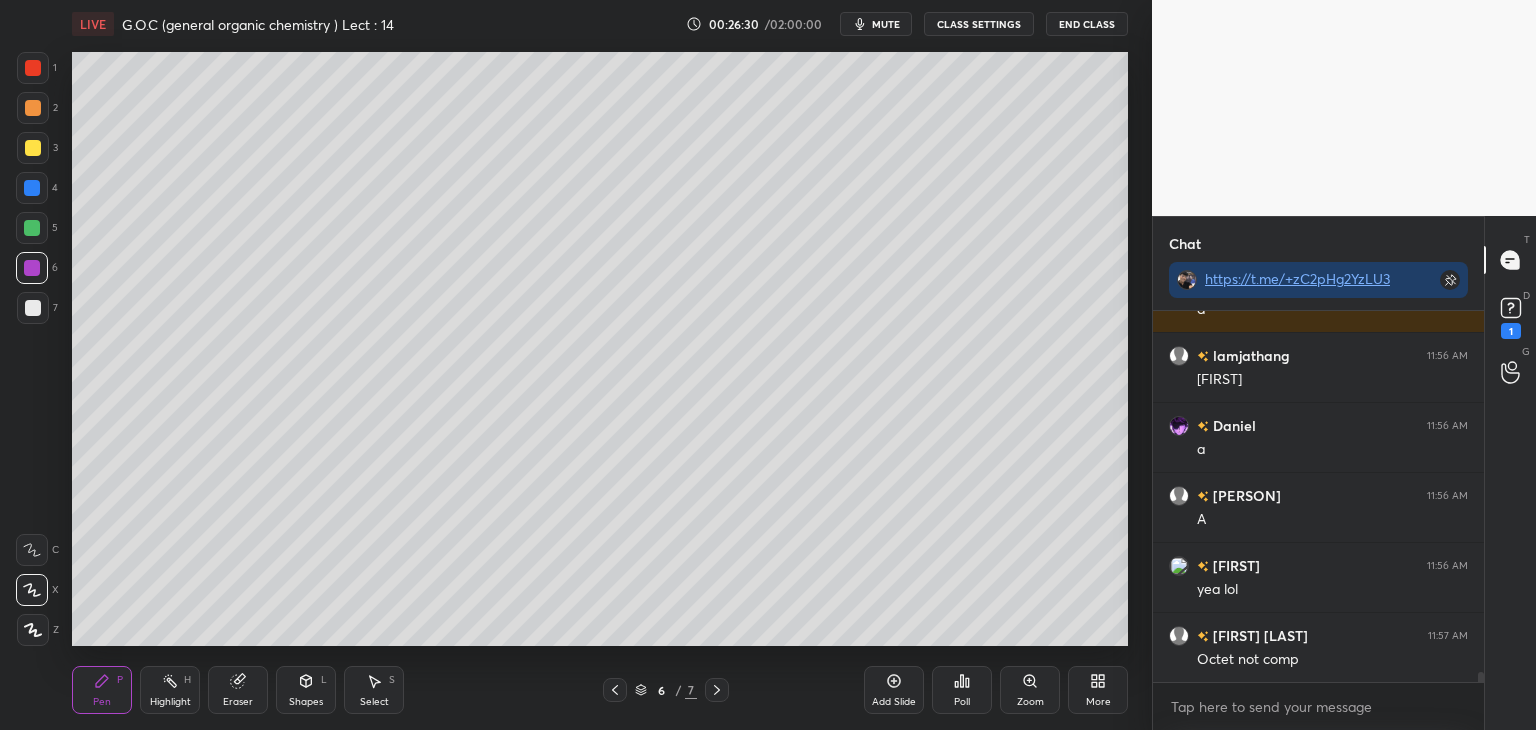 click at bounding box center (32, 228) 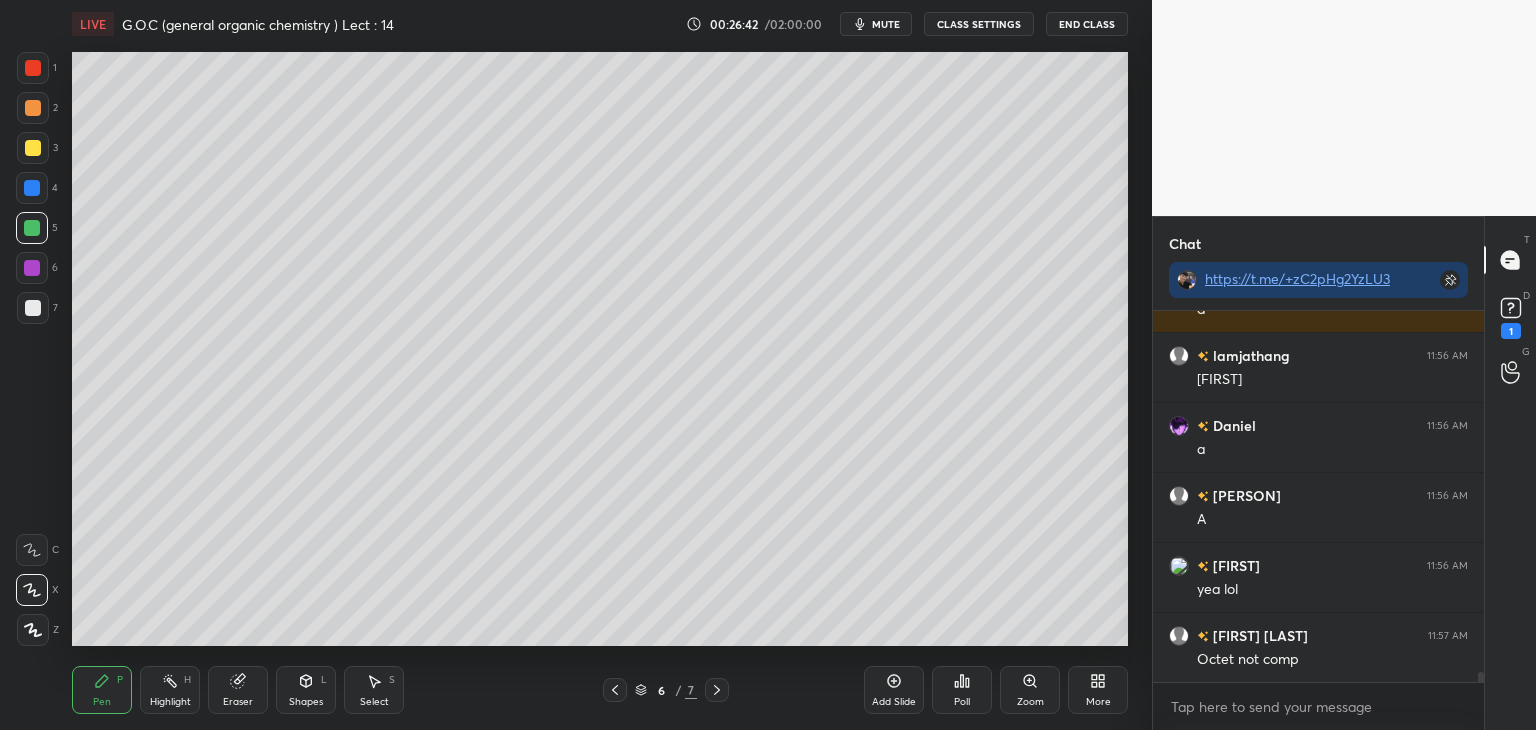 scroll, scrollTop: 325, scrollLeft: 325, axis: both 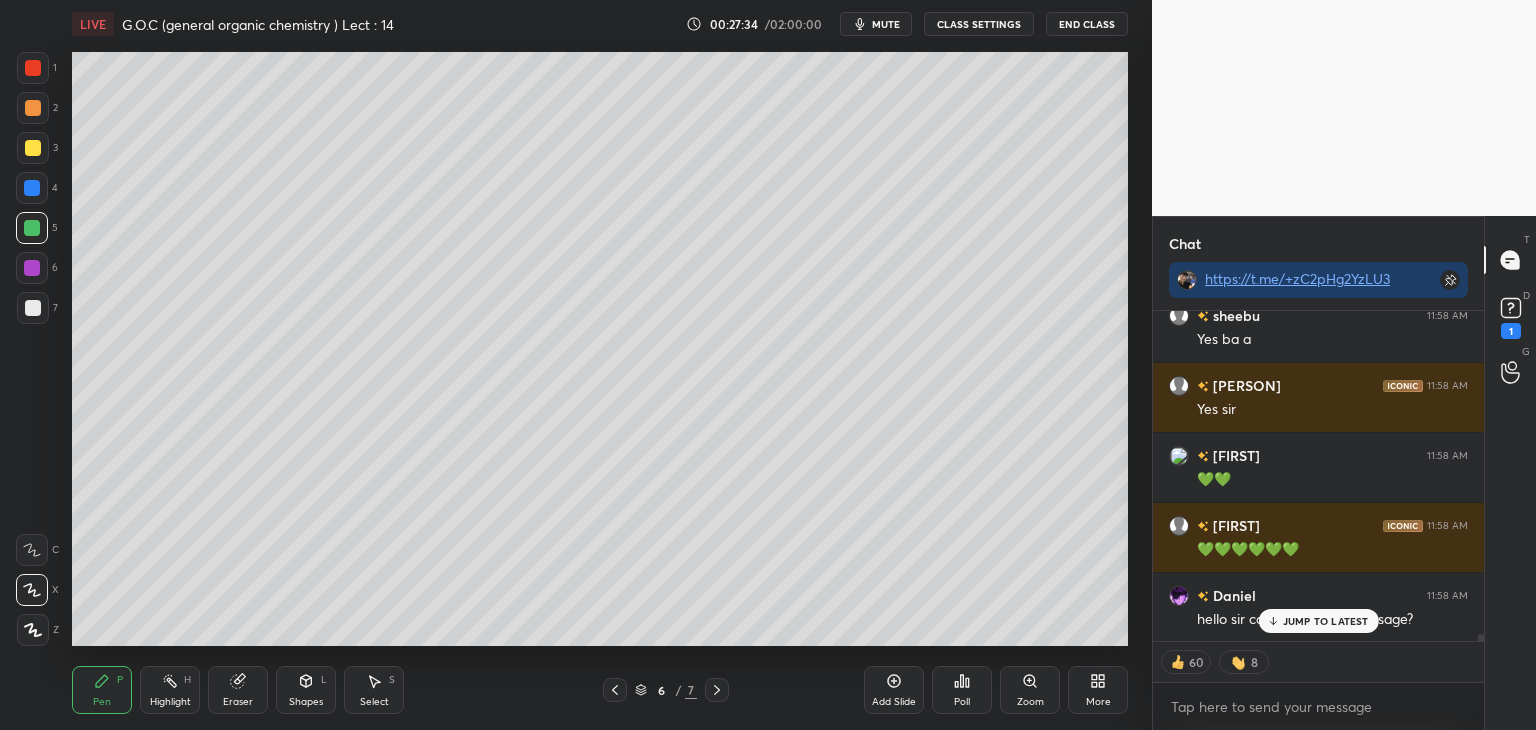 click on "Add Slide" at bounding box center [894, 690] 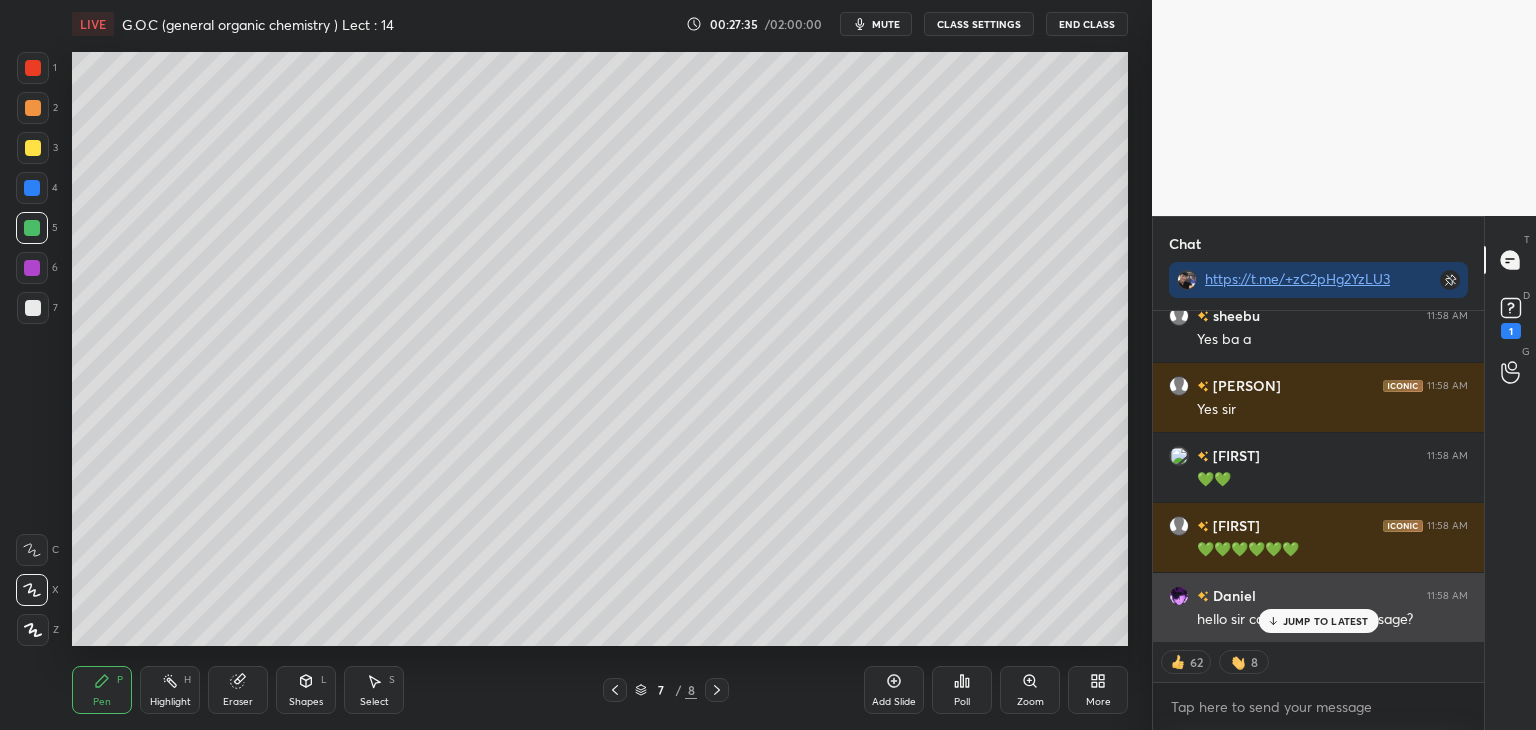 click 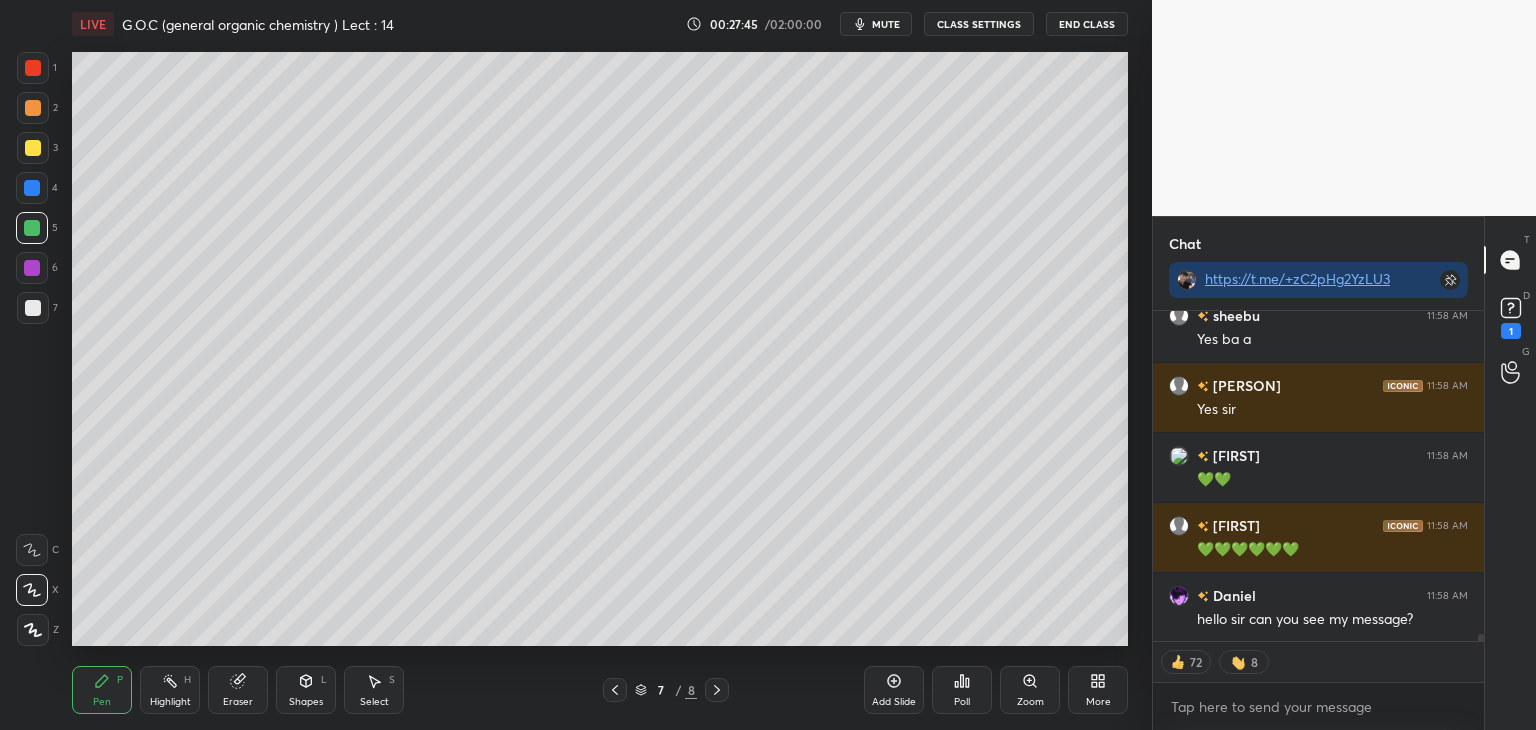 click at bounding box center [33, 308] 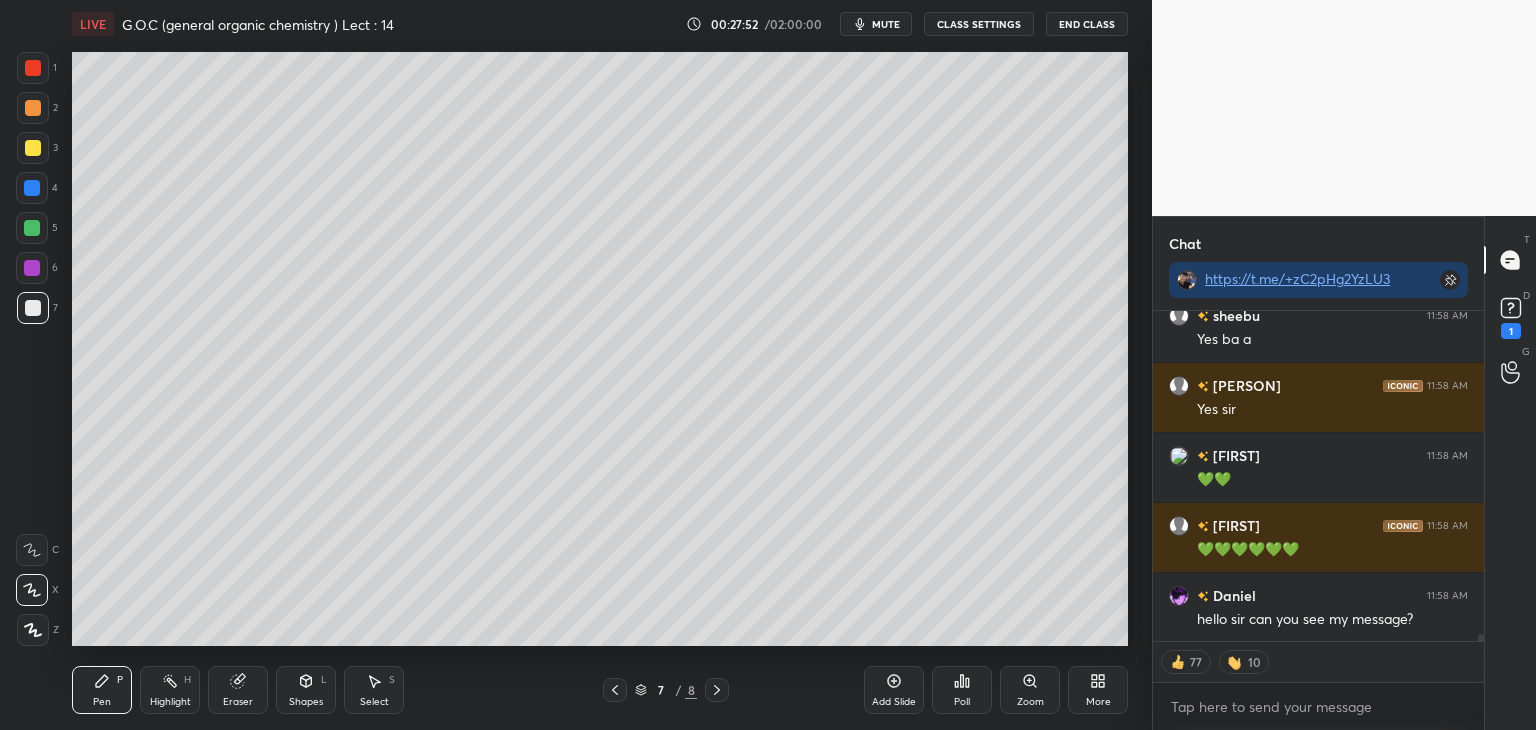 click at bounding box center [33, 148] 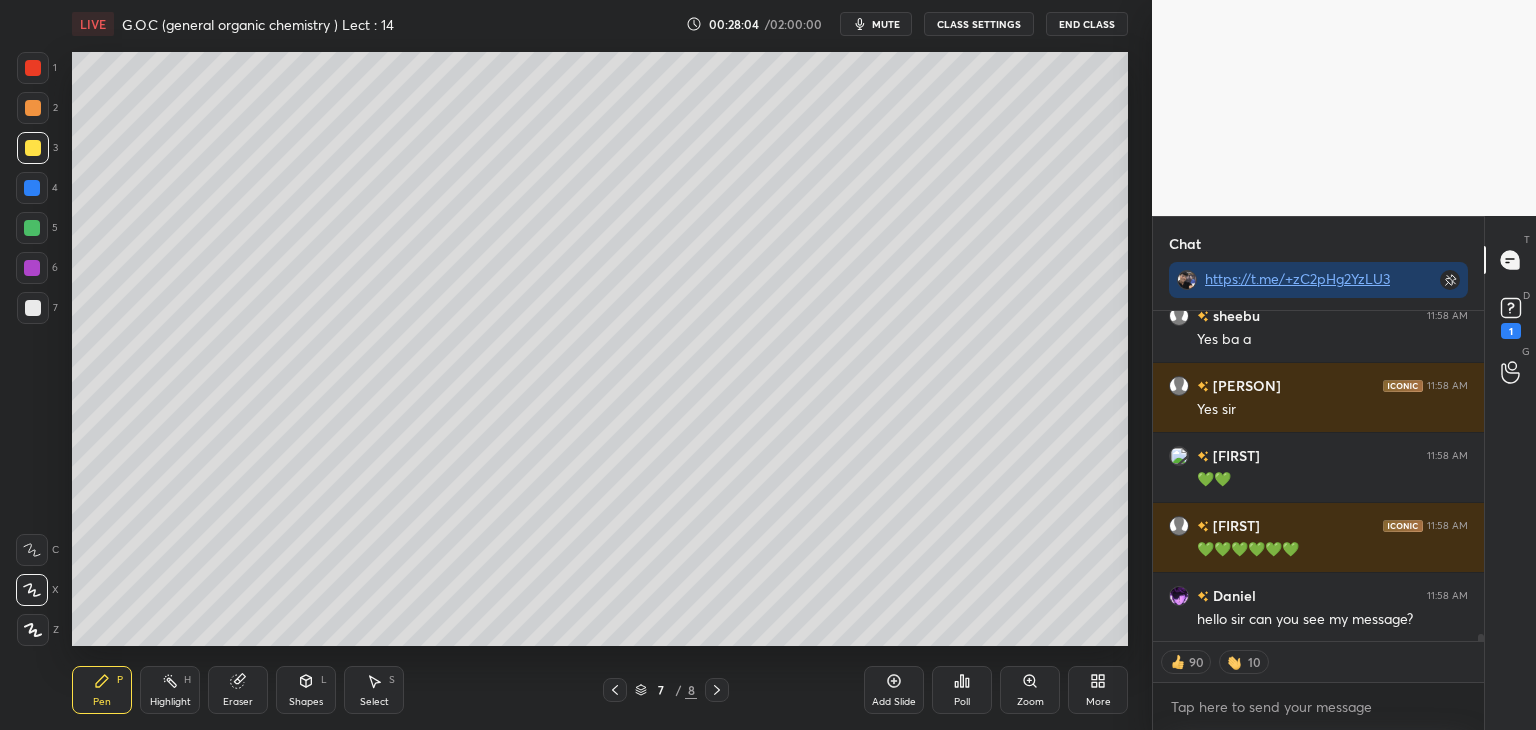 click at bounding box center (32, 188) 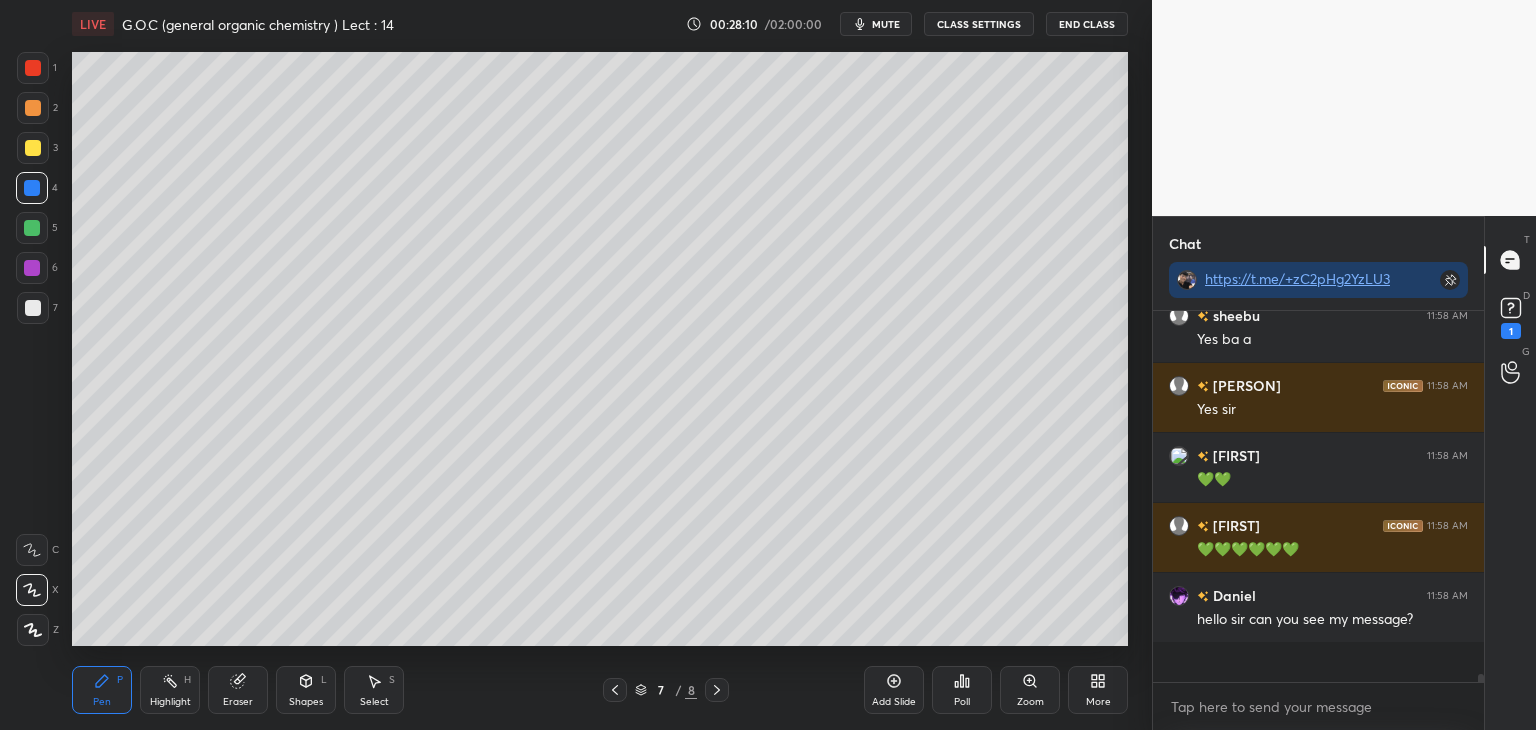 scroll, scrollTop: 6, scrollLeft: 6, axis: both 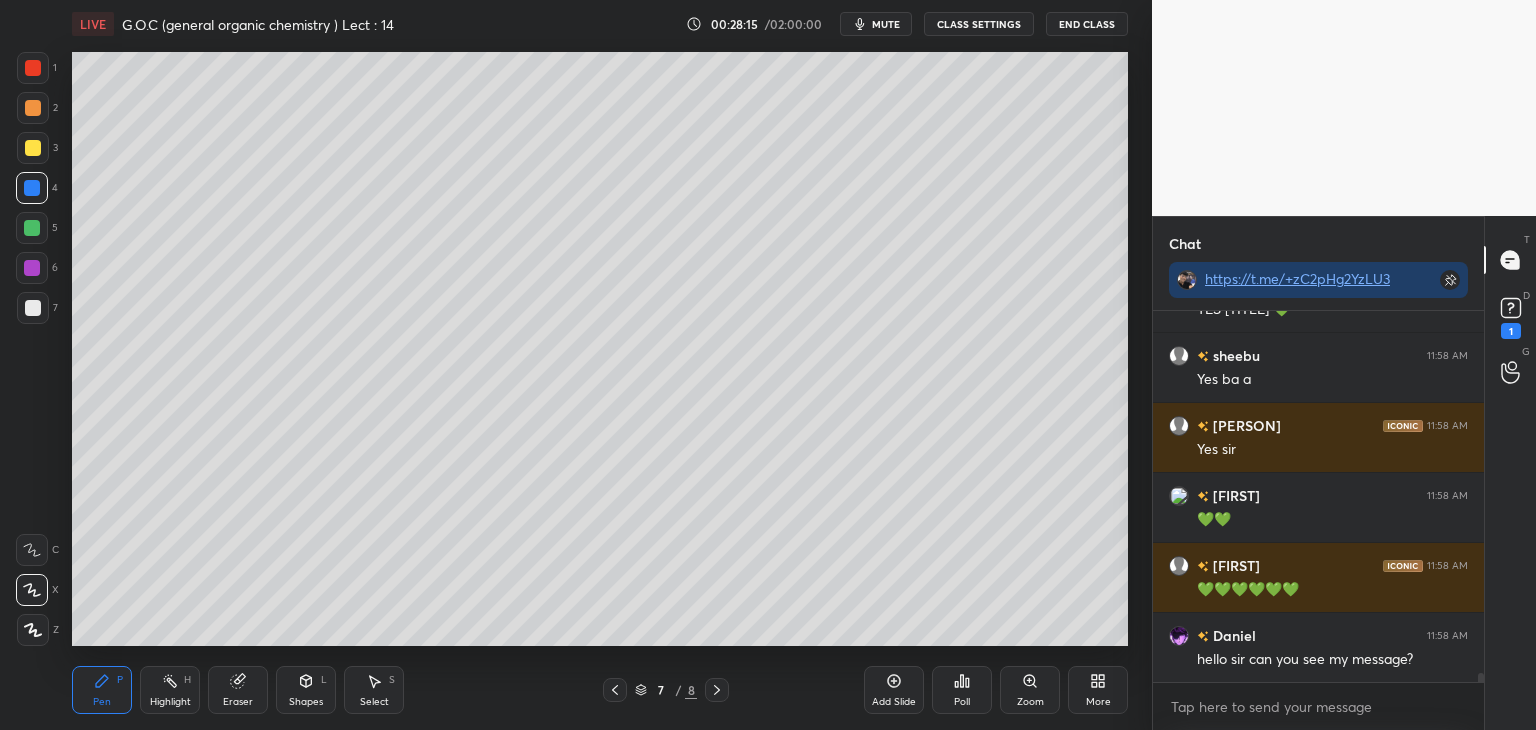 click at bounding box center (33, 148) 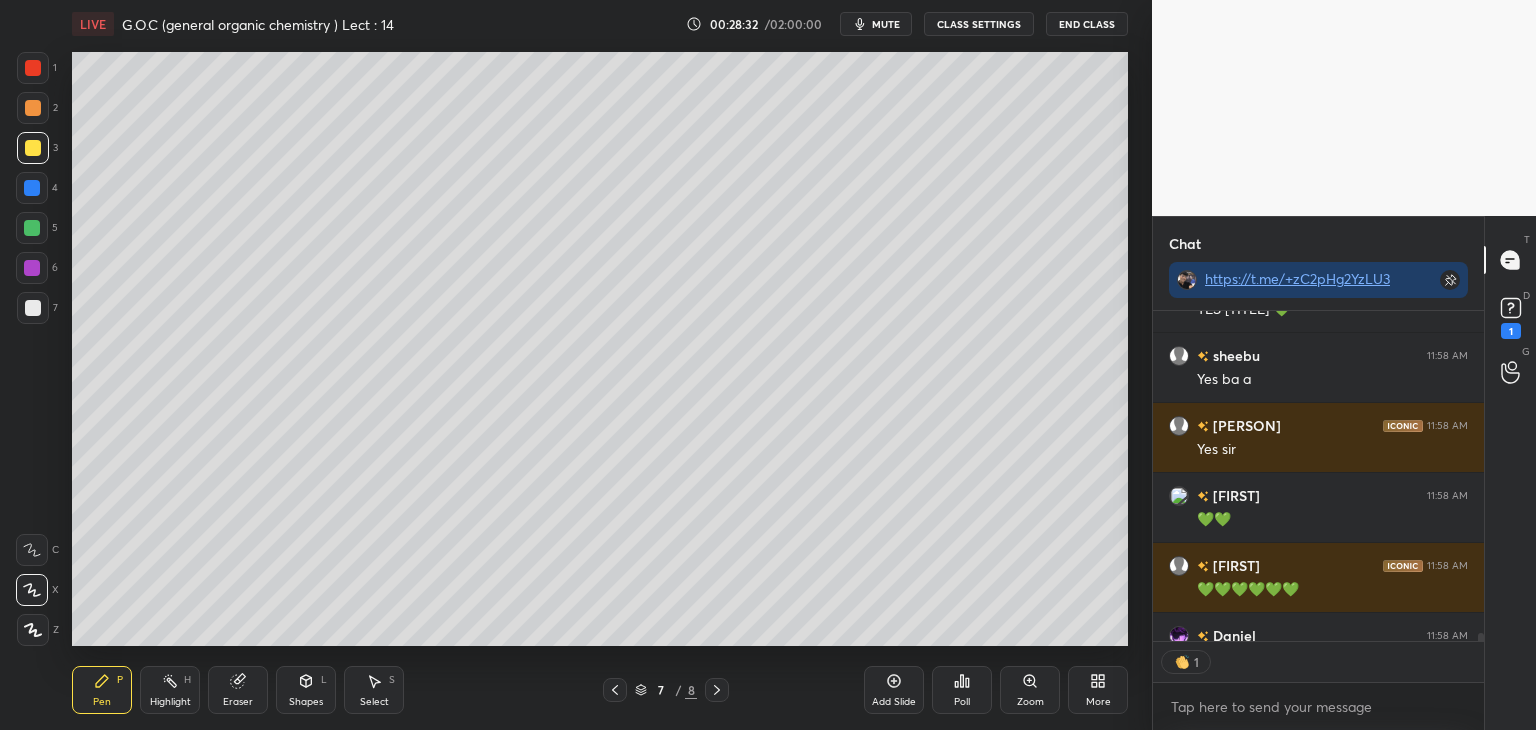 scroll, scrollTop: 325, scrollLeft: 325, axis: both 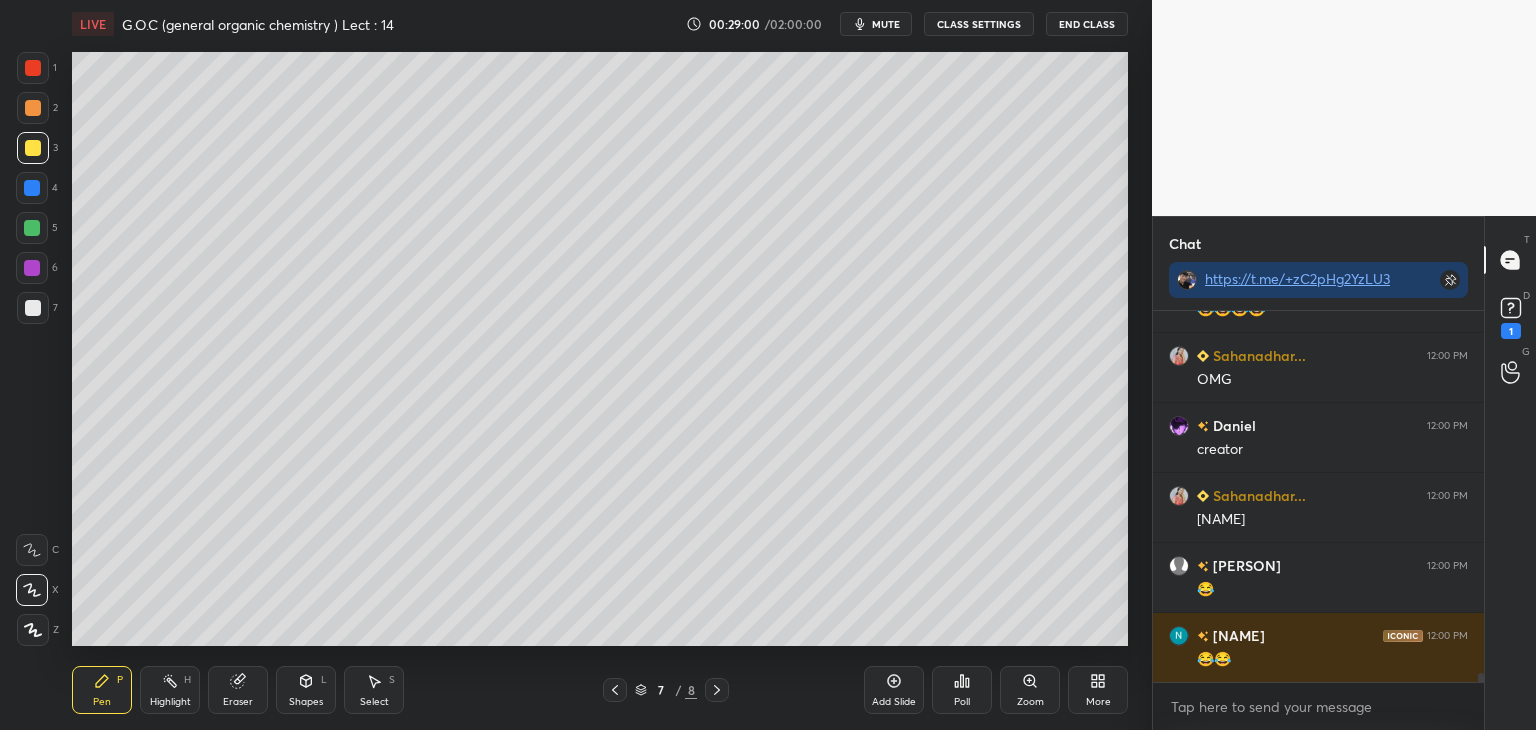 click at bounding box center [33, 308] 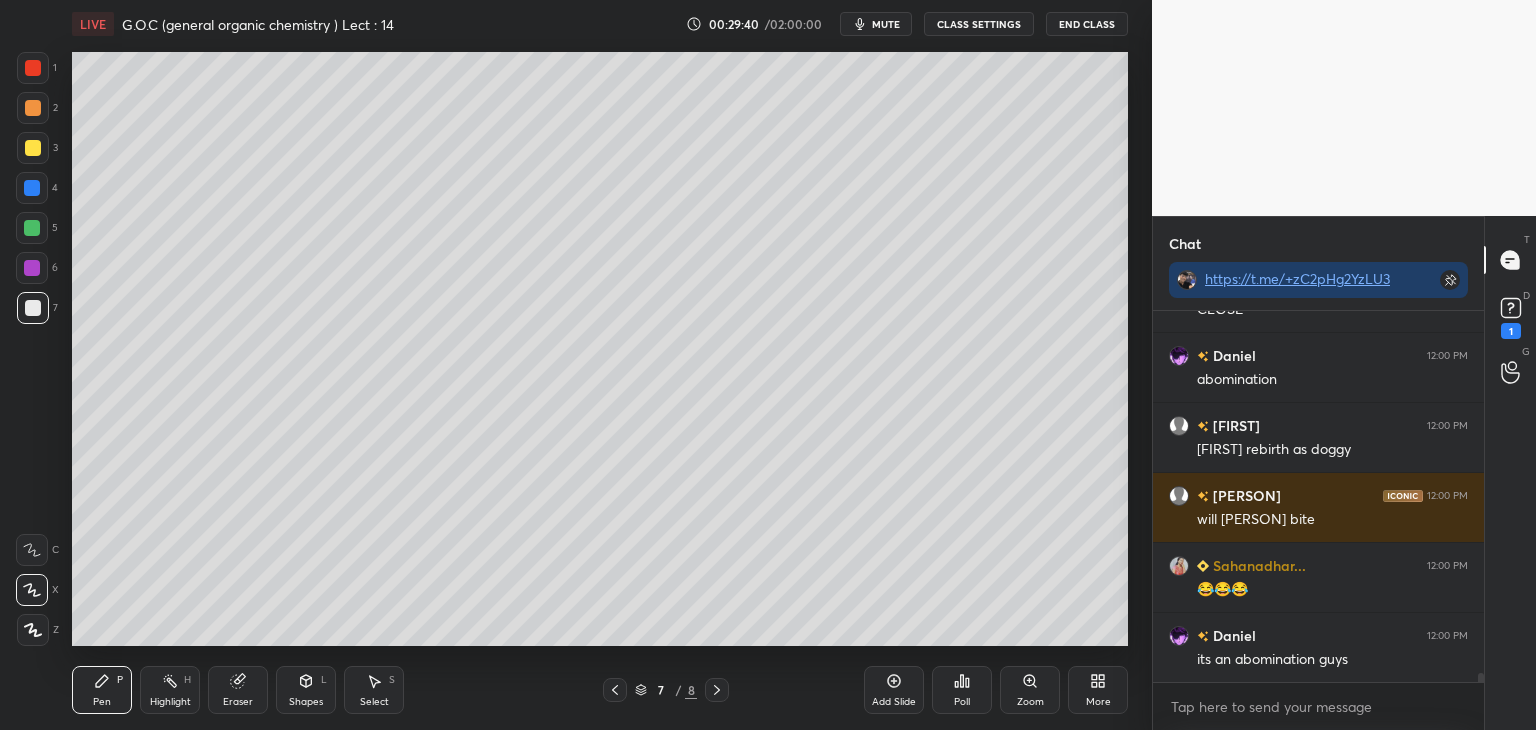 scroll, scrollTop: 15670, scrollLeft: 0, axis: vertical 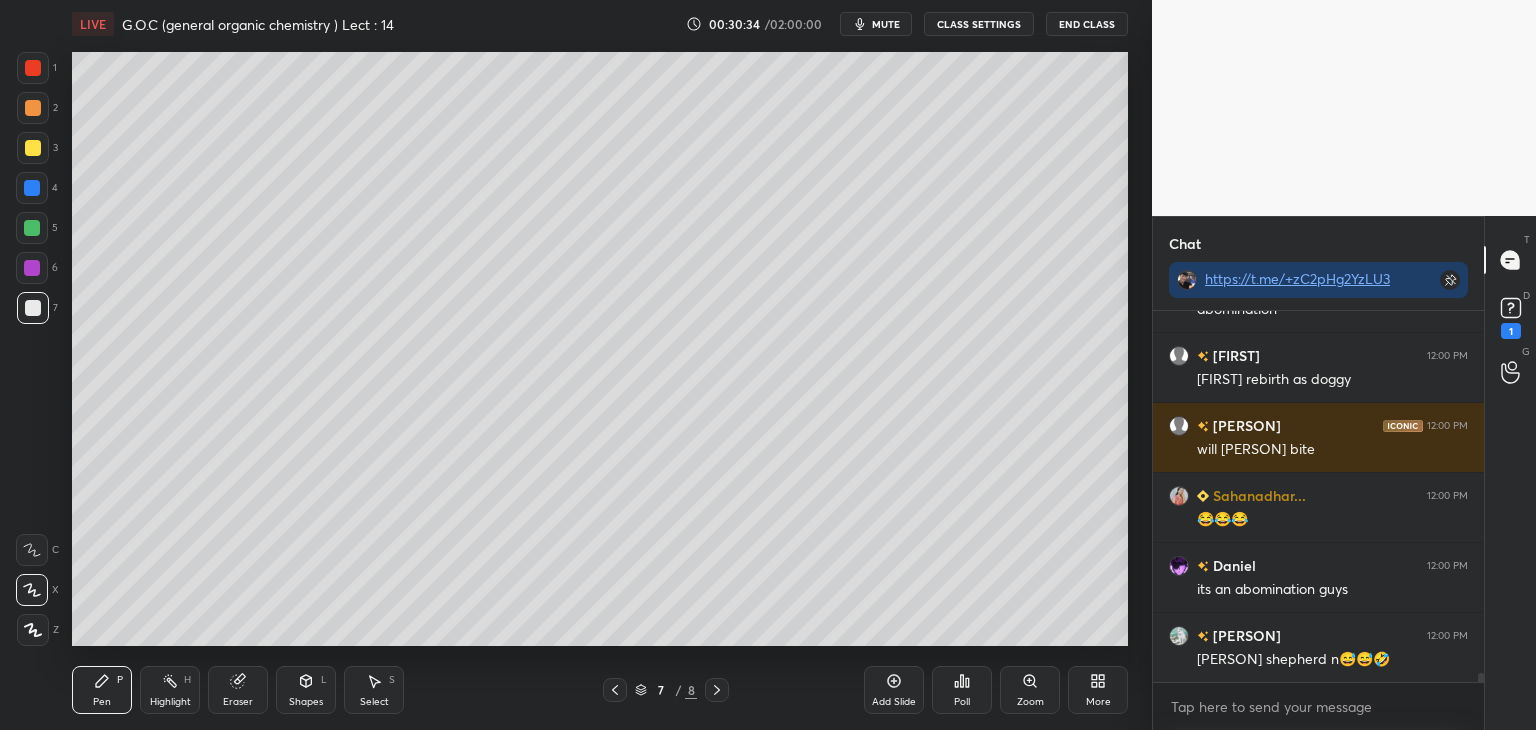 click on "Add Slide" at bounding box center (894, 690) 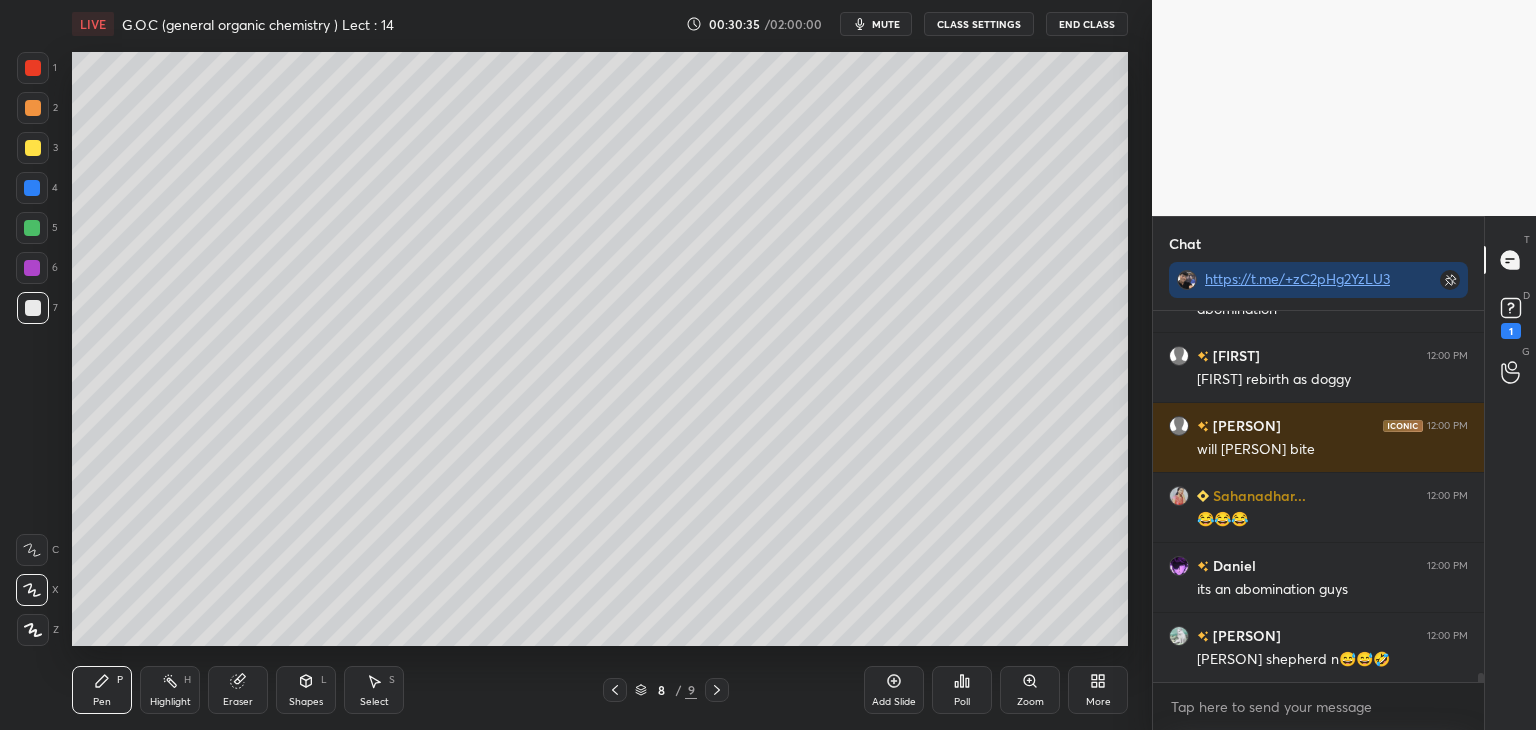 click at bounding box center (33, 308) 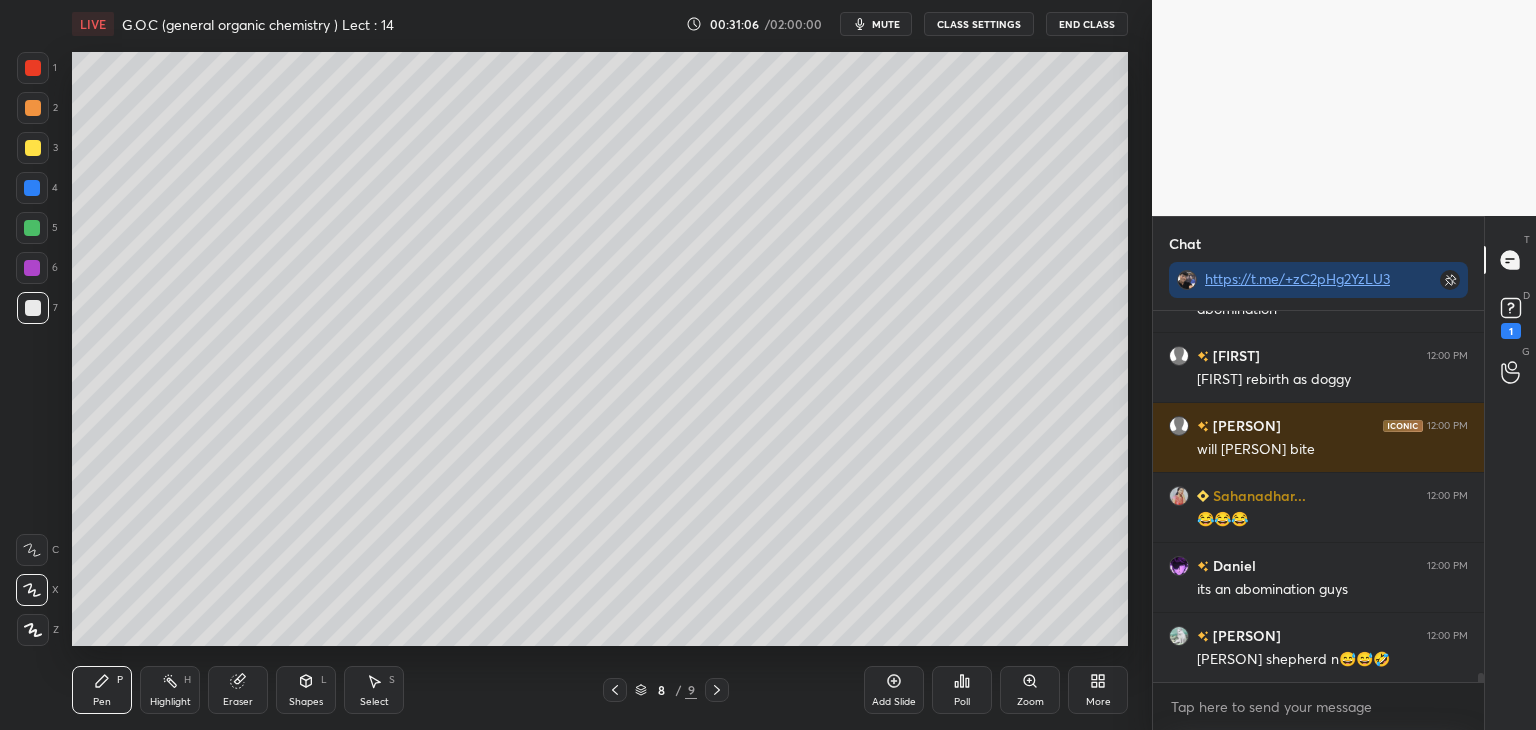 scroll, scrollTop: 15718, scrollLeft: 0, axis: vertical 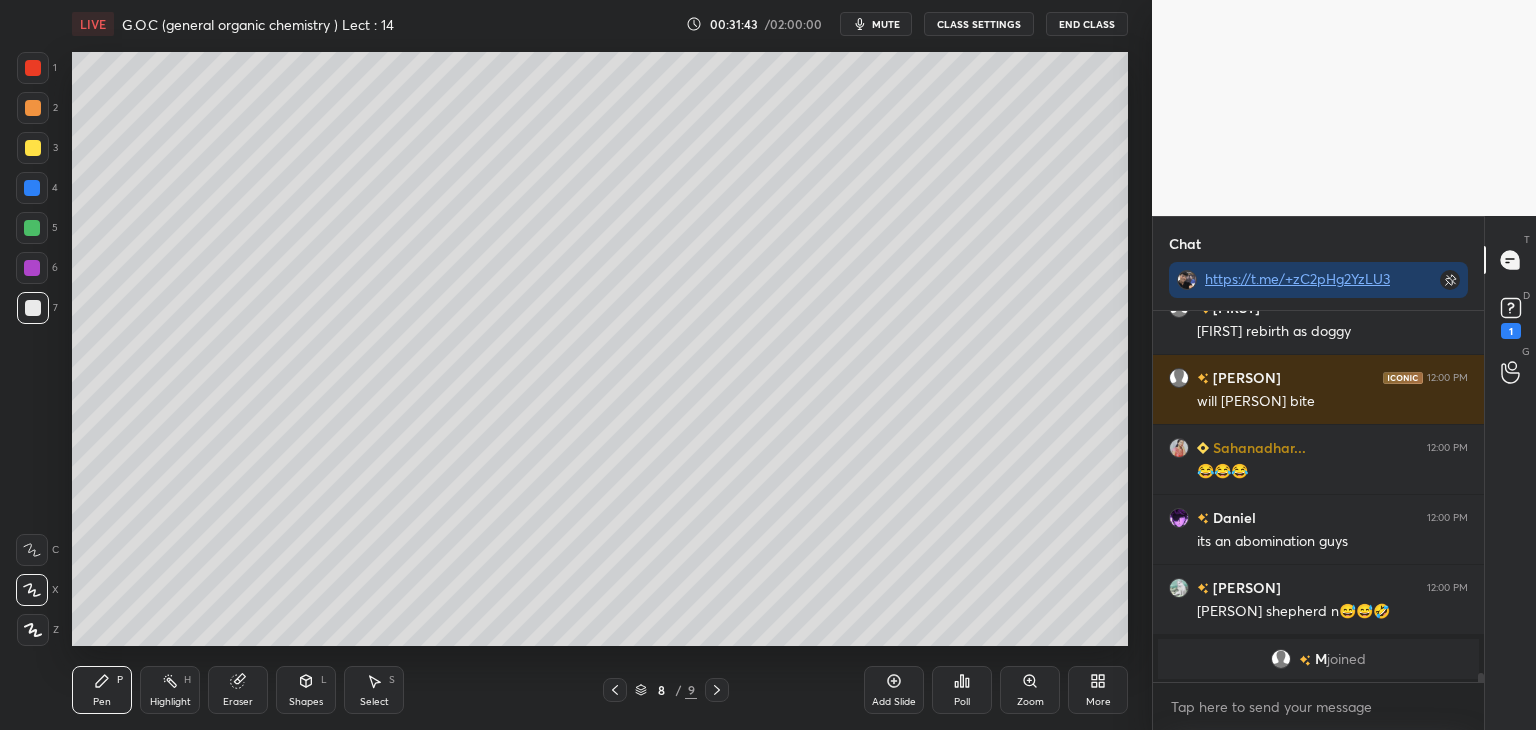 click at bounding box center [33, 148] 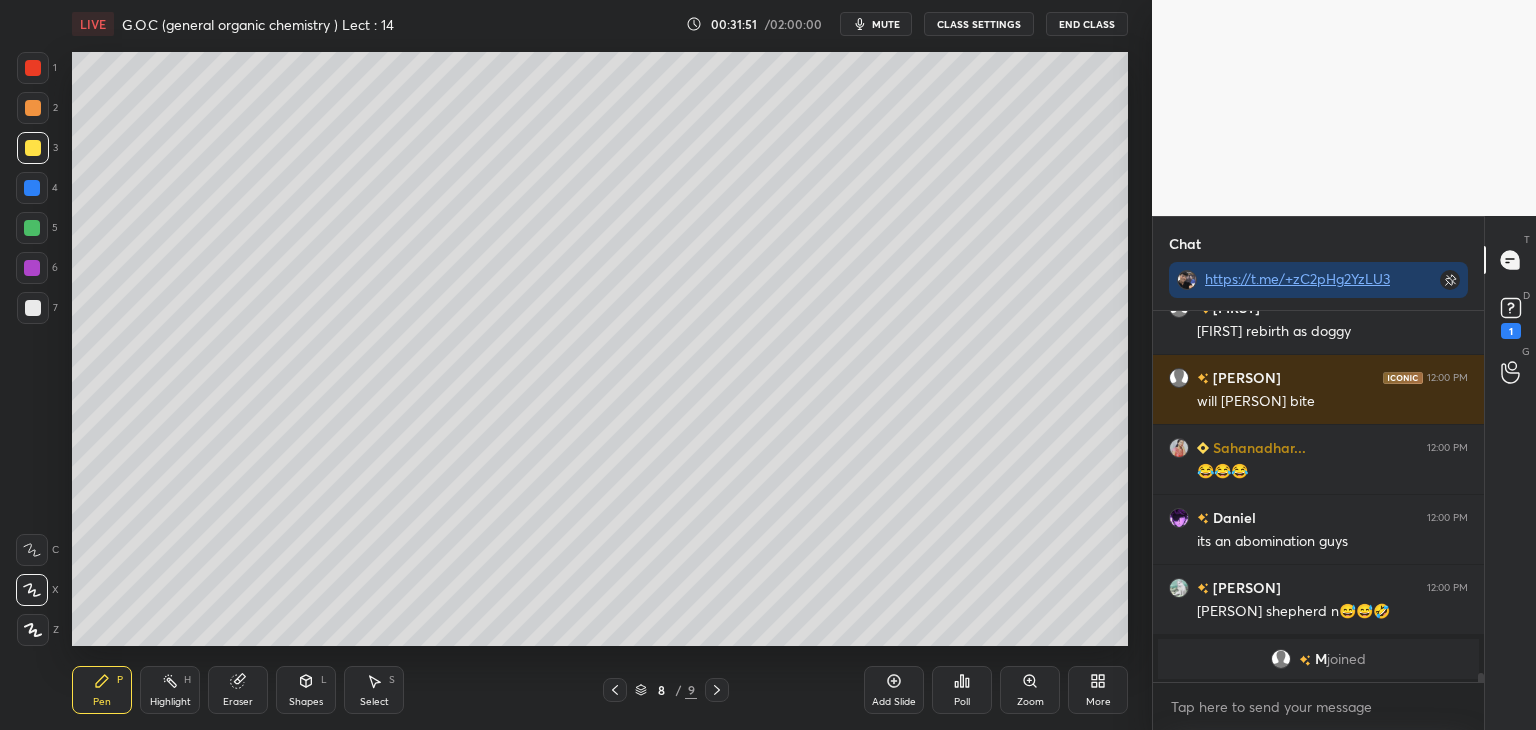 click at bounding box center (33, 108) 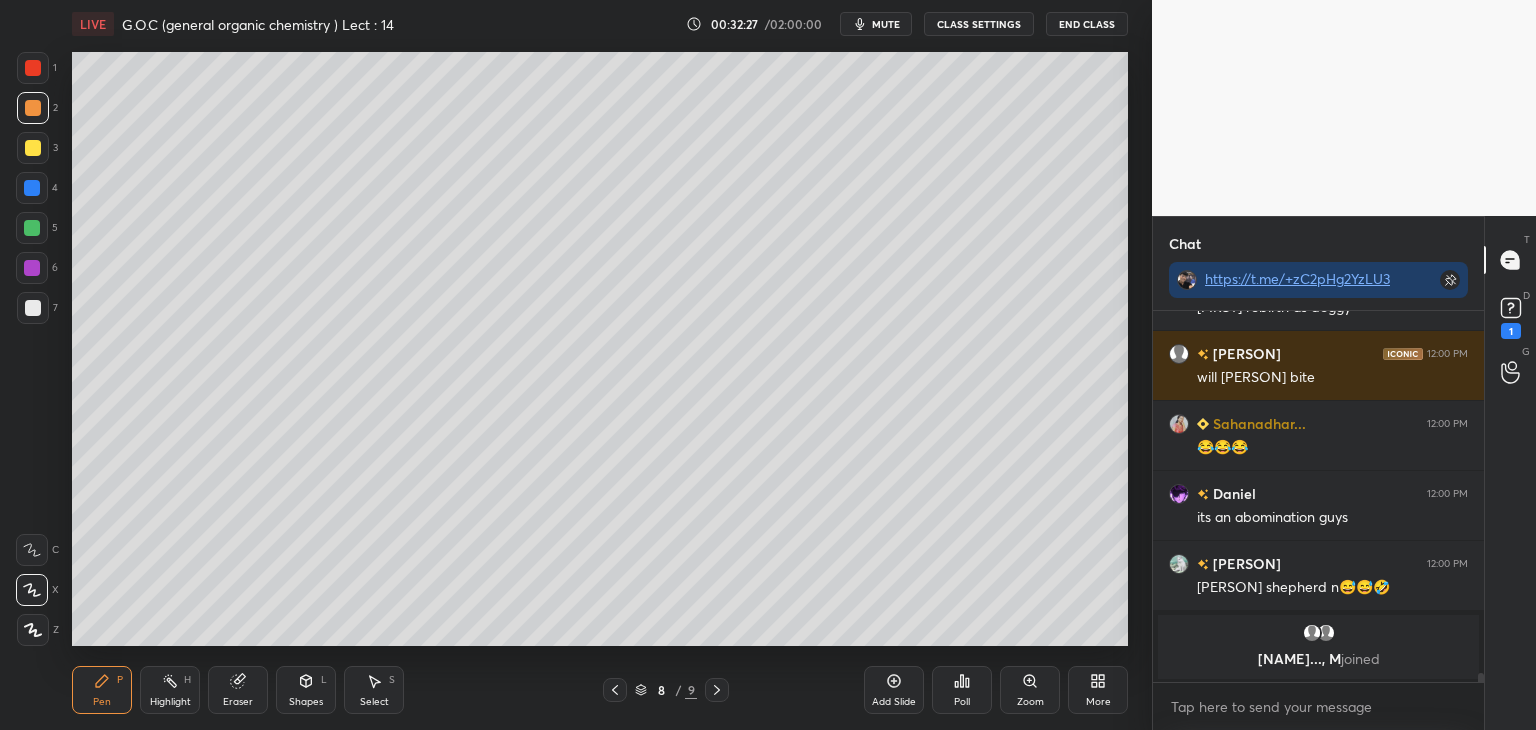 scroll, scrollTop: 13610, scrollLeft: 0, axis: vertical 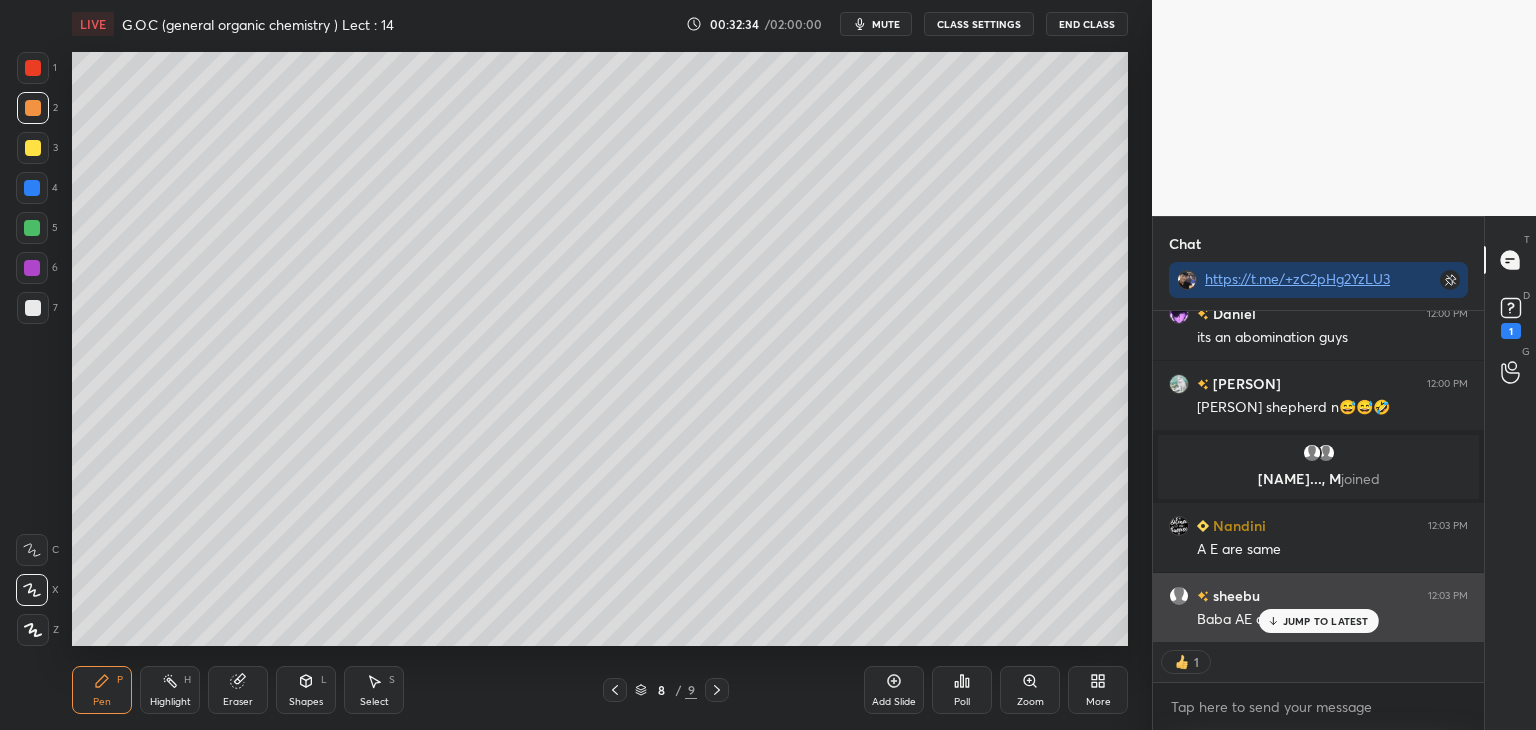 click 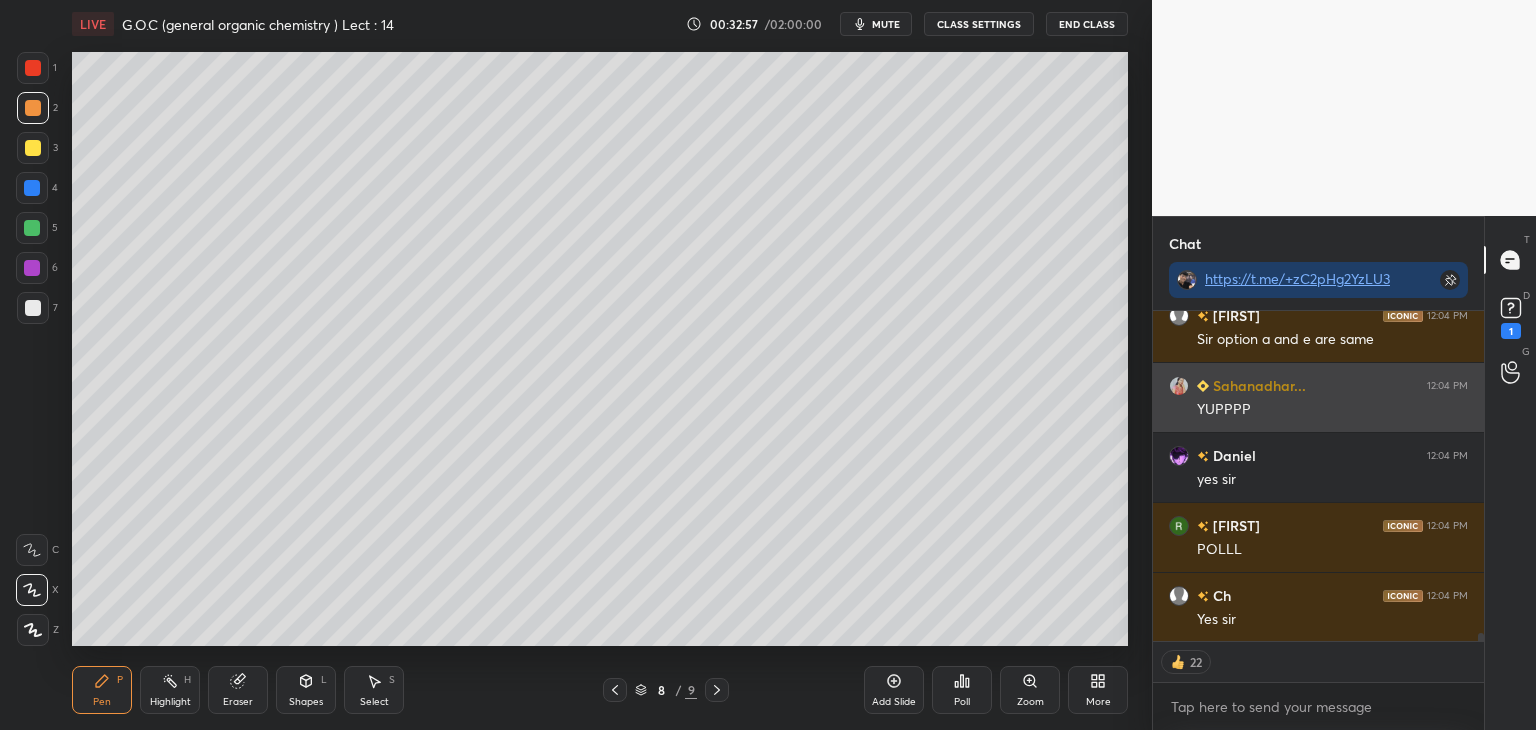 scroll, scrollTop: 14211, scrollLeft: 0, axis: vertical 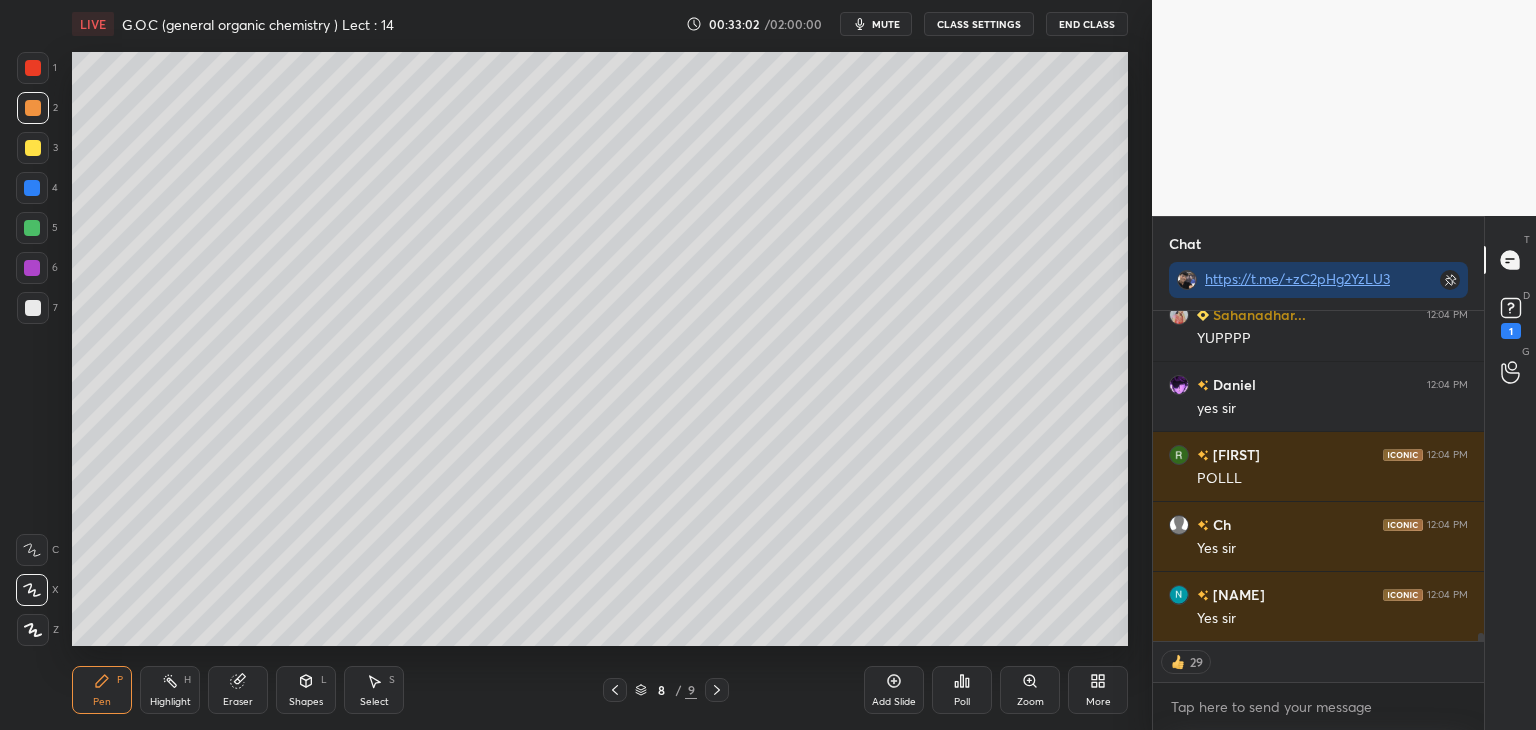 click on "Poll" at bounding box center (962, 690) 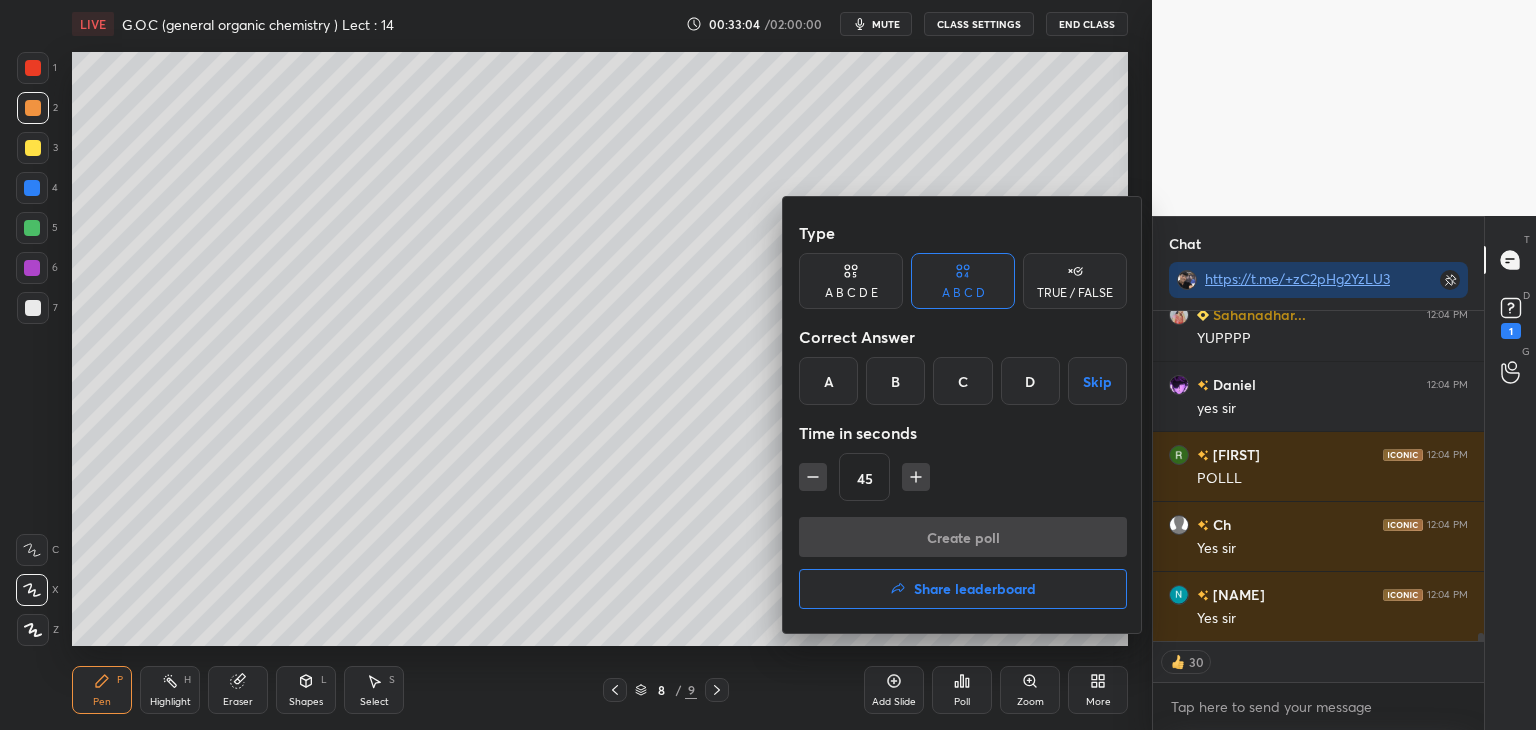 click on "C" at bounding box center (962, 381) 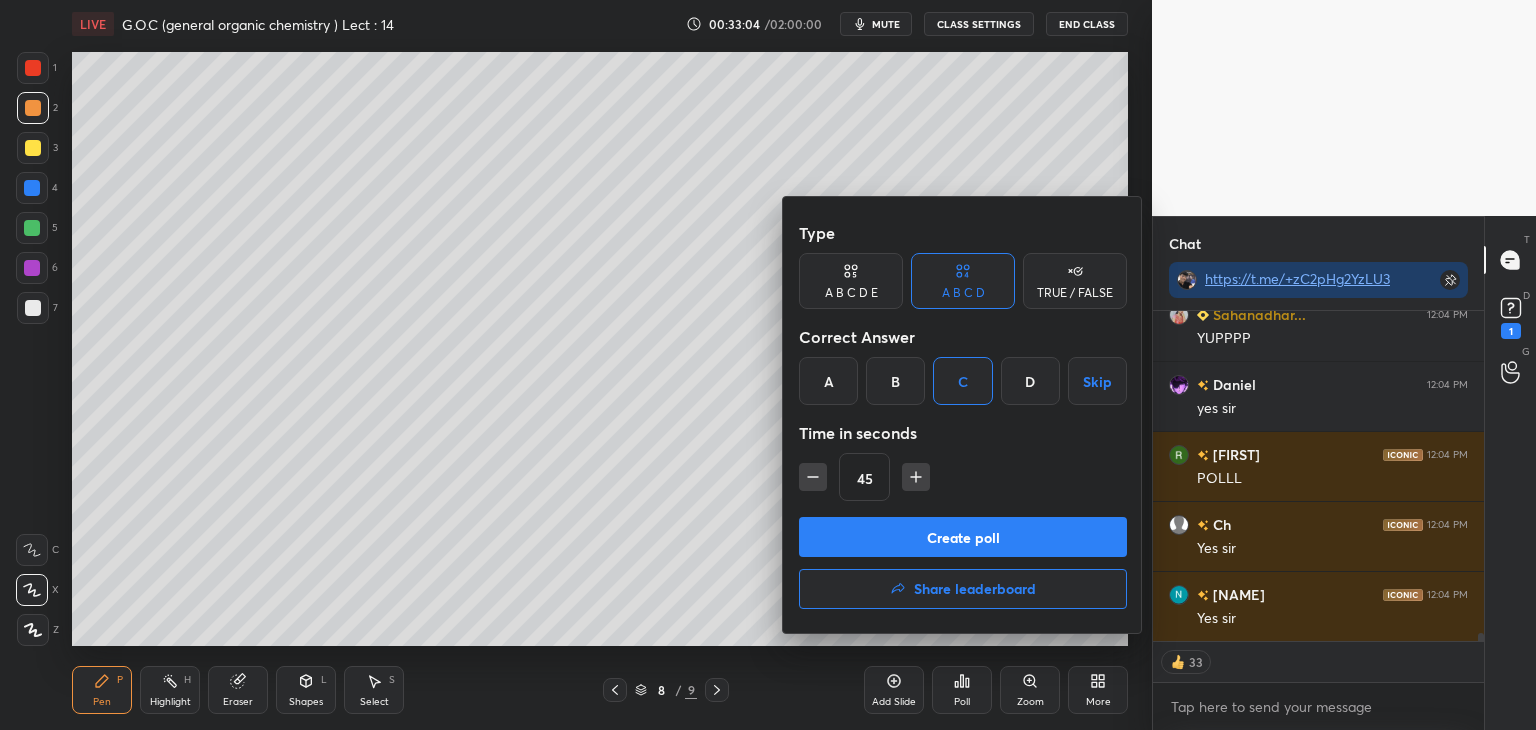 click on "Create poll" at bounding box center (963, 537) 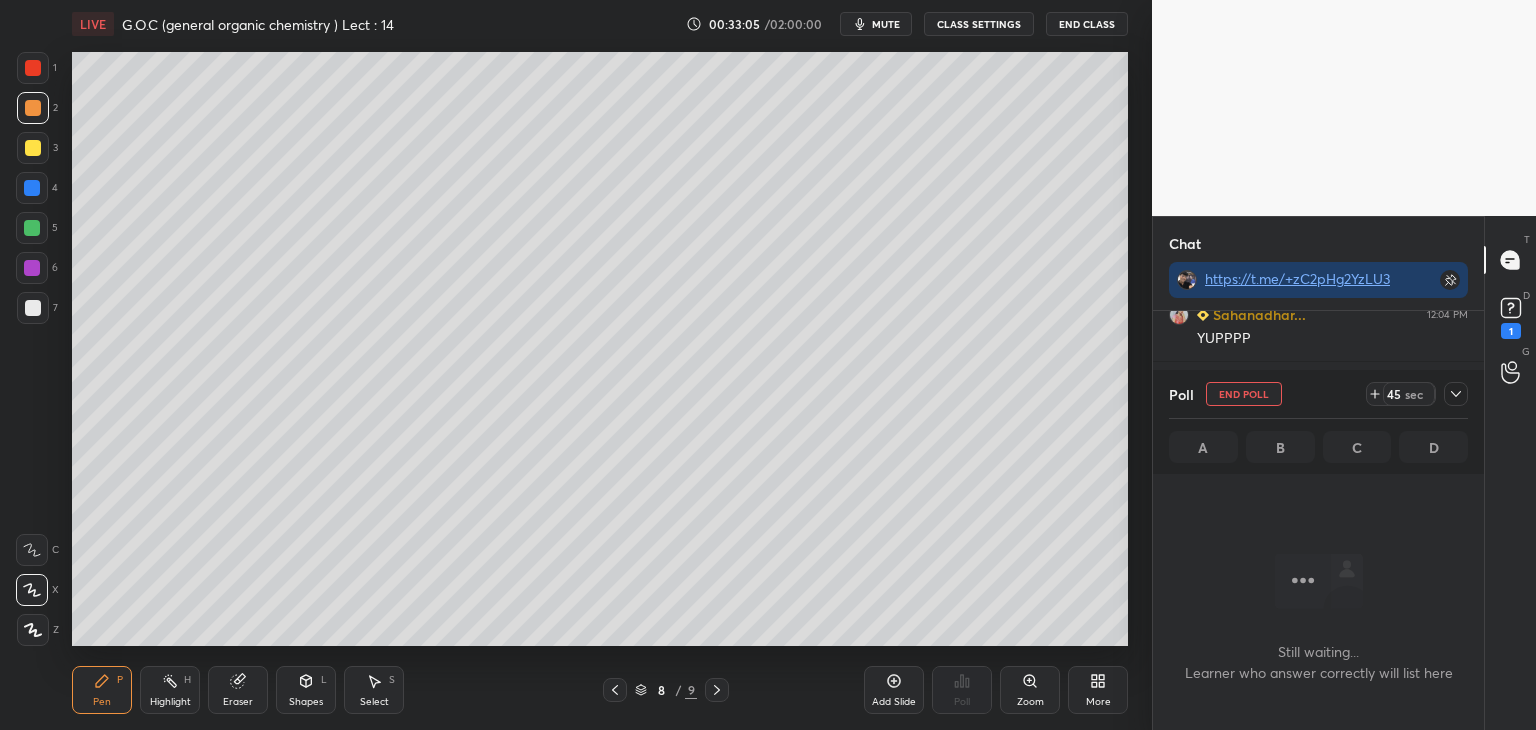 scroll, scrollTop: 237, scrollLeft: 325, axis: both 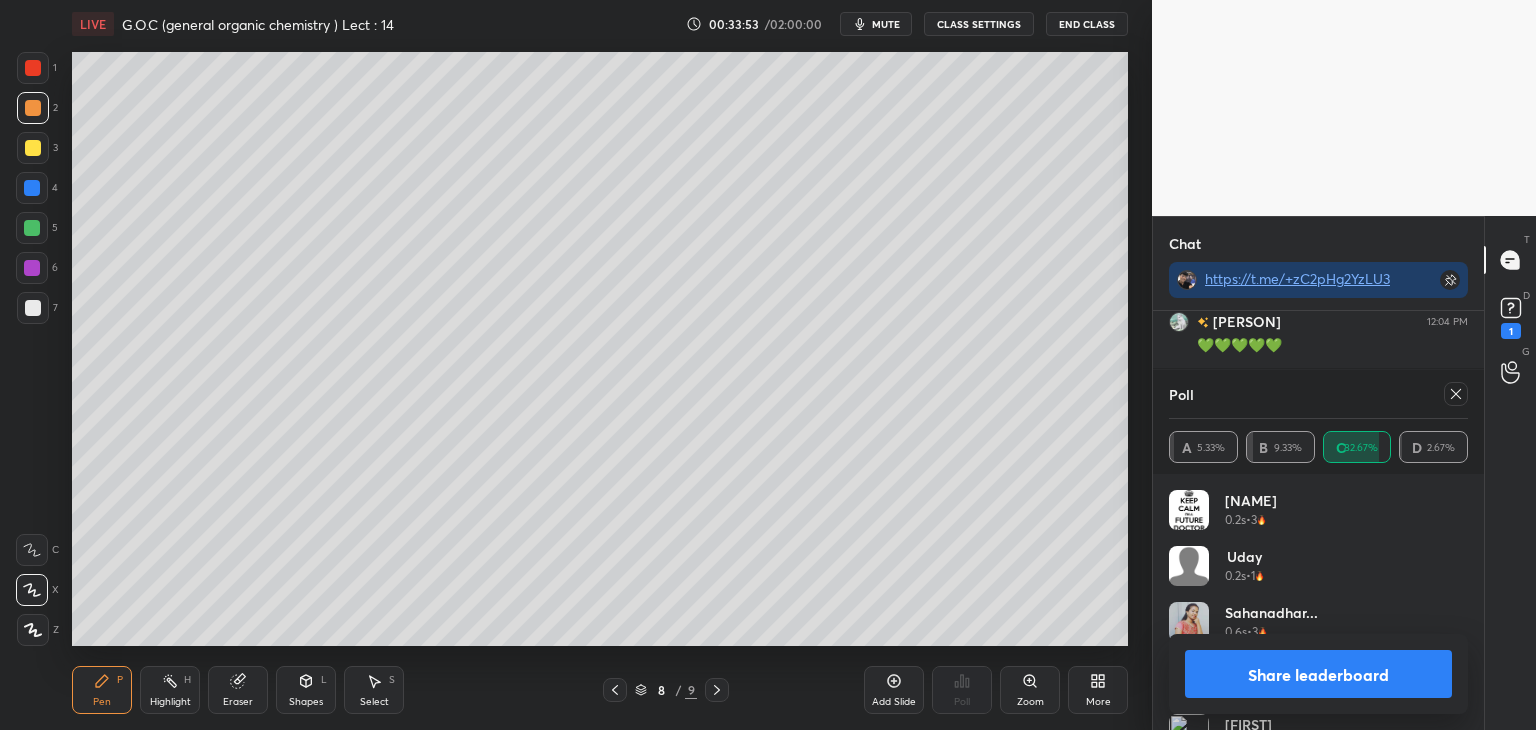 click on "Share leaderboard" at bounding box center (1318, 674) 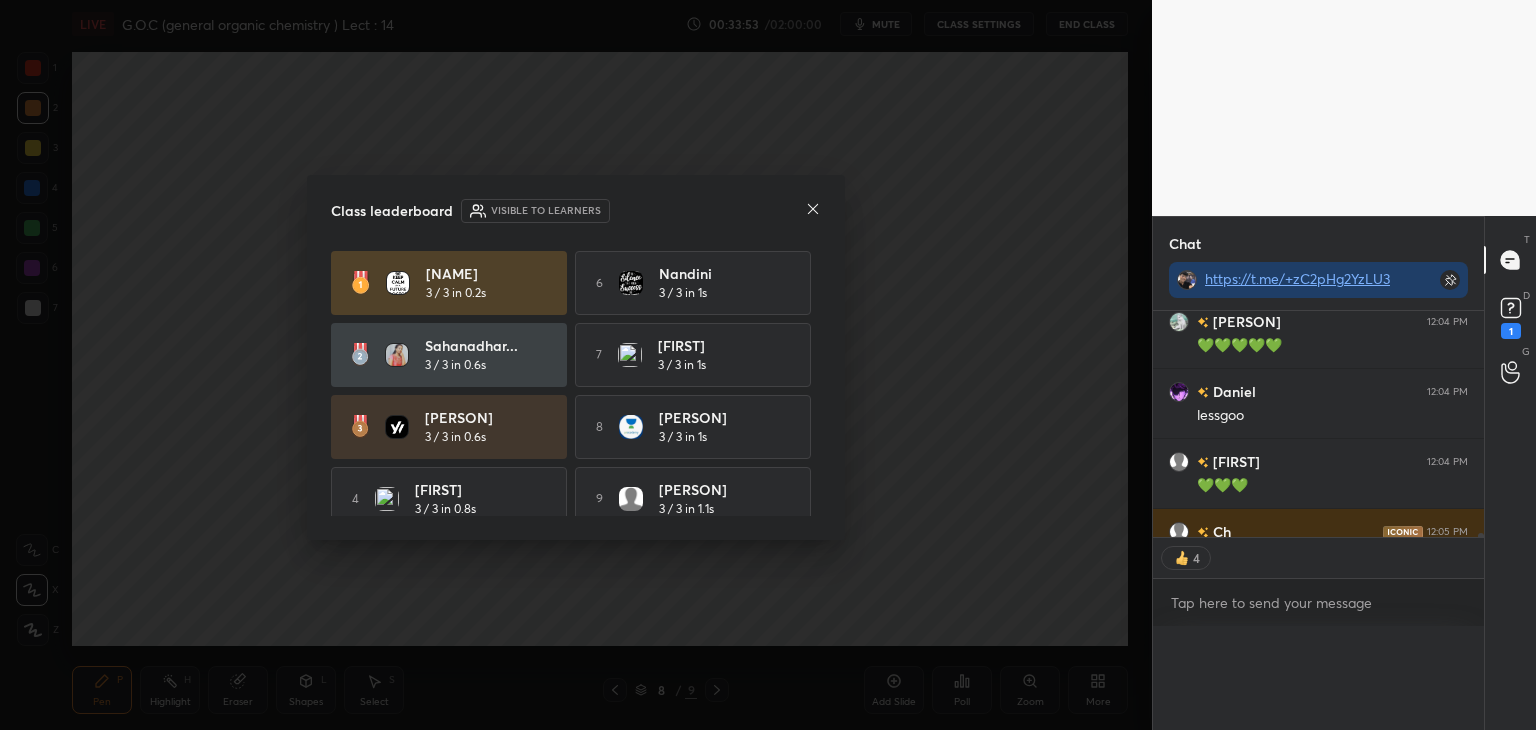 scroll, scrollTop: 0, scrollLeft: 0, axis: both 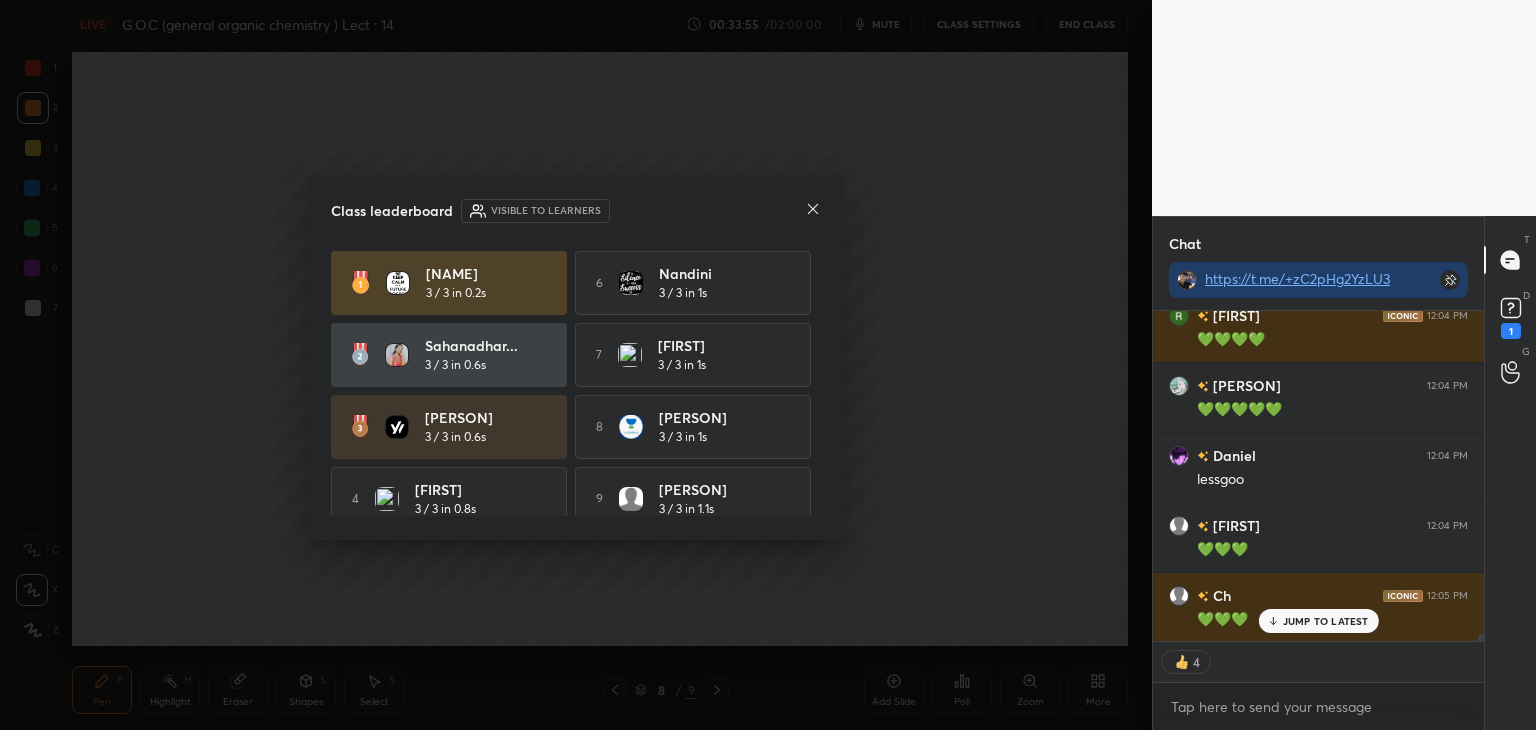 click 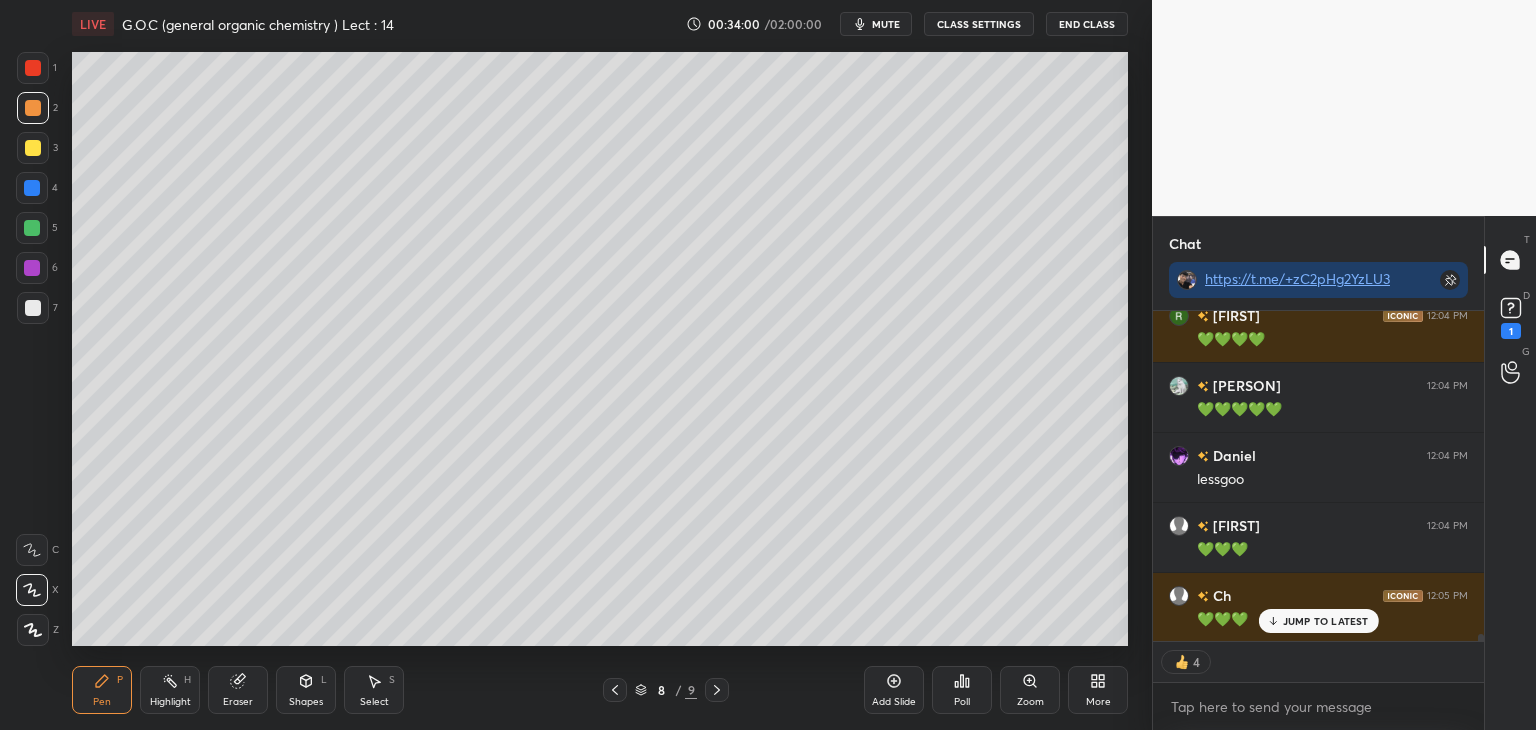 click at bounding box center [32, 228] 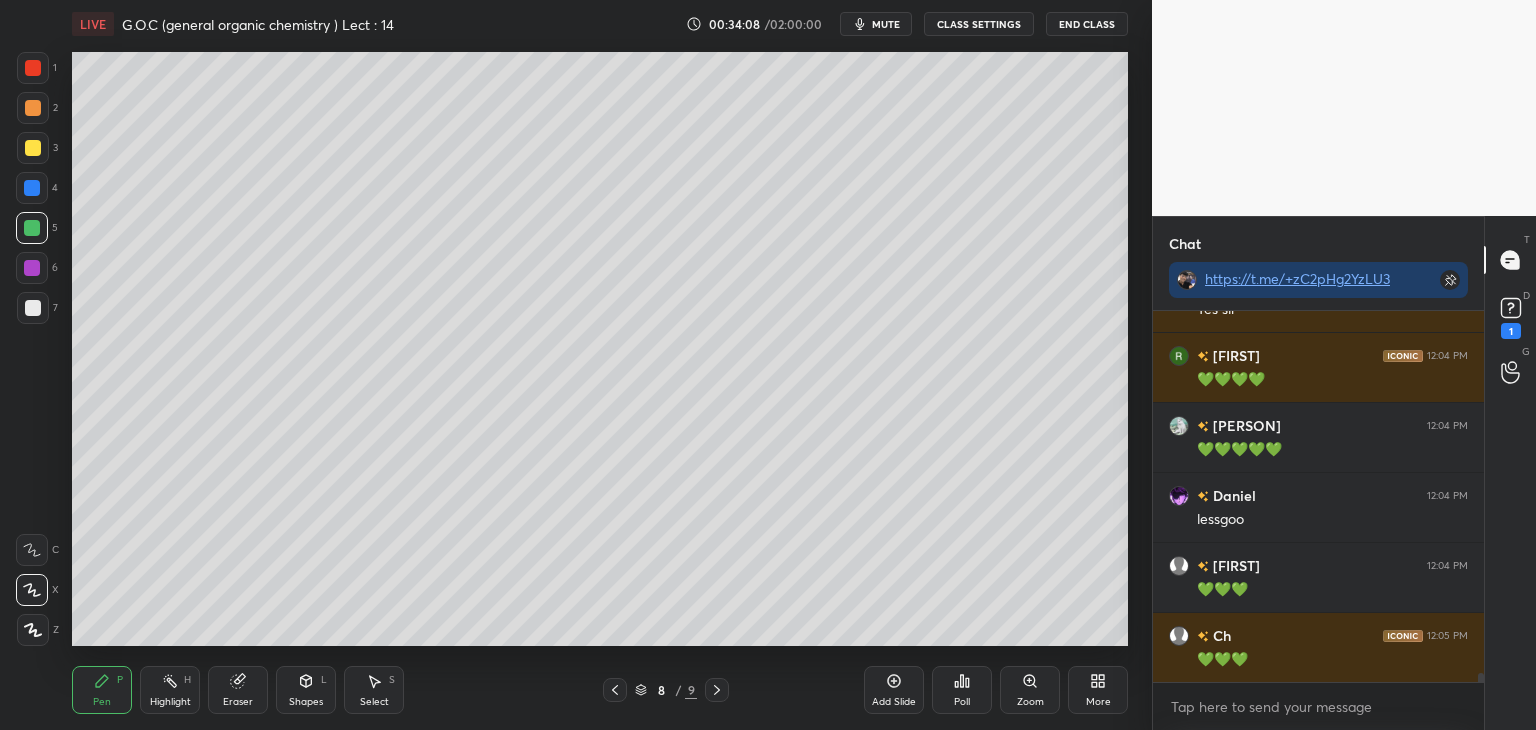 click at bounding box center [33, 148] 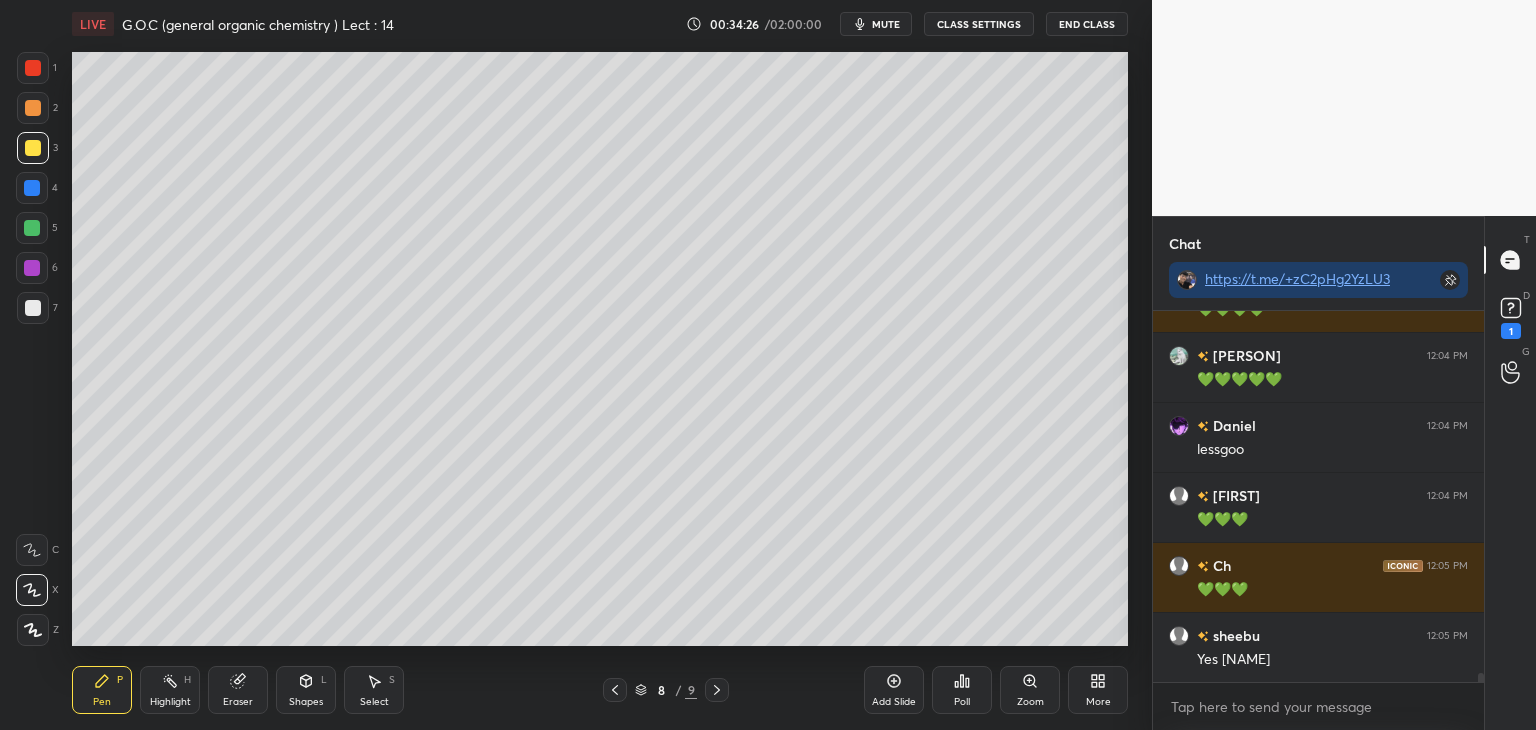 scroll, scrollTop: 14660, scrollLeft: 0, axis: vertical 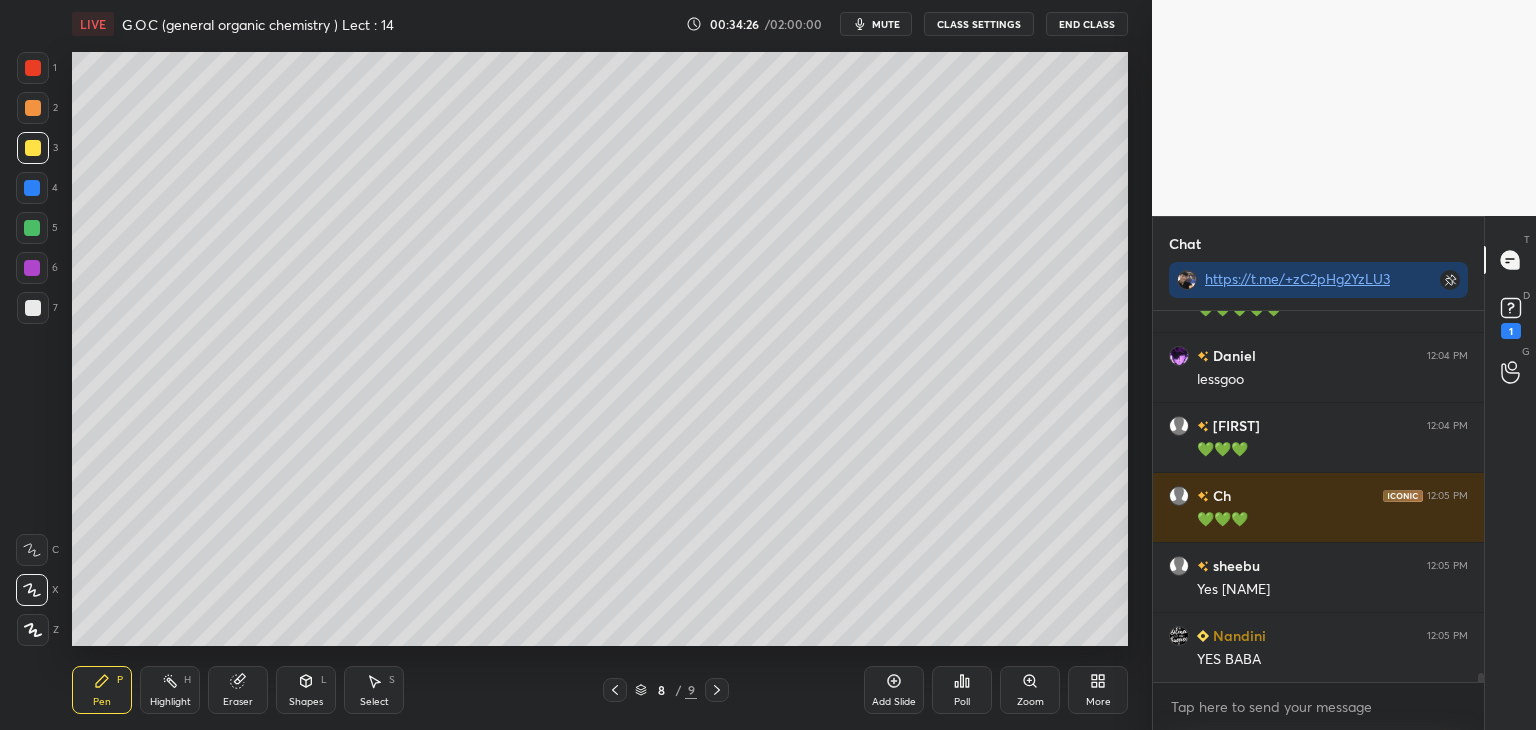 click on "Add Slide" at bounding box center (894, 690) 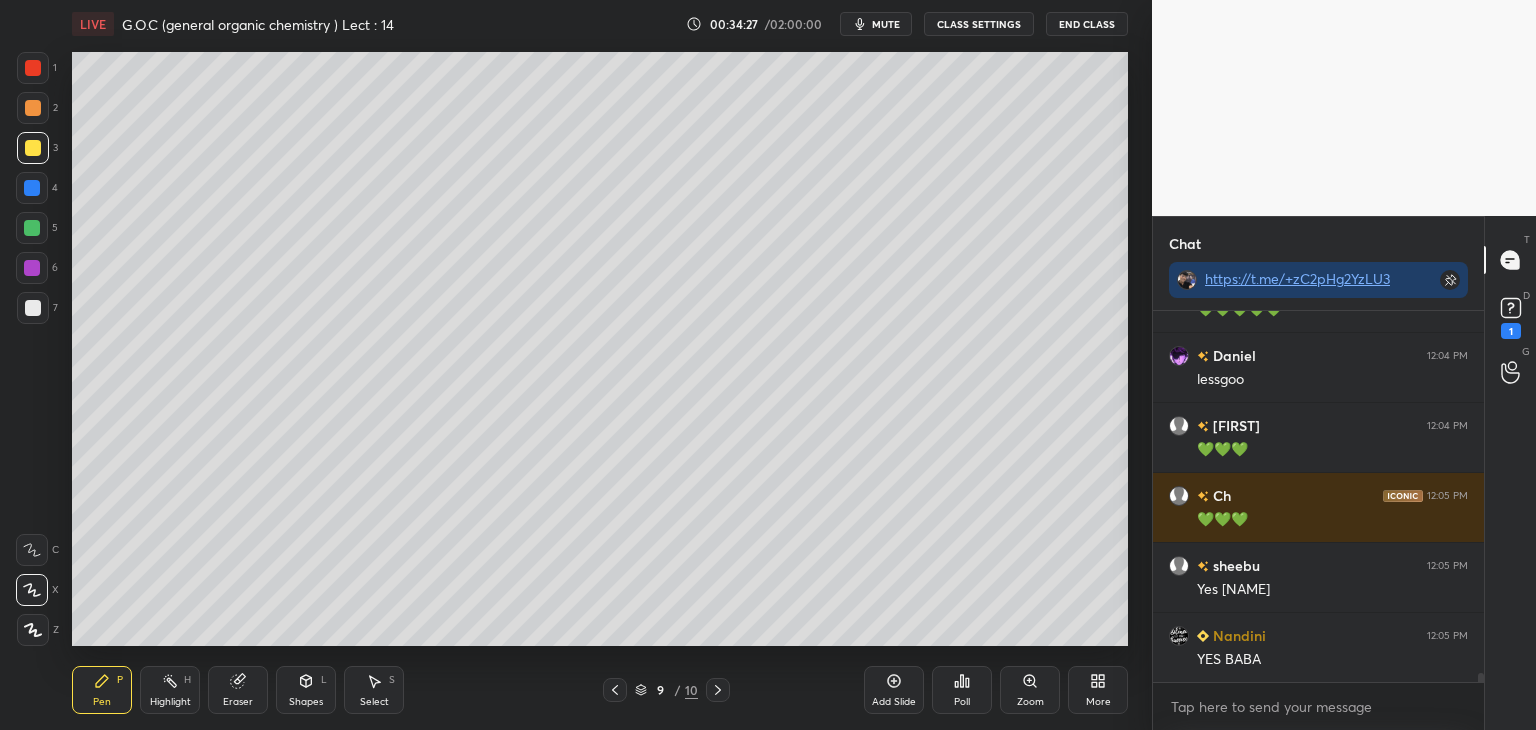 scroll, scrollTop: 14730, scrollLeft: 0, axis: vertical 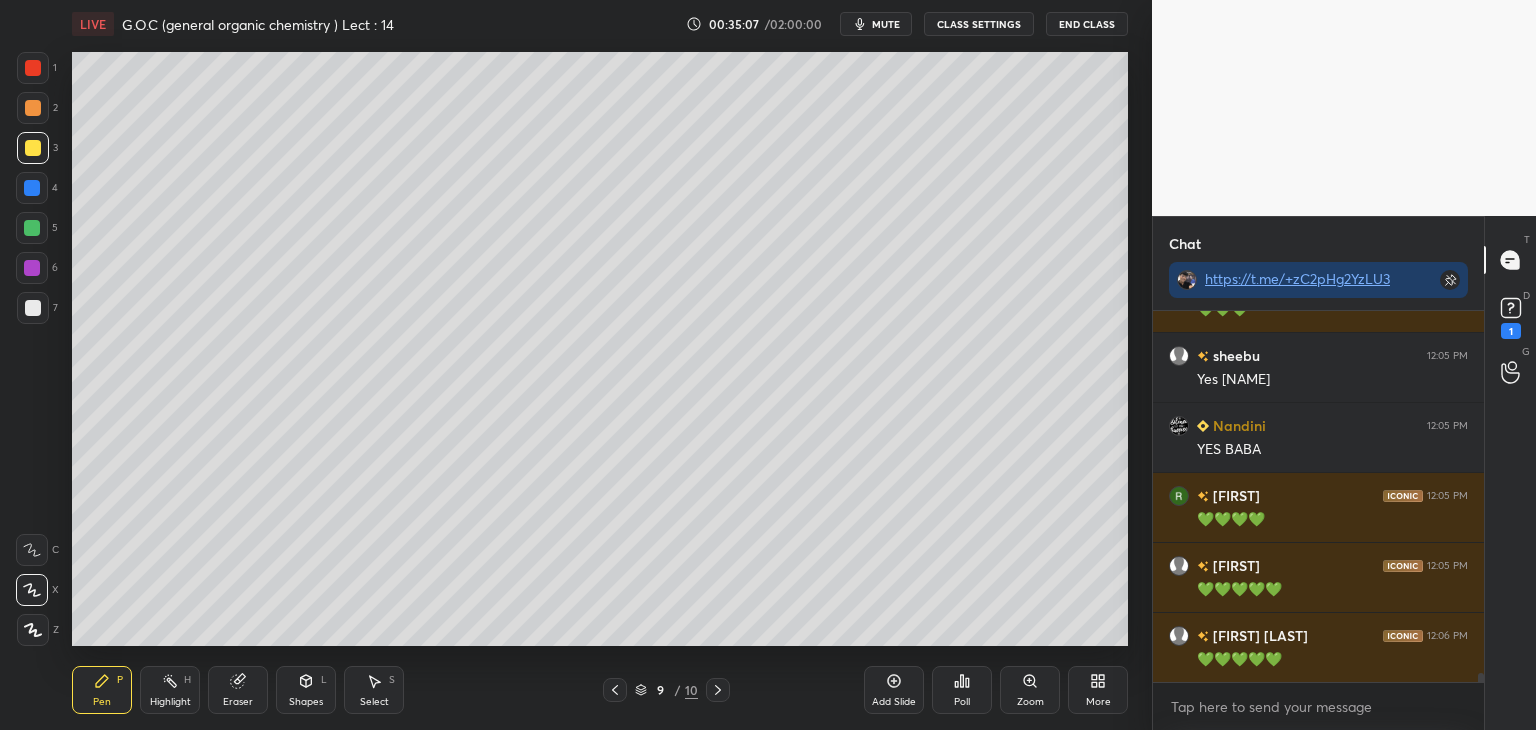 click at bounding box center [33, 308] 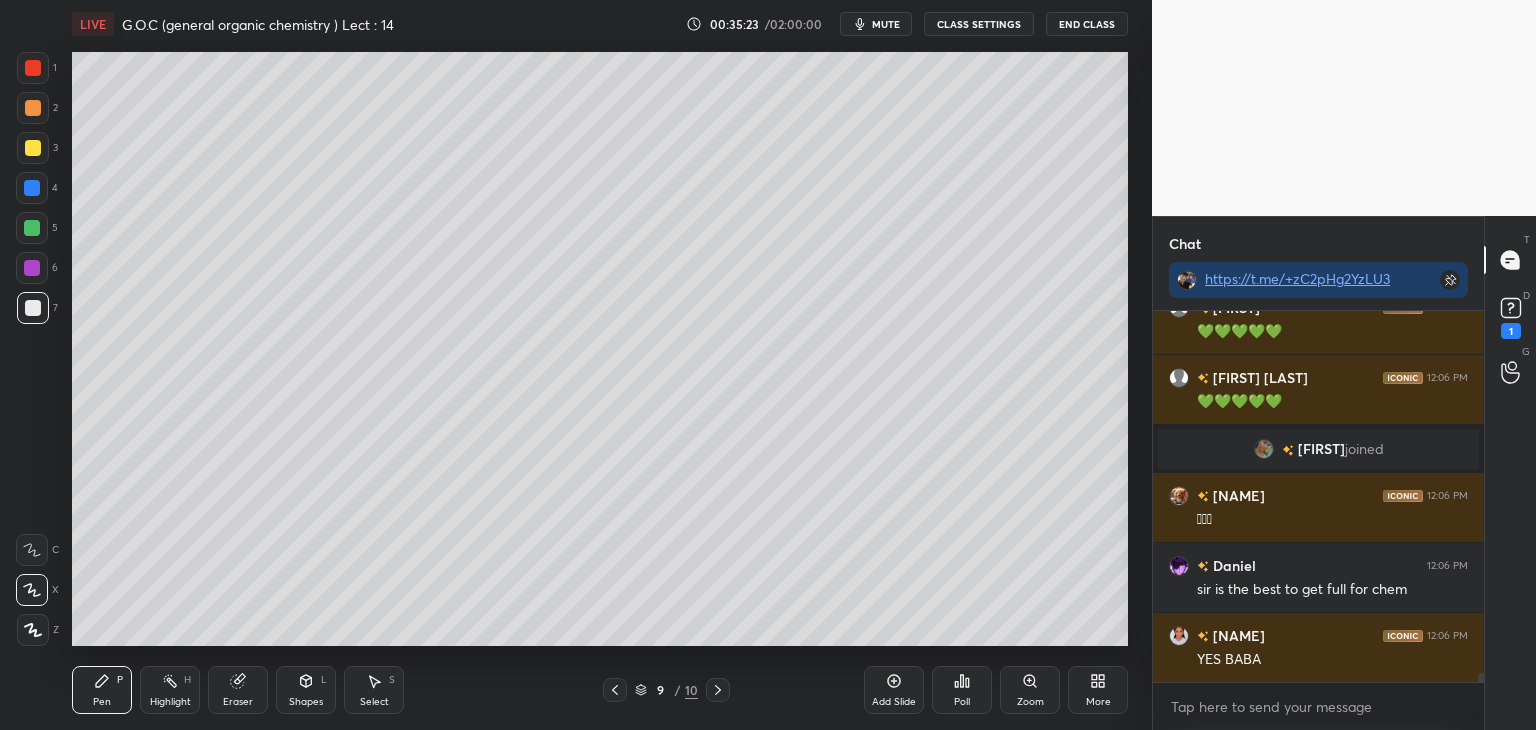 scroll, scrollTop: 14796, scrollLeft: 0, axis: vertical 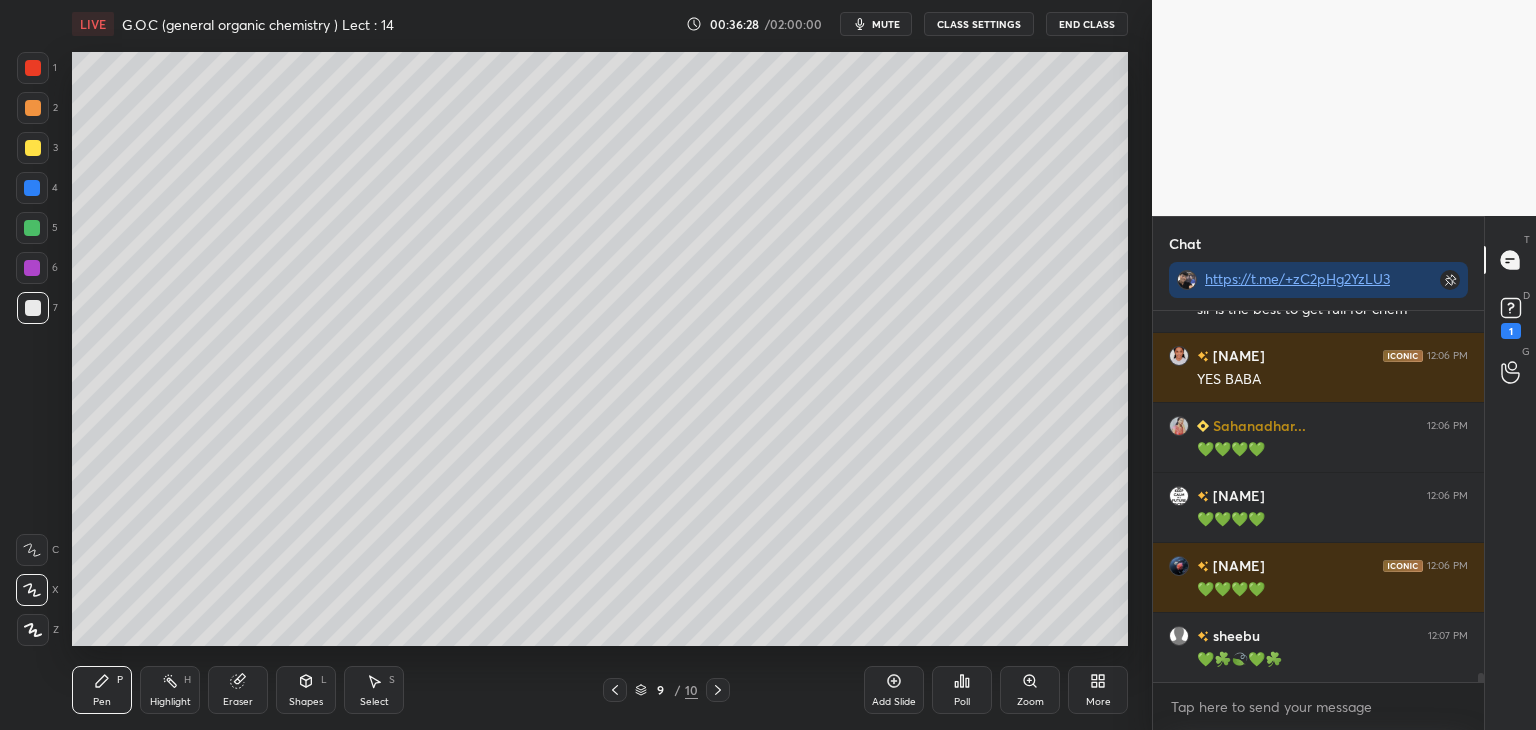 click at bounding box center (33, 148) 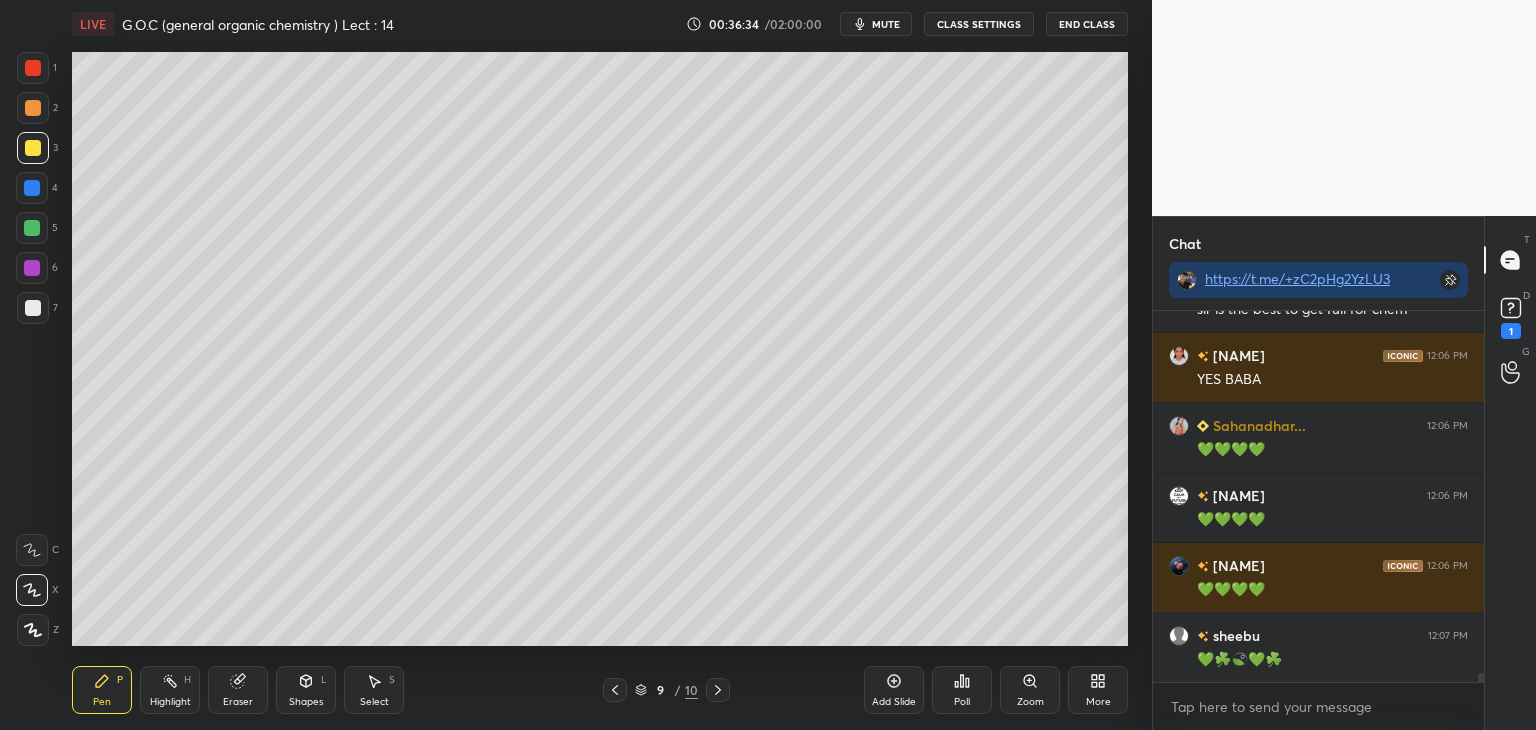 click at bounding box center (33, 108) 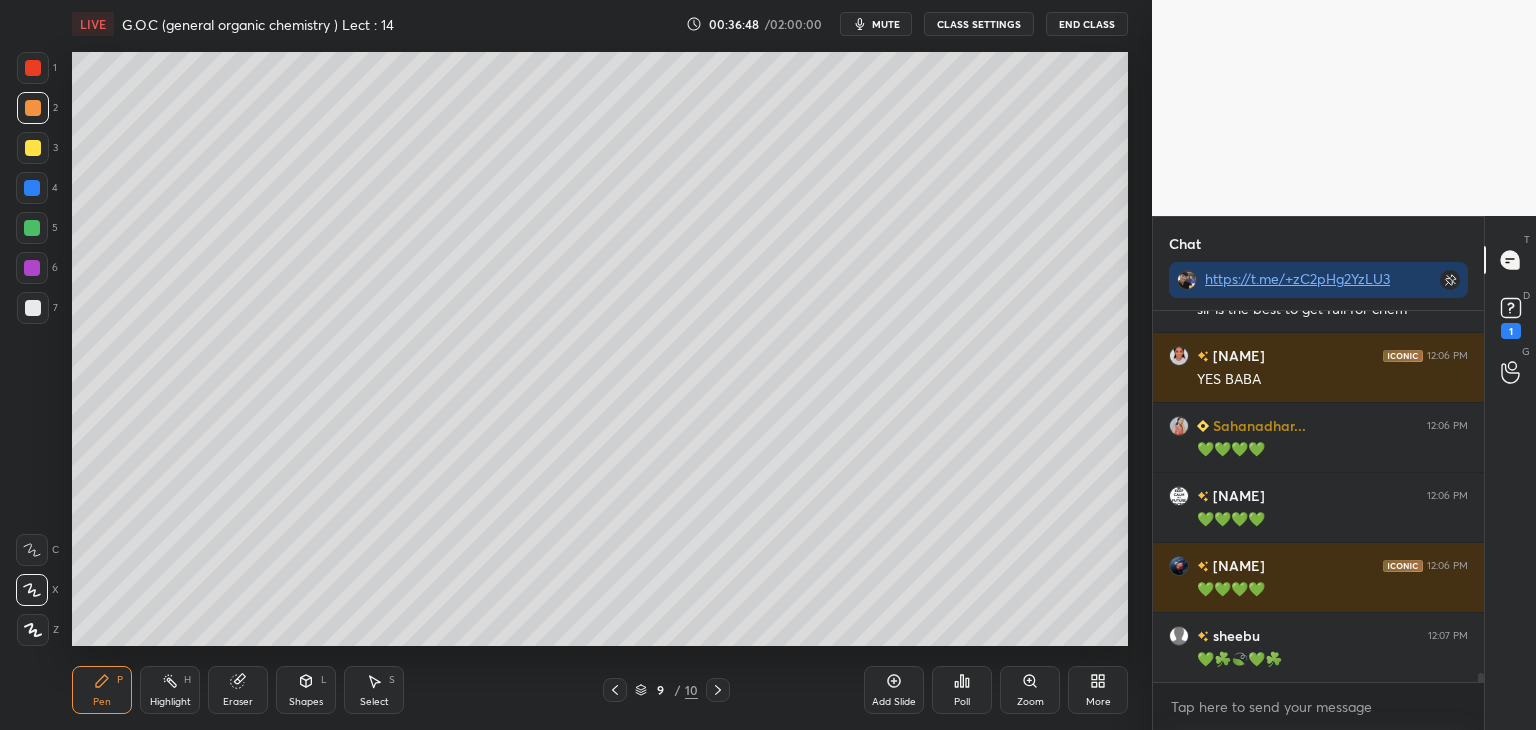 scroll, scrollTop: 15076, scrollLeft: 0, axis: vertical 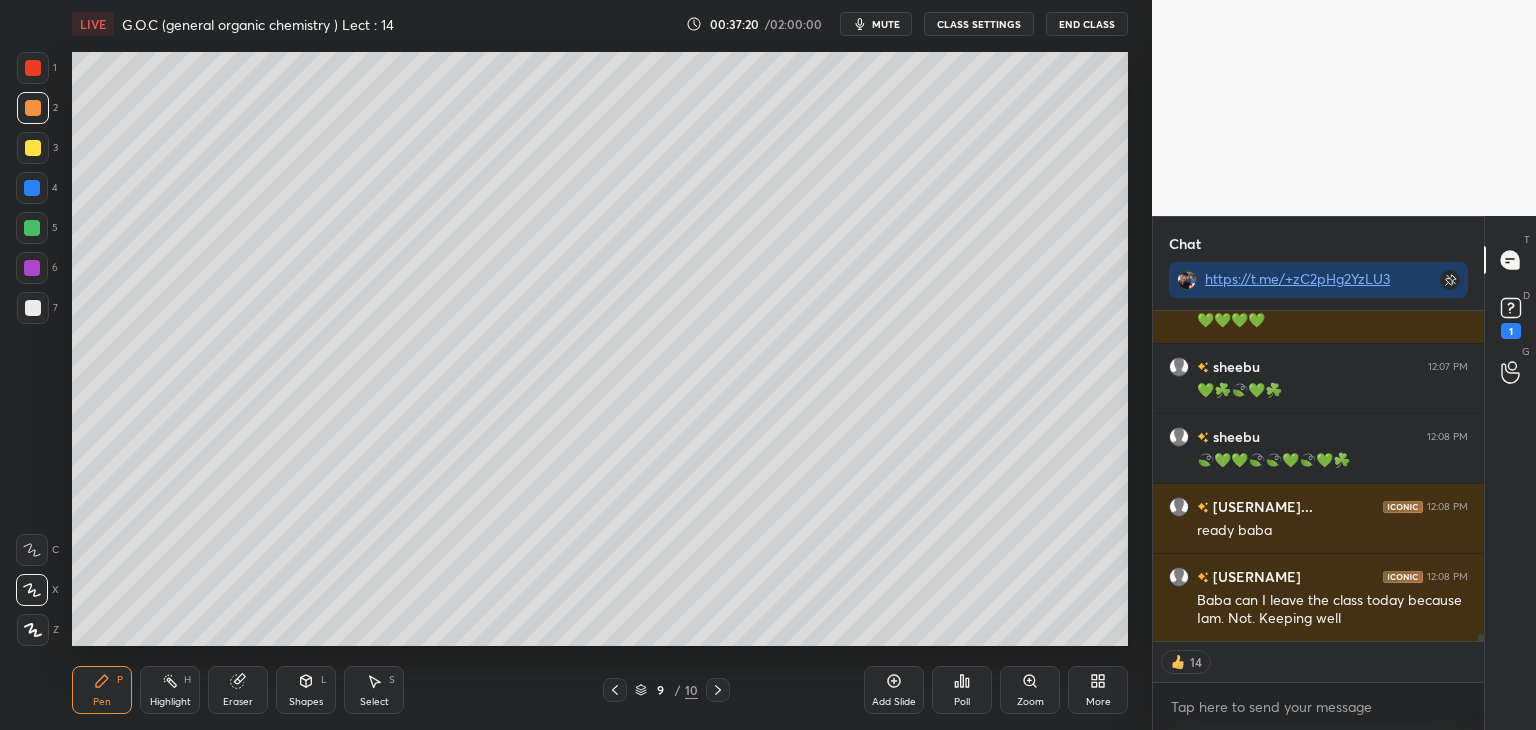 click on "Poll" at bounding box center (962, 690) 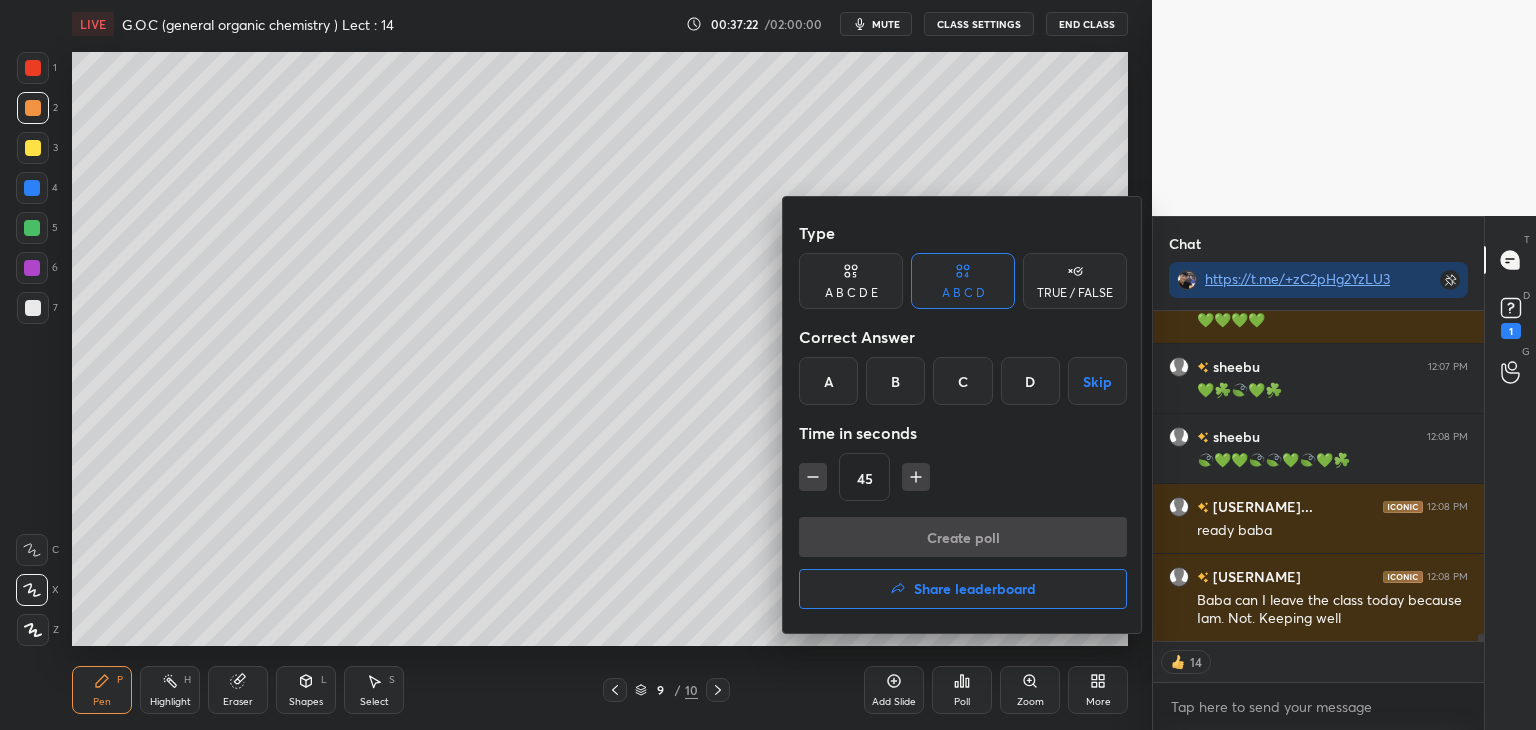 click on "C" at bounding box center [962, 381] 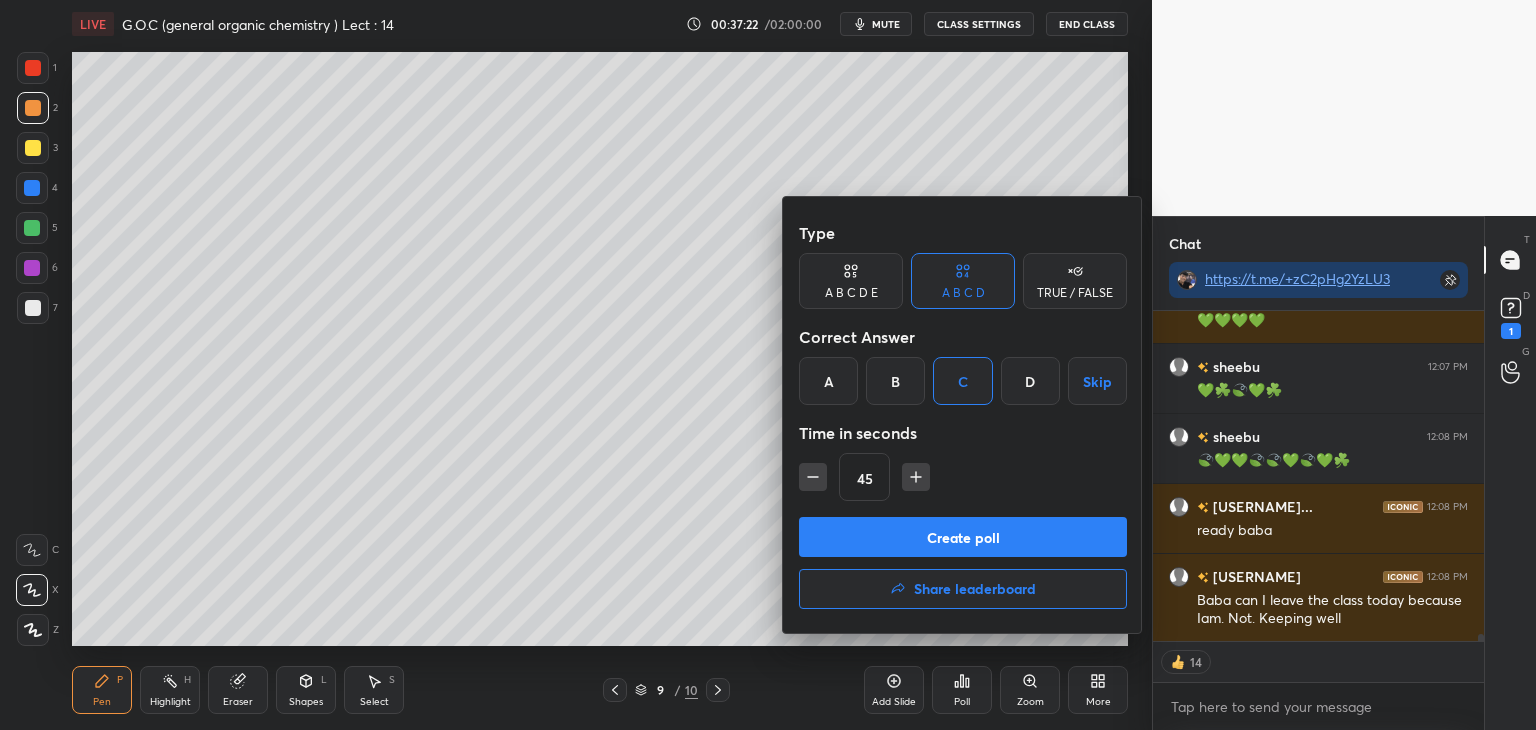 click on "Create poll" at bounding box center (963, 537) 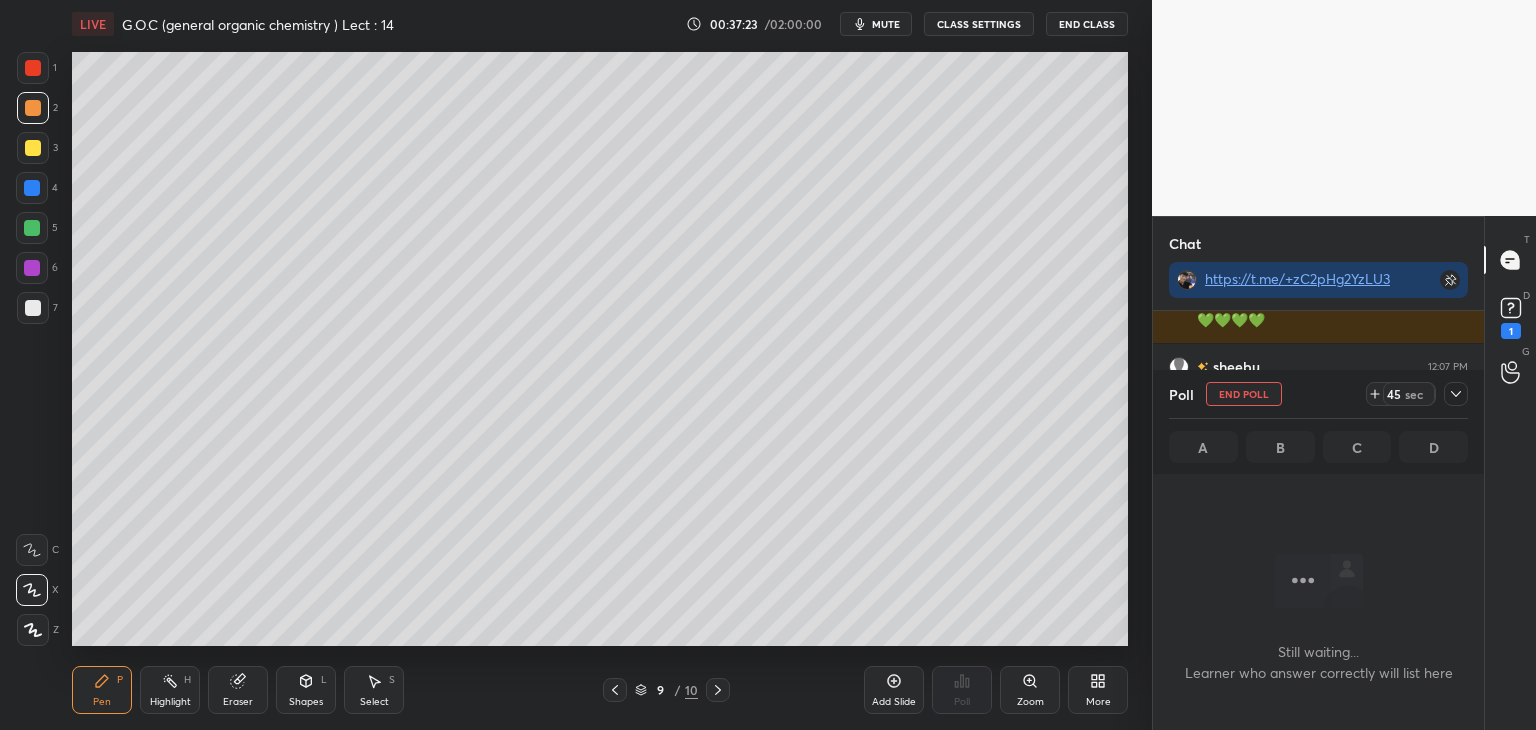 scroll, scrollTop: 224, scrollLeft: 325, axis: both 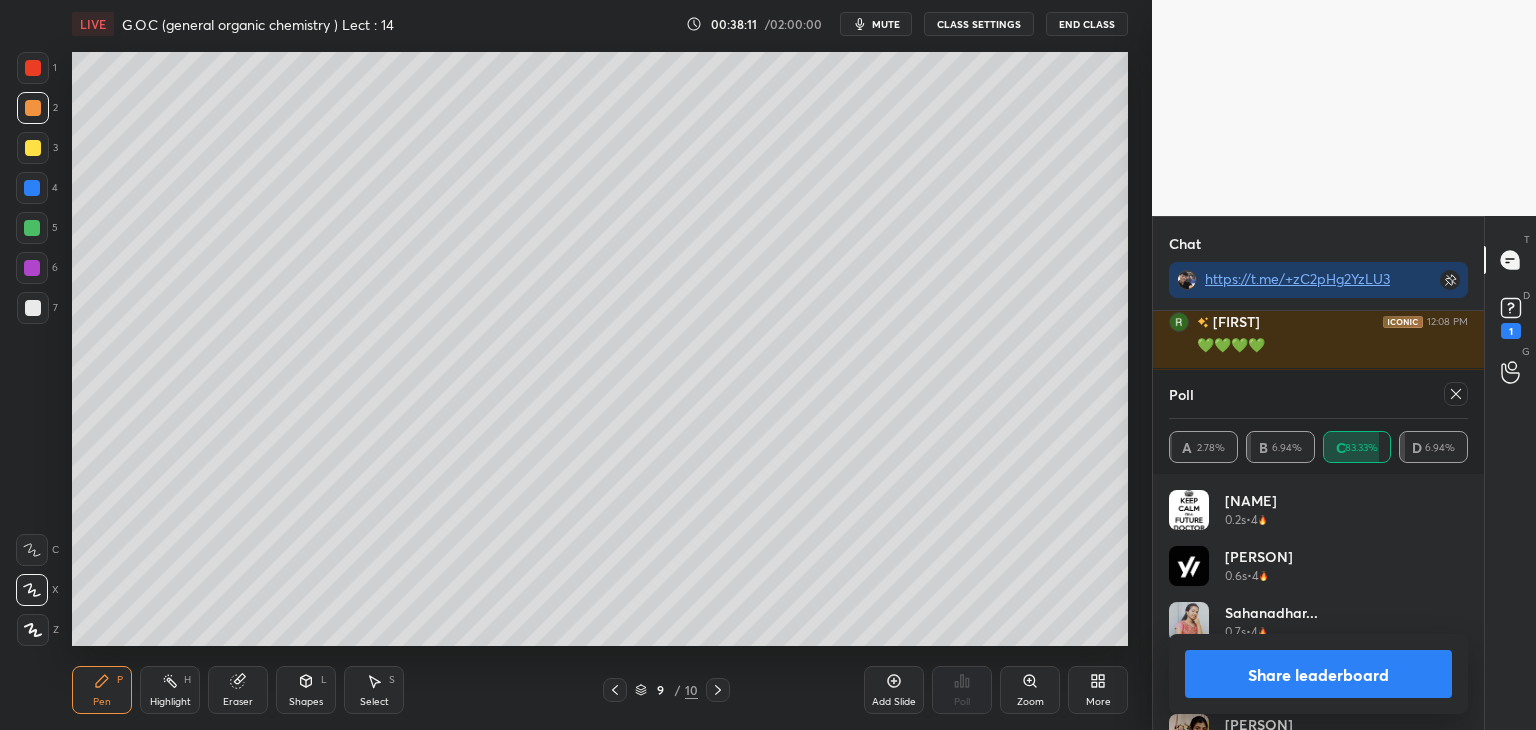 click on "Share leaderboard" at bounding box center [1318, 674] 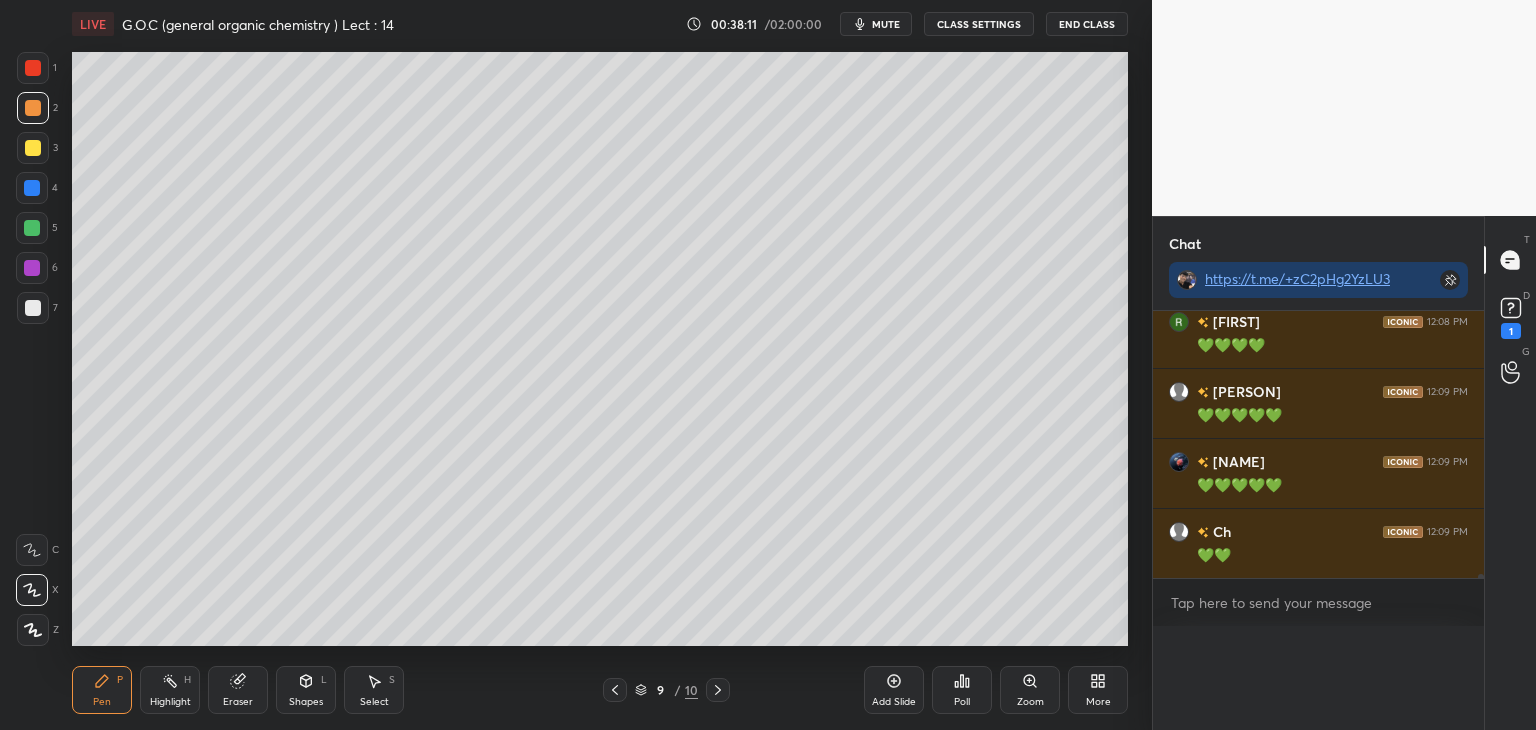 scroll, scrollTop: 0, scrollLeft: 0, axis: both 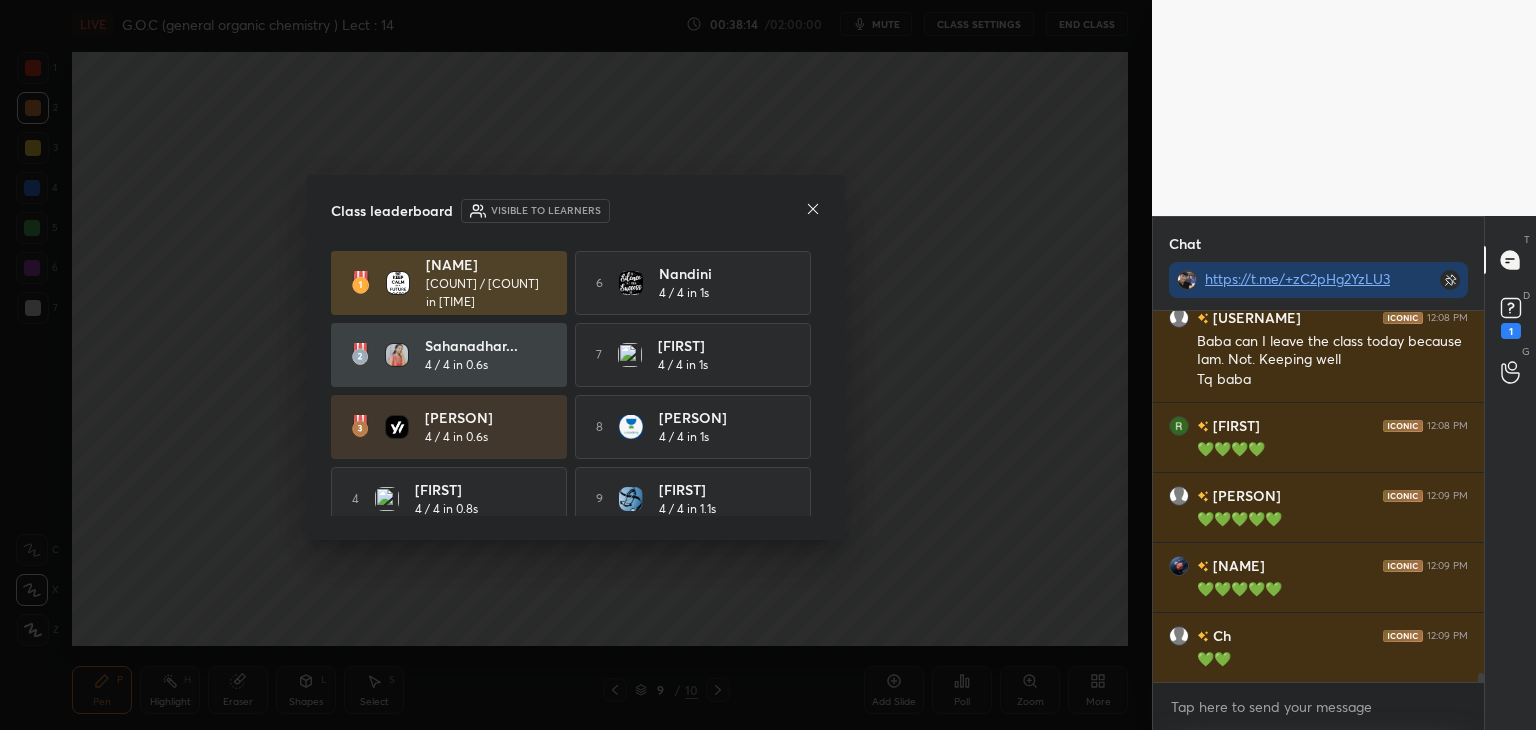 click 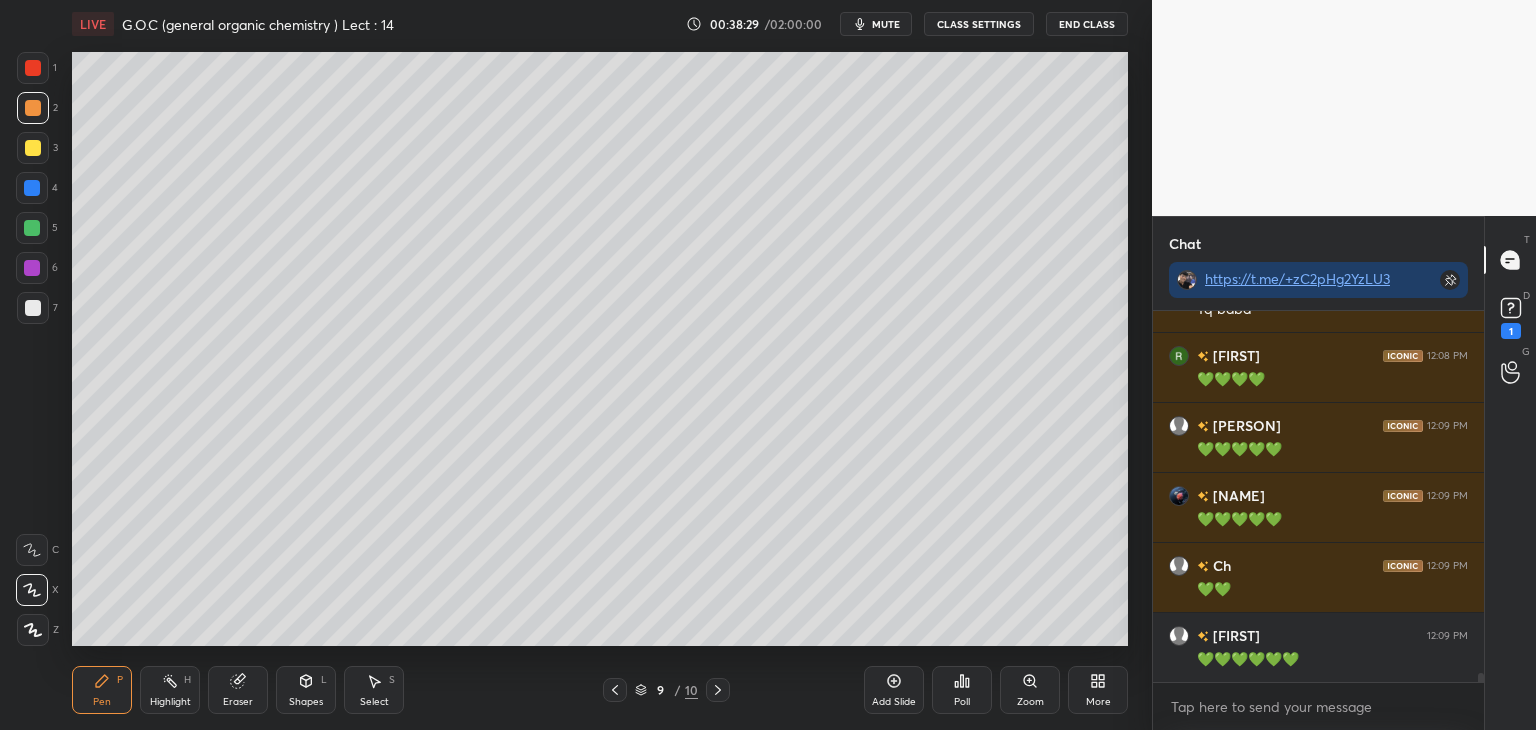 click at bounding box center (32, 228) 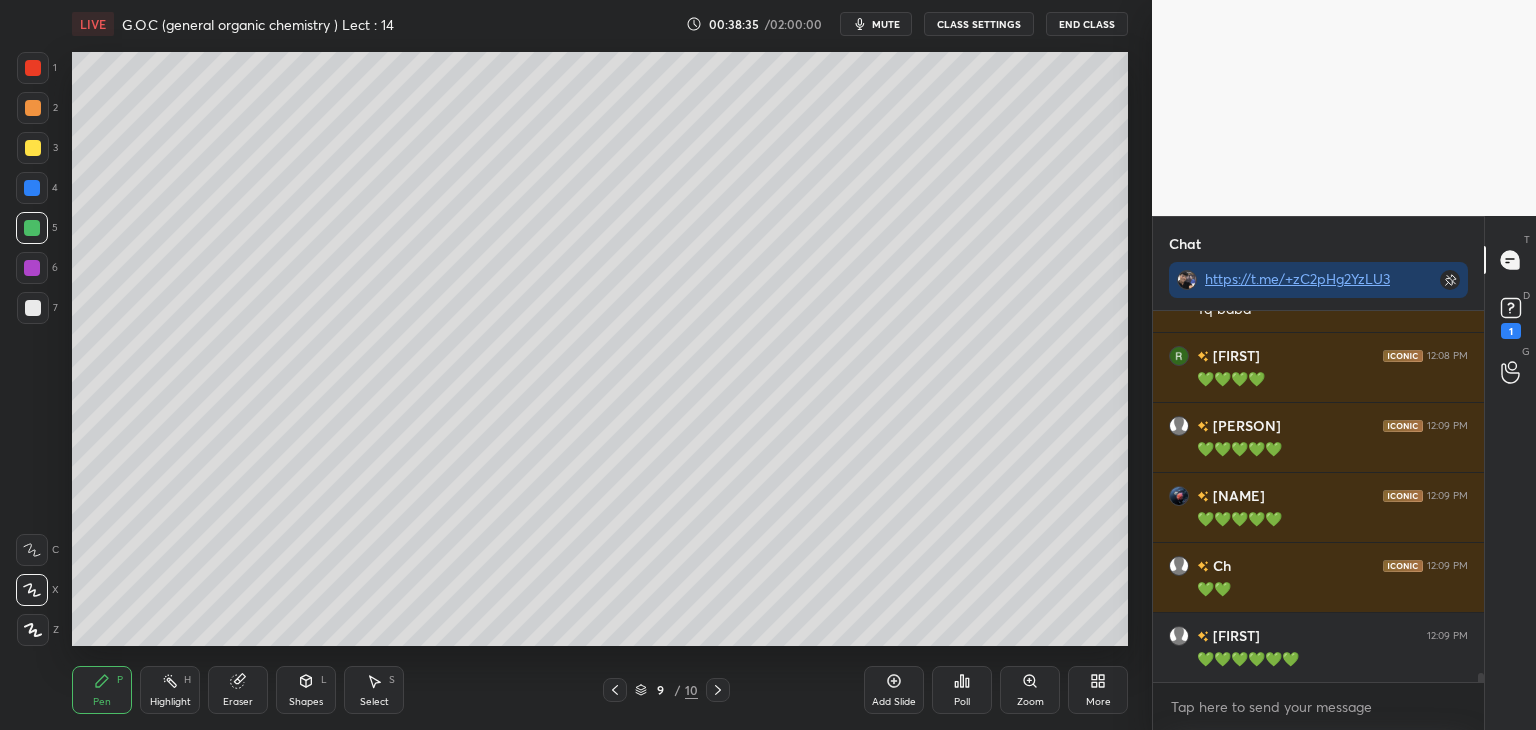 scroll, scrollTop: 15674, scrollLeft: 0, axis: vertical 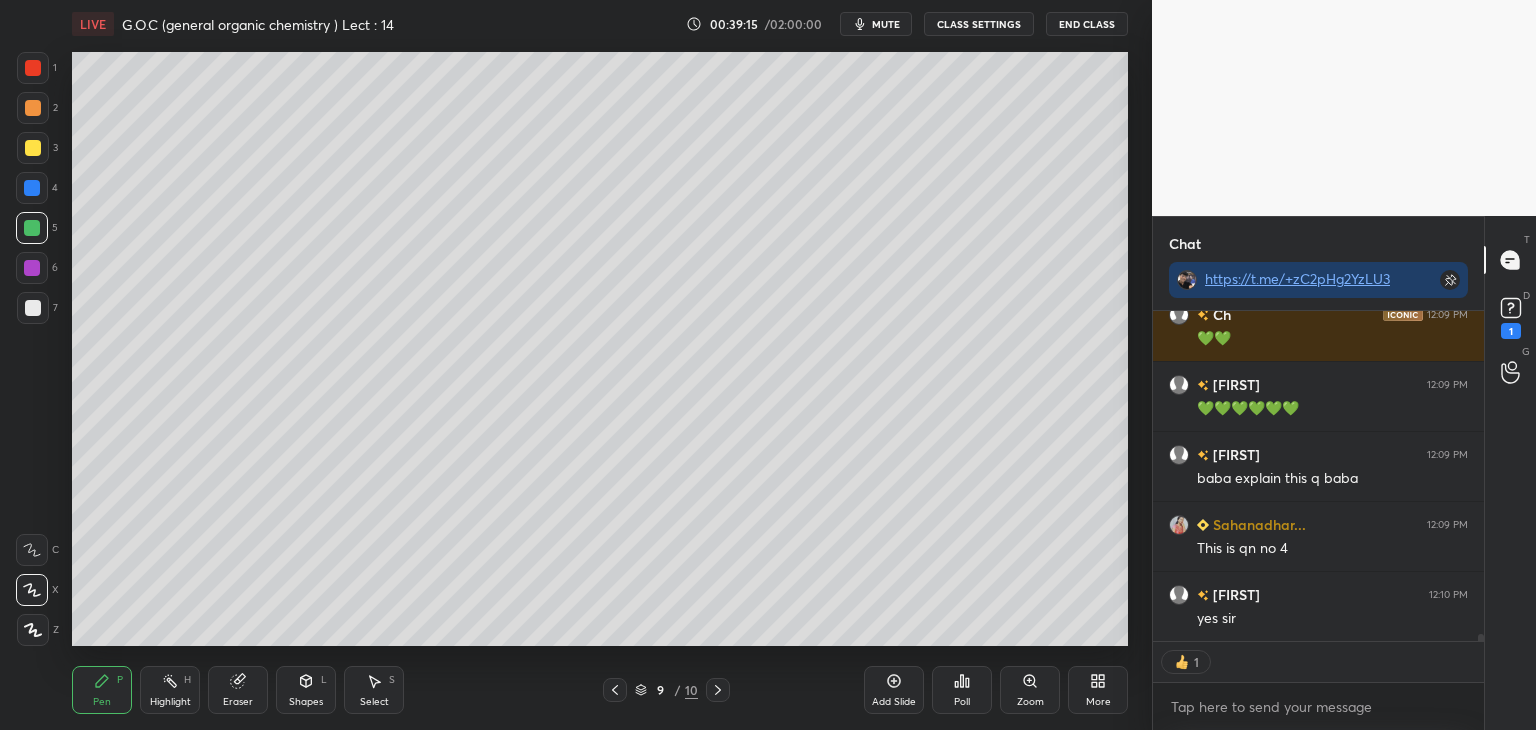click on "Add Slide" at bounding box center (894, 702) 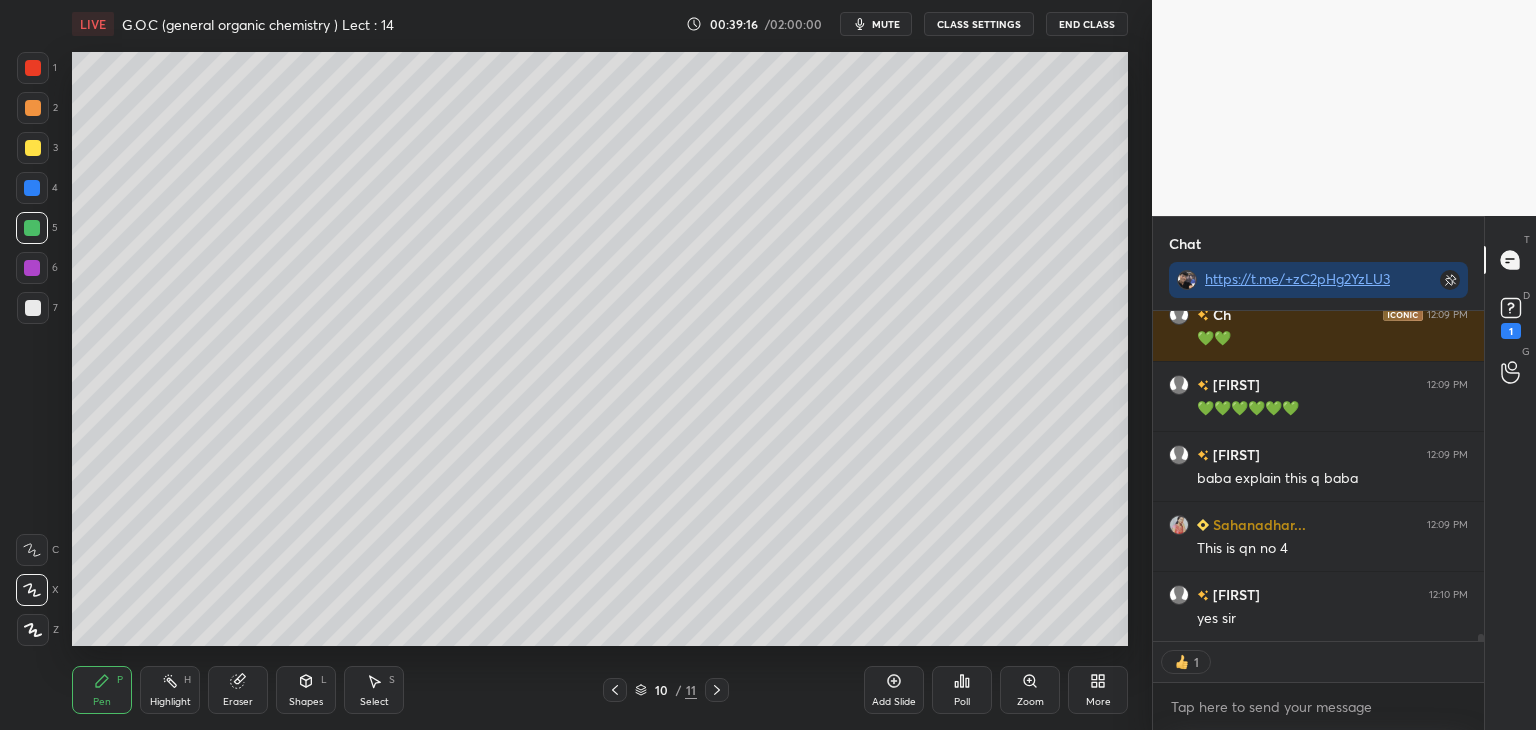 click at bounding box center [33, 308] 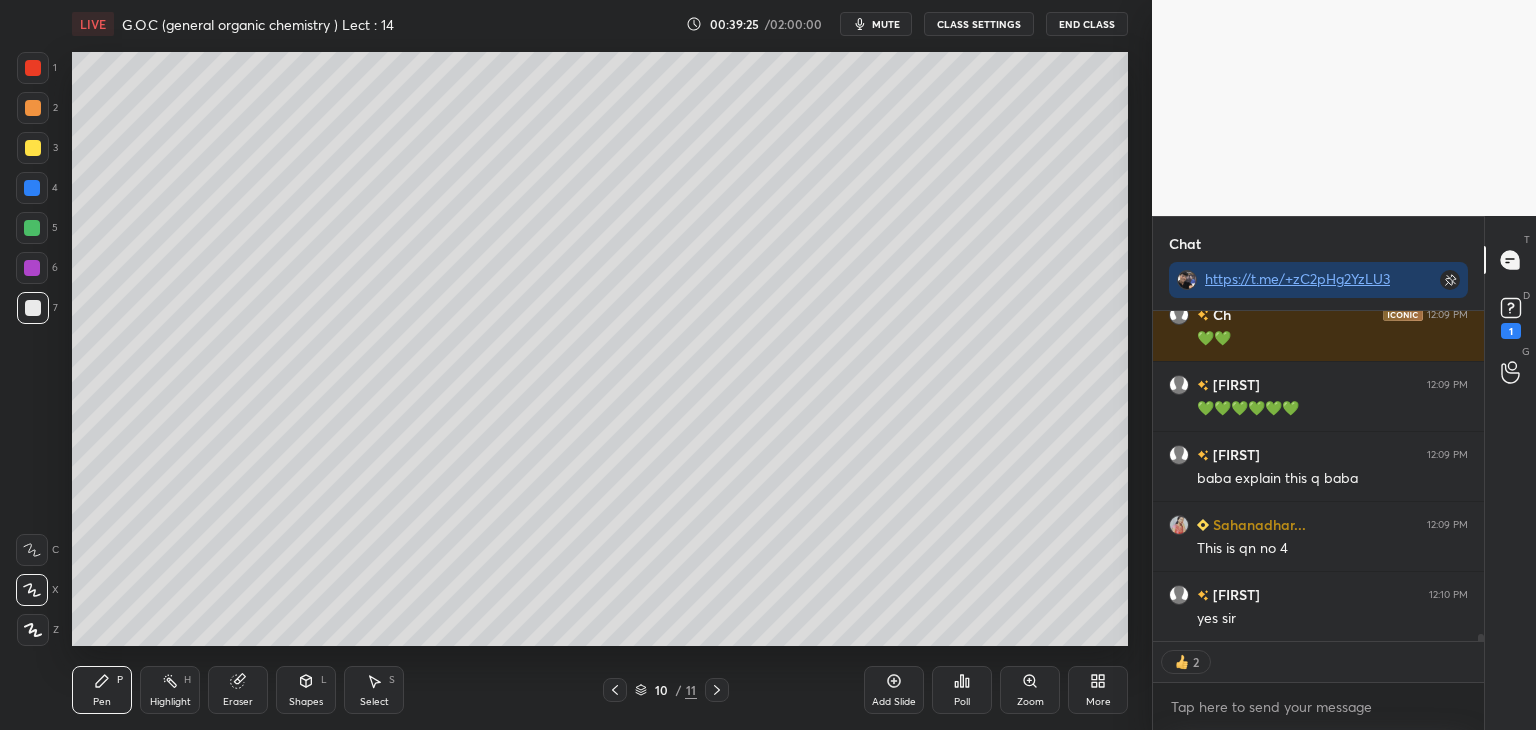 scroll, scrollTop: 15903, scrollLeft: 0, axis: vertical 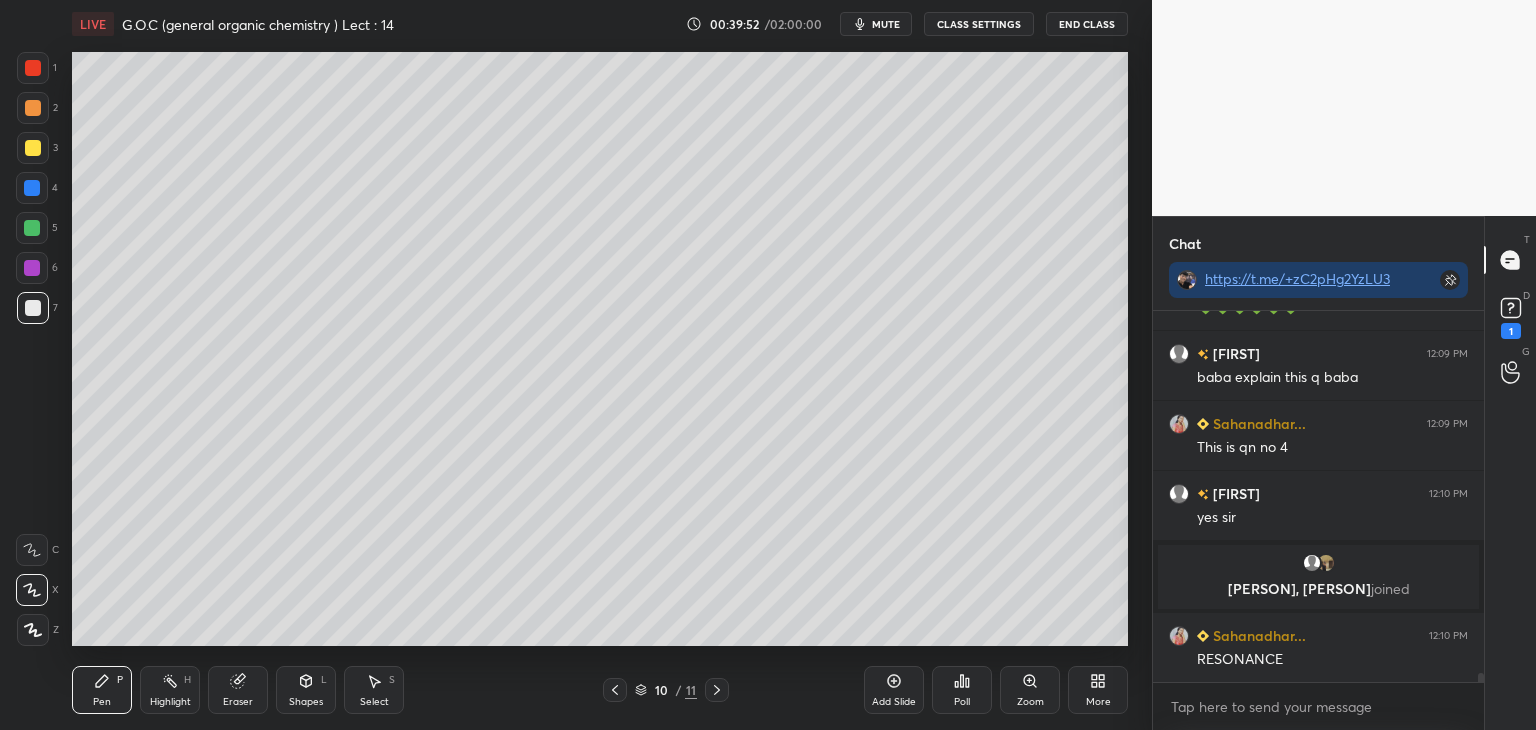click at bounding box center [33, 148] 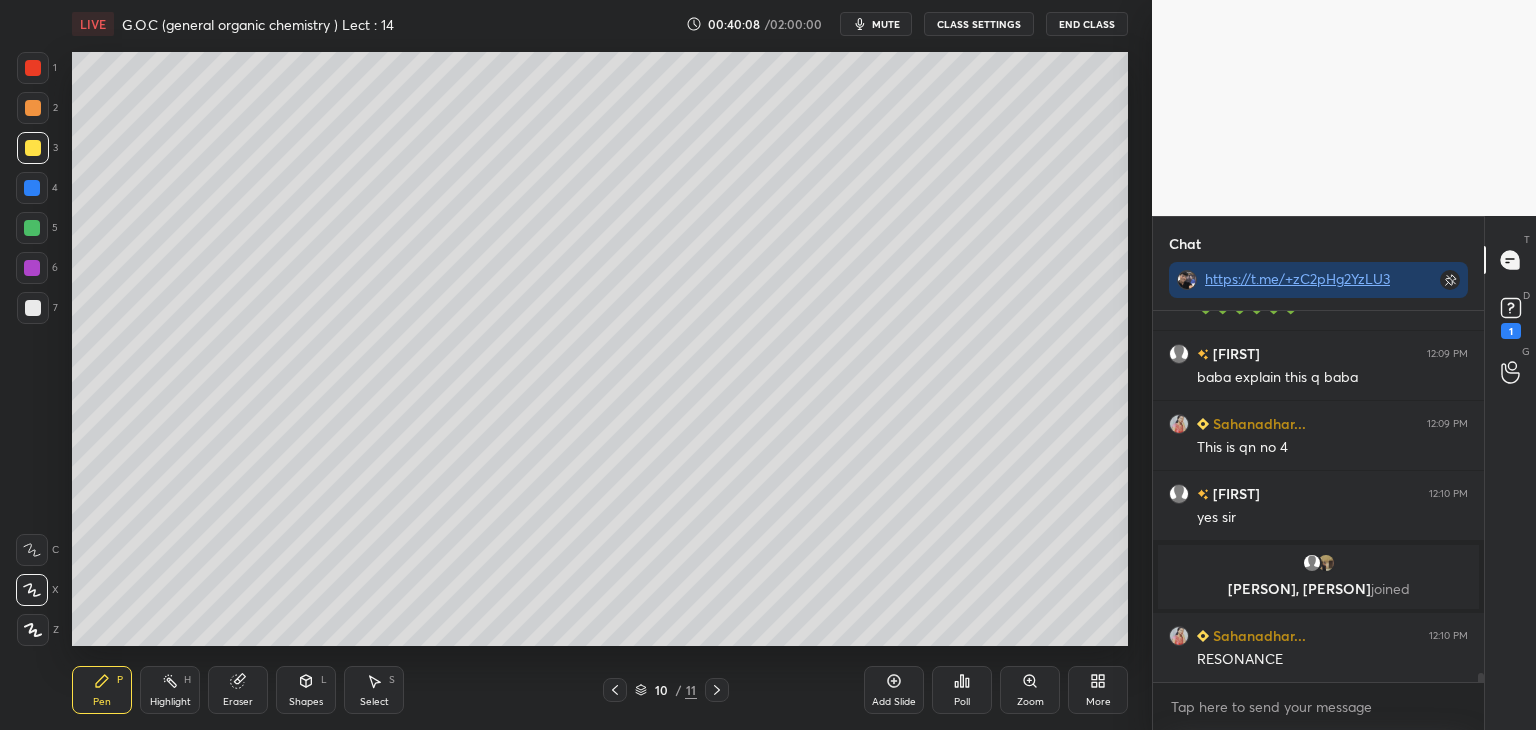 click on "Shapes L" at bounding box center [306, 690] 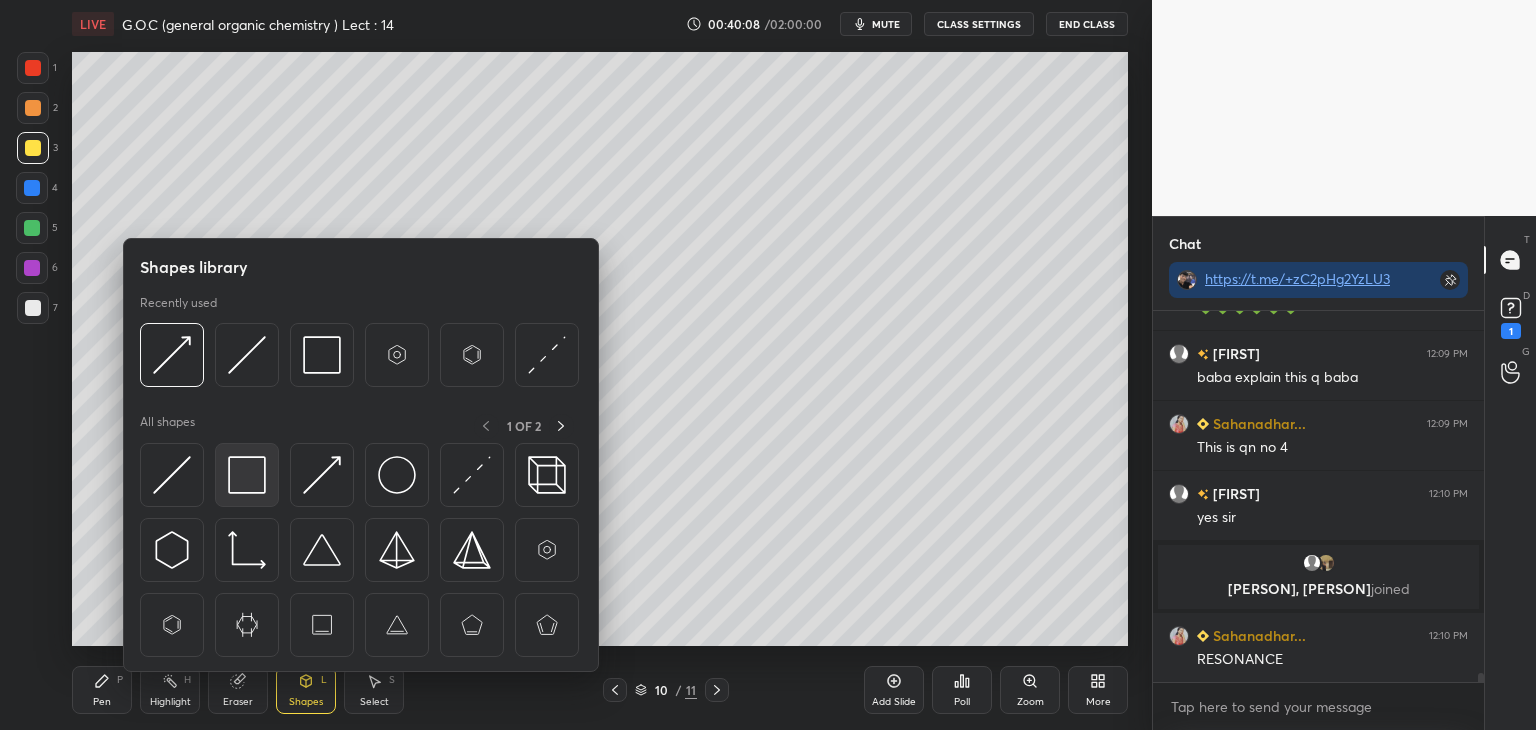 click at bounding box center [247, 475] 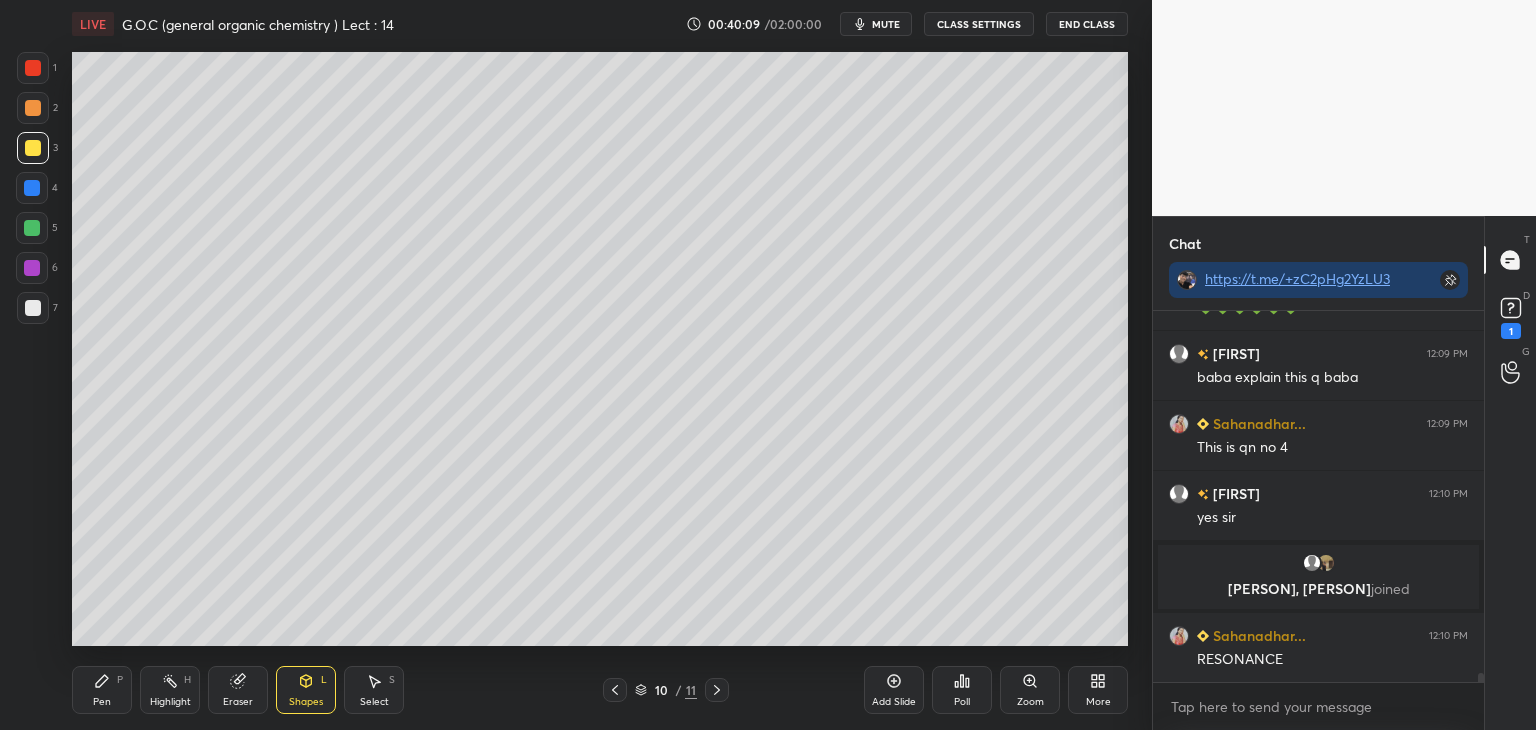 click at bounding box center [32, 268] 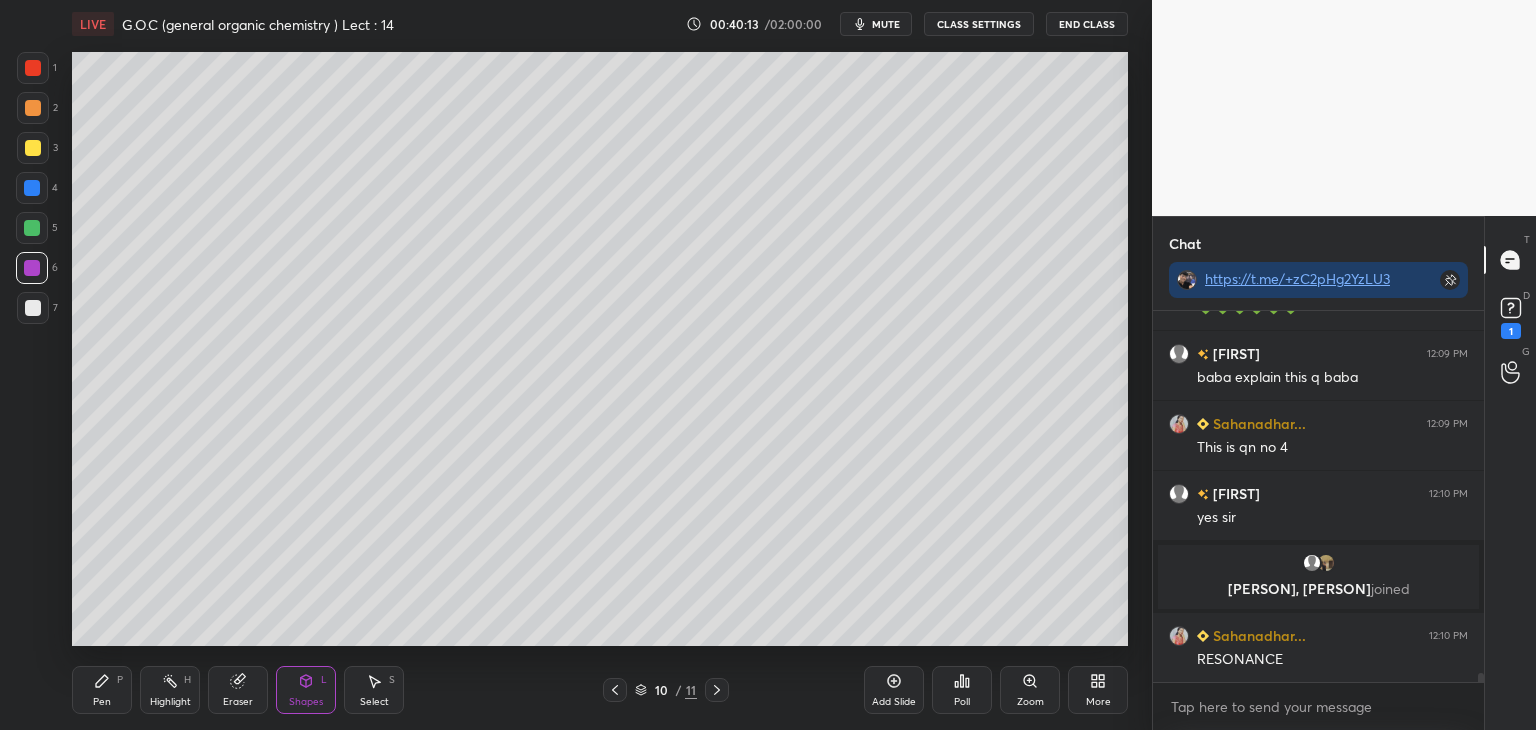 click at bounding box center (33, 108) 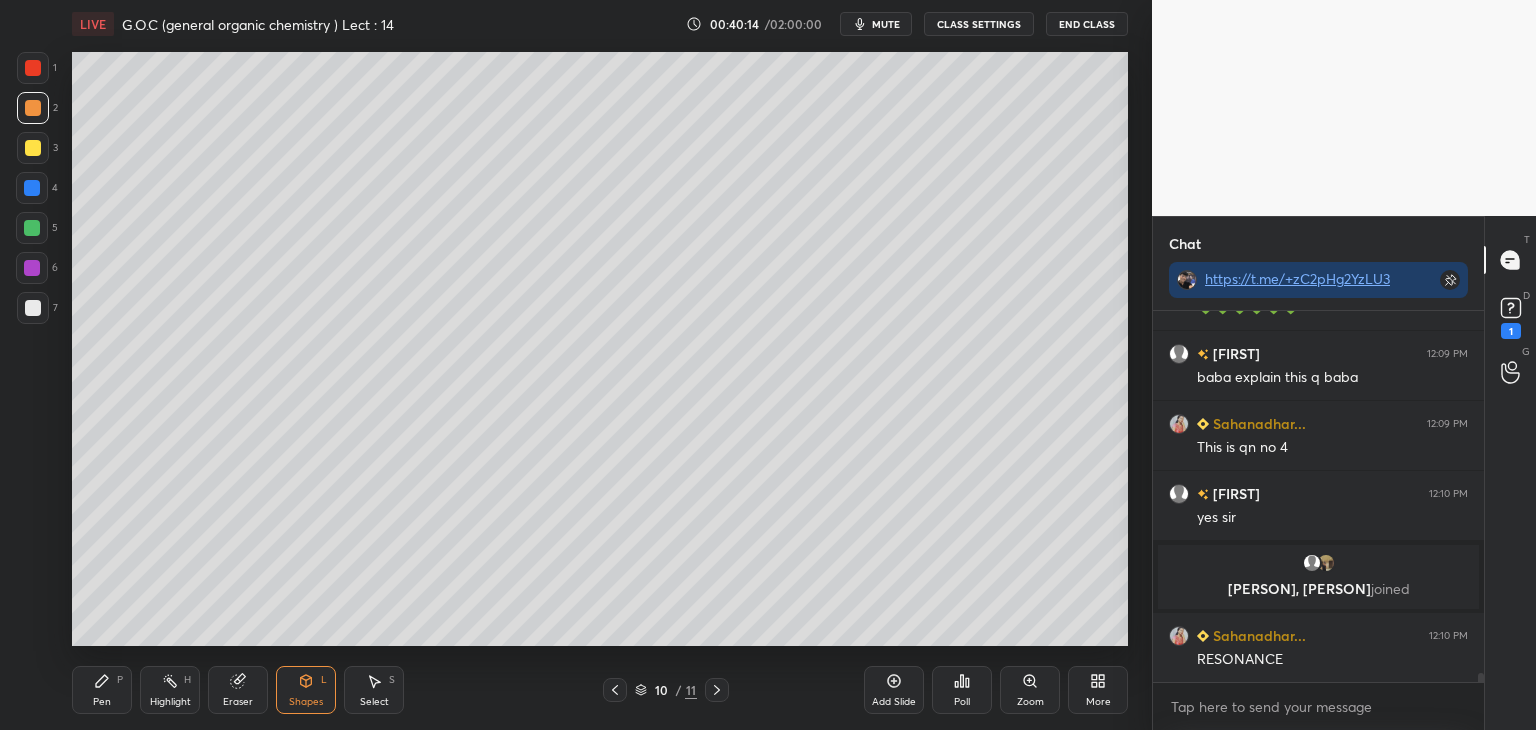 click 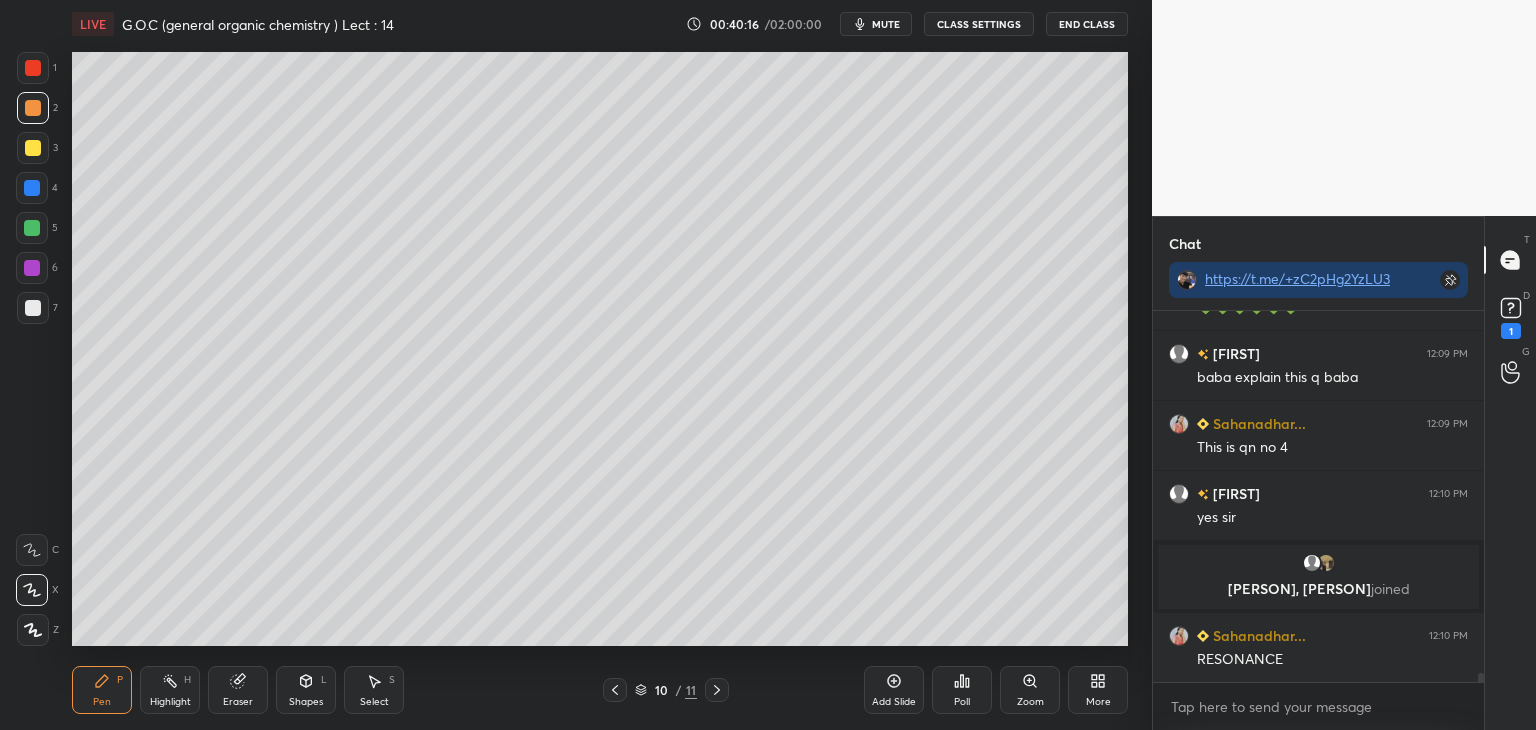 scroll, scrollTop: 15628, scrollLeft: 0, axis: vertical 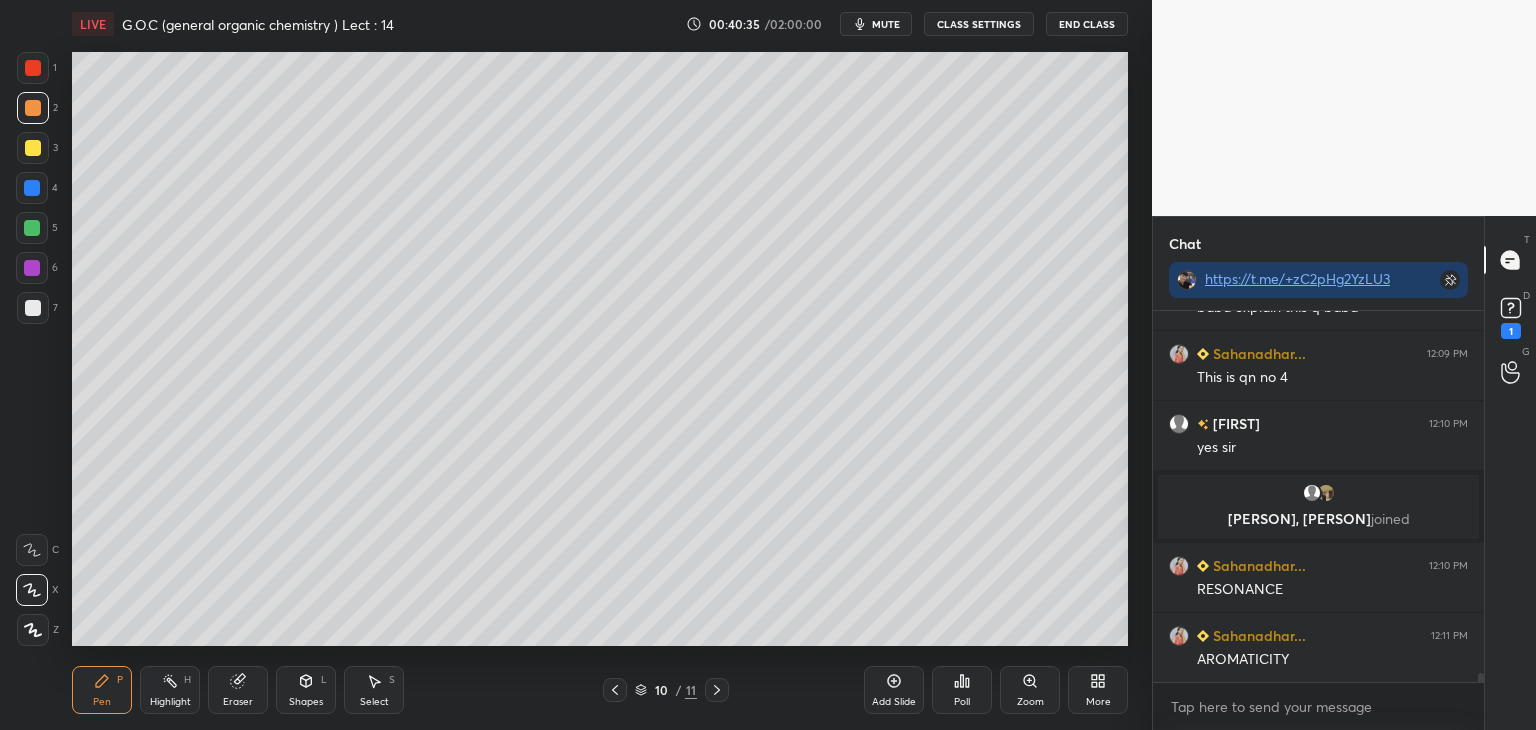 click at bounding box center (33, 308) 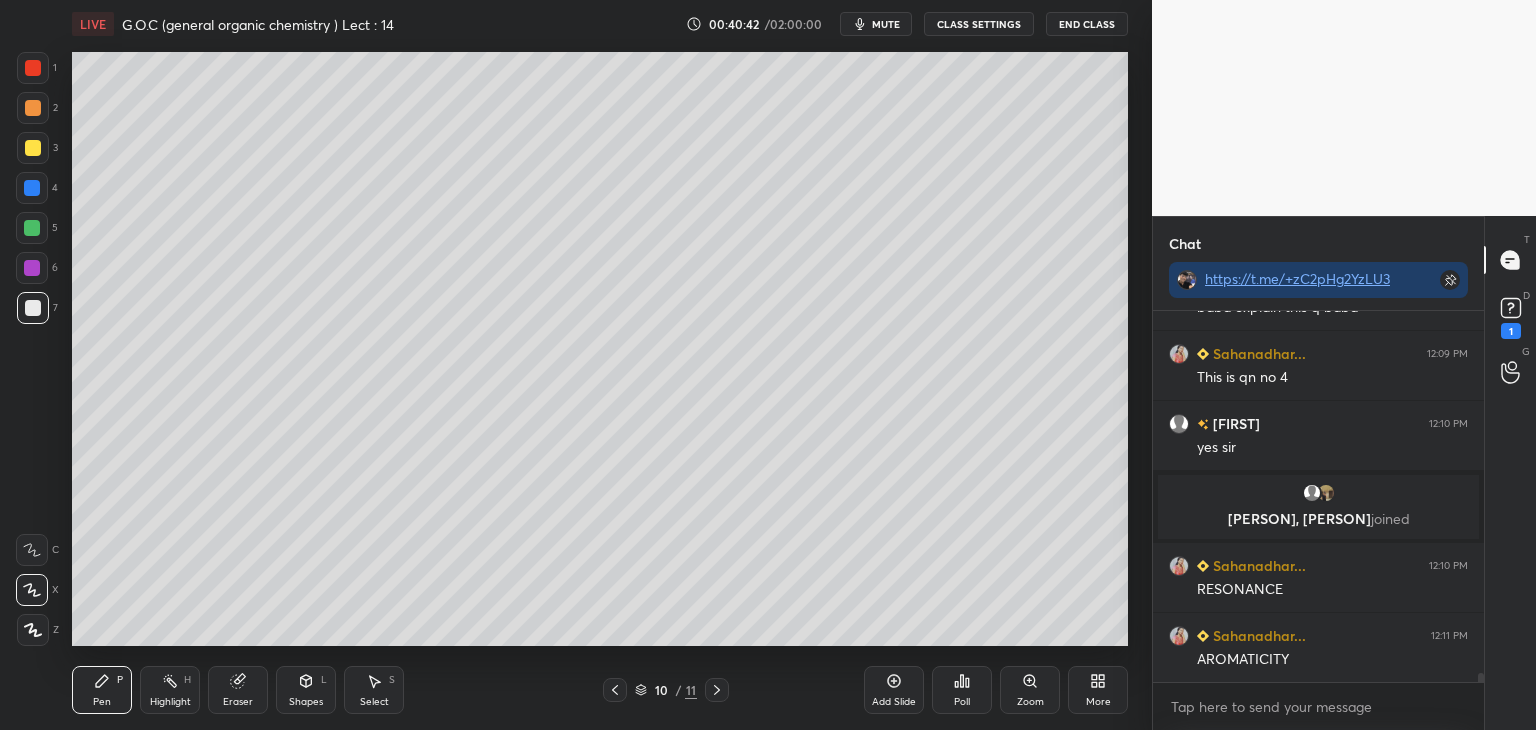 scroll, scrollTop: 15676, scrollLeft: 0, axis: vertical 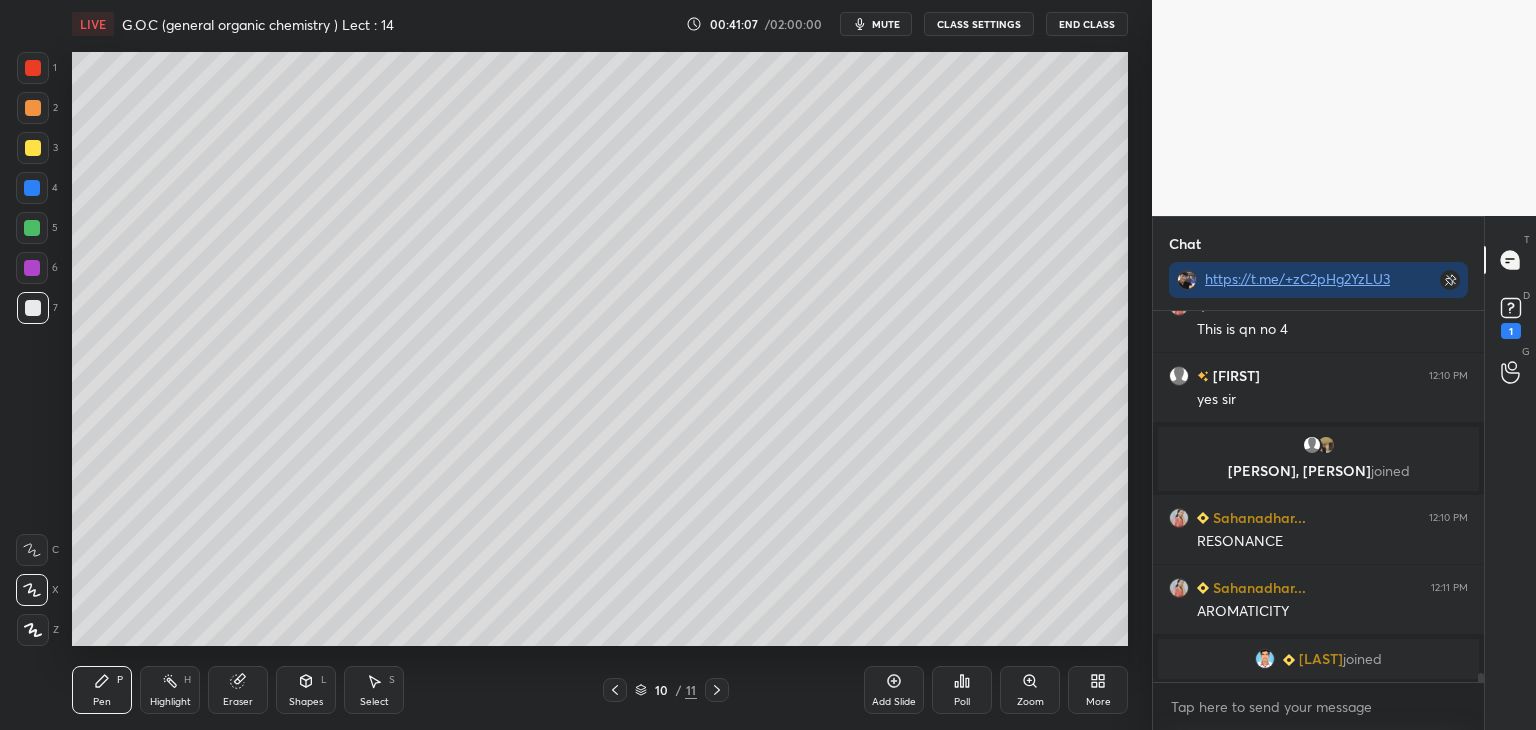 click at bounding box center (32, 188) 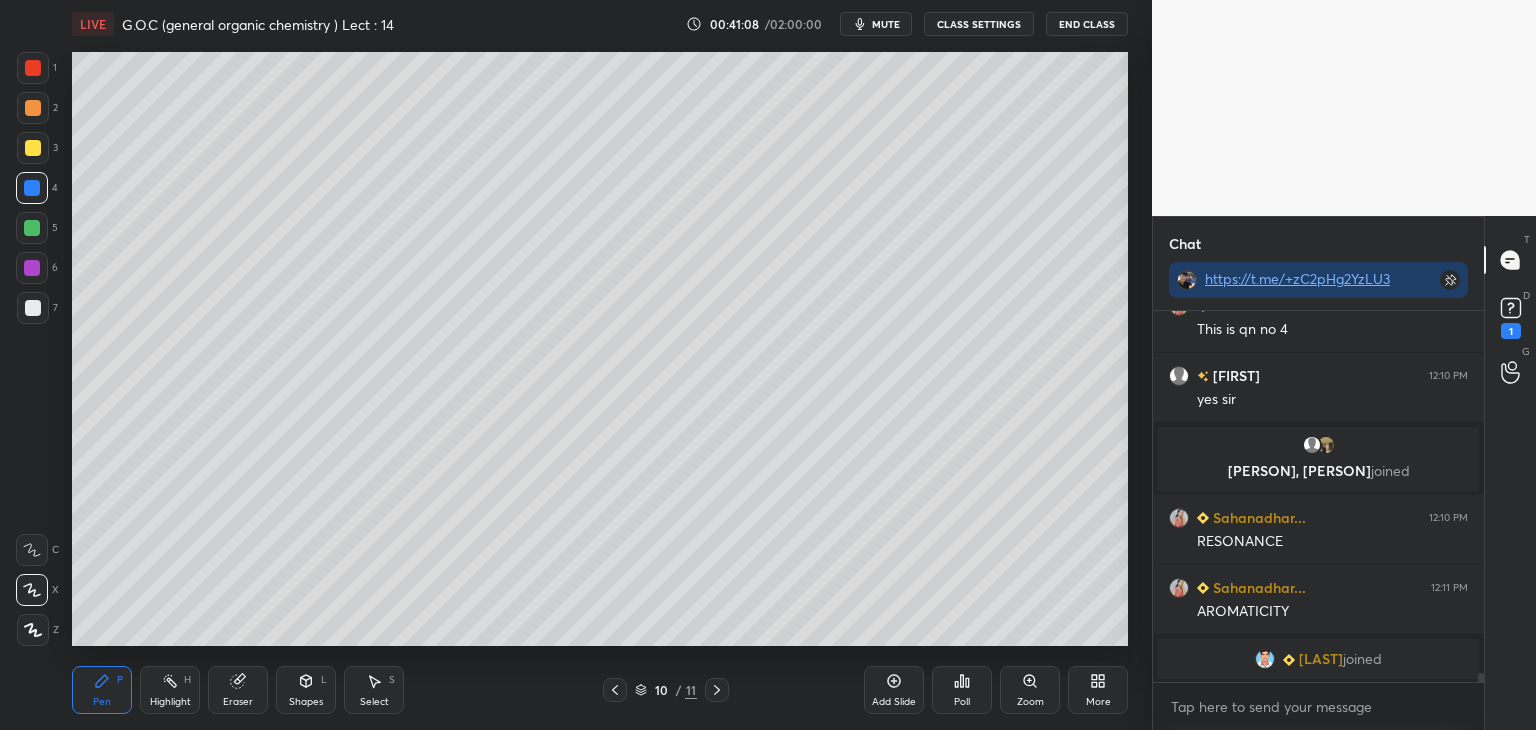 click on "Shapes" at bounding box center [306, 702] 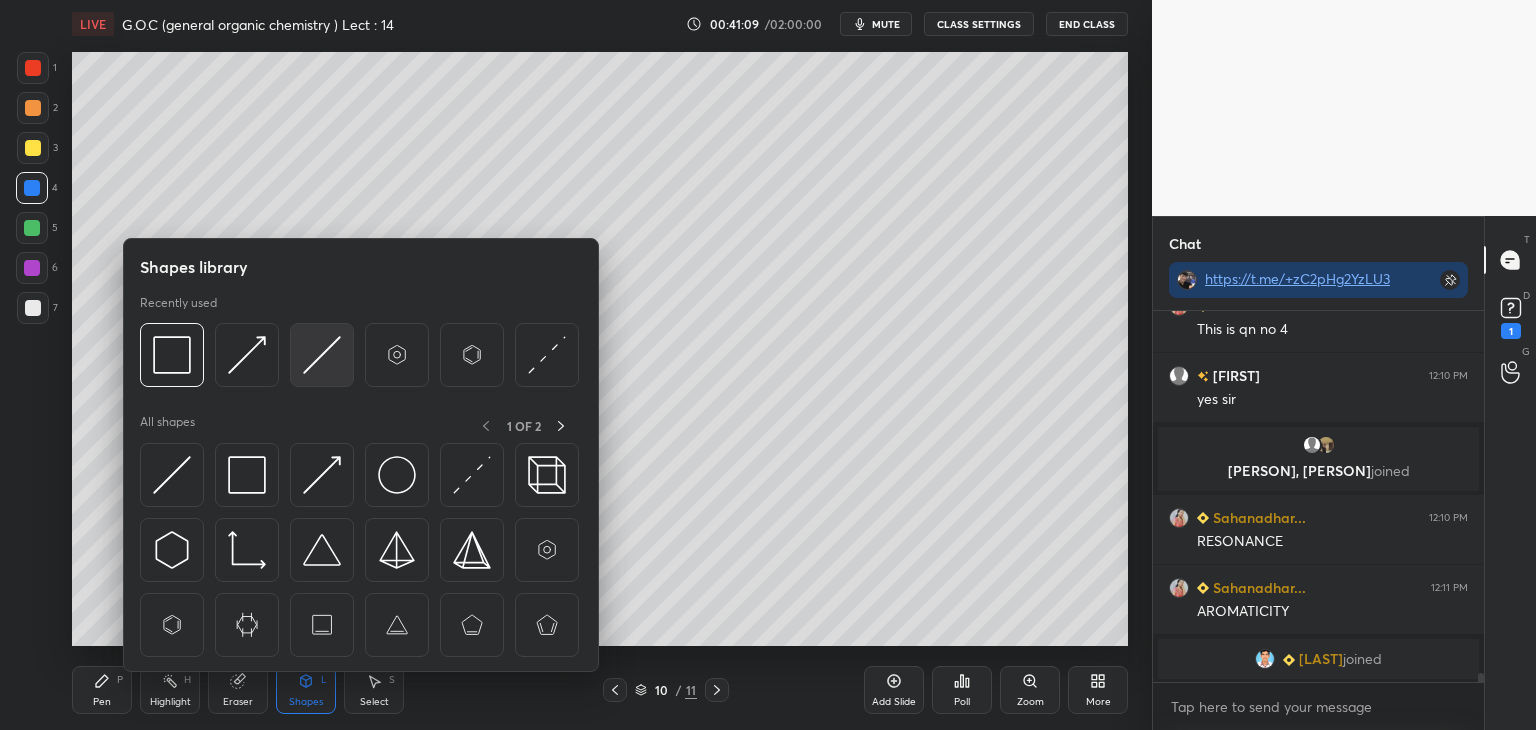 click at bounding box center [322, 355] 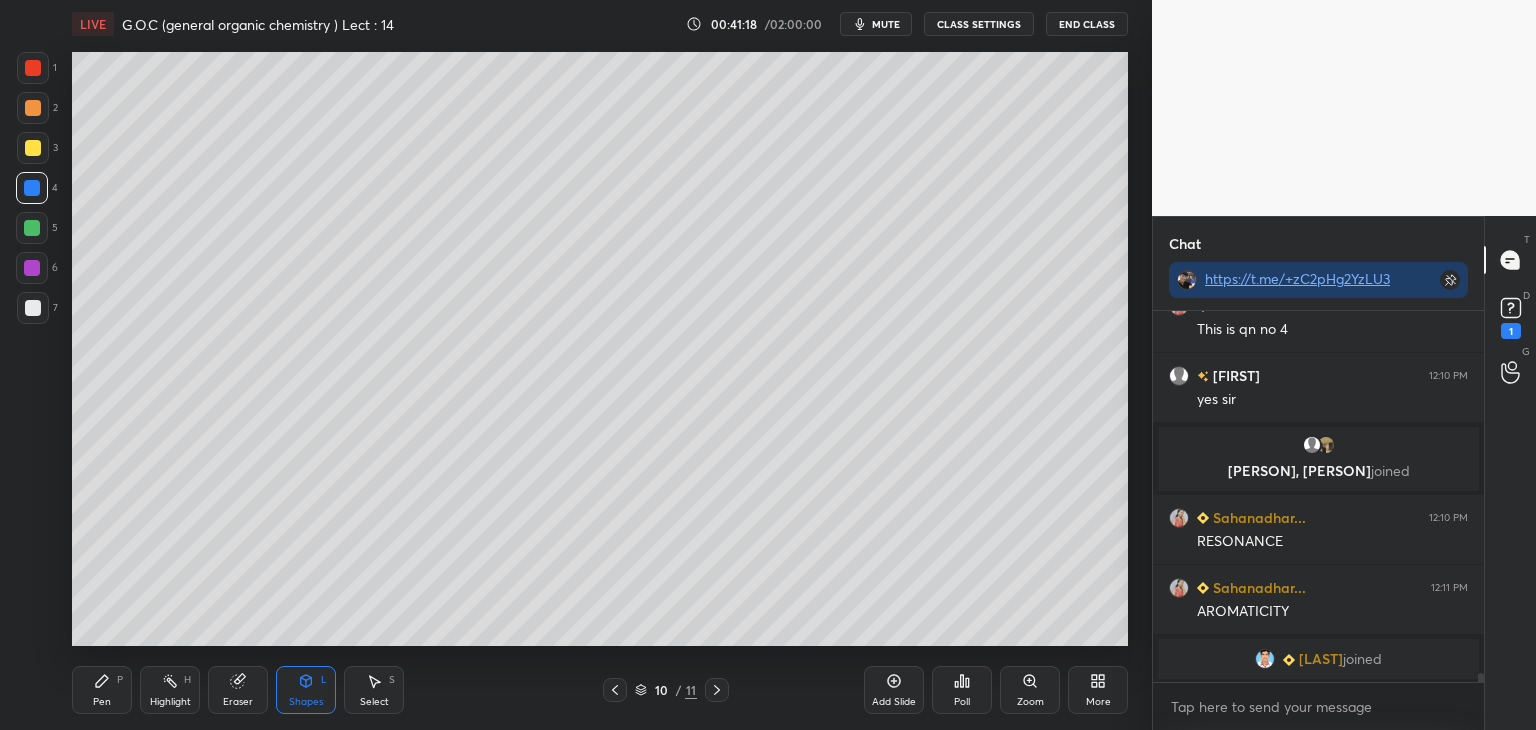 click 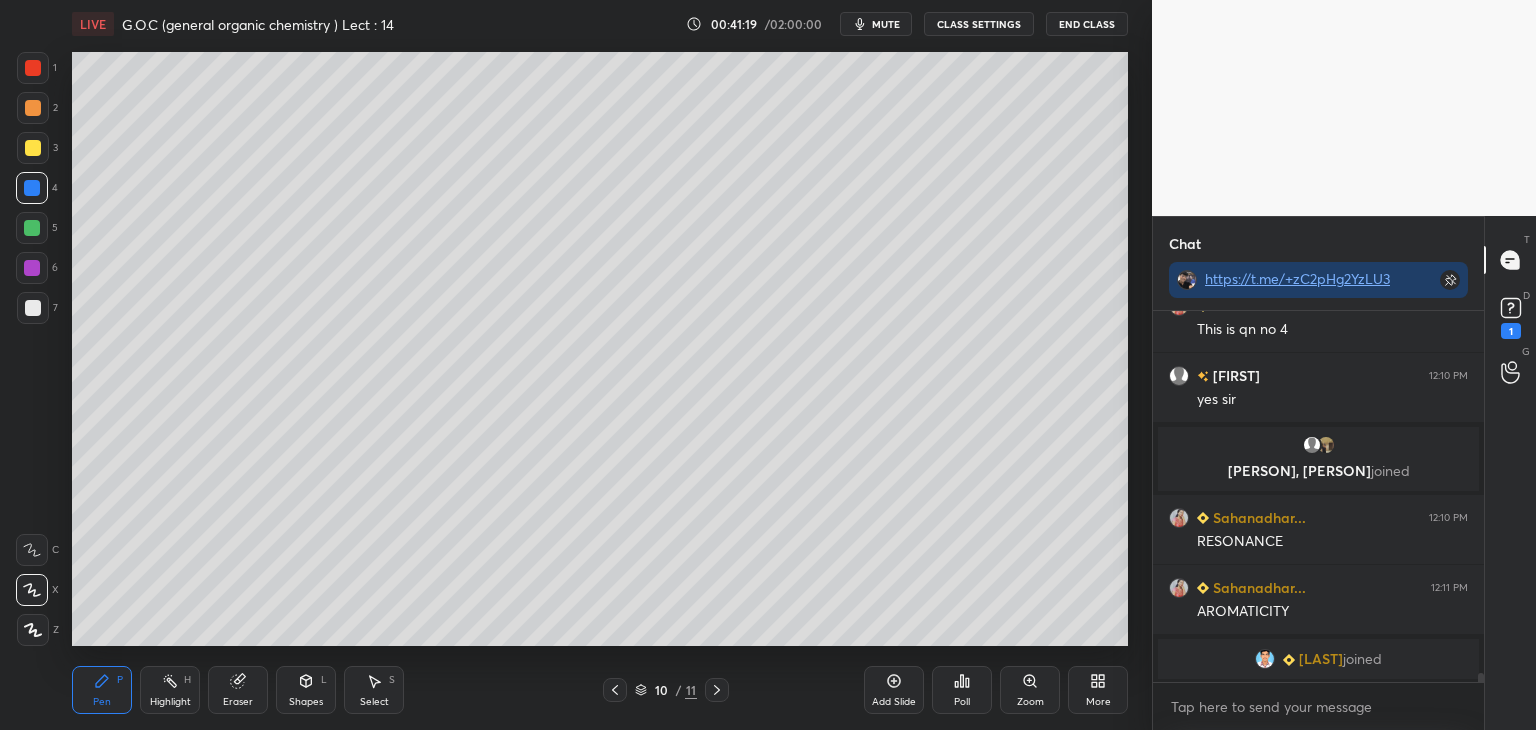 click at bounding box center [33, 108] 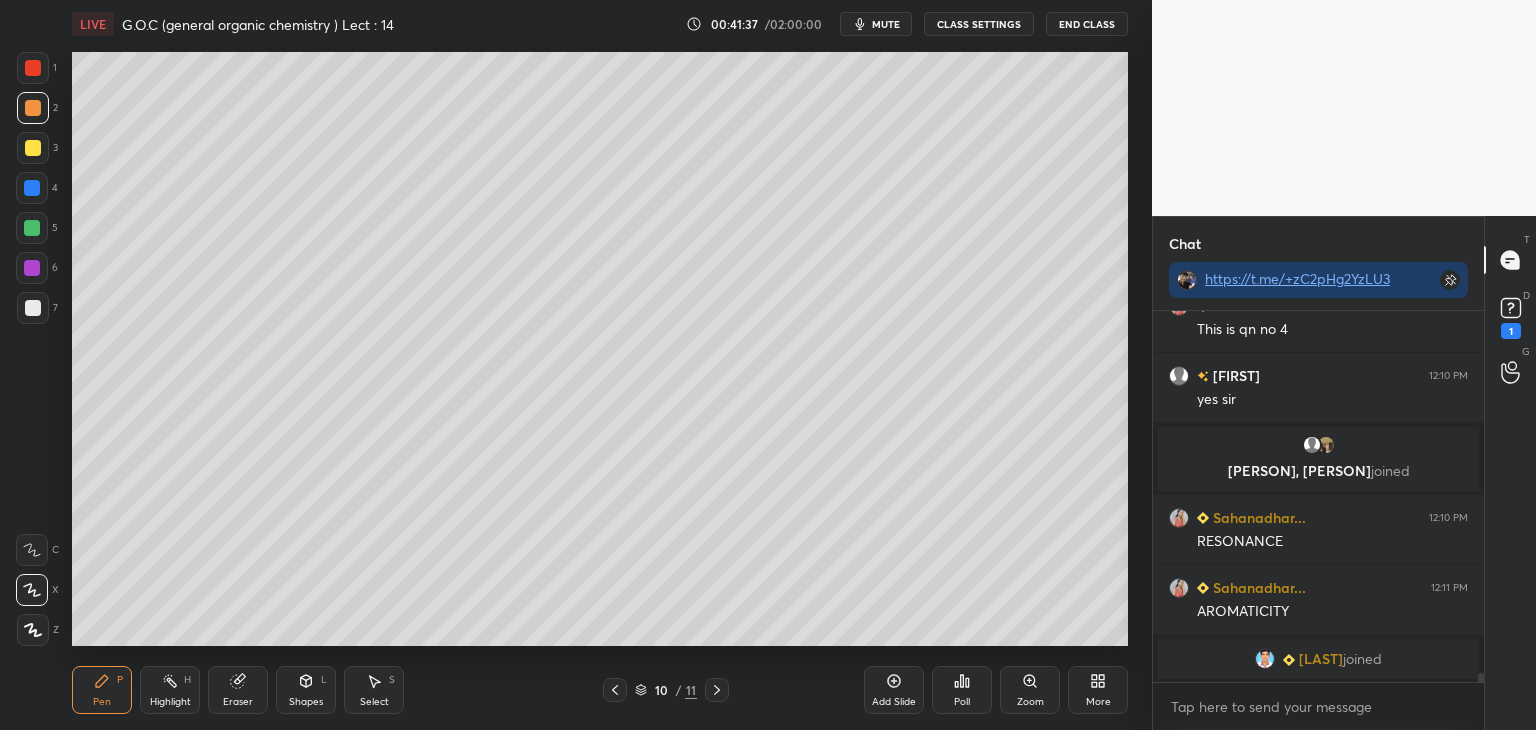 scroll, scrollTop: 15726, scrollLeft: 0, axis: vertical 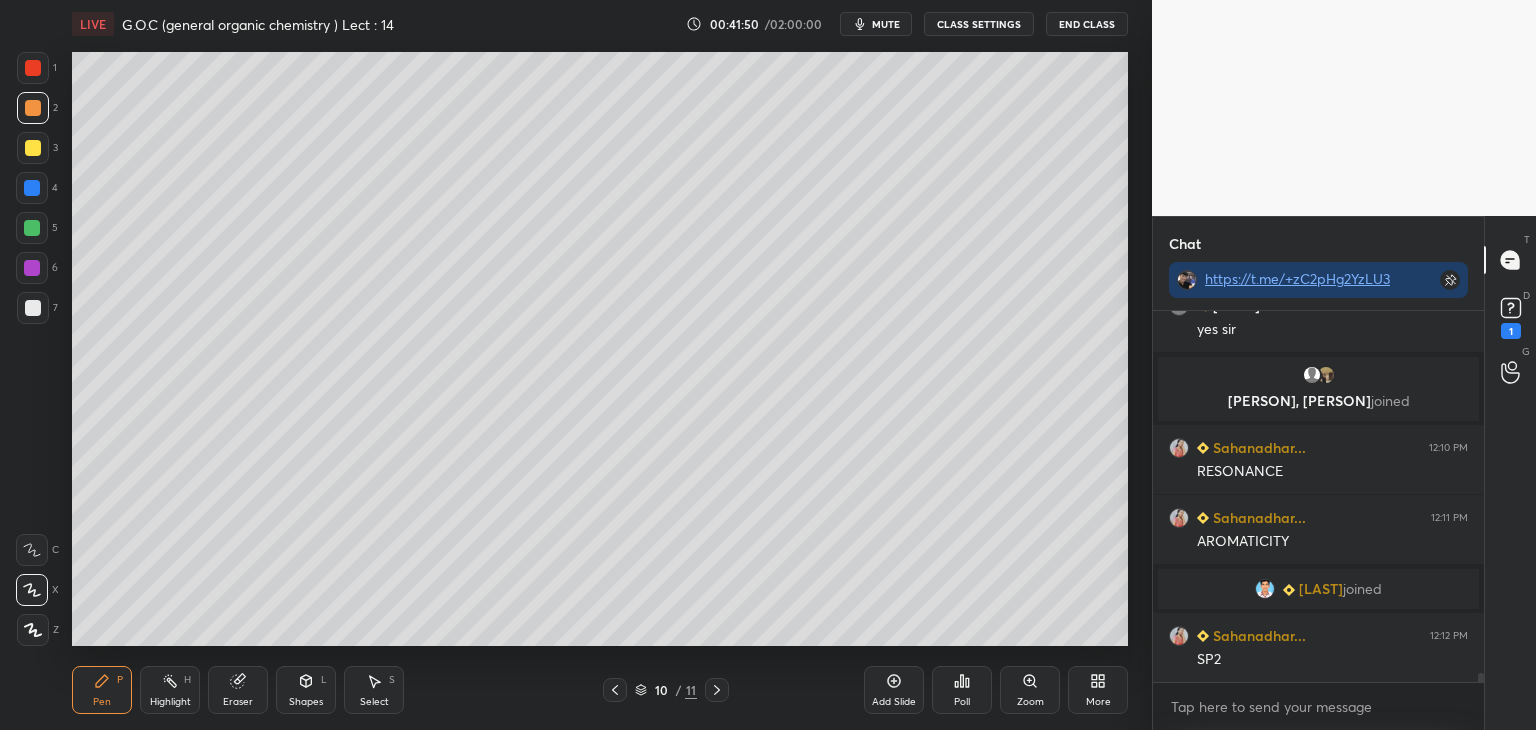 click at bounding box center [32, 188] 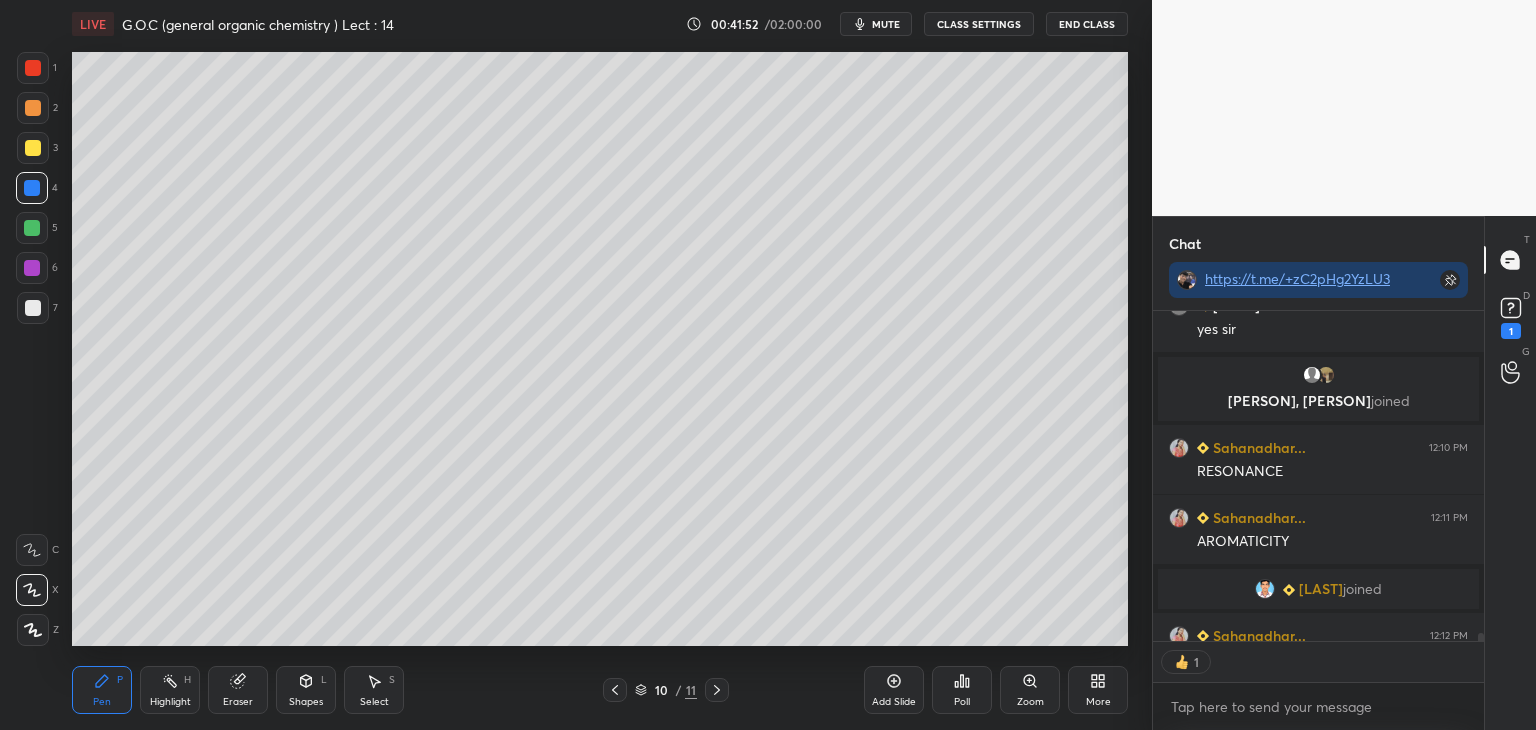 scroll, scrollTop: 325, scrollLeft: 325, axis: both 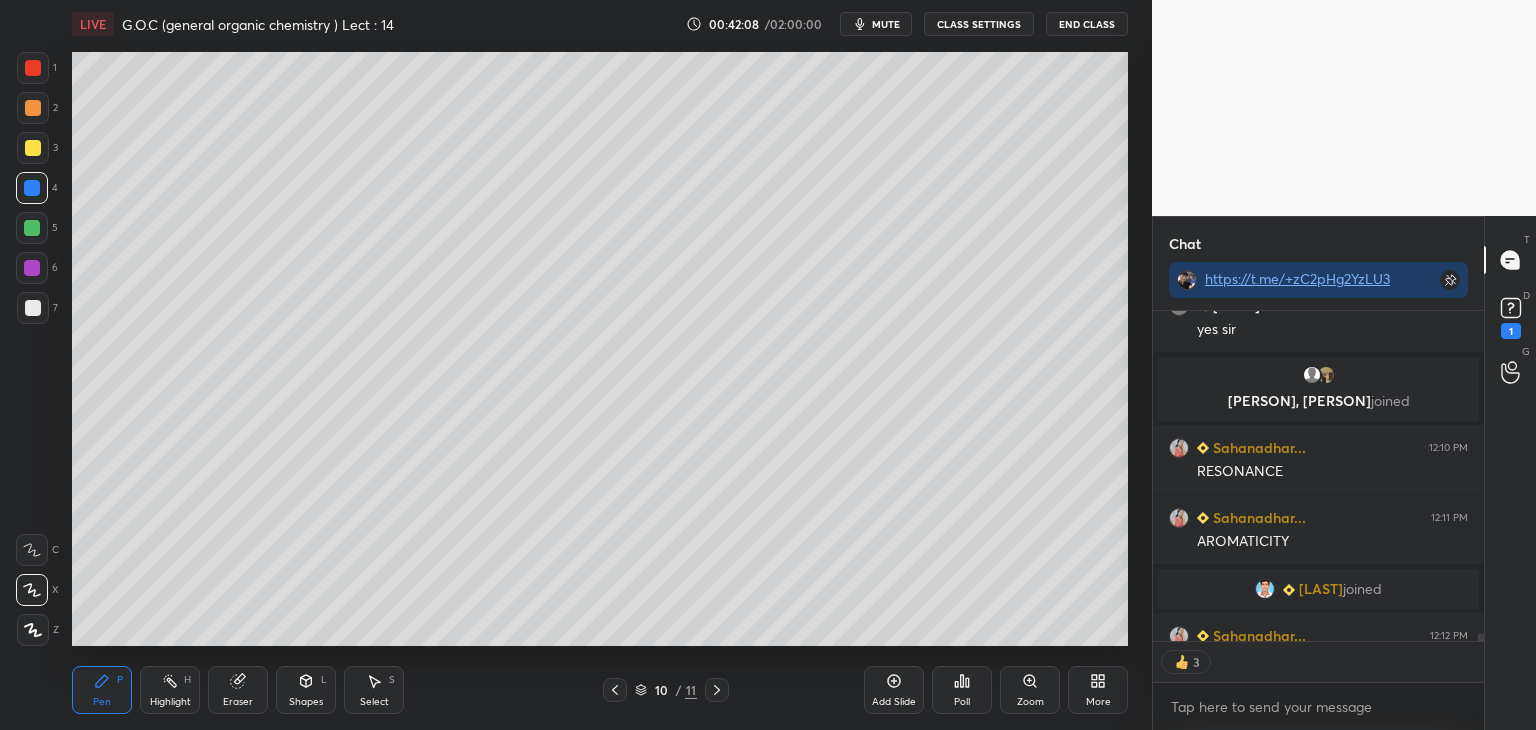 click at bounding box center (33, 108) 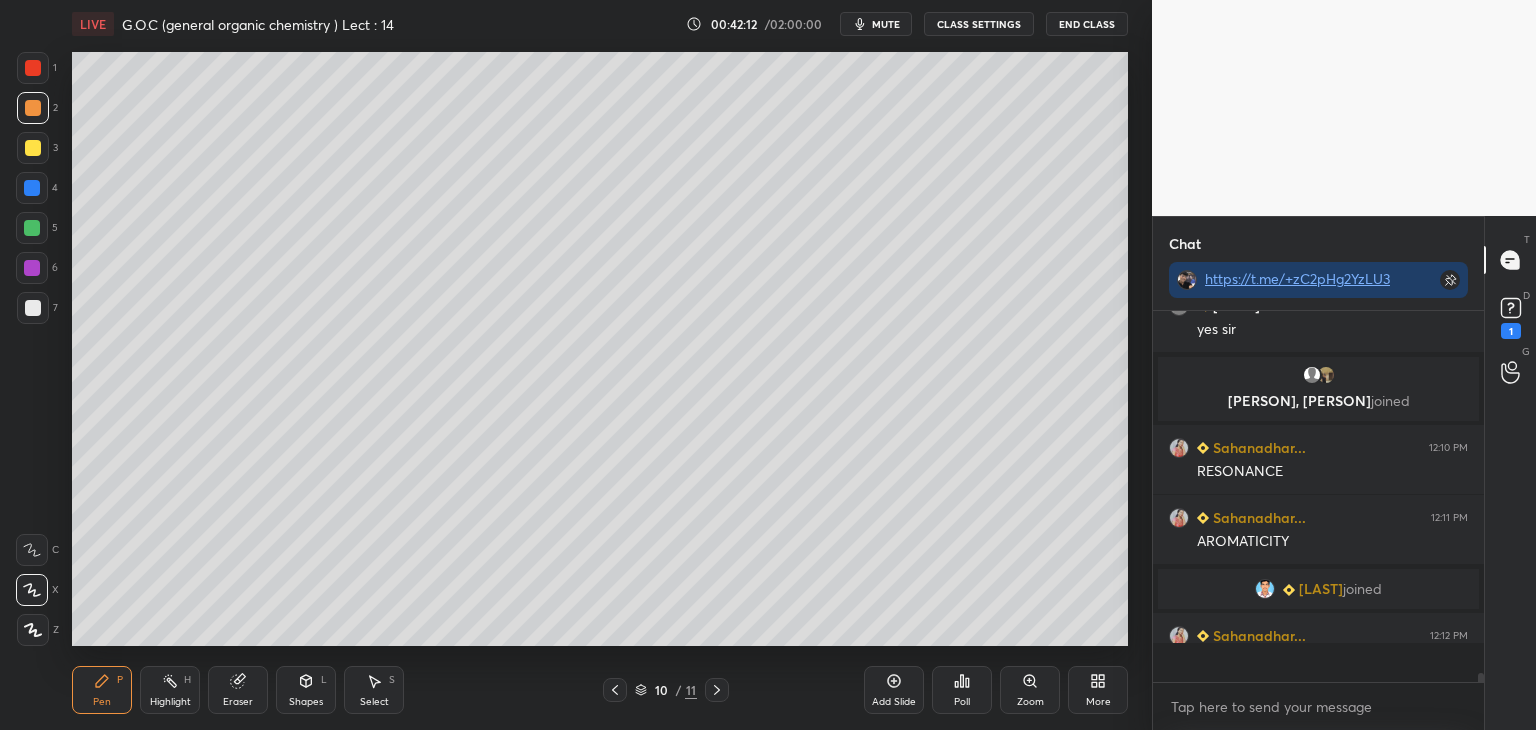 scroll, scrollTop: 6, scrollLeft: 6, axis: both 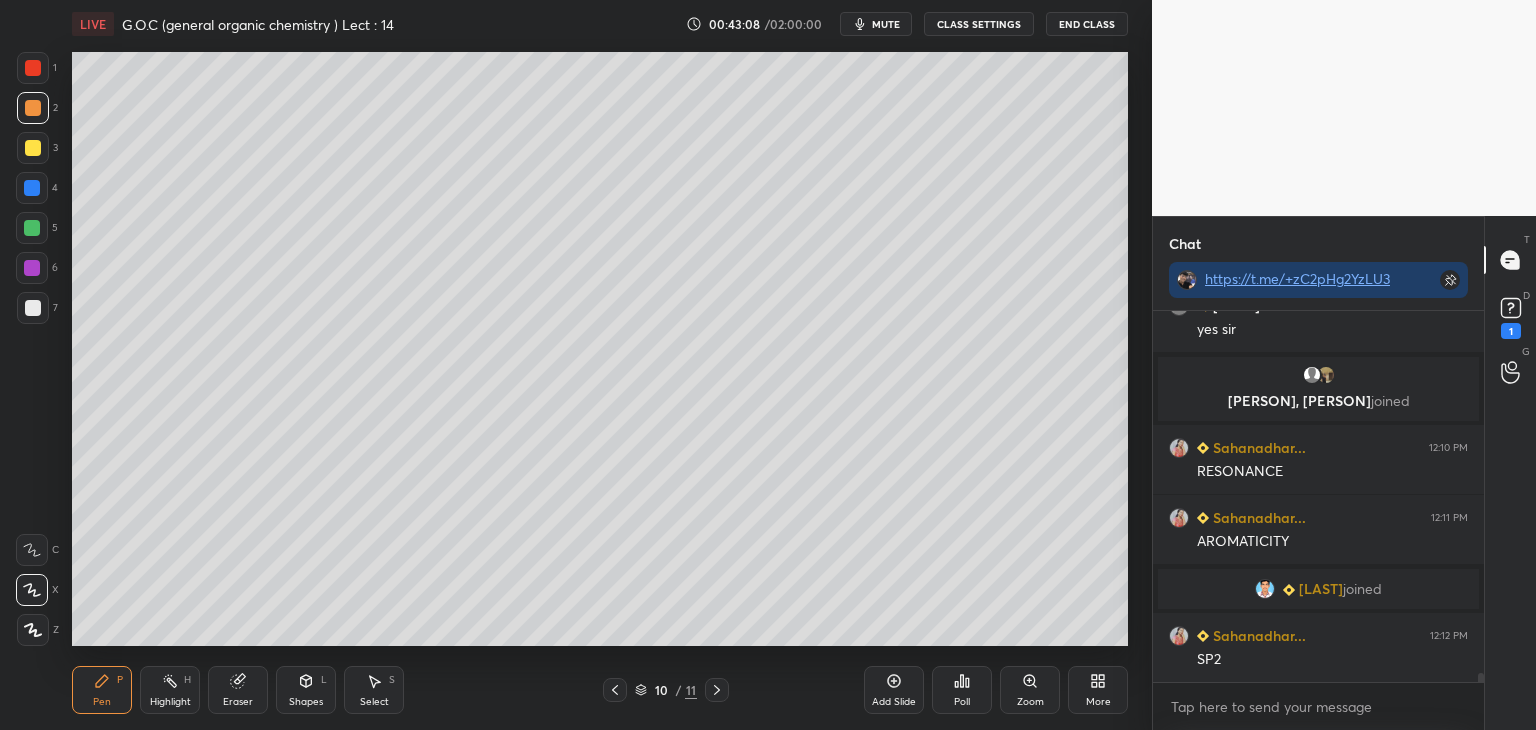 click on "Add Slide" at bounding box center (894, 690) 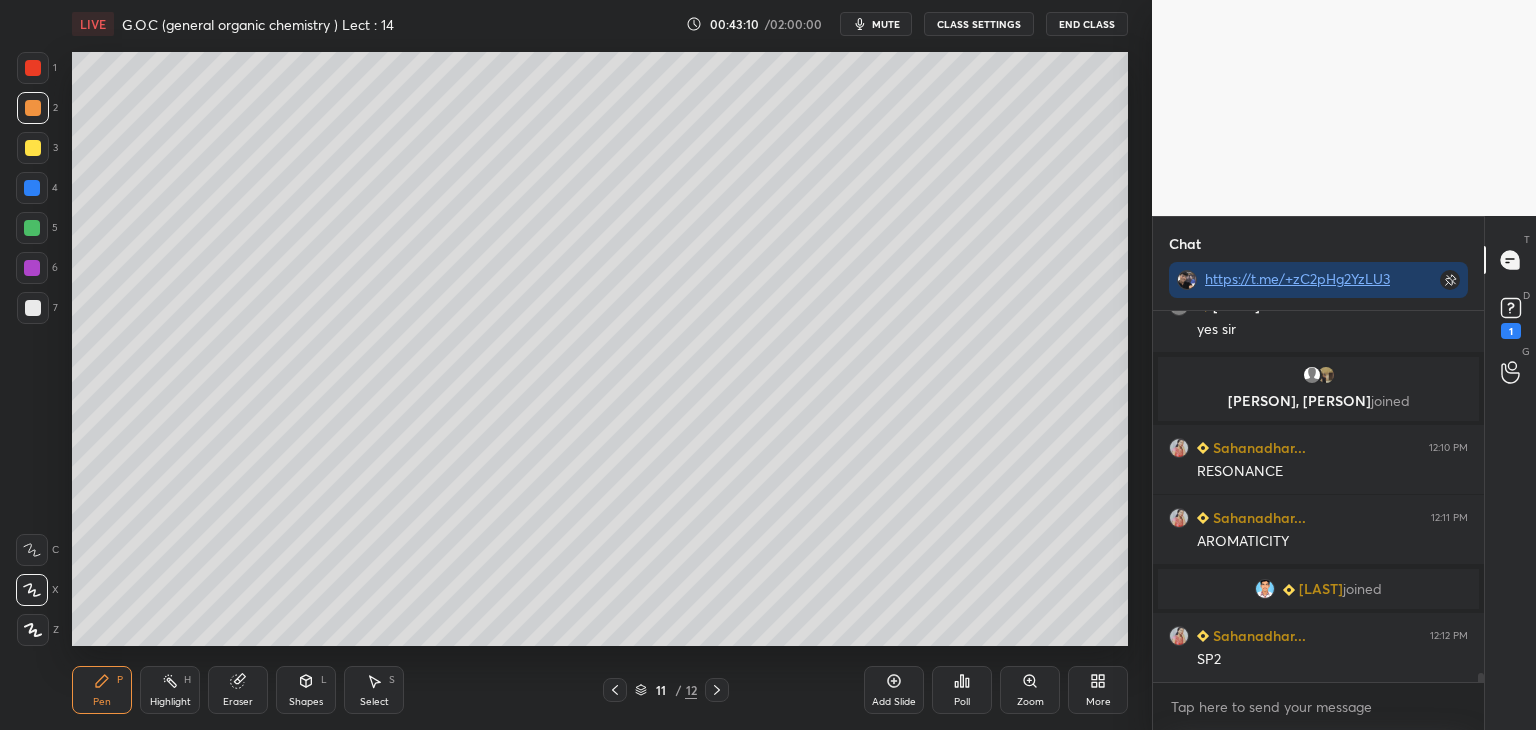 click at bounding box center (33, 308) 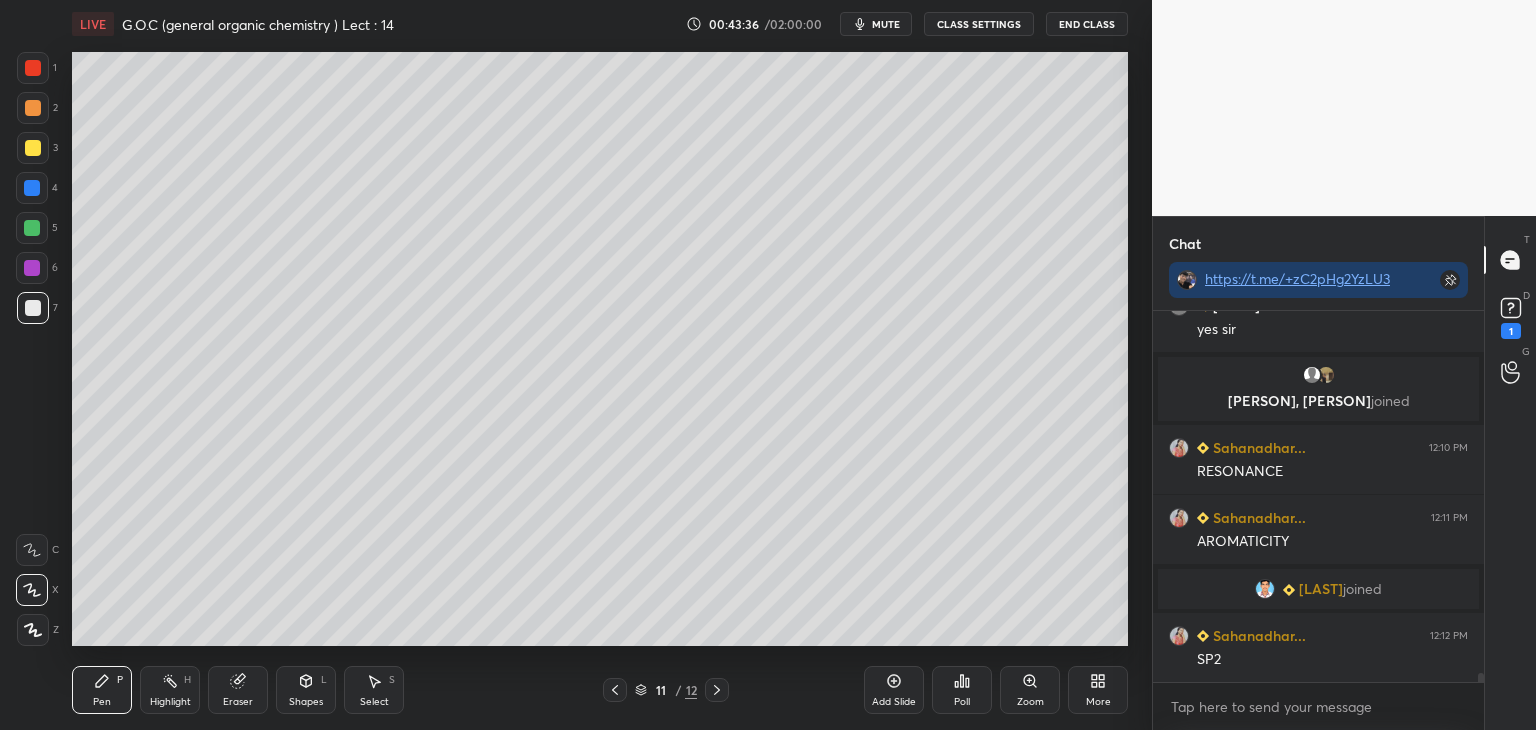 click at bounding box center (33, 148) 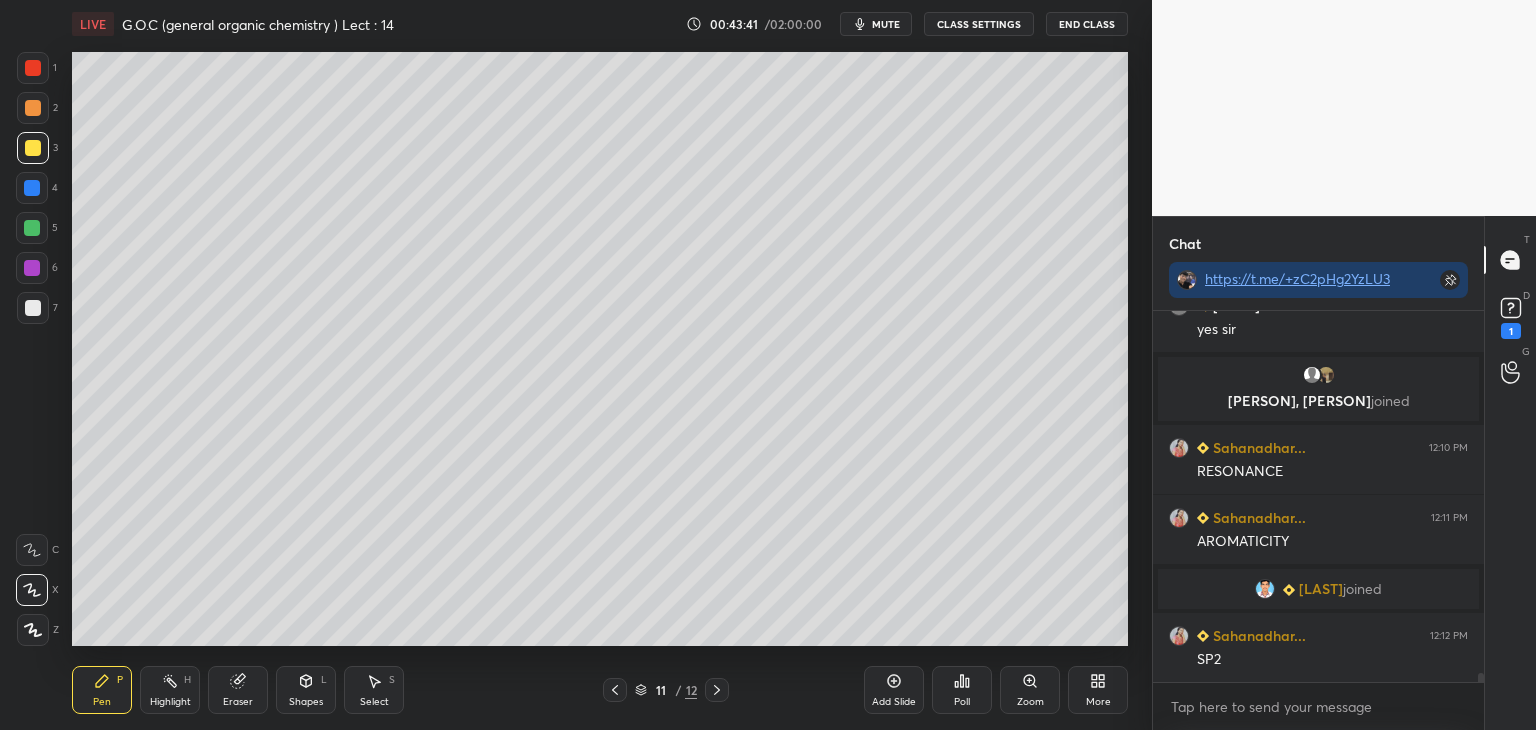 scroll, scrollTop: 15796, scrollLeft: 0, axis: vertical 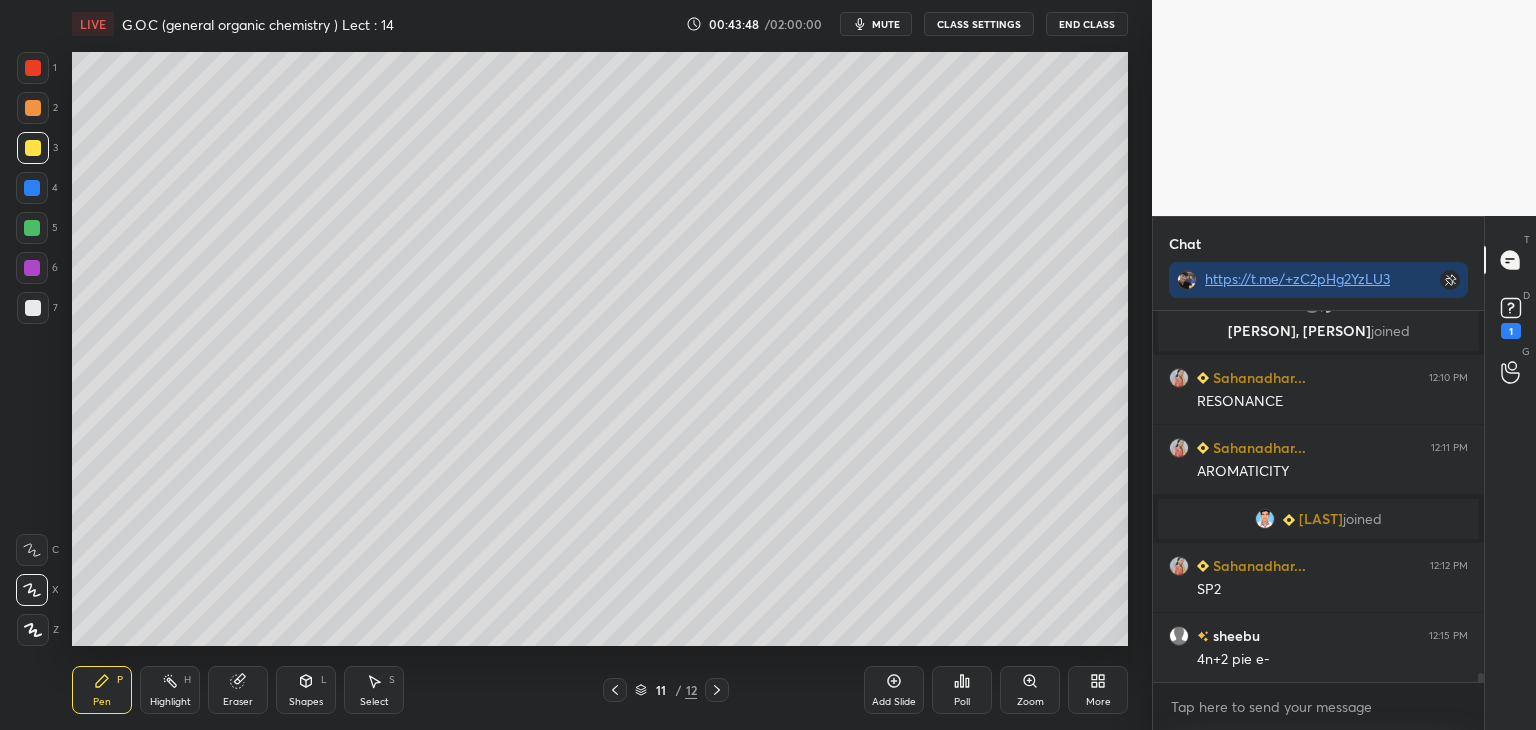 click at bounding box center [33, 108] 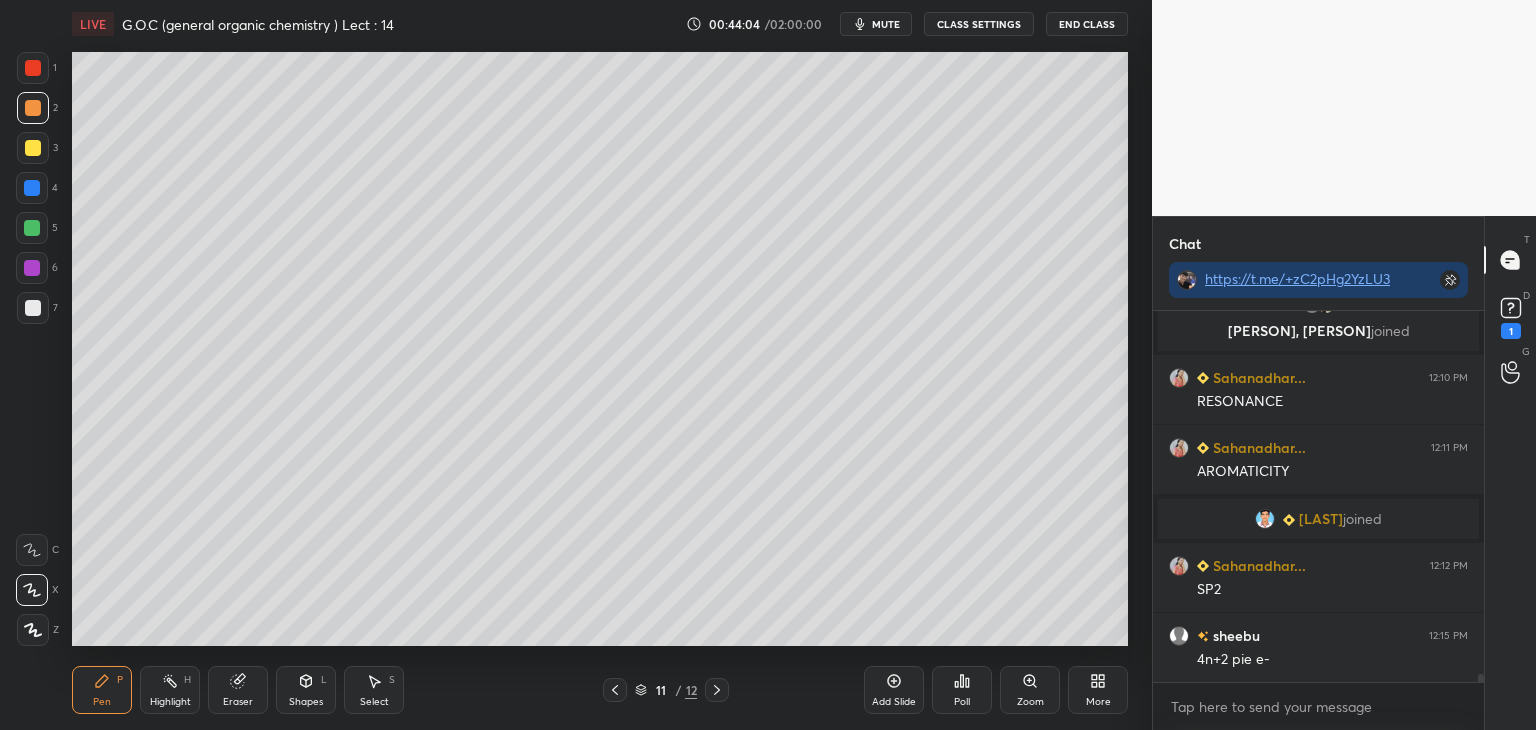 scroll, scrollTop: 15866, scrollLeft: 0, axis: vertical 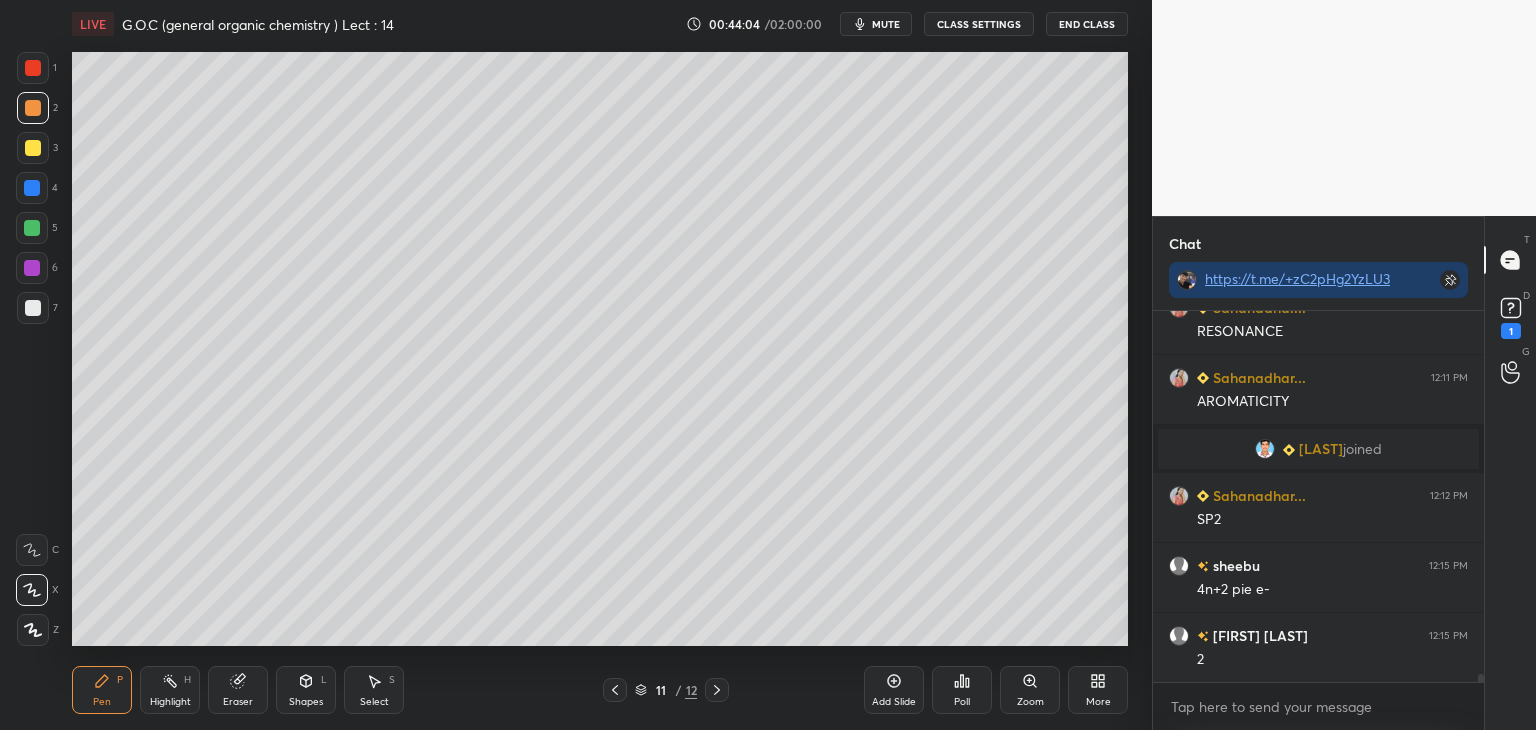 click at bounding box center (33, 308) 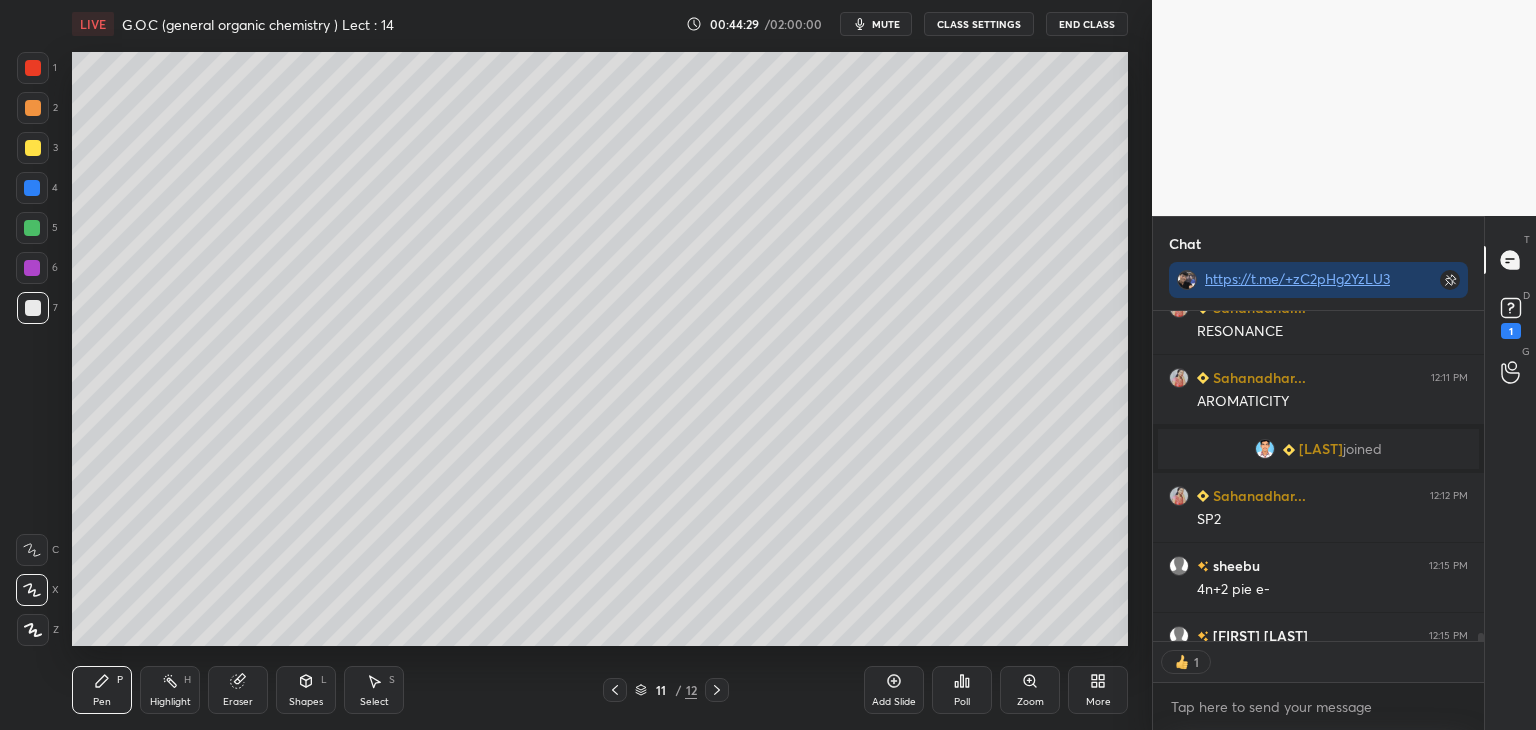 scroll, scrollTop: 325, scrollLeft: 325, axis: both 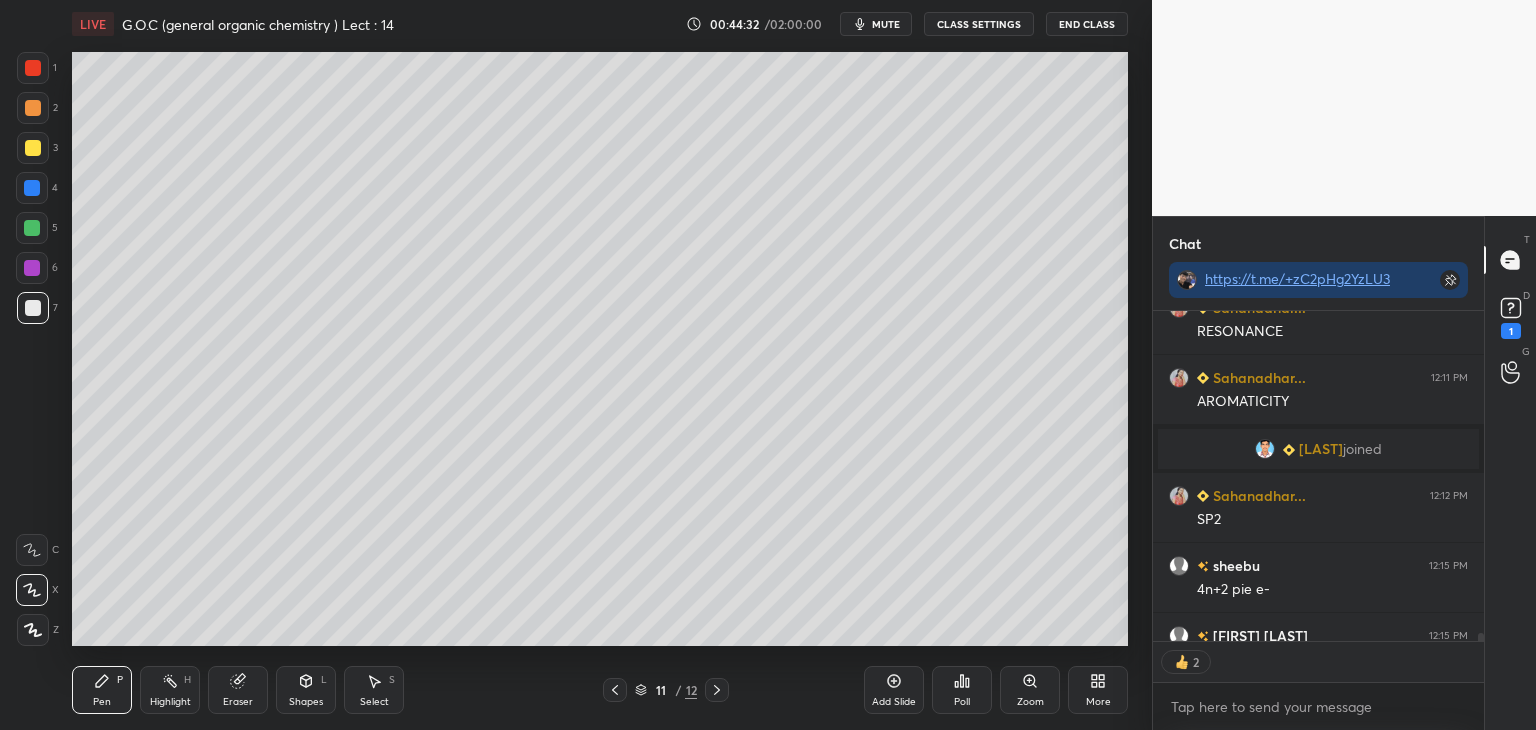 click at bounding box center (32, 228) 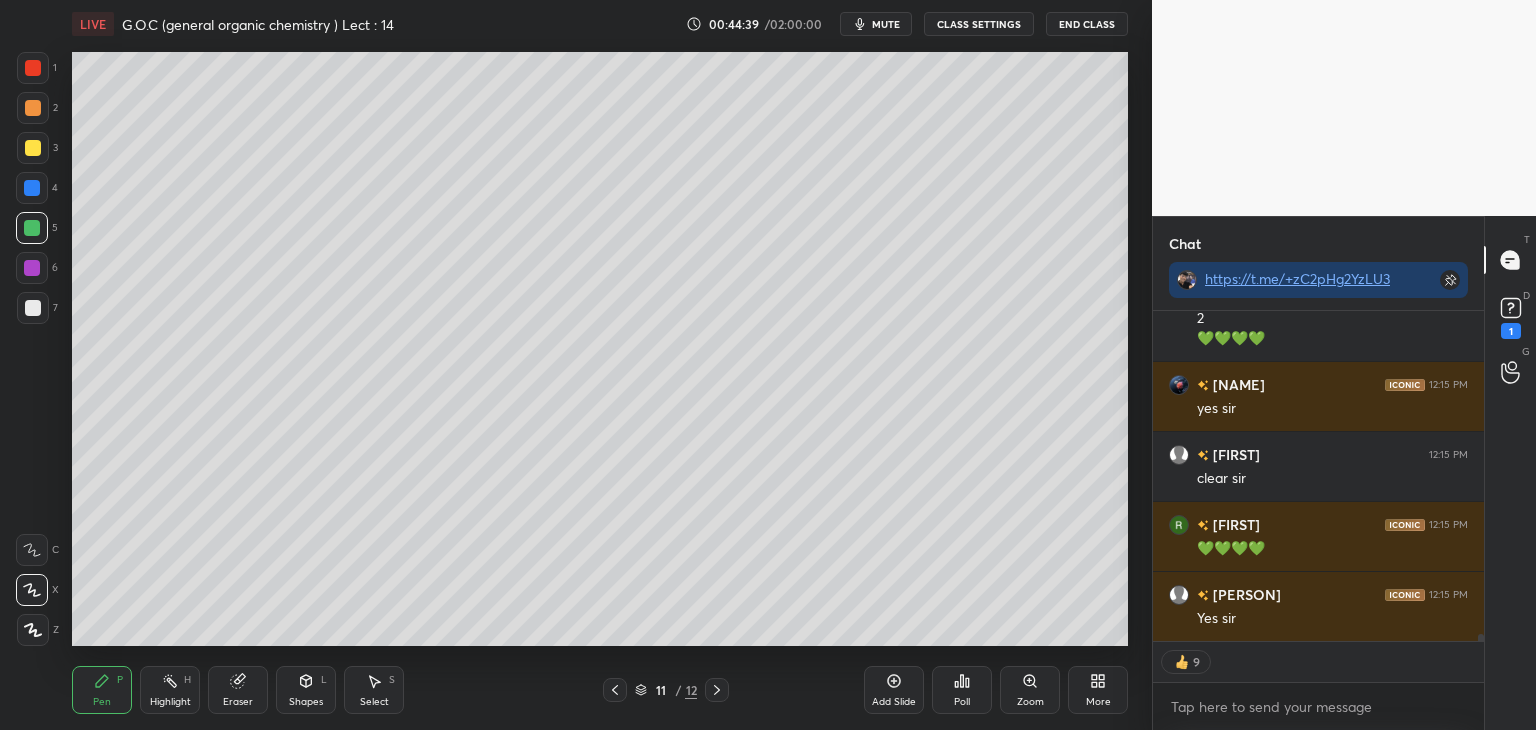 scroll, scrollTop: 16276, scrollLeft: 0, axis: vertical 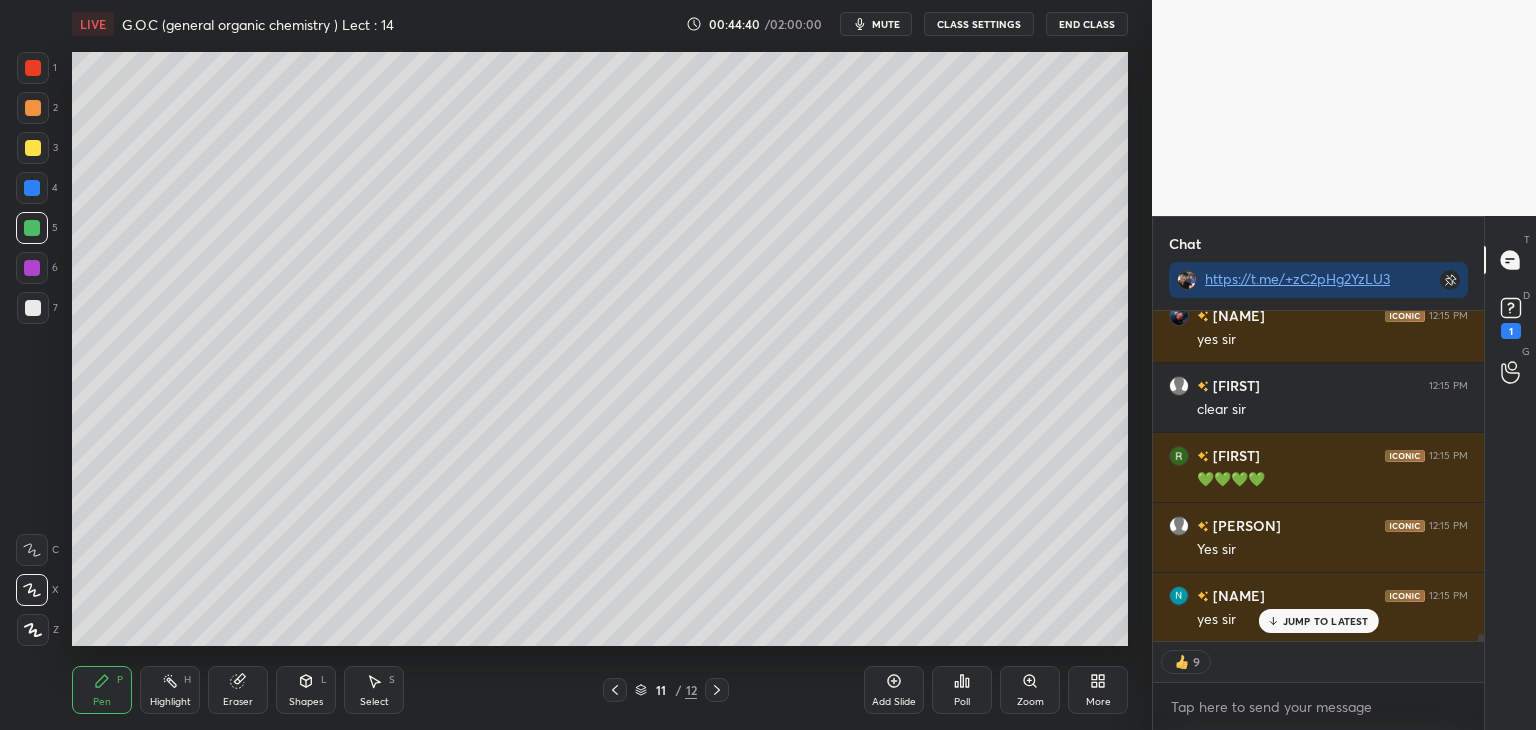 click at bounding box center [32, 188] 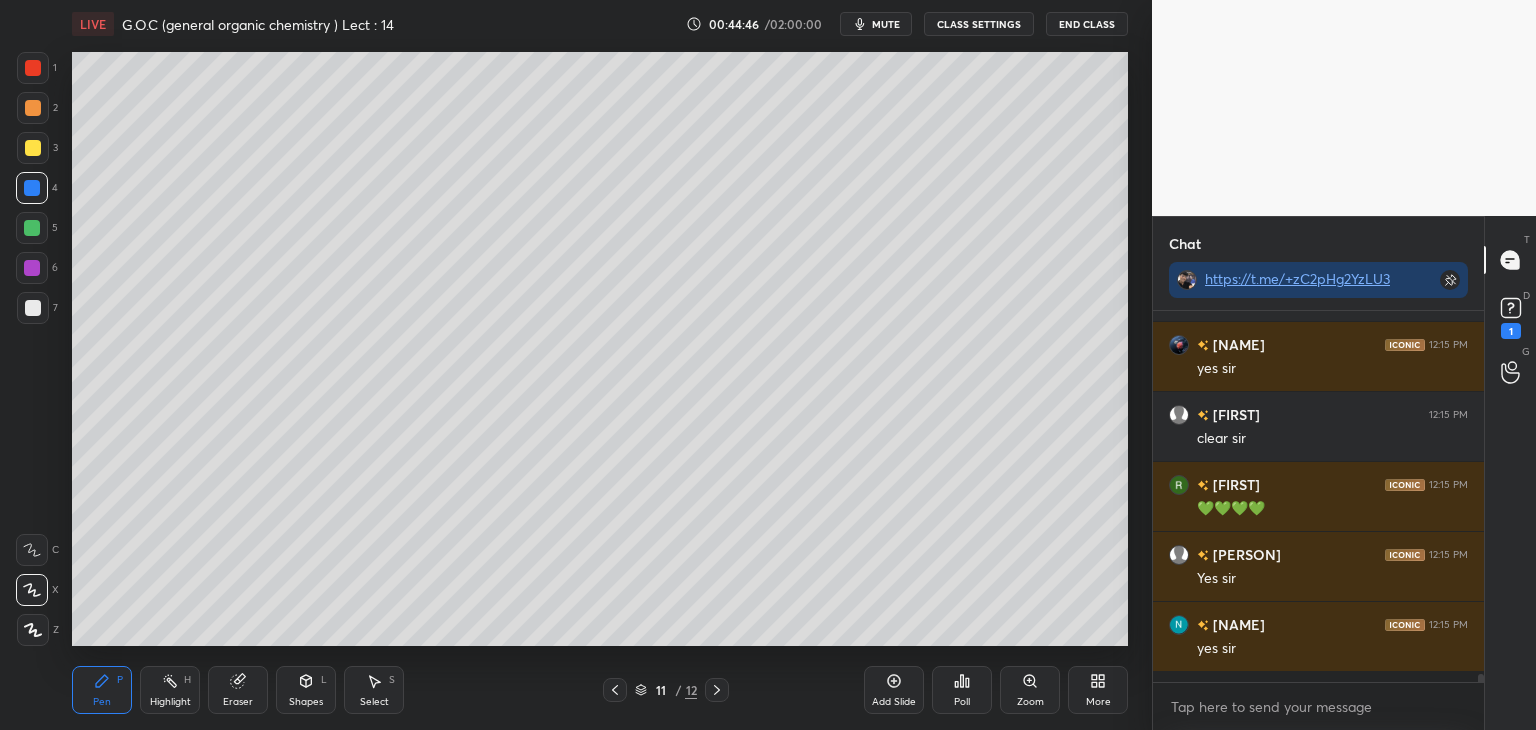 scroll, scrollTop: 6, scrollLeft: 6, axis: both 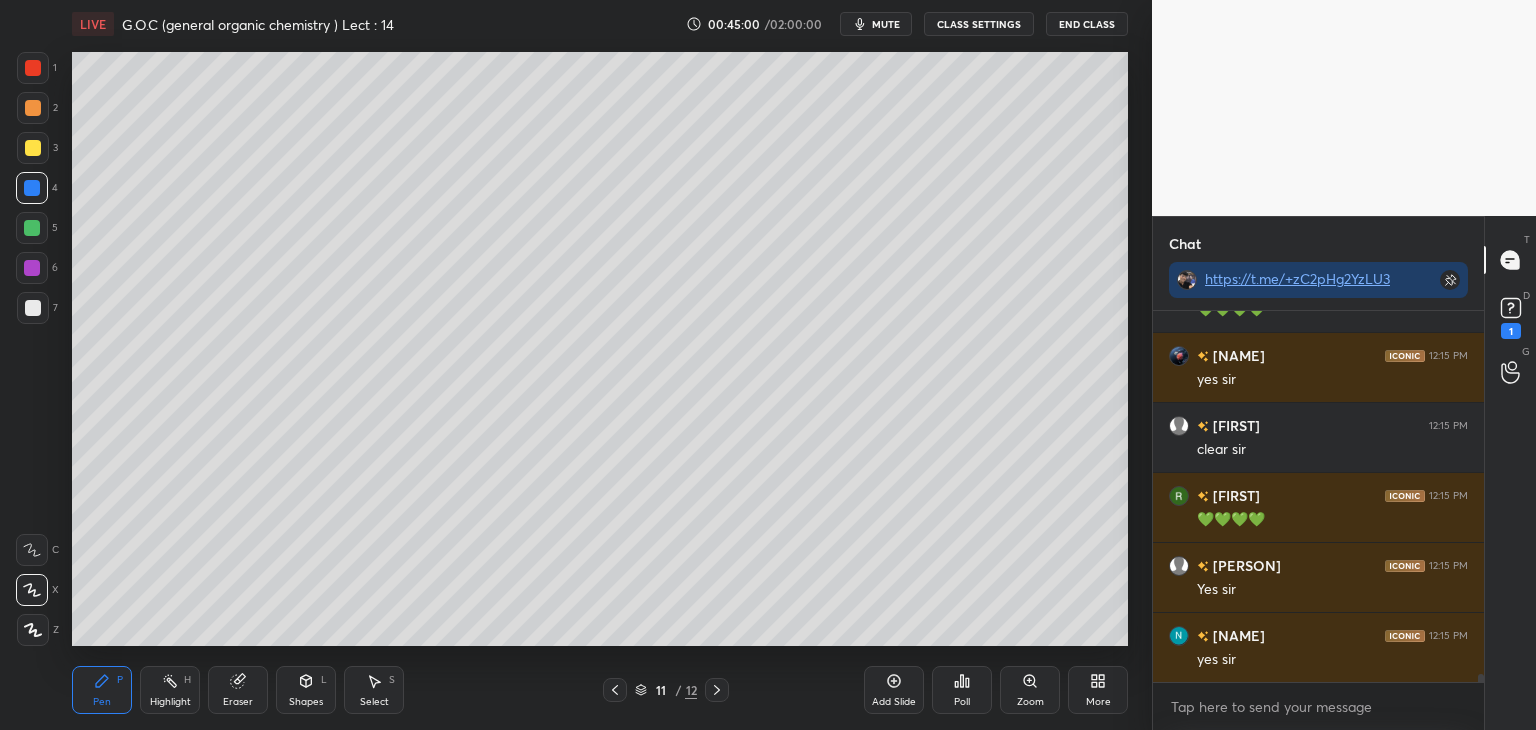 click on "Add Slide" at bounding box center (894, 690) 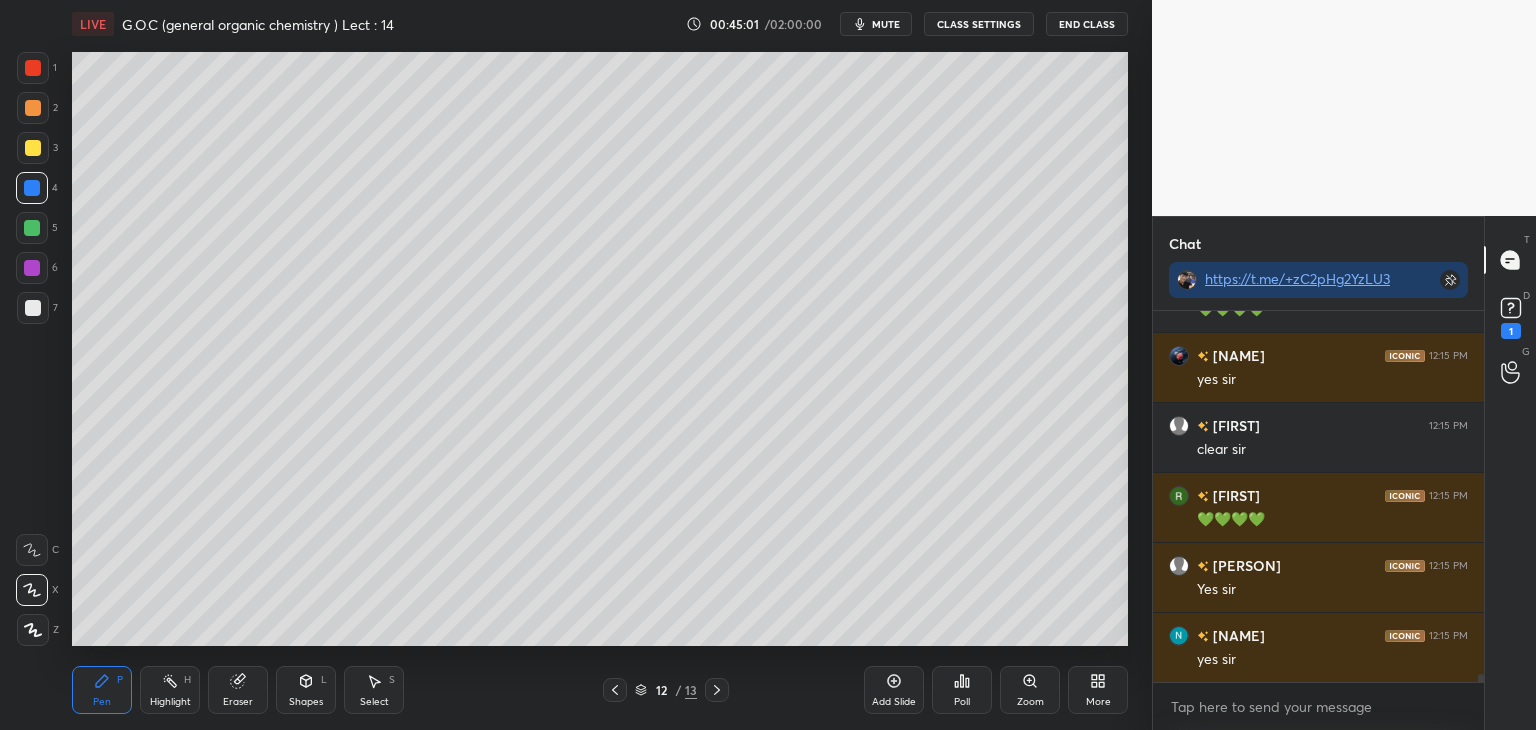 click at bounding box center [33, 148] 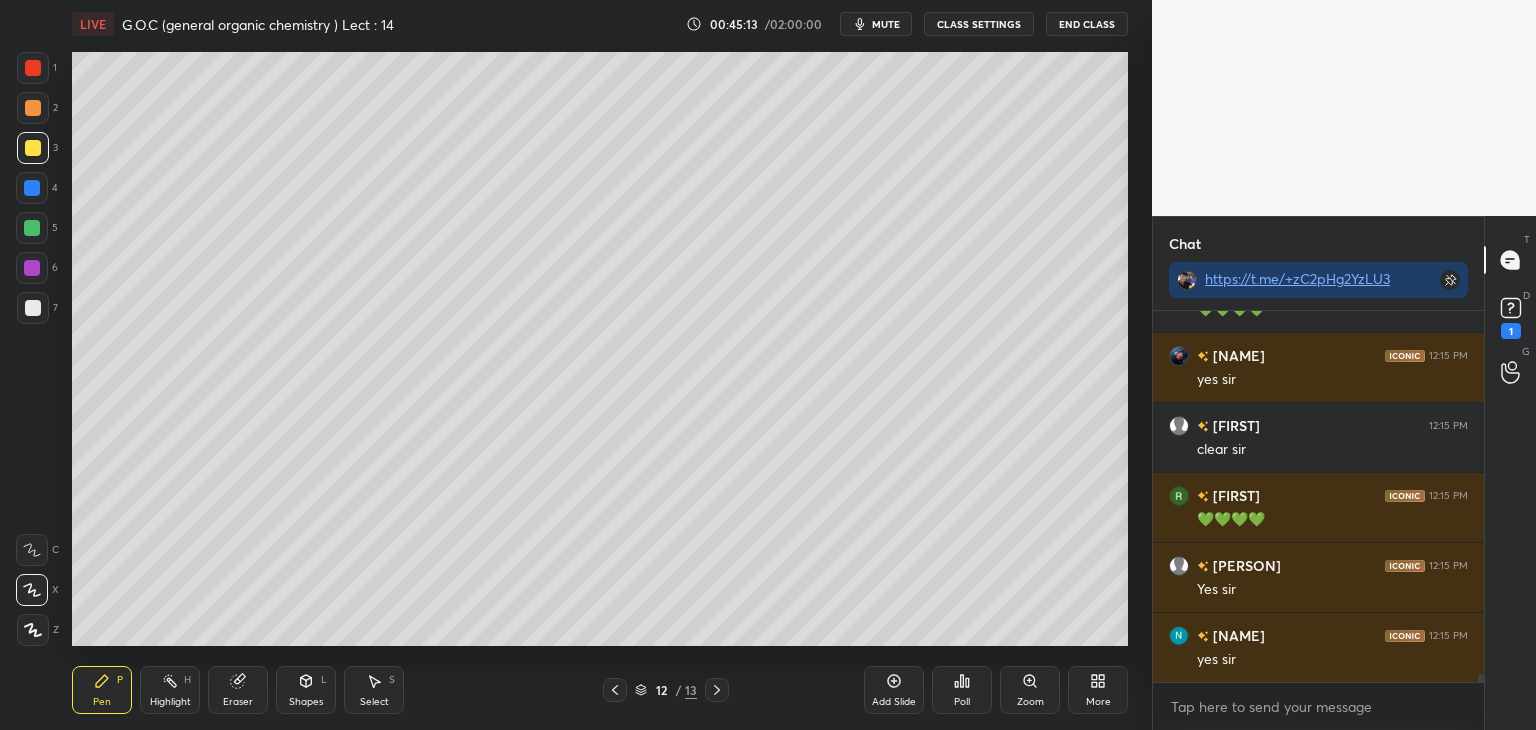 click at bounding box center [33, 308] 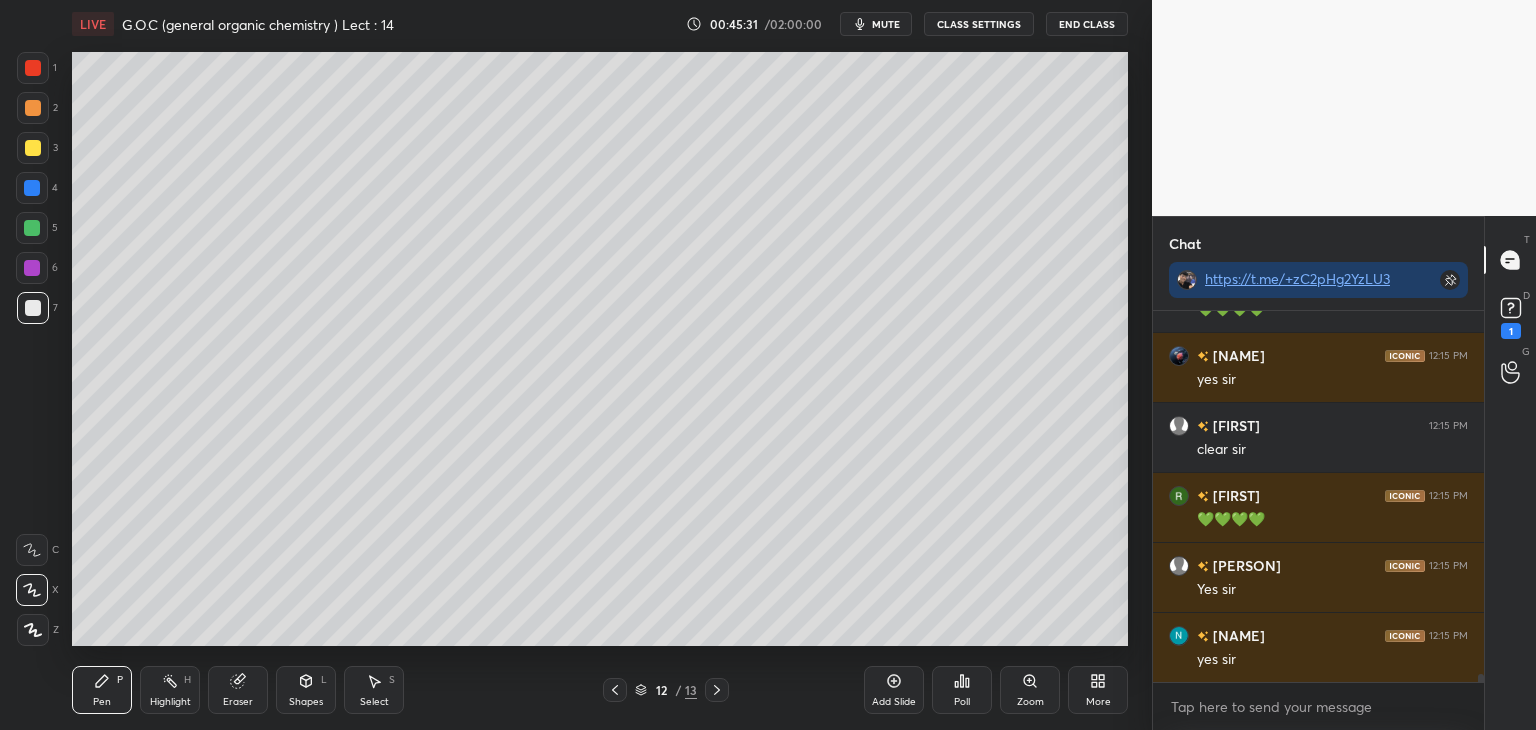 click at bounding box center (33, 148) 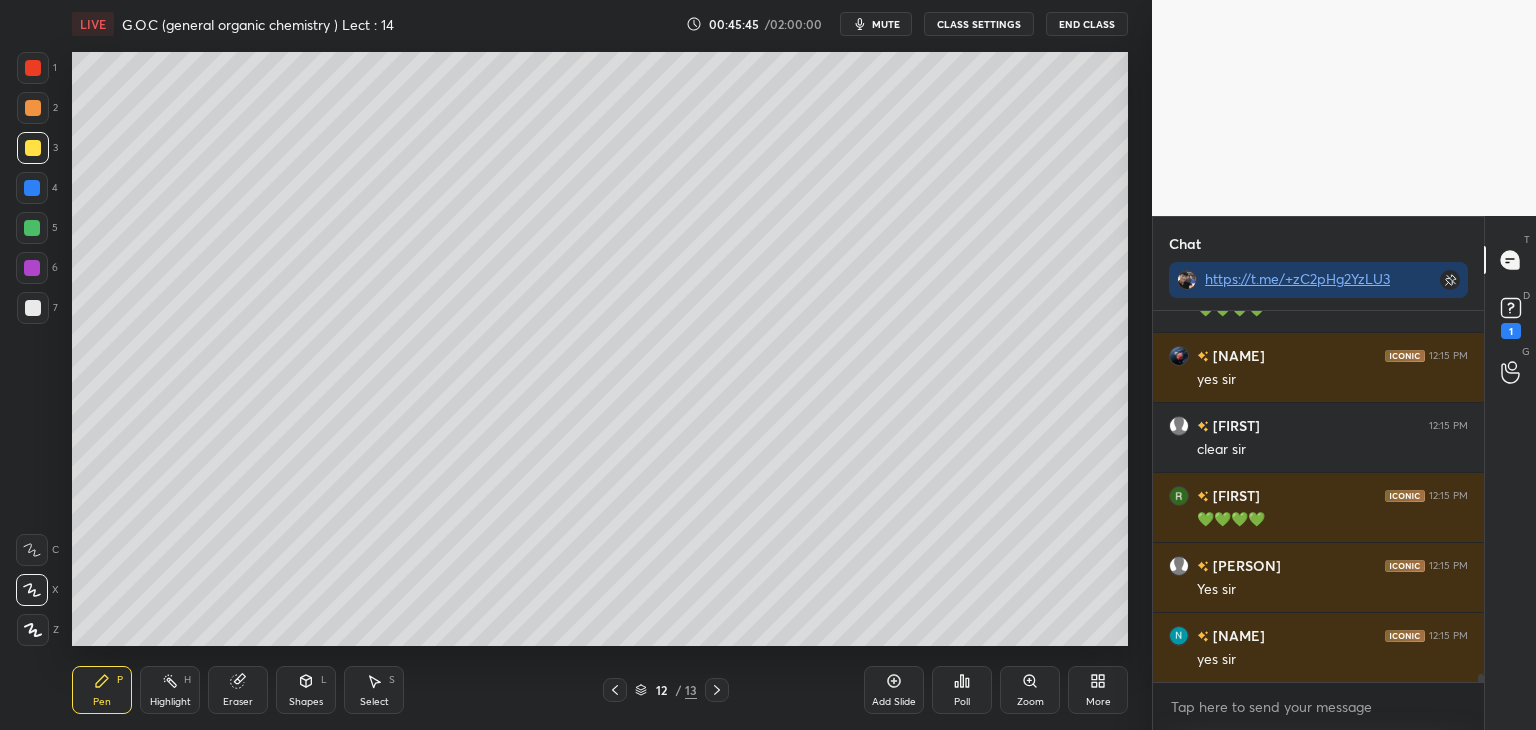 click at bounding box center [33, 308] 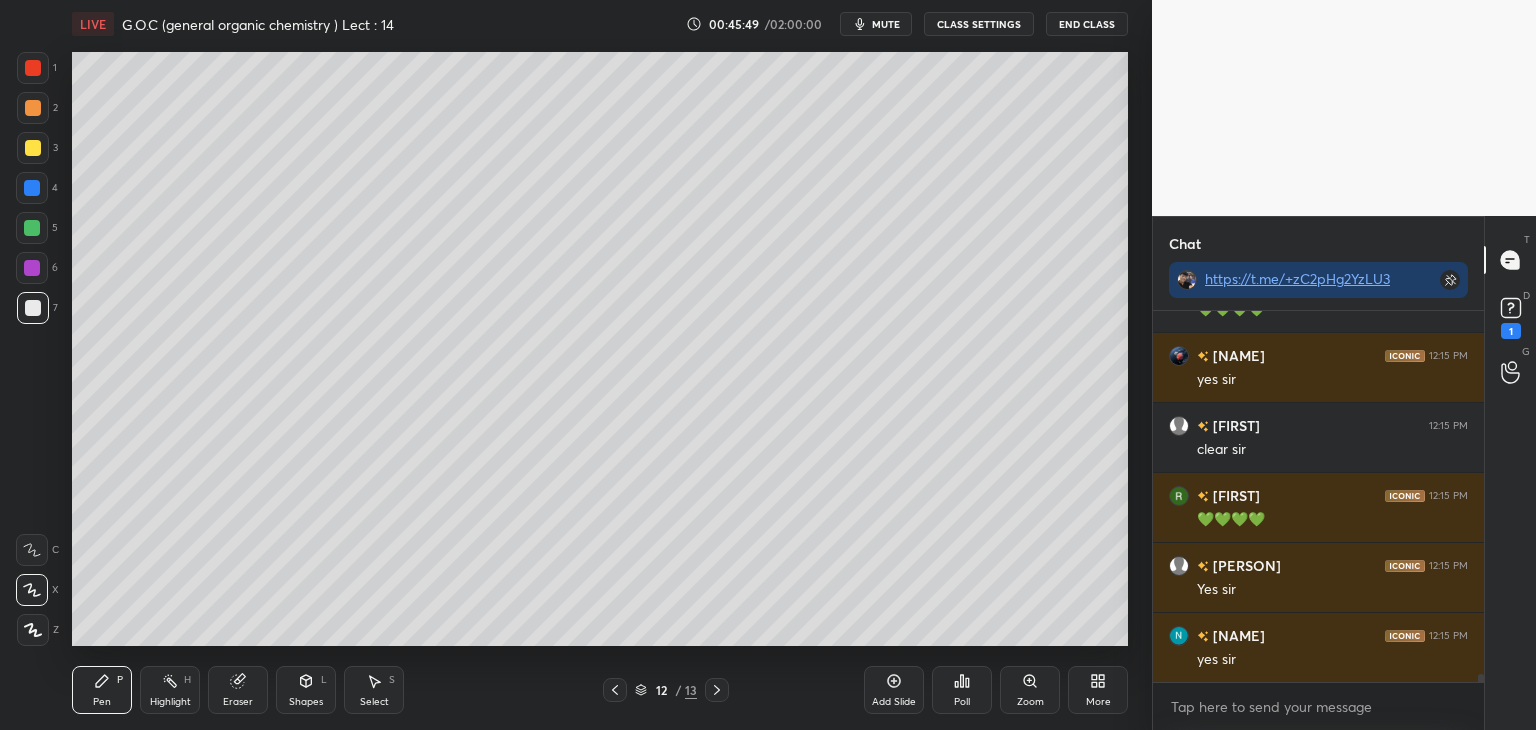 click at bounding box center [33, 148] 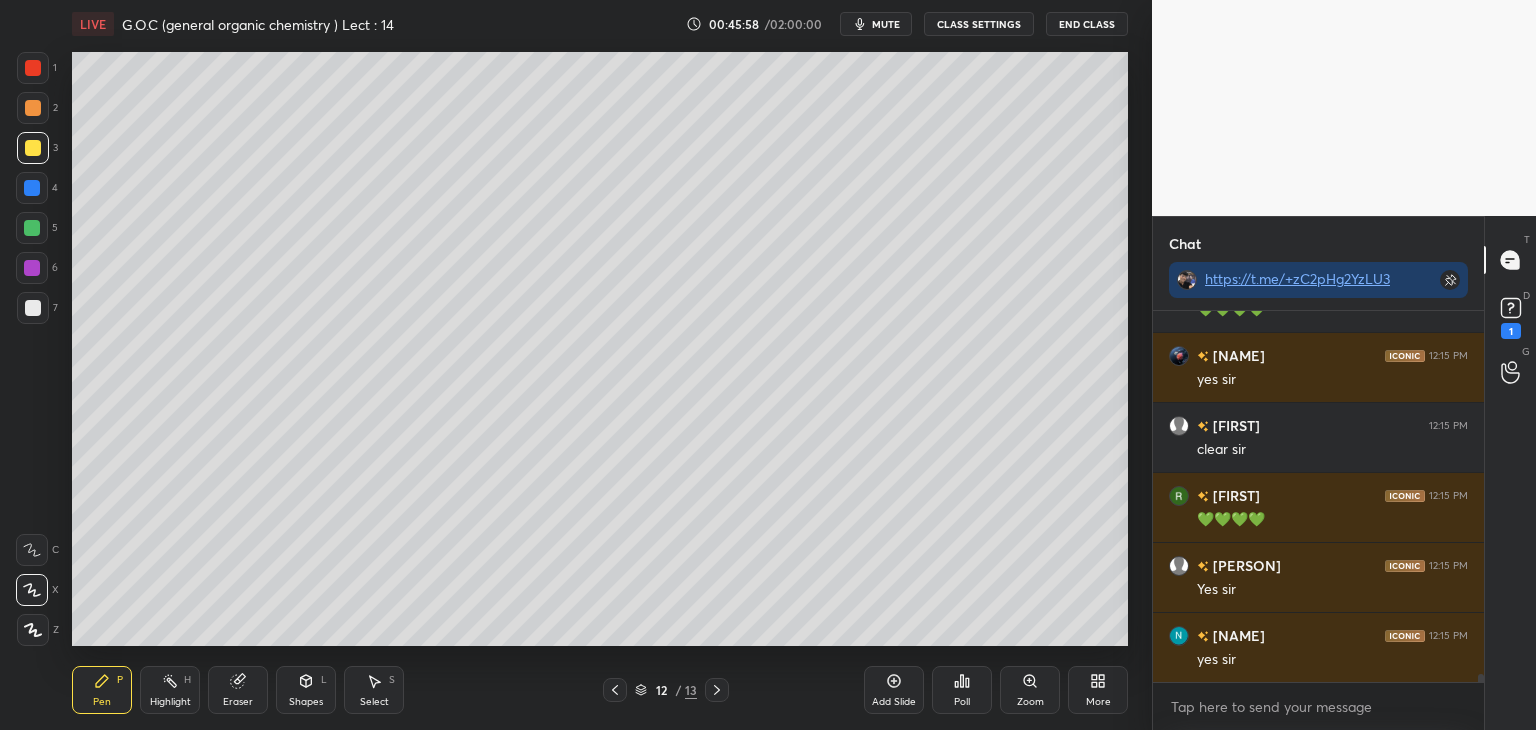 click at bounding box center (33, 308) 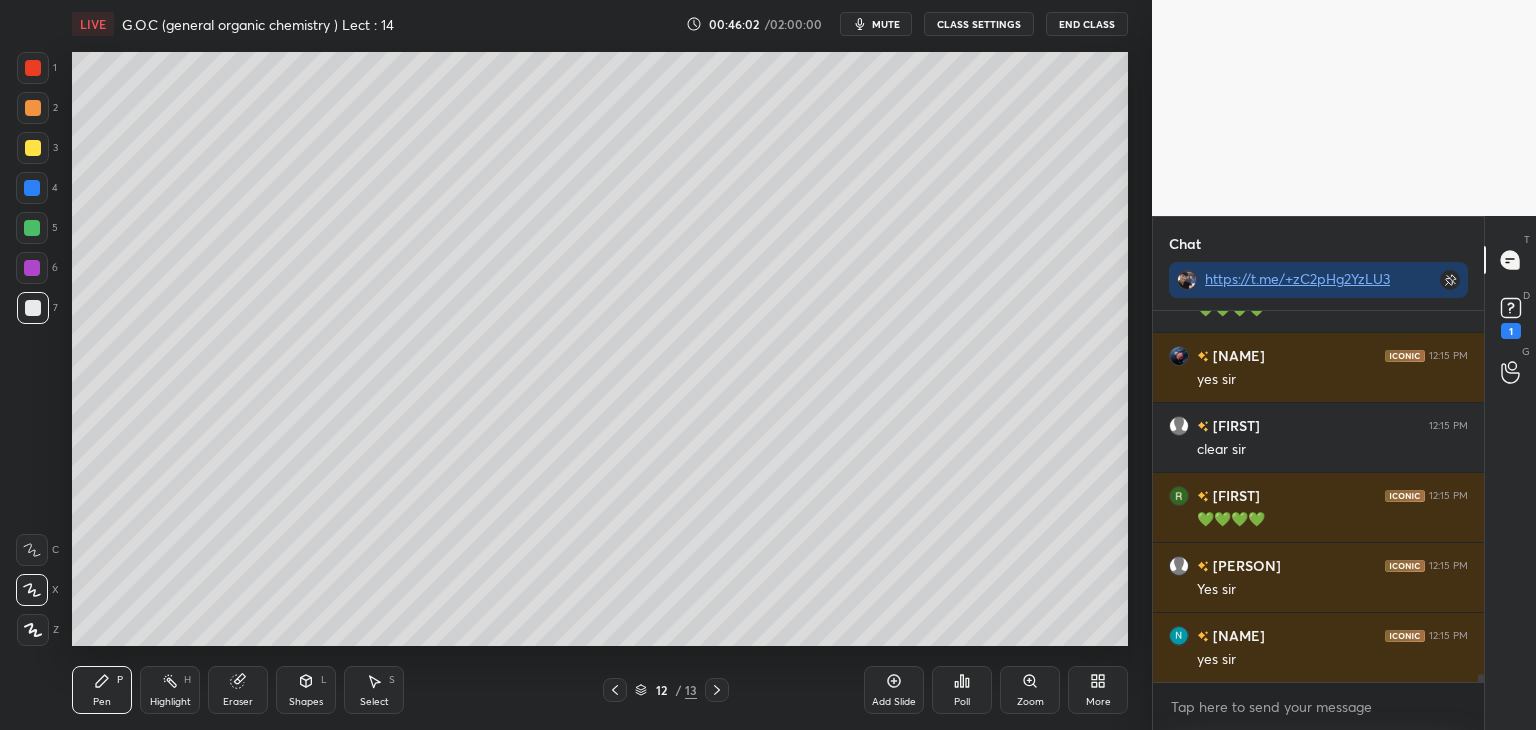 click on "Shapes L" at bounding box center (306, 690) 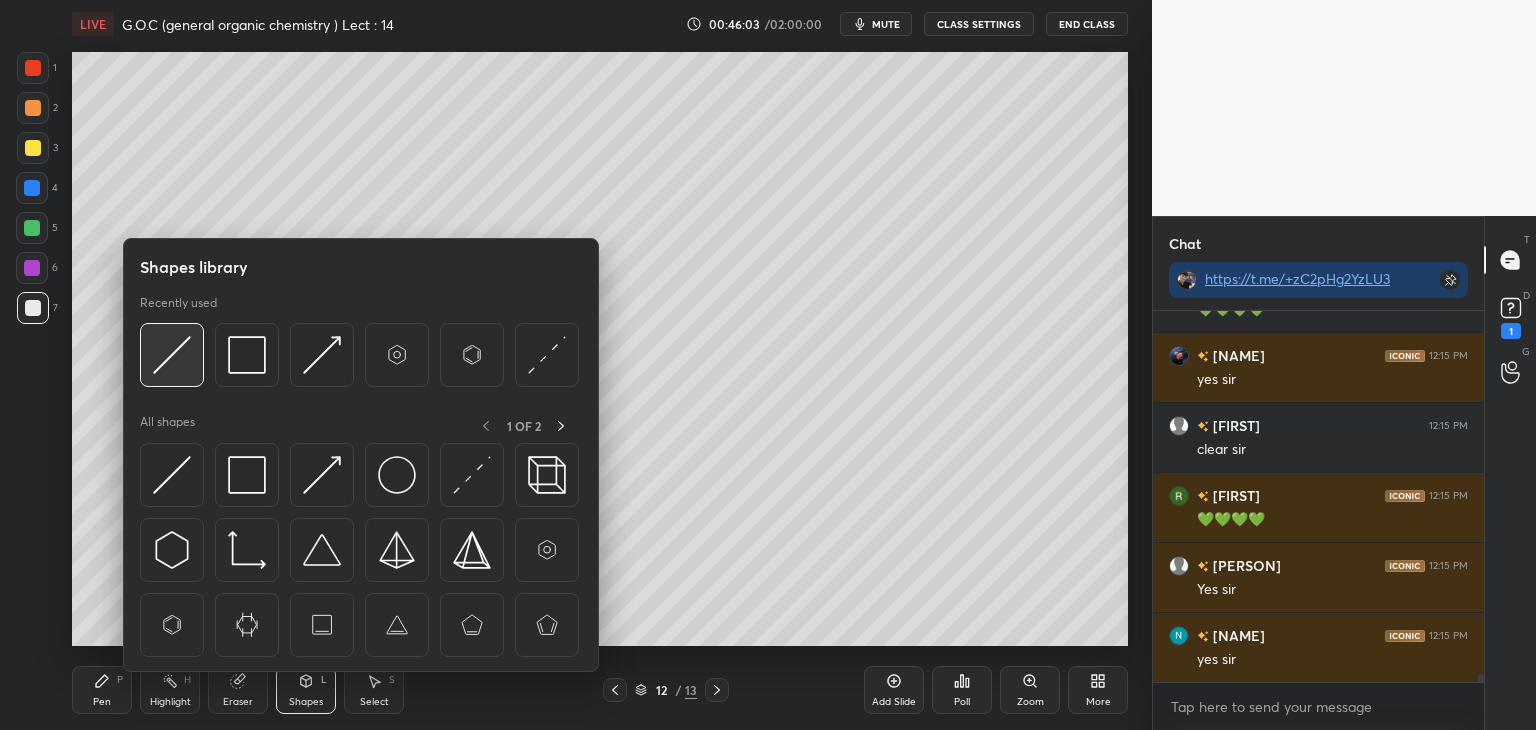 click at bounding box center (172, 355) 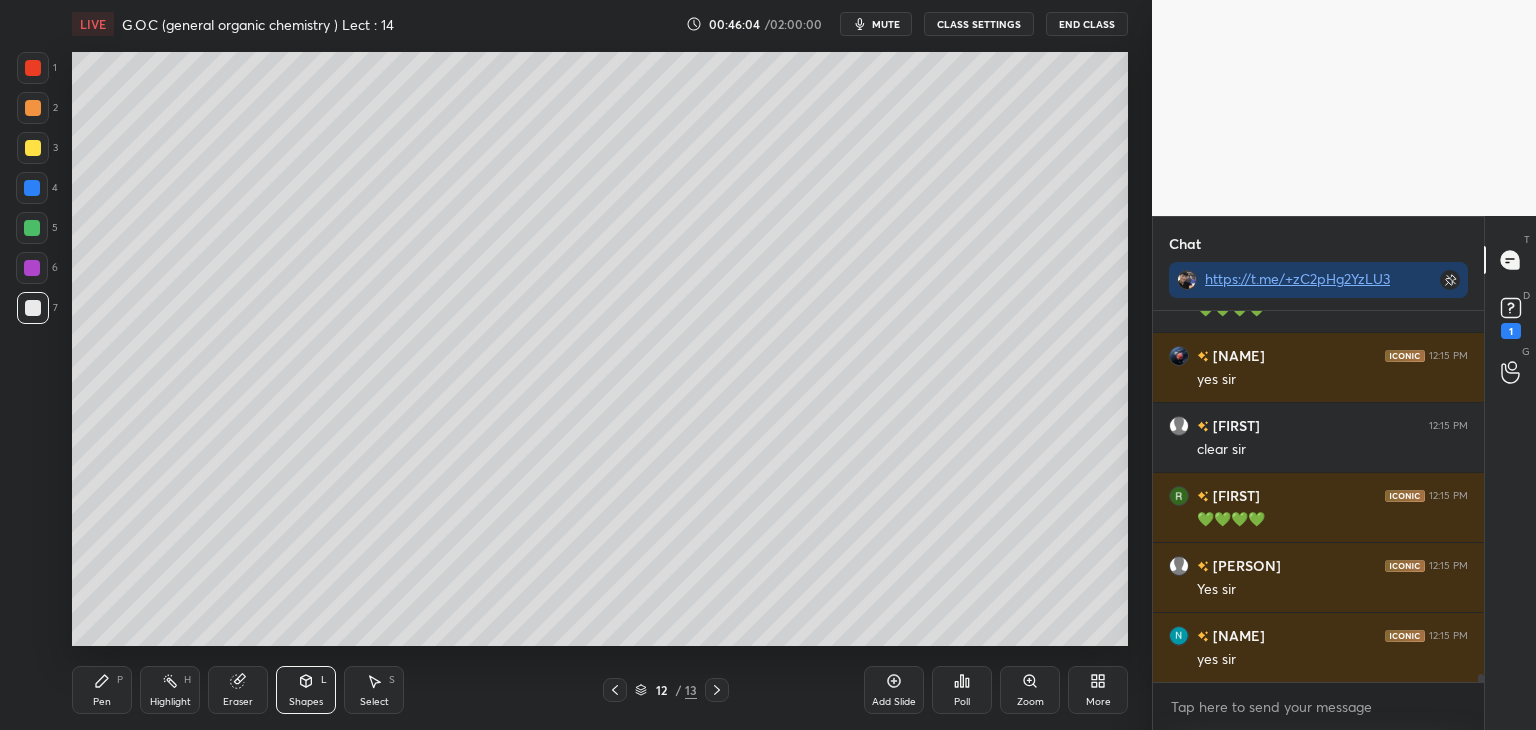 click at bounding box center (32, 268) 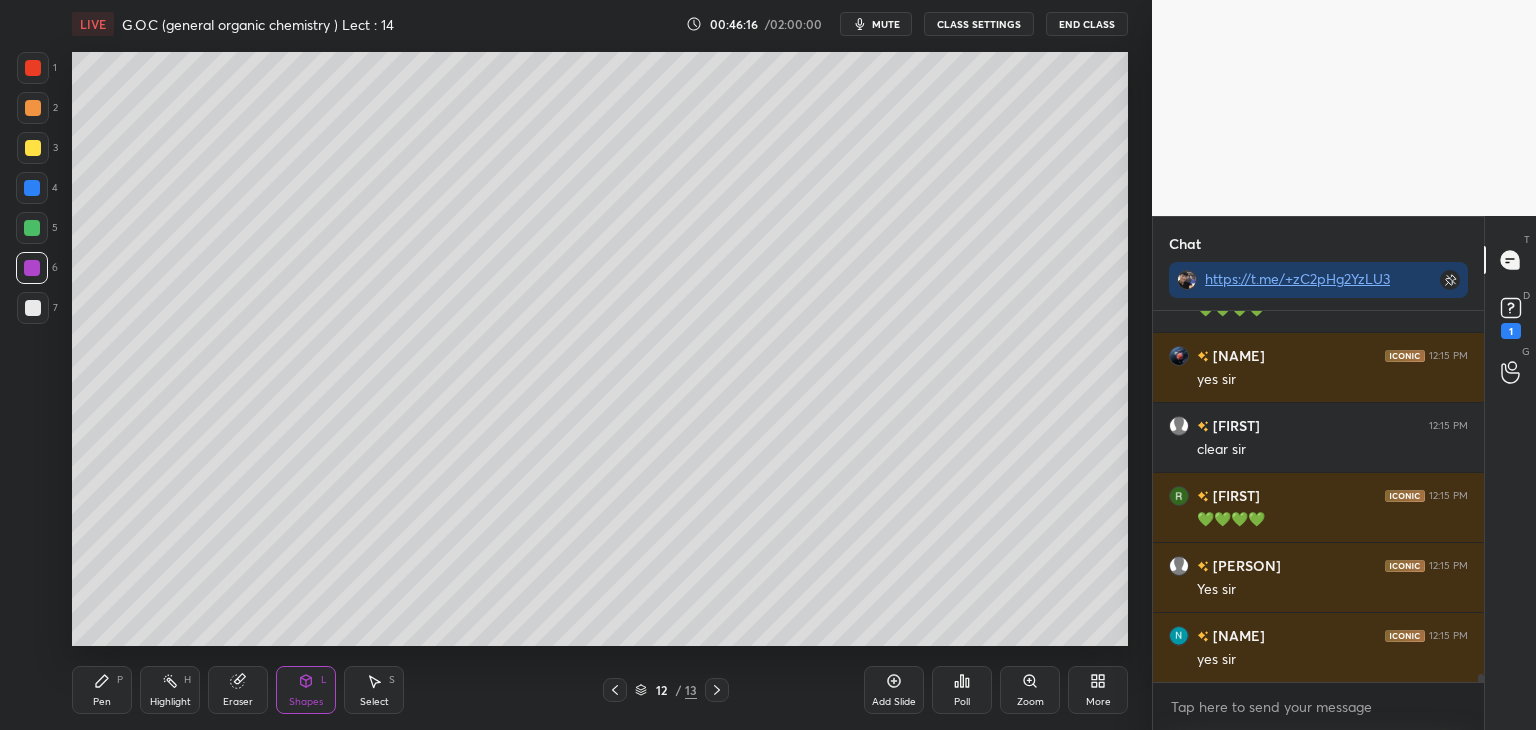 click 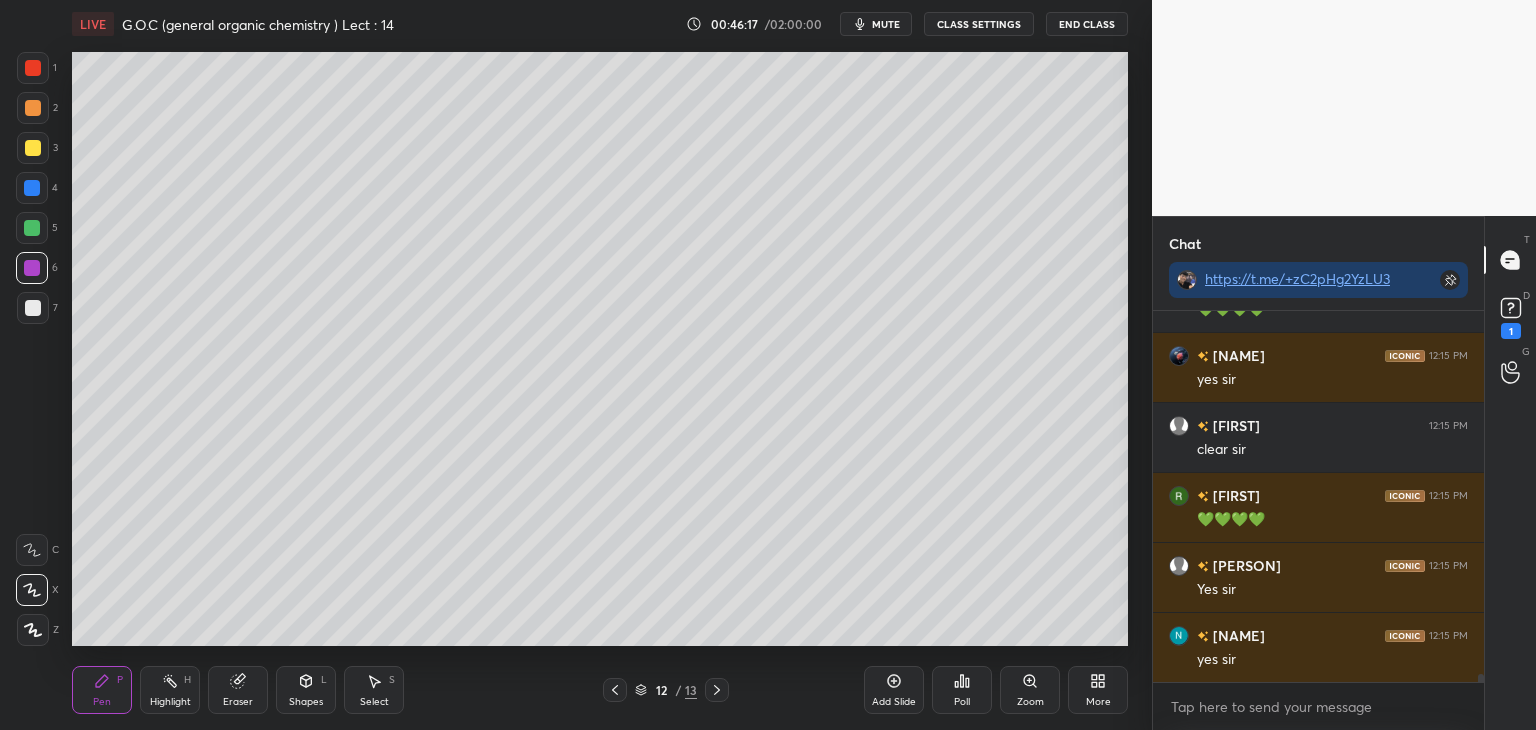 click at bounding box center [33, 108] 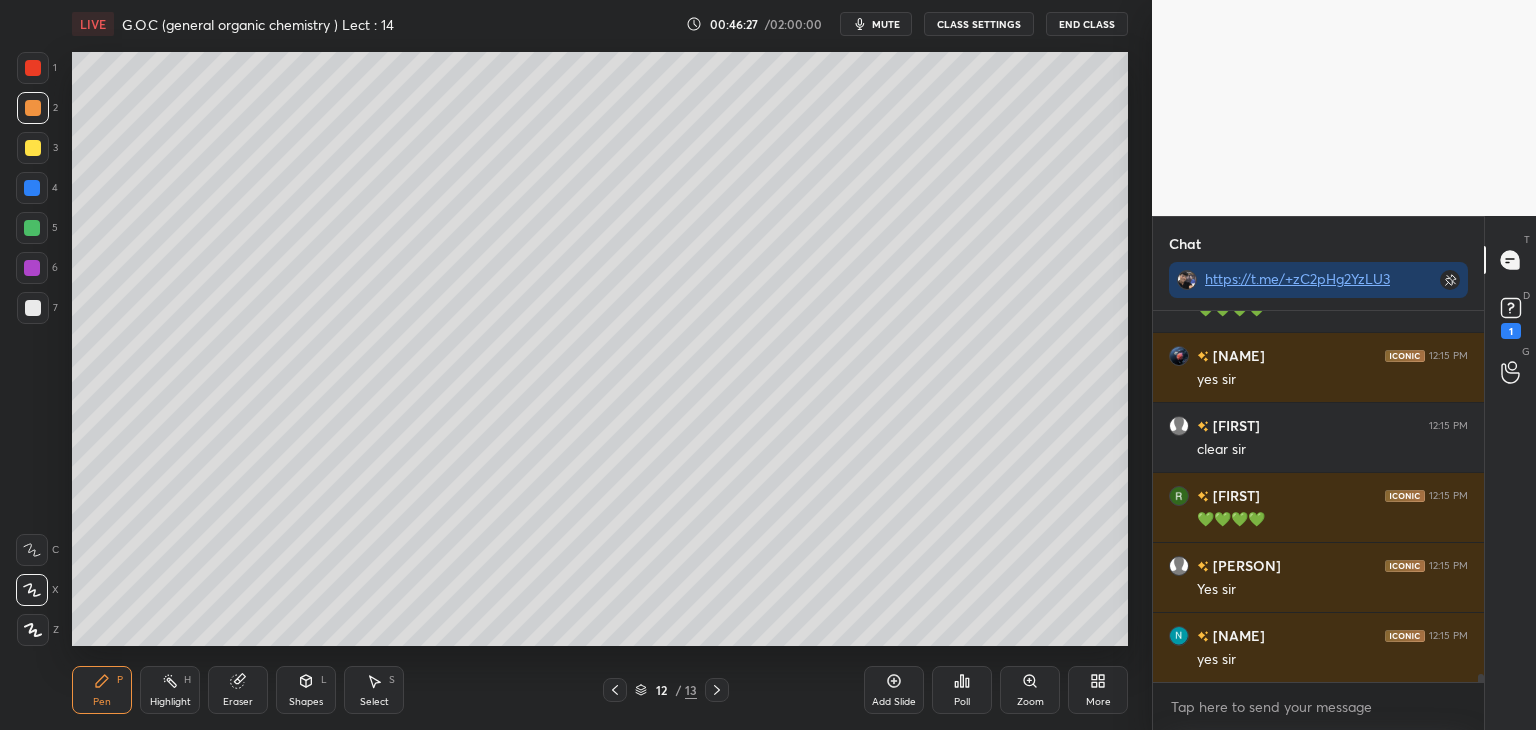 click at bounding box center (33, 308) 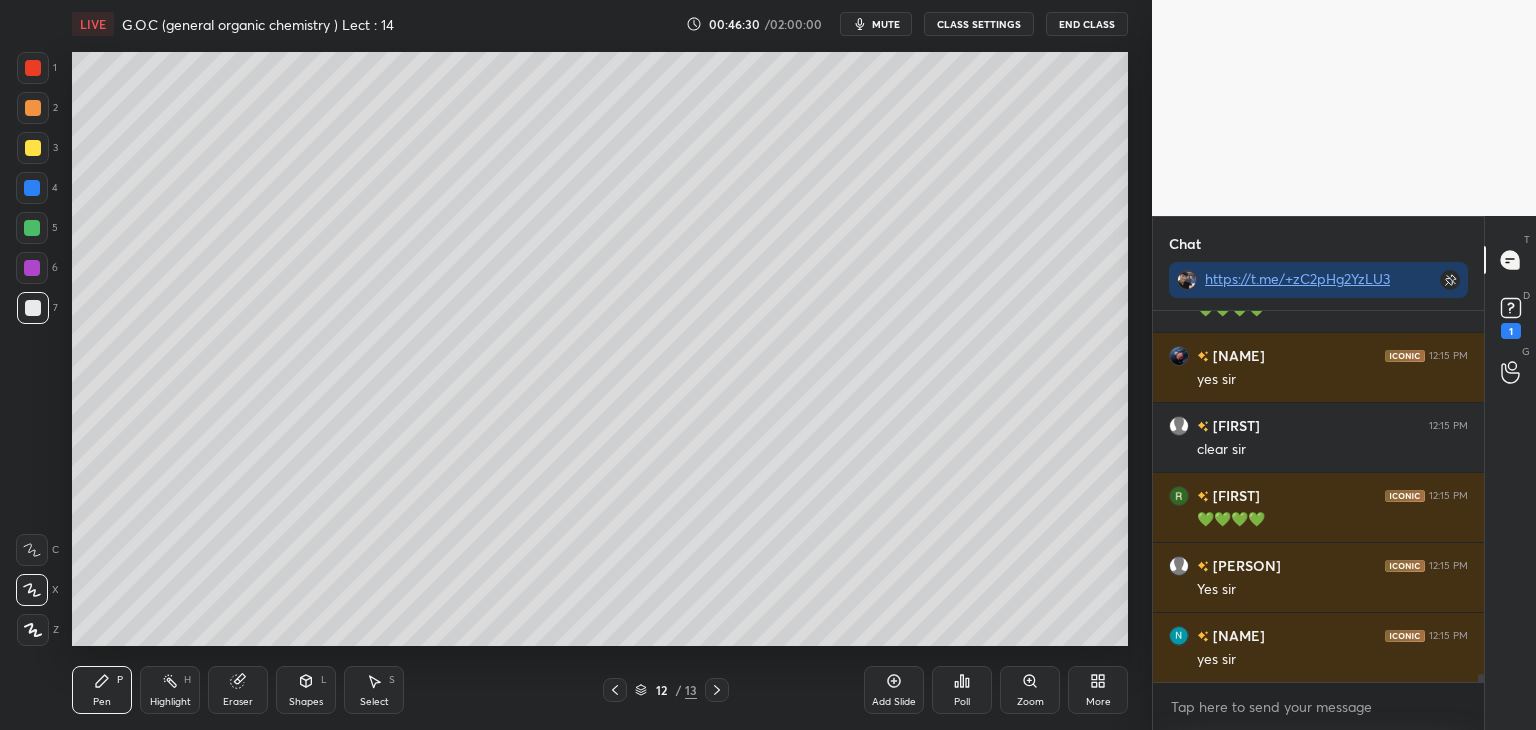 click at bounding box center [32, 188] 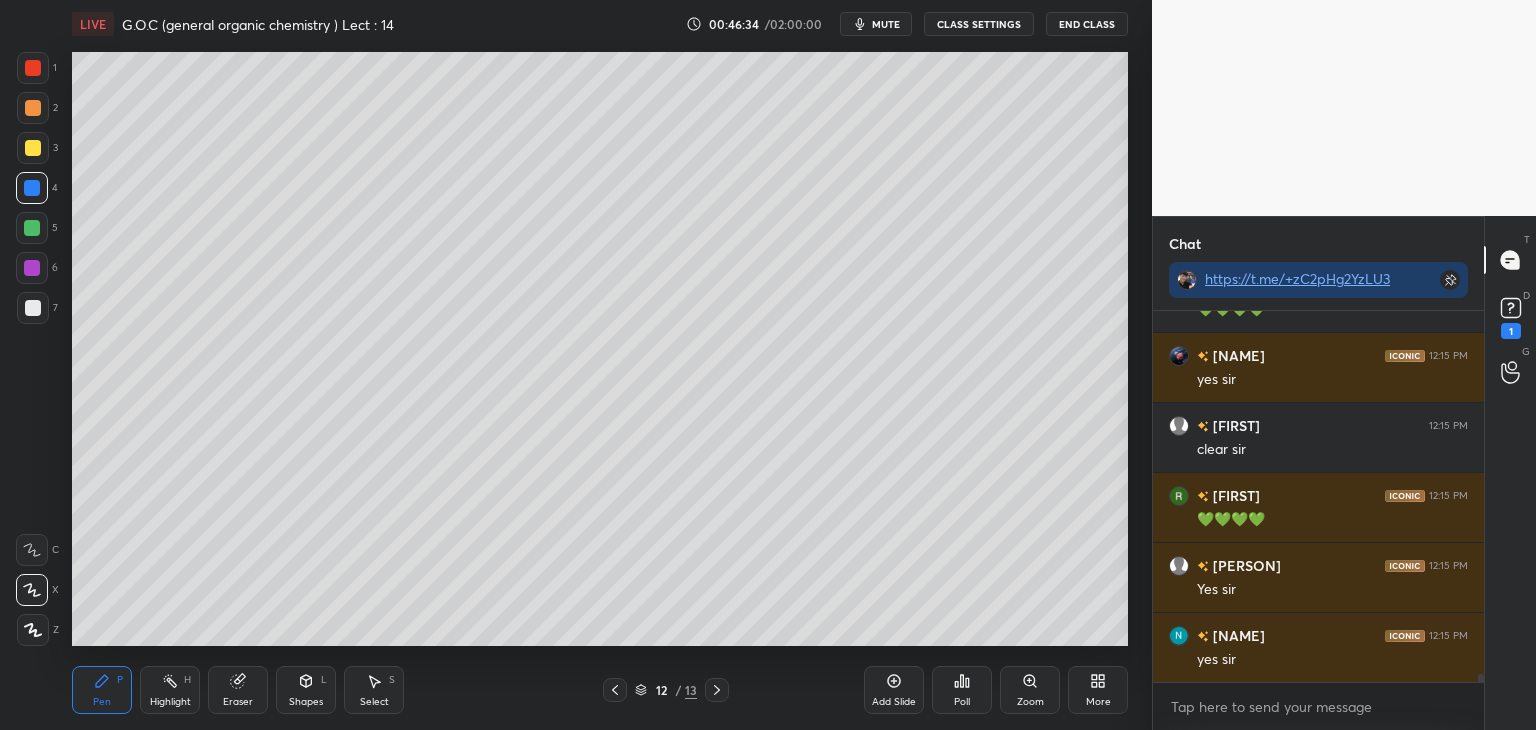 click at bounding box center (33, 108) 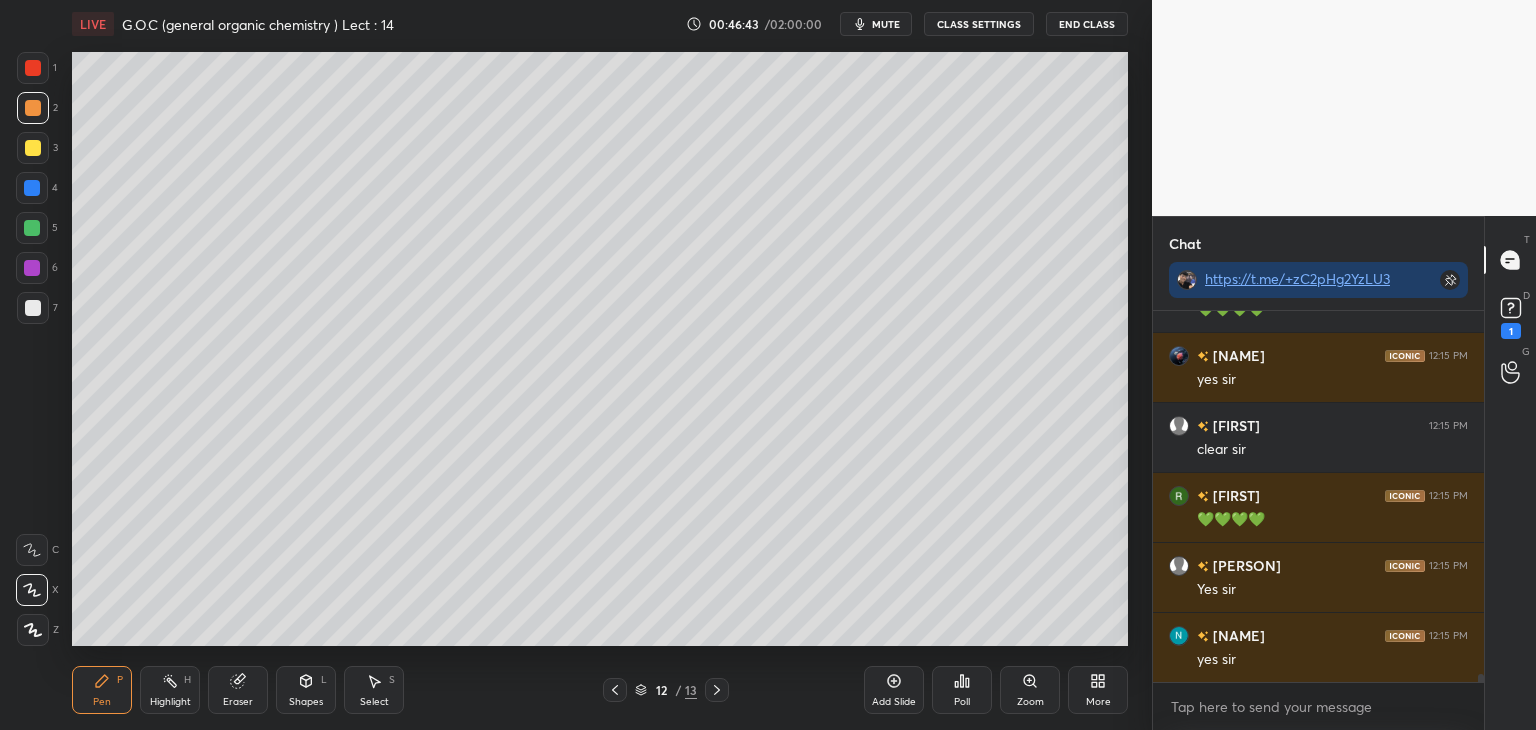 click at bounding box center [33, 308] 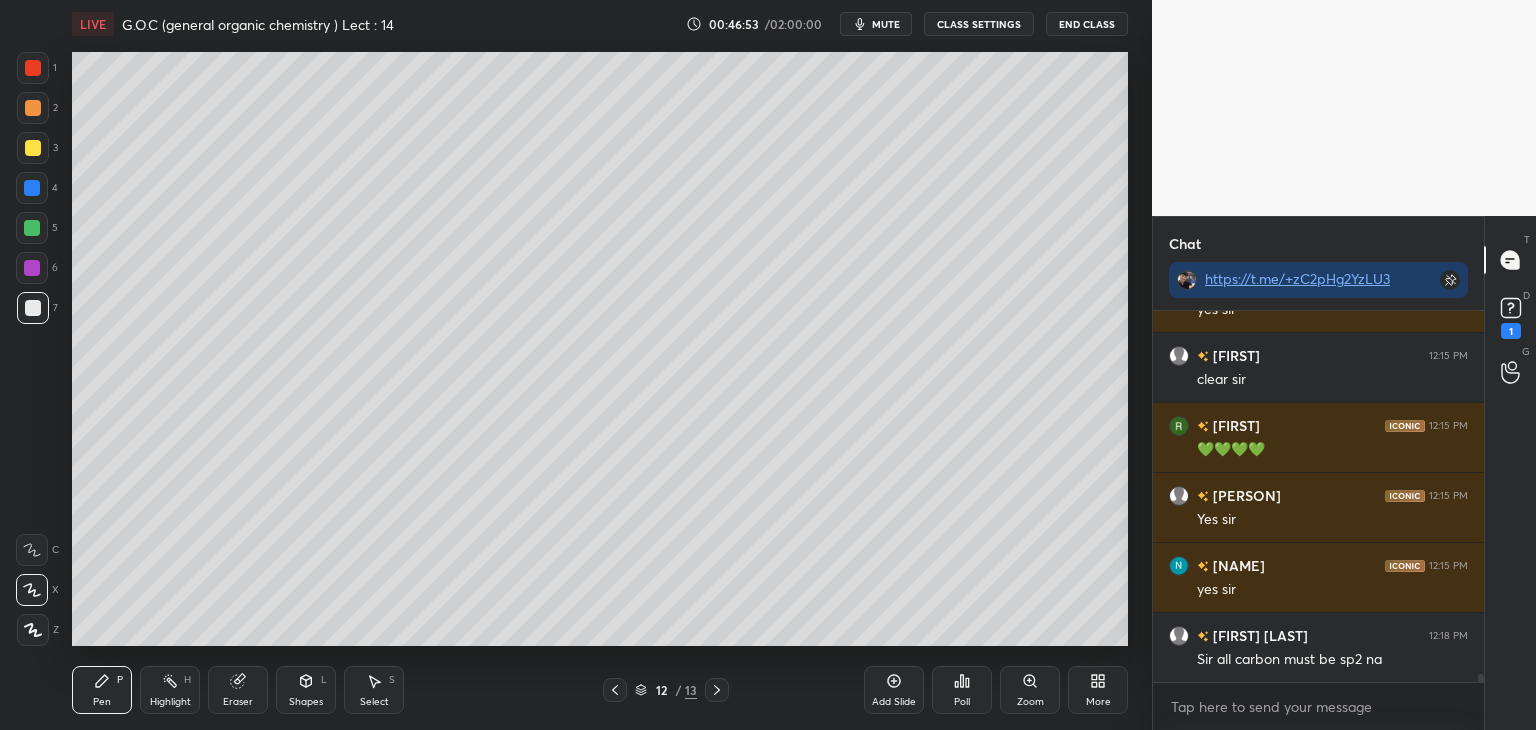 scroll, scrollTop: 16354, scrollLeft: 0, axis: vertical 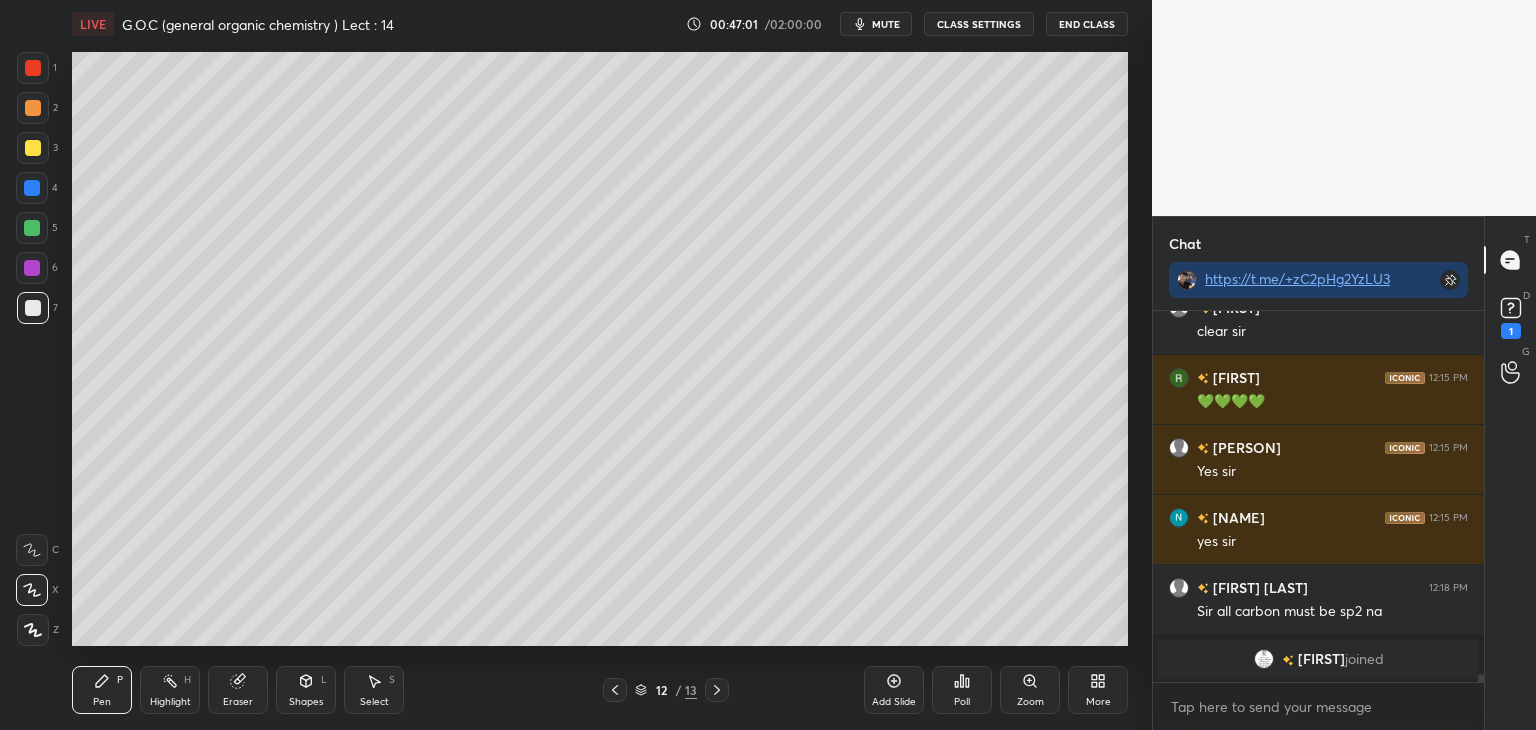click at bounding box center (32, 188) 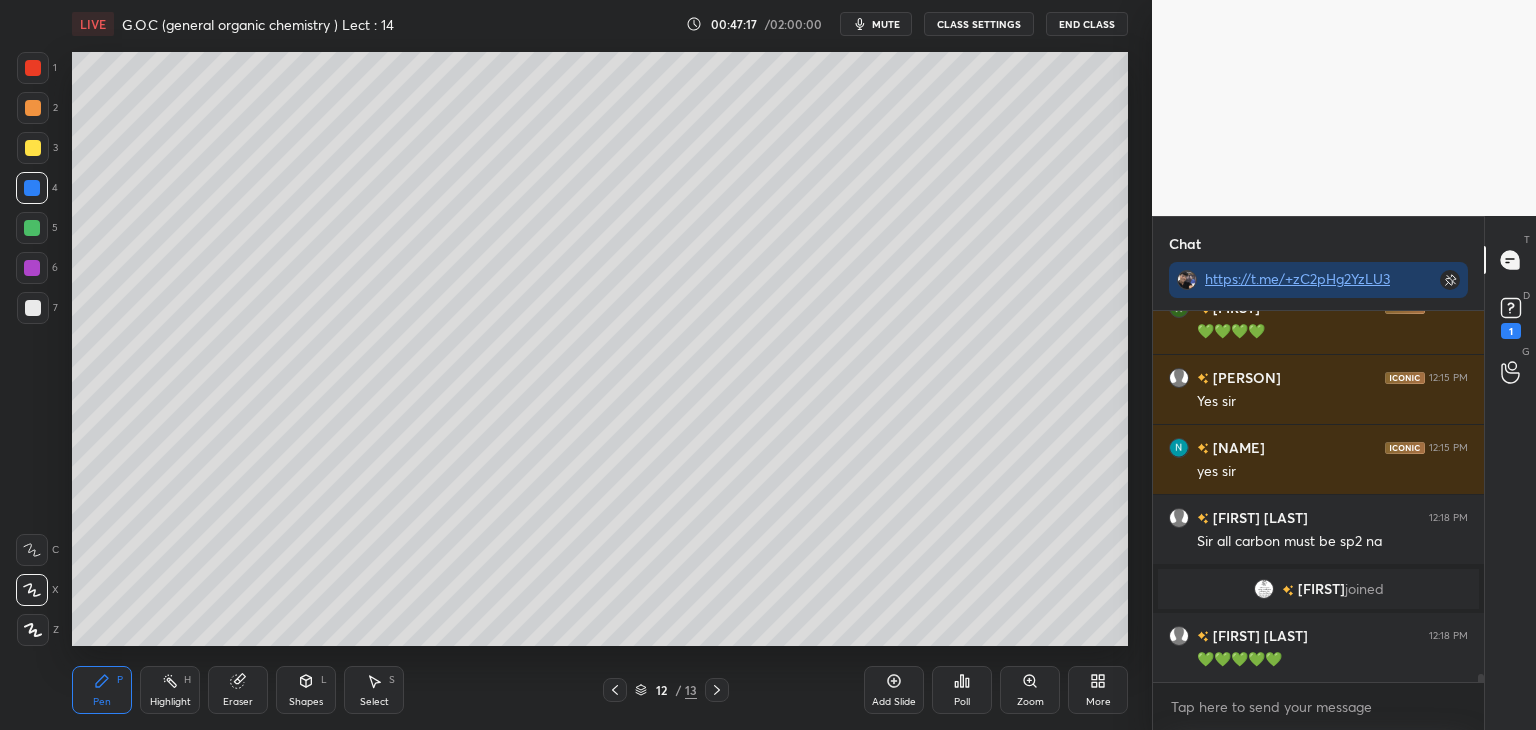 scroll, scrollTop: 16186, scrollLeft: 0, axis: vertical 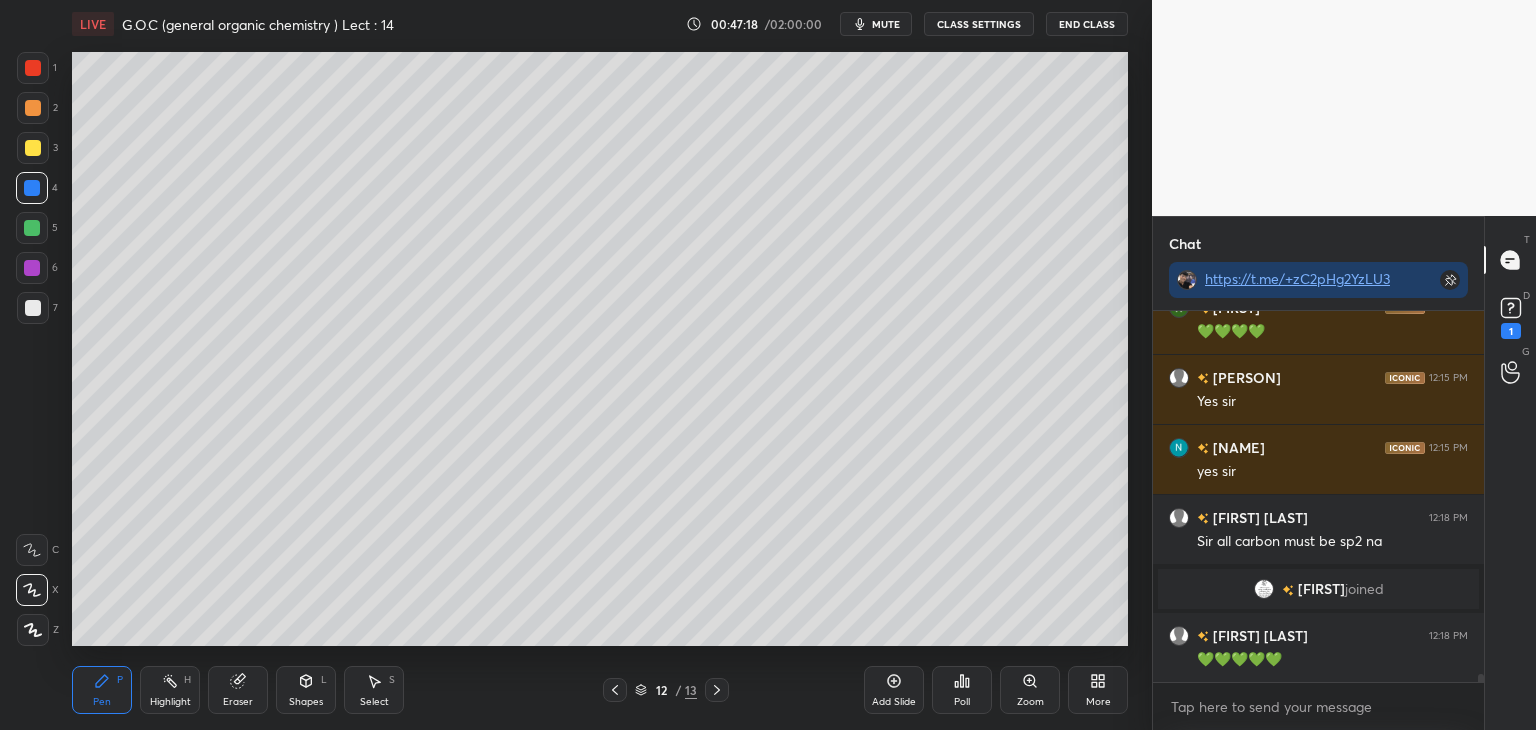 click at bounding box center [33, 108] 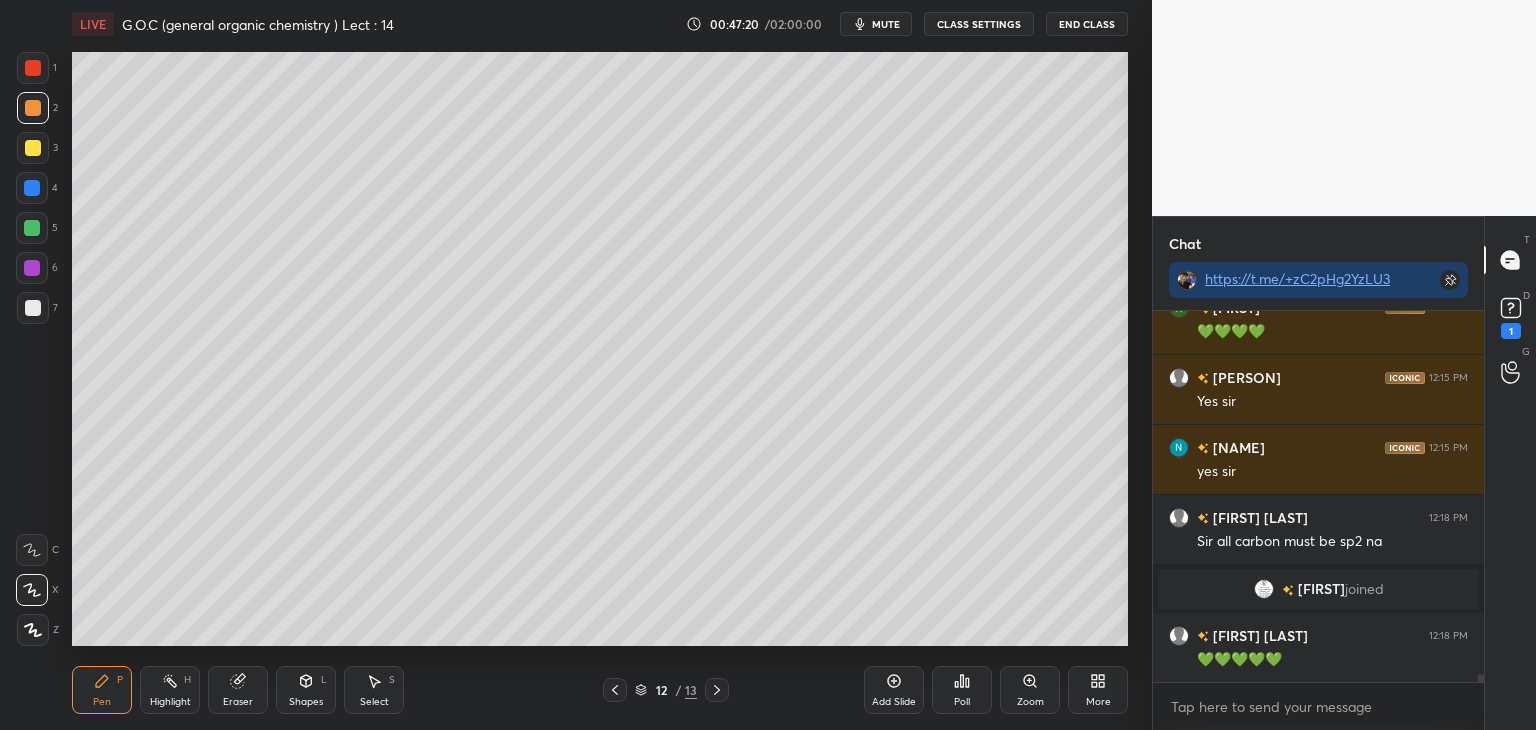 click at bounding box center [33, 148] 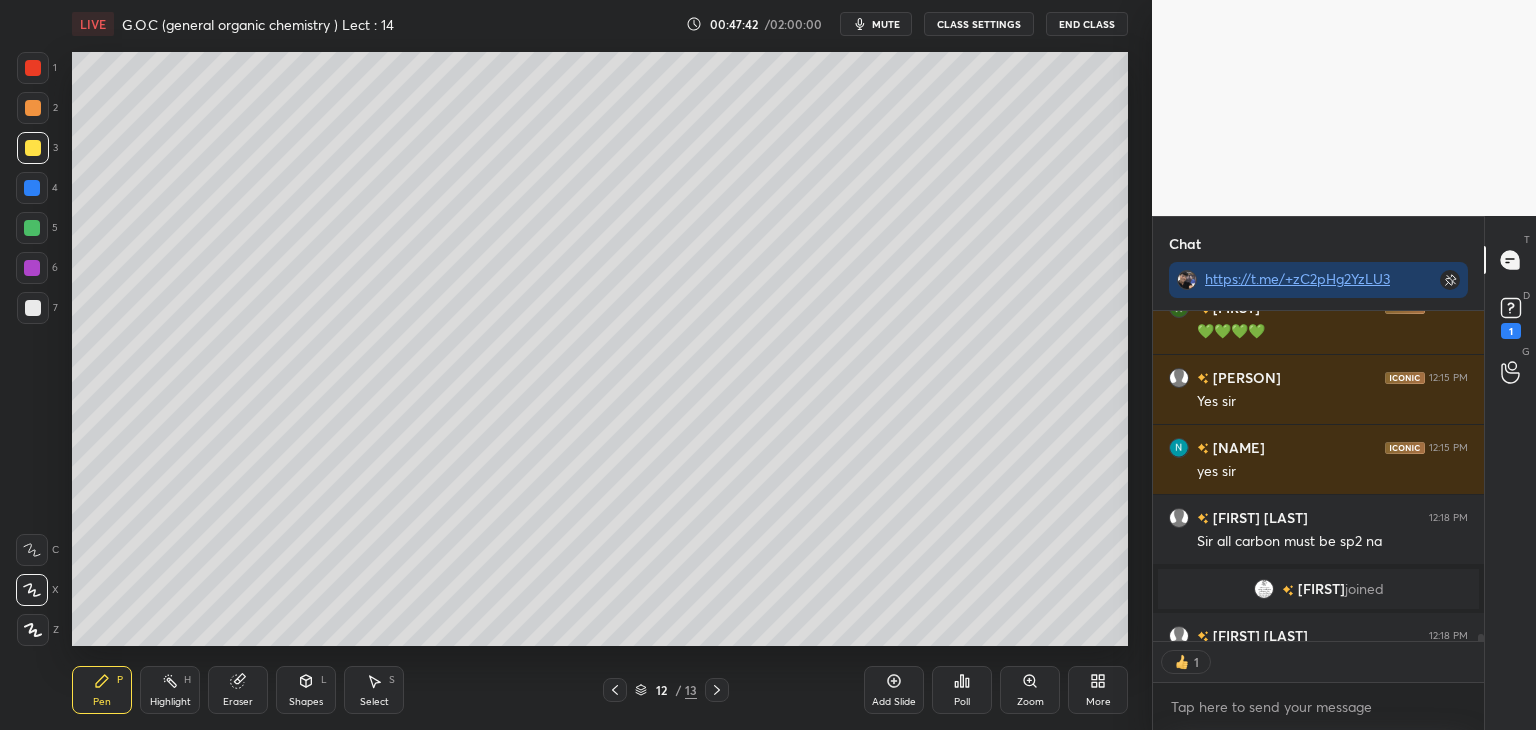 scroll, scrollTop: 325, scrollLeft: 325, axis: both 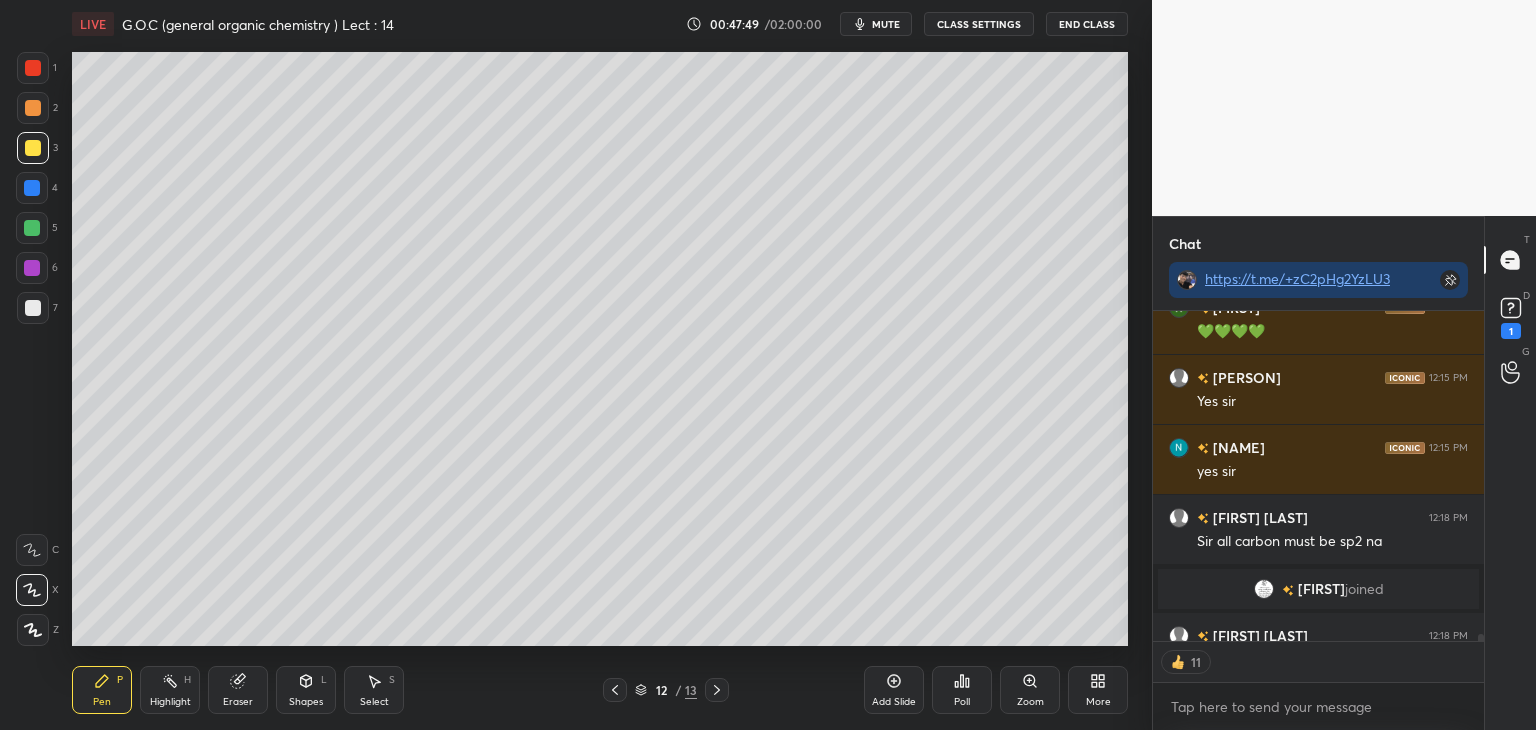 click 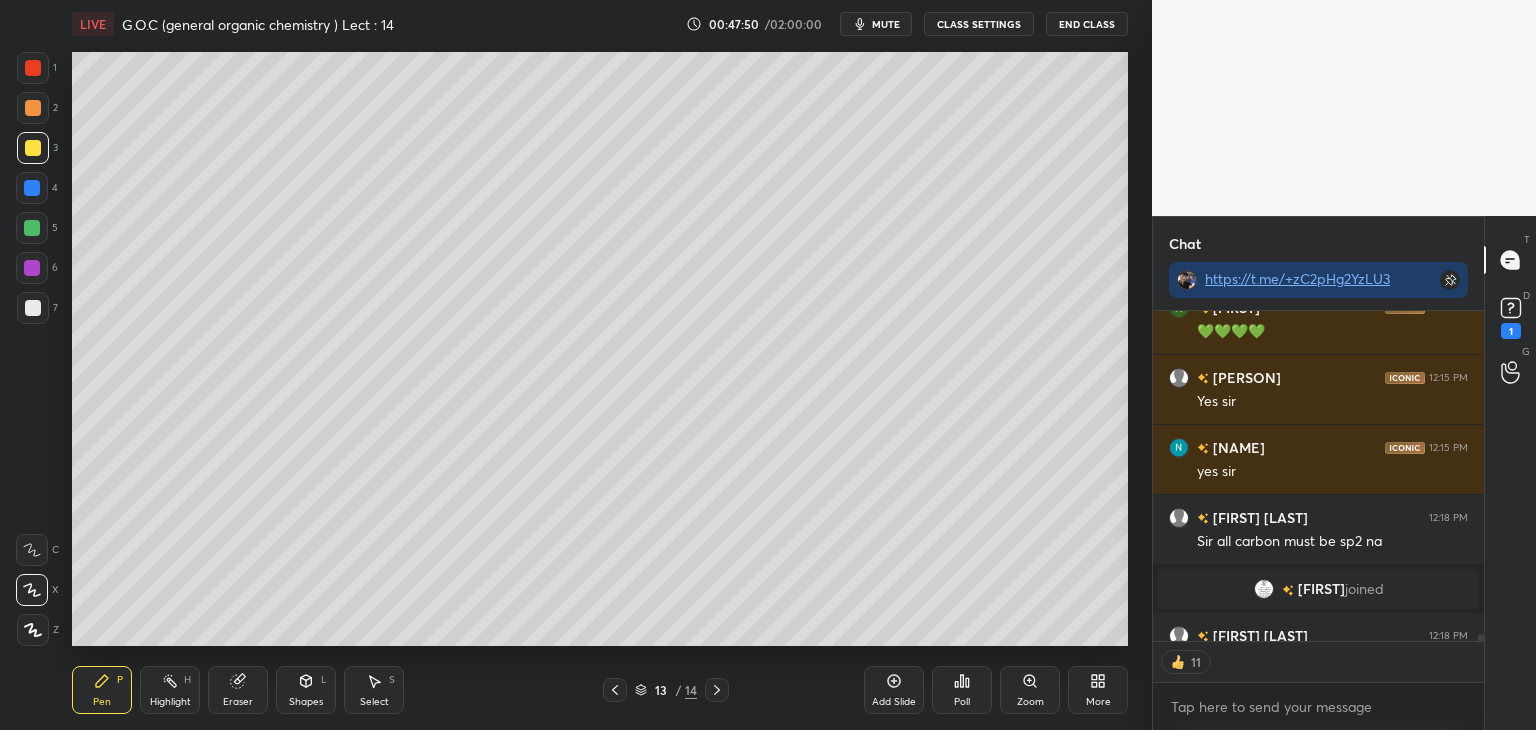 click at bounding box center (33, 308) 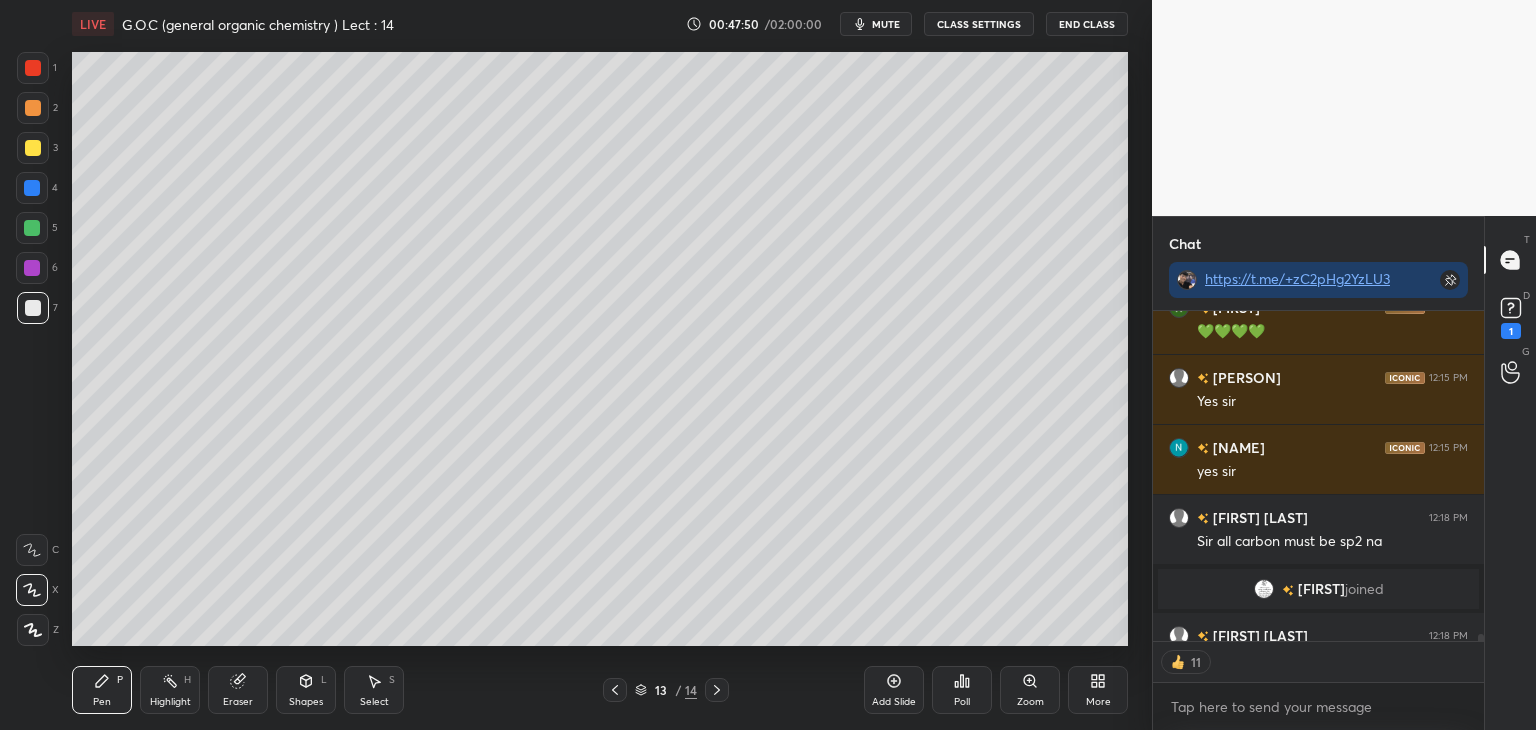 scroll, scrollTop: 16296, scrollLeft: 0, axis: vertical 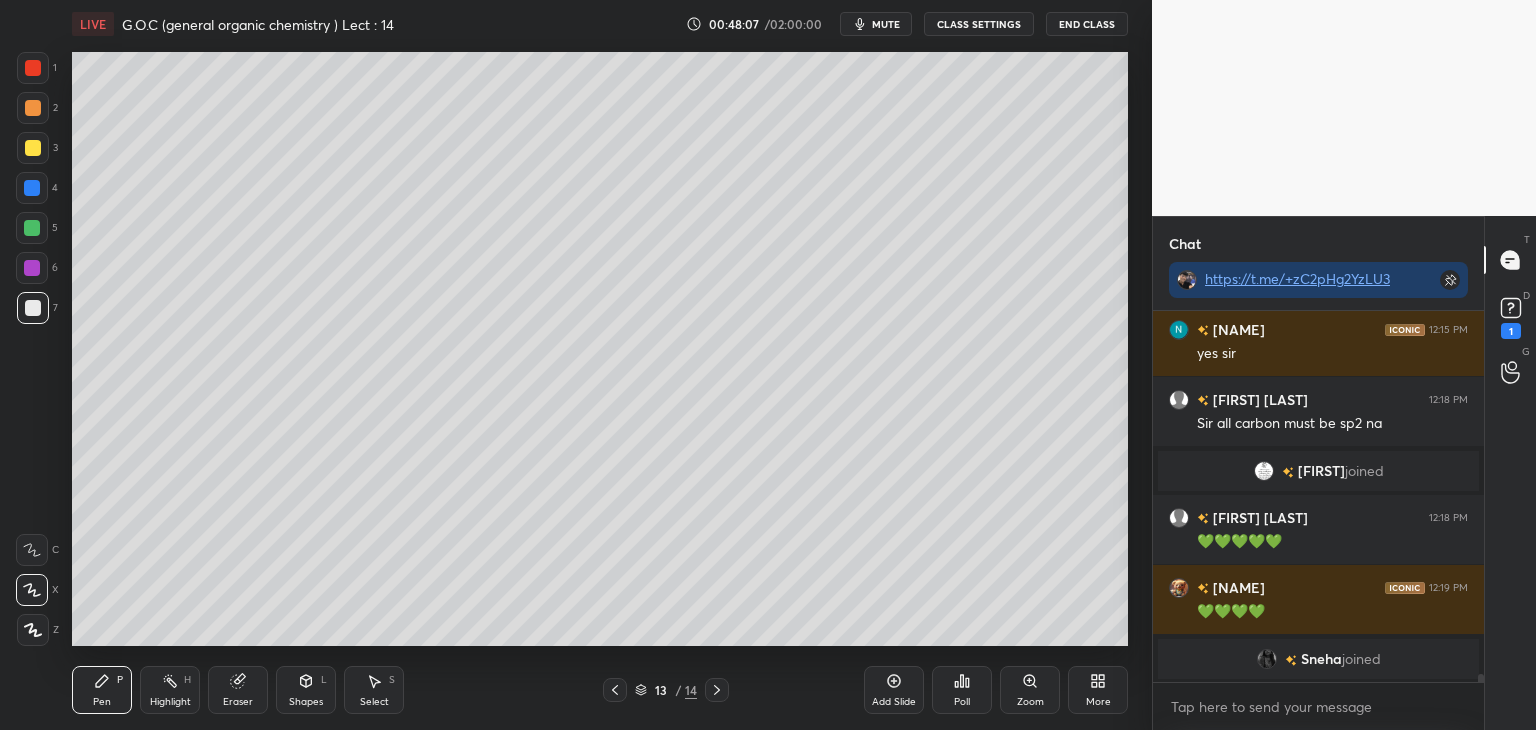 click at bounding box center (33, 148) 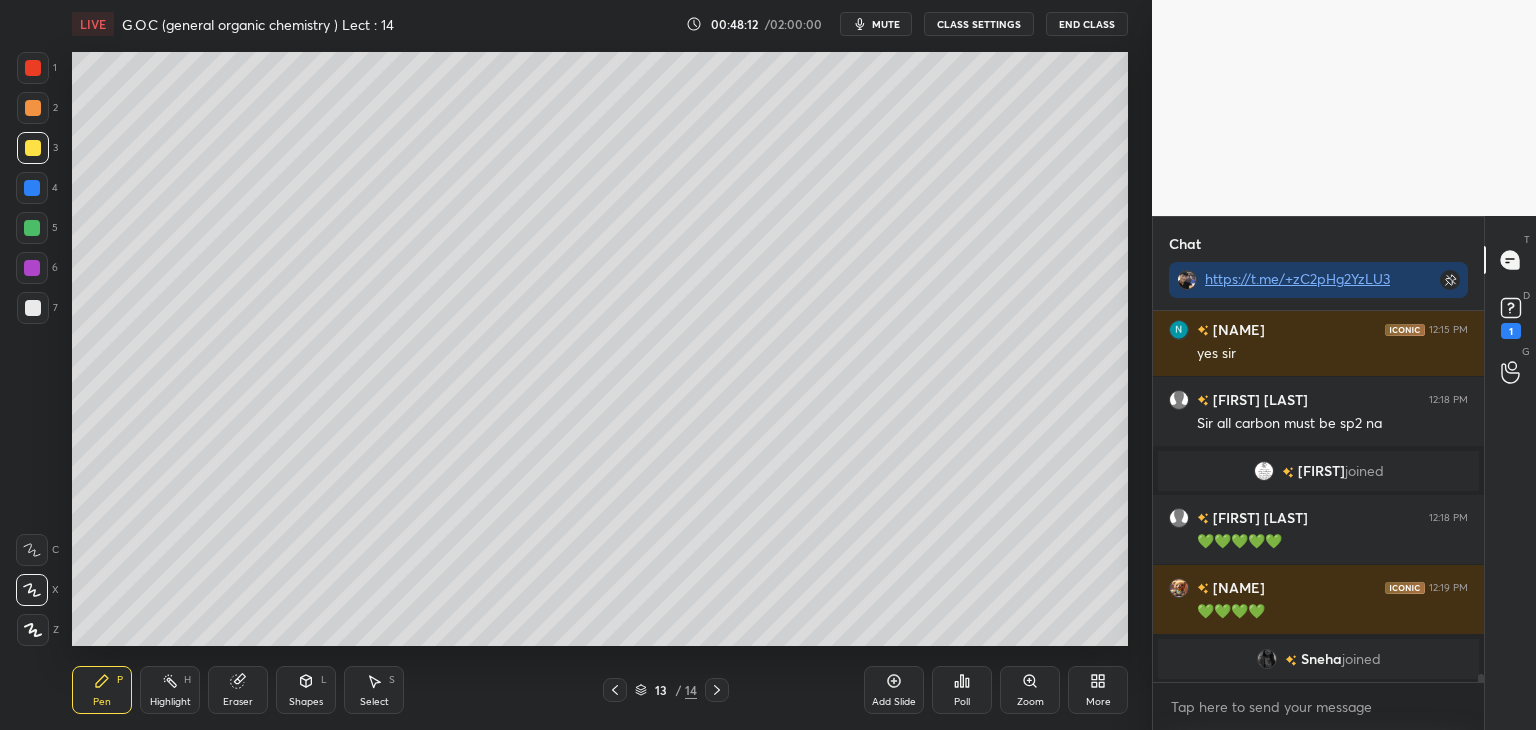 click at bounding box center (33, 308) 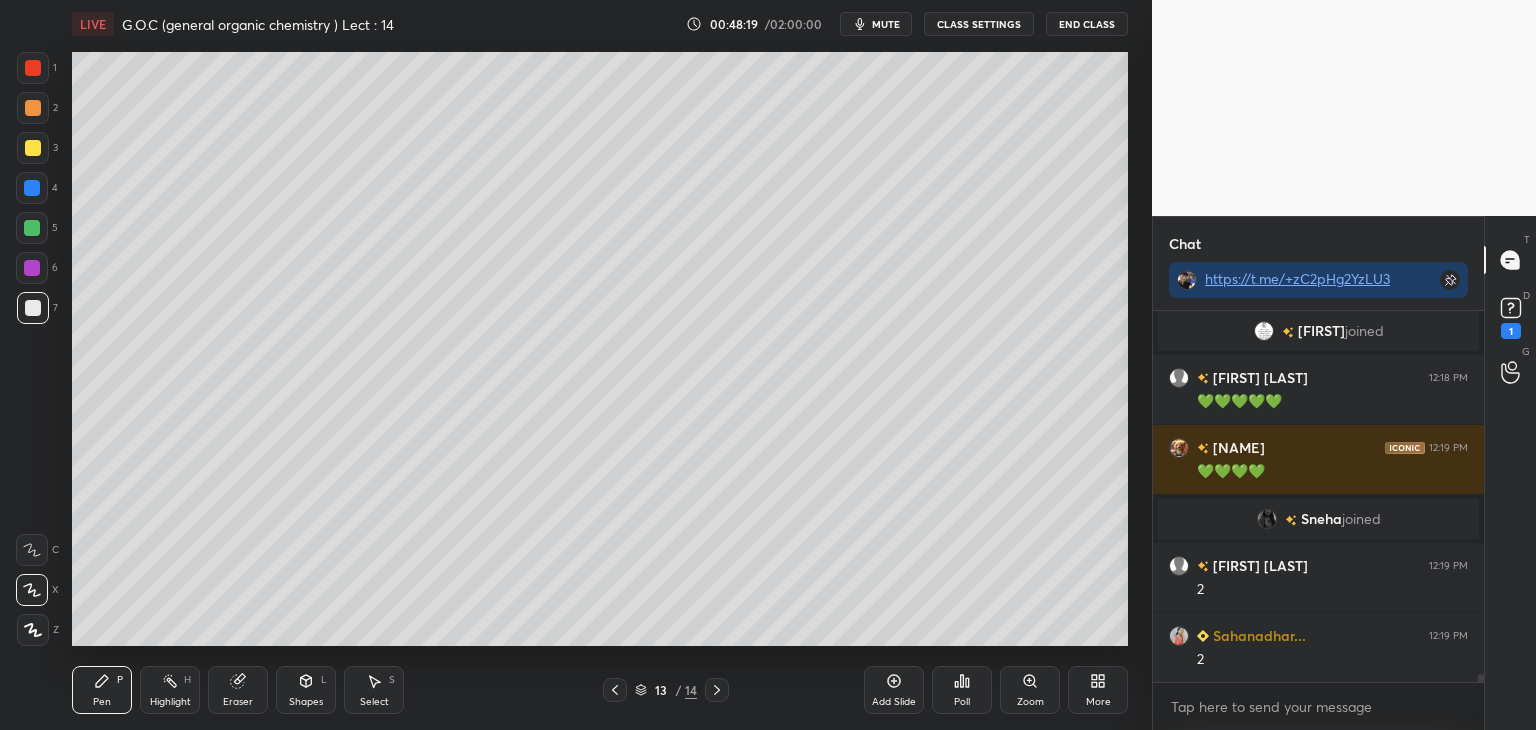 scroll, scrollTop: 16434, scrollLeft: 0, axis: vertical 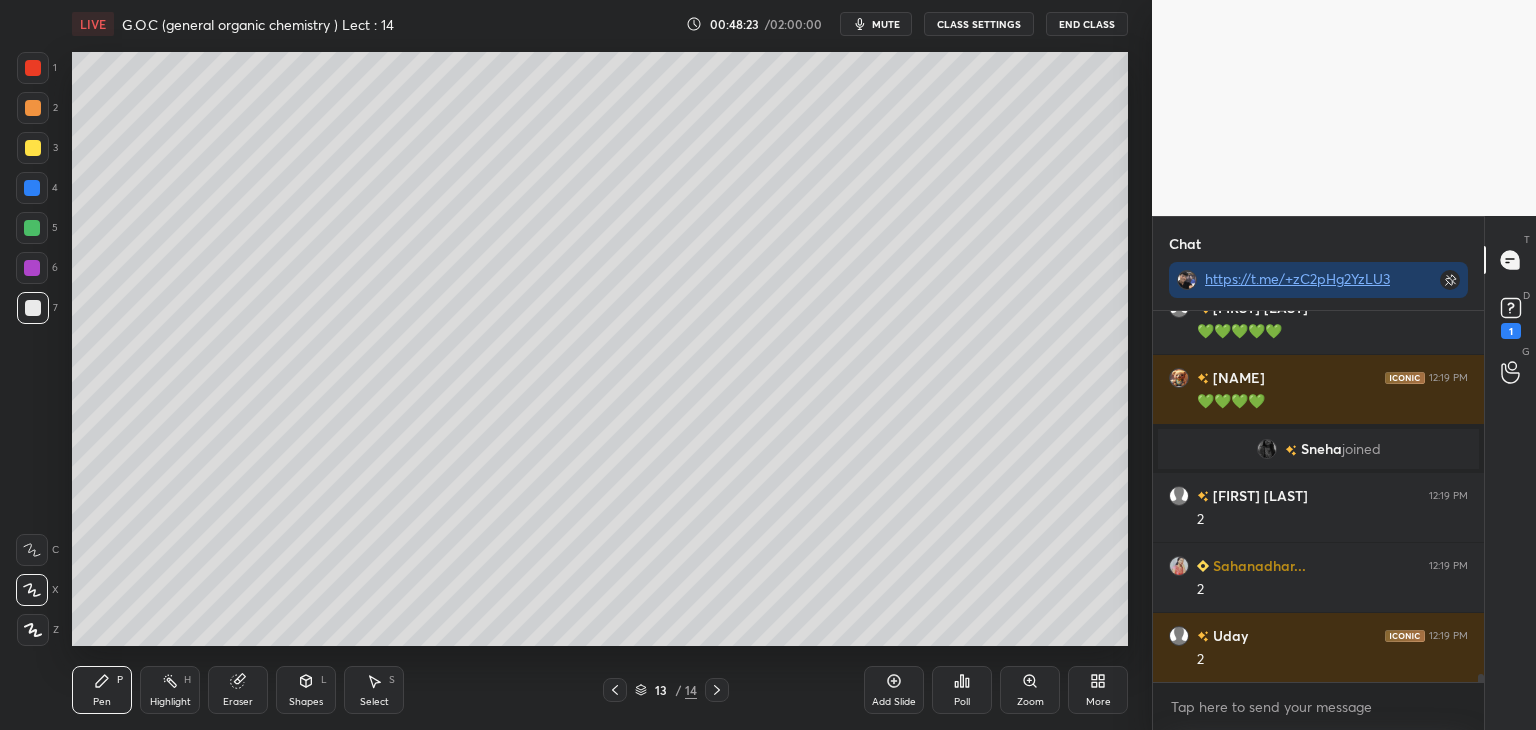 click at bounding box center (33, 148) 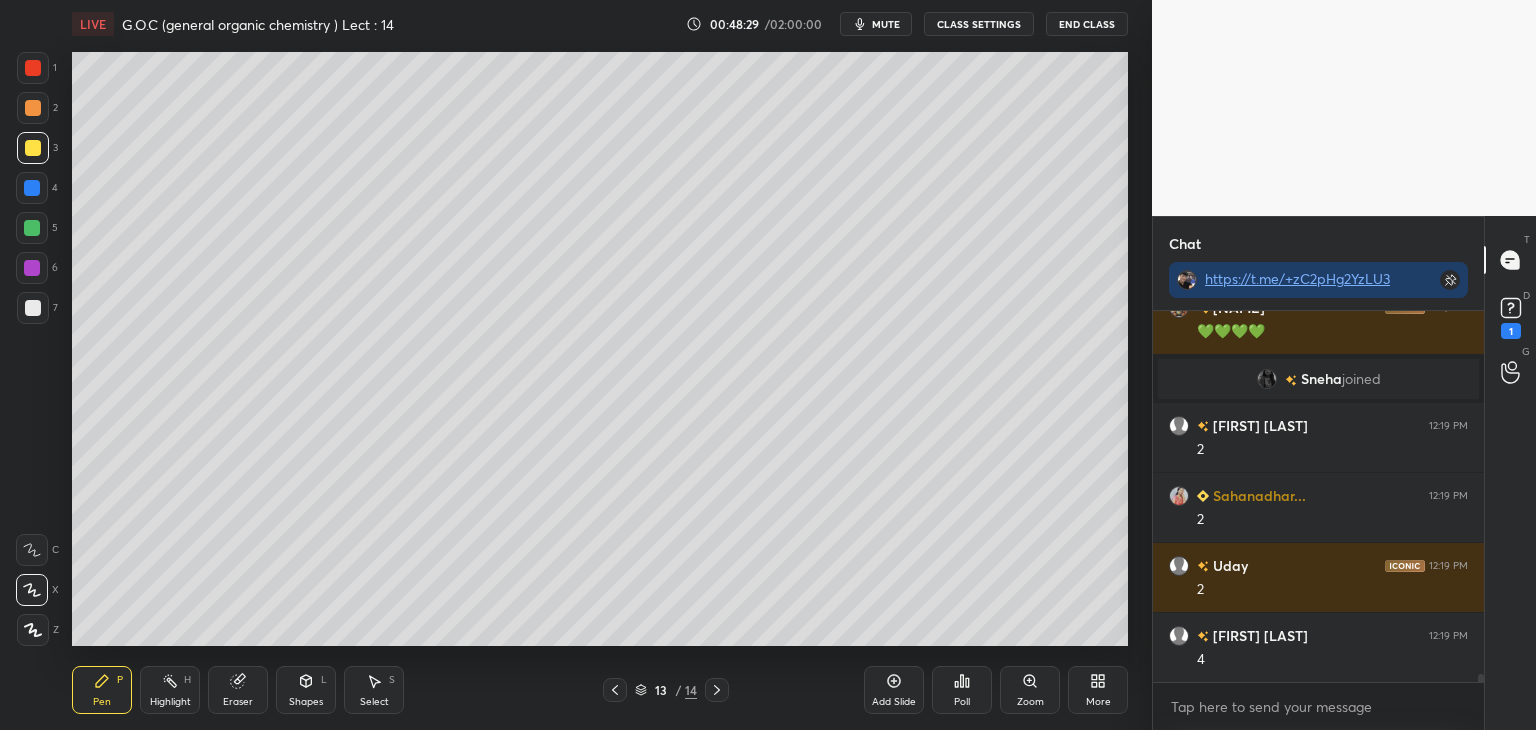 scroll, scrollTop: 16574, scrollLeft: 0, axis: vertical 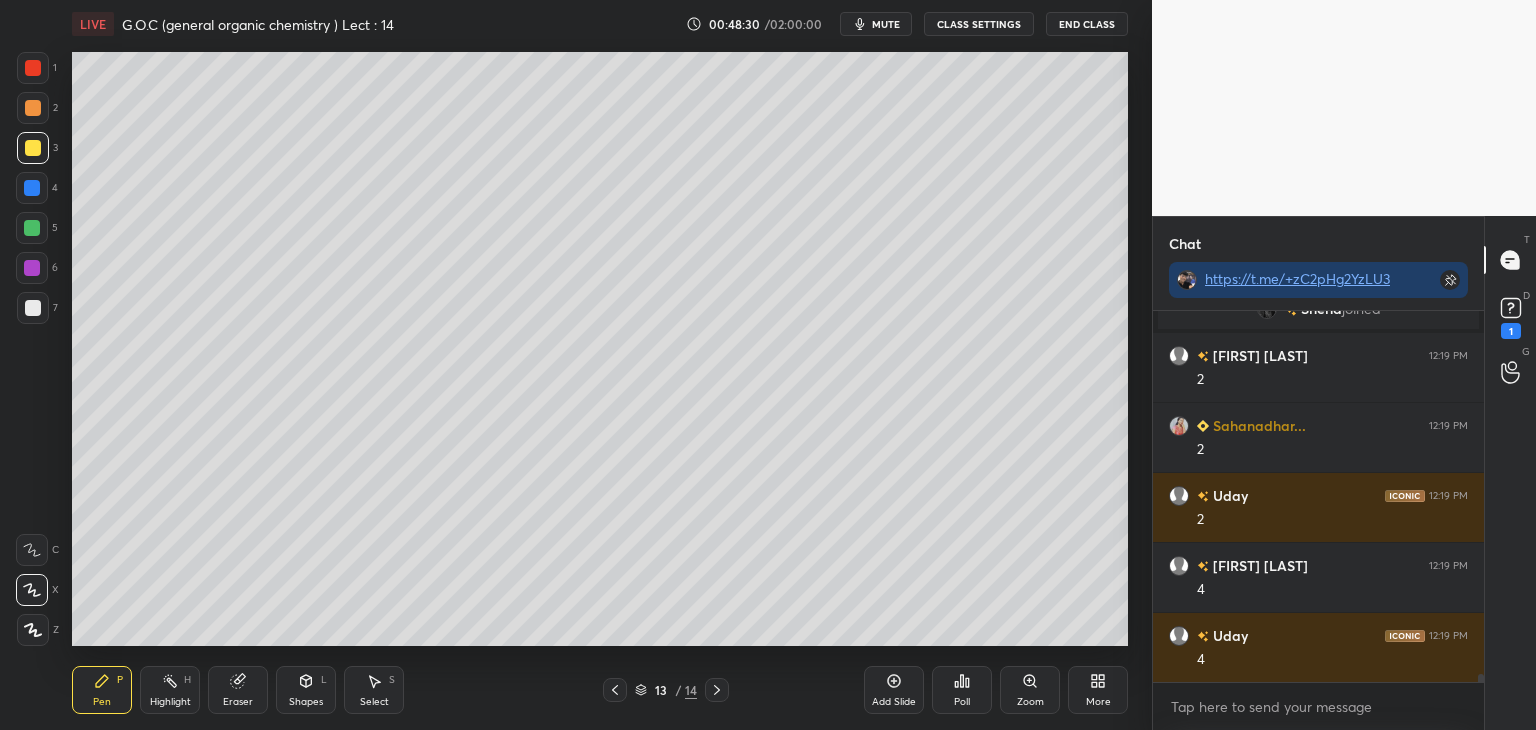 click at bounding box center (32, 228) 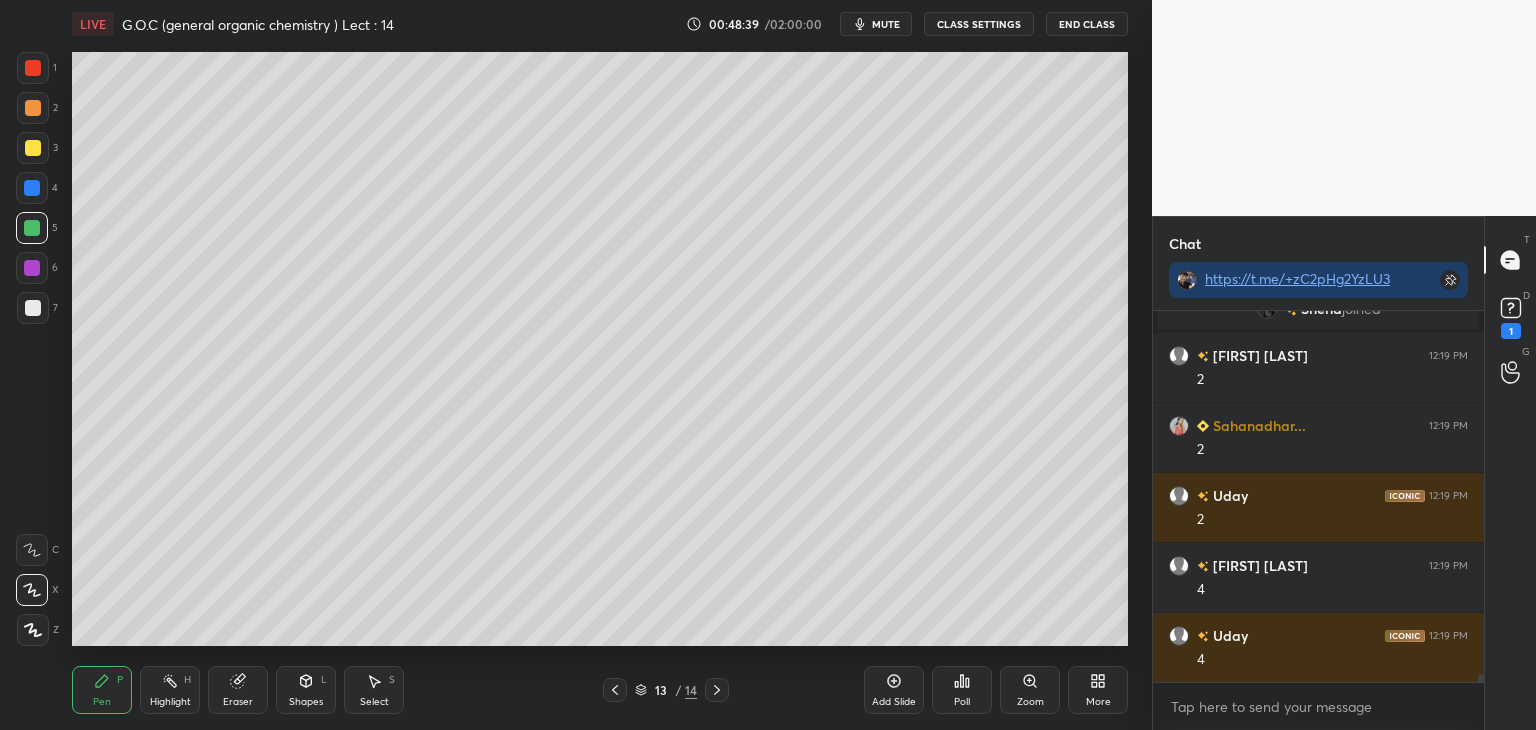 scroll, scrollTop: 16644, scrollLeft: 0, axis: vertical 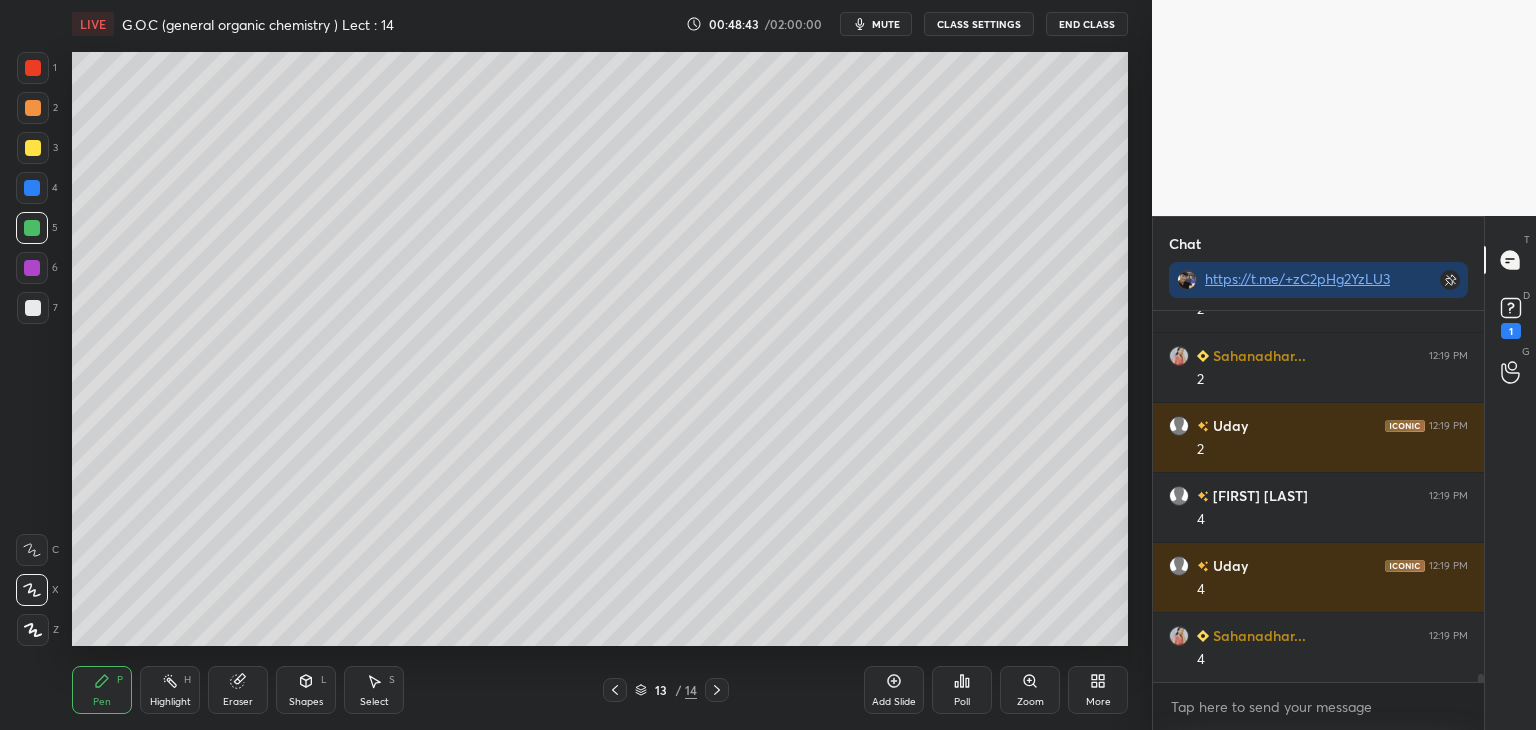 click at bounding box center [33, 308] 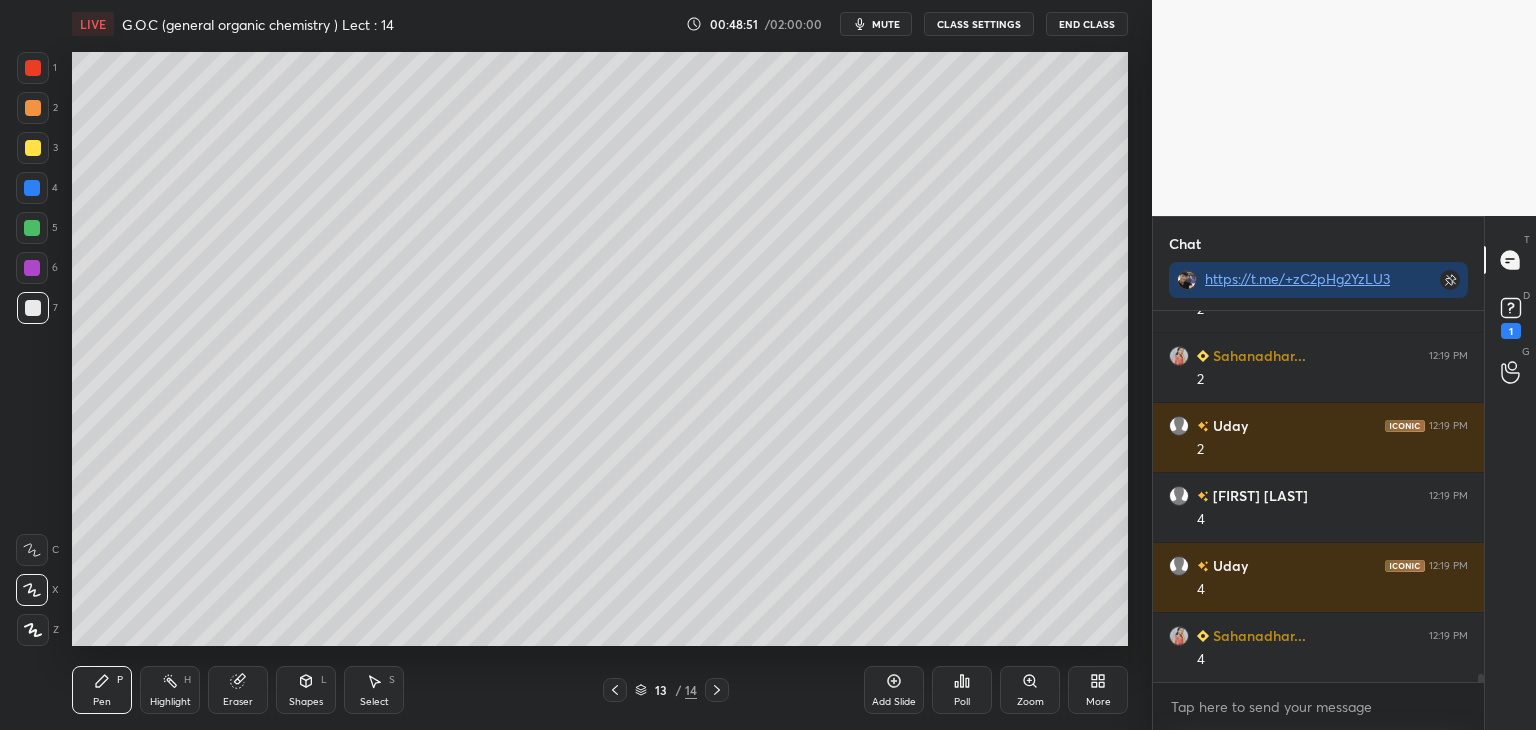 scroll, scrollTop: 16714, scrollLeft: 0, axis: vertical 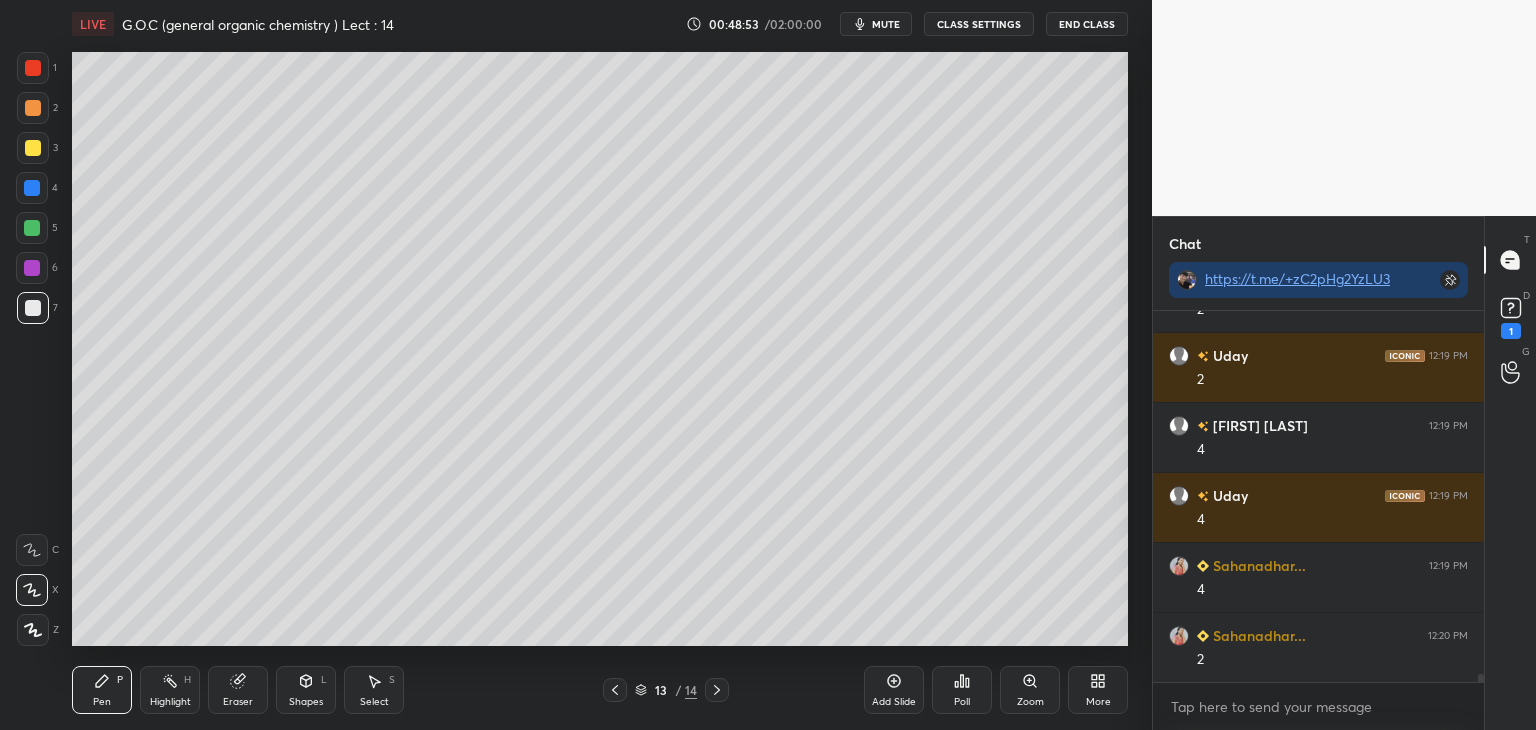 click at bounding box center (33, 108) 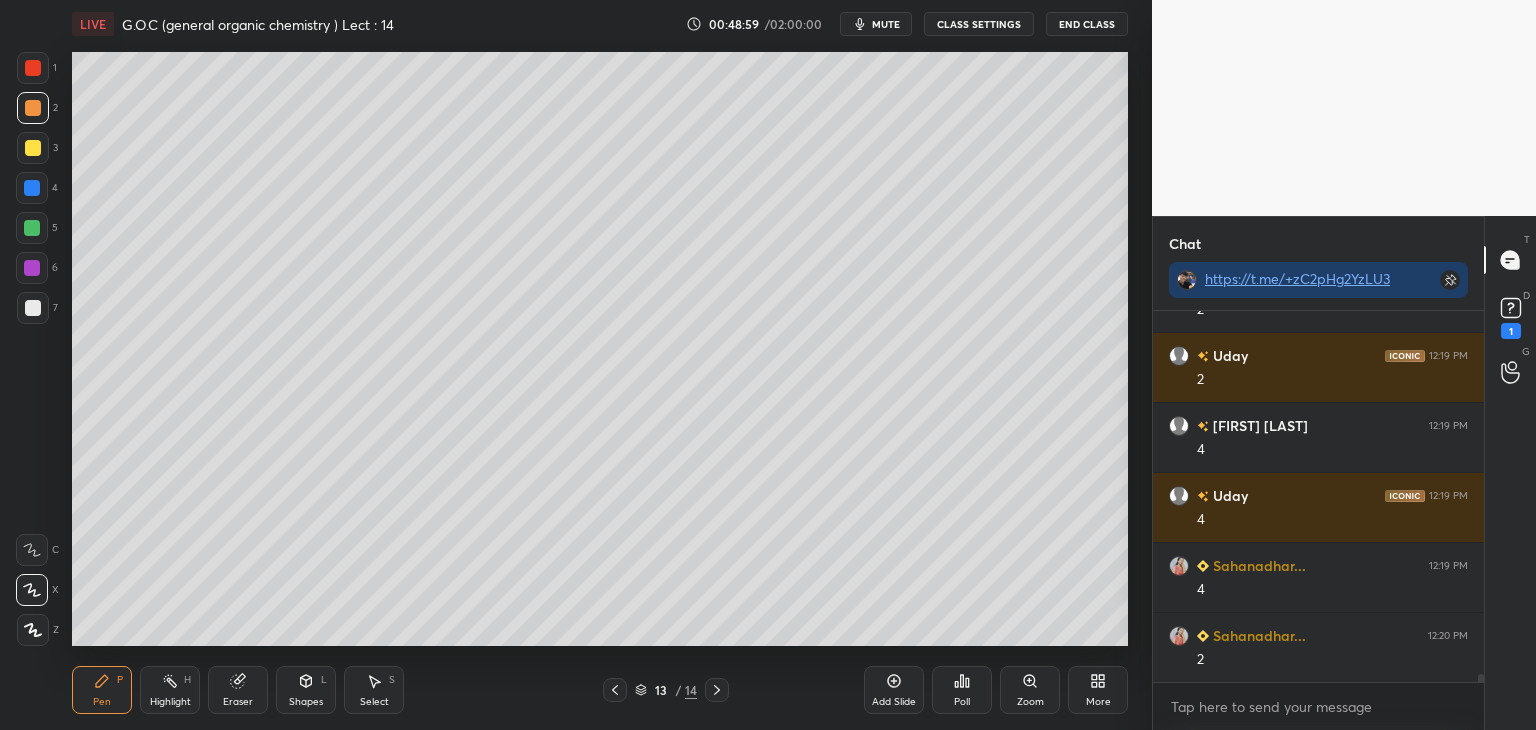 scroll, scrollTop: 16784, scrollLeft: 0, axis: vertical 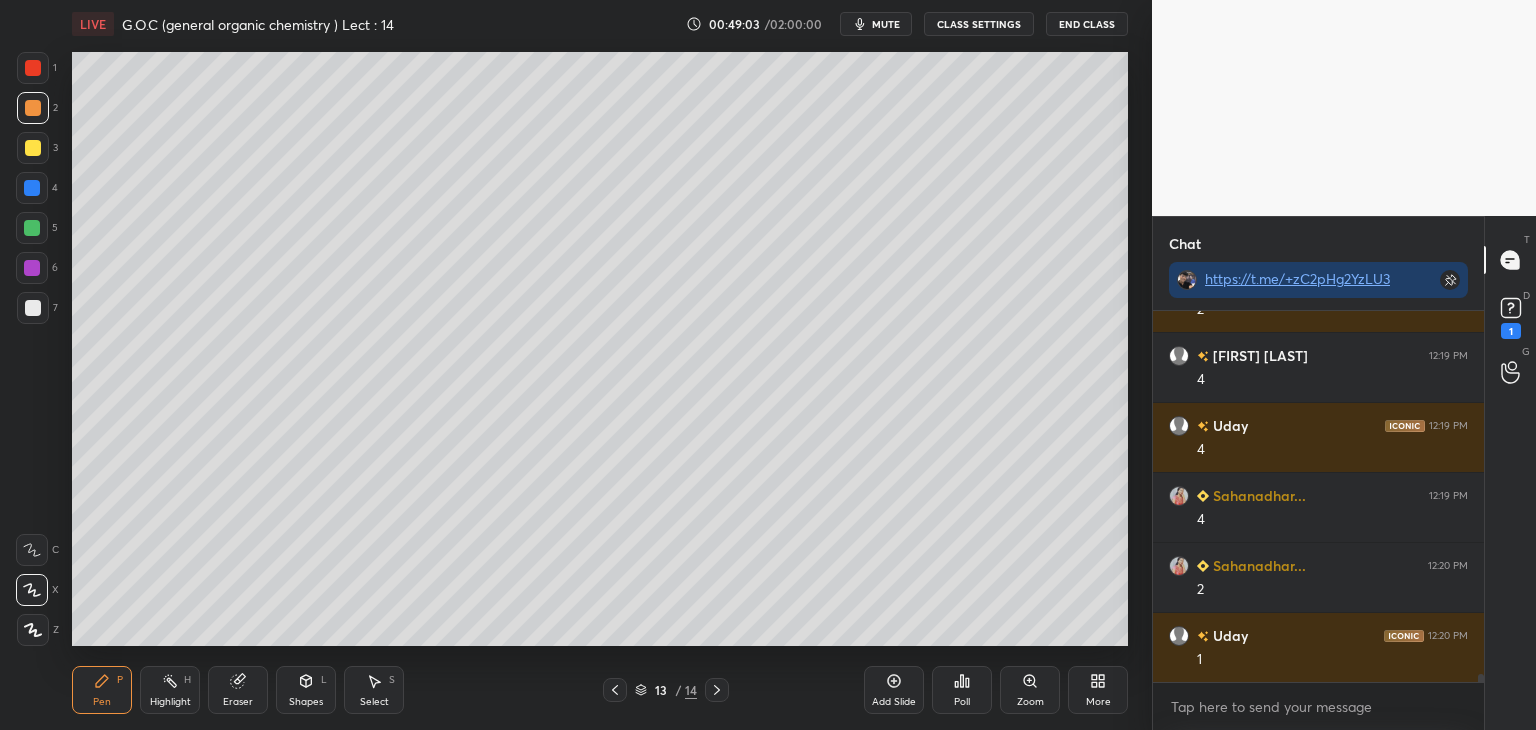 click at bounding box center [32, 188] 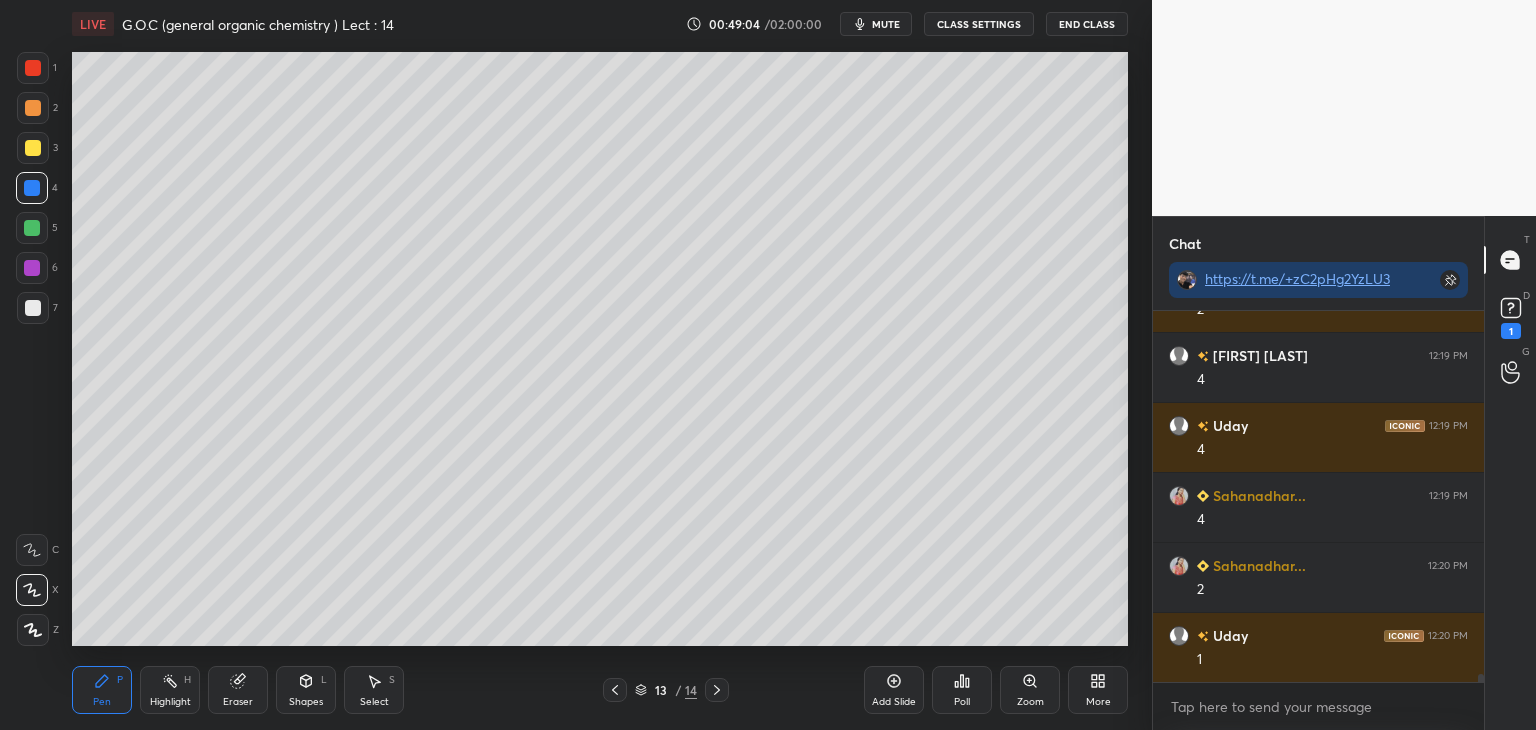 scroll, scrollTop: 16854, scrollLeft: 0, axis: vertical 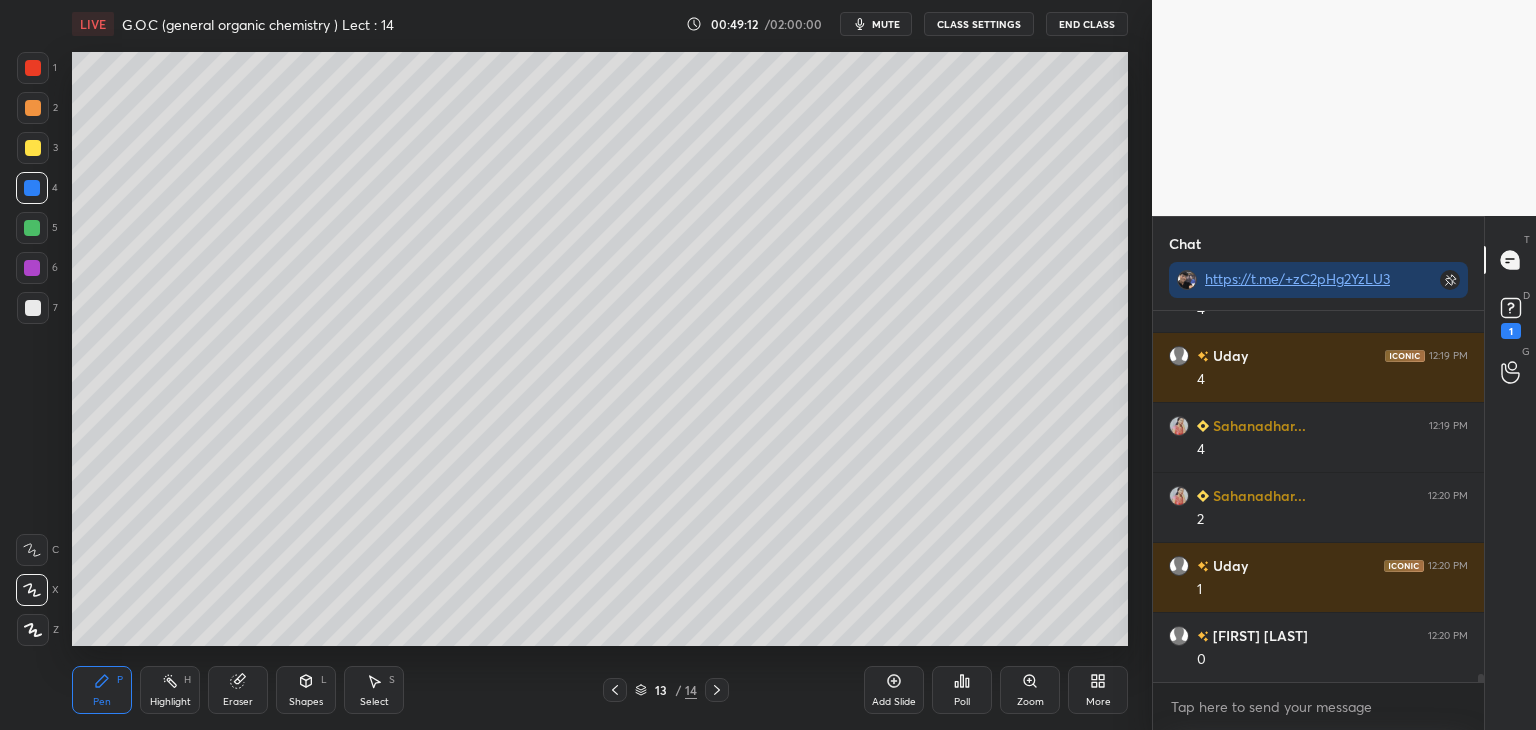 click at bounding box center (33, 308) 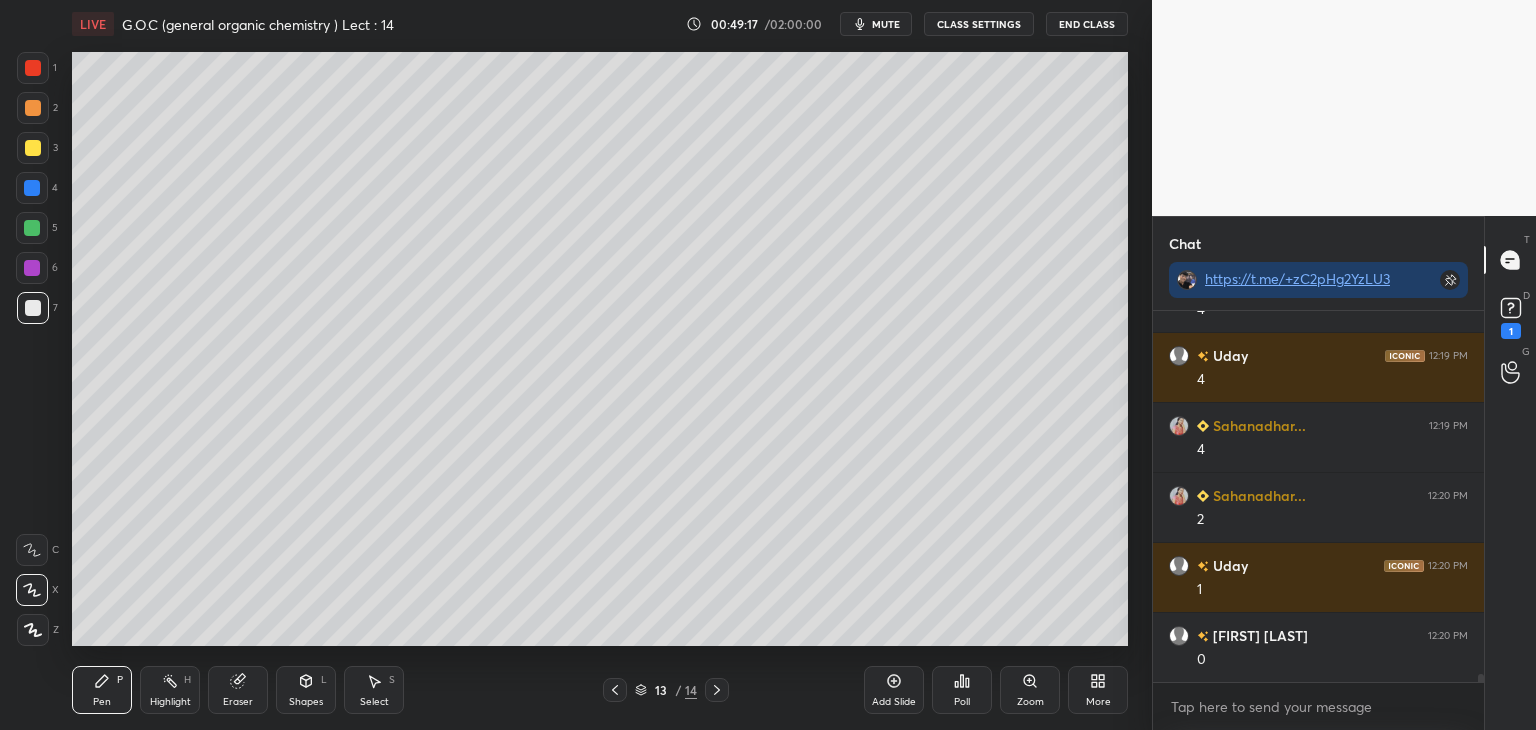 click at bounding box center (33, 148) 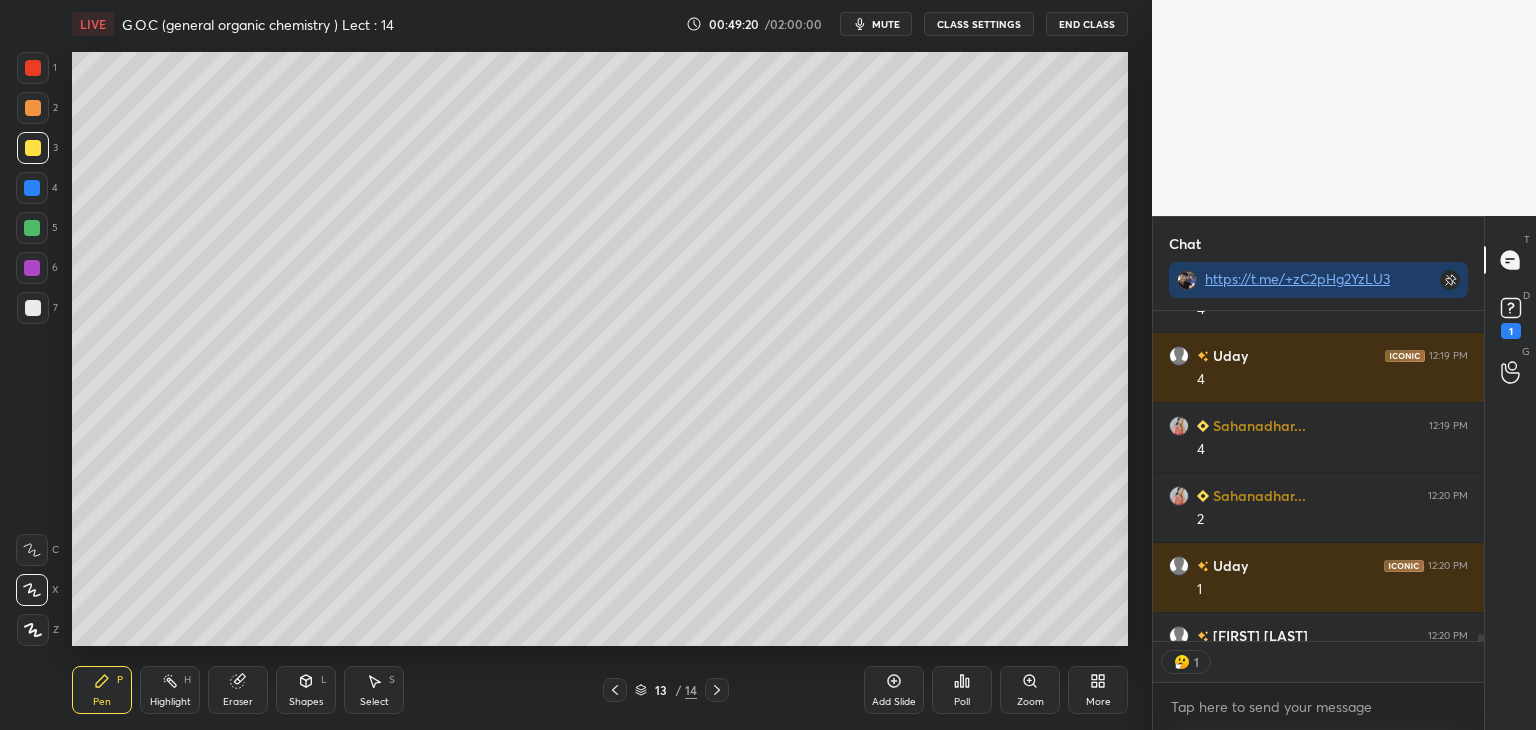 scroll, scrollTop: 7, scrollLeft: 6, axis: both 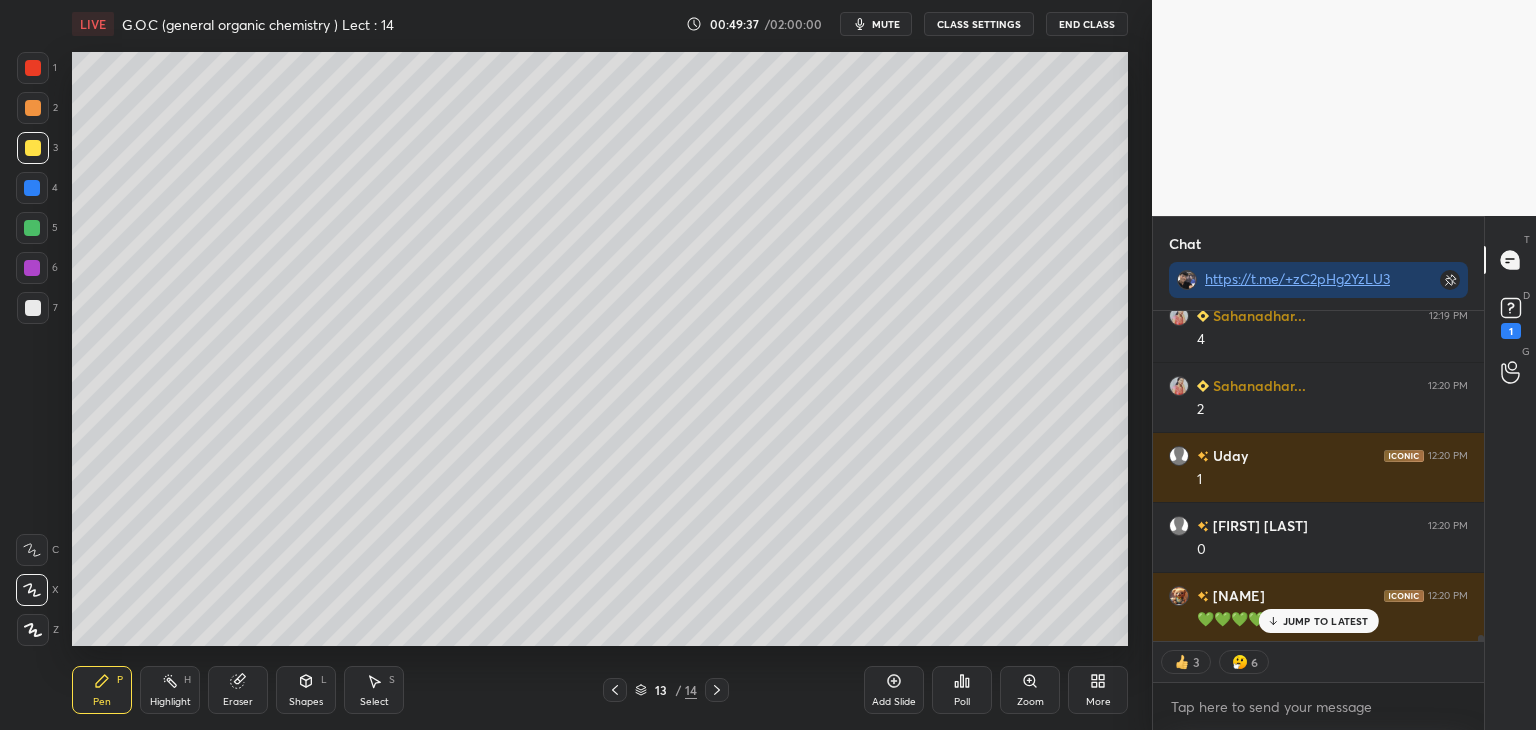 click 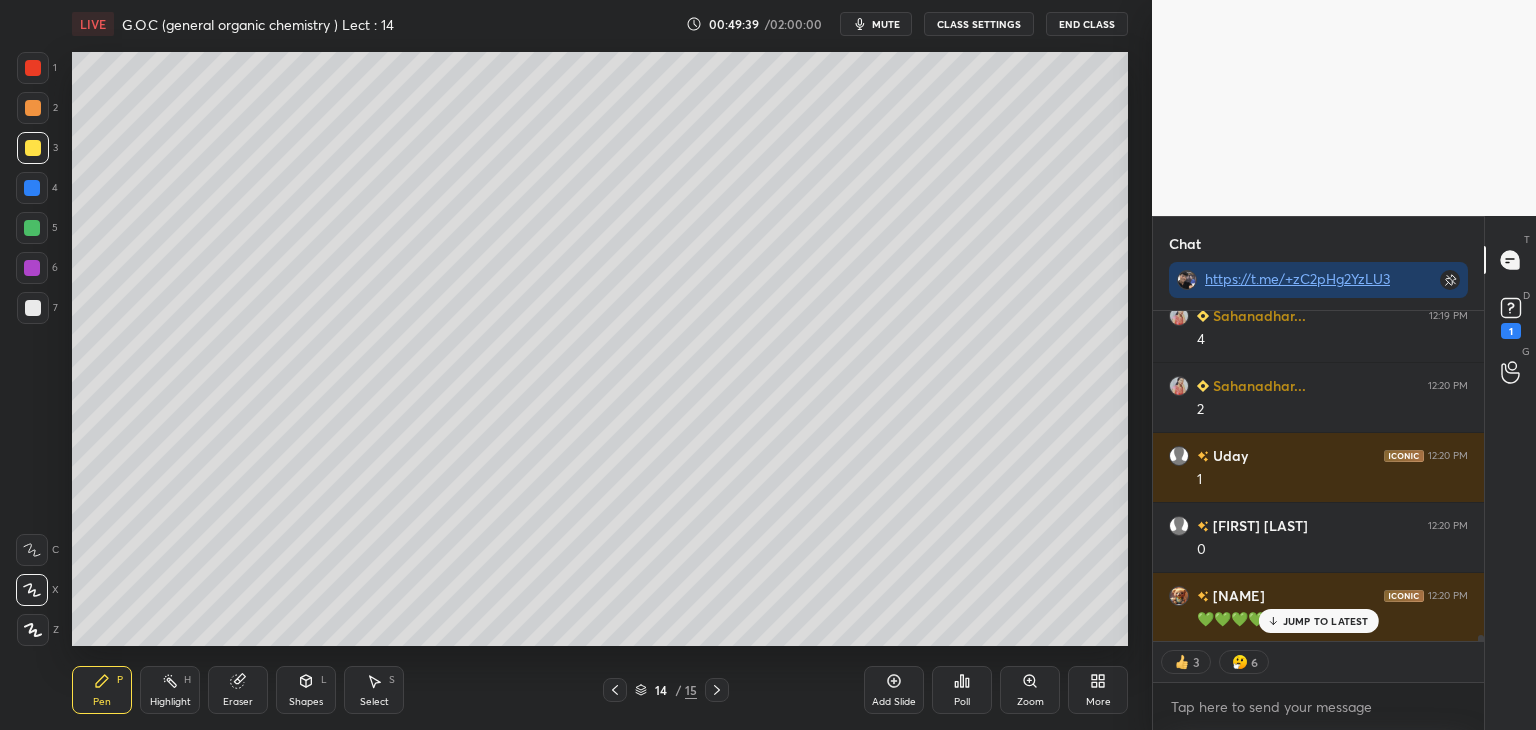 scroll, scrollTop: 17035, scrollLeft: 0, axis: vertical 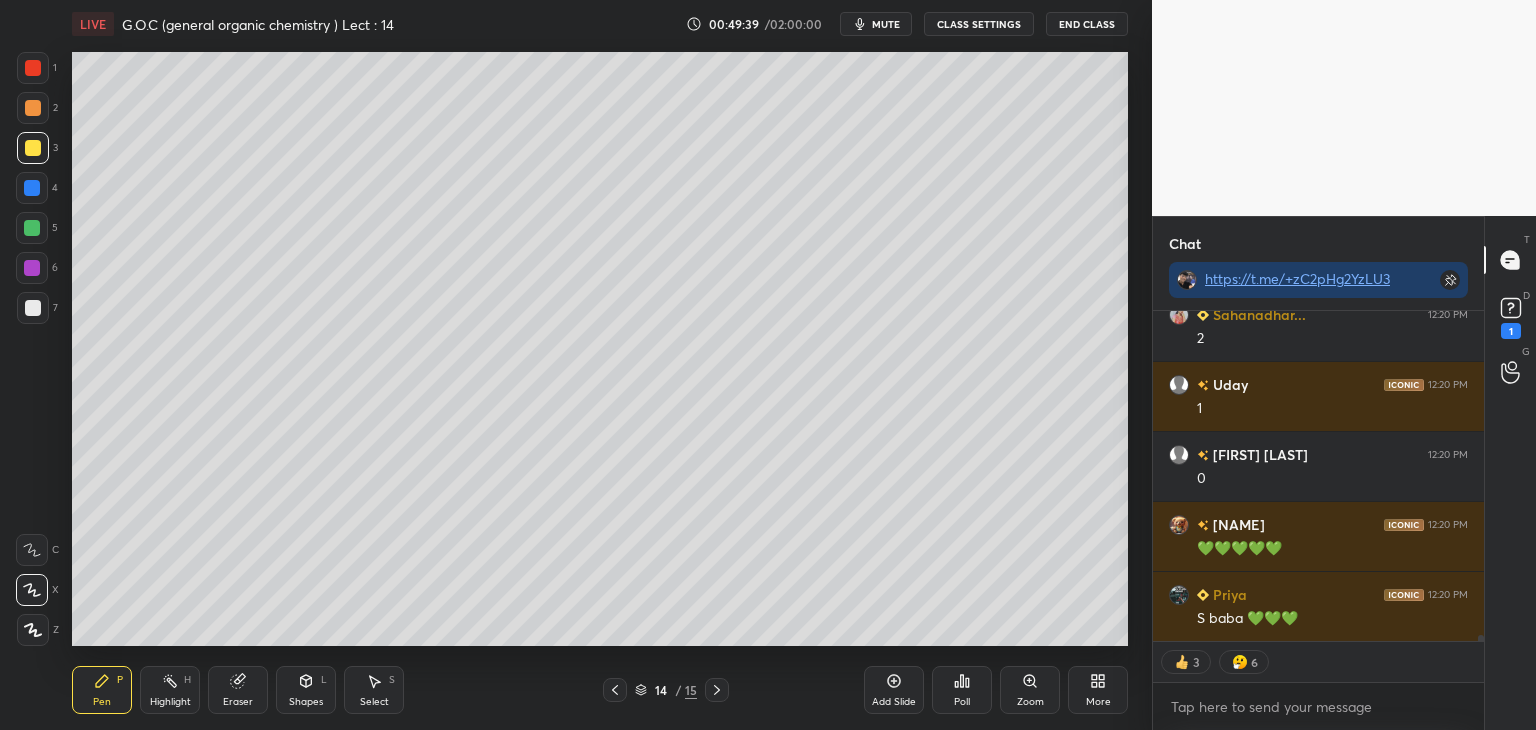 click at bounding box center (33, 308) 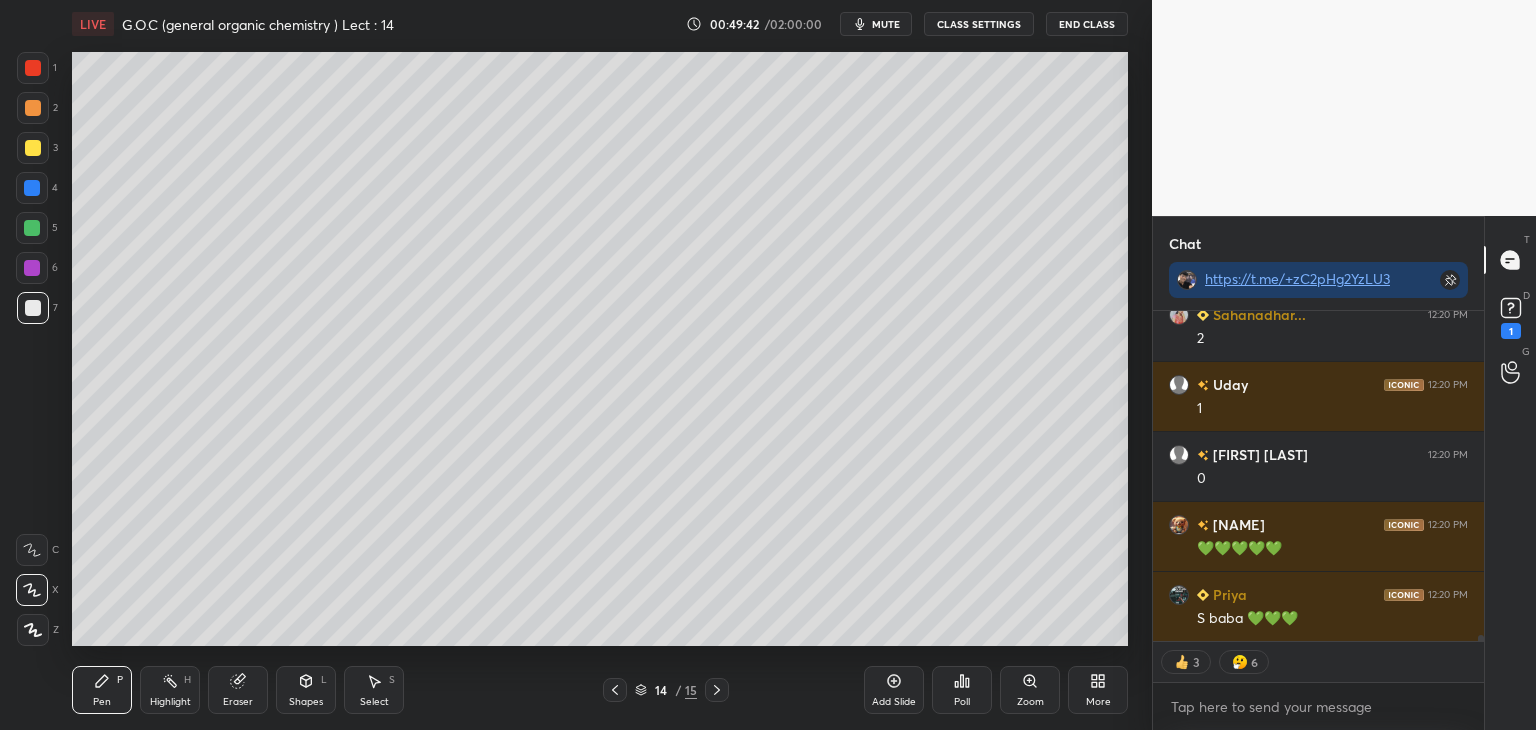 scroll, scrollTop: 6, scrollLeft: 6, axis: both 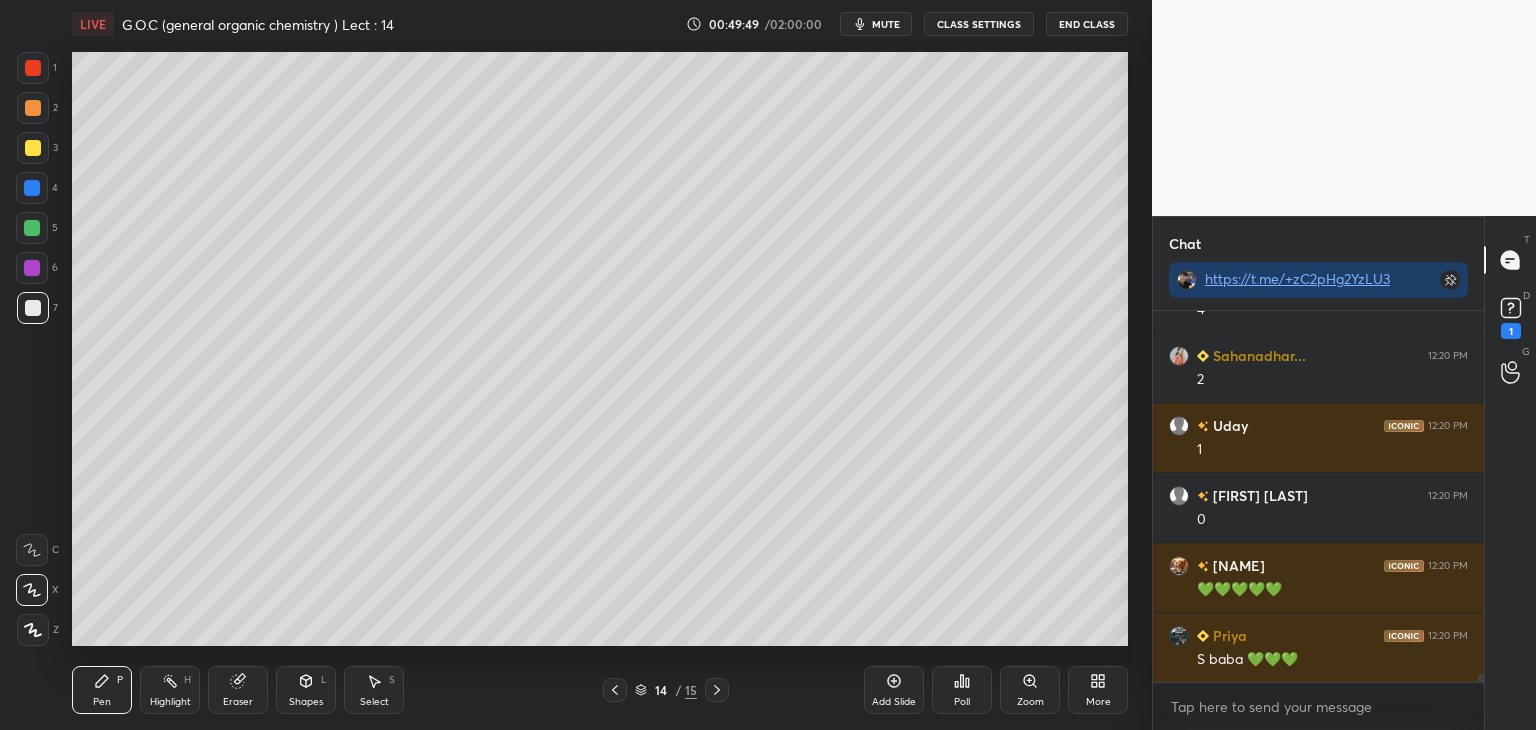 click at bounding box center [33, 148] 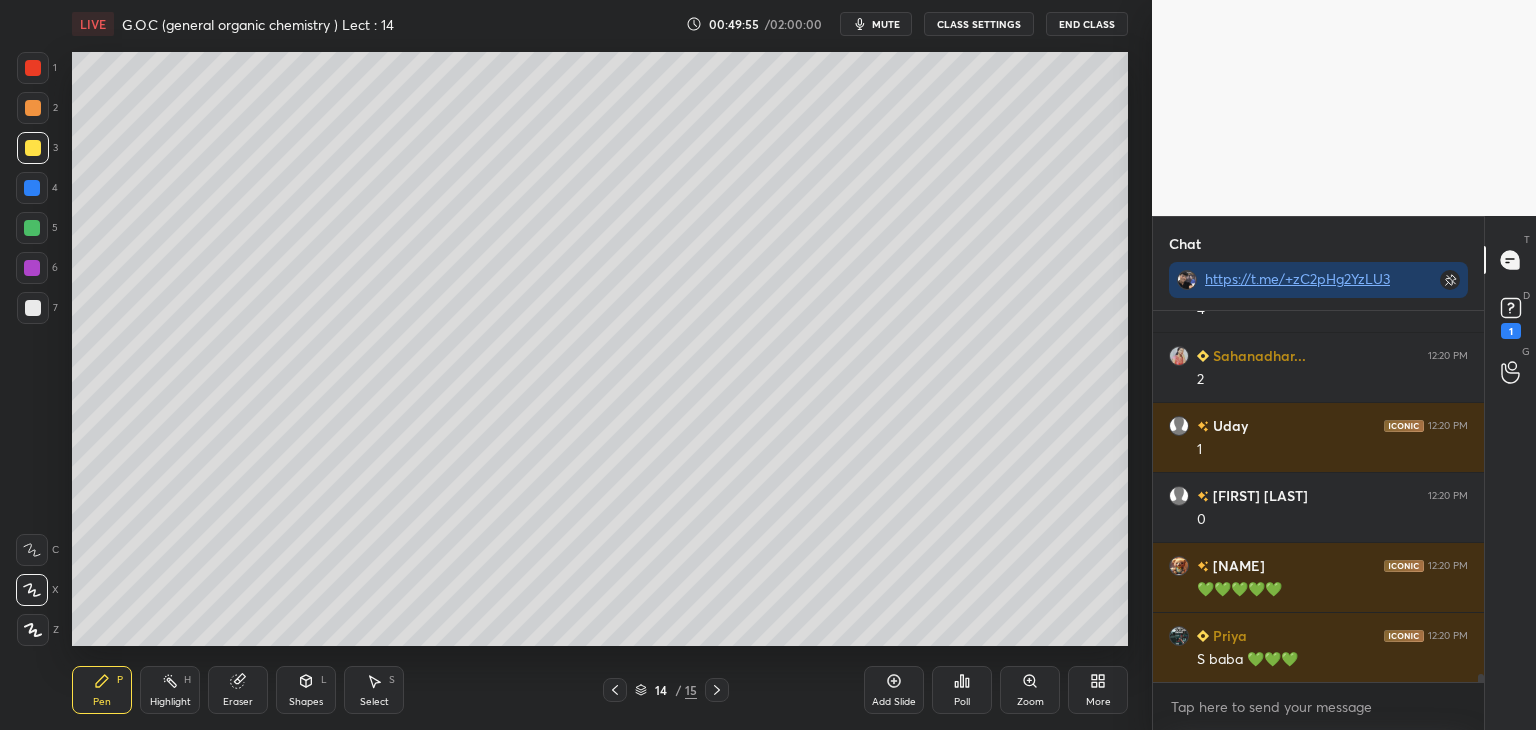 scroll, scrollTop: 325, scrollLeft: 325, axis: both 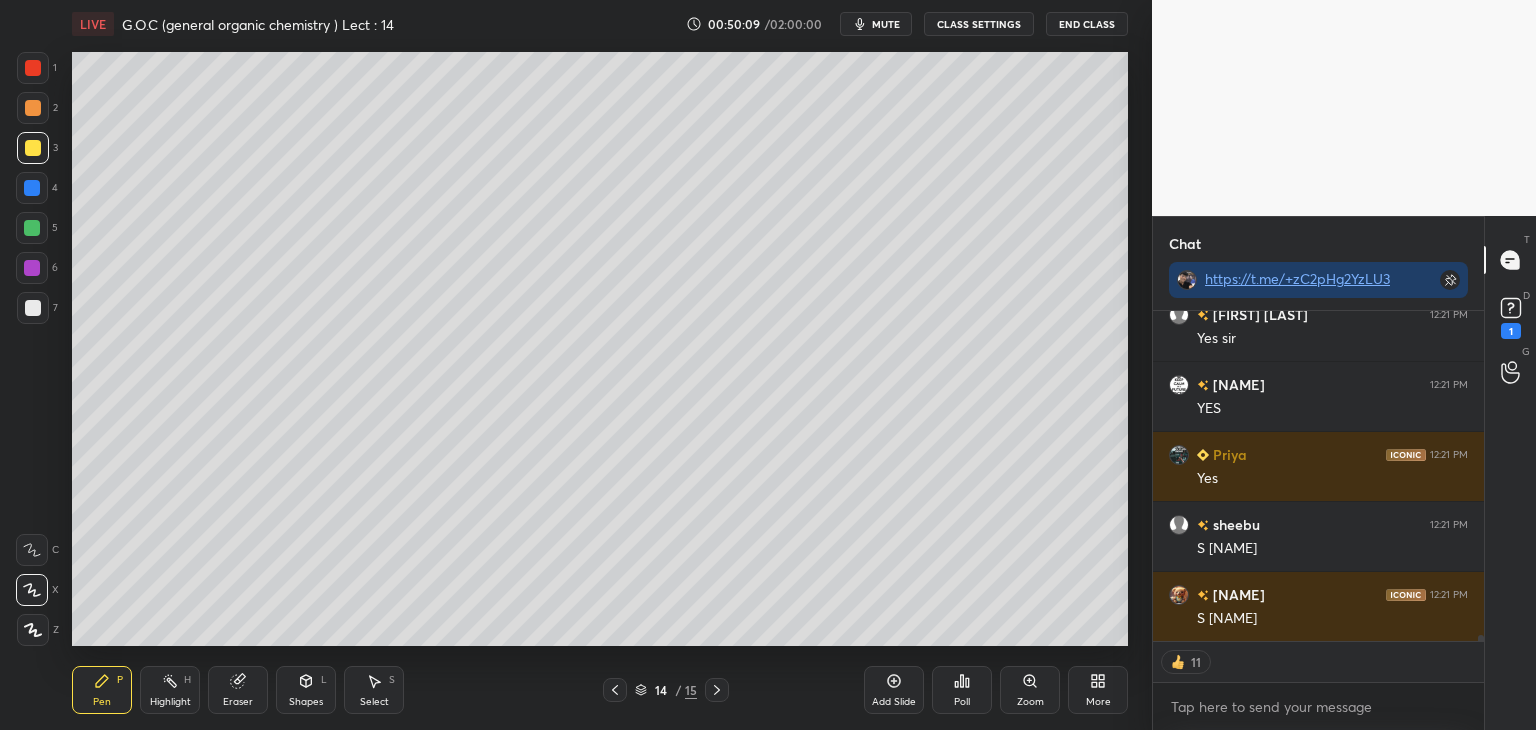 click at bounding box center [33, 108] 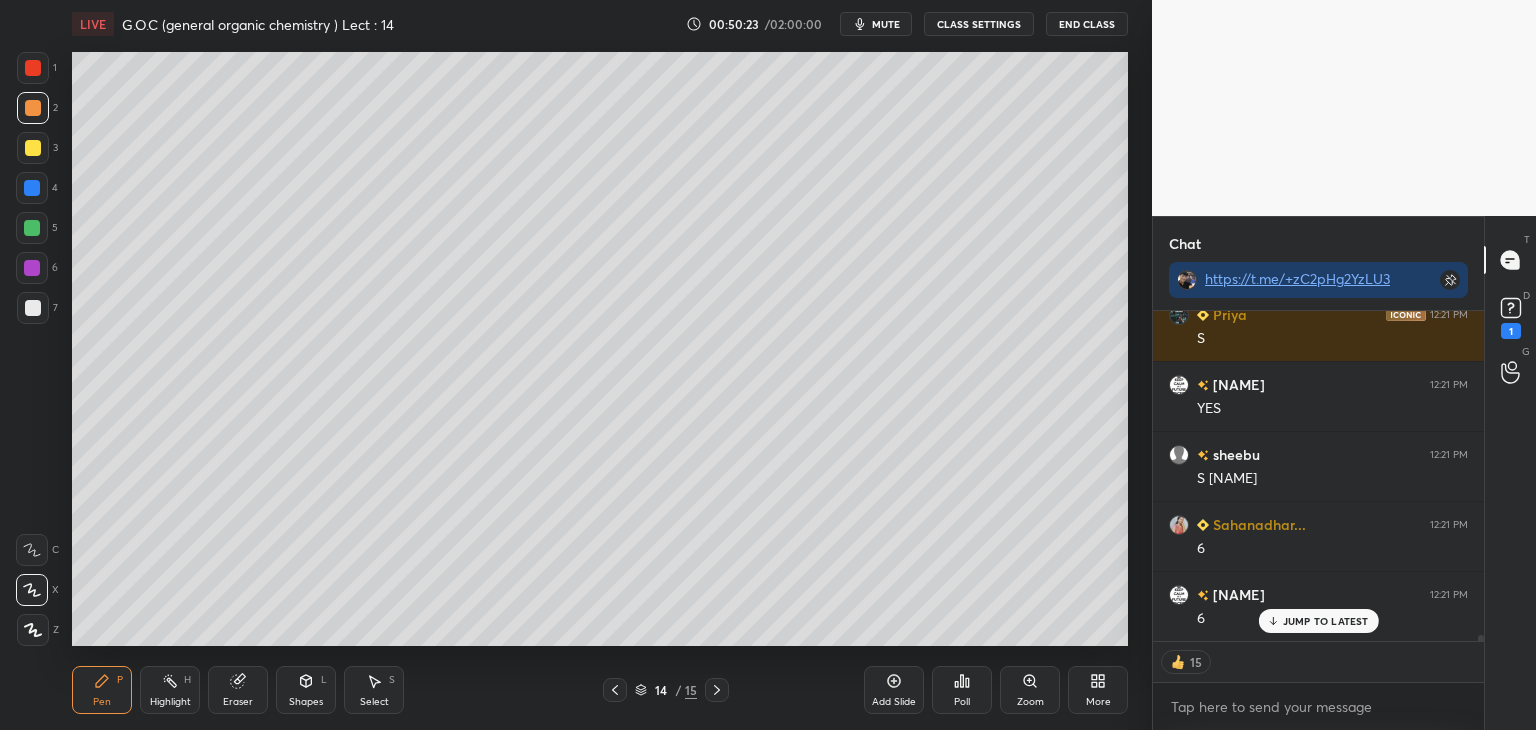 scroll, scrollTop: 17944, scrollLeft: 0, axis: vertical 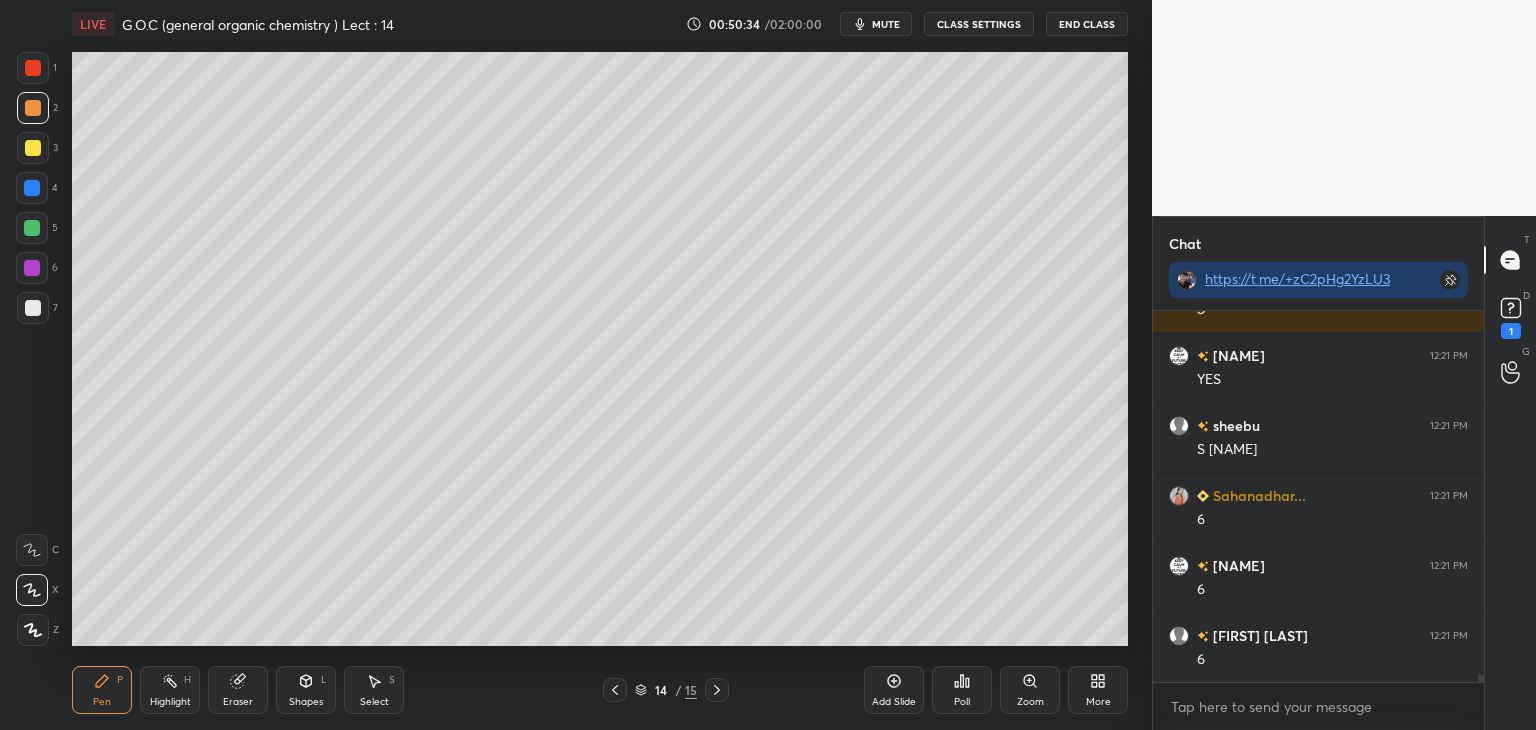 click at bounding box center [33, 308] 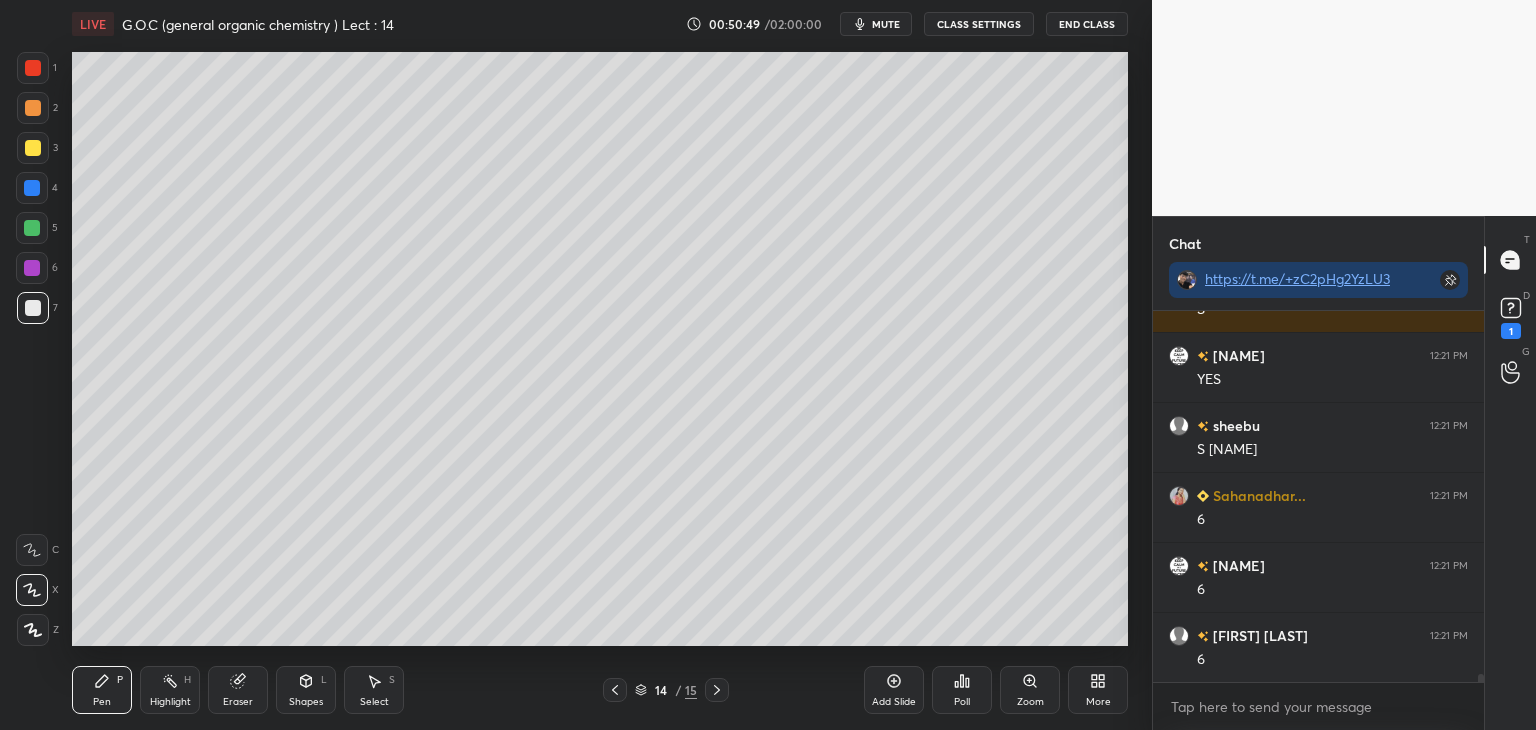 click at bounding box center [33, 148] 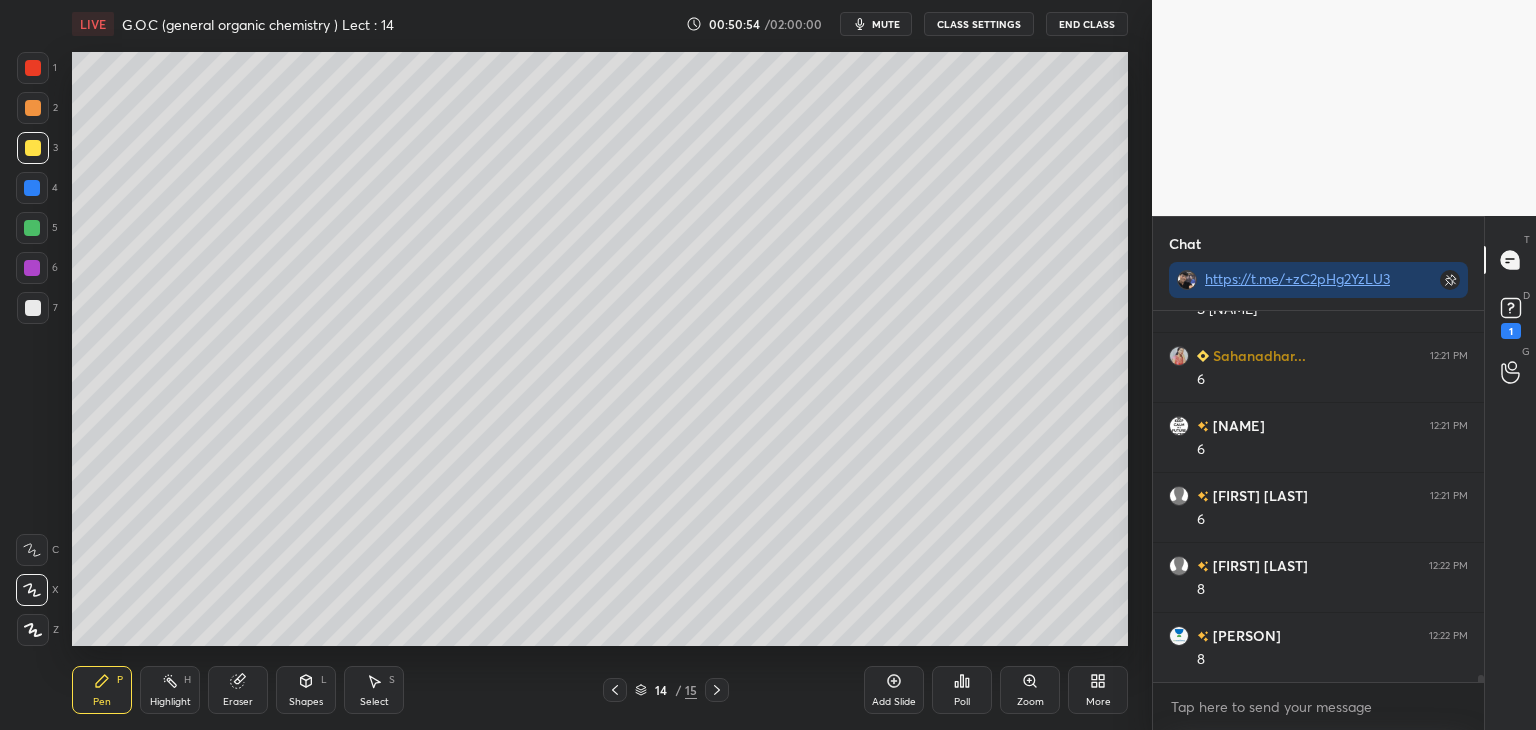 scroll, scrollTop: 18114, scrollLeft: 0, axis: vertical 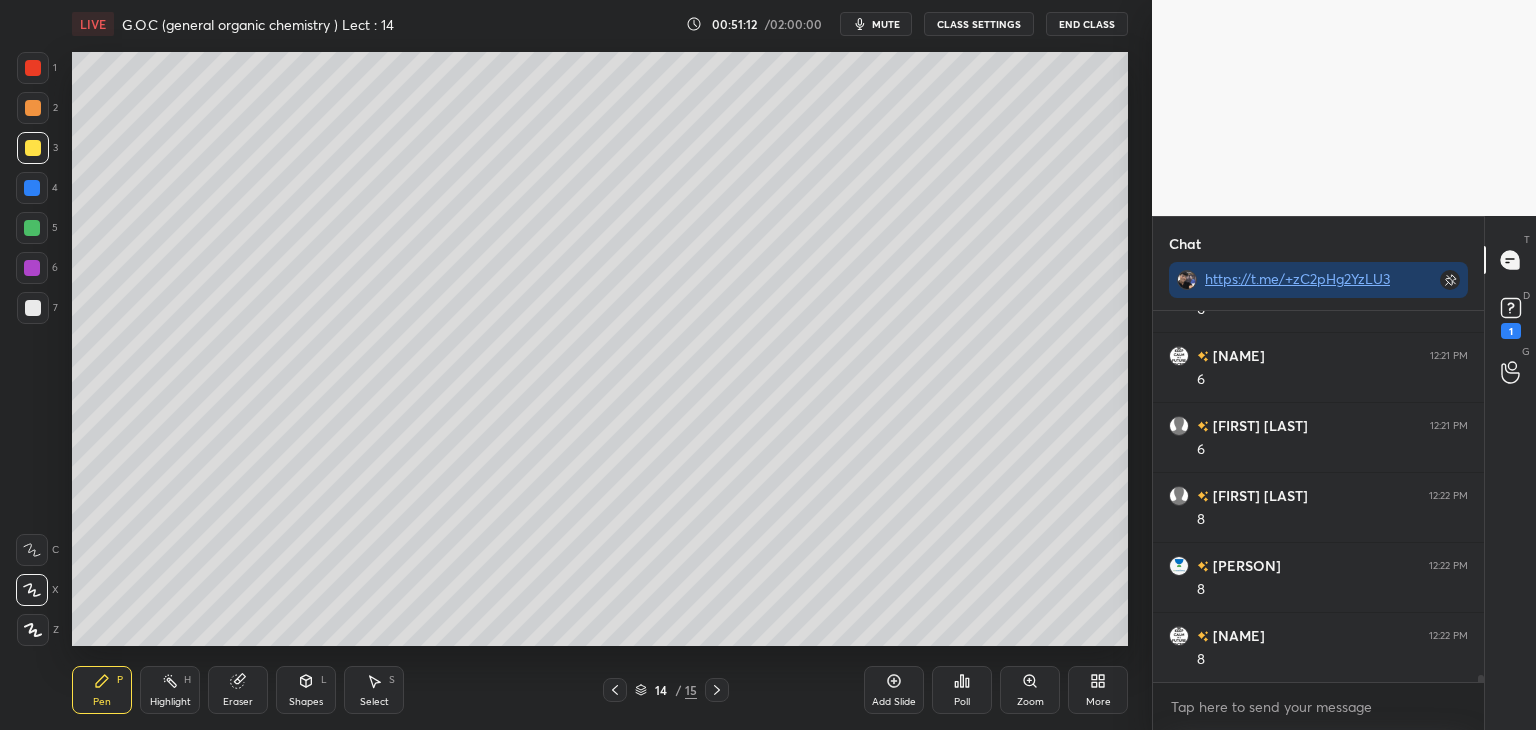 click at bounding box center [33, 108] 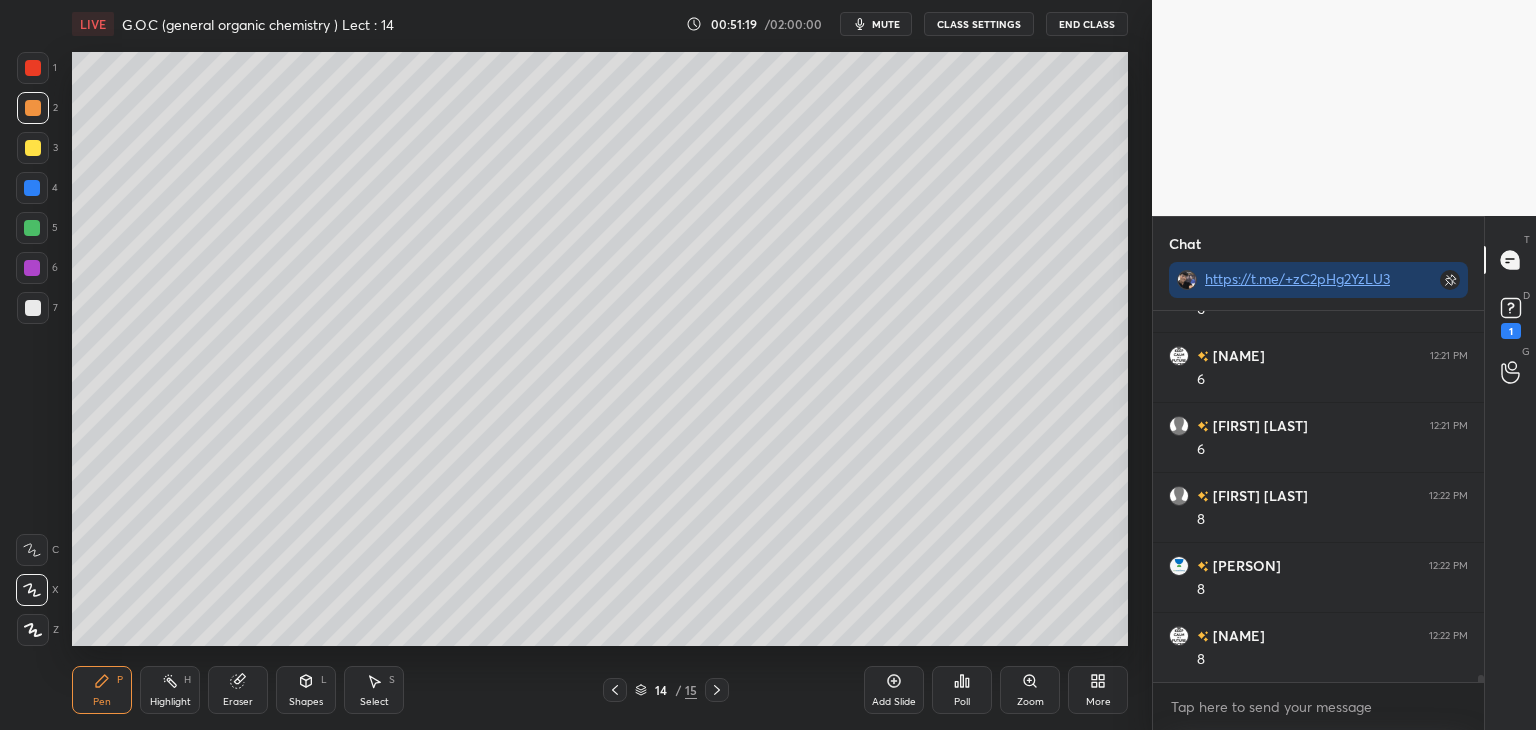 scroll, scrollTop: 18184, scrollLeft: 0, axis: vertical 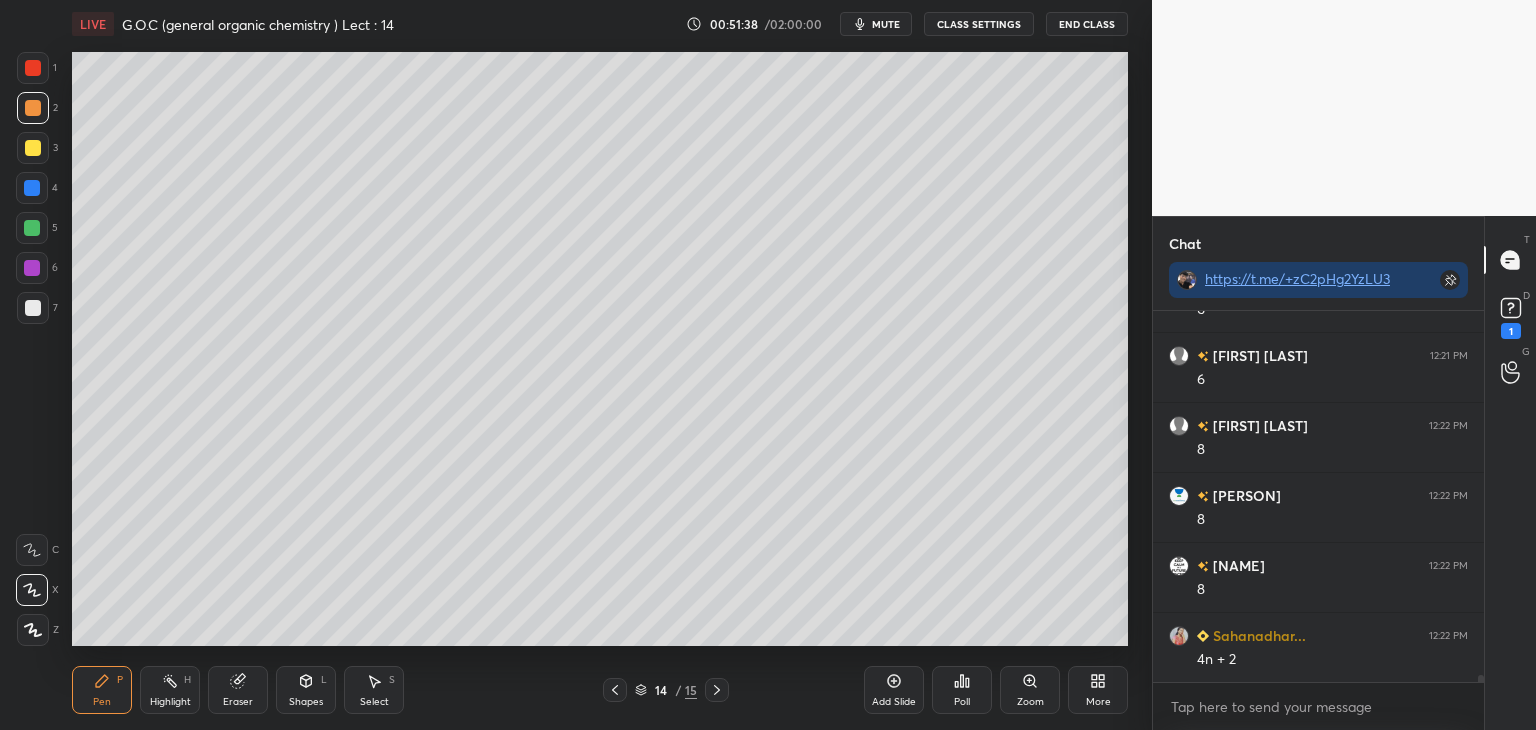 click 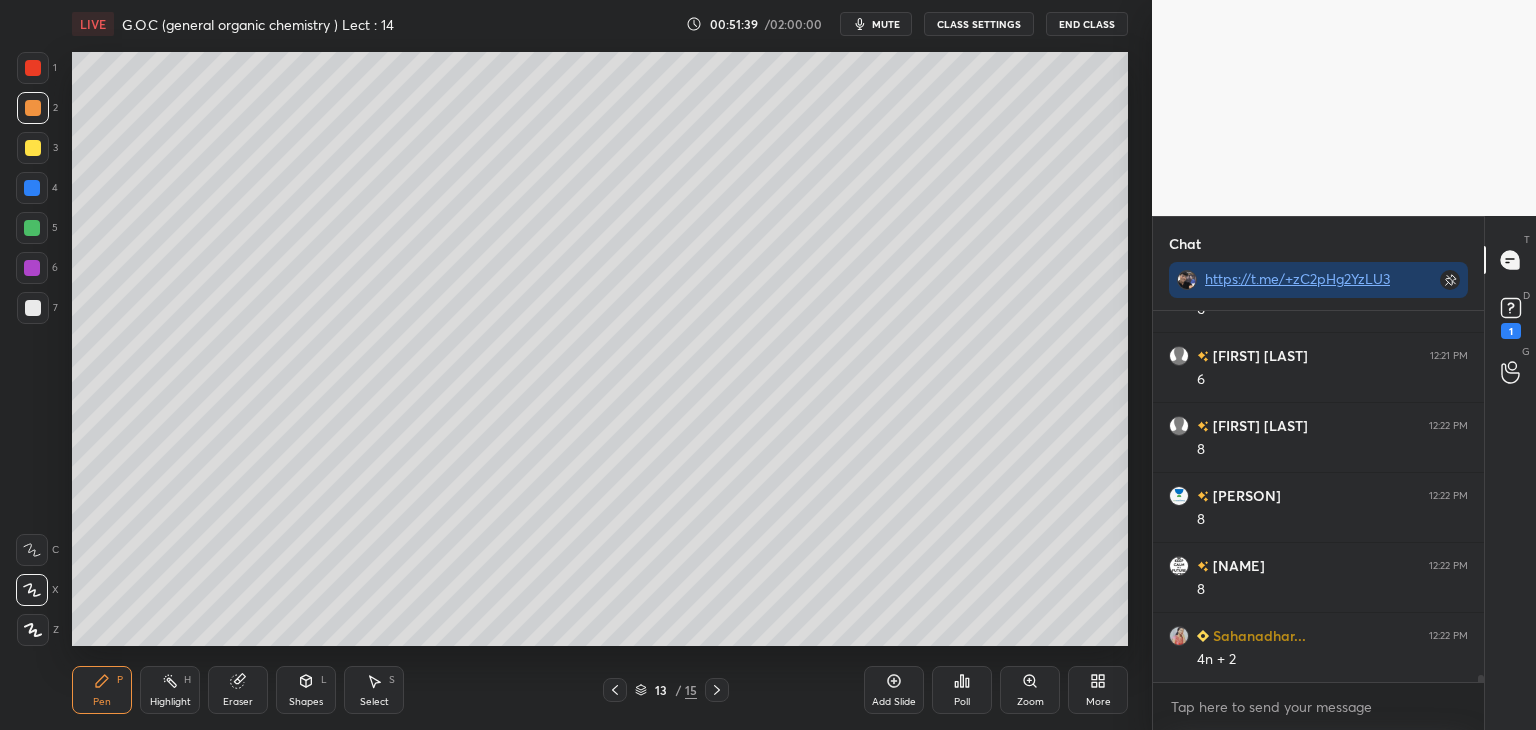 click 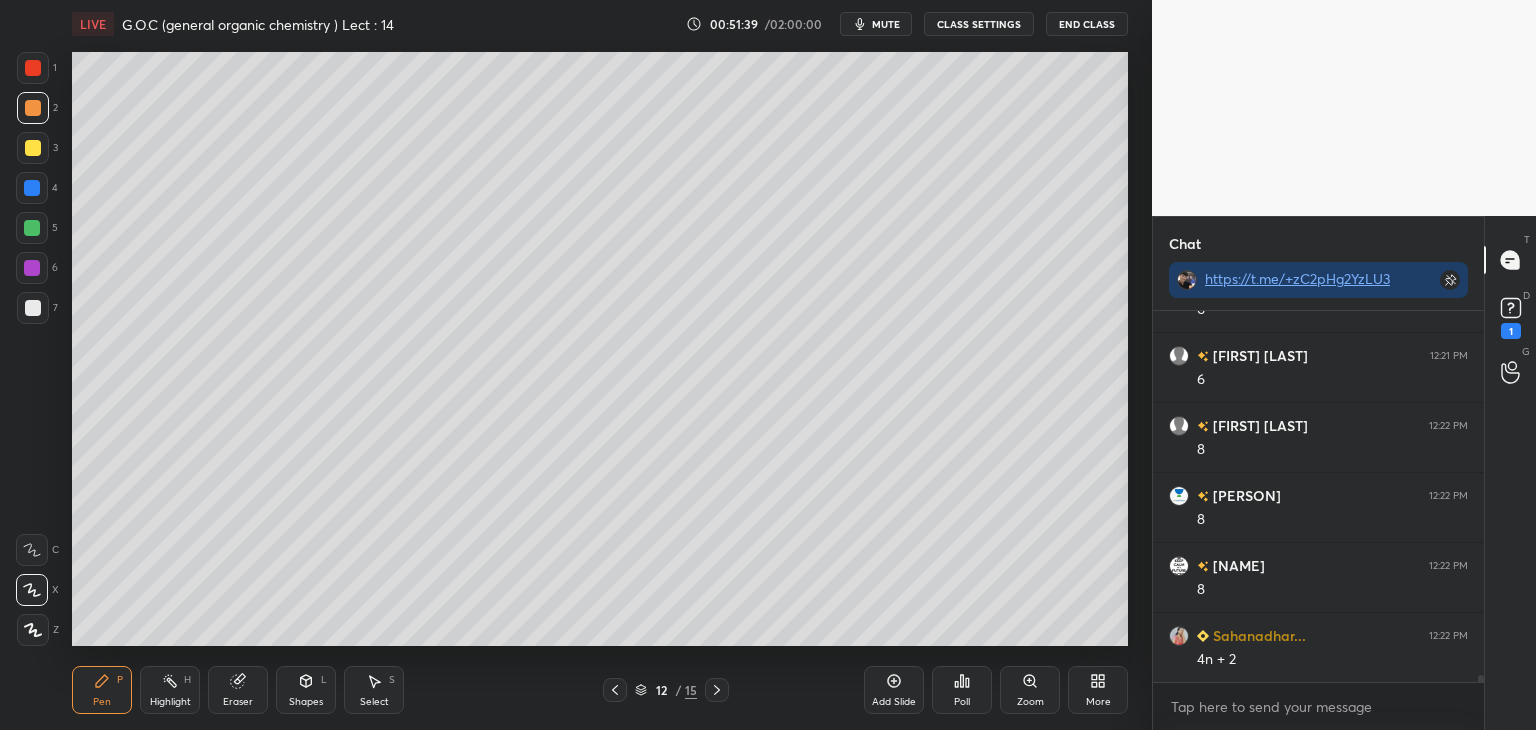 click 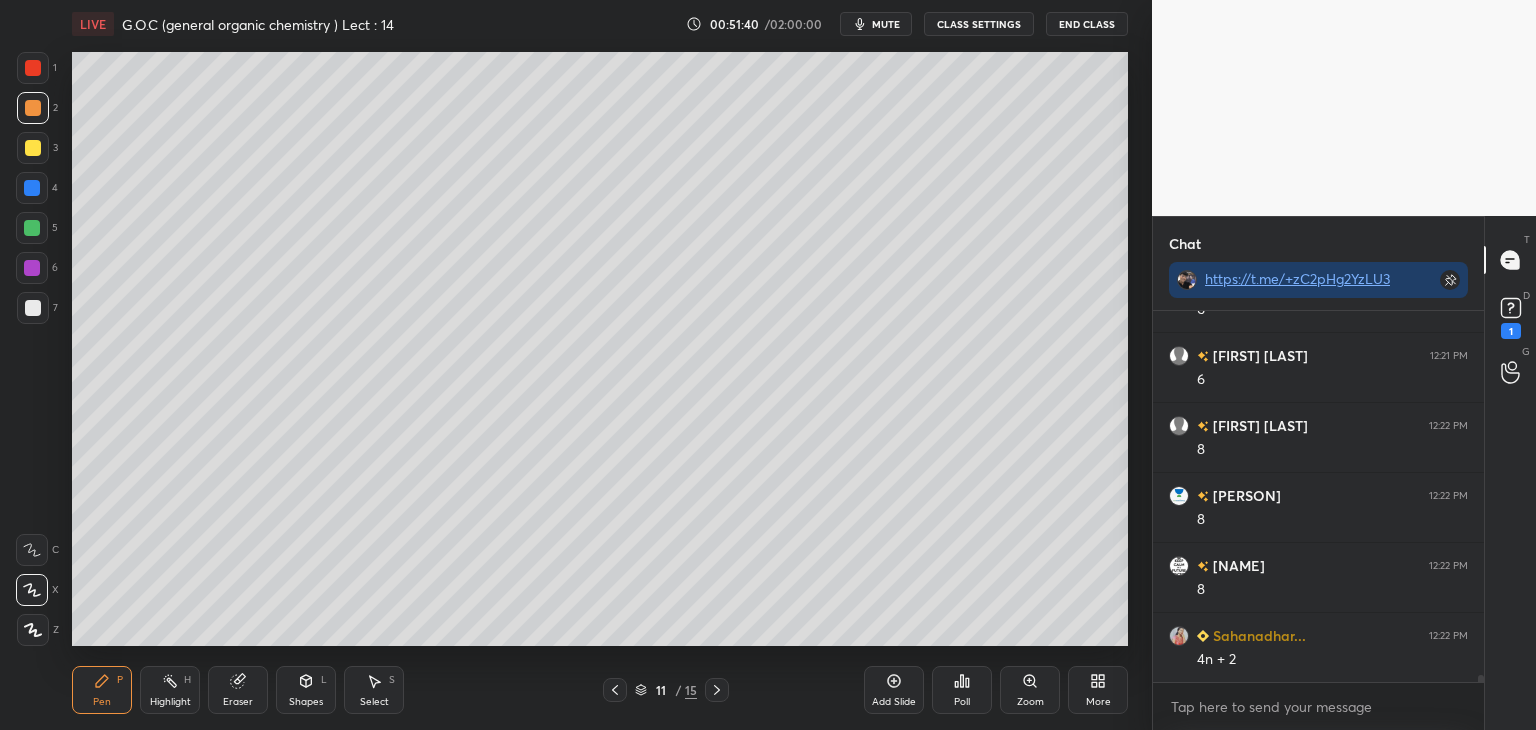 click 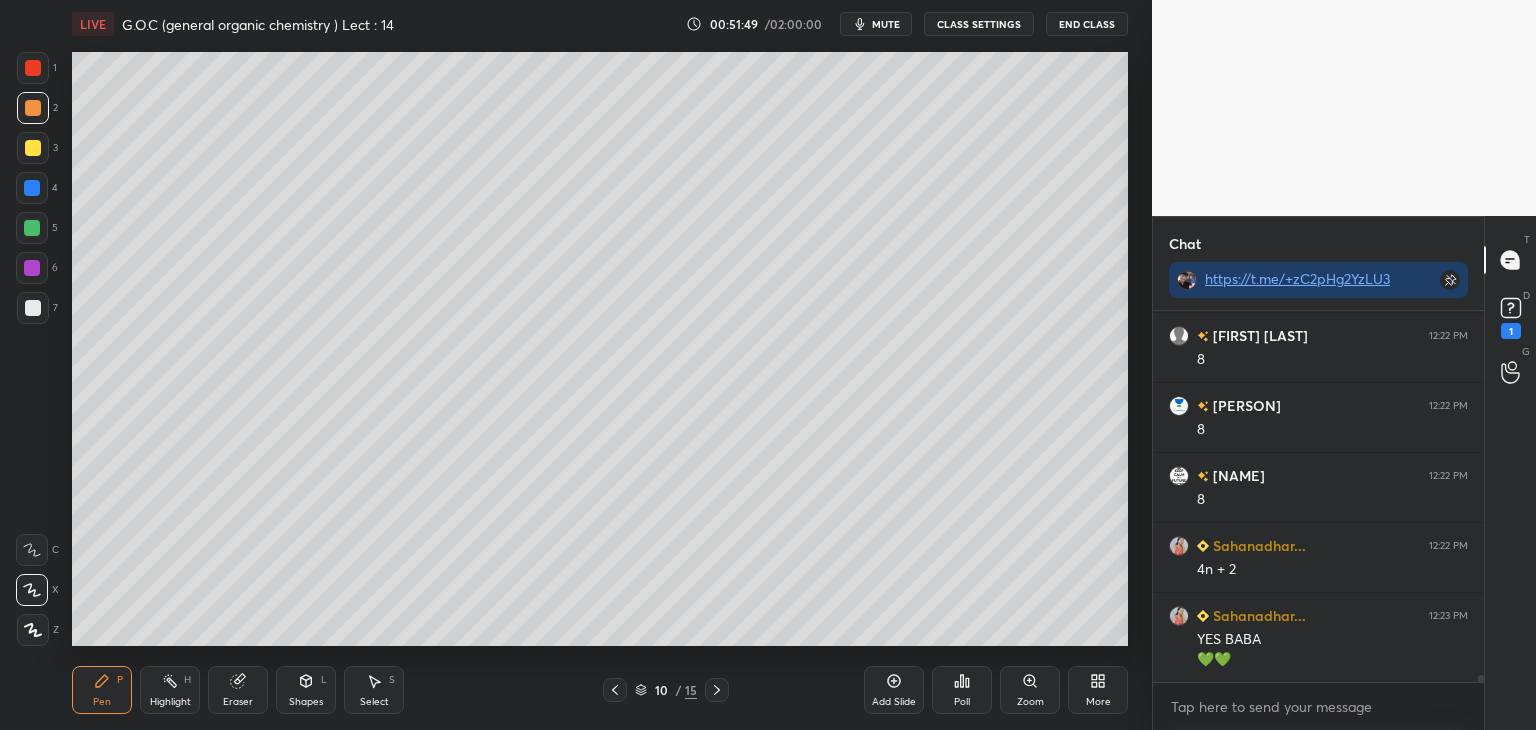 scroll, scrollTop: 18344, scrollLeft: 0, axis: vertical 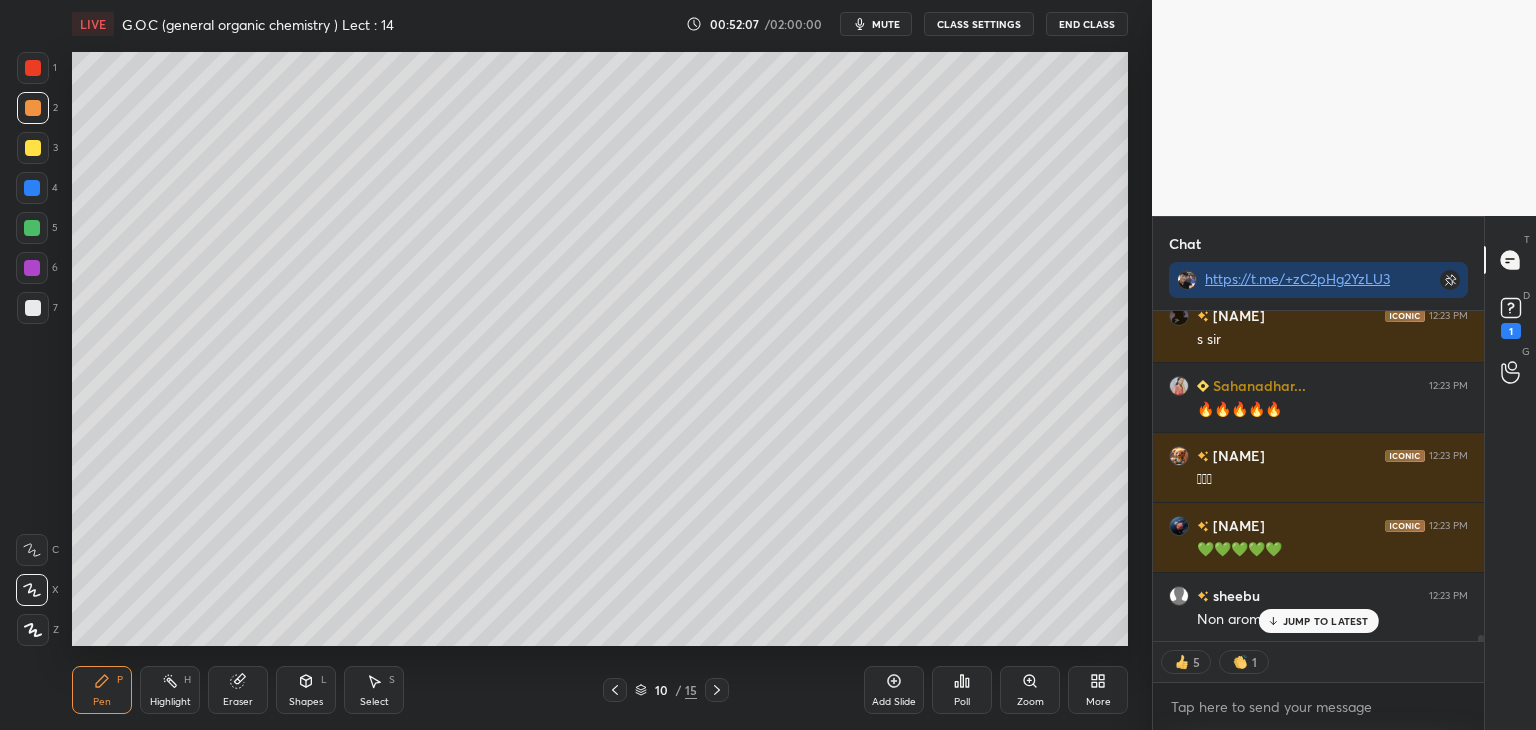 click 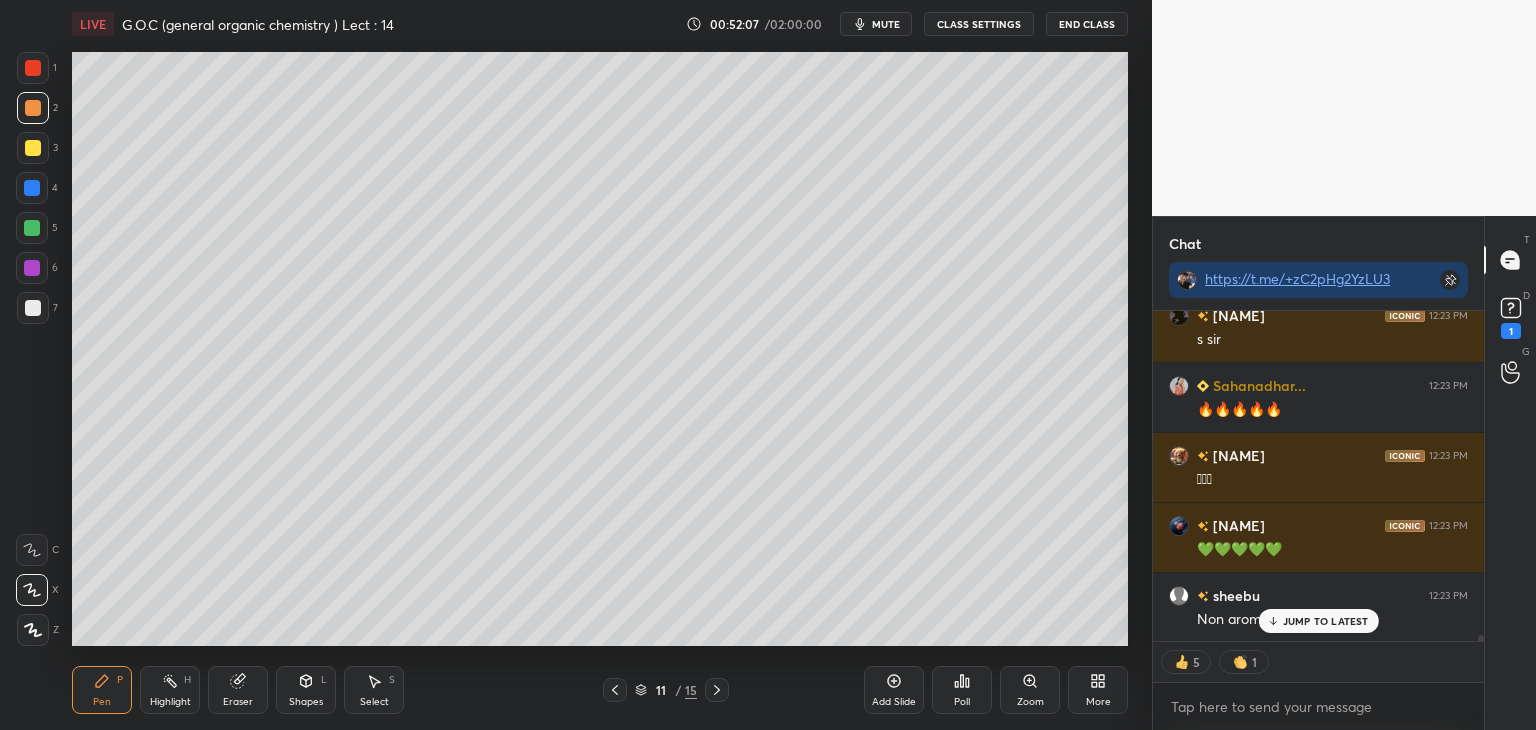click 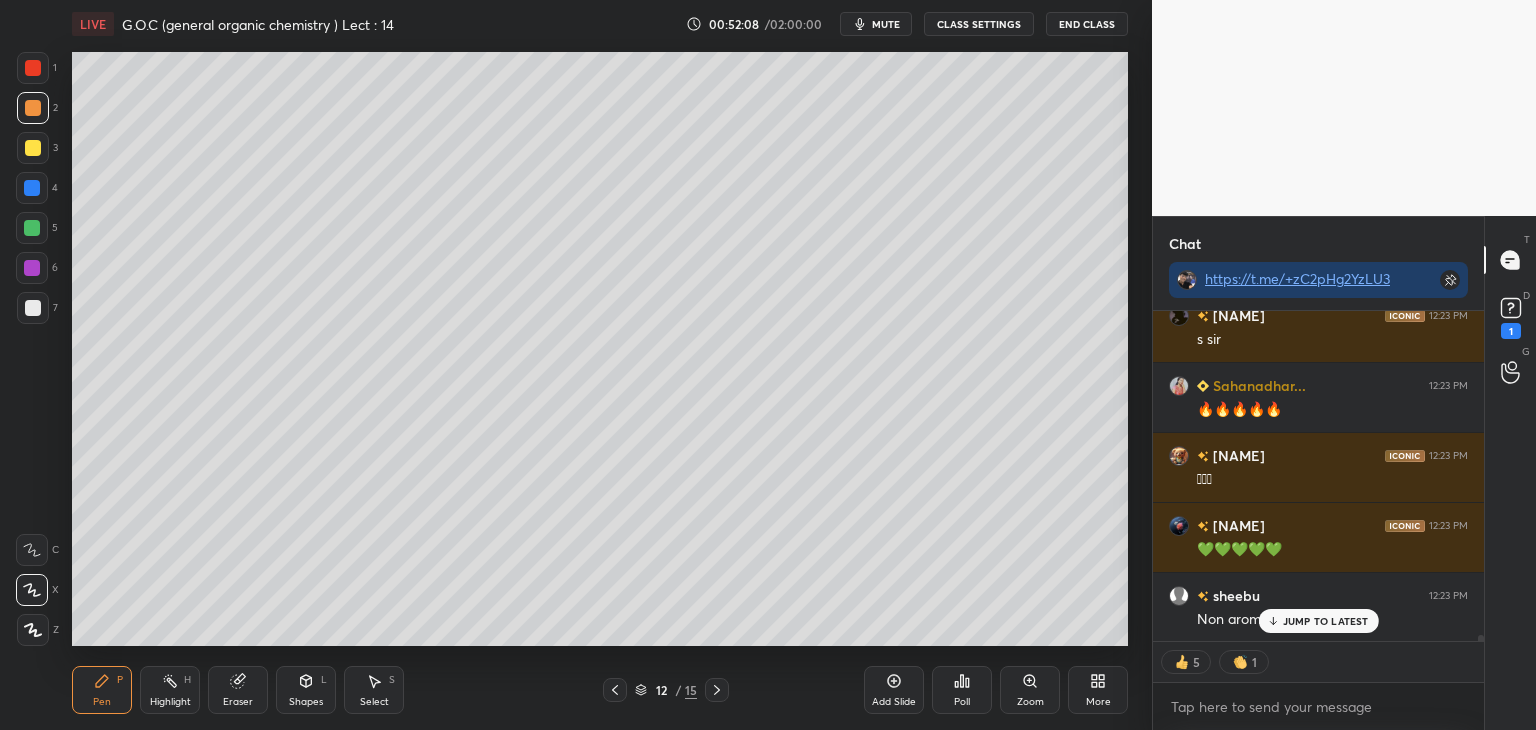 click 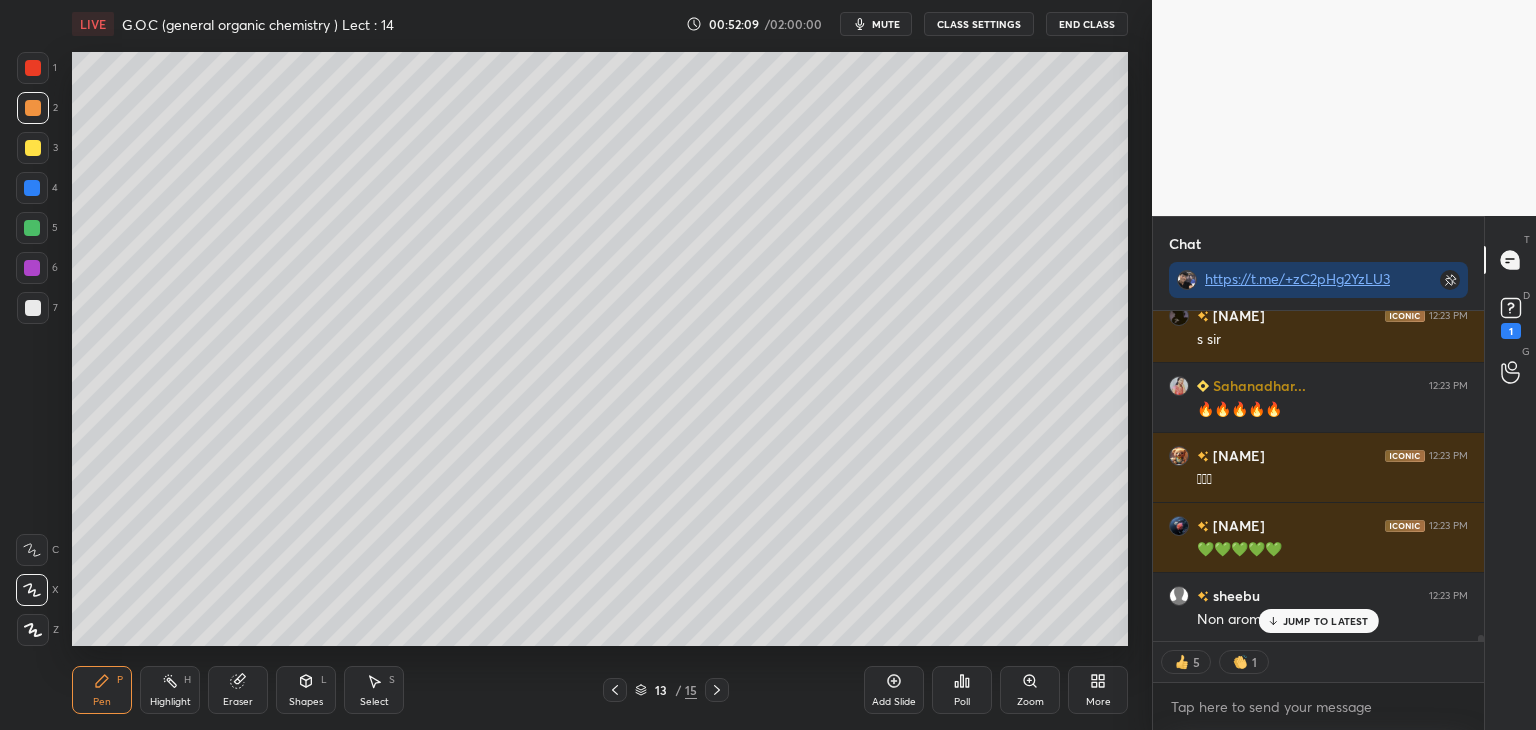 scroll, scrollTop: 6, scrollLeft: 6, axis: both 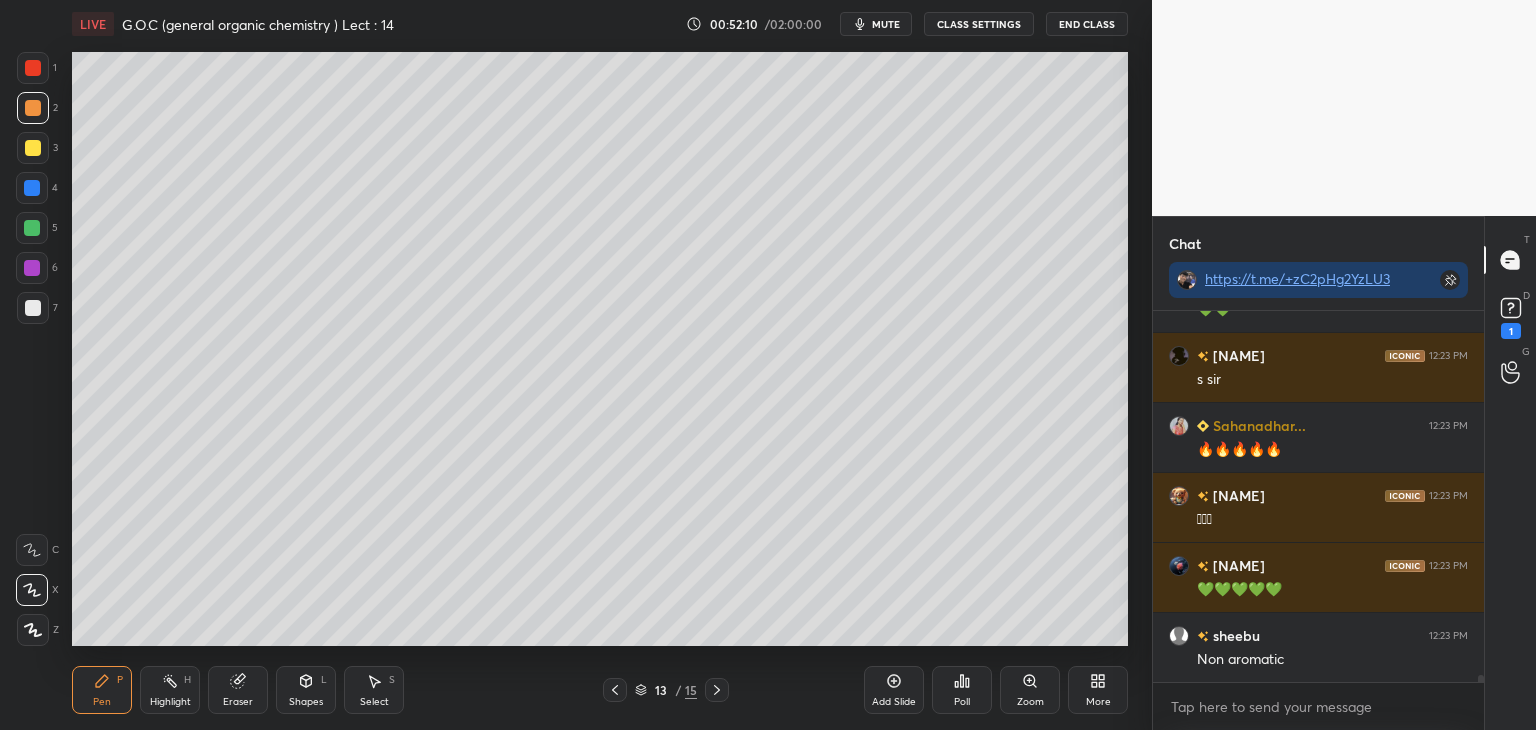 click 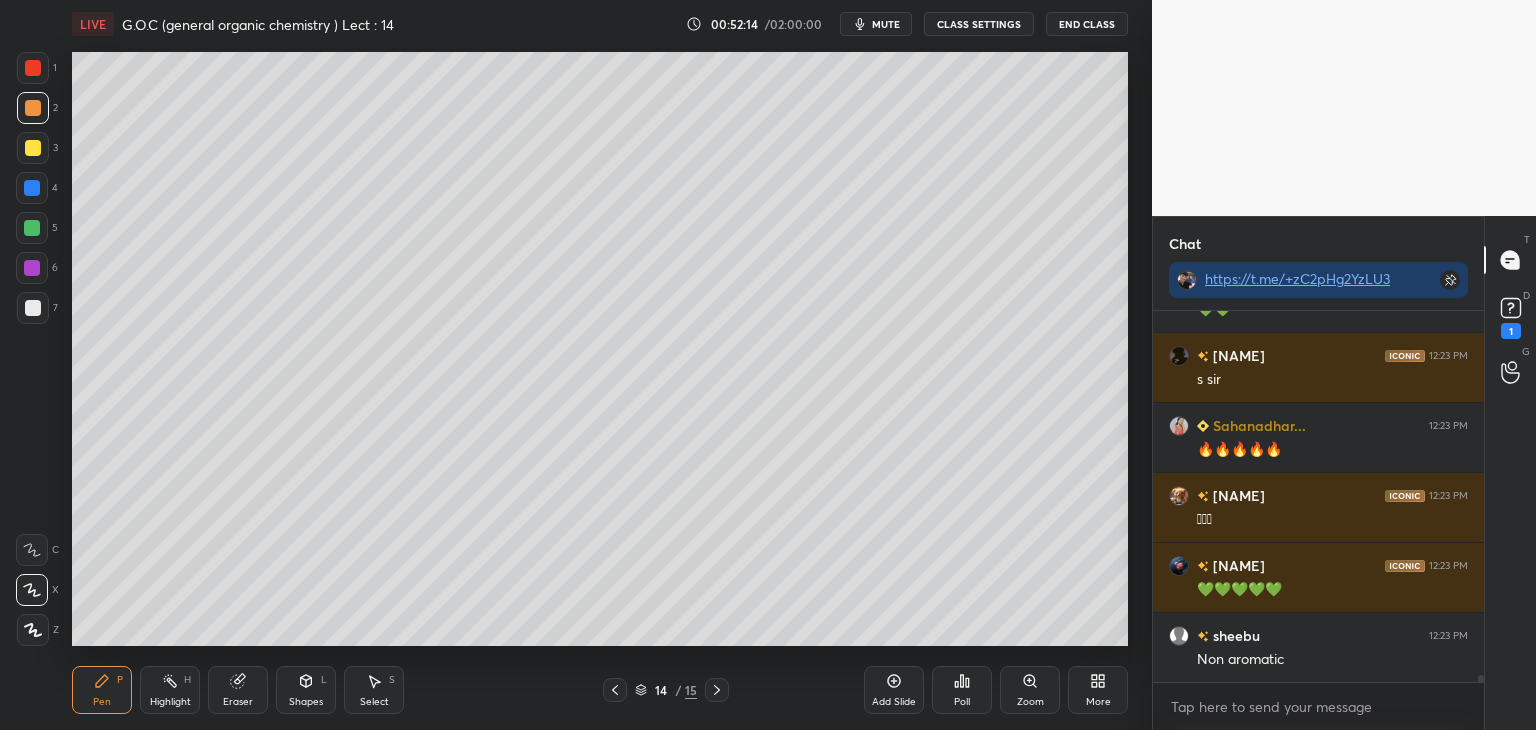 scroll, scrollTop: 18694, scrollLeft: 0, axis: vertical 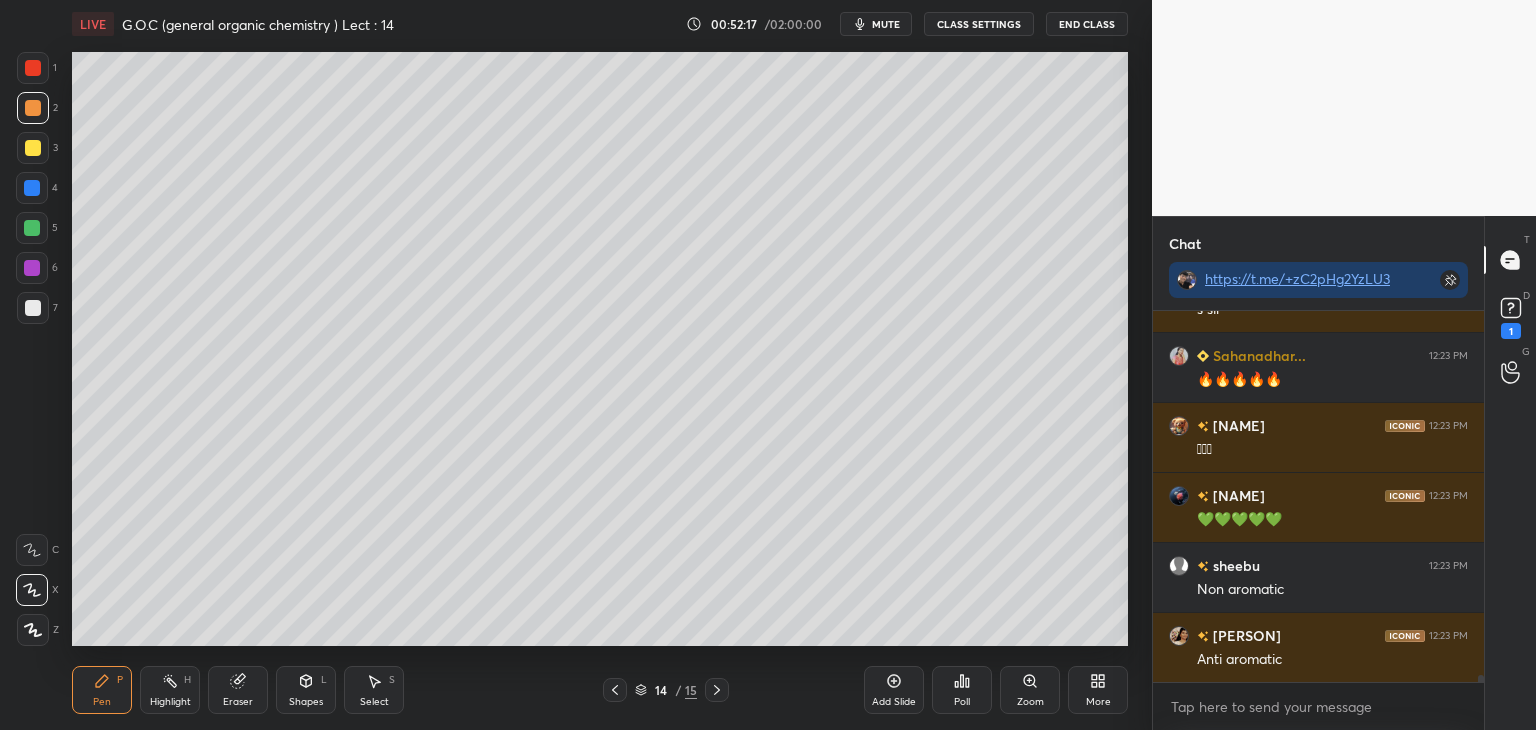 click on "Shapes L" at bounding box center (306, 690) 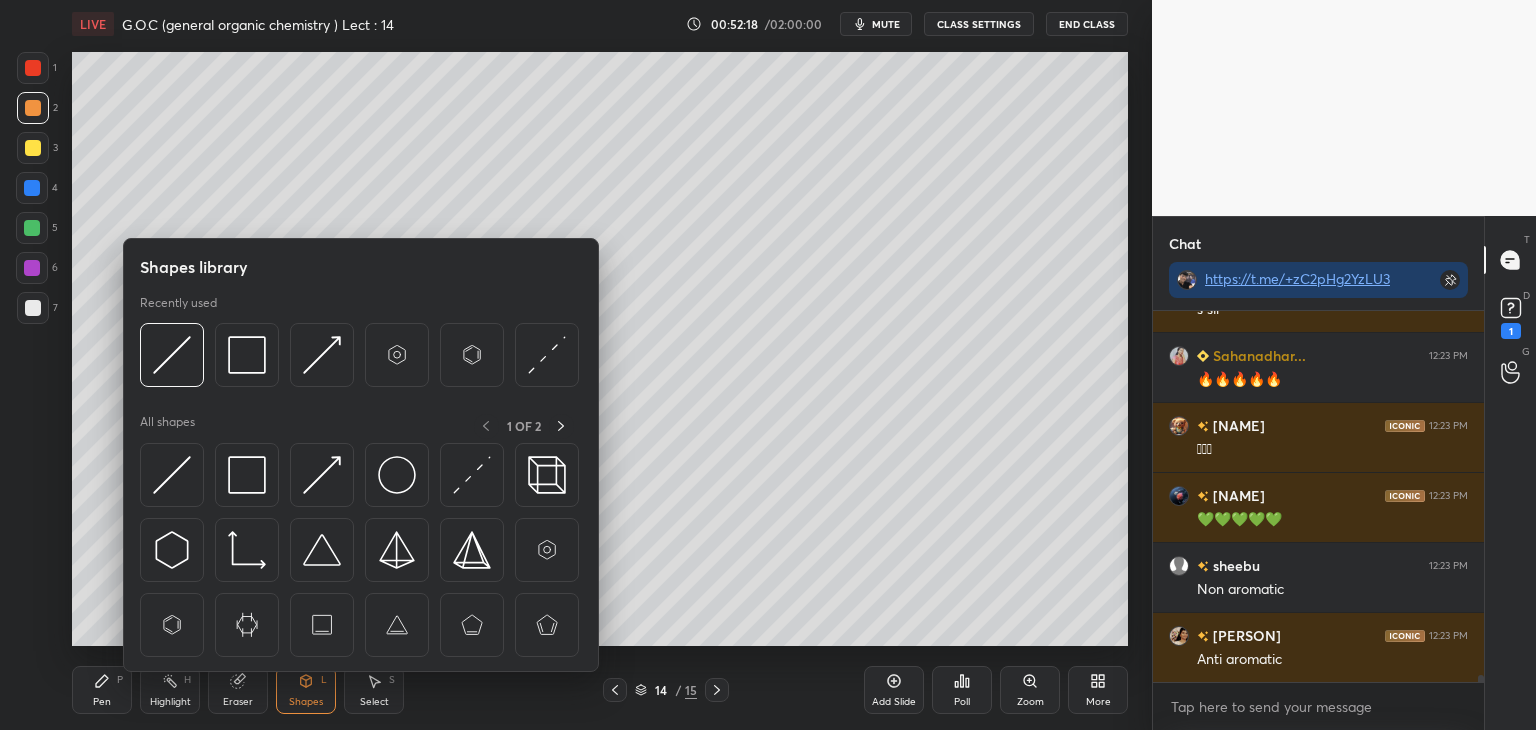 click at bounding box center [247, 475] 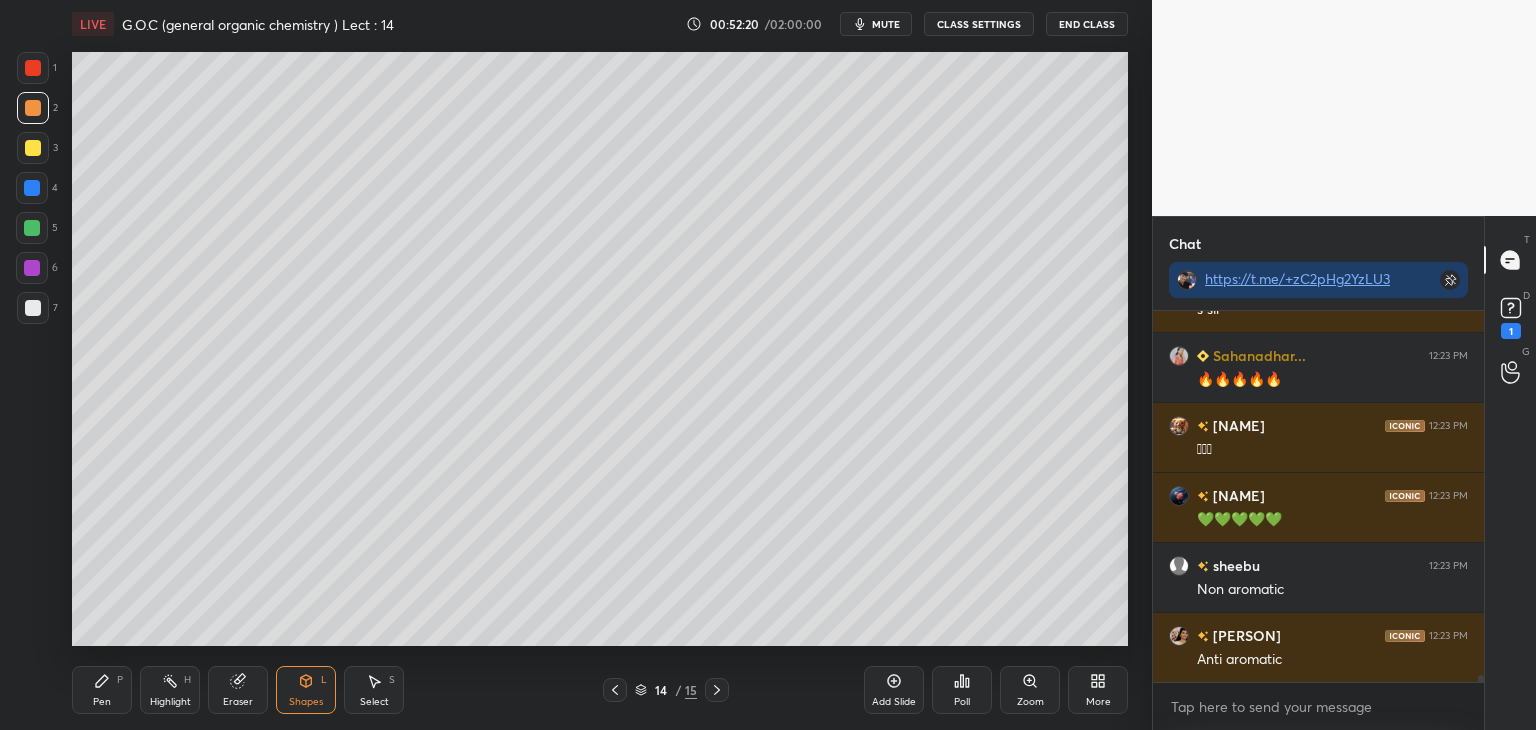 click at bounding box center (32, 228) 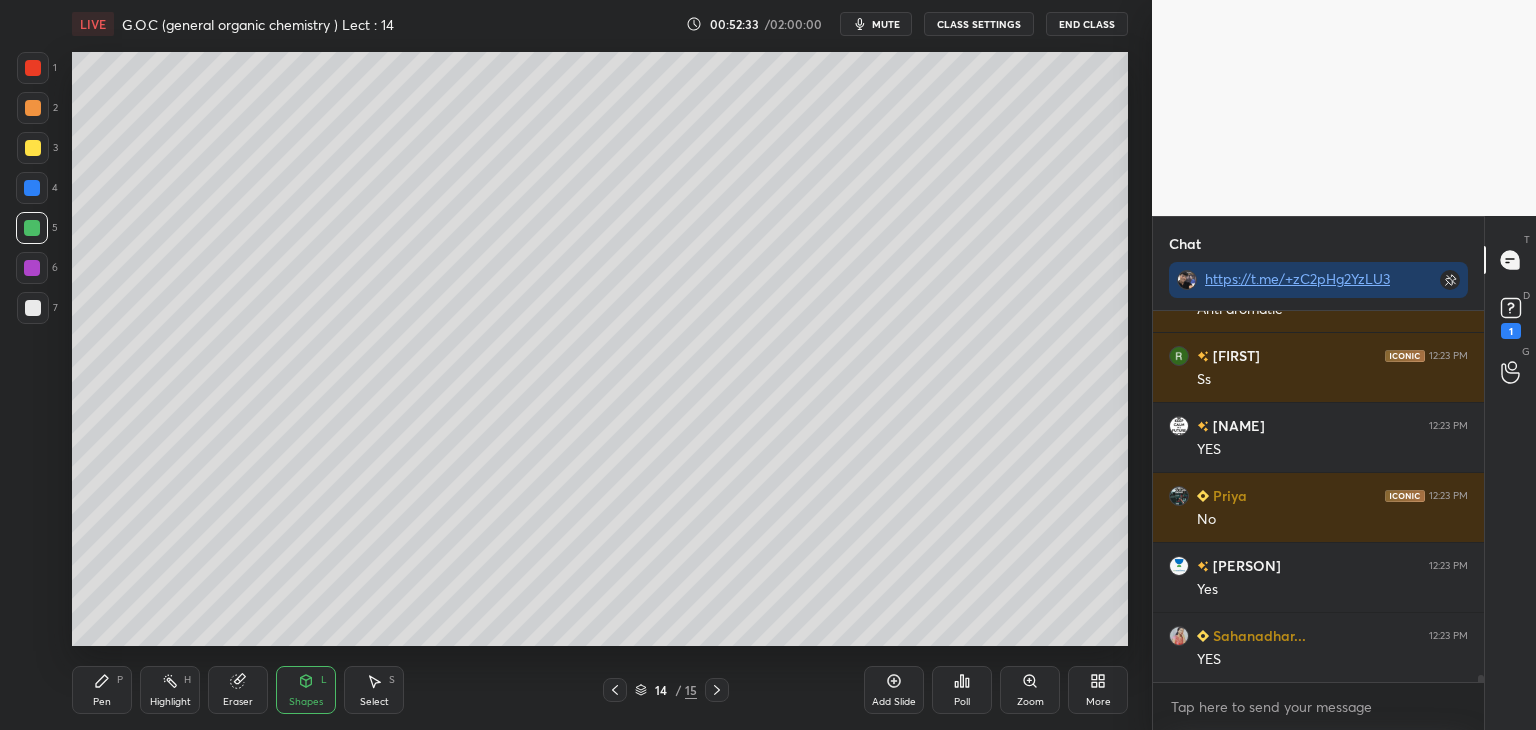 scroll, scrollTop: 19114, scrollLeft: 0, axis: vertical 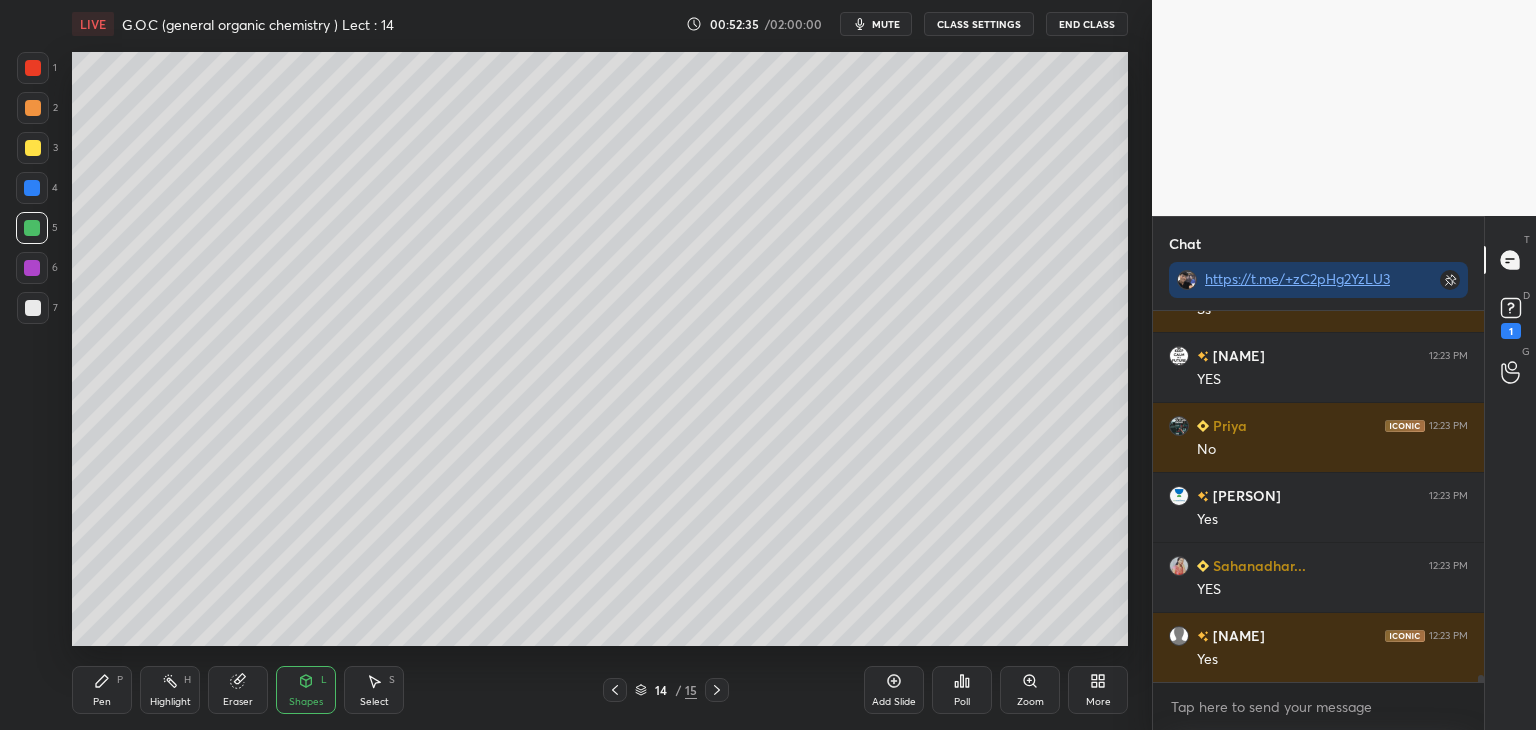 click 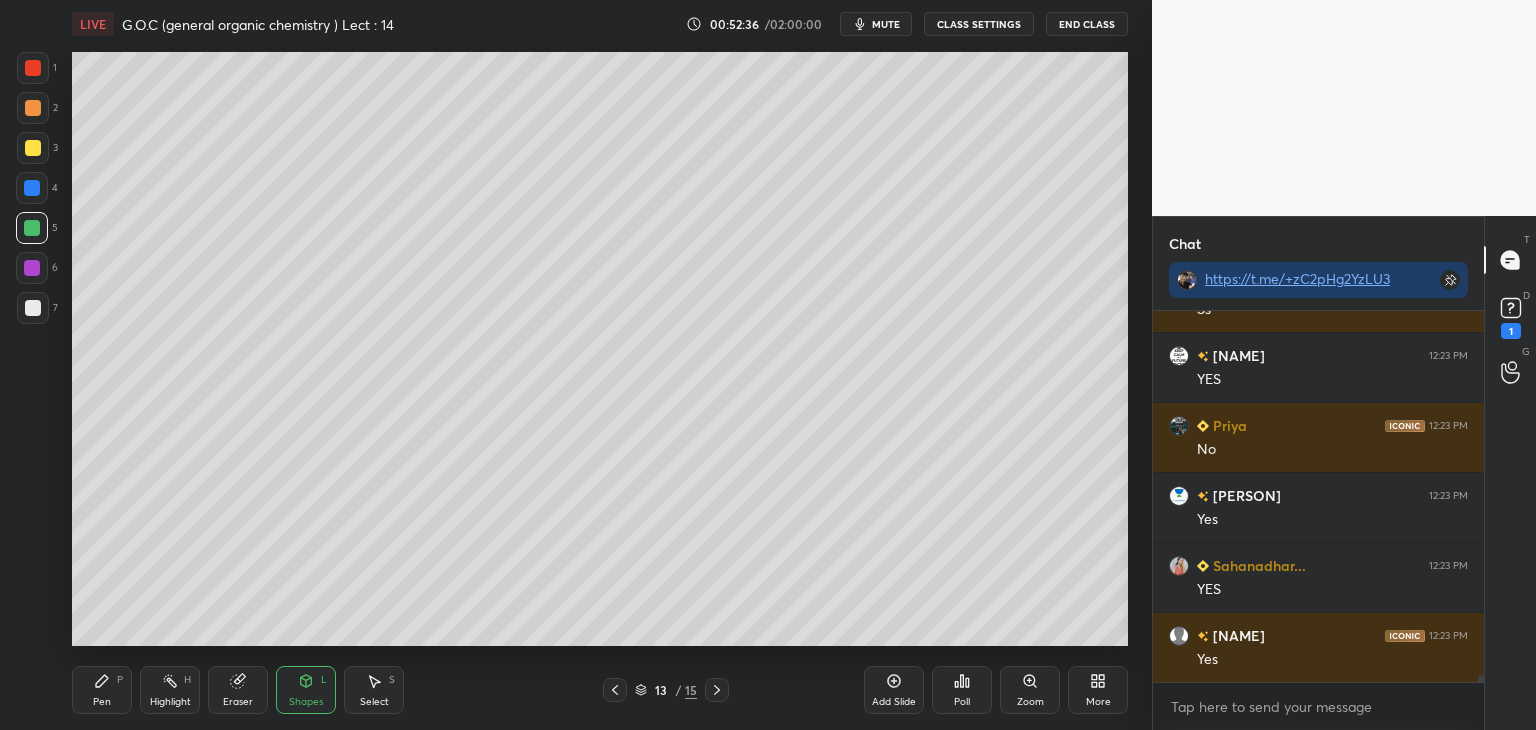 scroll, scrollTop: 19184, scrollLeft: 0, axis: vertical 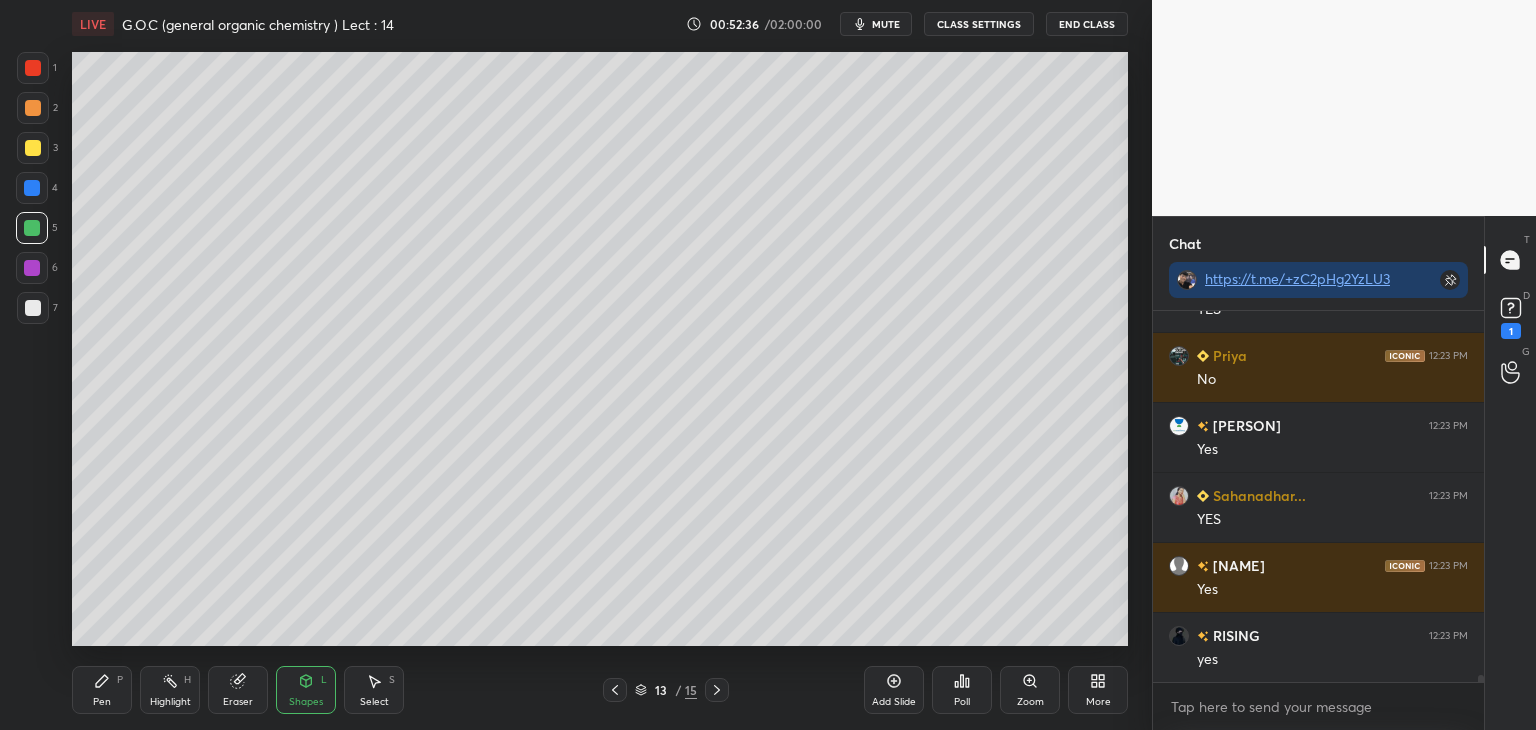 click 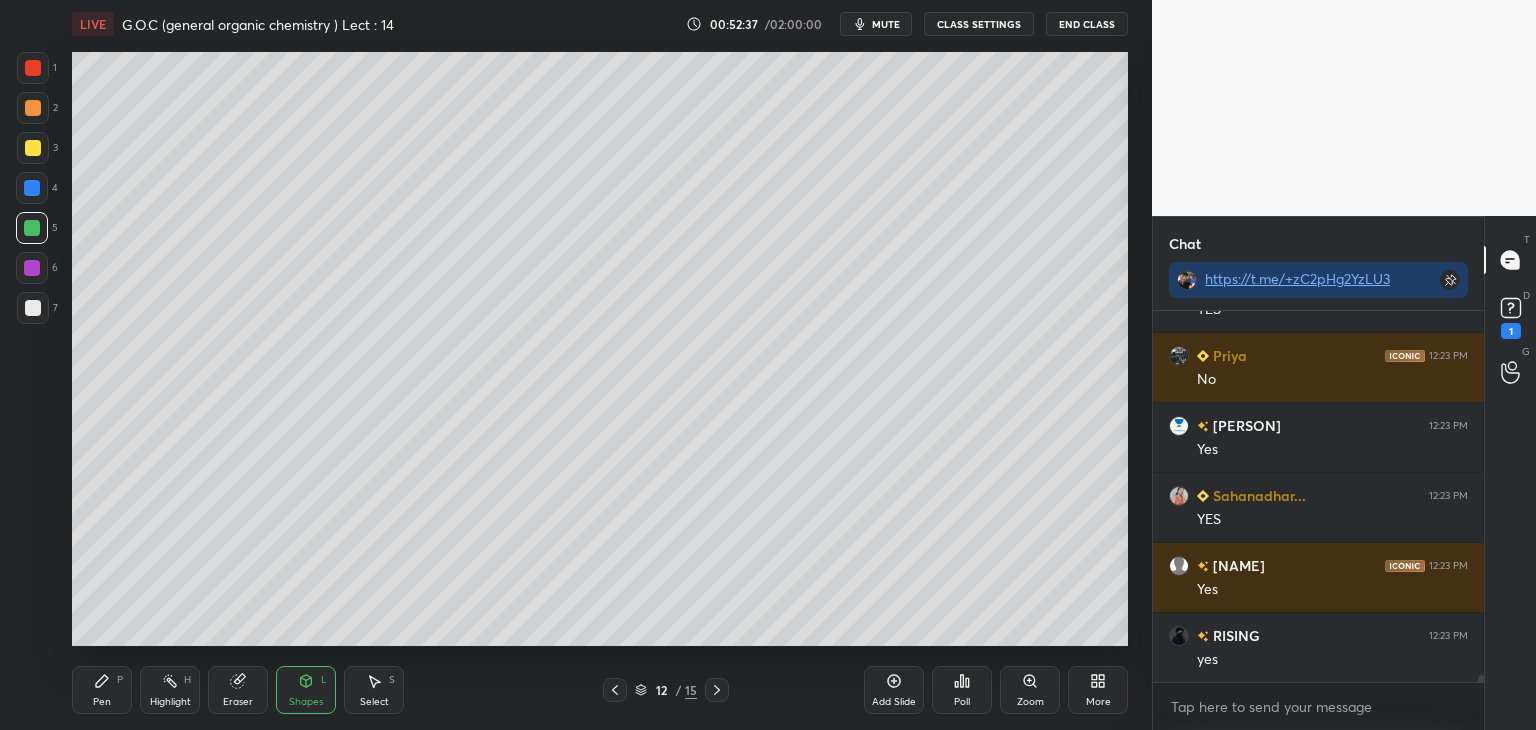 scroll, scrollTop: 19254, scrollLeft: 0, axis: vertical 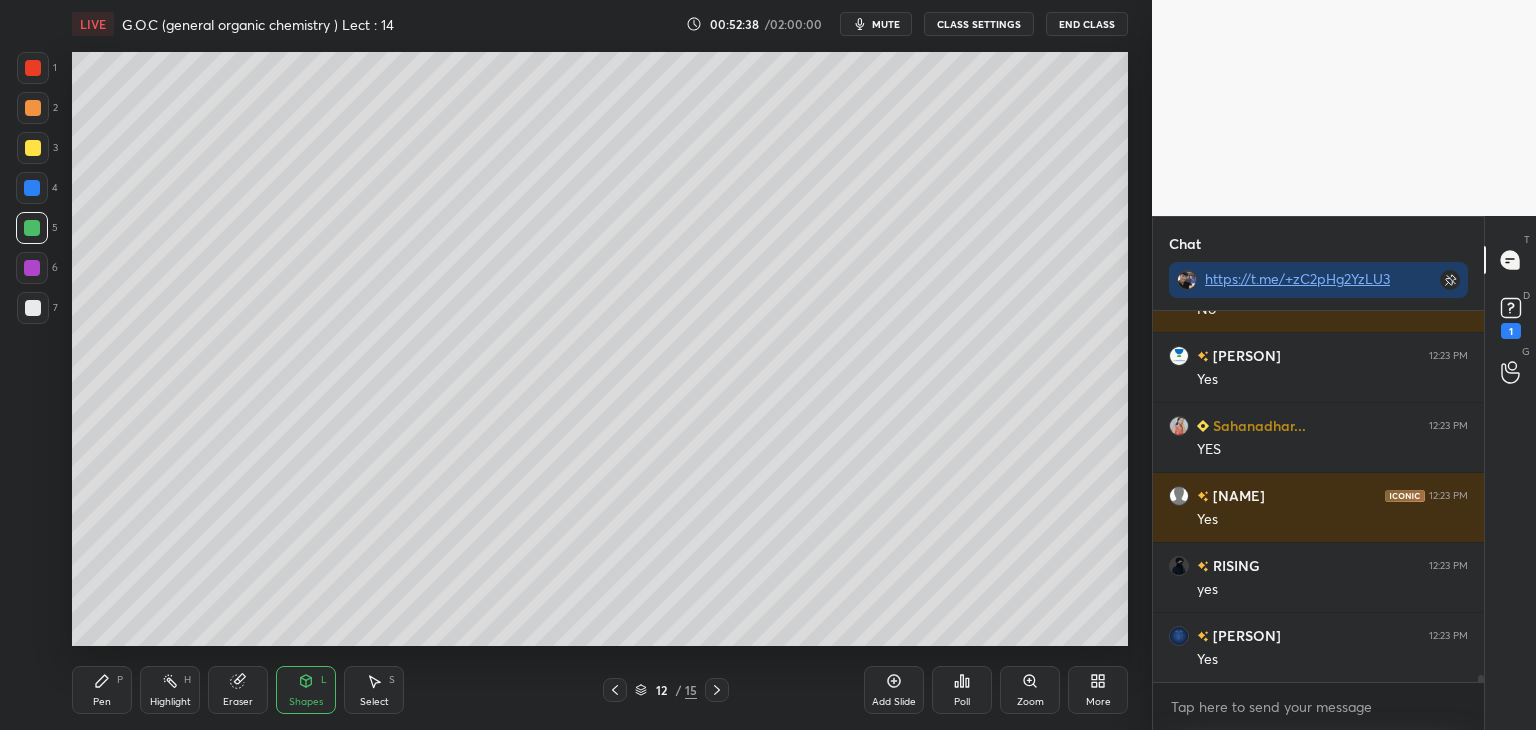 click 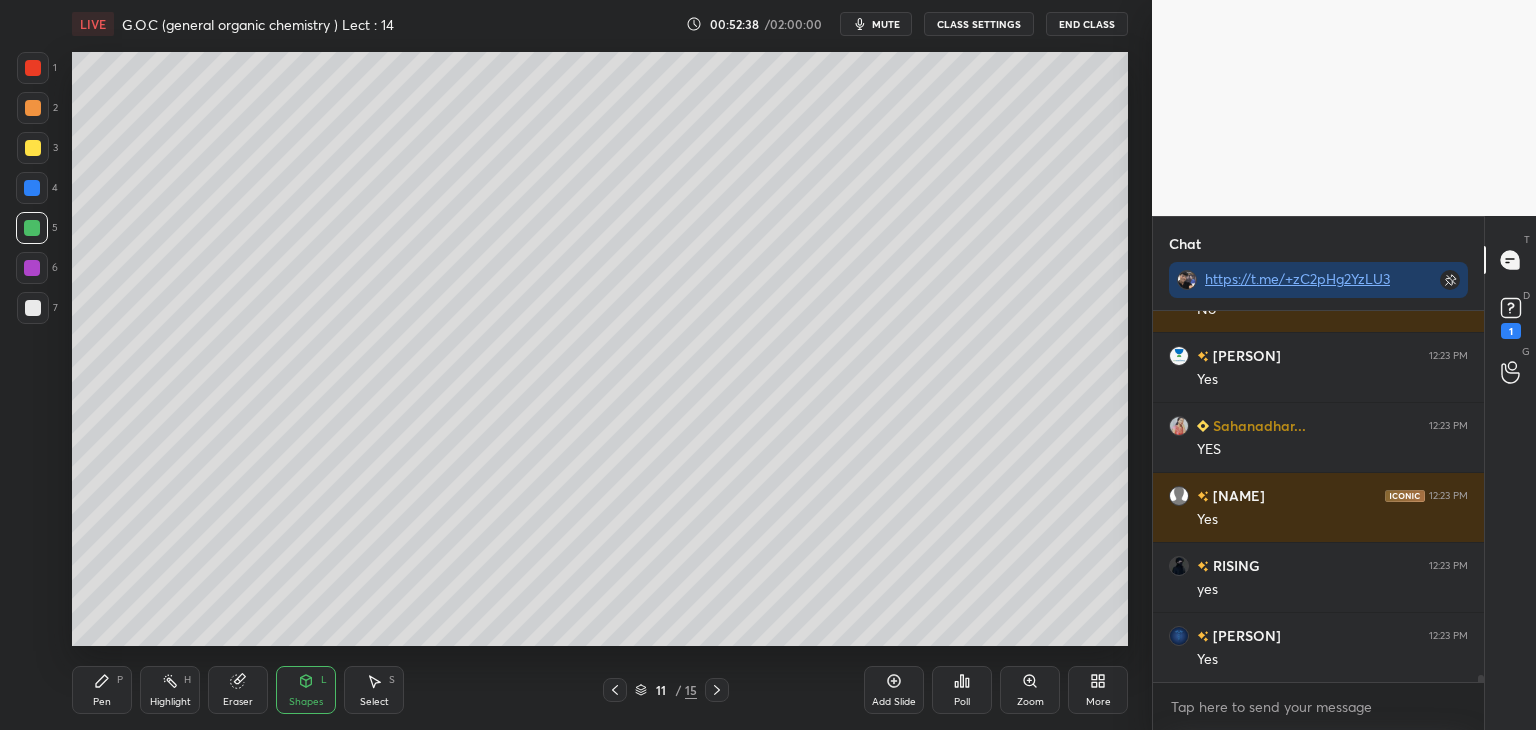 scroll, scrollTop: 19324, scrollLeft: 0, axis: vertical 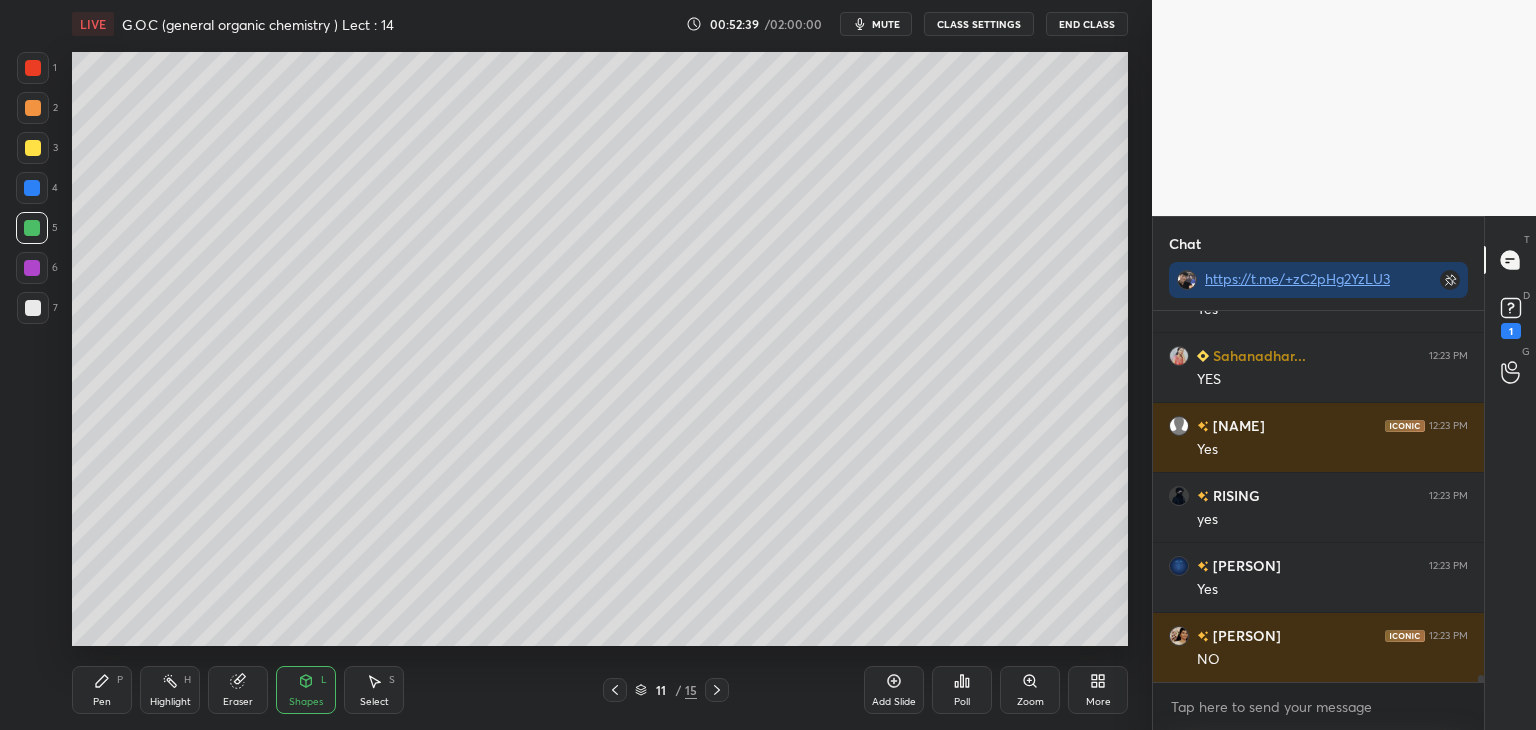 click 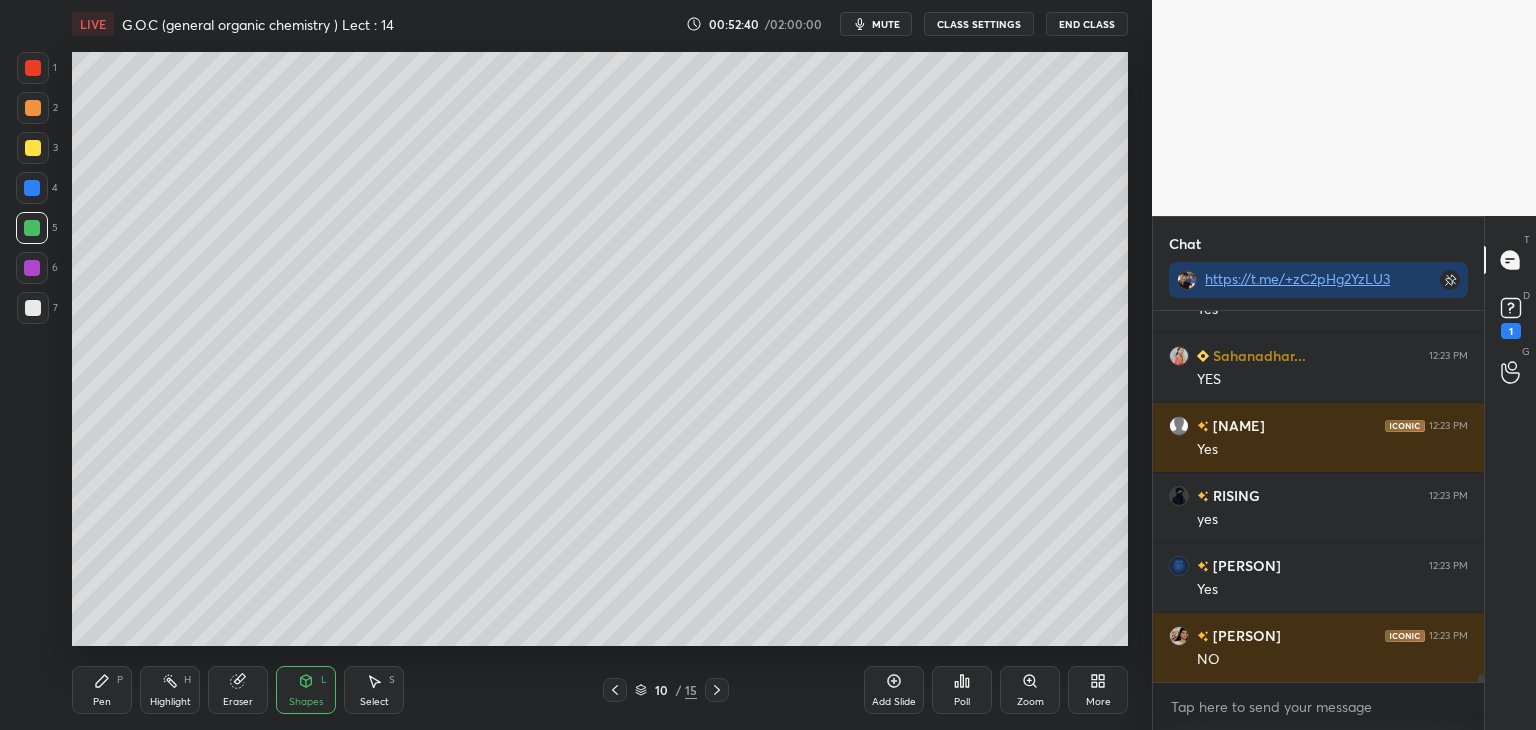 scroll, scrollTop: 19394, scrollLeft: 0, axis: vertical 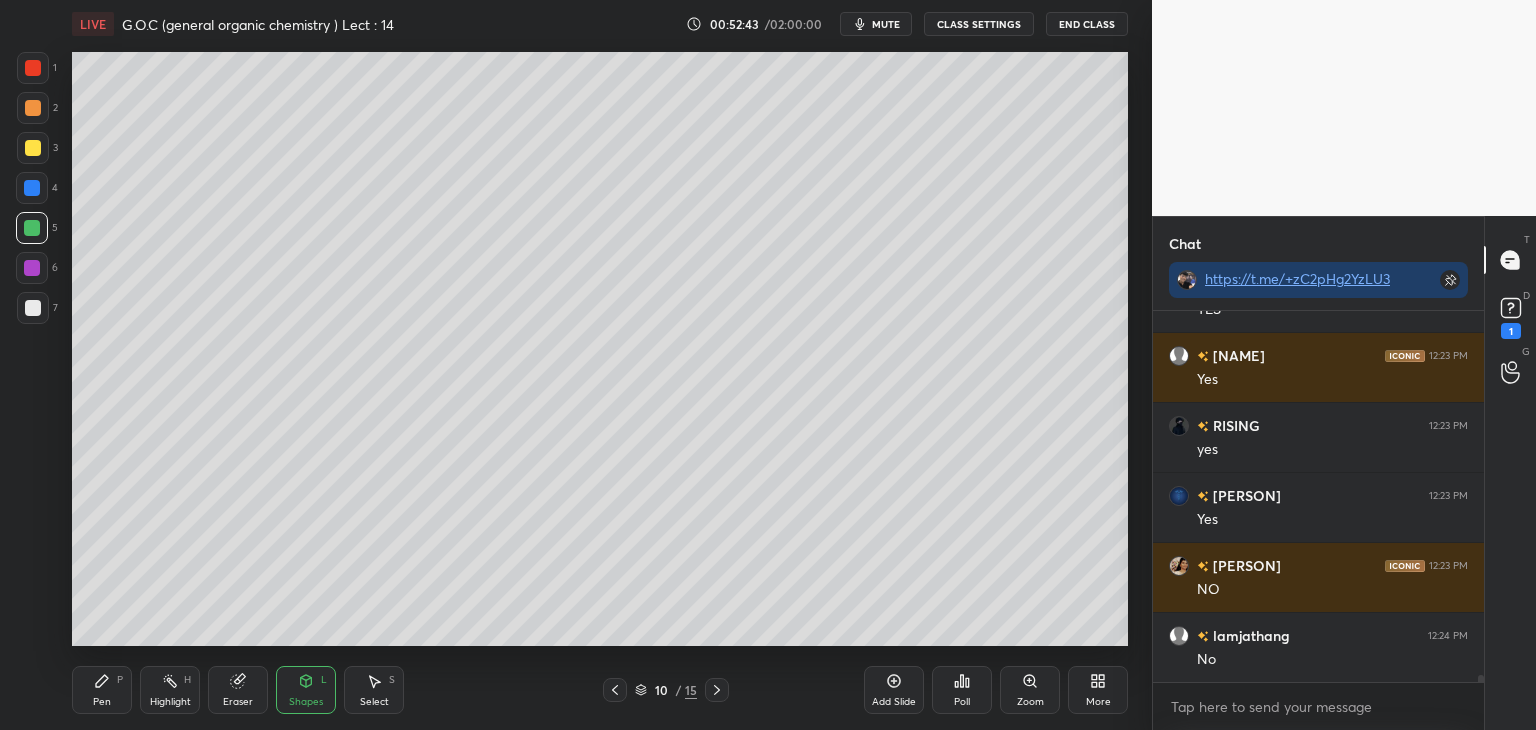 click at bounding box center [32, 188] 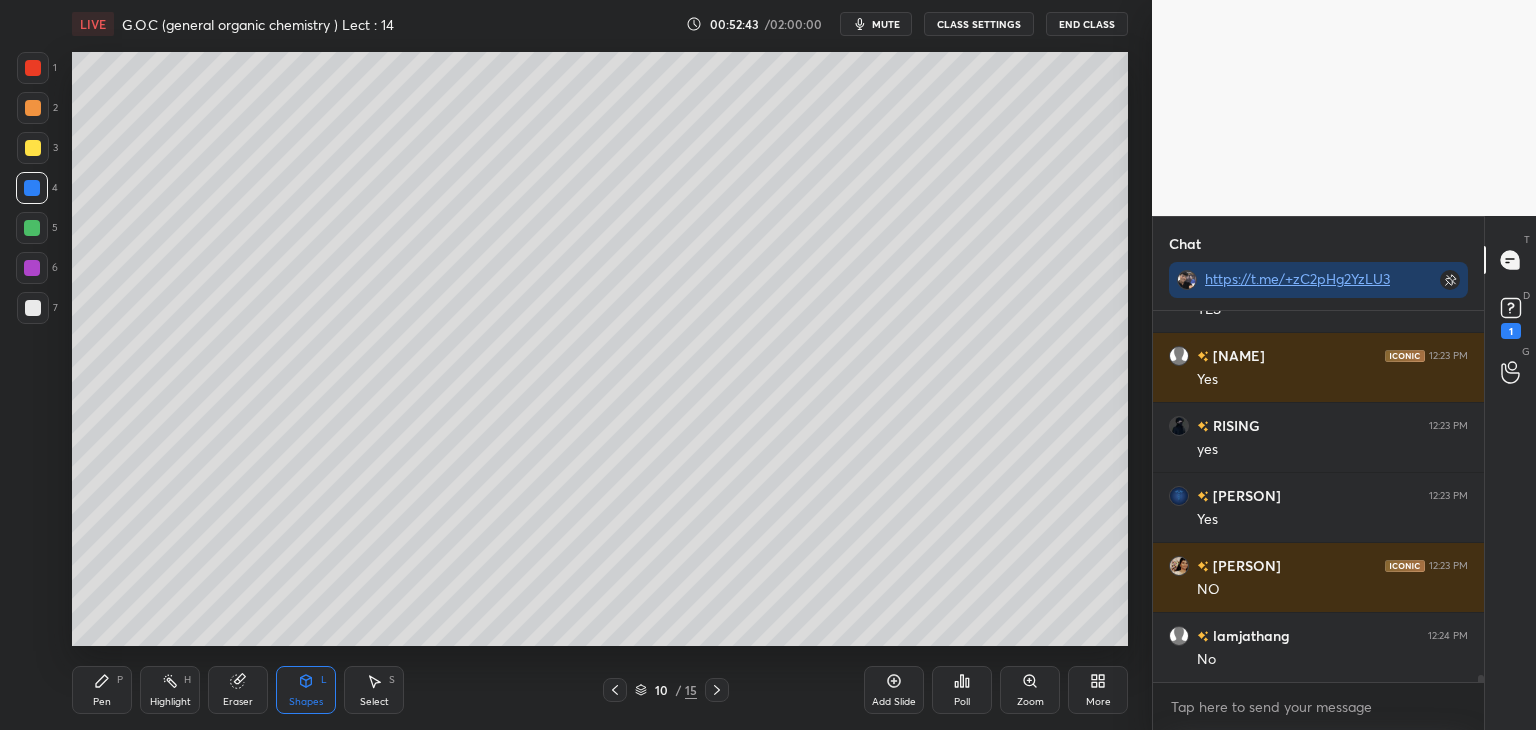 scroll, scrollTop: 19464, scrollLeft: 0, axis: vertical 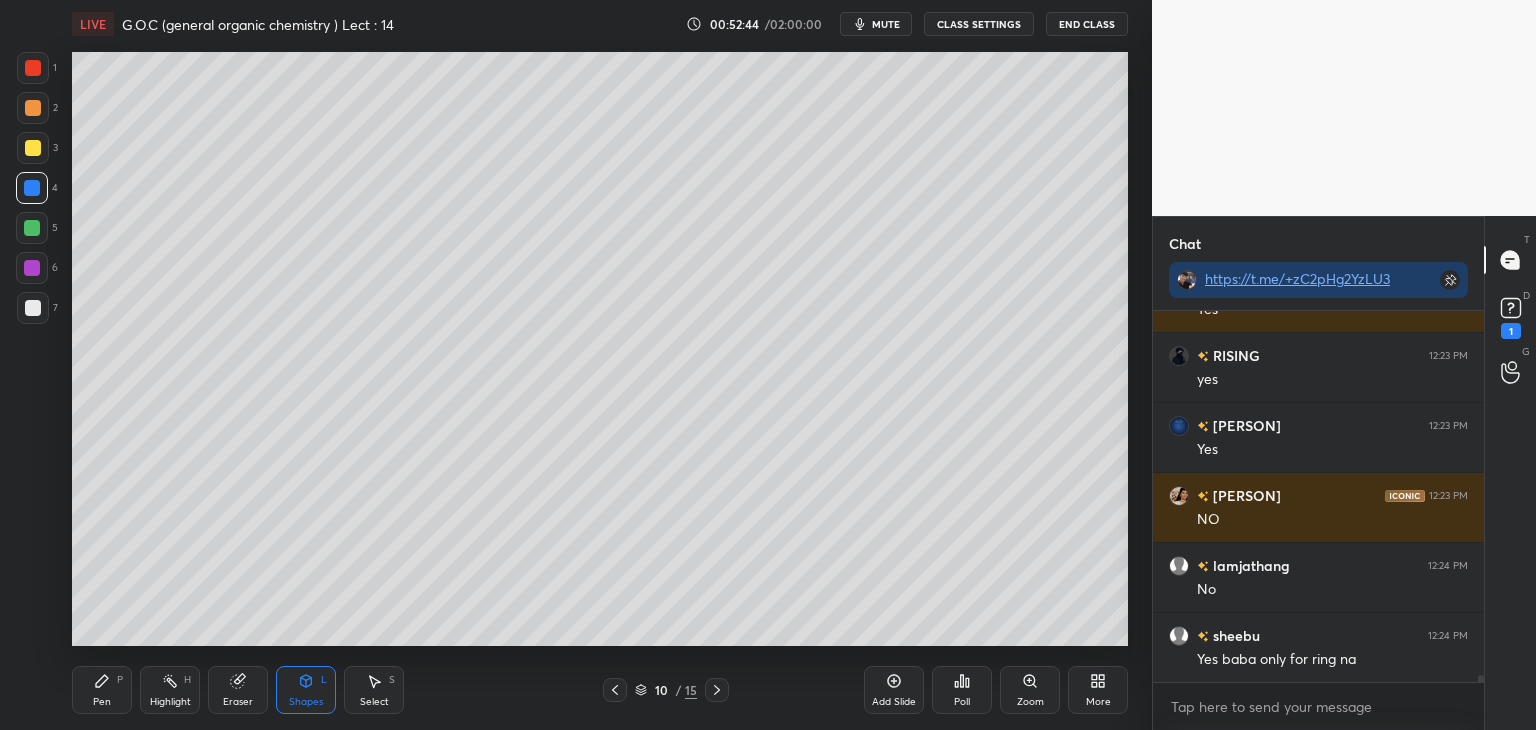 click 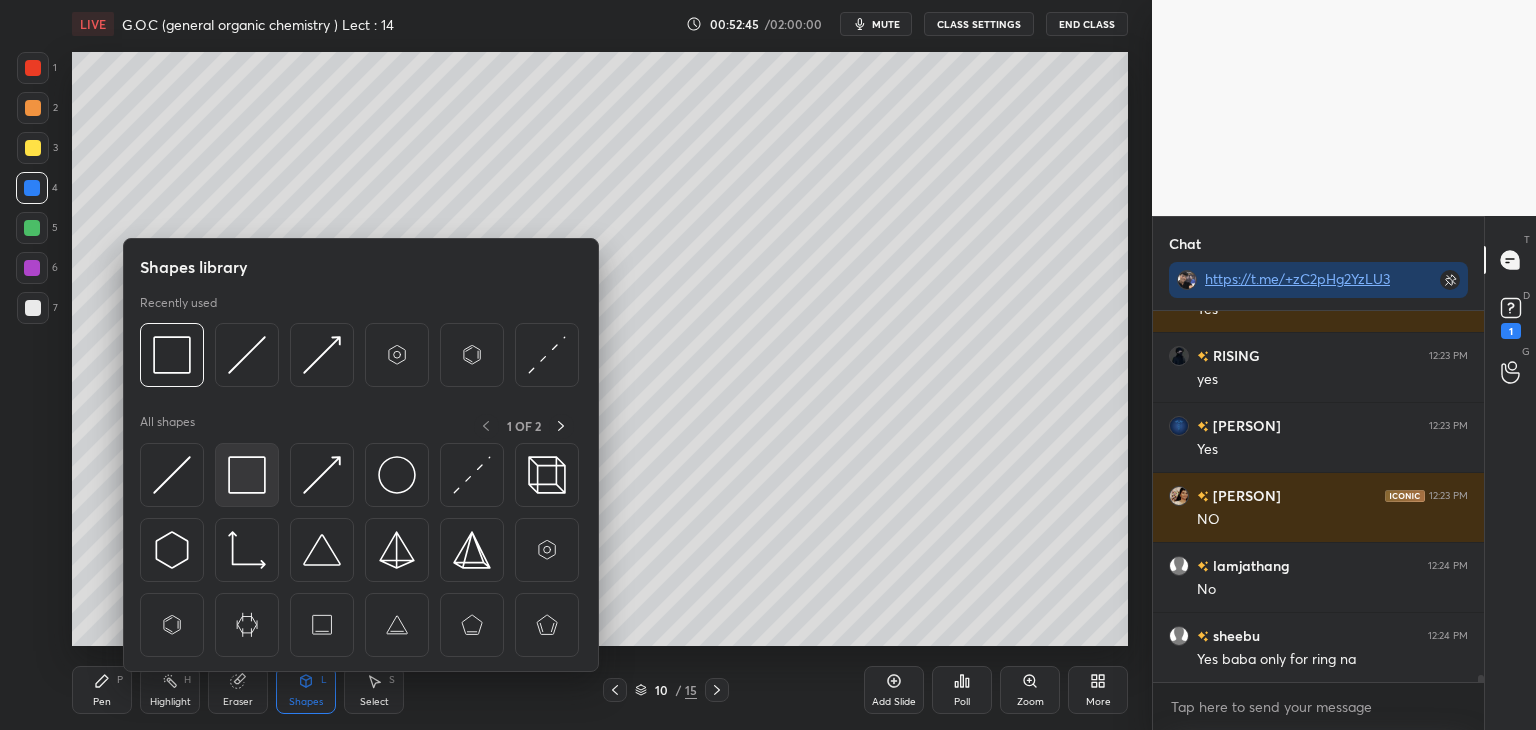click at bounding box center [247, 475] 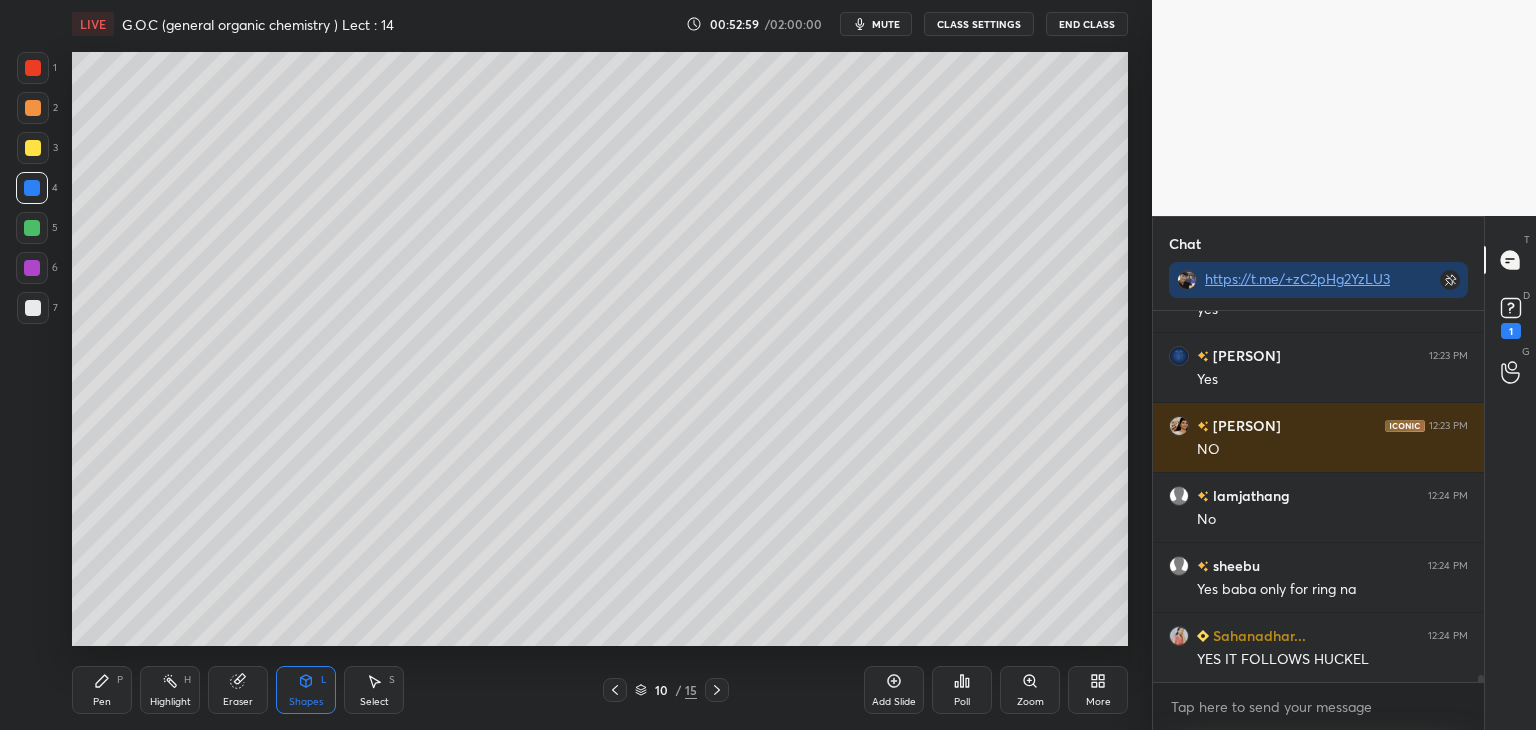 scroll, scrollTop: 19604, scrollLeft: 0, axis: vertical 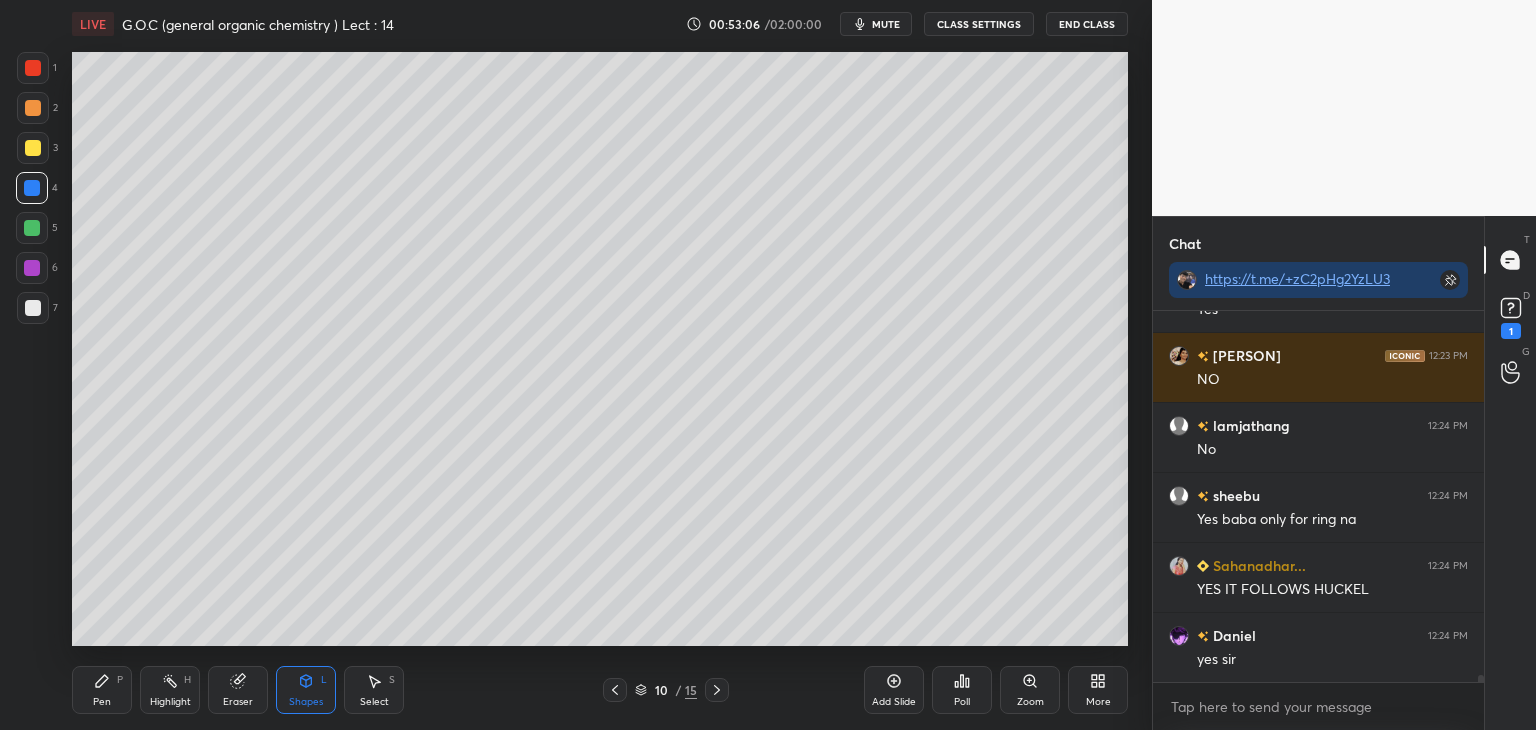 click 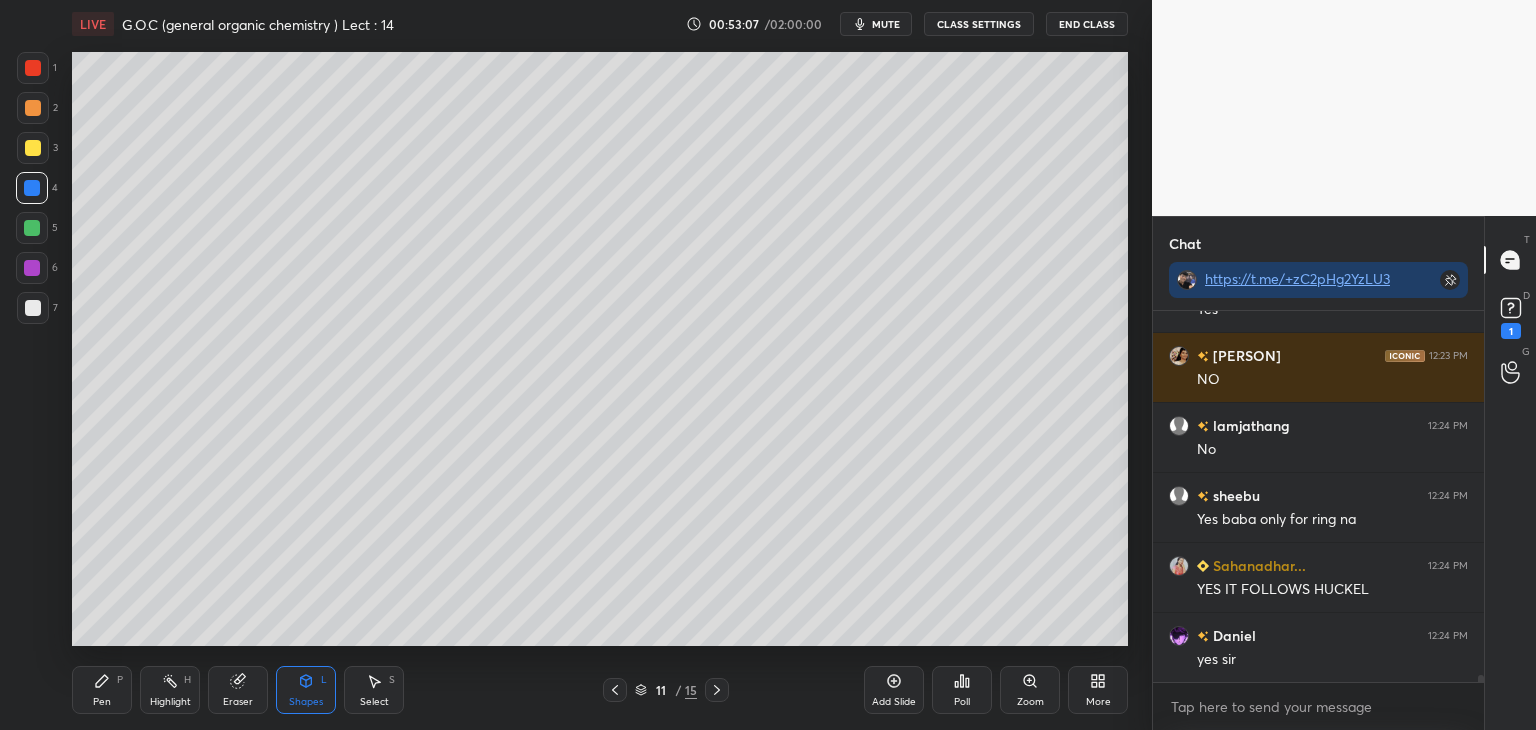 click 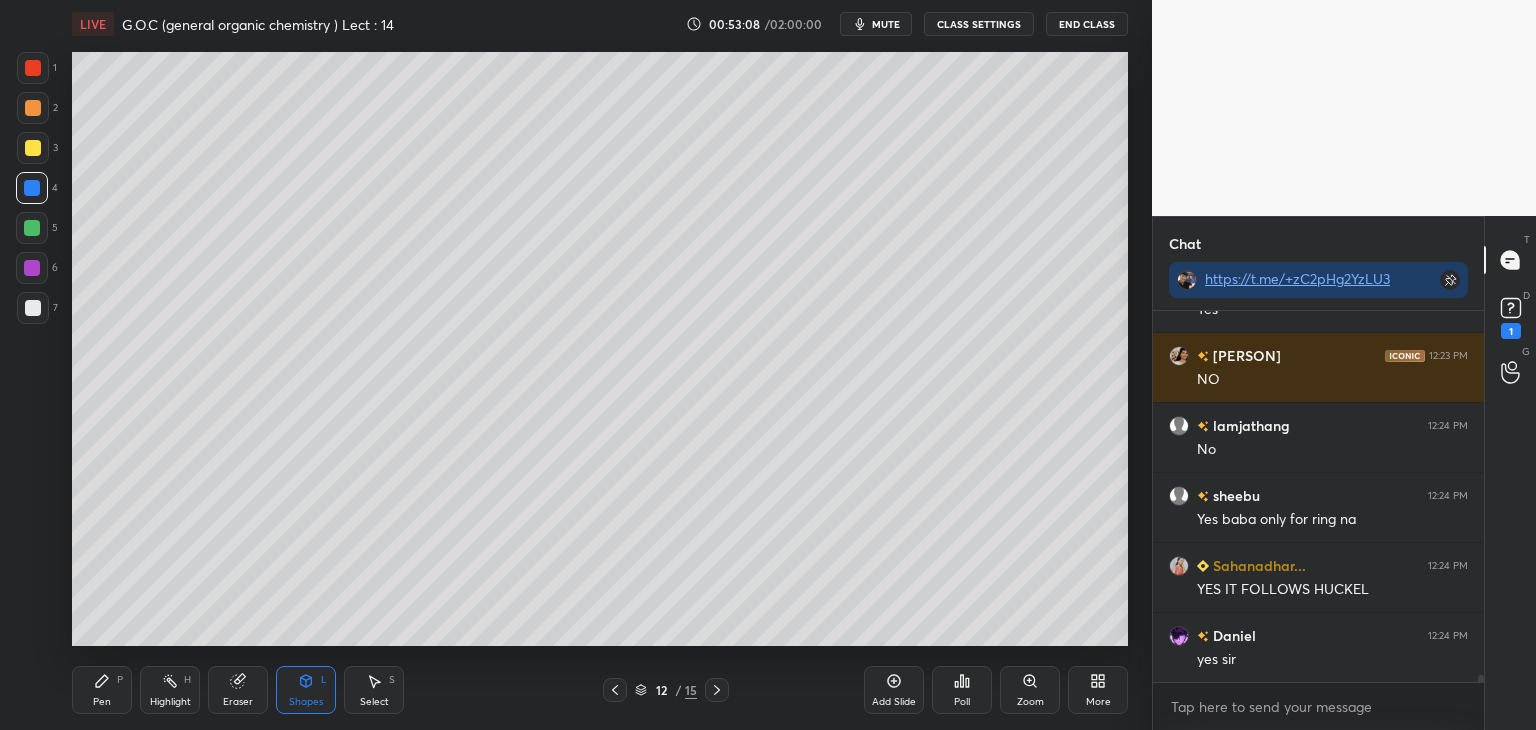 click 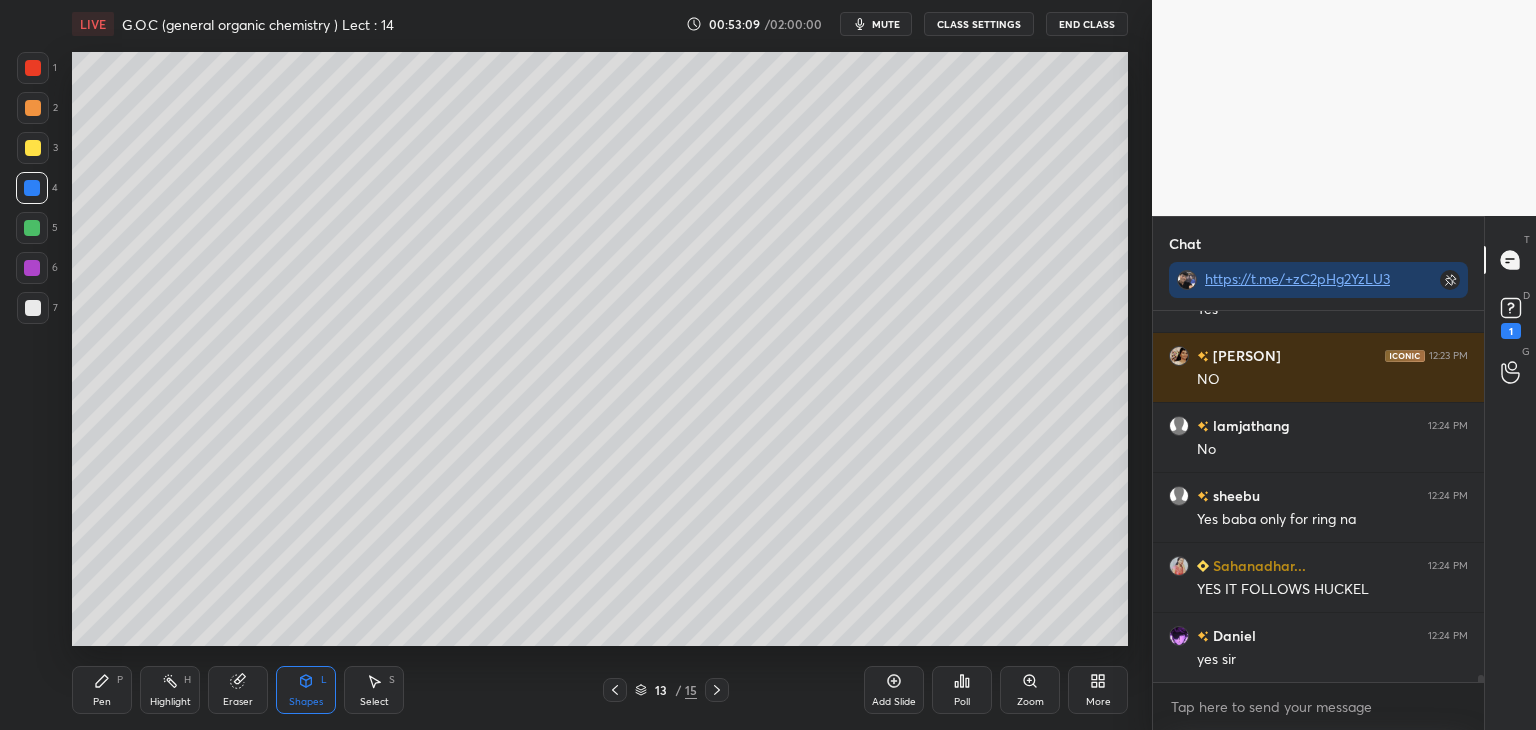 click 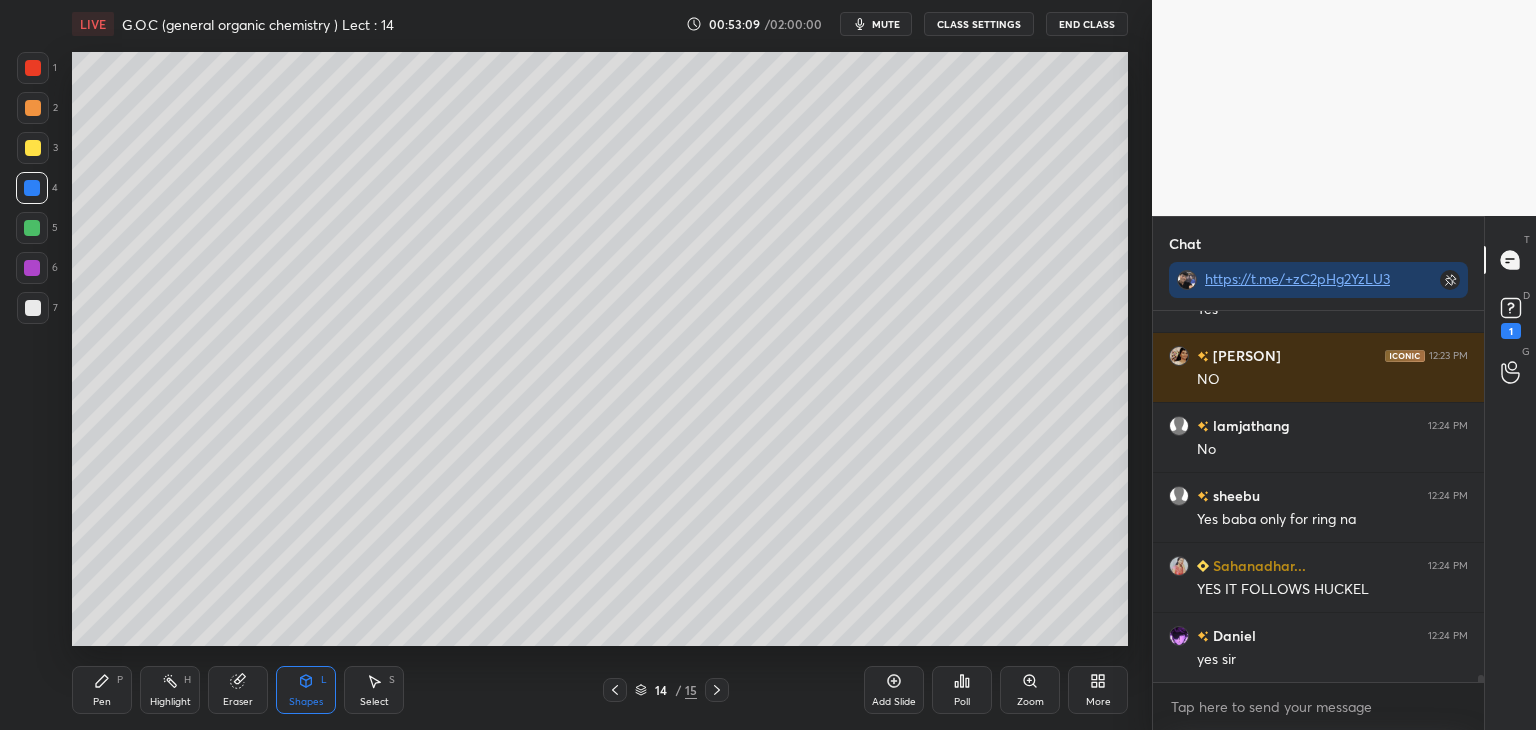 scroll, scrollTop: 19674, scrollLeft: 0, axis: vertical 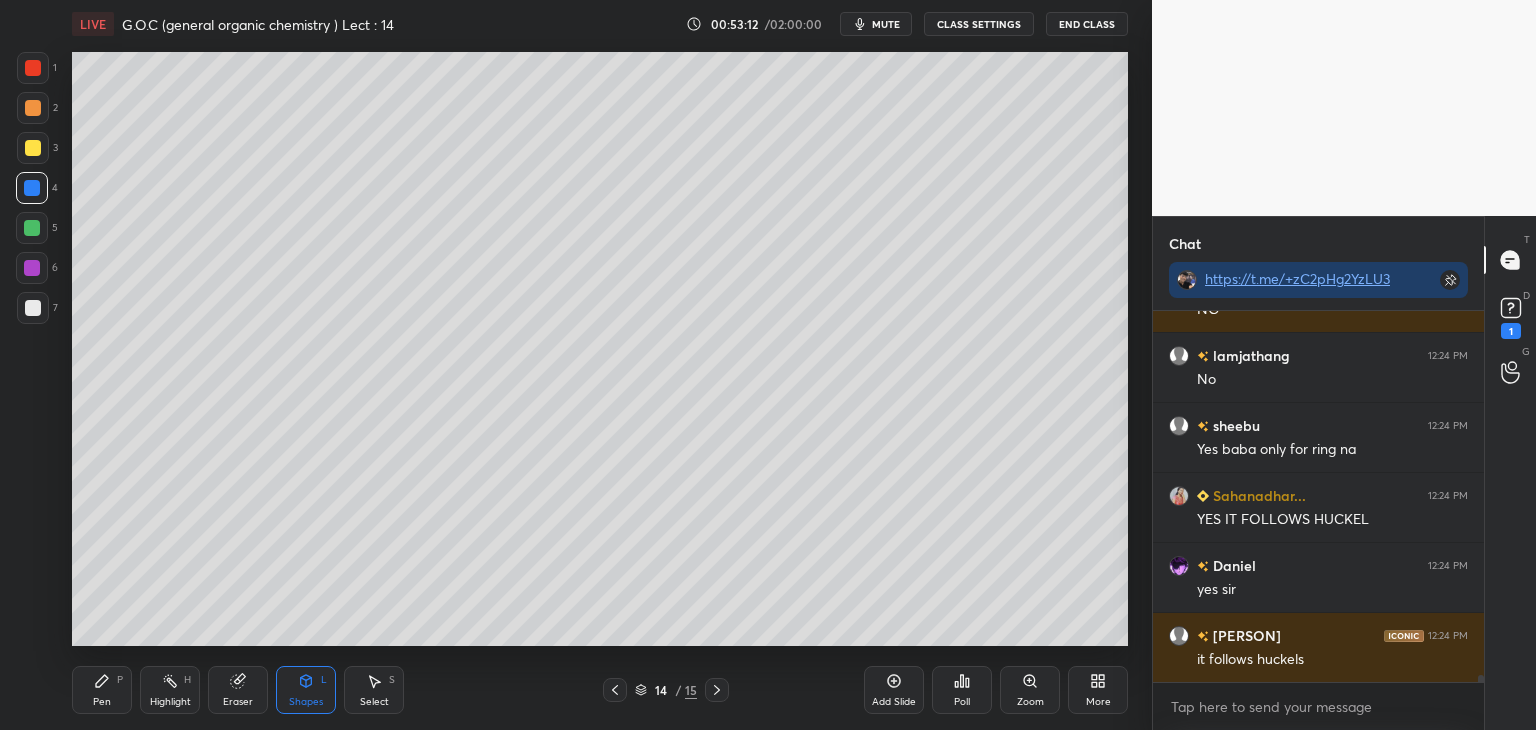 click at bounding box center [33, 108] 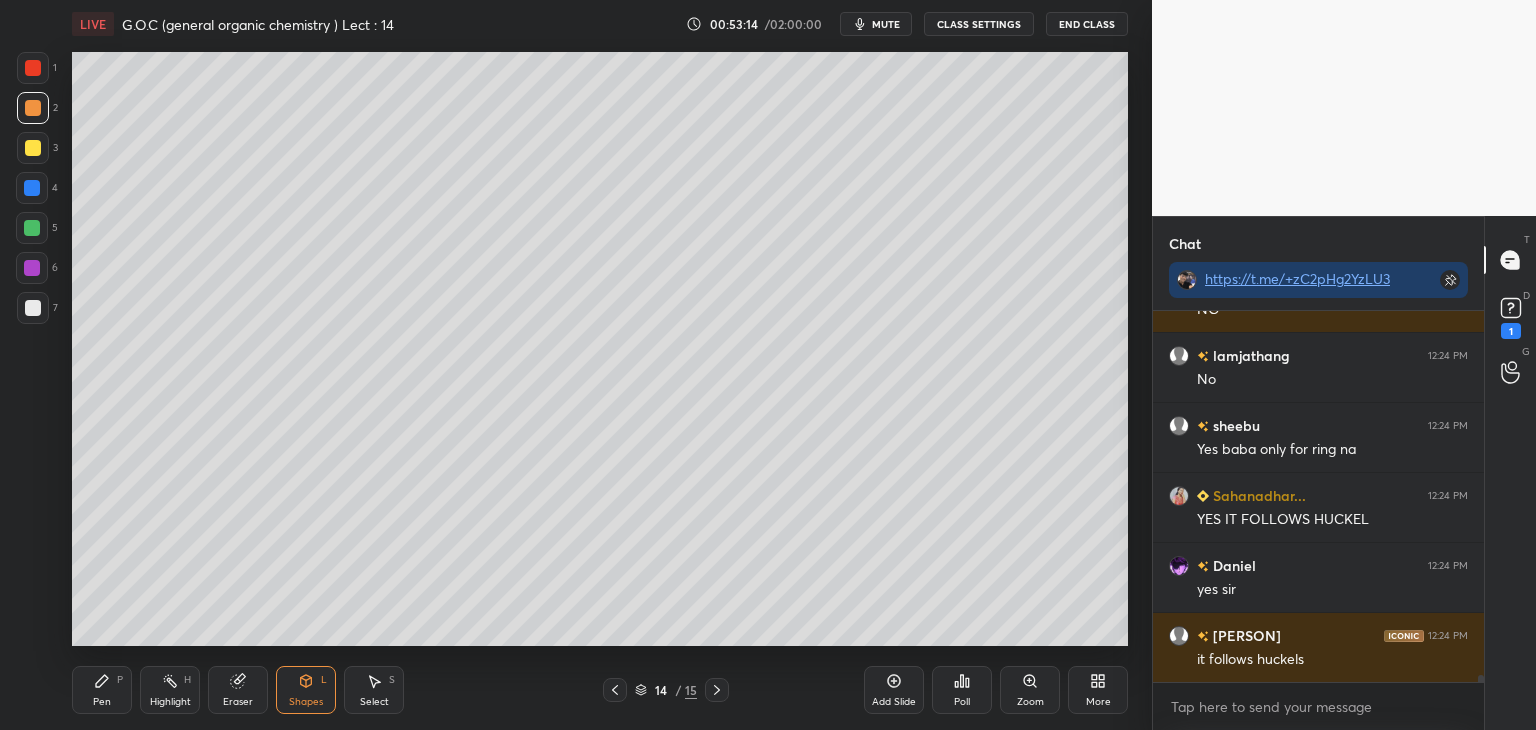 click 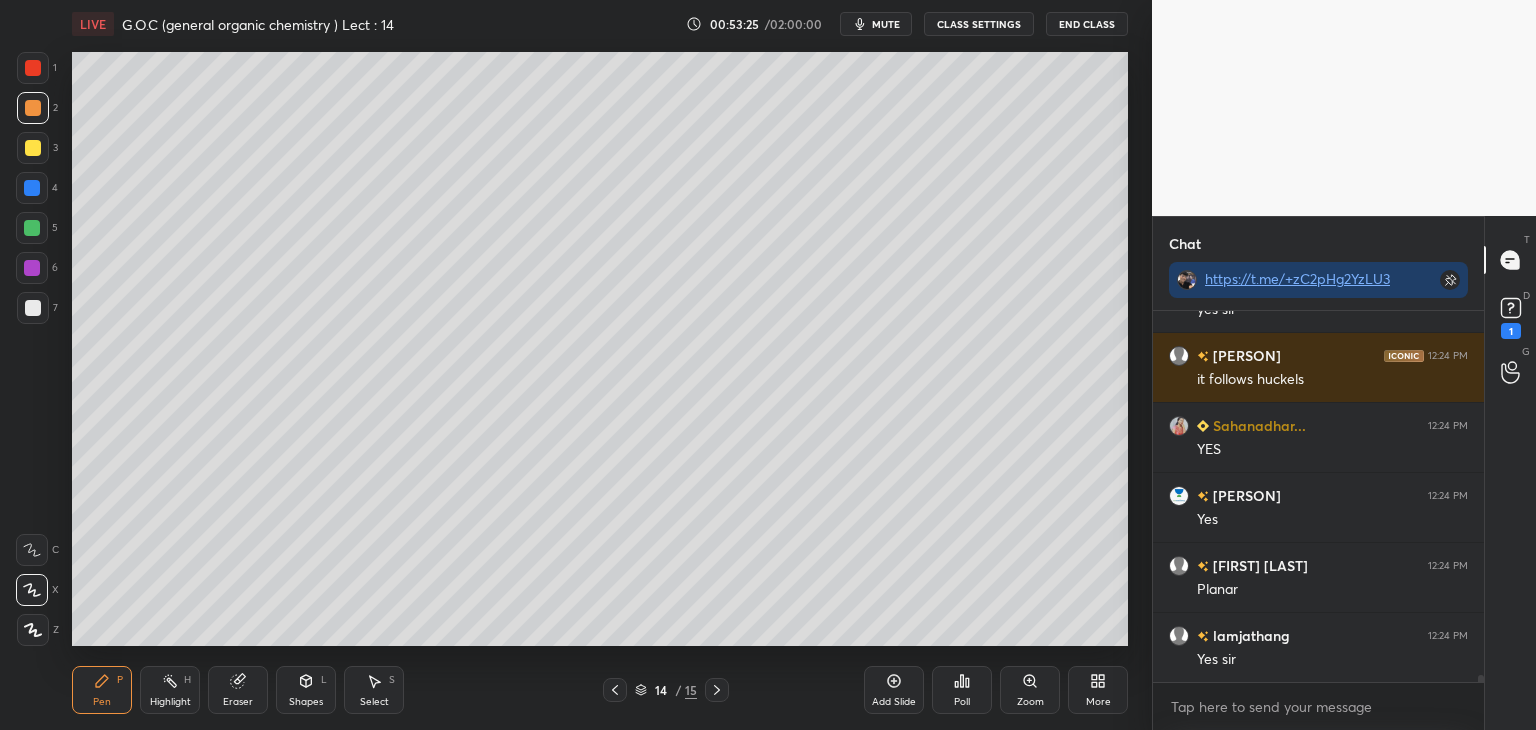 scroll, scrollTop: 20024, scrollLeft: 0, axis: vertical 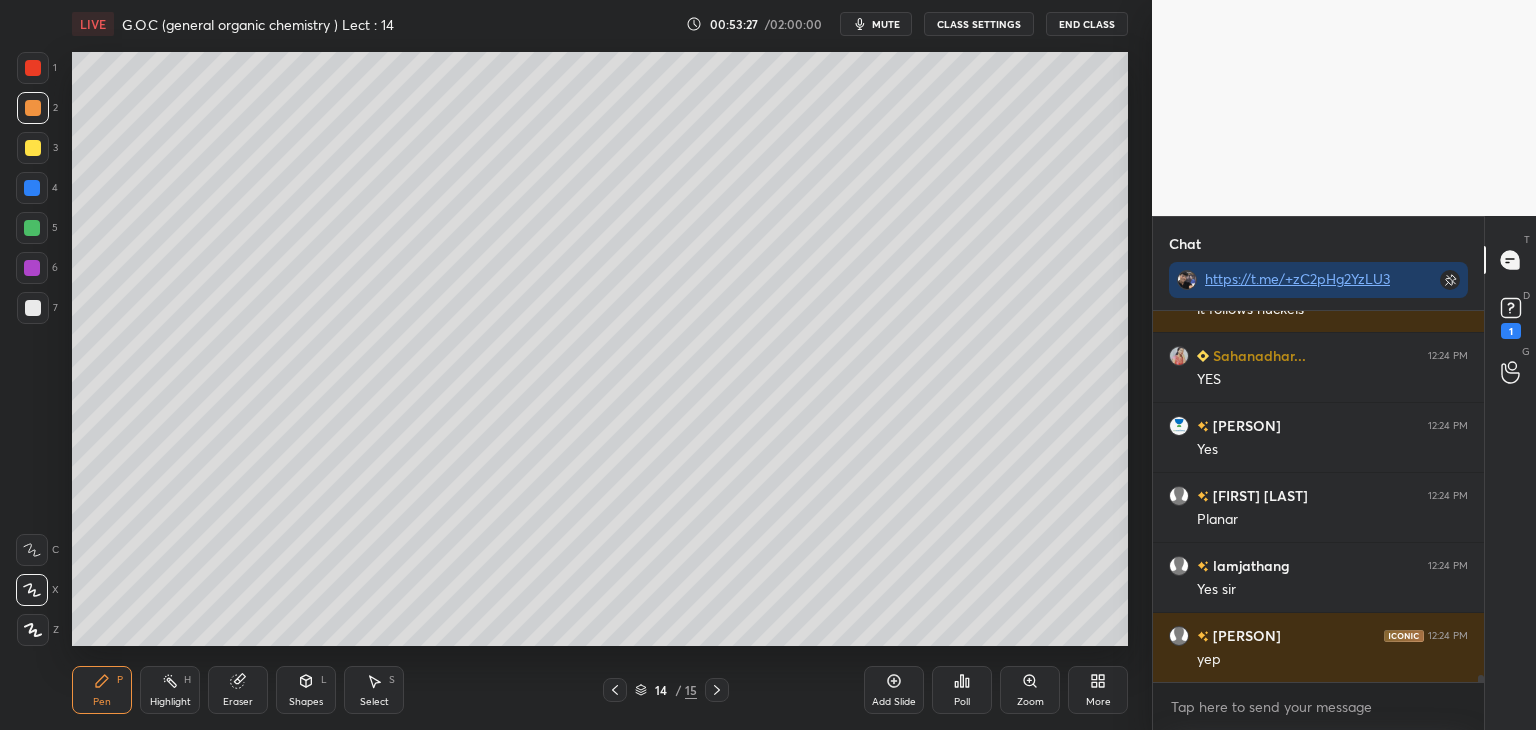 click at bounding box center (33, 148) 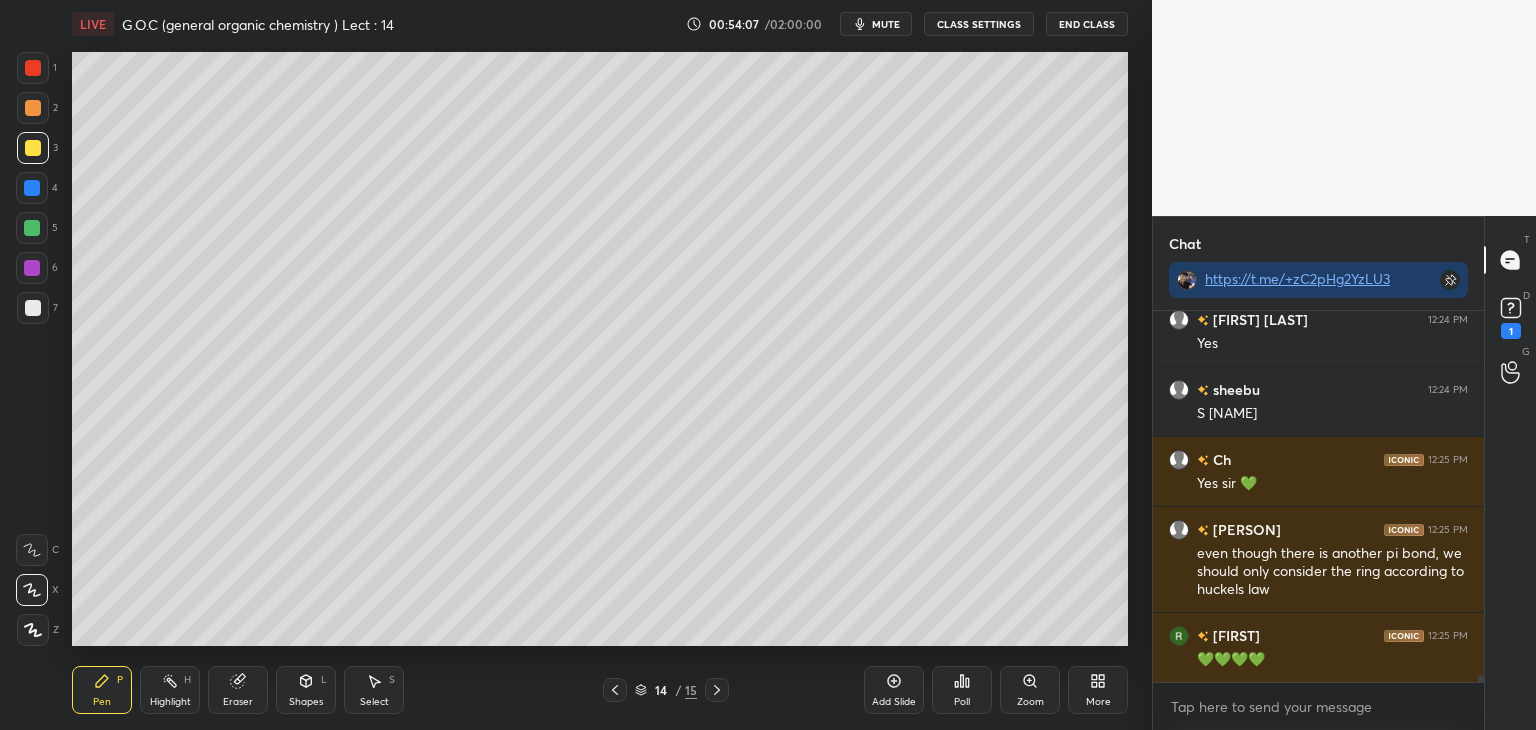 scroll, scrollTop: 20590, scrollLeft: 0, axis: vertical 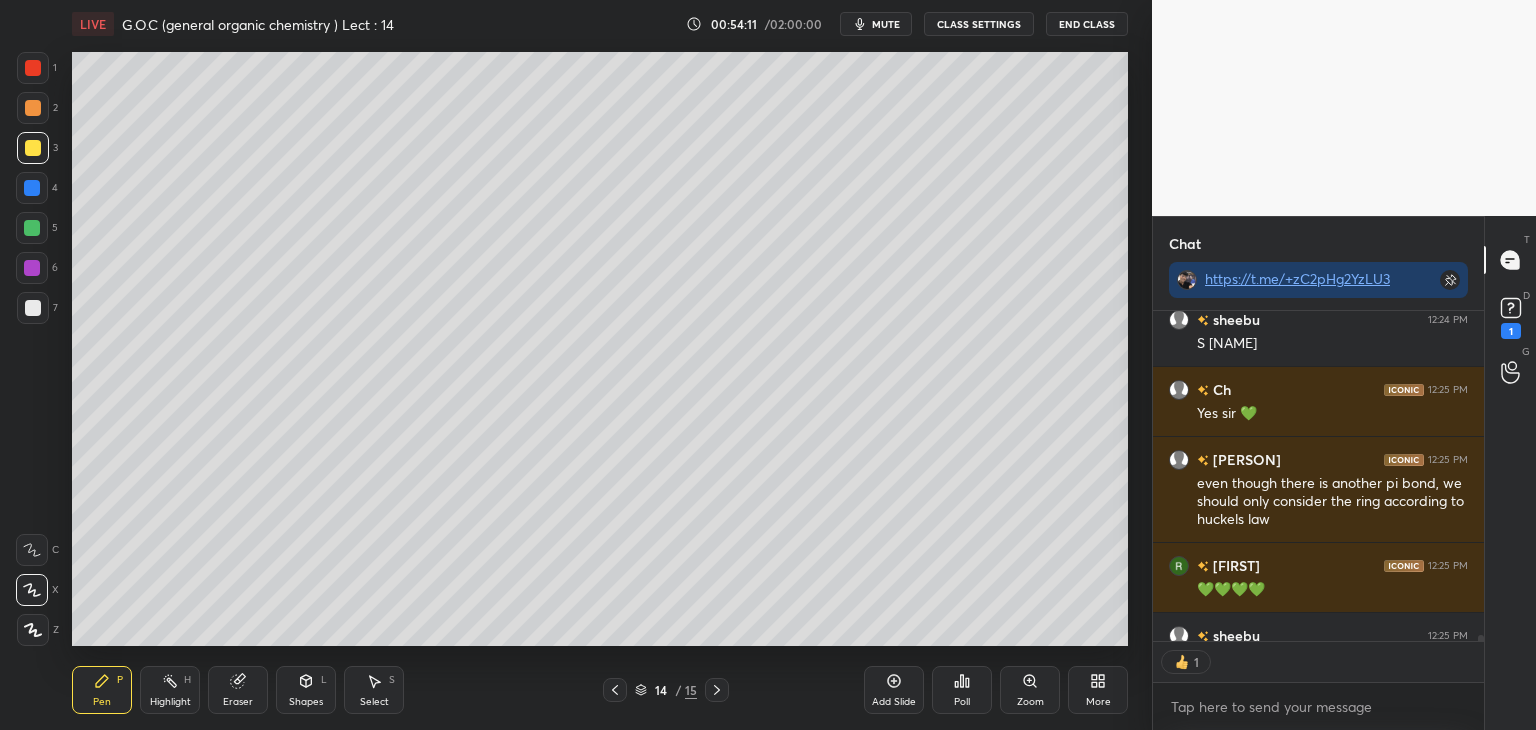 click on "Add Slide" at bounding box center [894, 690] 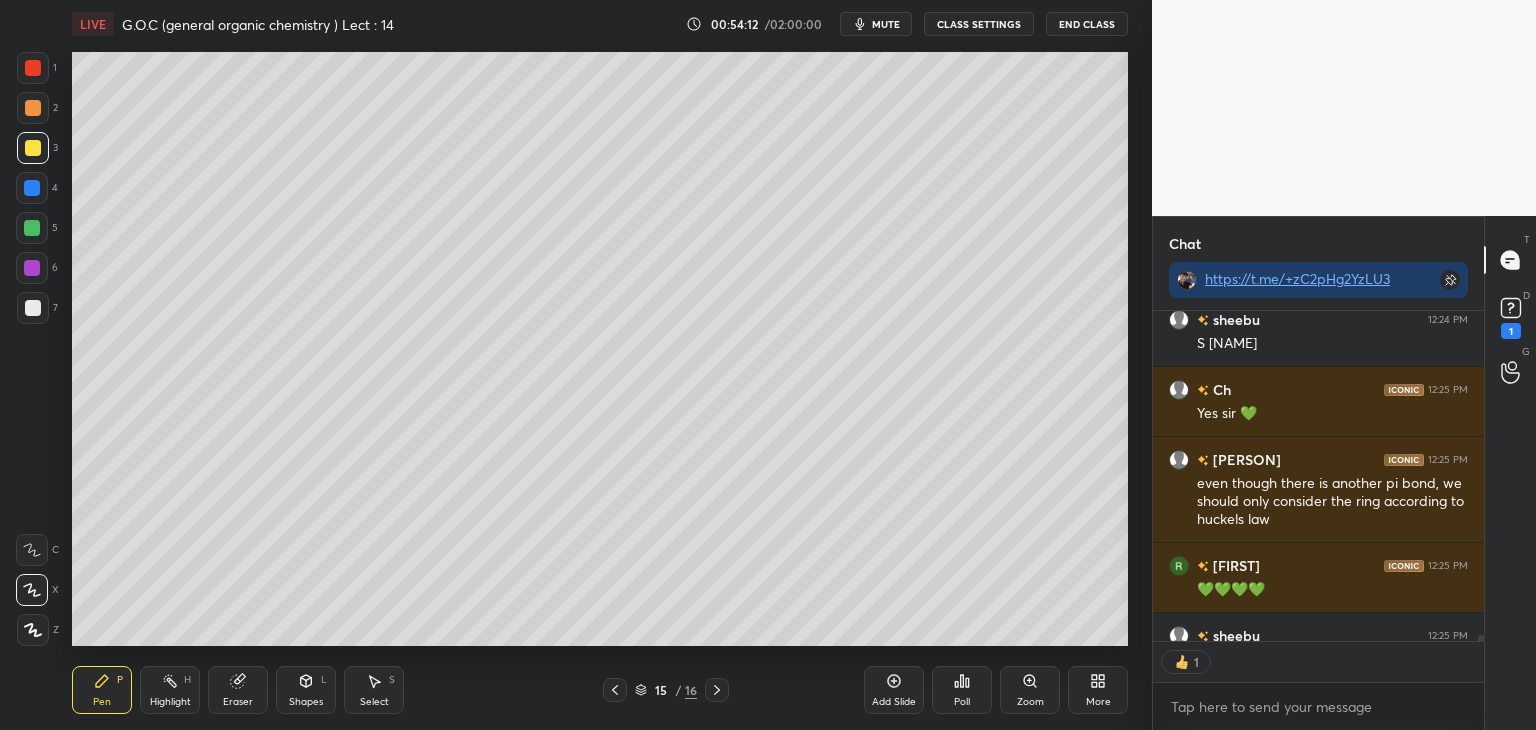 click at bounding box center (33, 308) 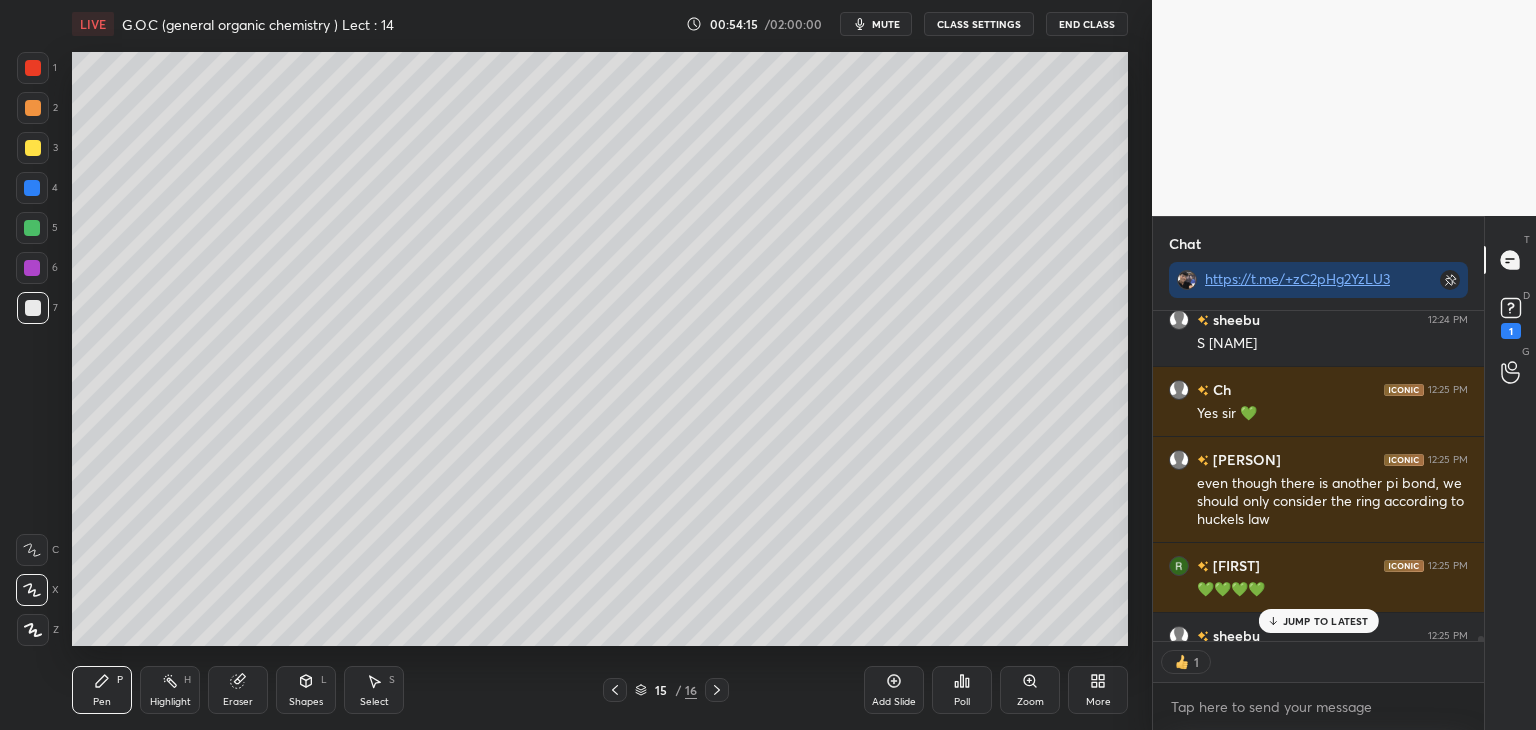 scroll, scrollTop: 20700, scrollLeft: 0, axis: vertical 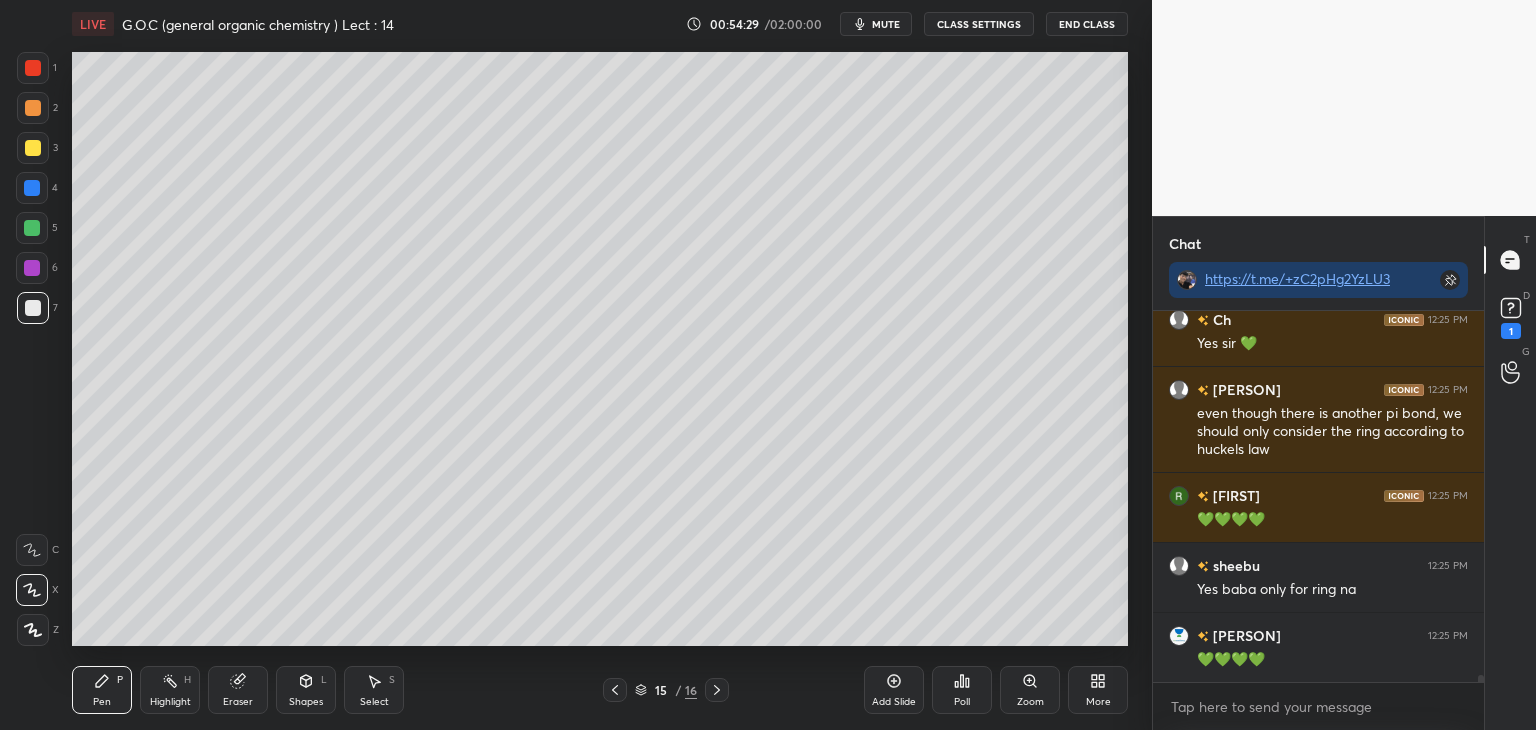 click at bounding box center [33, 148] 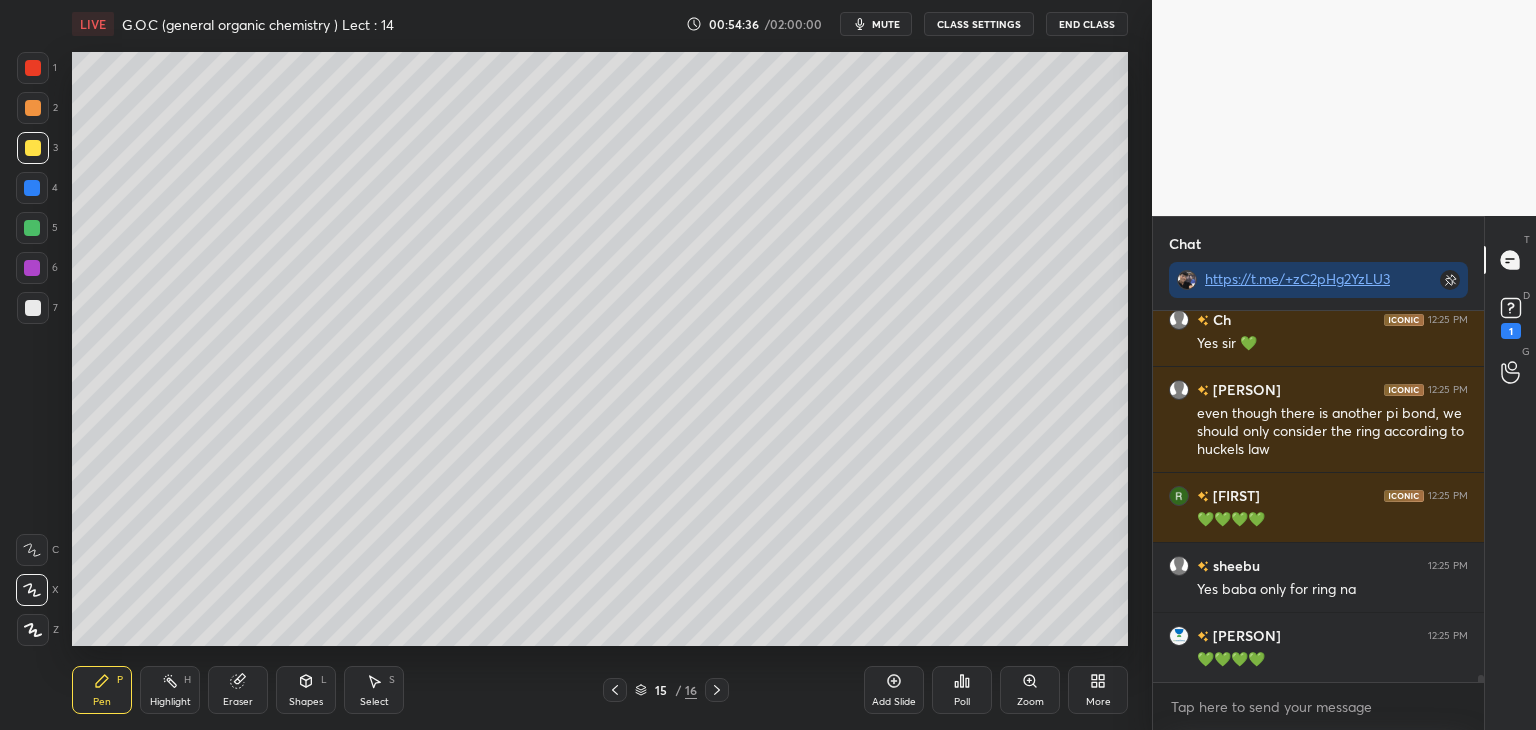 scroll, scrollTop: 20730, scrollLeft: 0, axis: vertical 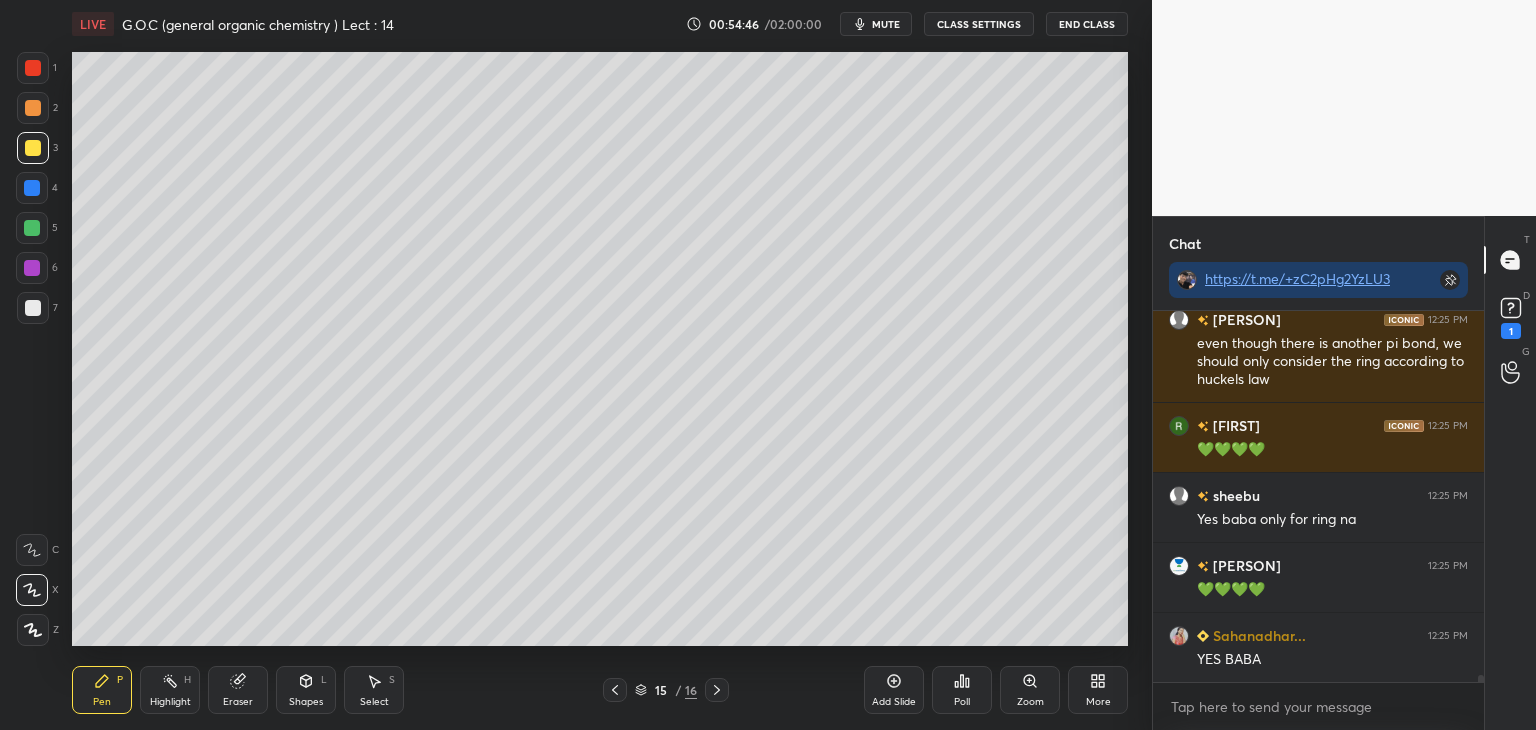 click at bounding box center [32, 228] 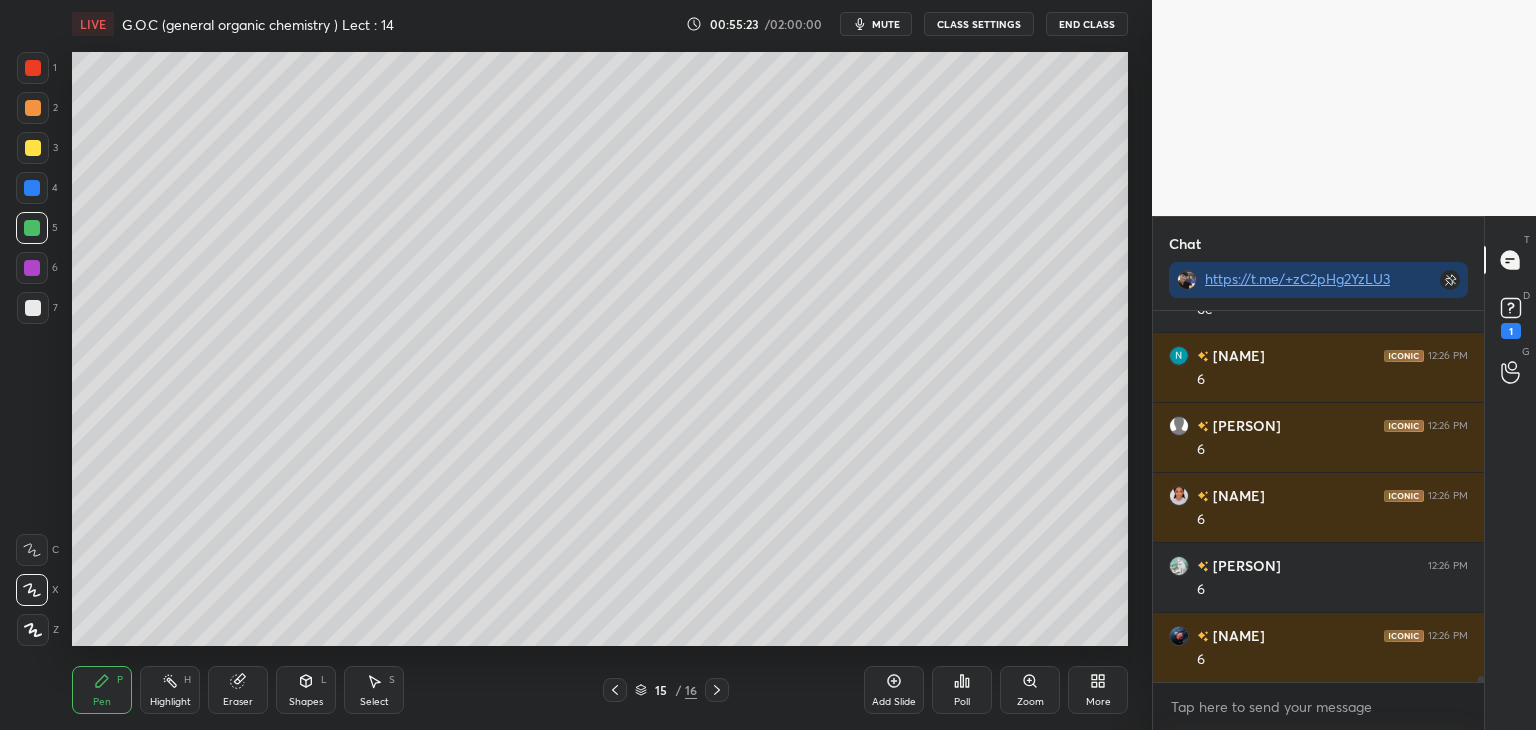 scroll, scrollTop: 21850, scrollLeft: 0, axis: vertical 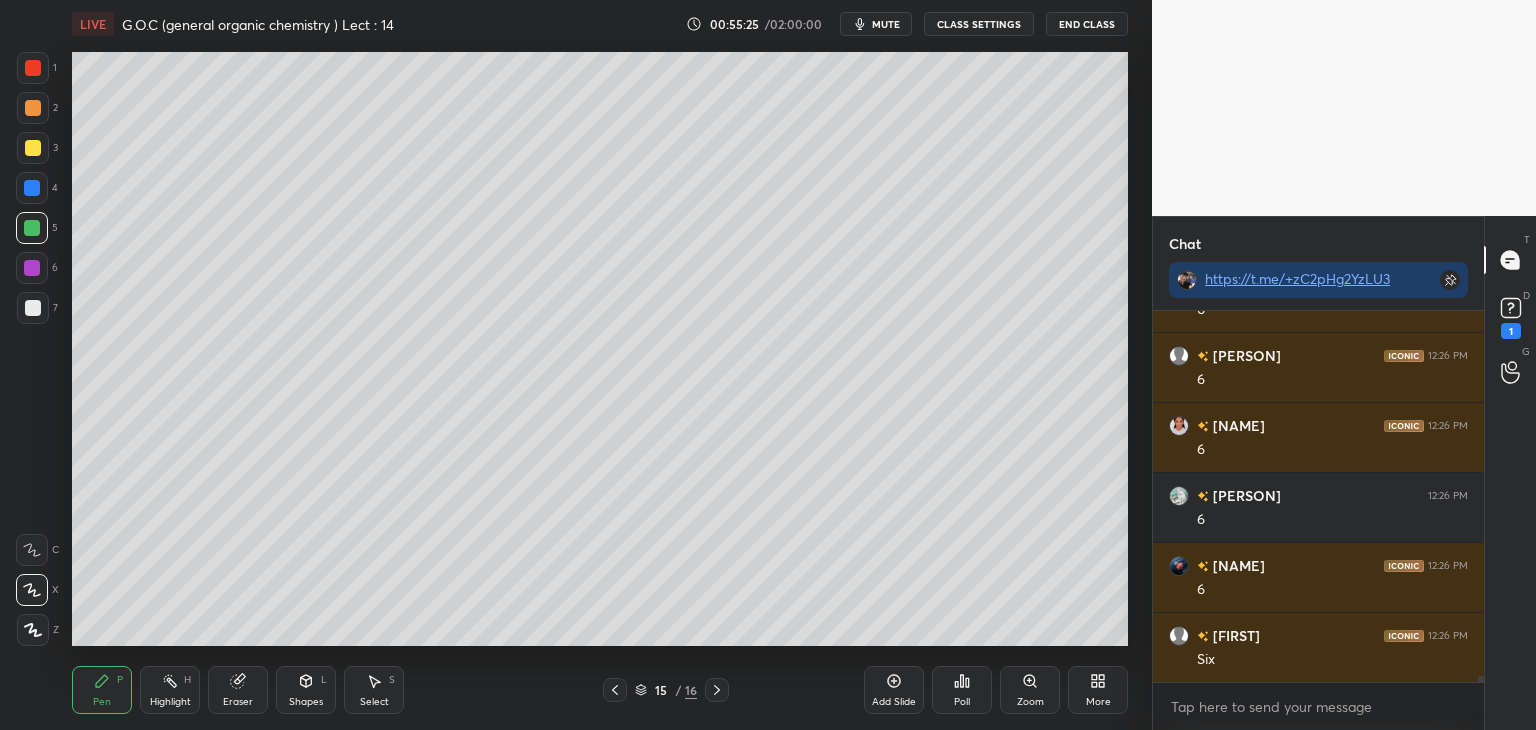 click at bounding box center [33, 148] 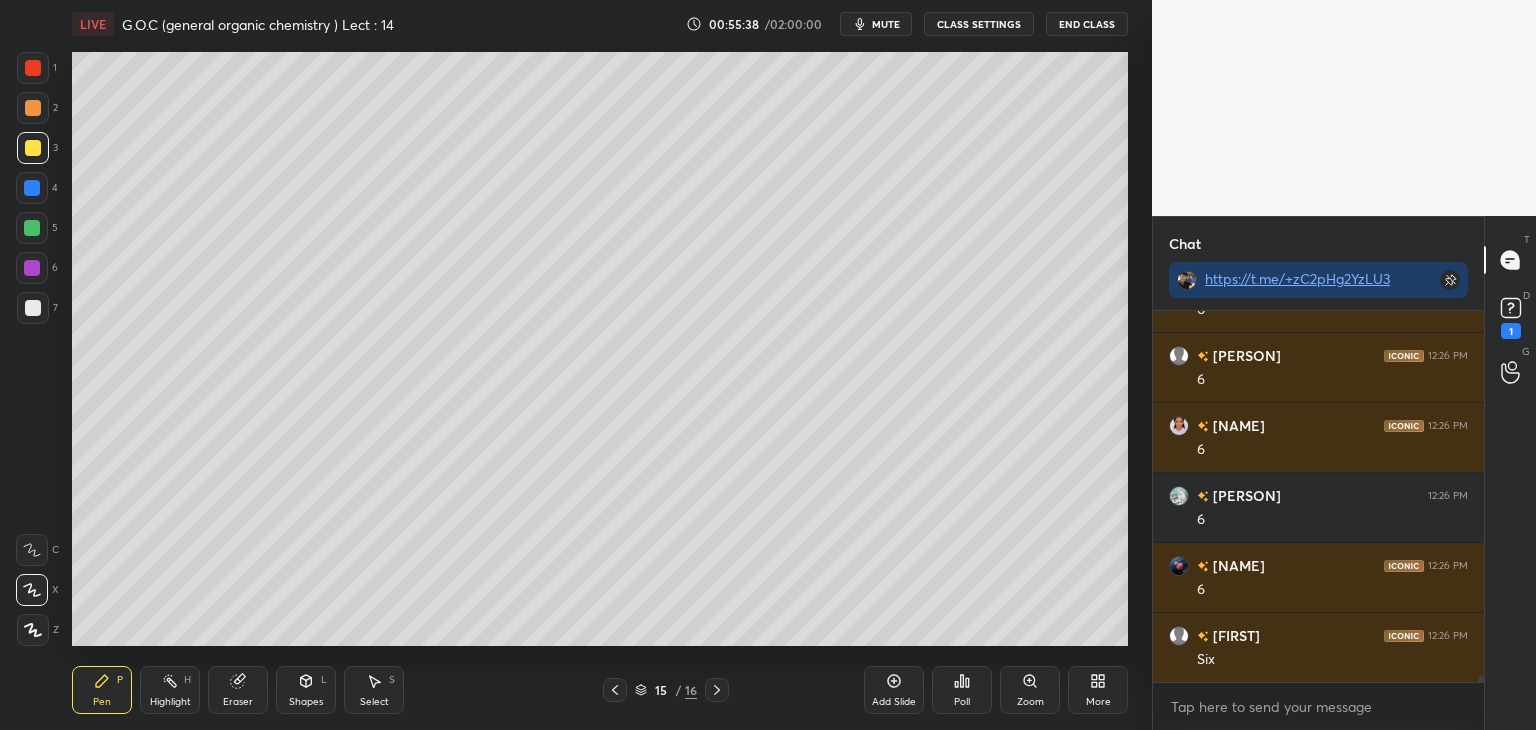 scroll, scrollTop: 21920, scrollLeft: 0, axis: vertical 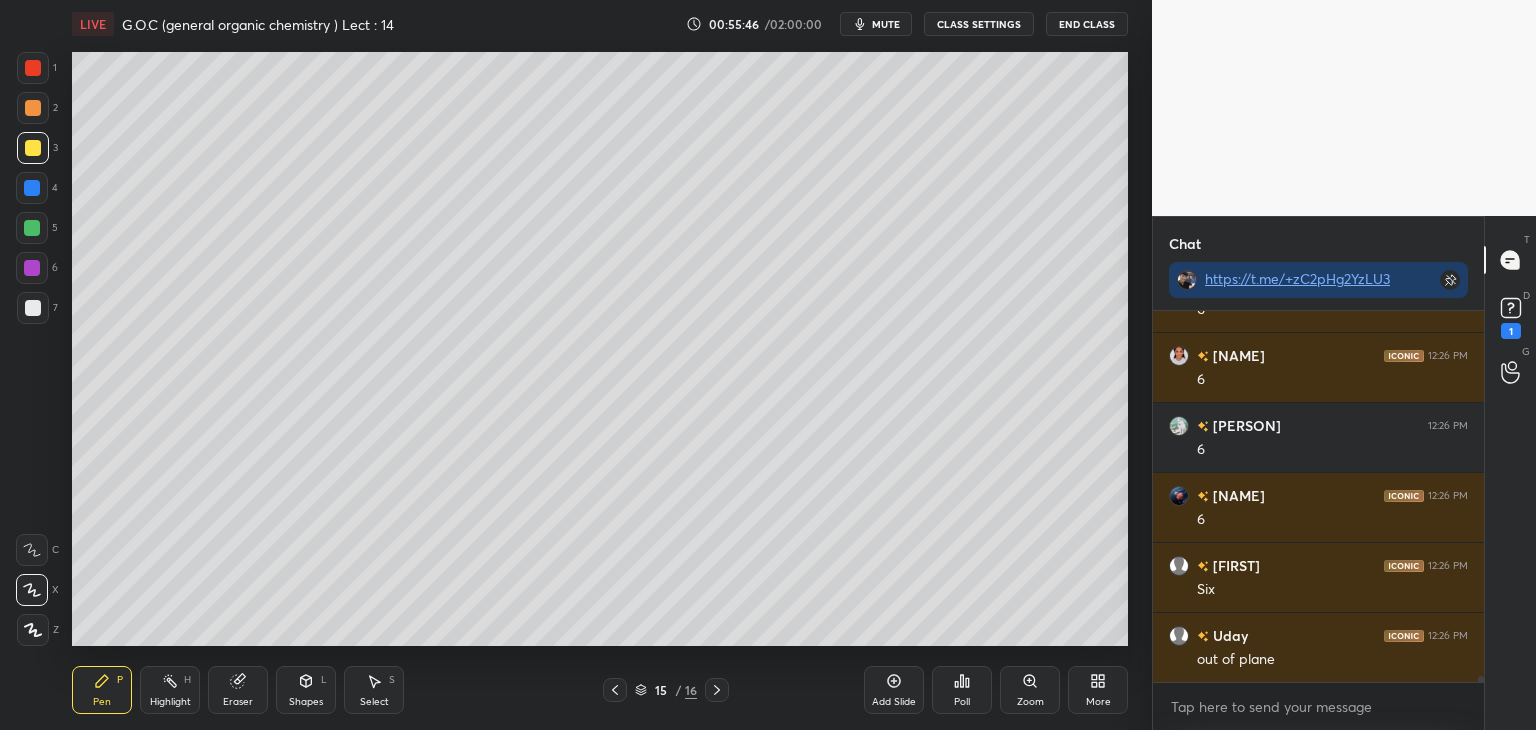click at bounding box center [33, 108] 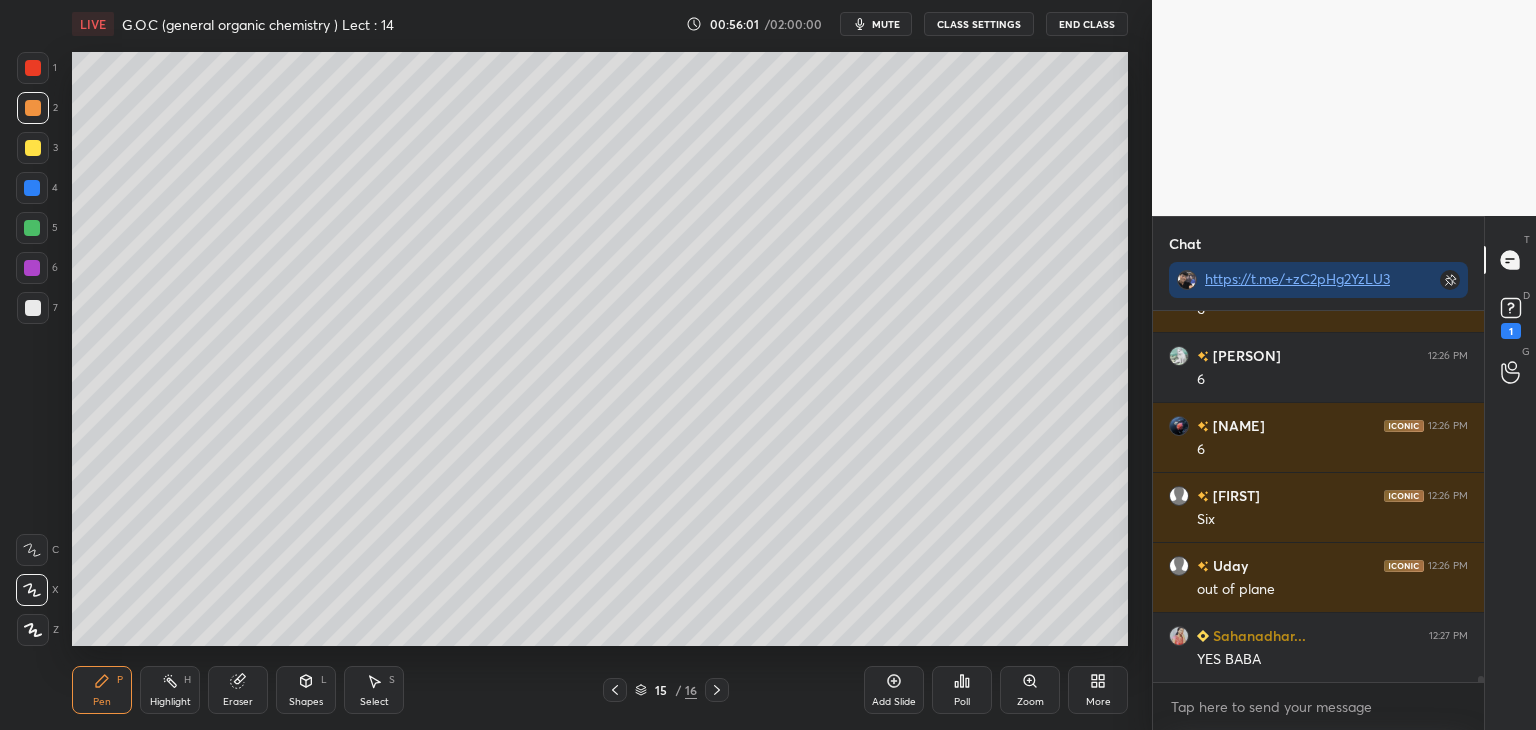 scroll, scrollTop: 22060, scrollLeft: 0, axis: vertical 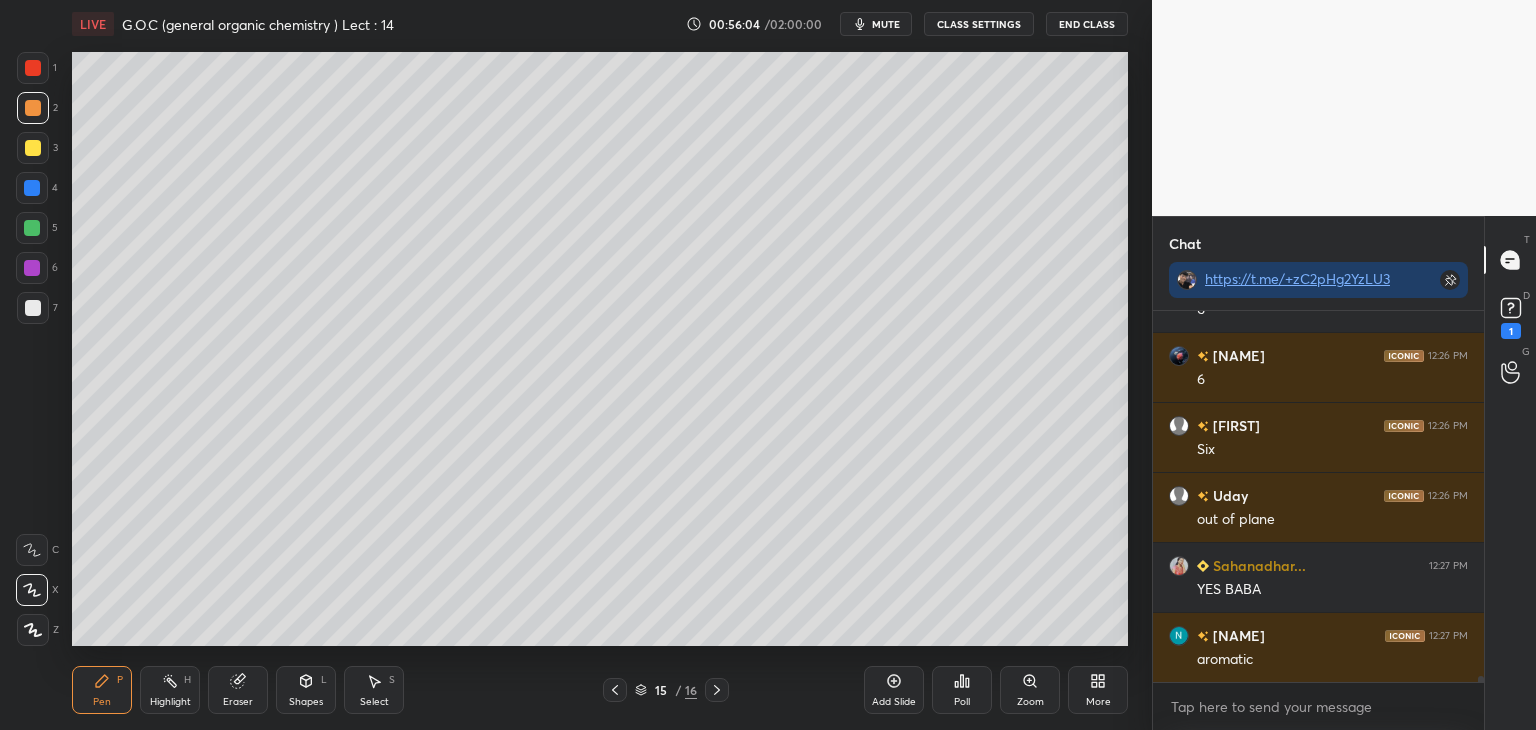 click on "Add Slide" at bounding box center [894, 702] 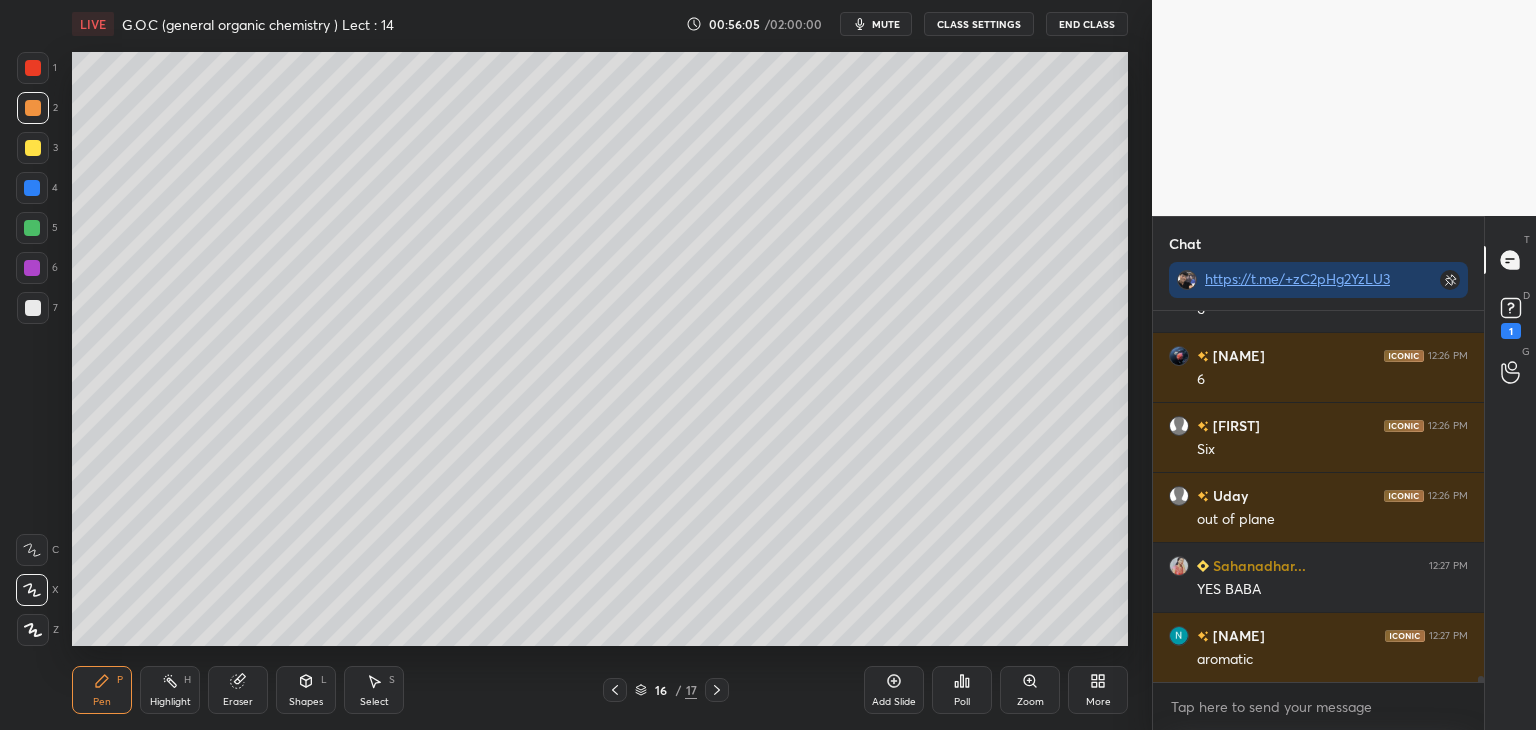 click at bounding box center [33, 308] 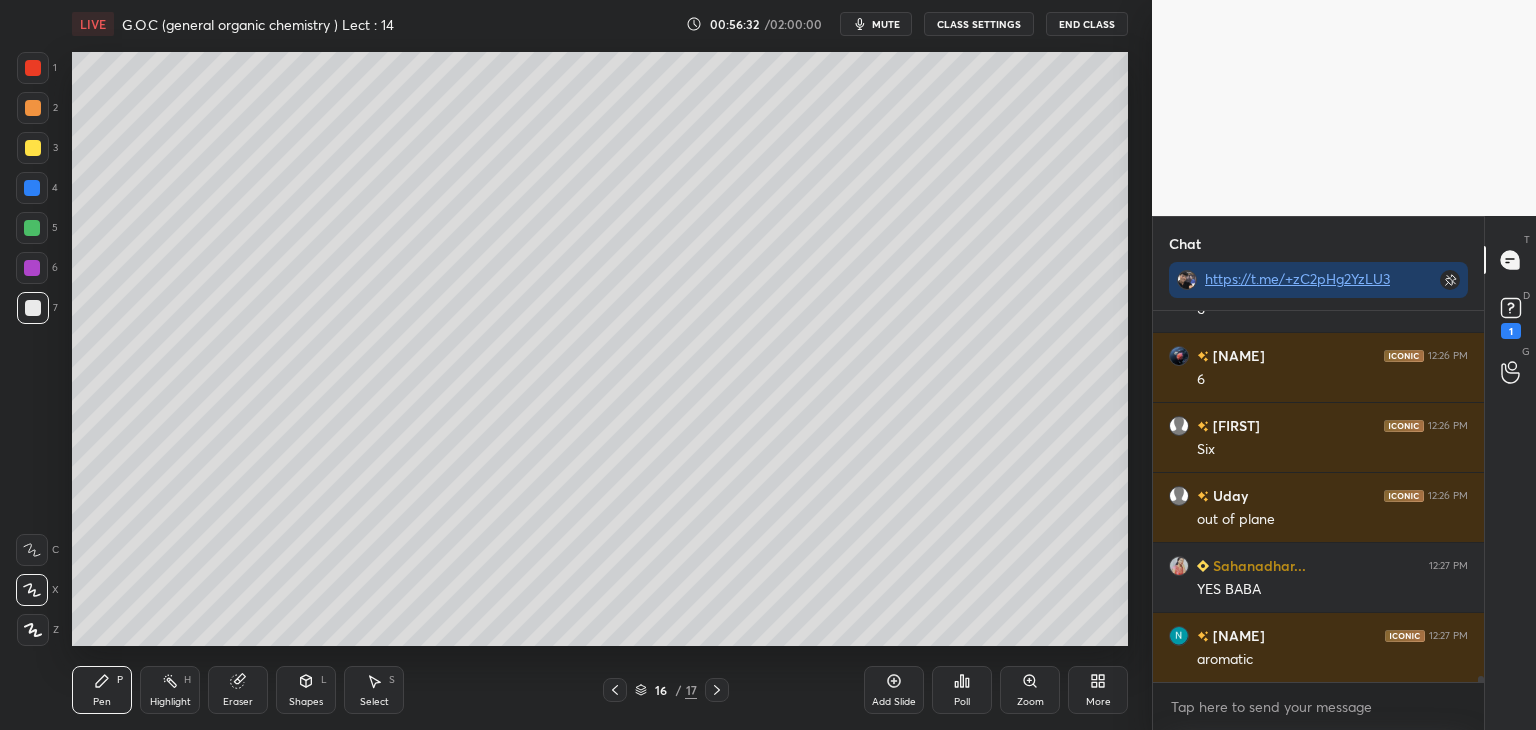 click at bounding box center [33, 148] 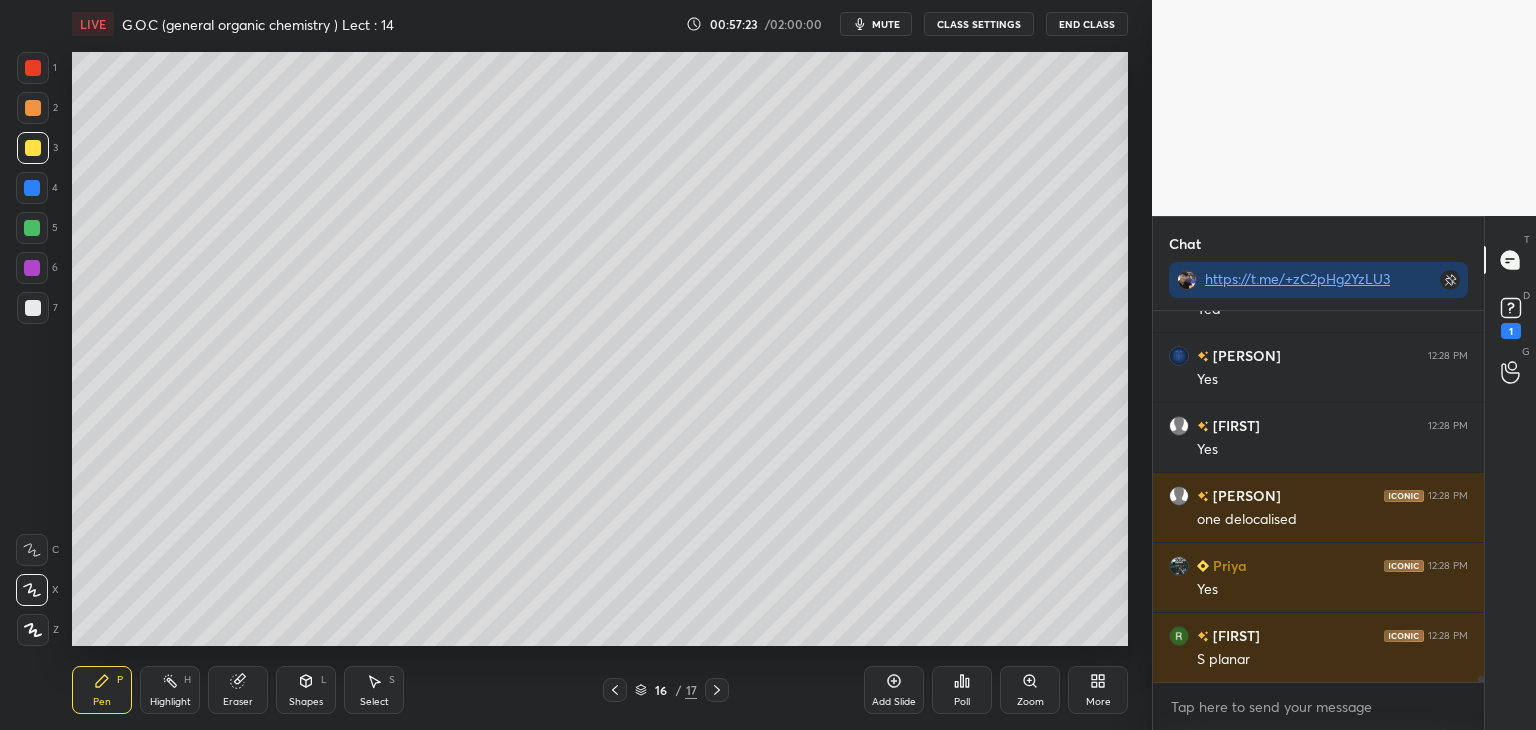 scroll, scrollTop: 23600, scrollLeft: 0, axis: vertical 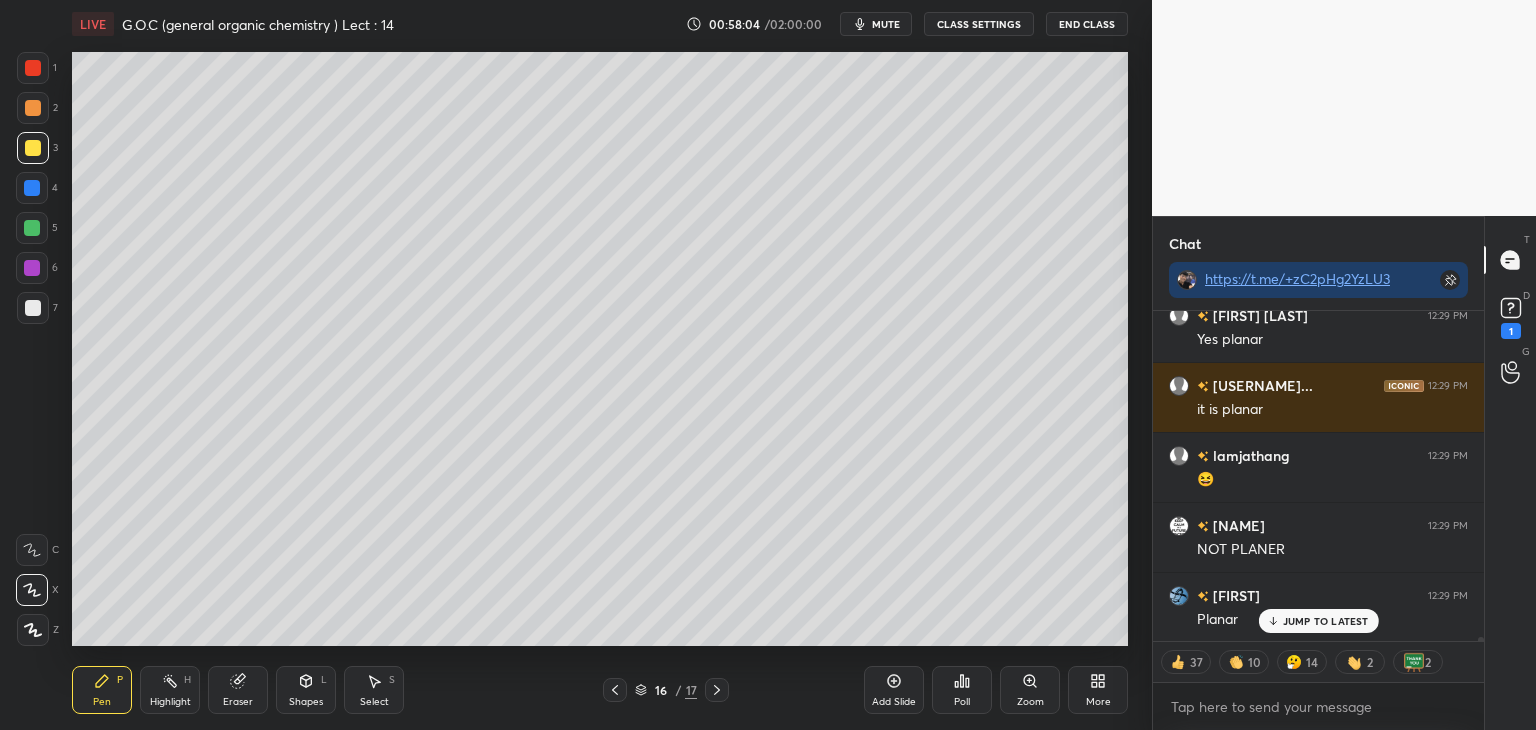 click at bounding box center (33, 108) 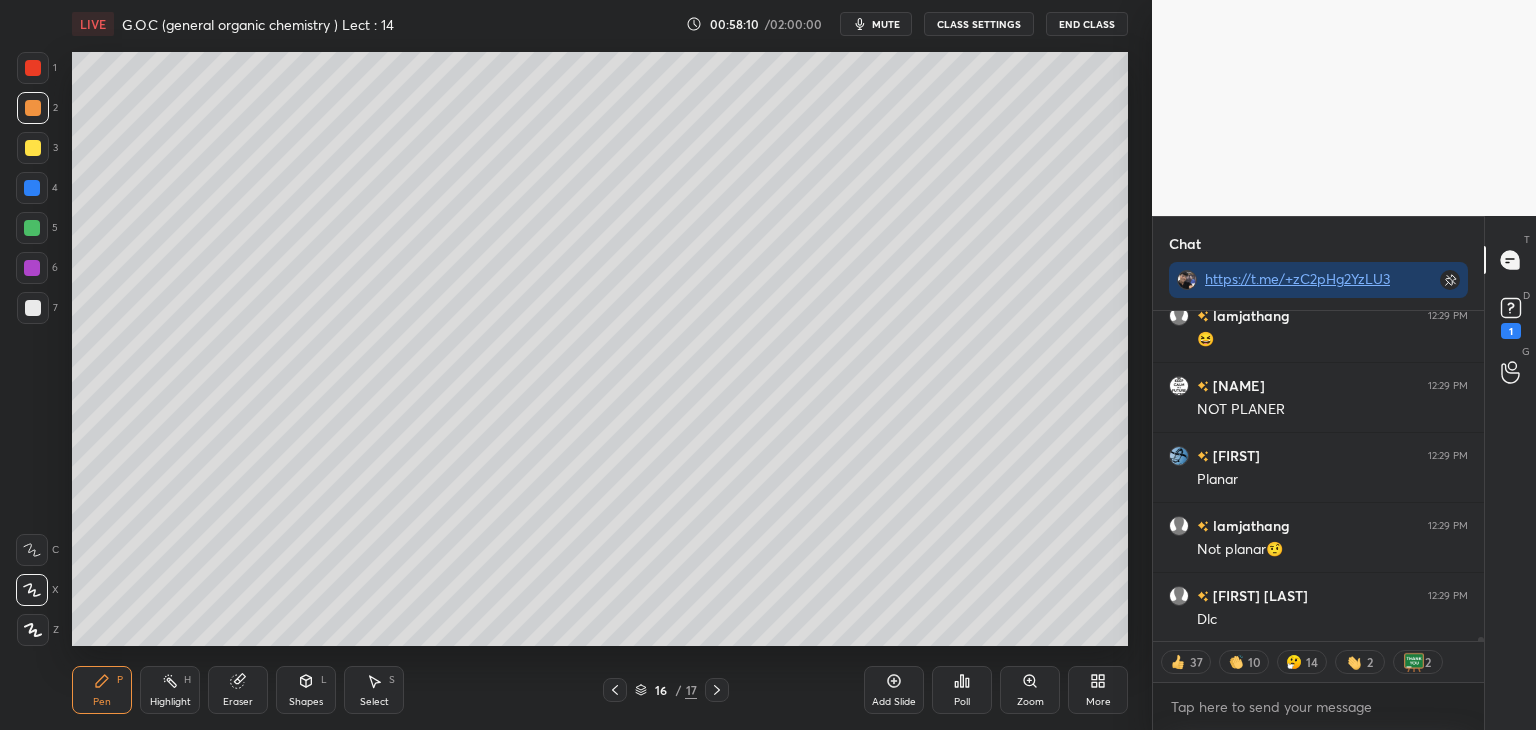 scroll, scrollTop: 24291, scrollLeft: 0, axis: vertical 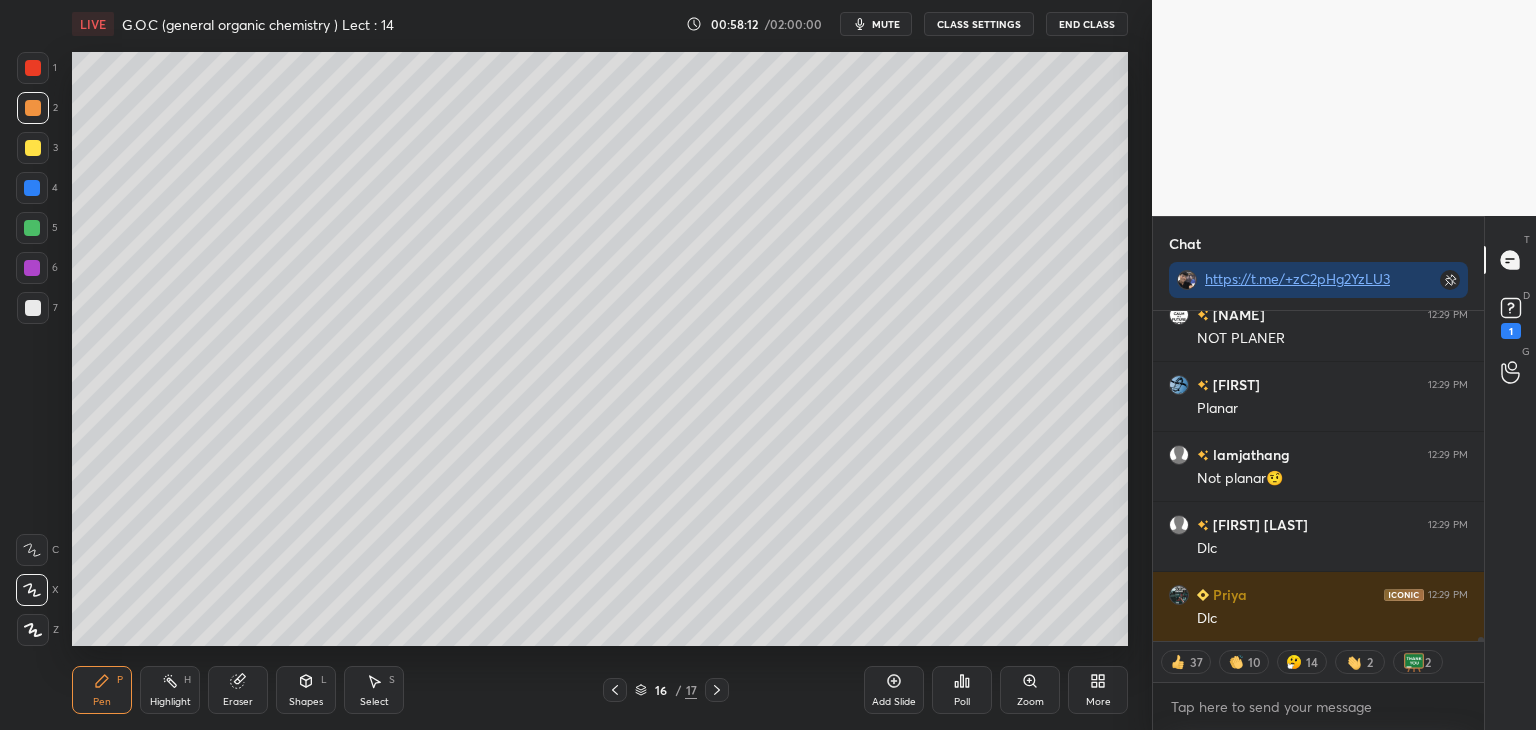 click at bounding box center (32, 188) 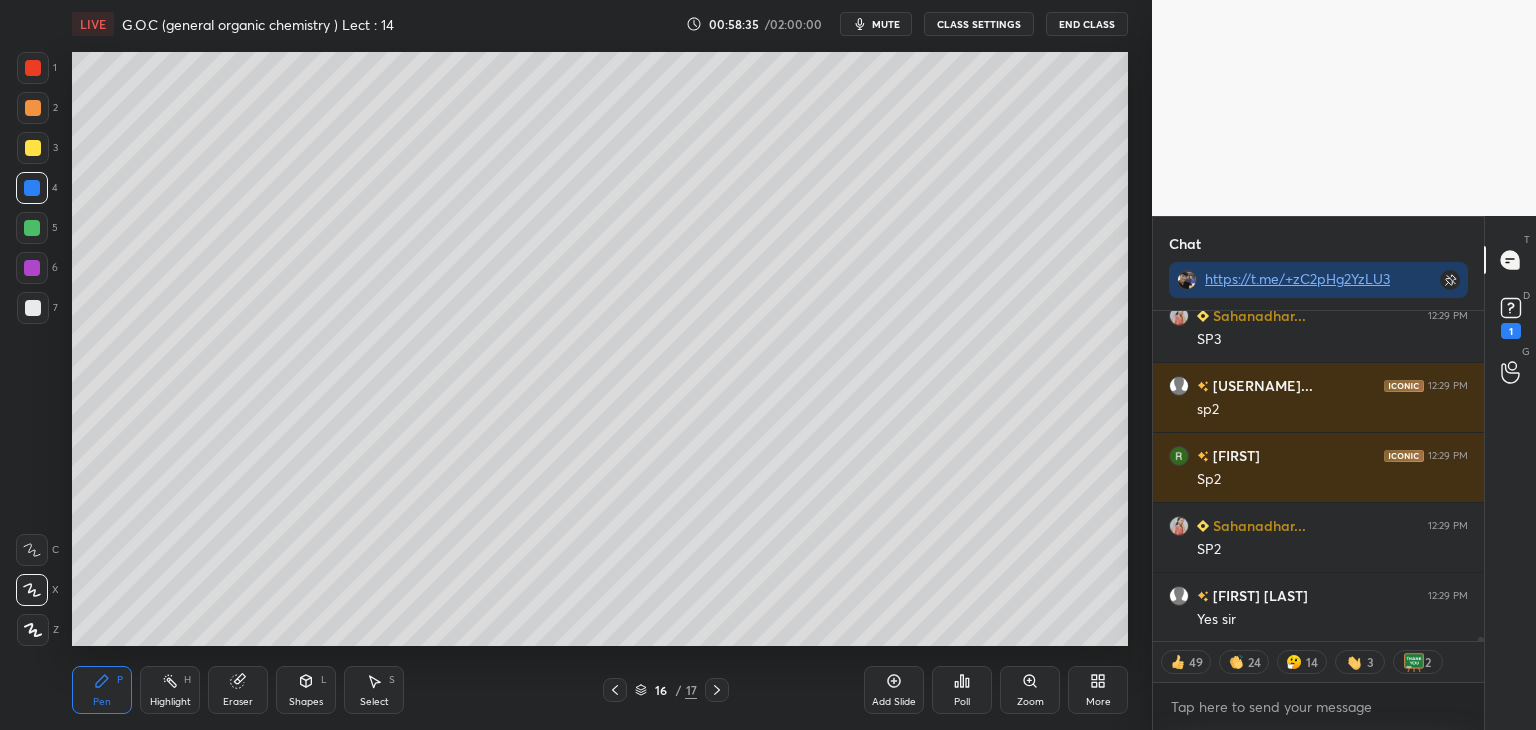 scroll, scrollTop: 25131, scrollLeft: 0, axis: vertical 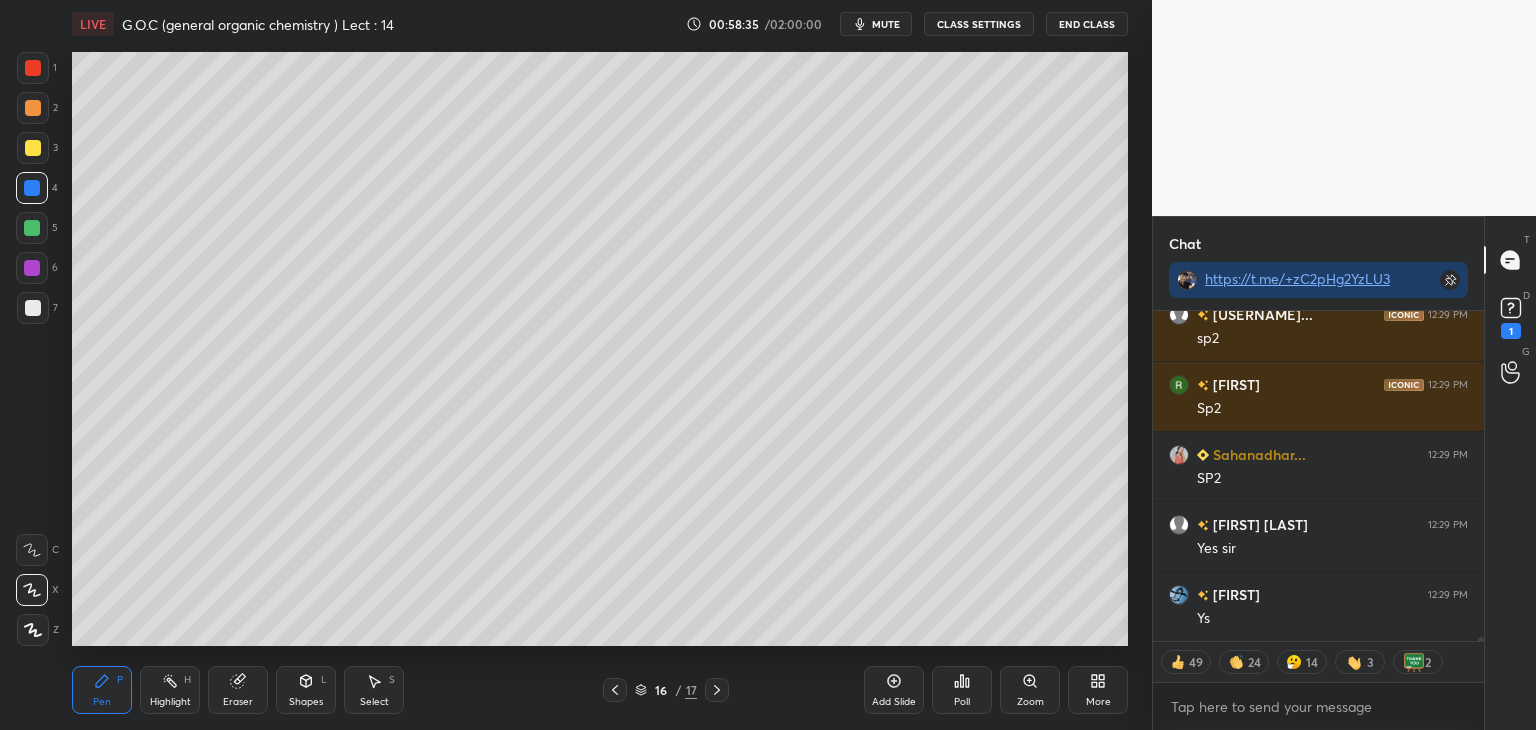 click at bounding box center [33, 108] 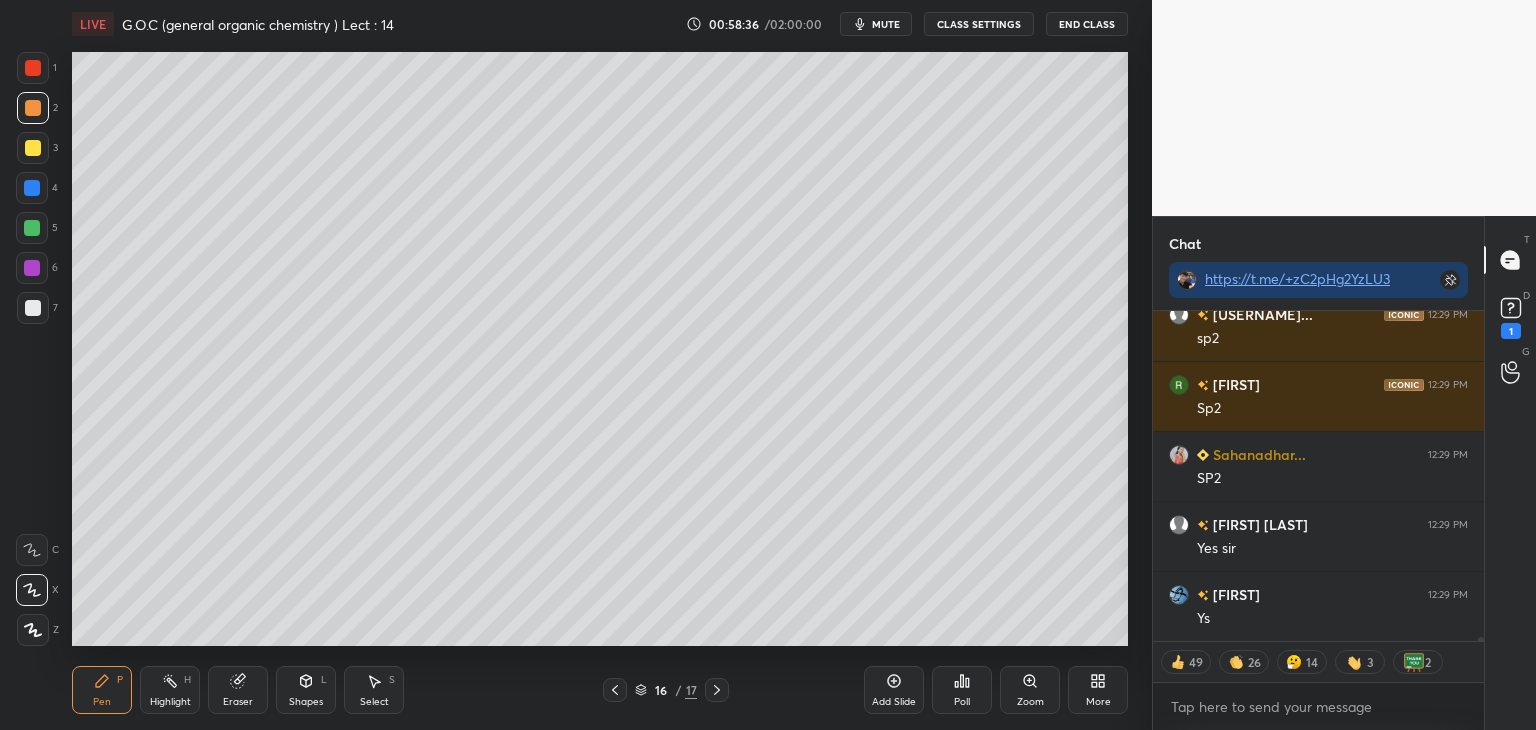 click at bounding box center (33, 148) 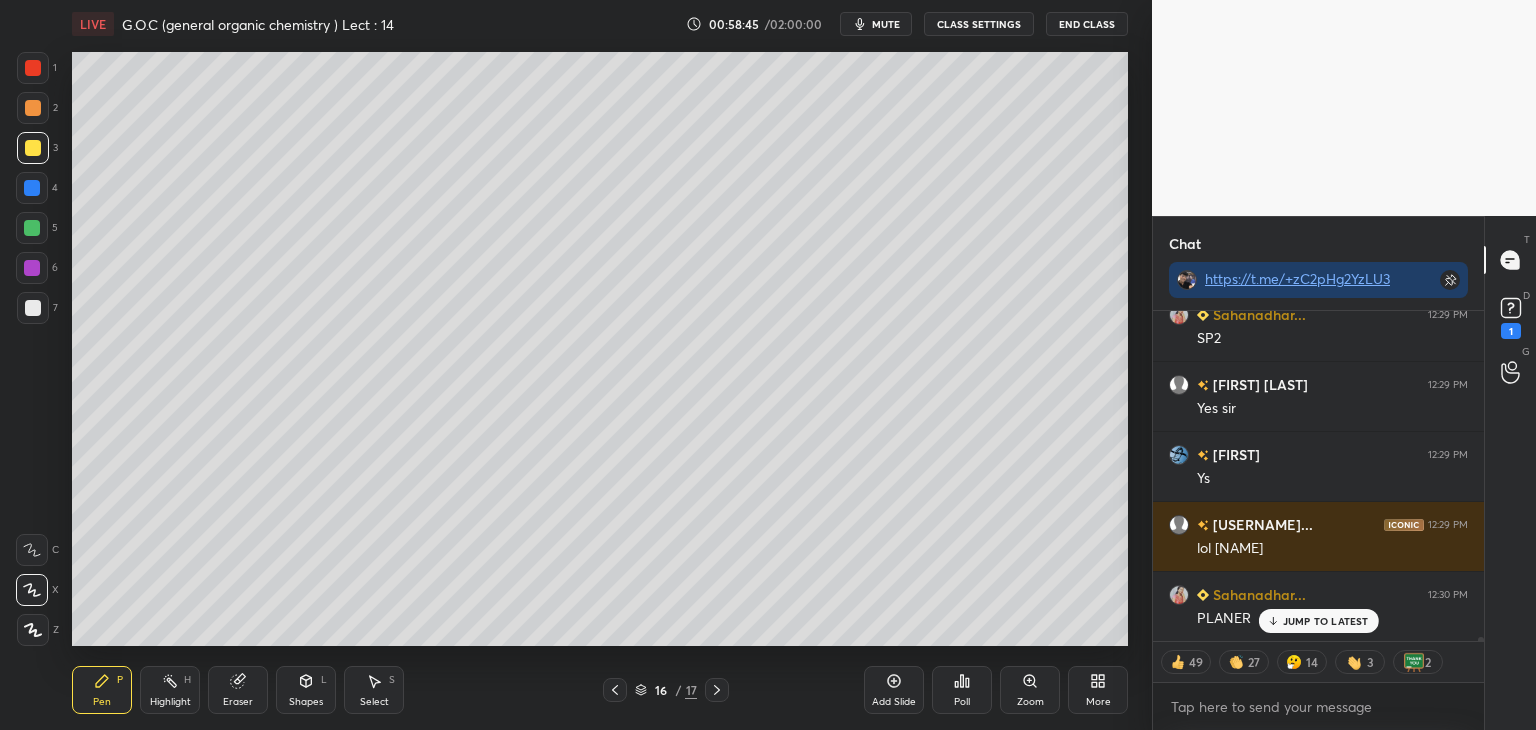 scroll, scrollTop: 25340, scrollLeft: 0, axis: vertical 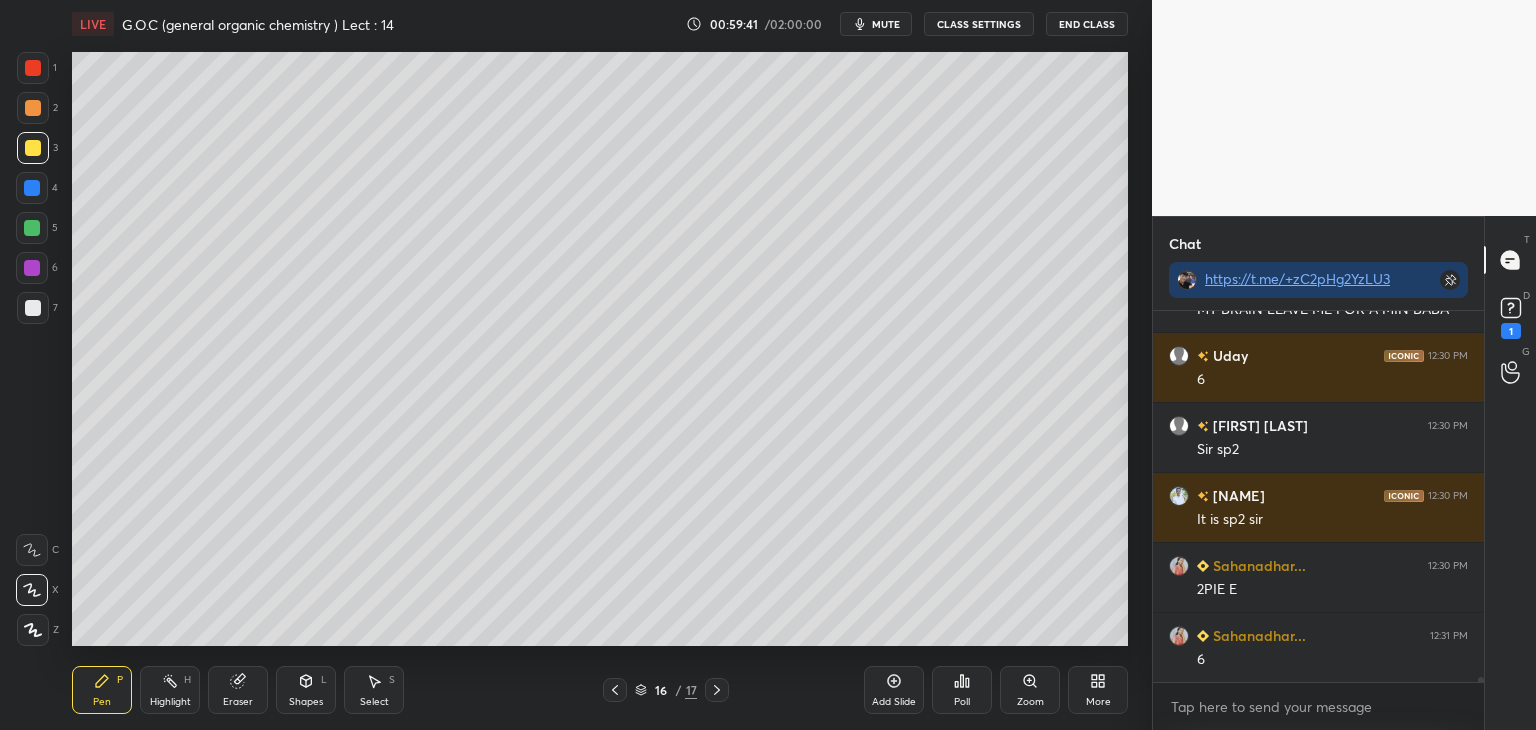 click at bounding box center (33, 308) 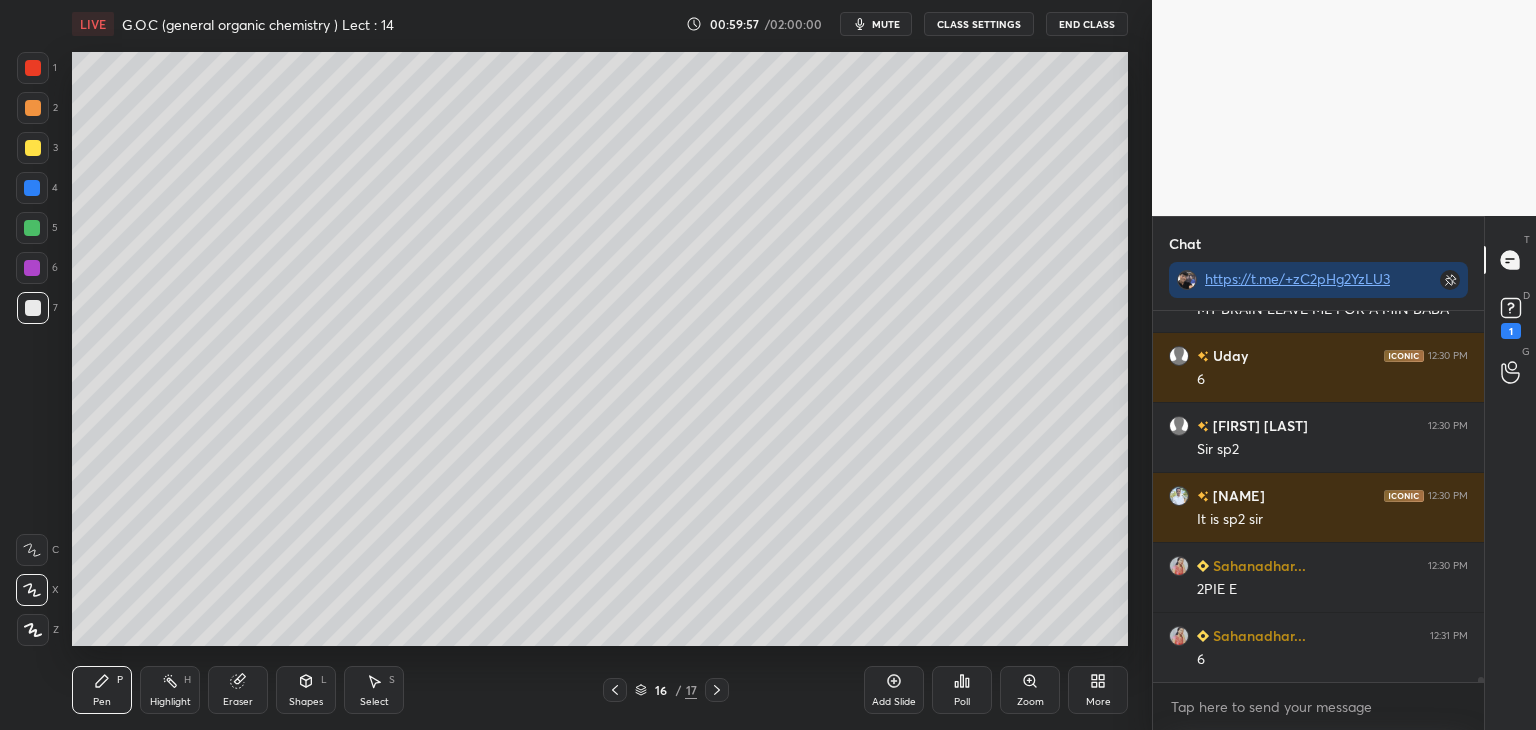 scroll, scrollTop: 25930, scrollLeft: 0, axis: vertical 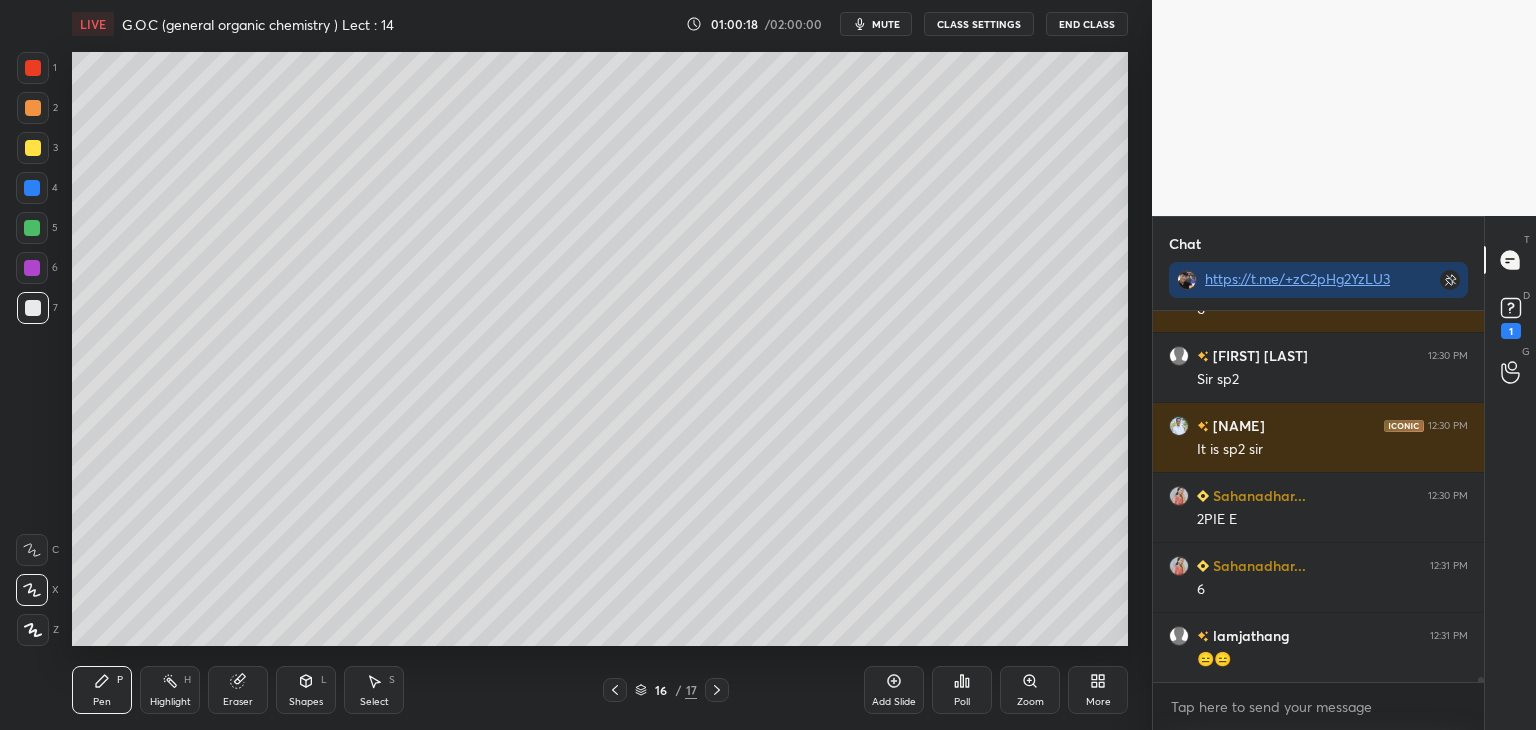 click on "mute" at bounding box center [886, 24] 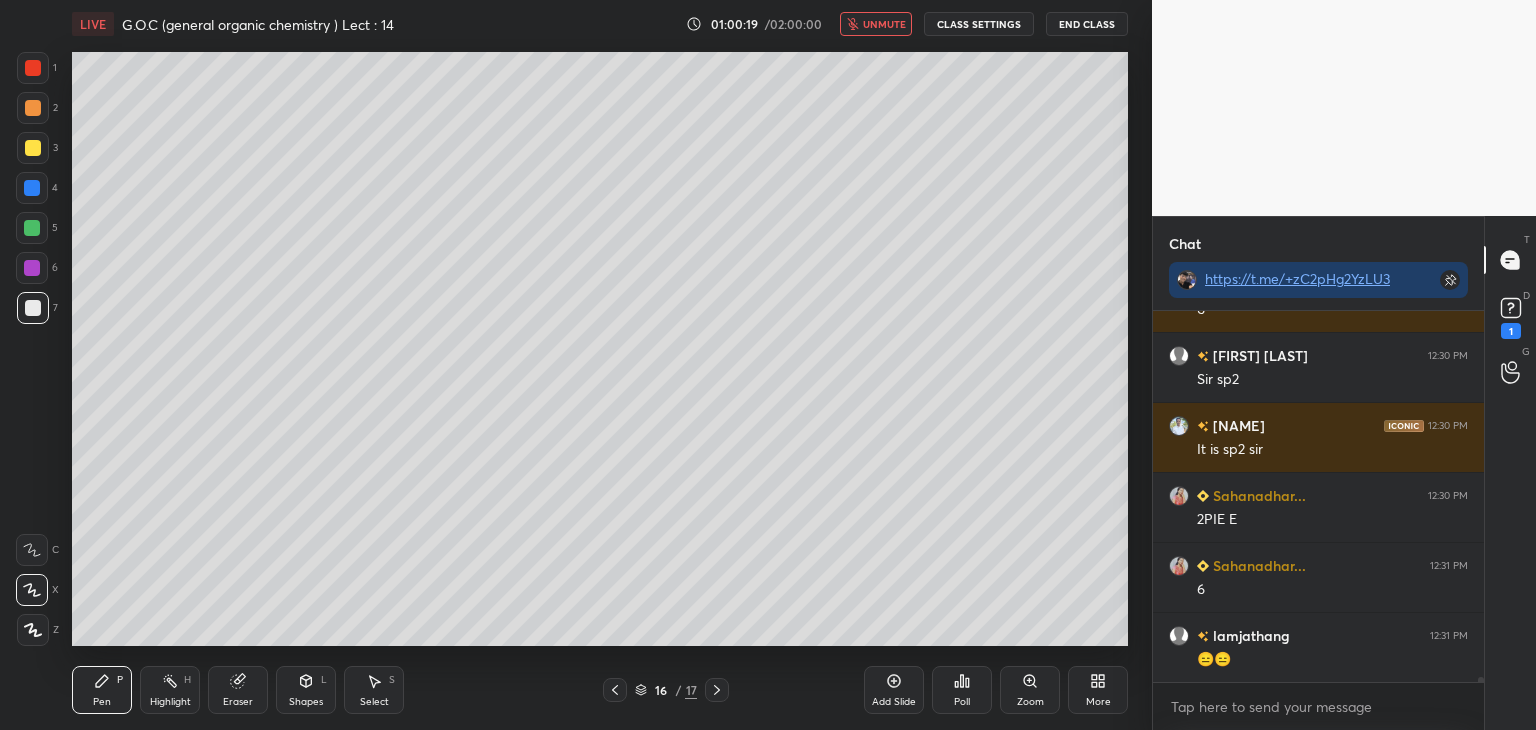 scroll, scrollTop: 26000, scrollLeft: 0, axis: vertical 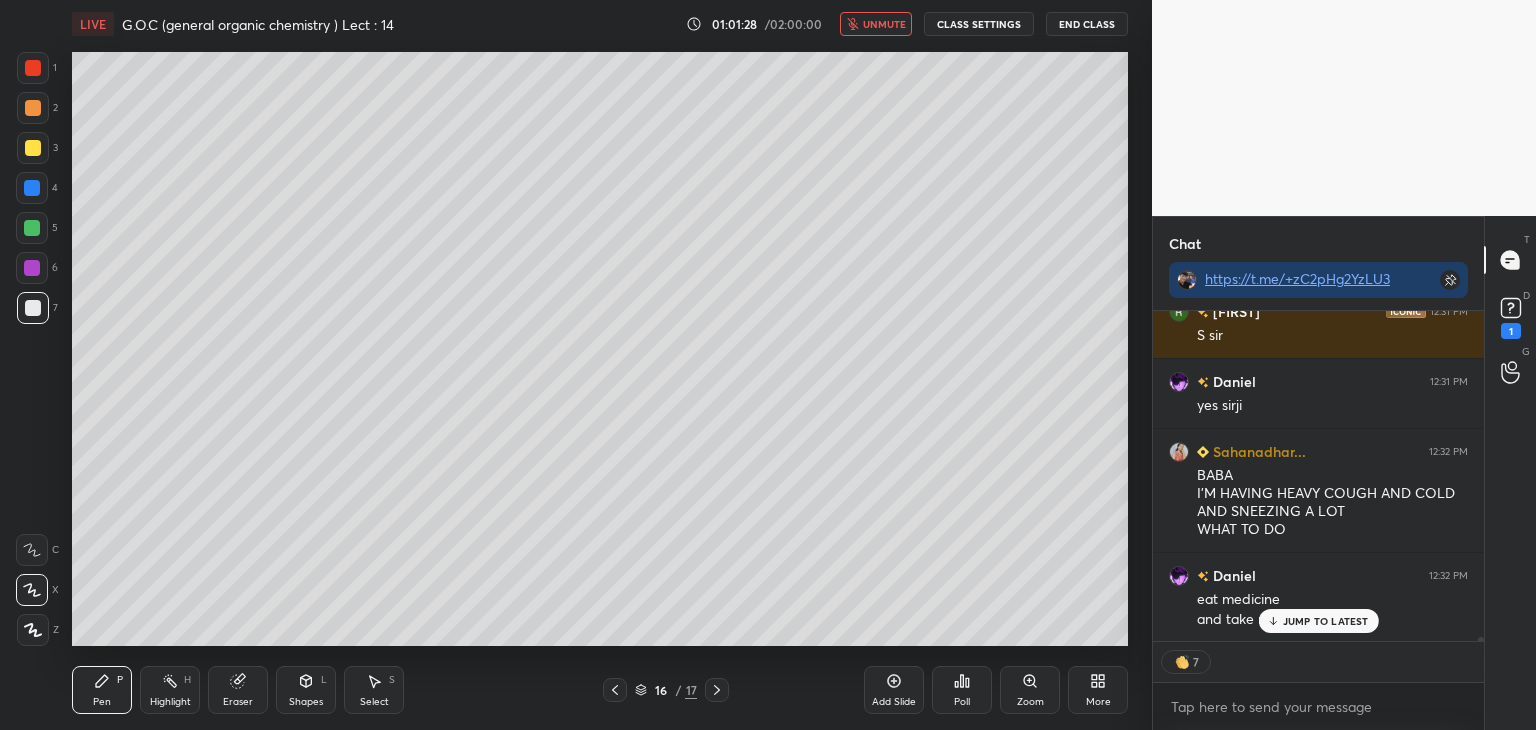click on "unmute" at bounding box center [884, 24] 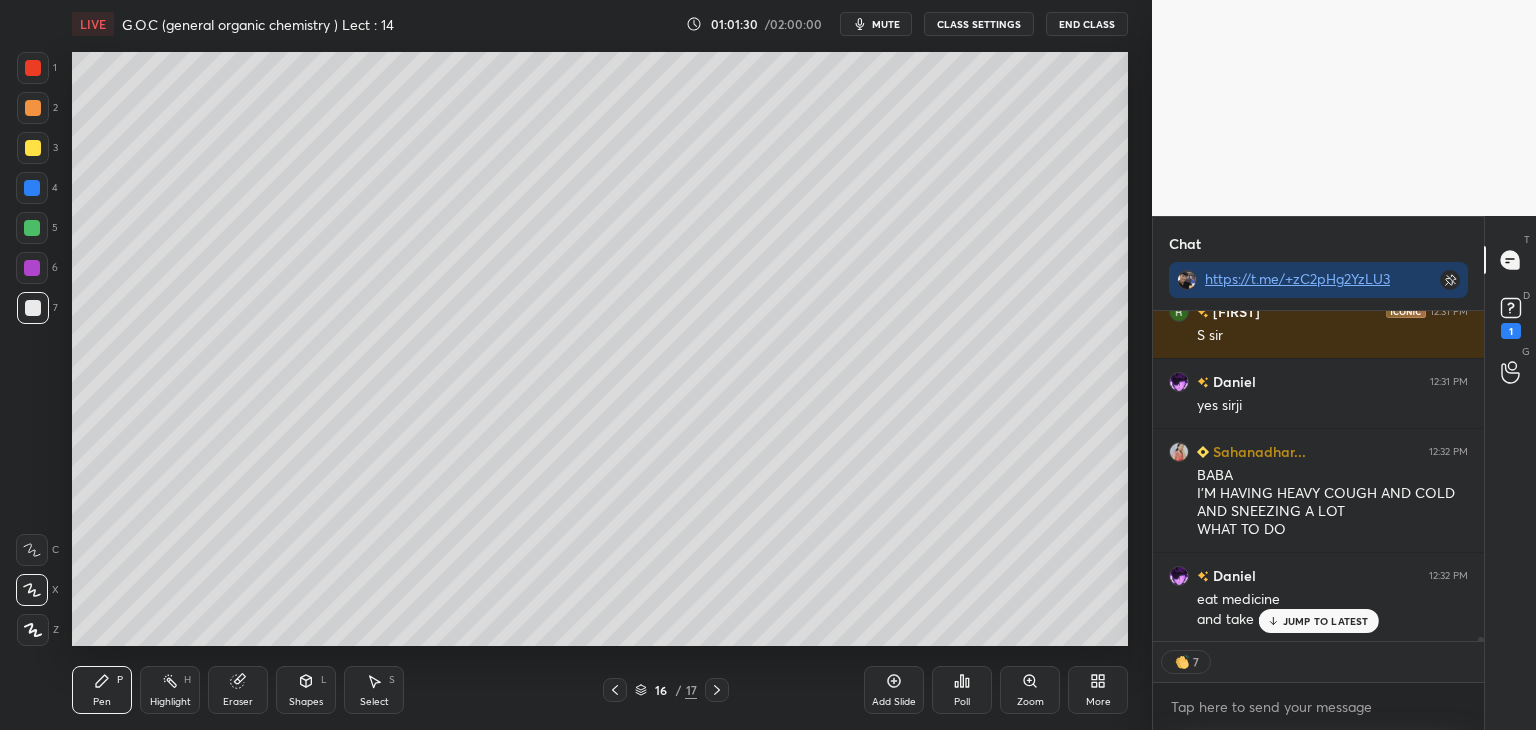 scroll, scrollTop: 7, scrollLeft: 6, axis: both 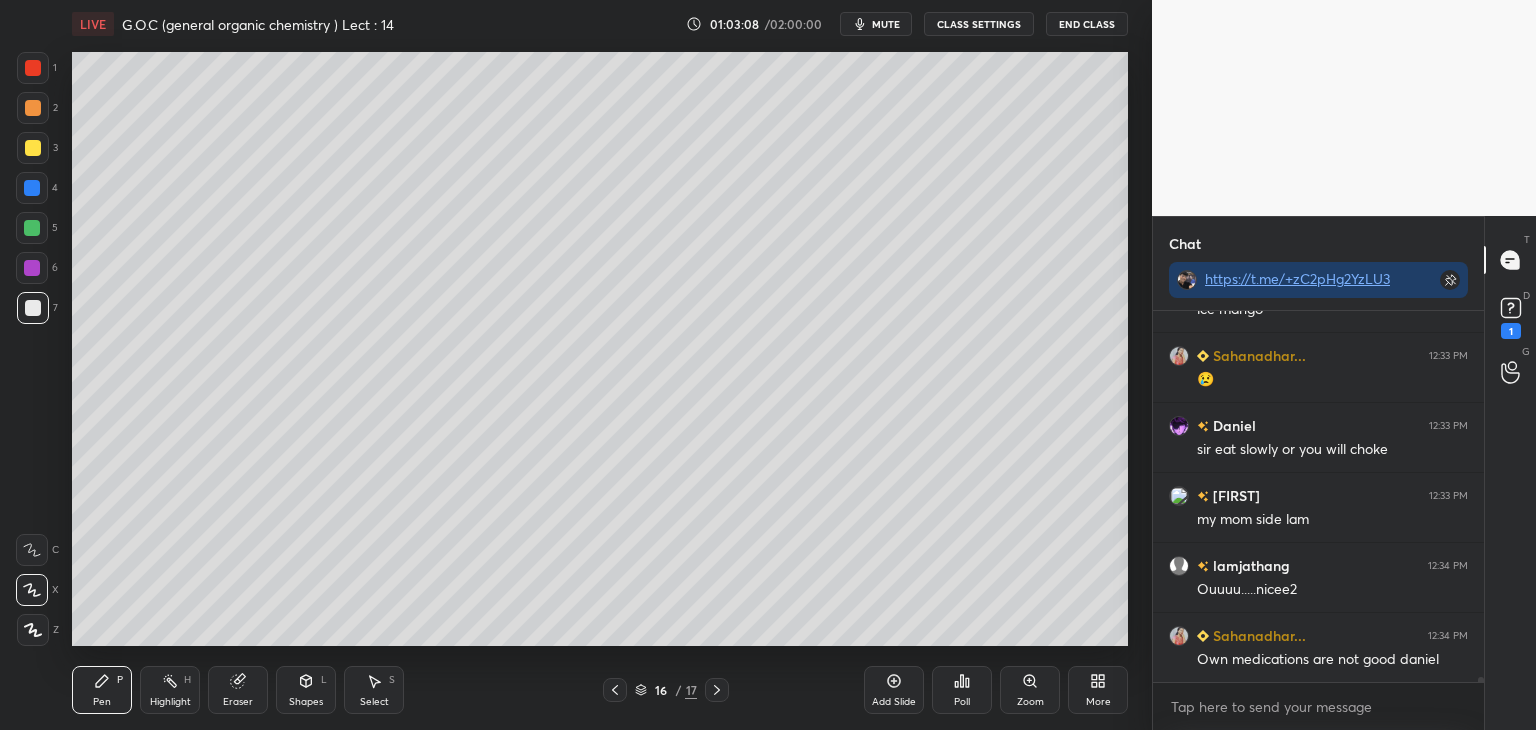 click on "mute" at bounding box center [886, 24] 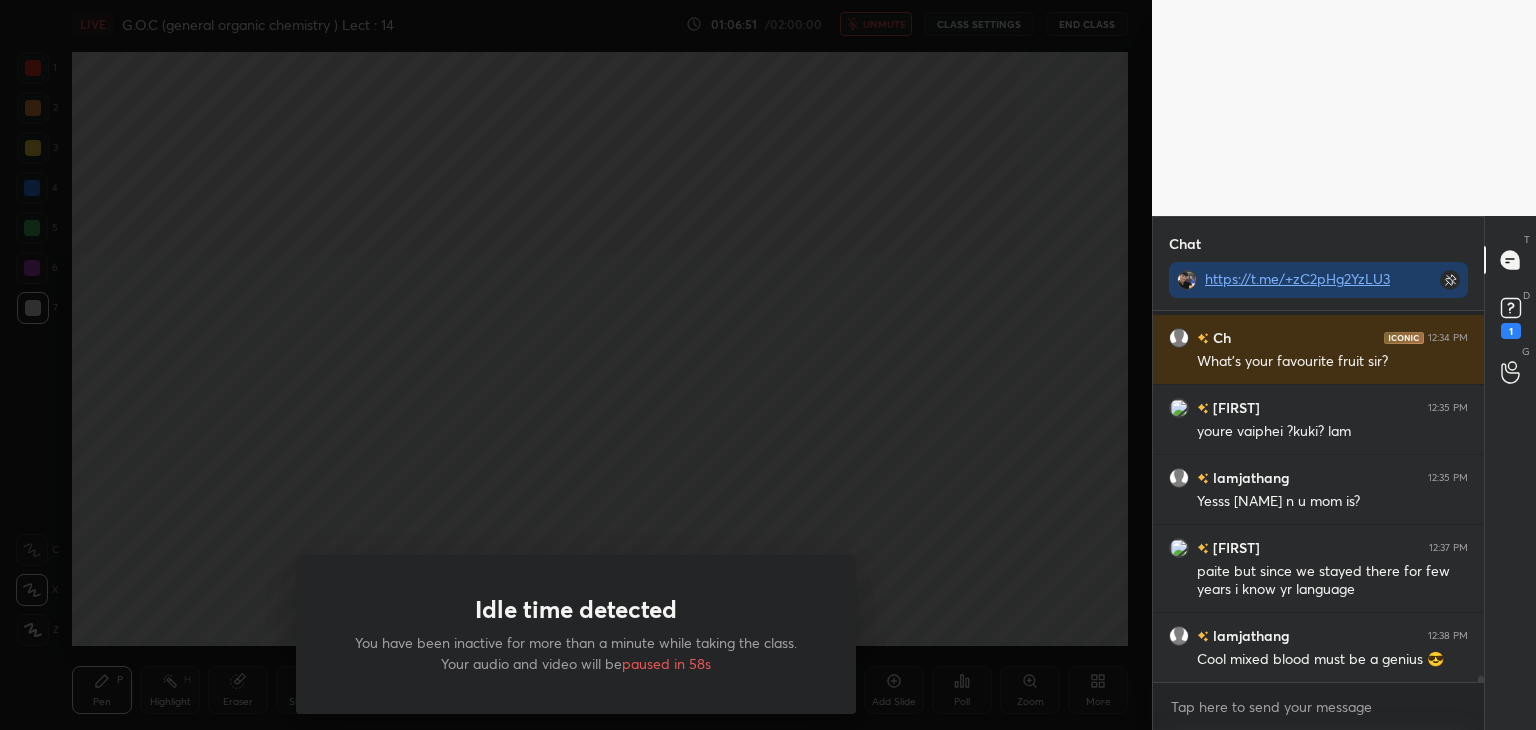 scroll, scrollTop: 24336, scrollLeft: 0, axis: vertical 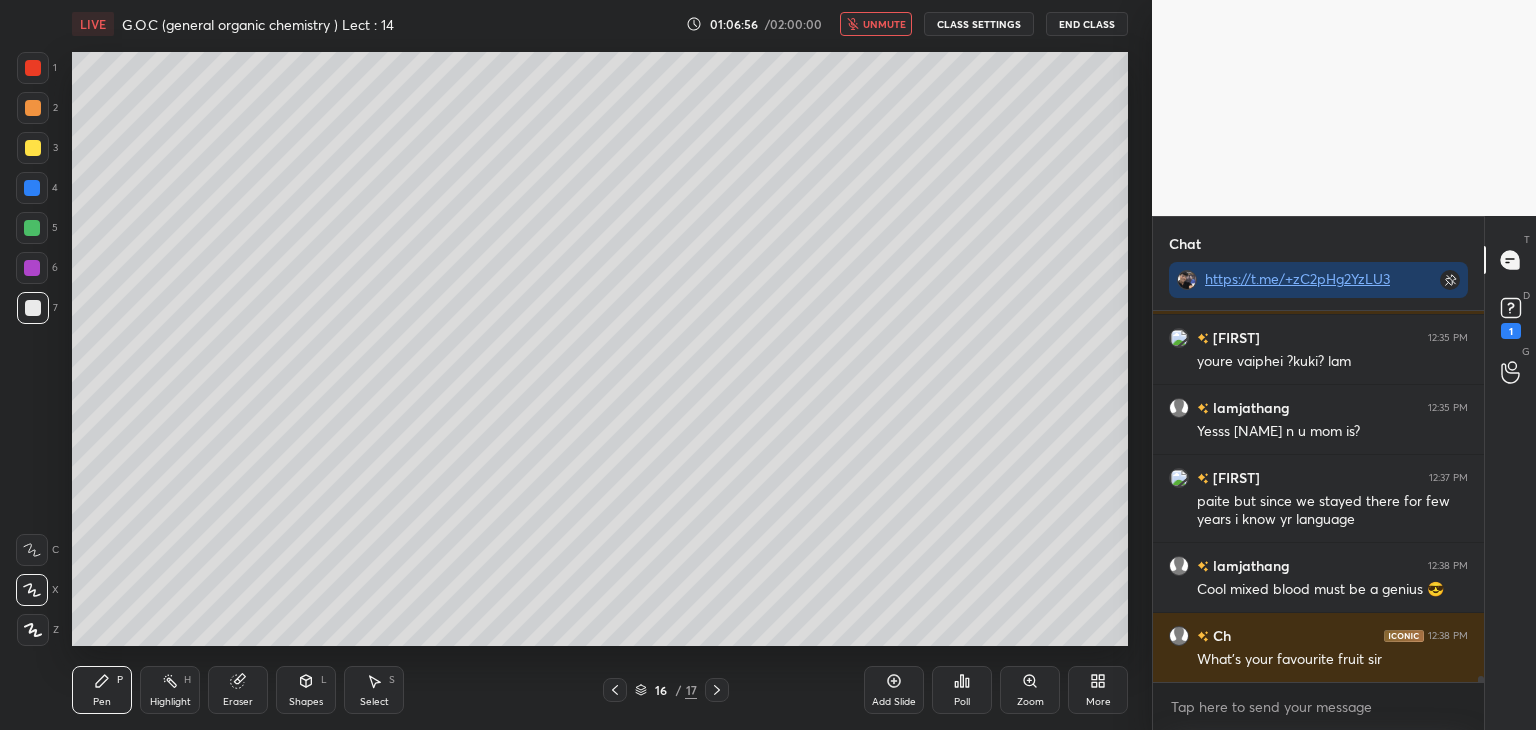 click on "unmute" at bounding box center [884, 24] 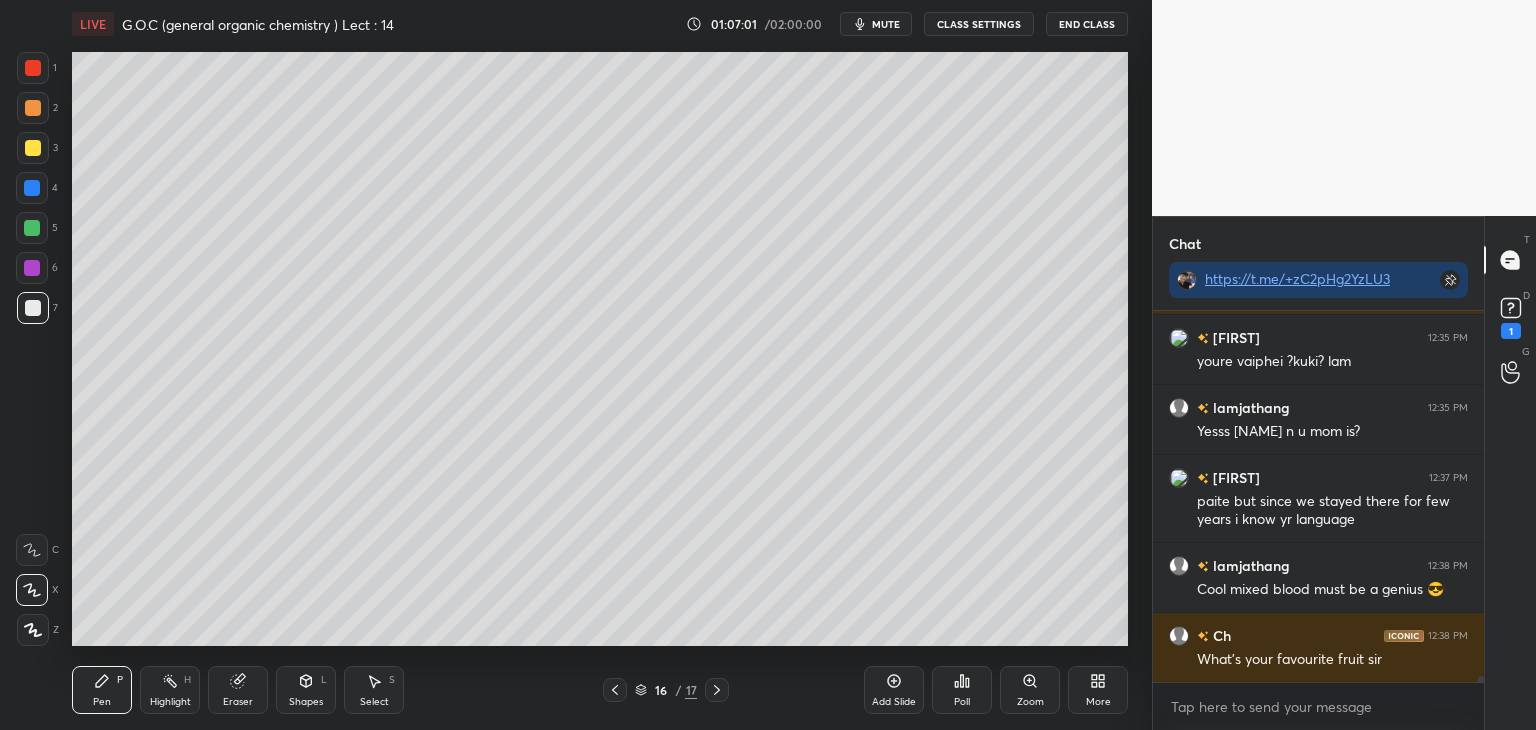 click on "mute" at bounding box center (886, 24) 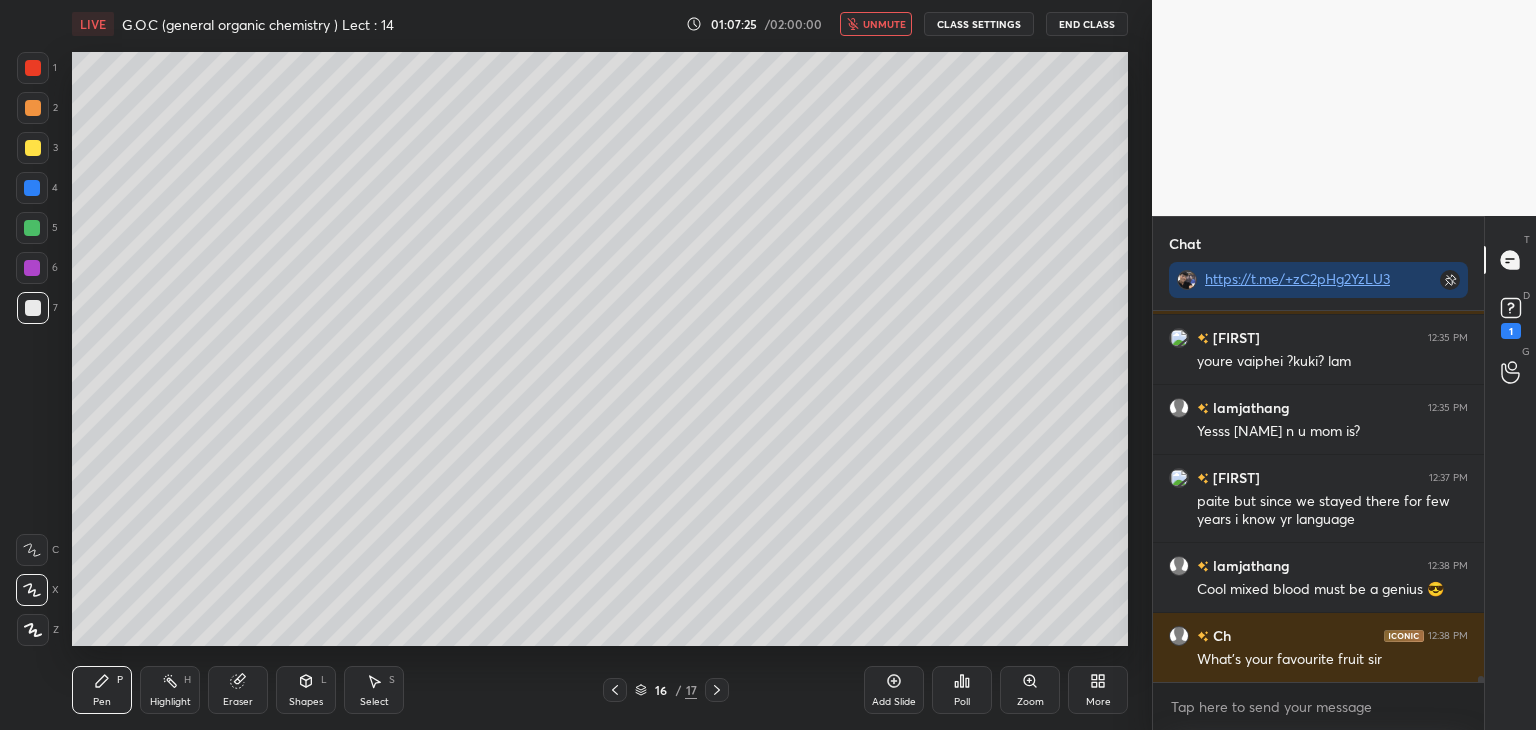 scroll, scrollTop: 24406, scrollLeft: 0, axis: vertical 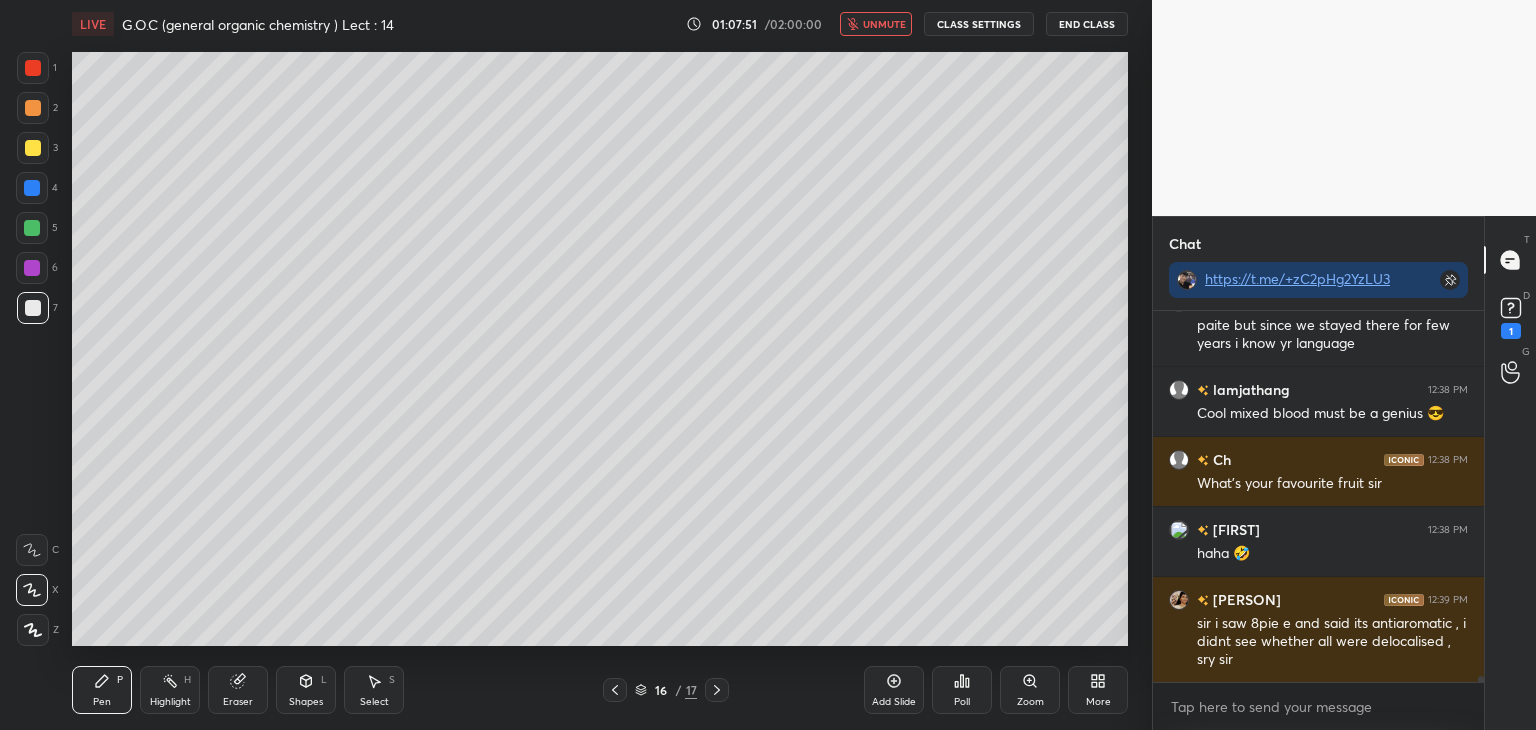 click on "unmute" at bounding box center [884, 24] 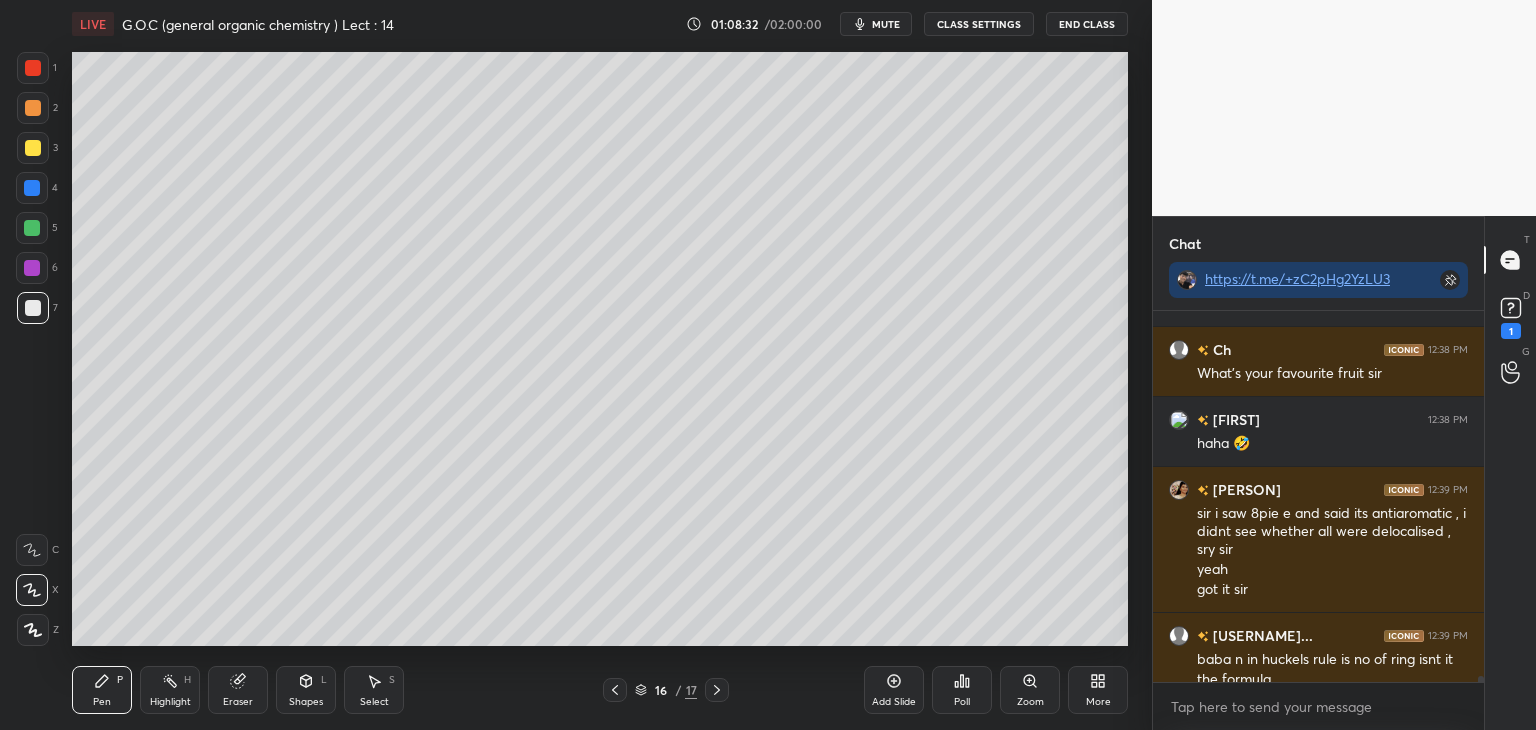 scroll, scrollTop: 24642, scrollLeft: 0, axis: vertical 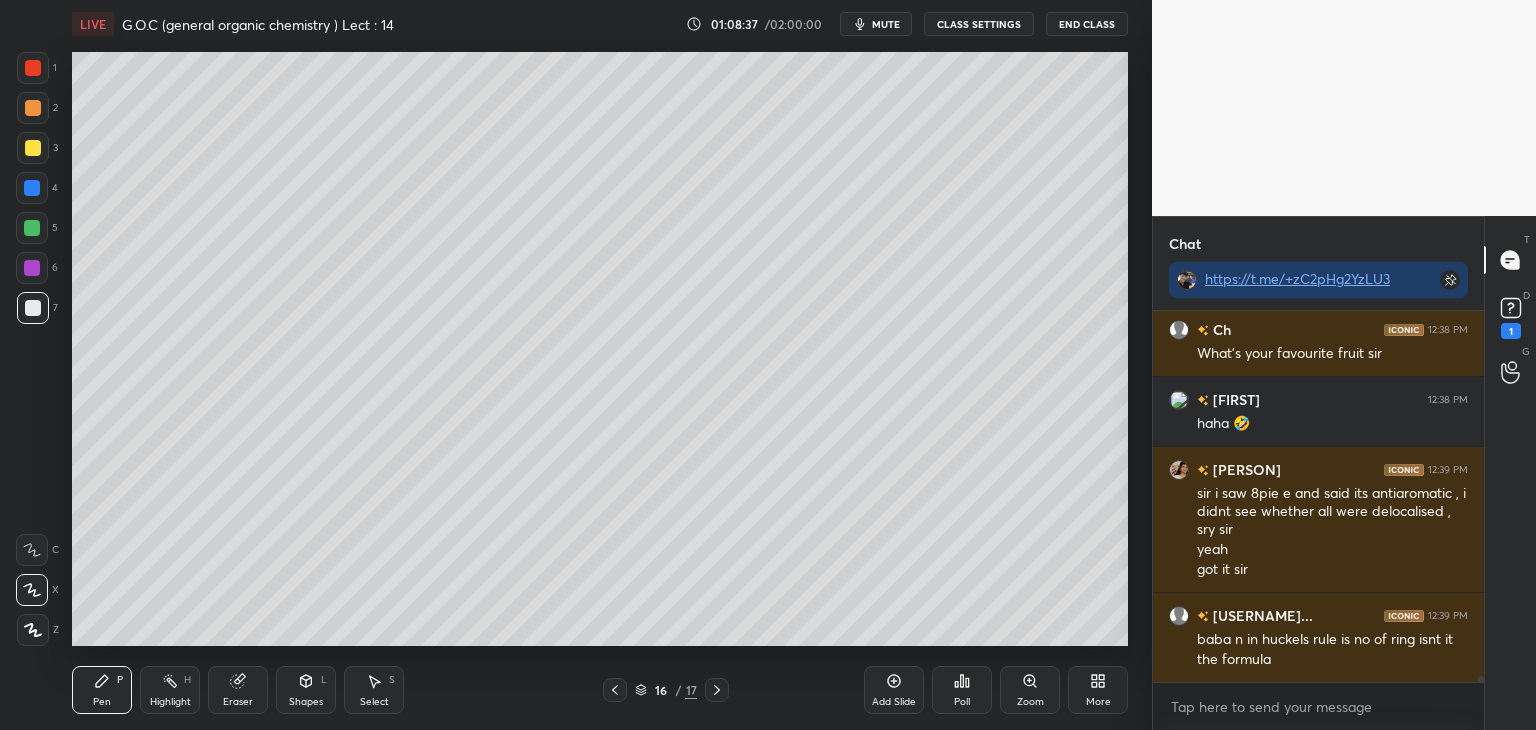 click 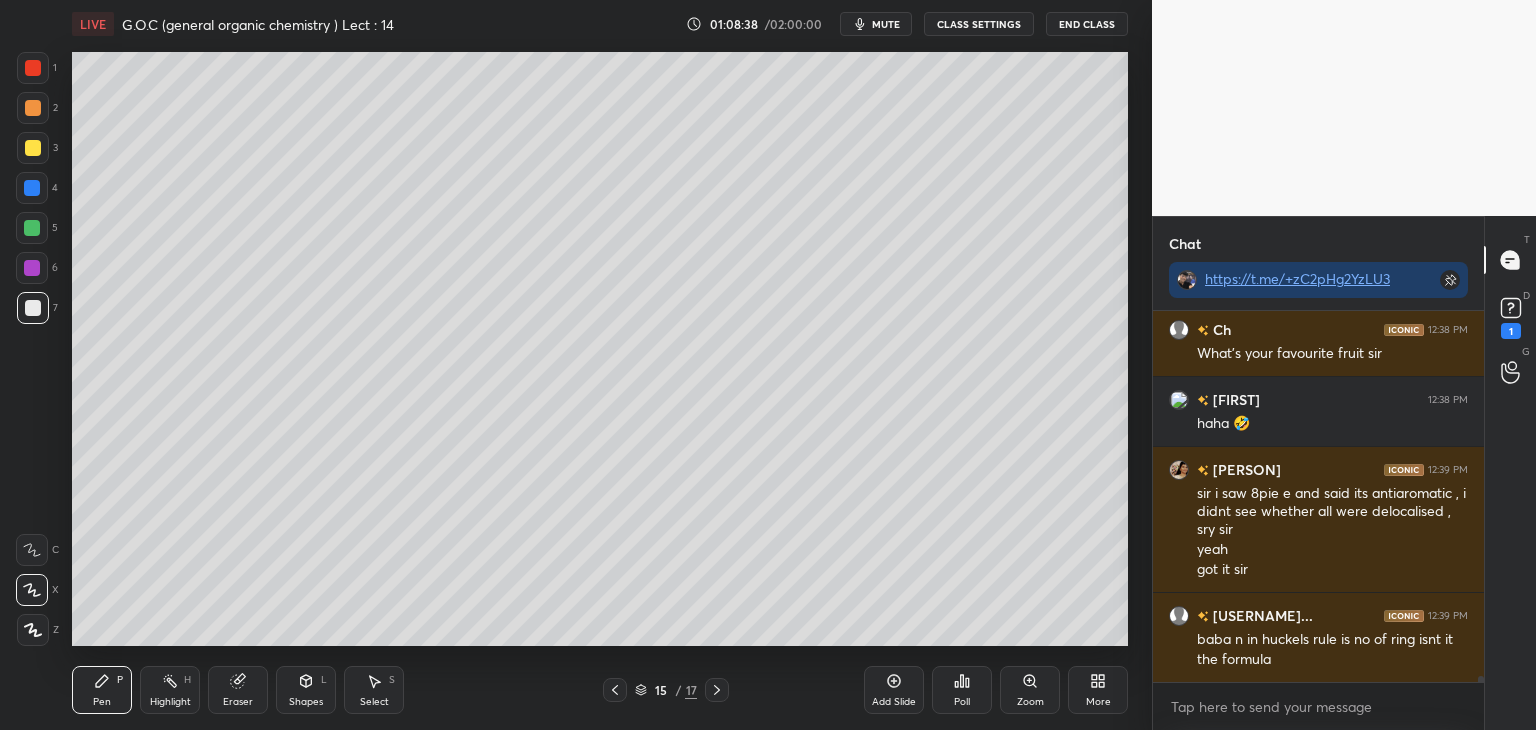 scroll, scrollTop: 24662, scrollLeft: 0, axis: vertical 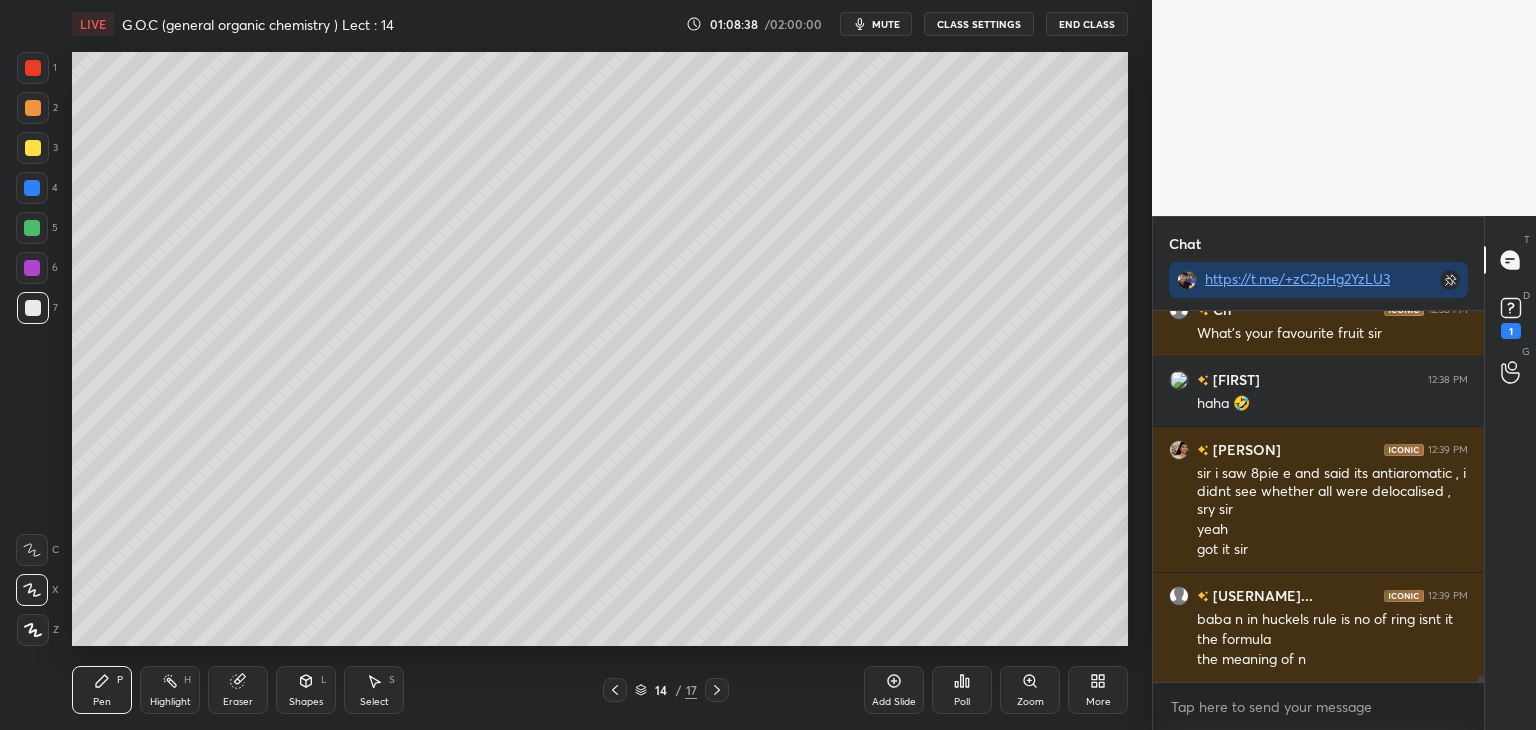 click 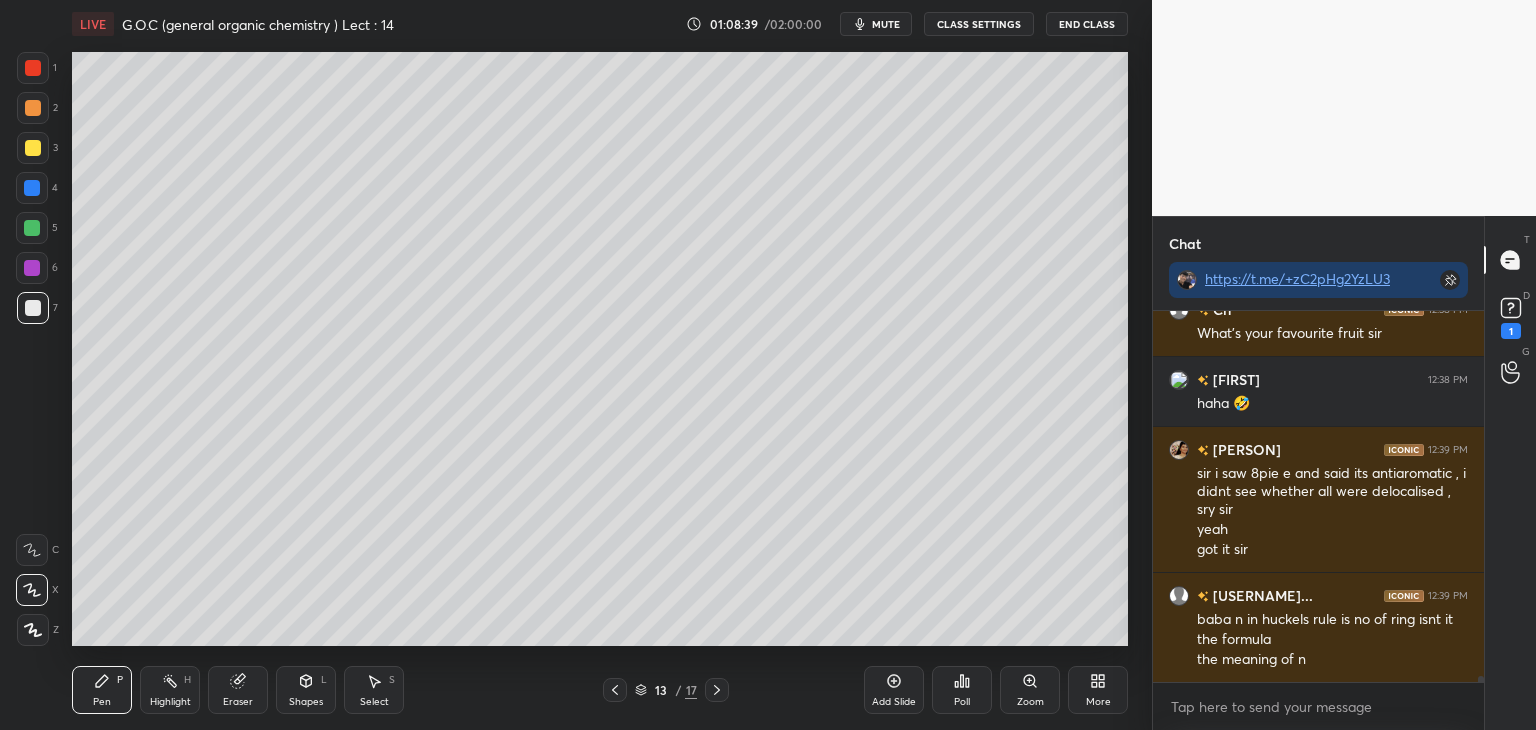 click 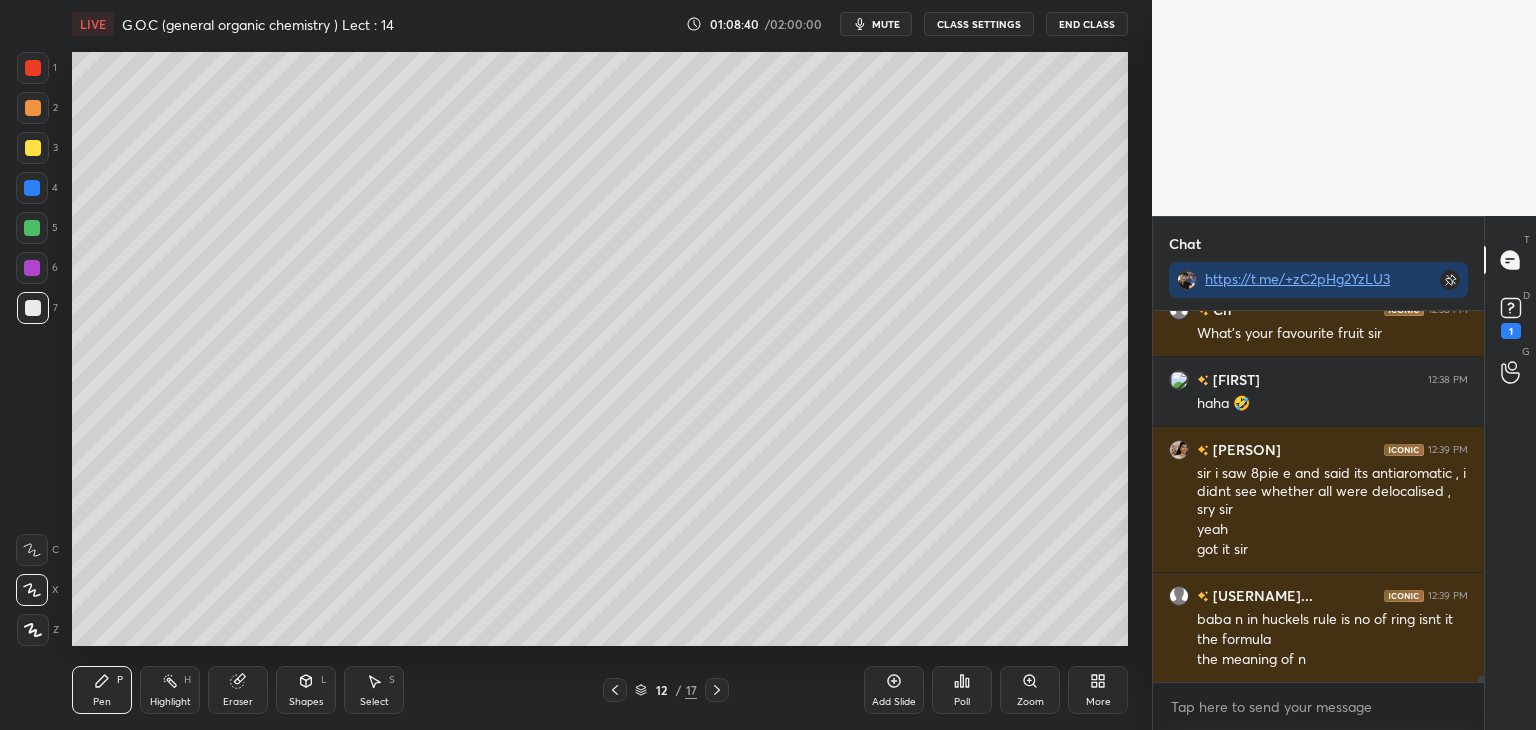 click 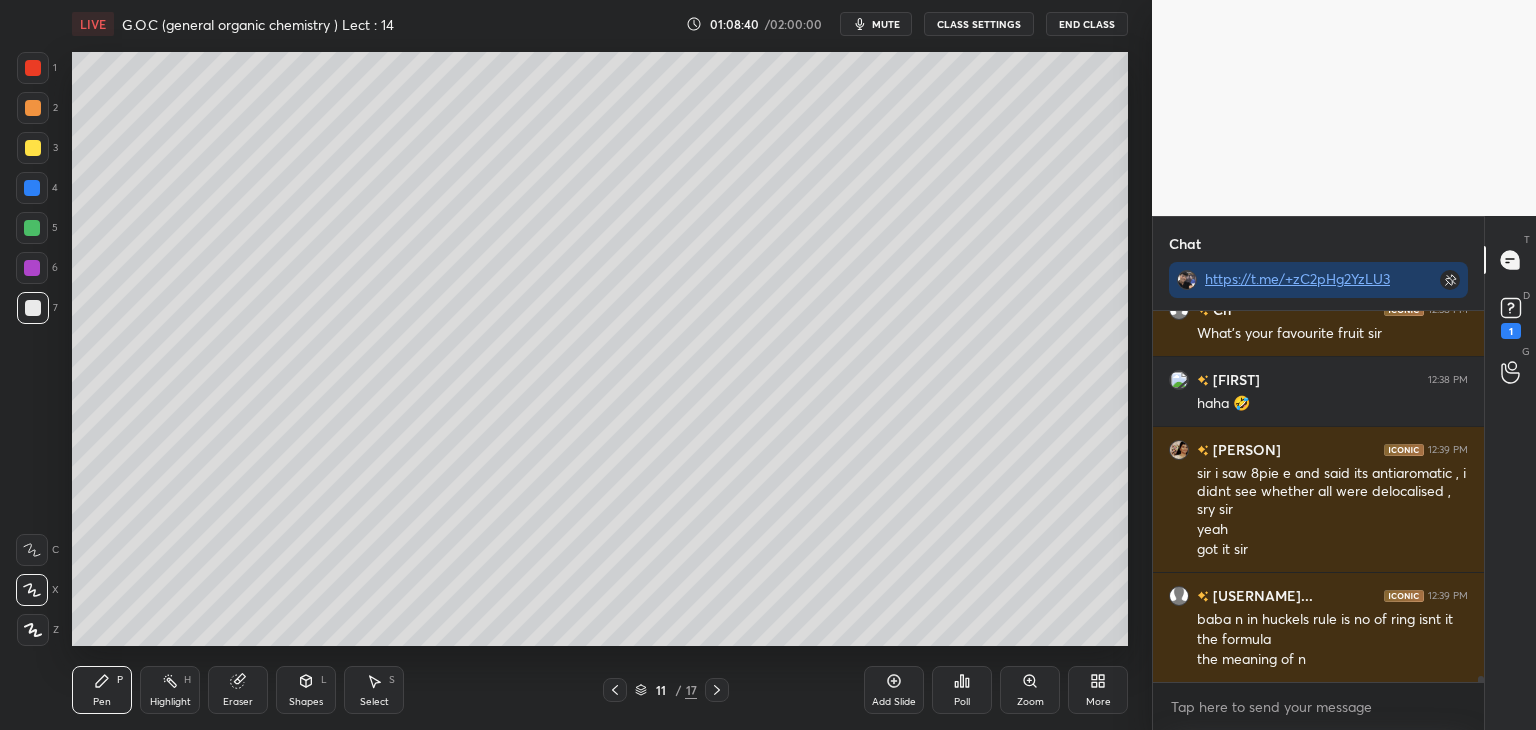 click 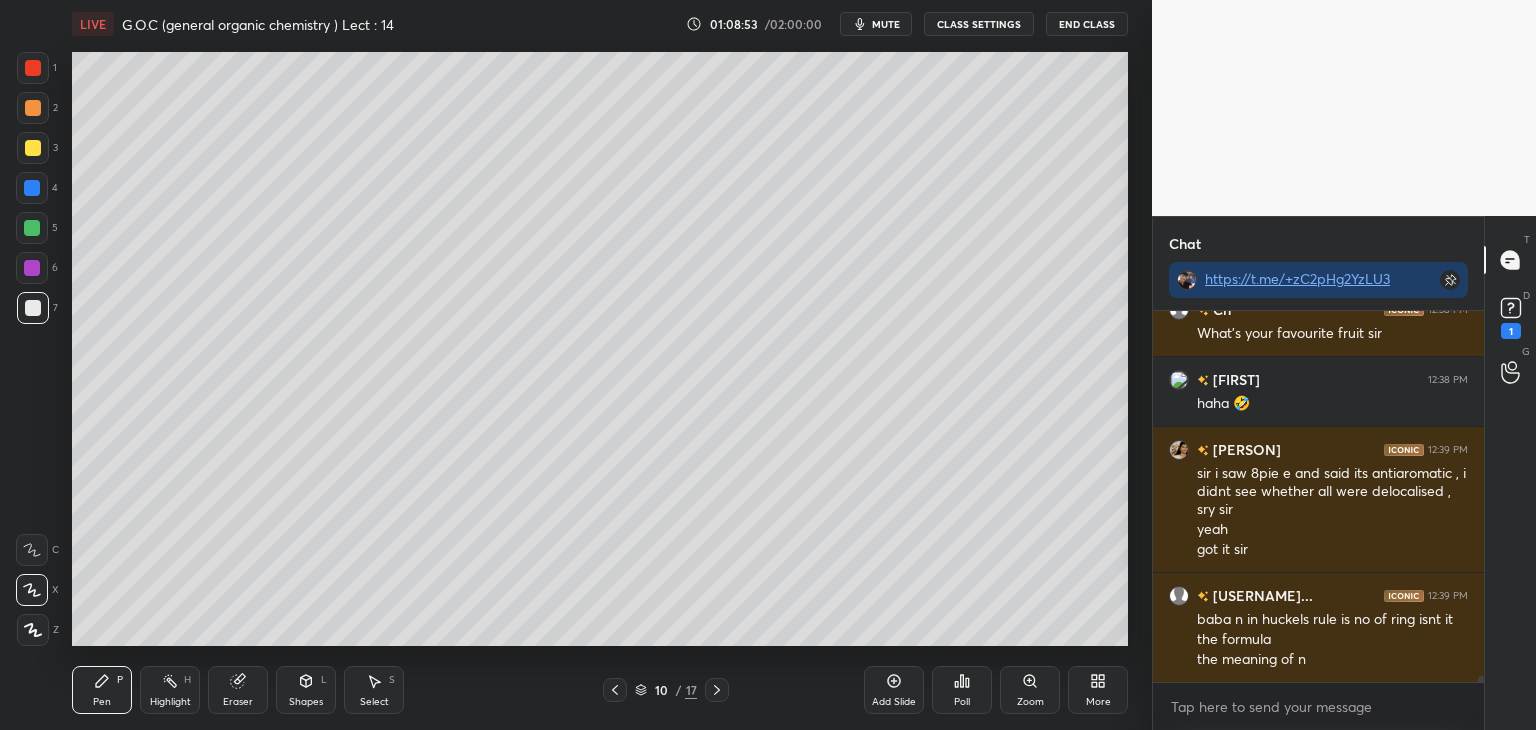 click 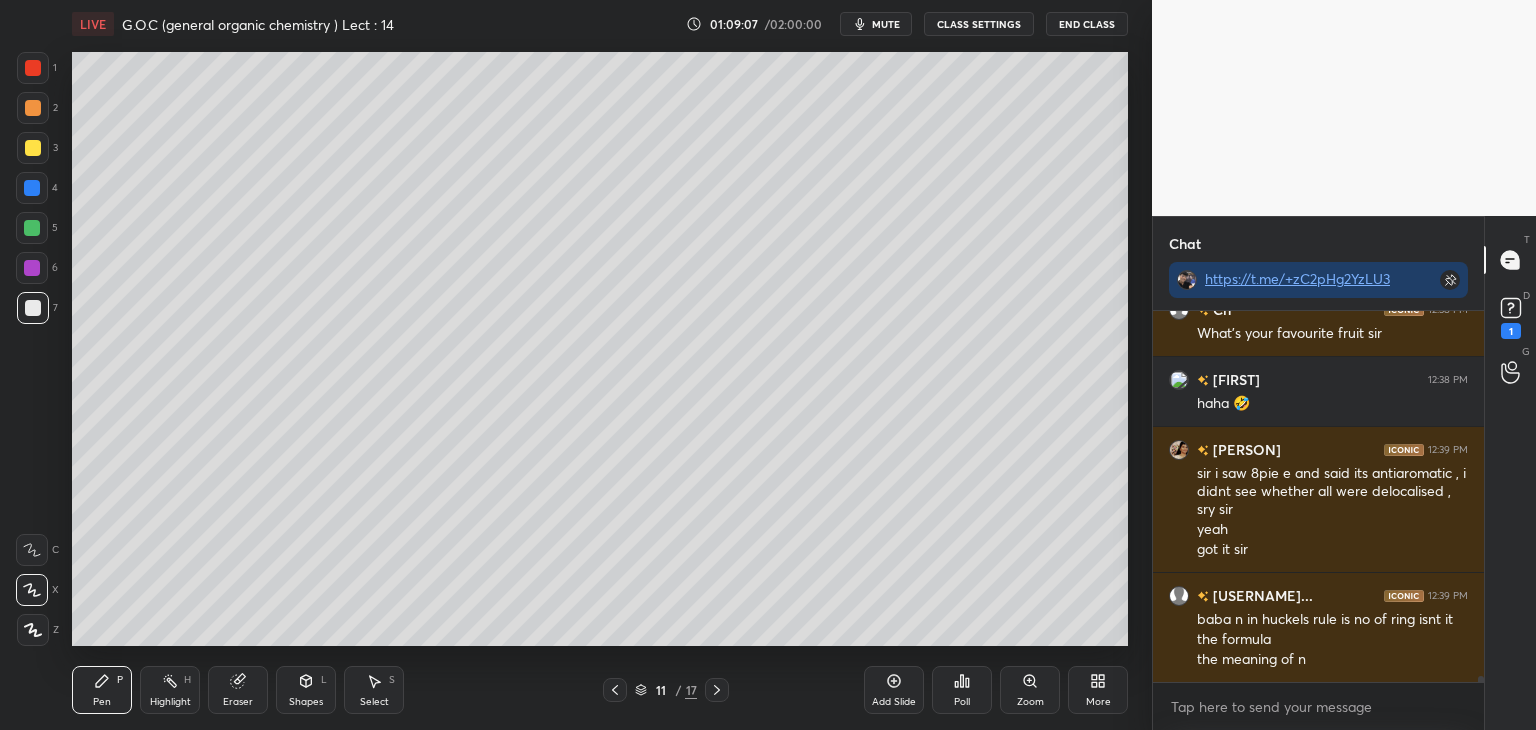 click on "Add Slide" at bounding box center (894, 690) 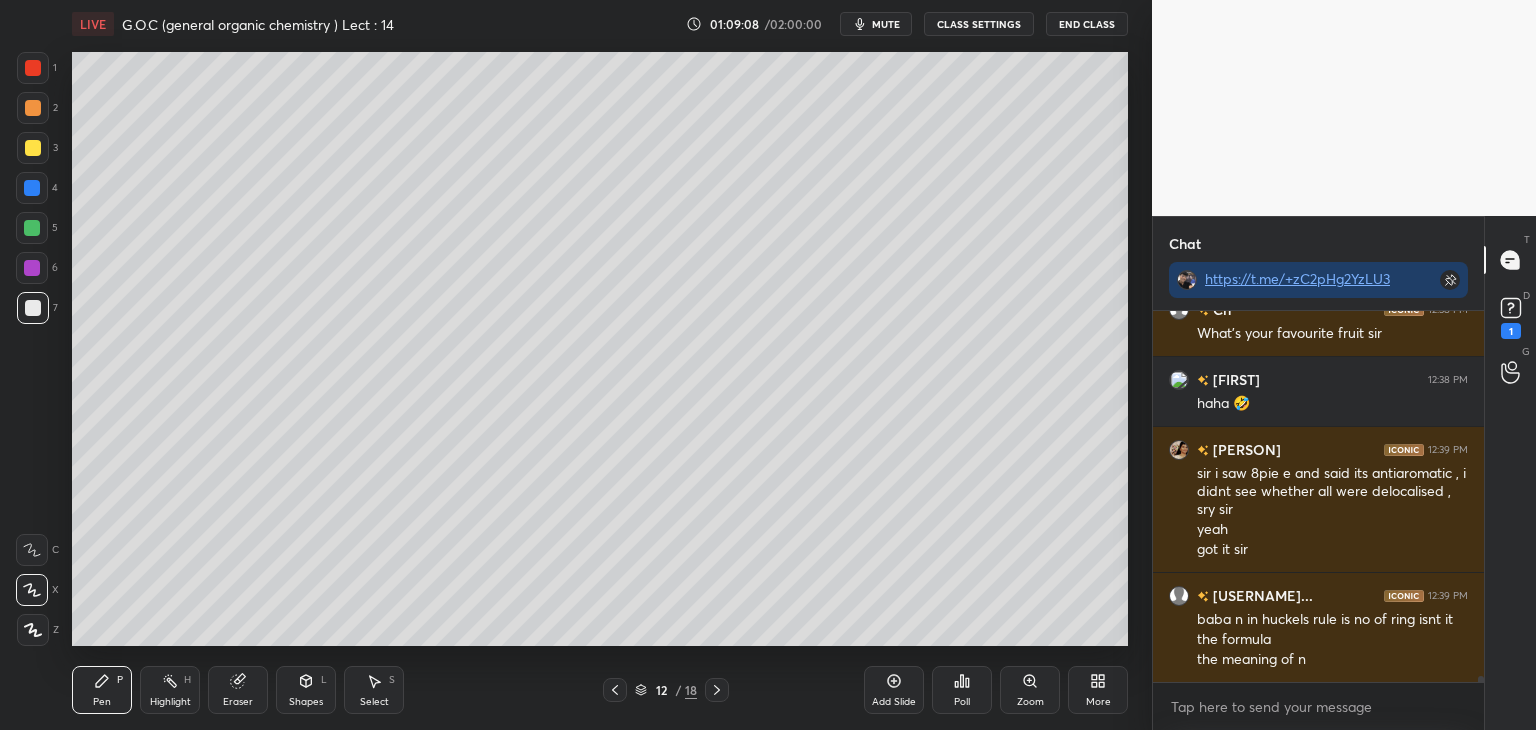 click at bounding box center (33, 308) 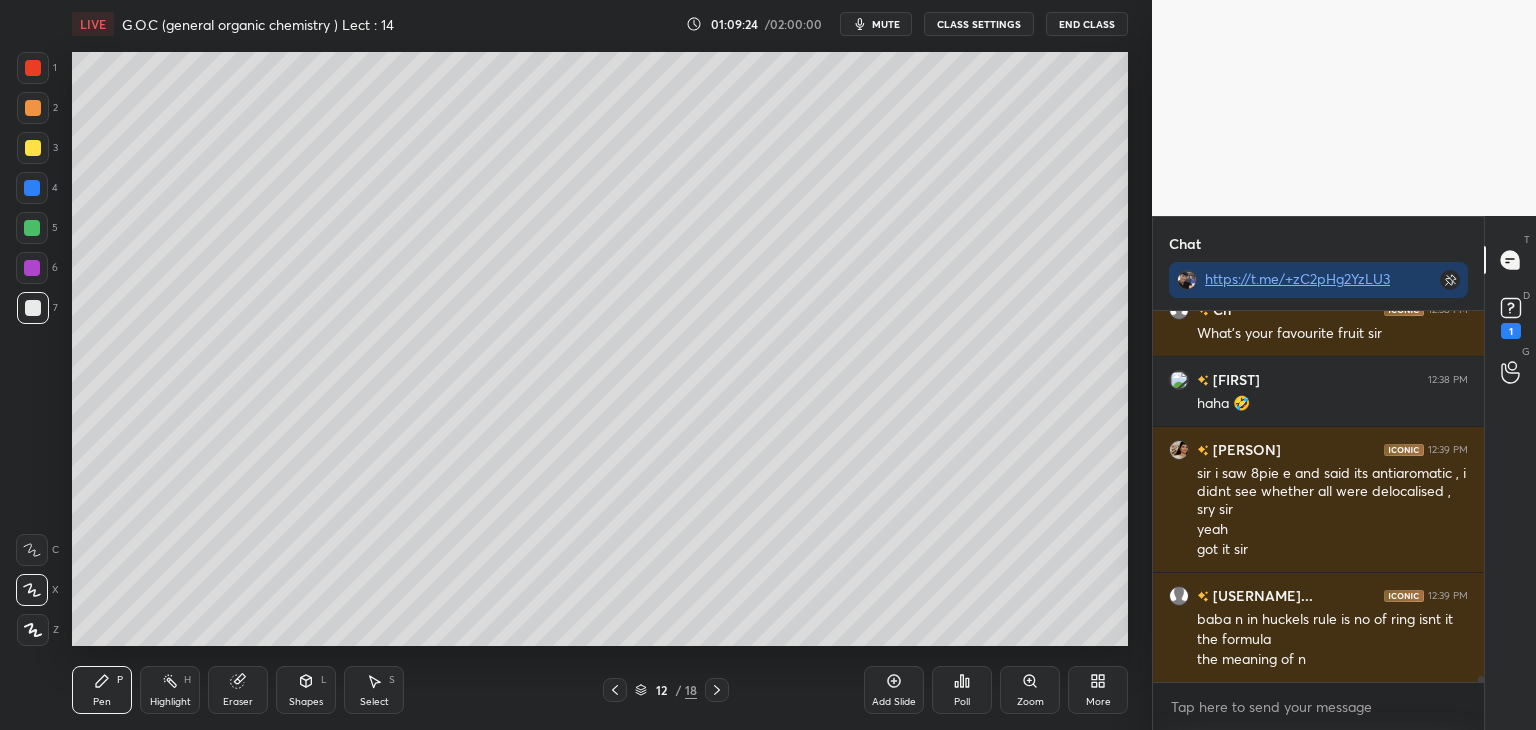 click at bounding box center [32, 188] 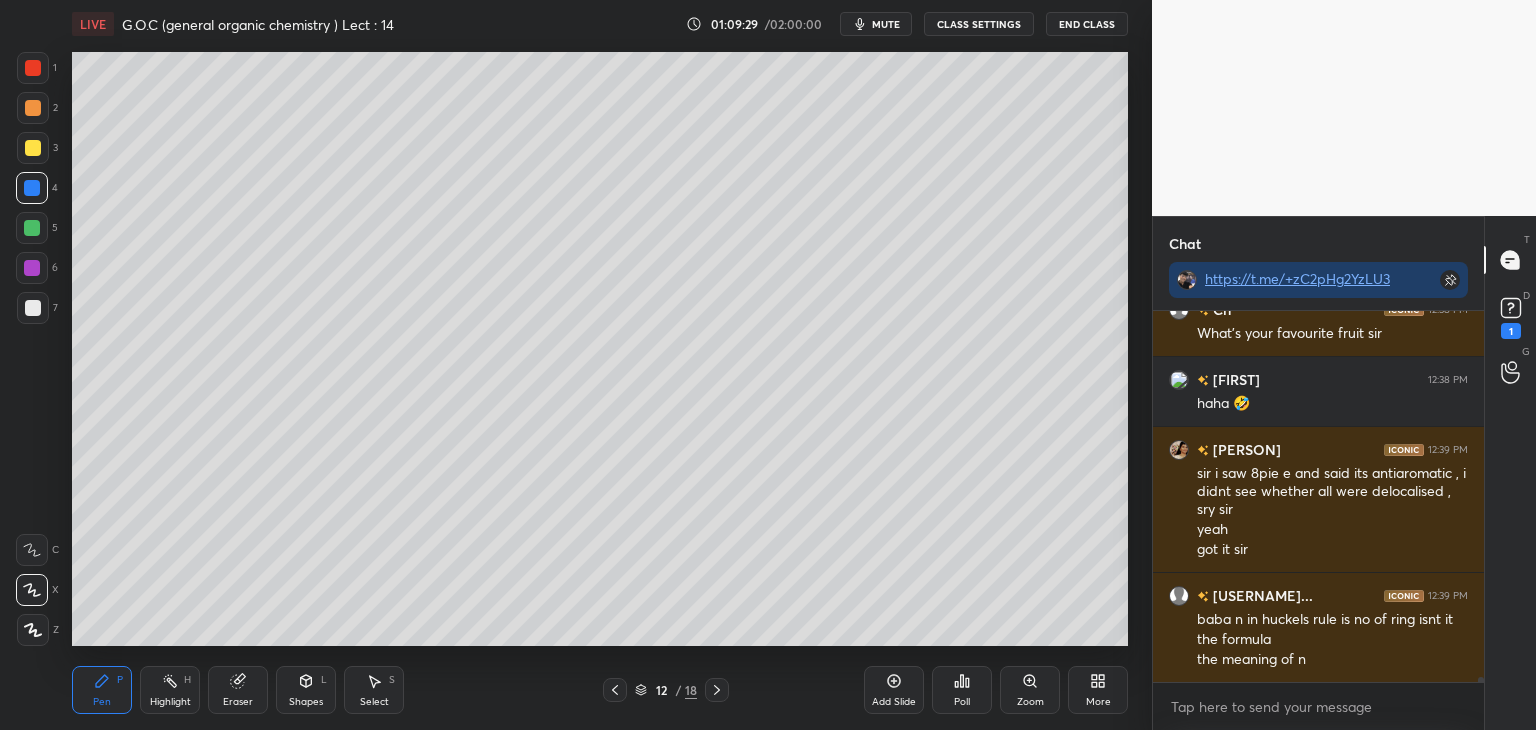 scroll, scrollTop: 24732, scrollLeft: 0, axis: vertical 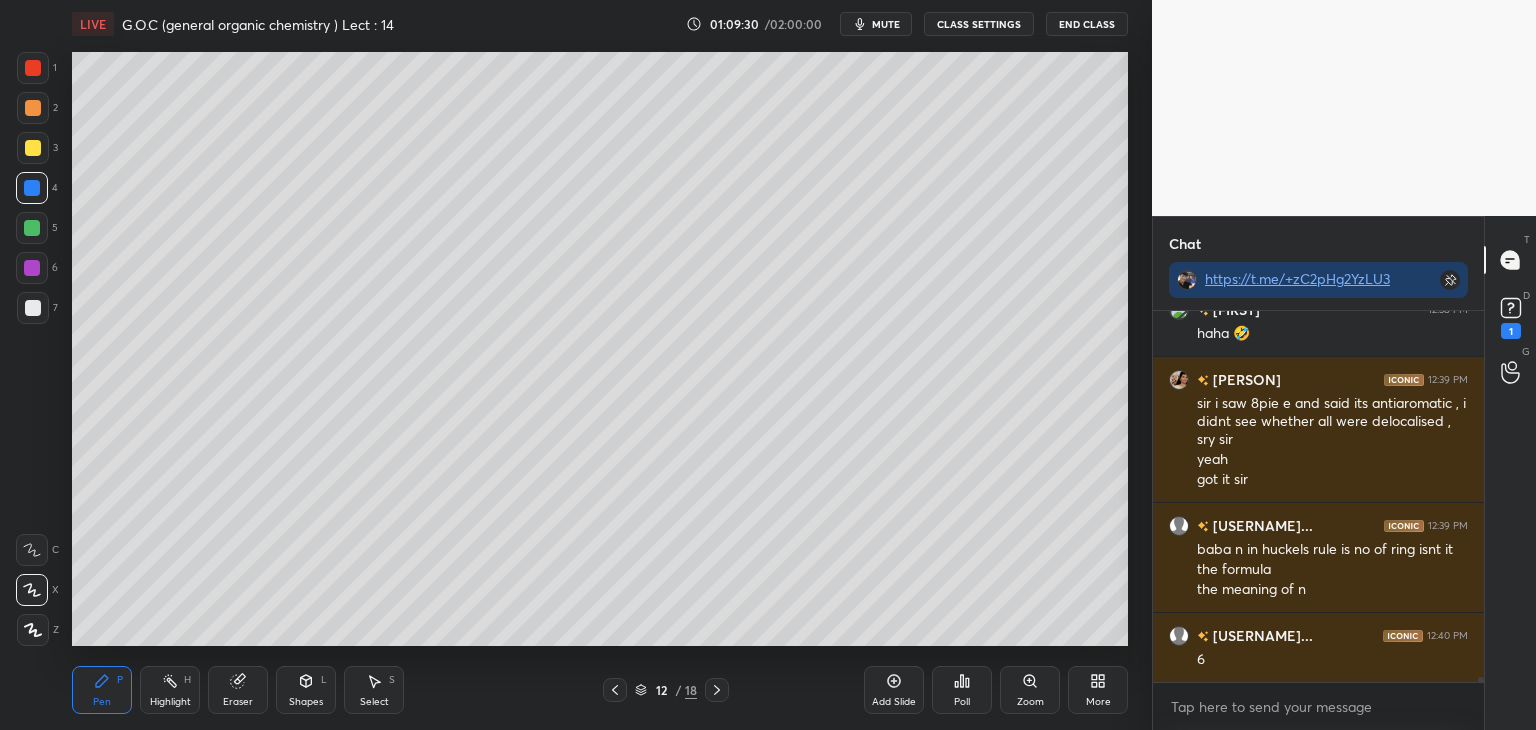 click at bounding box center (33, 308) 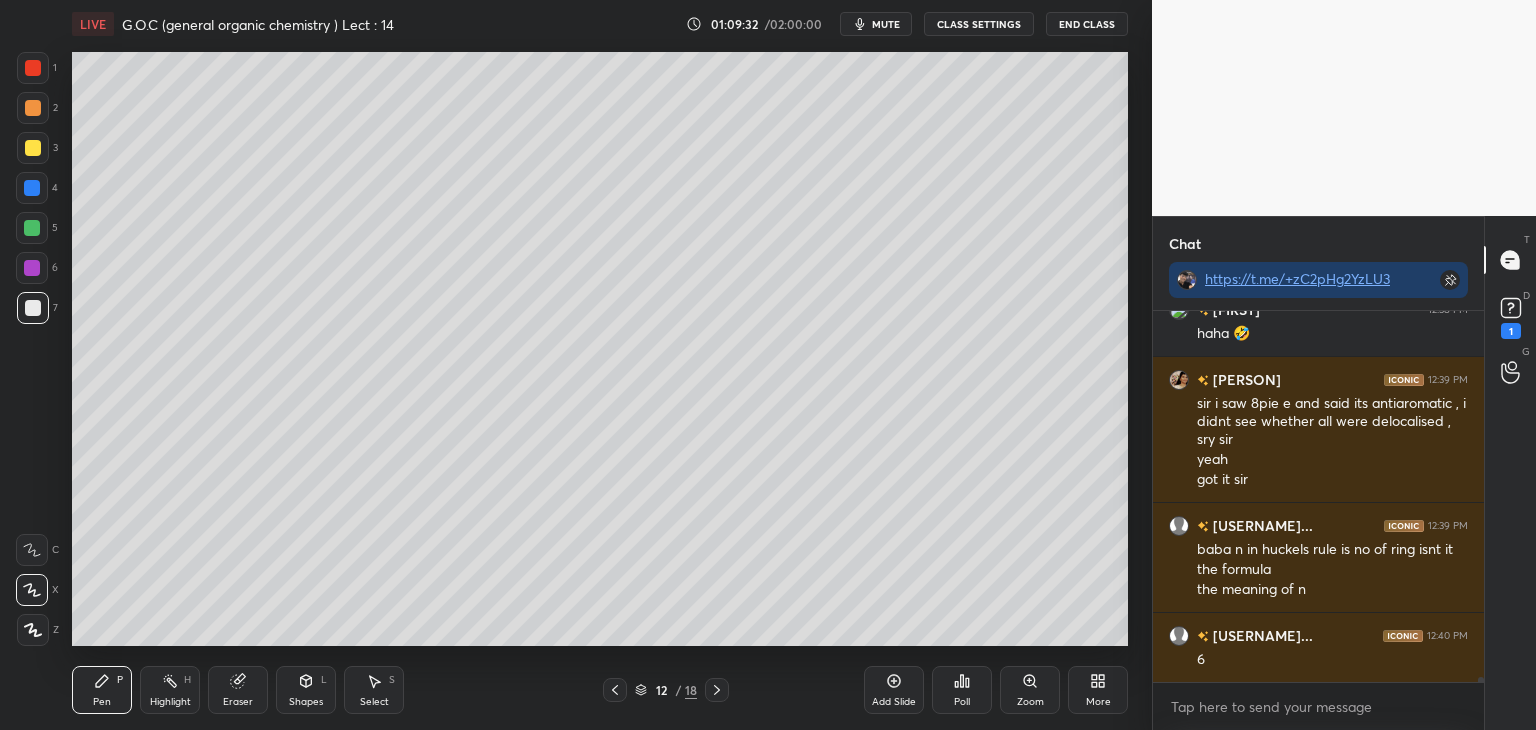 click at bounding box center [33, 308] 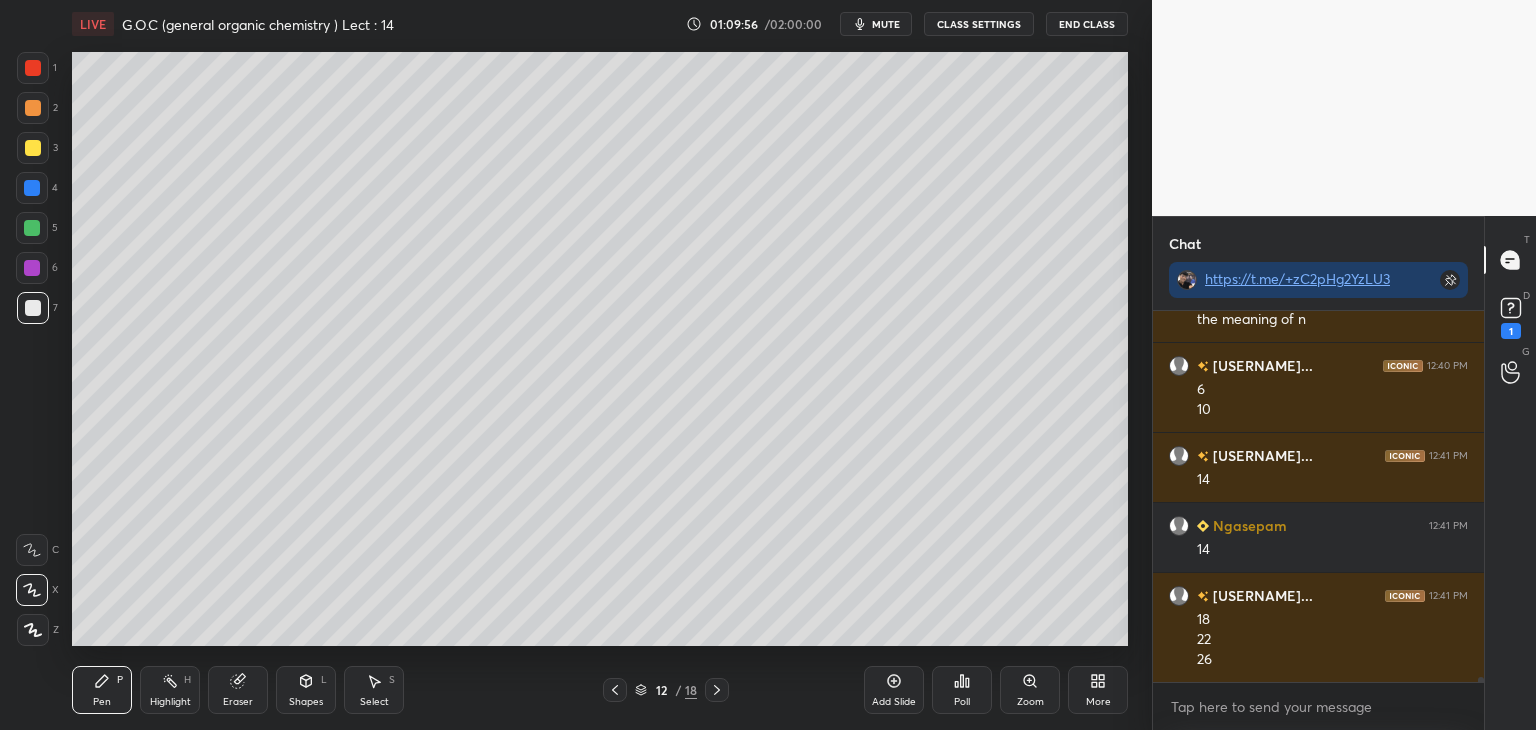 scroll, scrollTop: 25072, scrollLeft: 0, axis: vertical 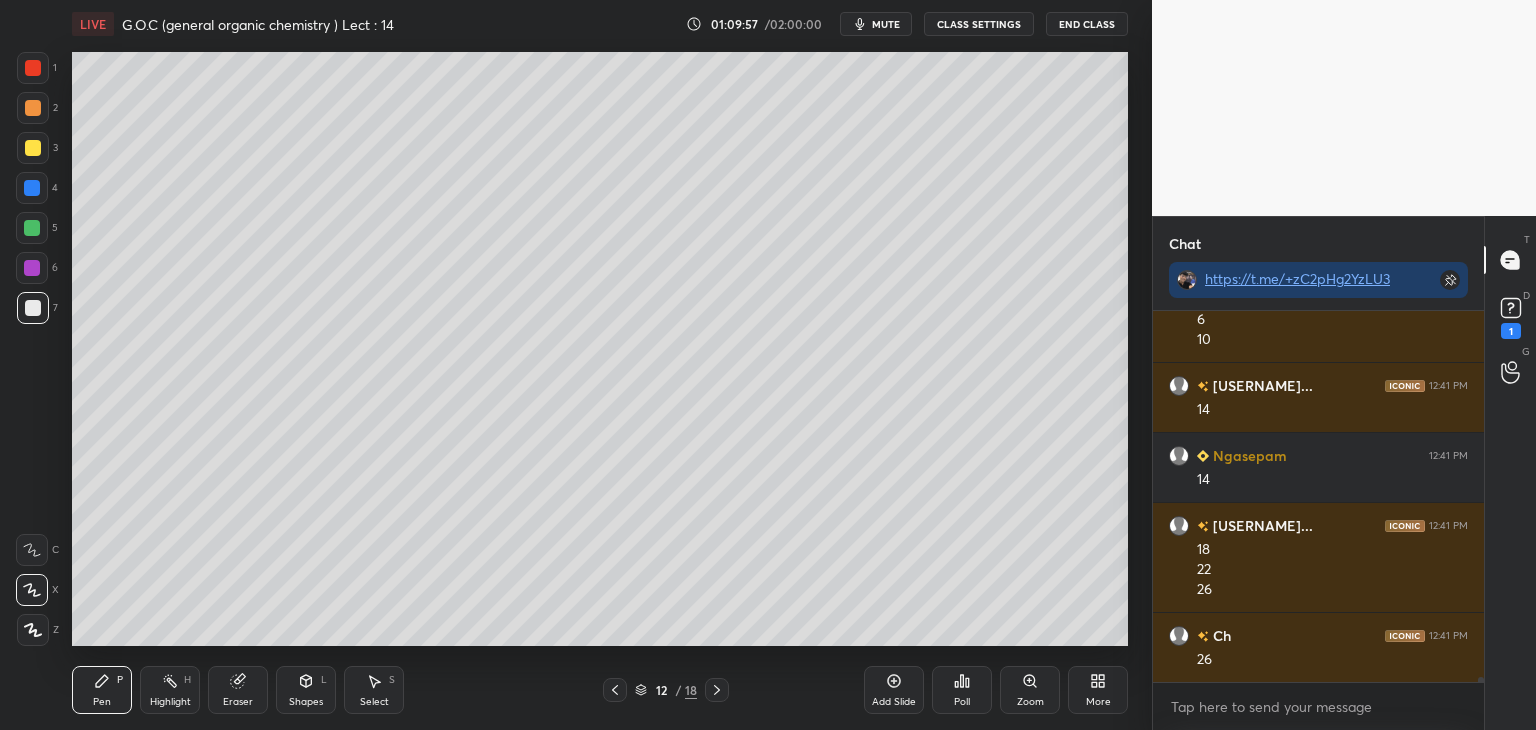 click at bounding box center (33, 108) 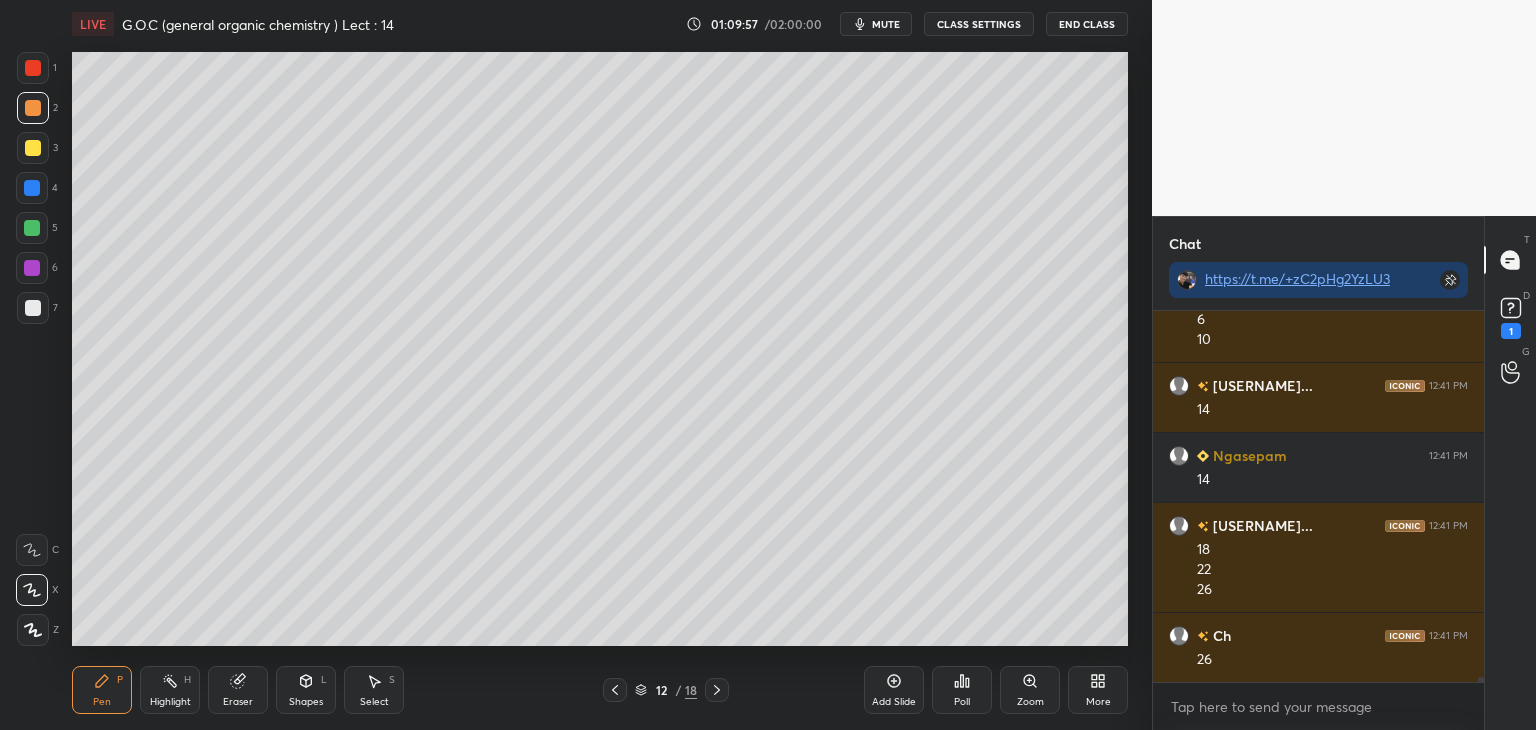 scroll, scrollTop: 25160, scrollLeft: 0, axis: vertical 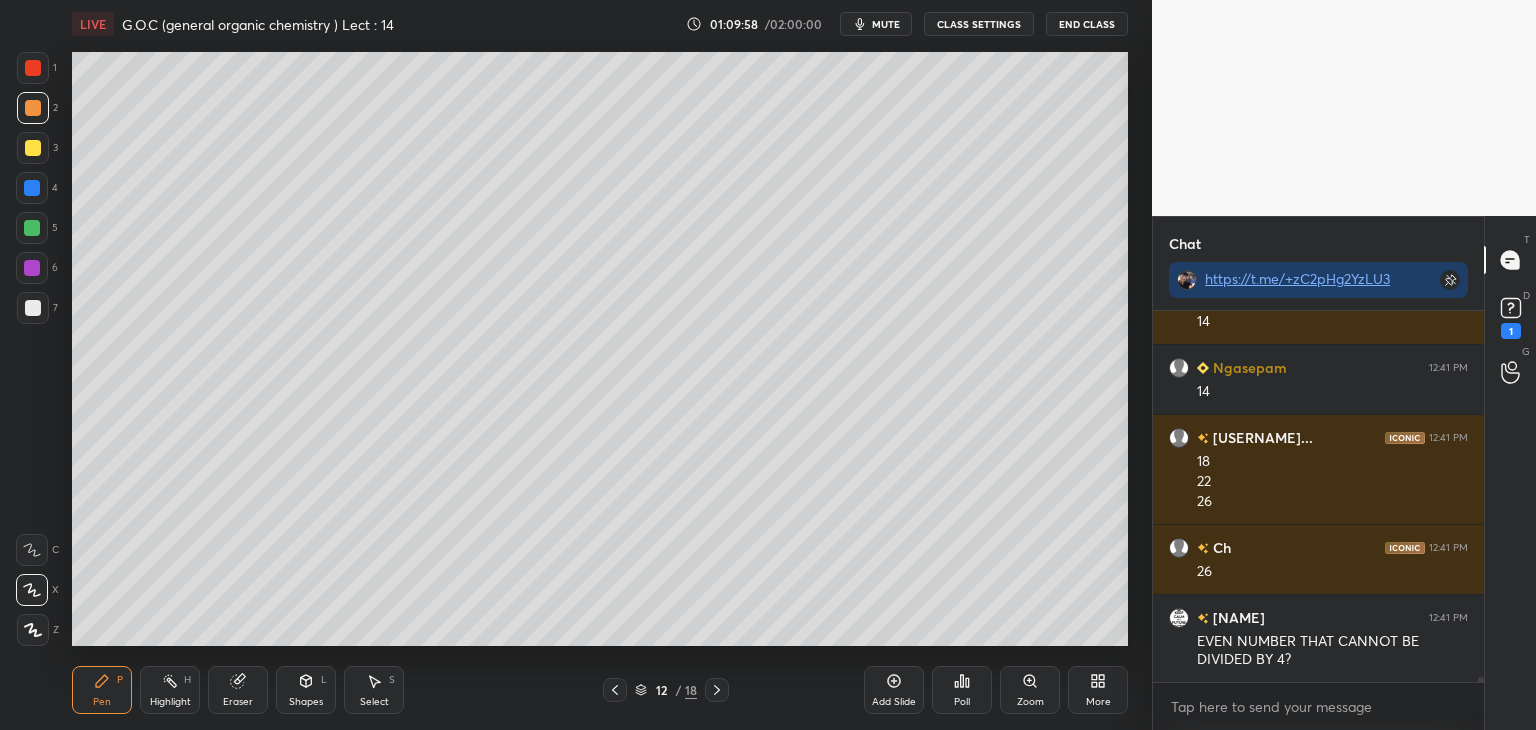 click on "Shapes" at bounding box center [306, 702] 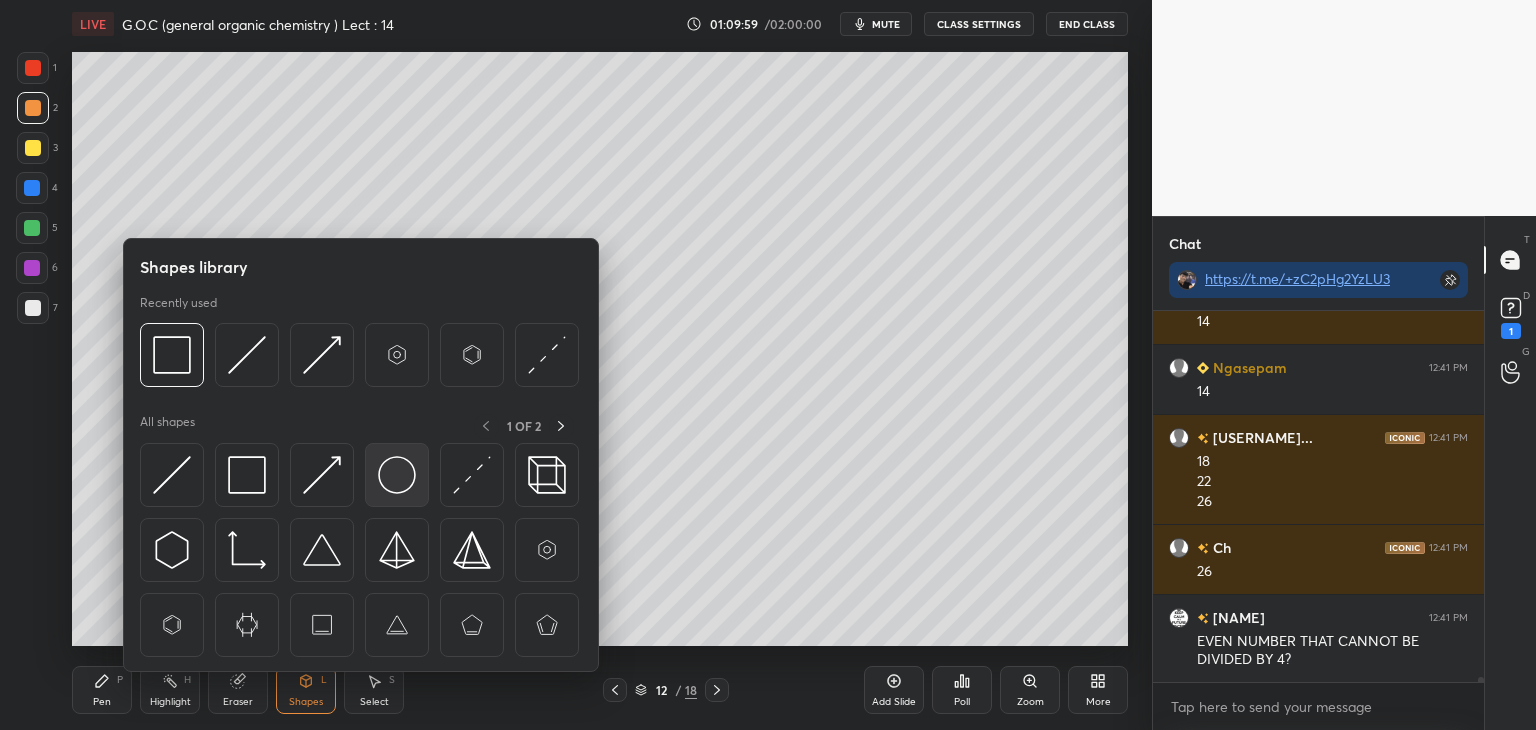 click at bounding box center [397, 475] 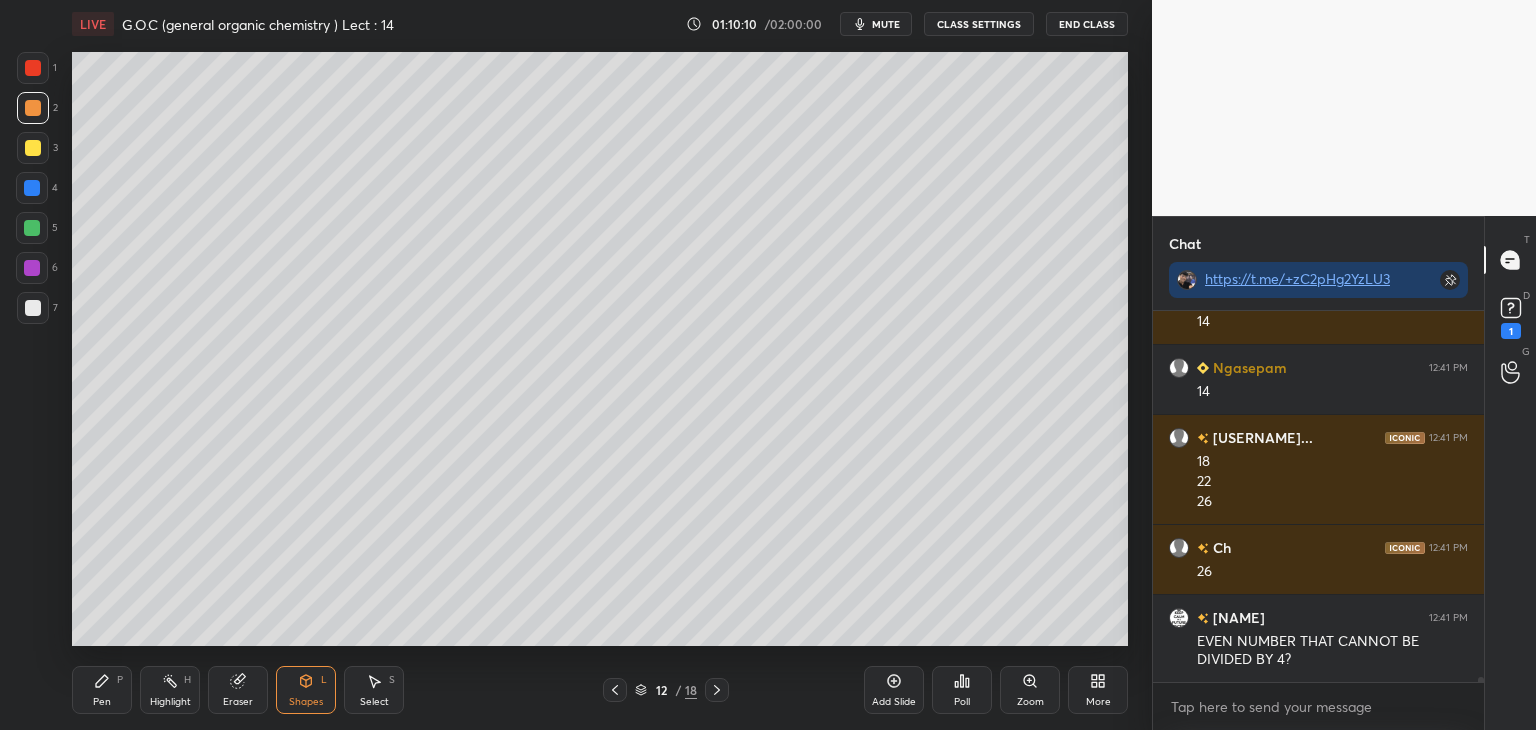 scroll, scrollTop: 25230, scrollLeft: 0, axis: vertical 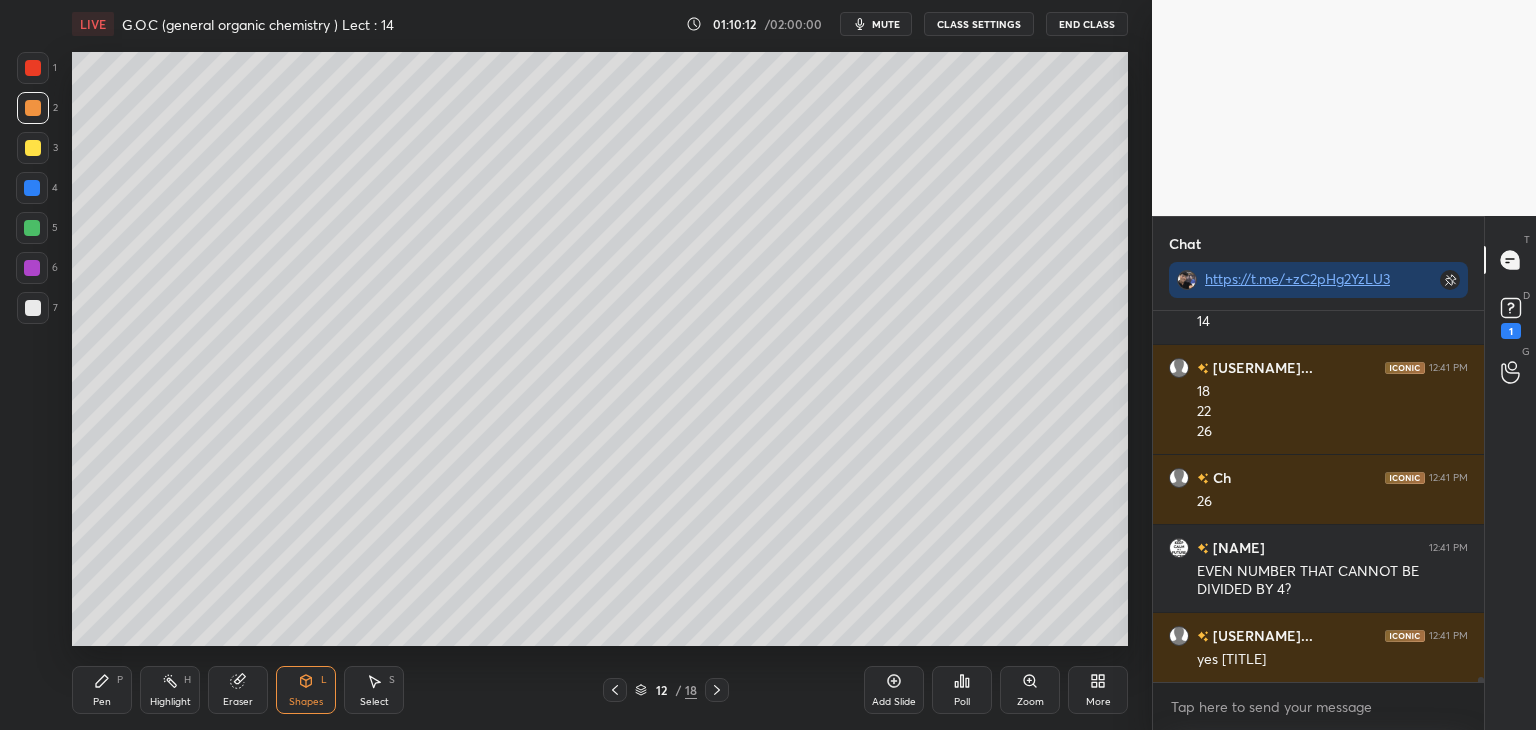 click on "Pen P" at bounding box center [102, 690] 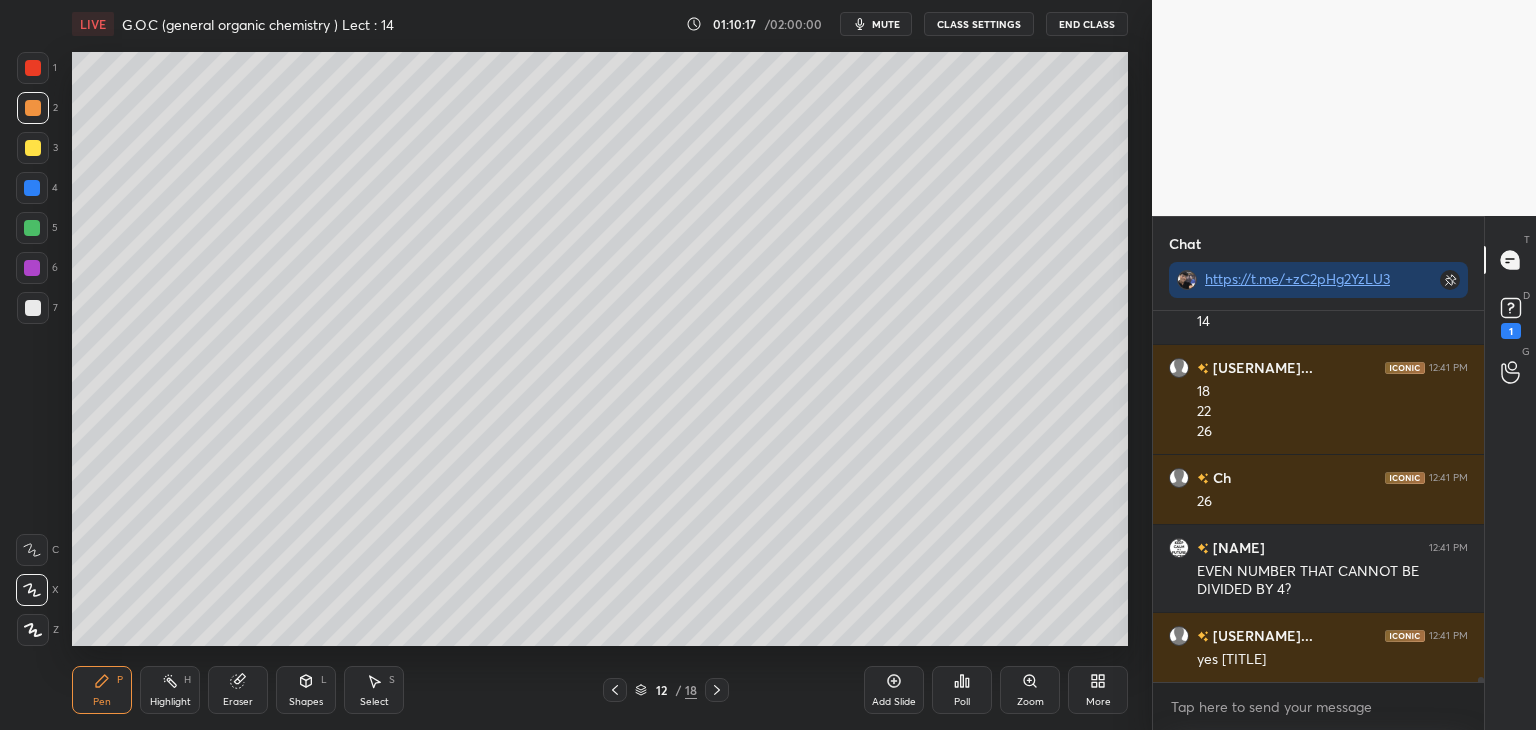 click 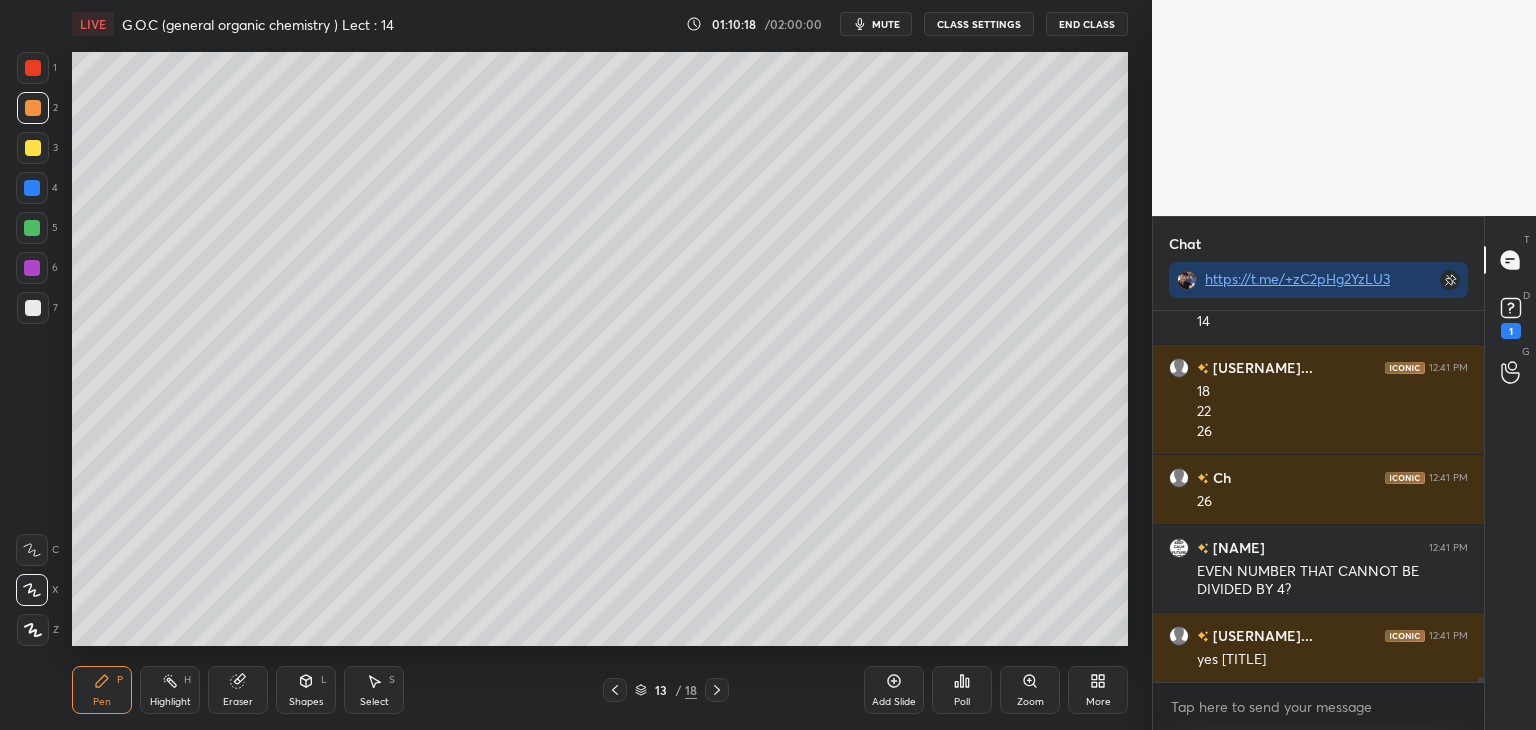 scroll, scrollTop: 7, scrollLeft: 6, axis: both 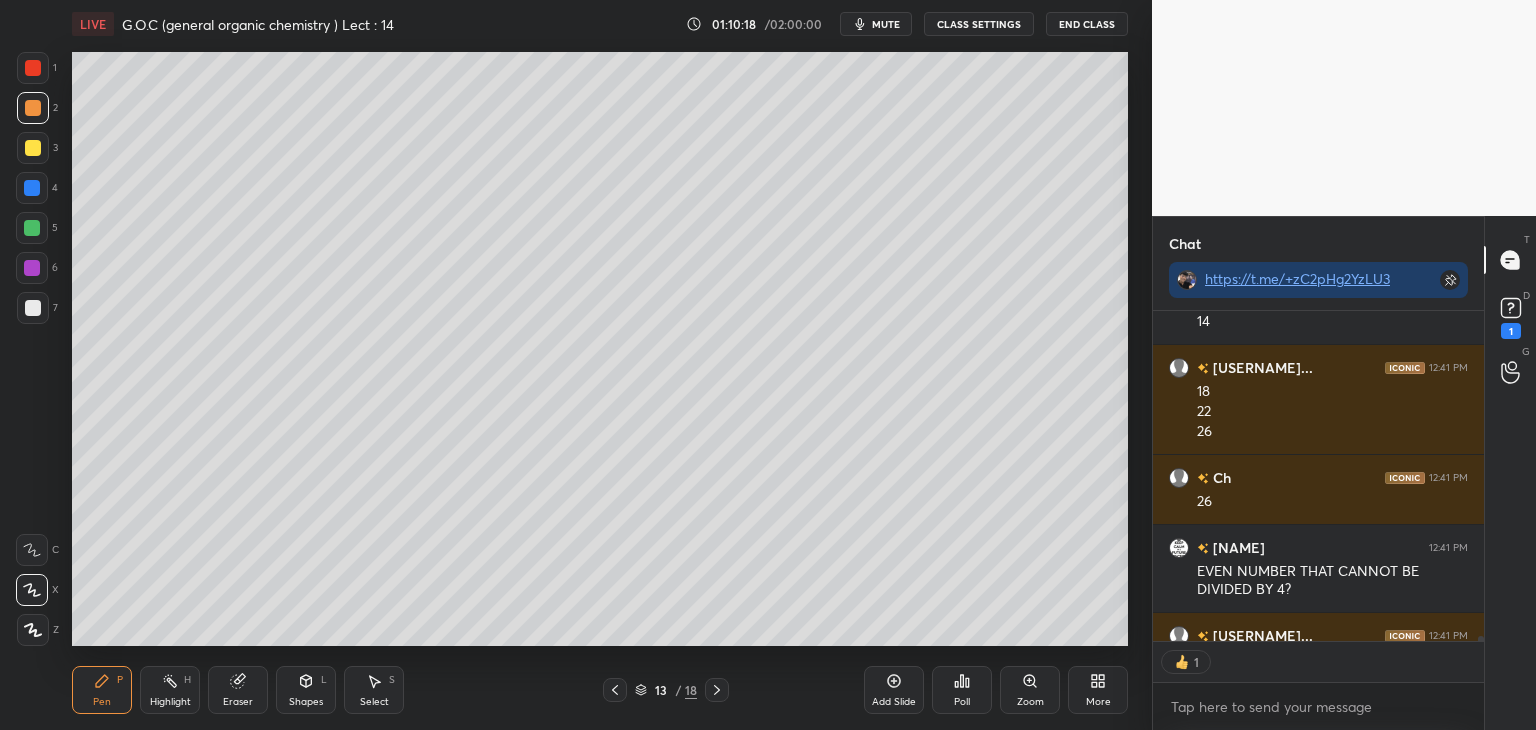 click 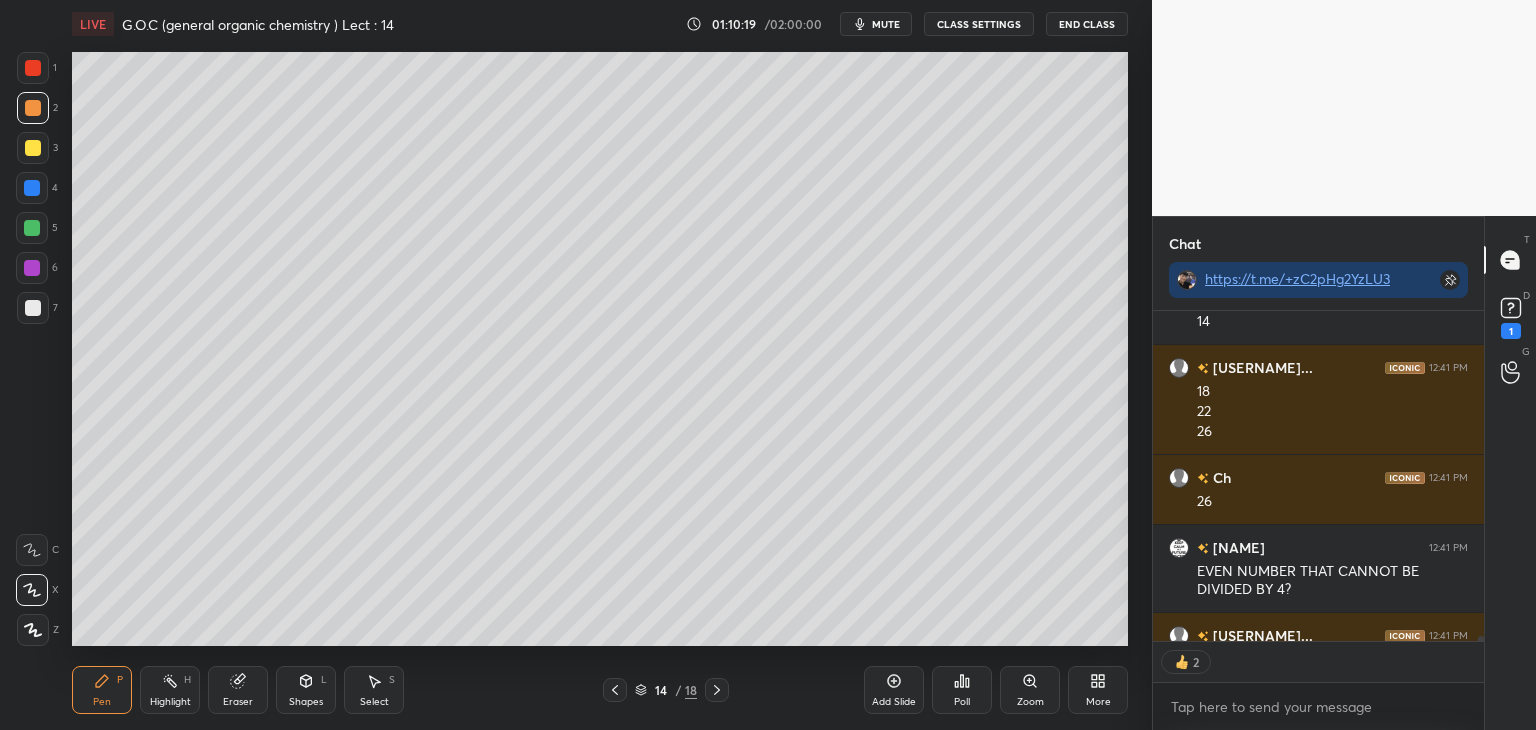 click 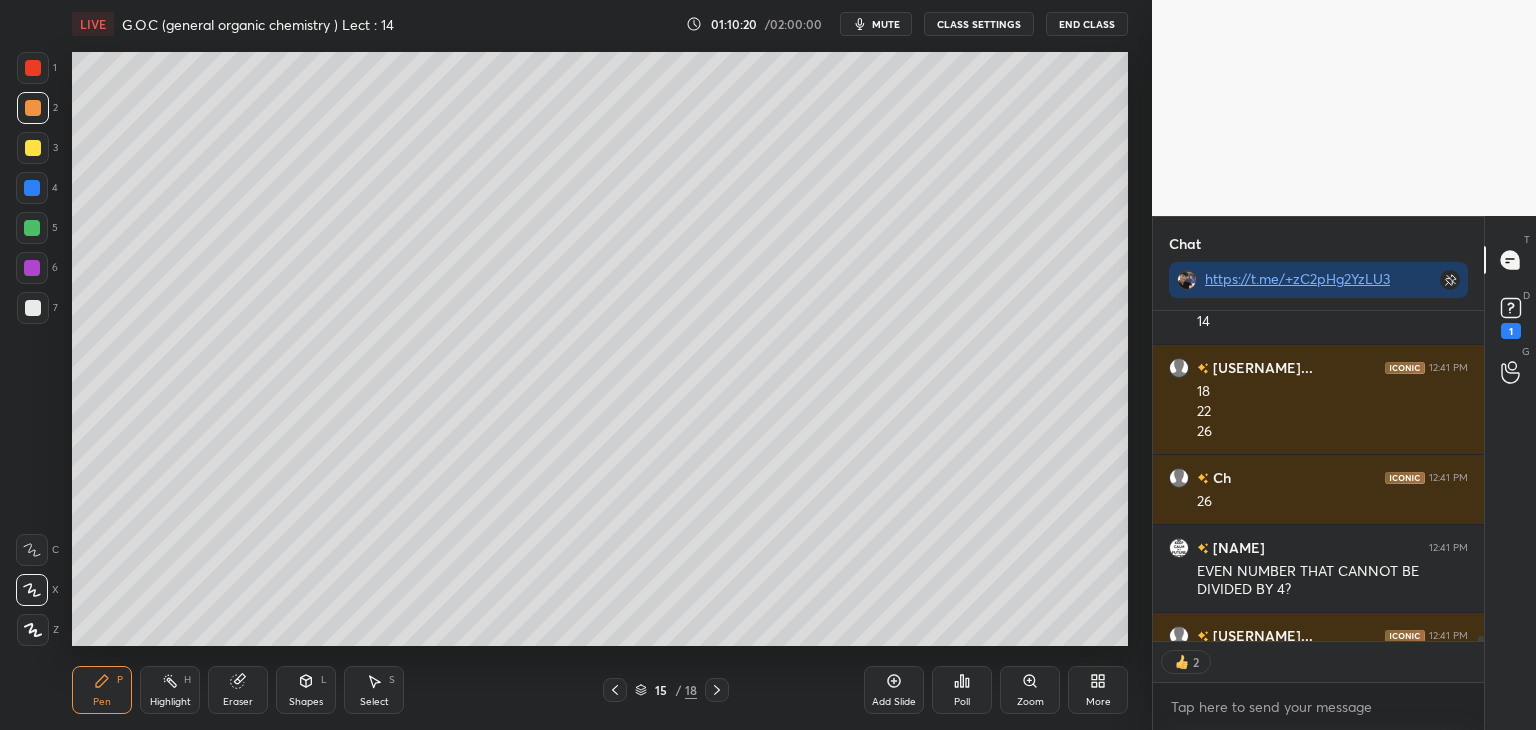 click 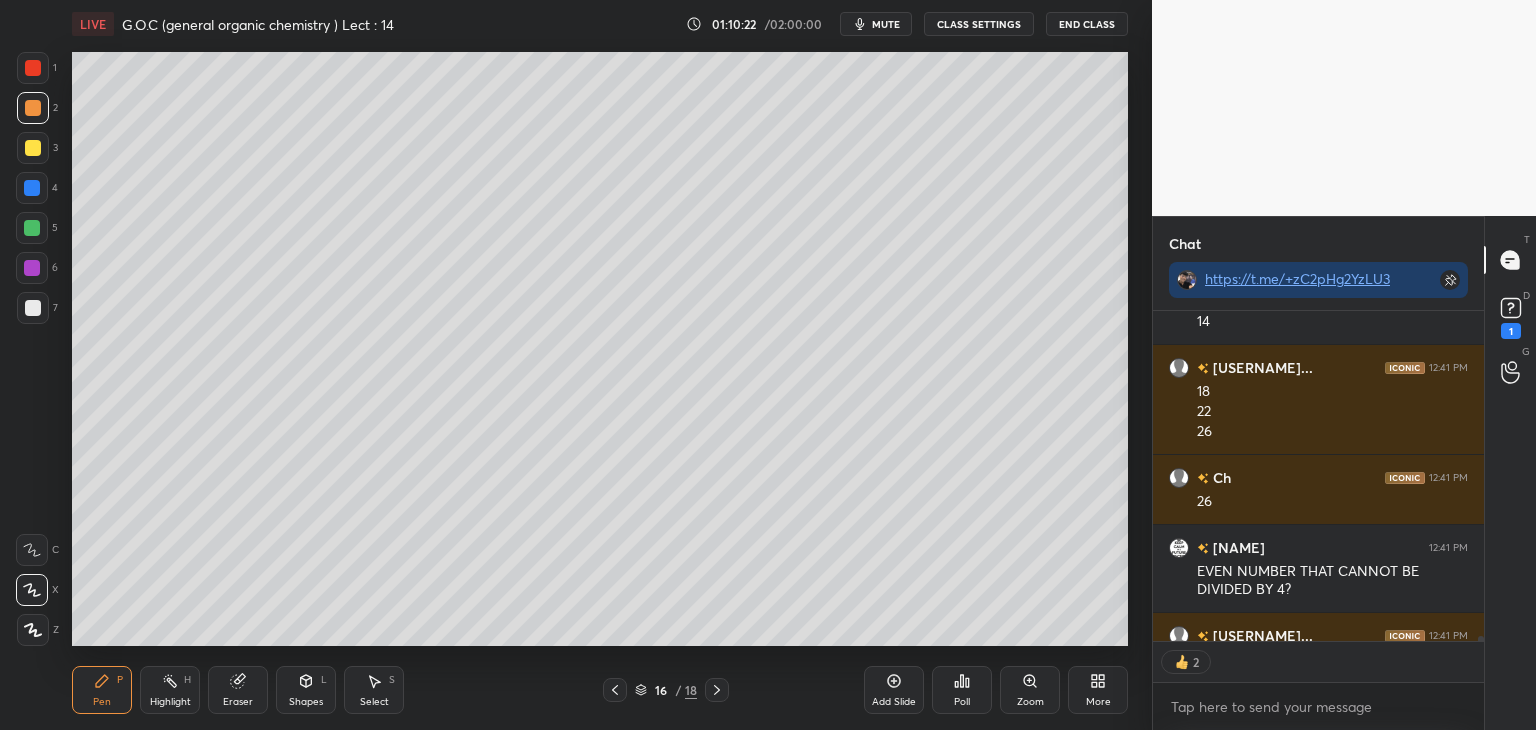 click 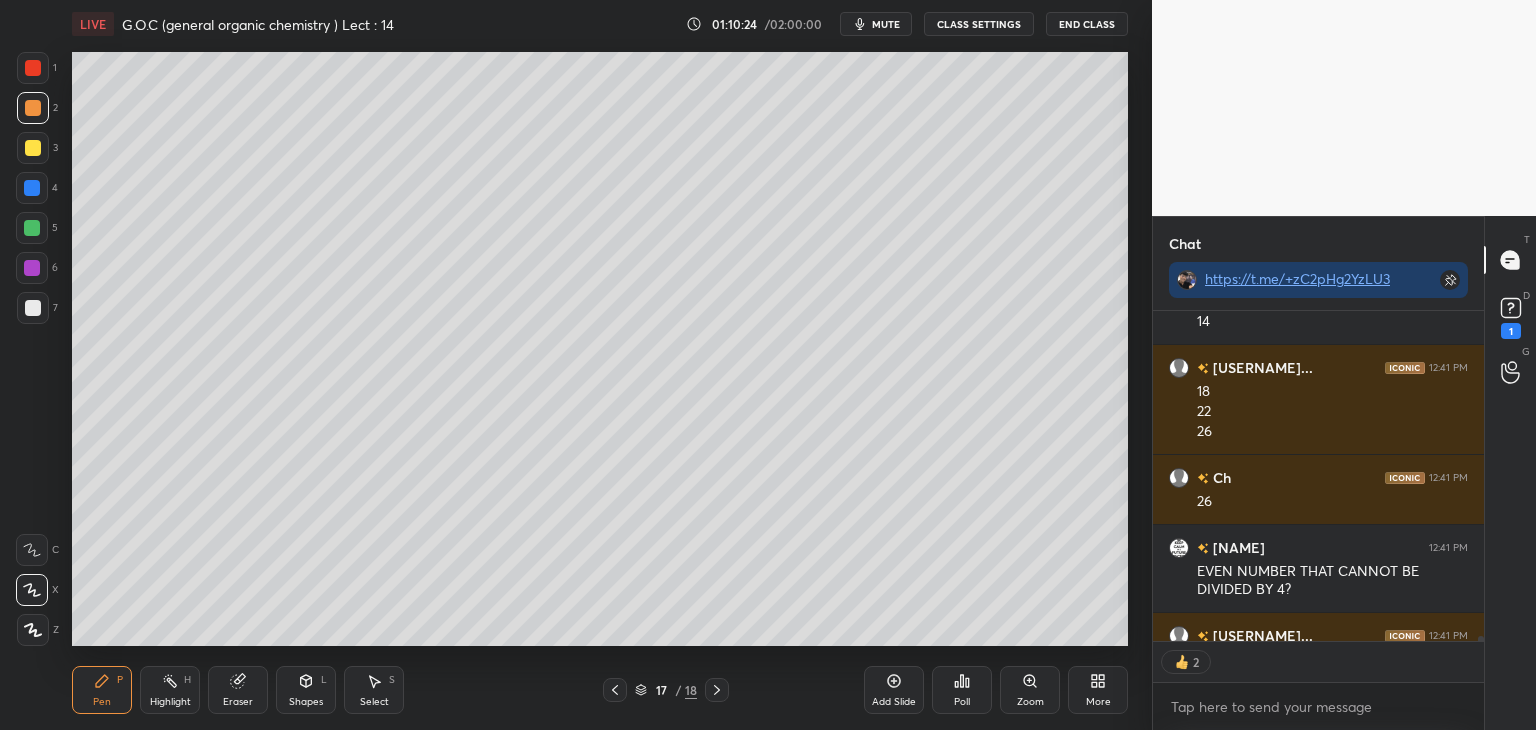 click on "Add Slide" at bounding box center [894, 690] 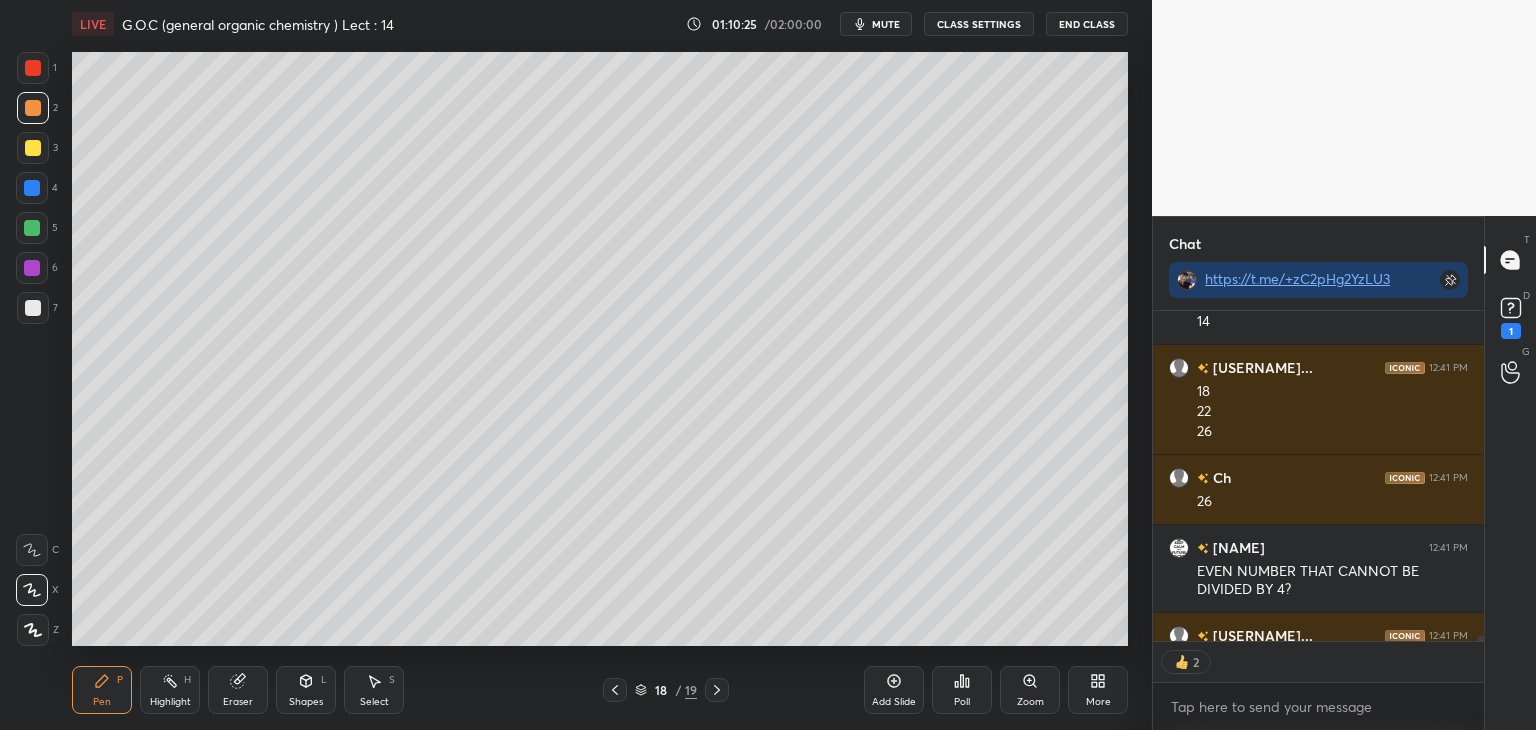 click at bounding box center (33, 308) 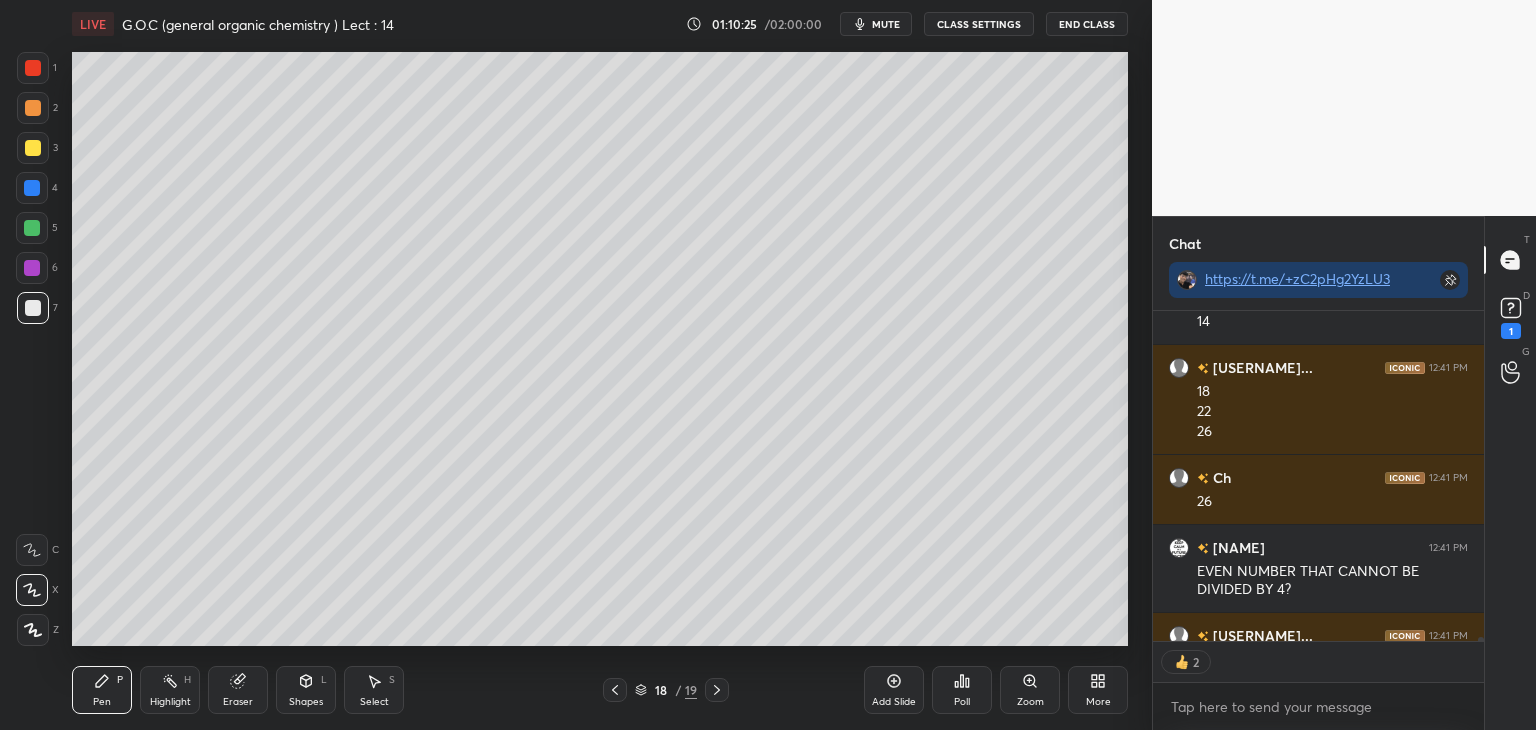scroll, scrollTop: 25340, scrollLeft: 0, axis: vertical 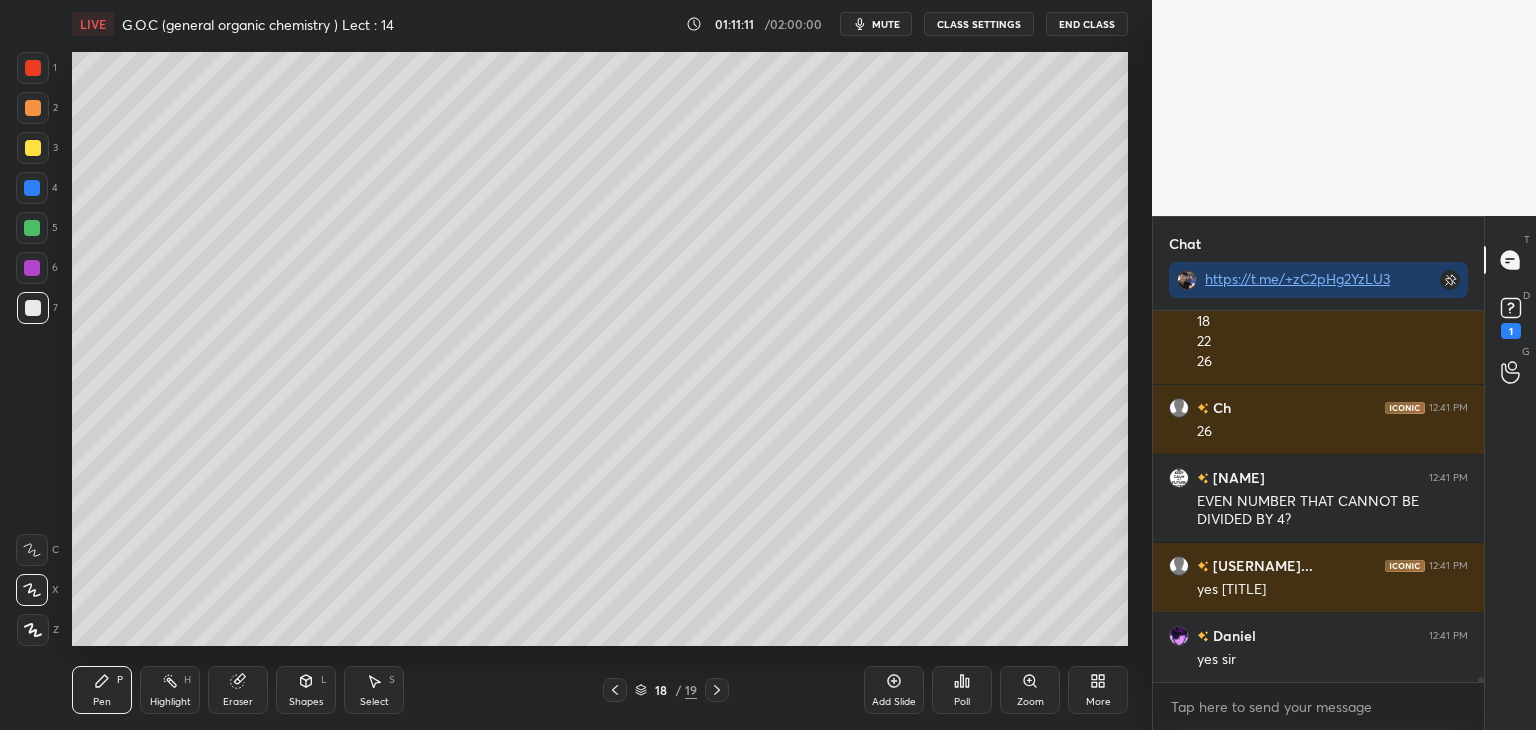 click at bounding box center (33, 148) 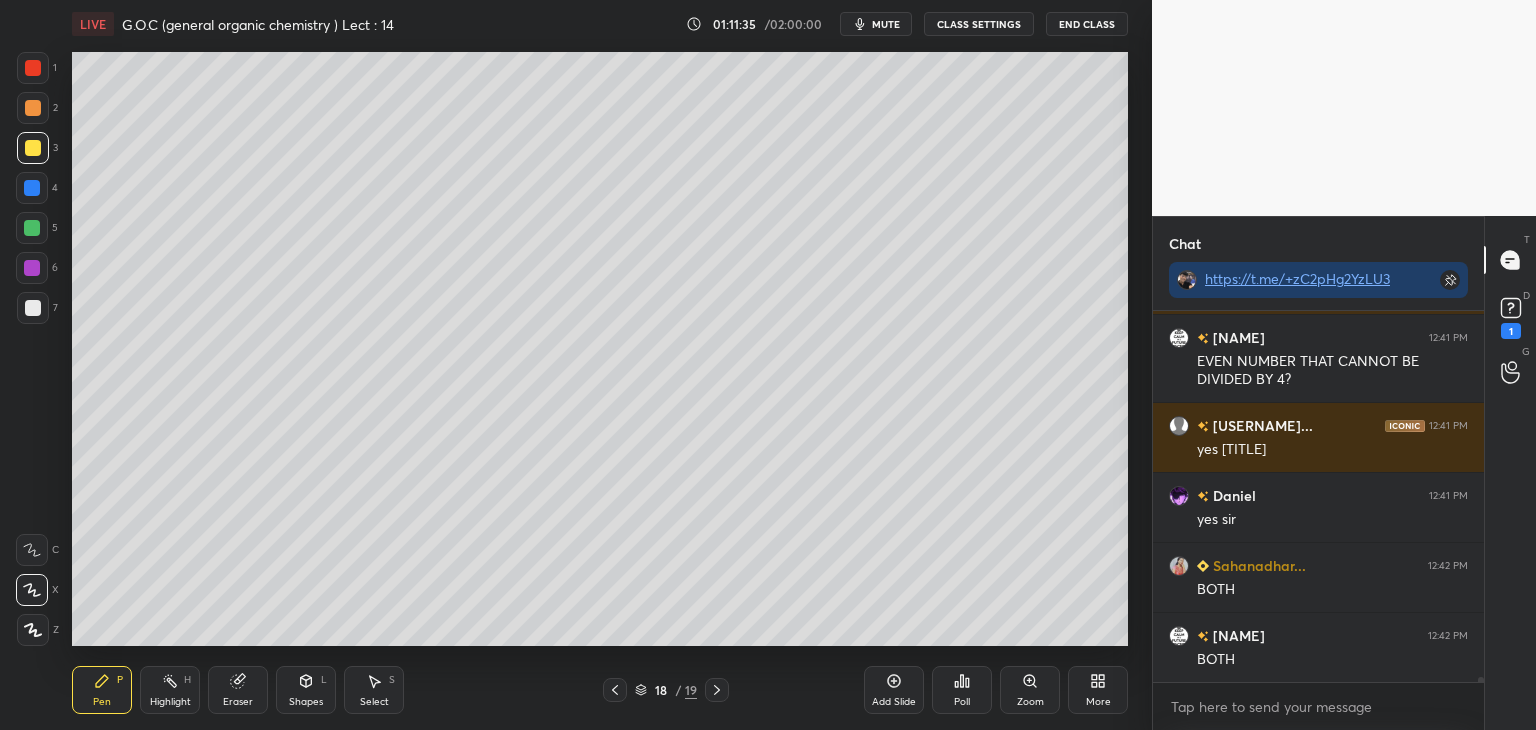 scroll, scrollTop: 25510, scrollLeft: 0, axis: vertical 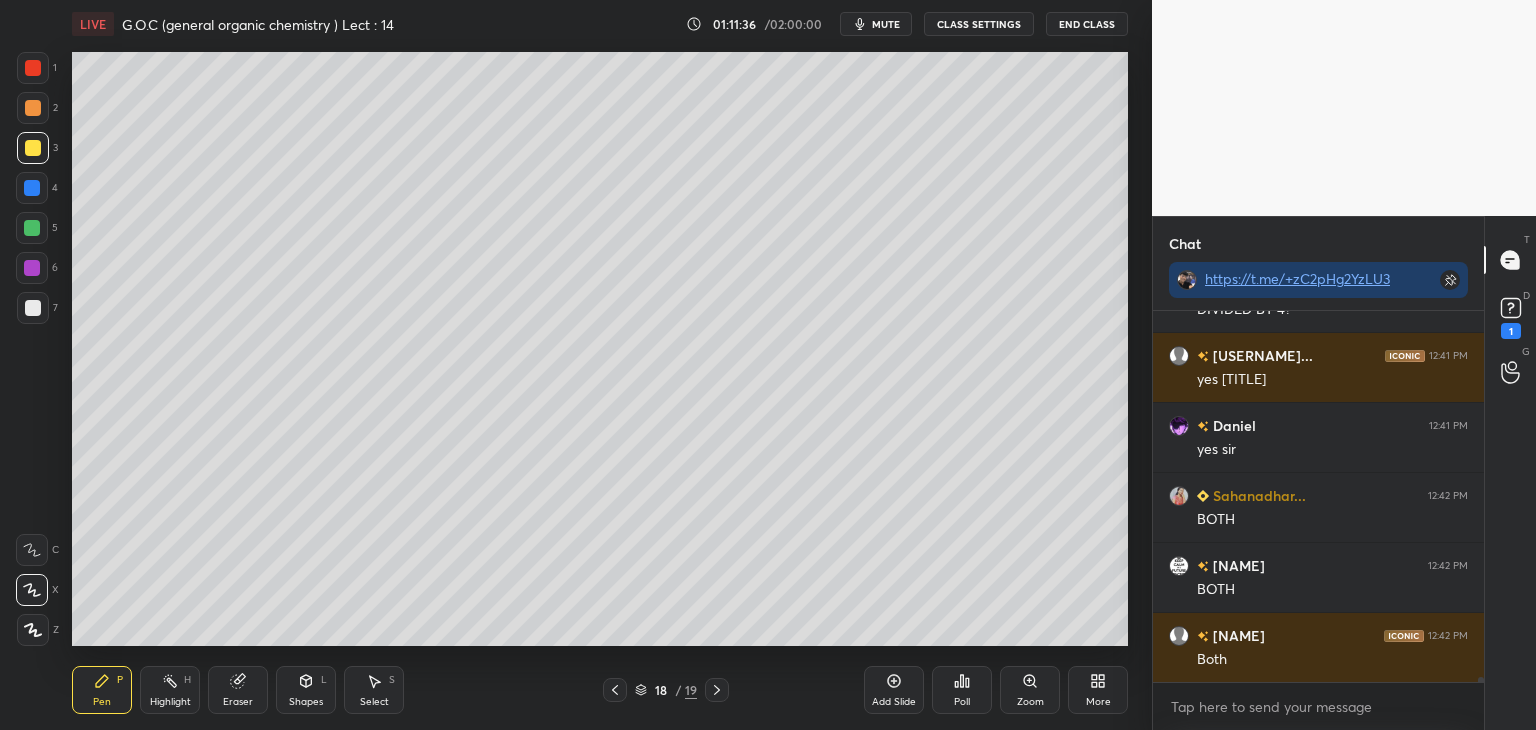 click at bounding box center [32, 188] 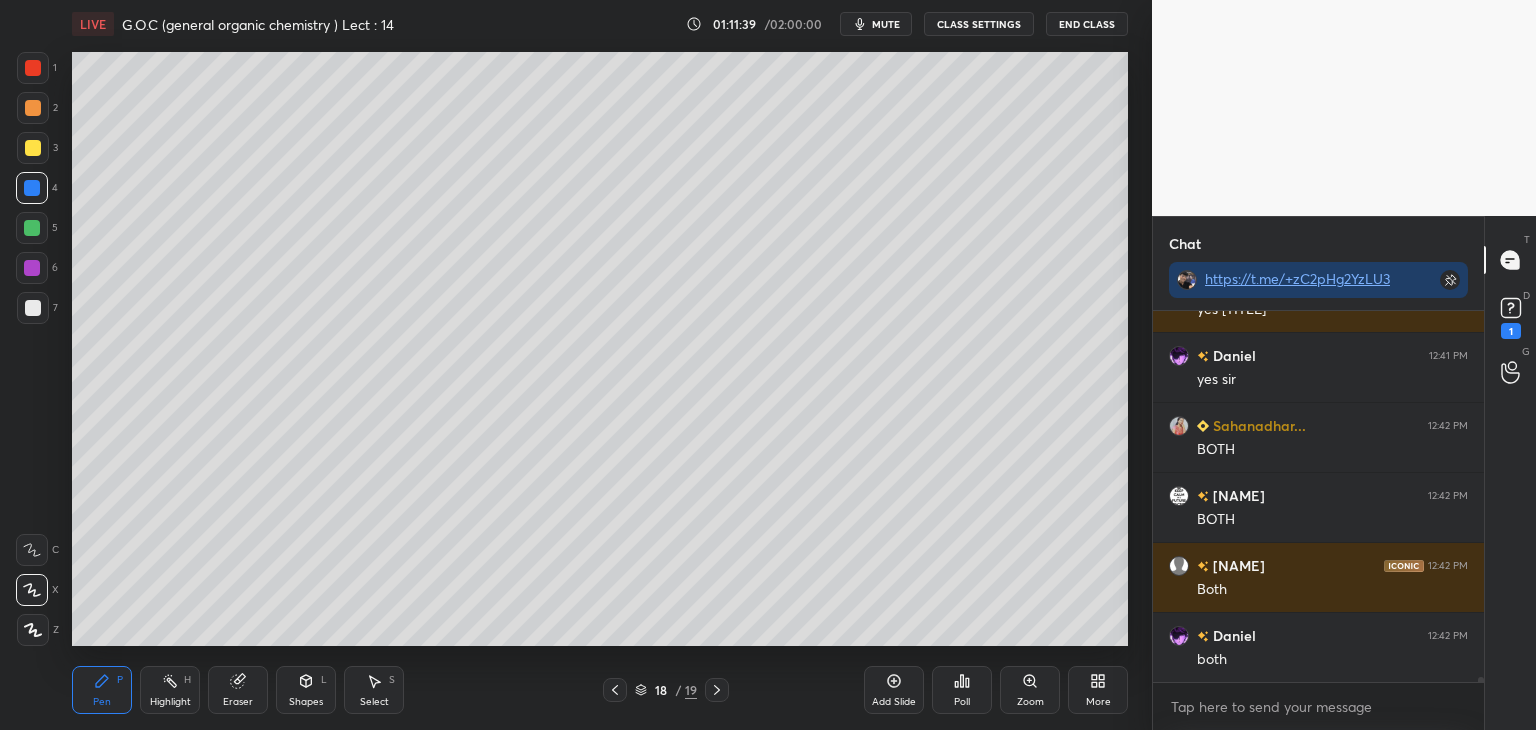 scroll, scrollTop: 25650, scrollLeft: 0, axis: vertical 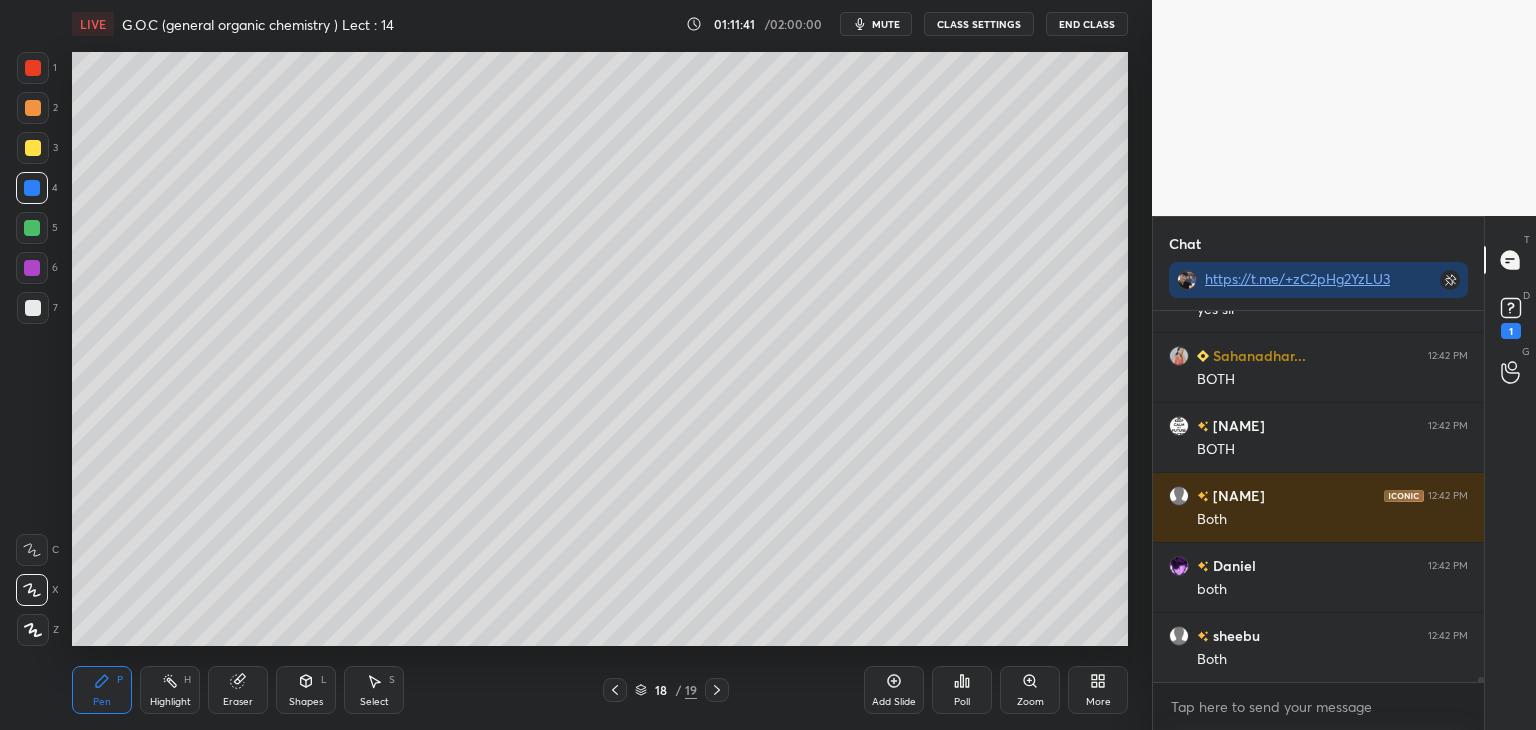 click at bounding box center [33, 148] 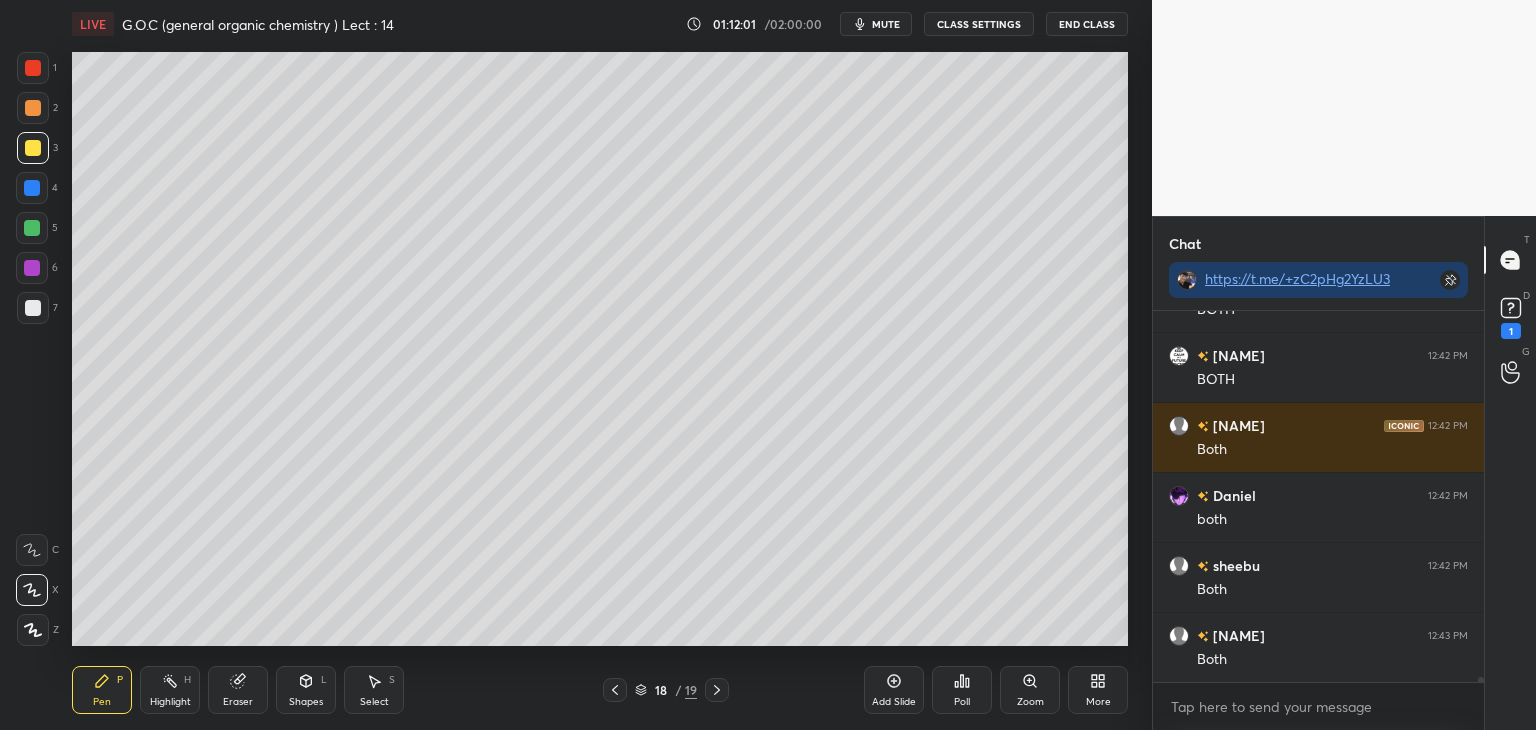 scroll, scrollTop: 25790, scrollLeft: 0, axis: vertical 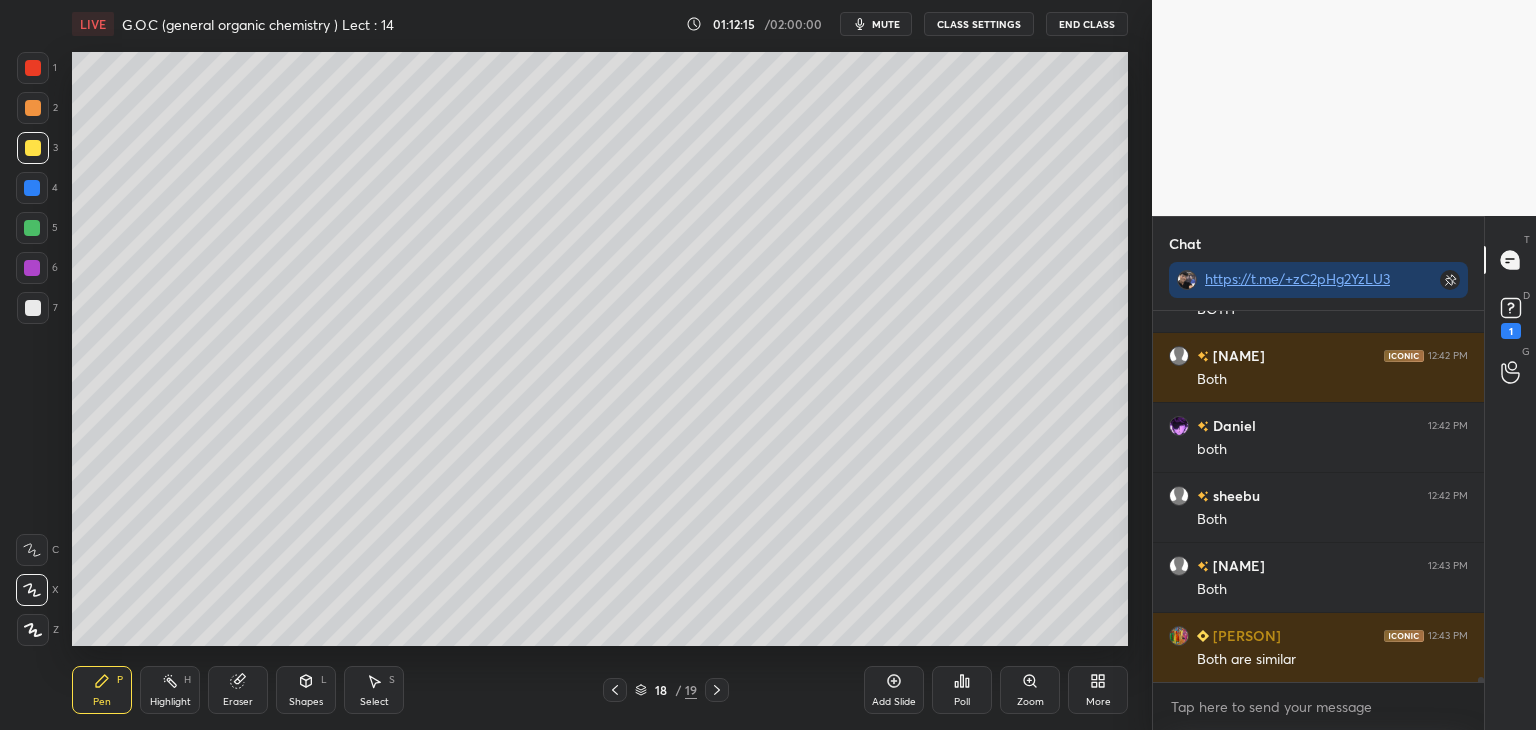 click 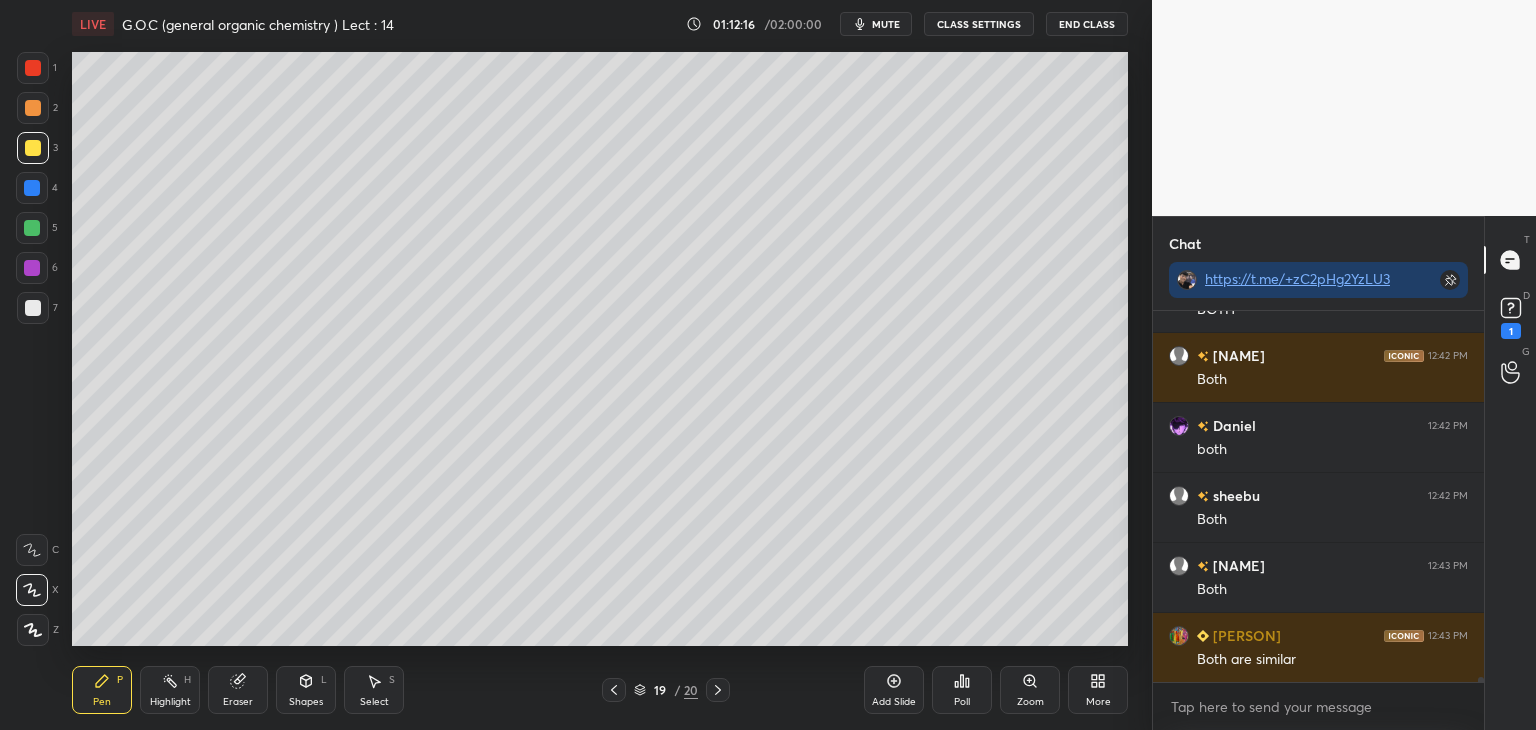 click at bounding box center (33, 308) 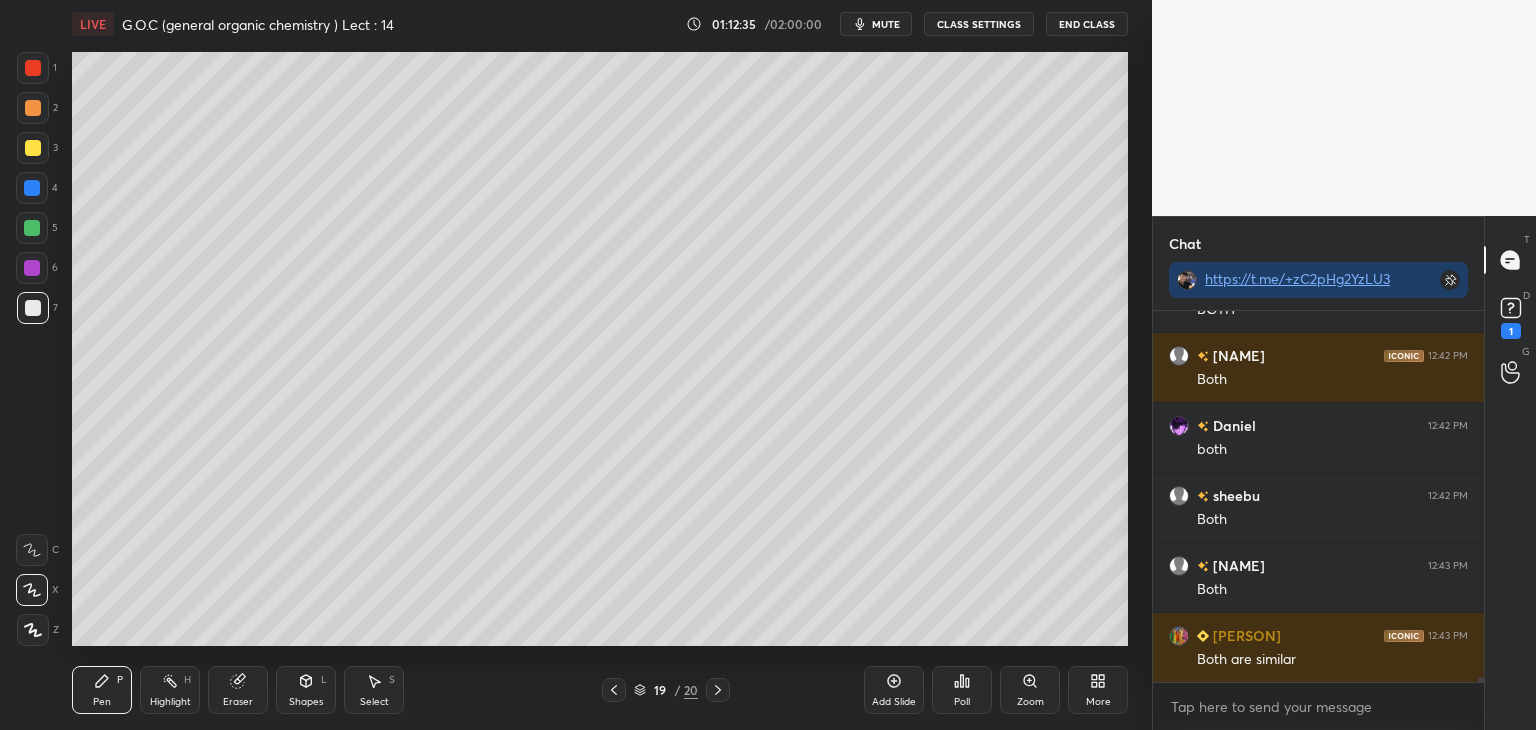 click at bounding box center [33, 148] 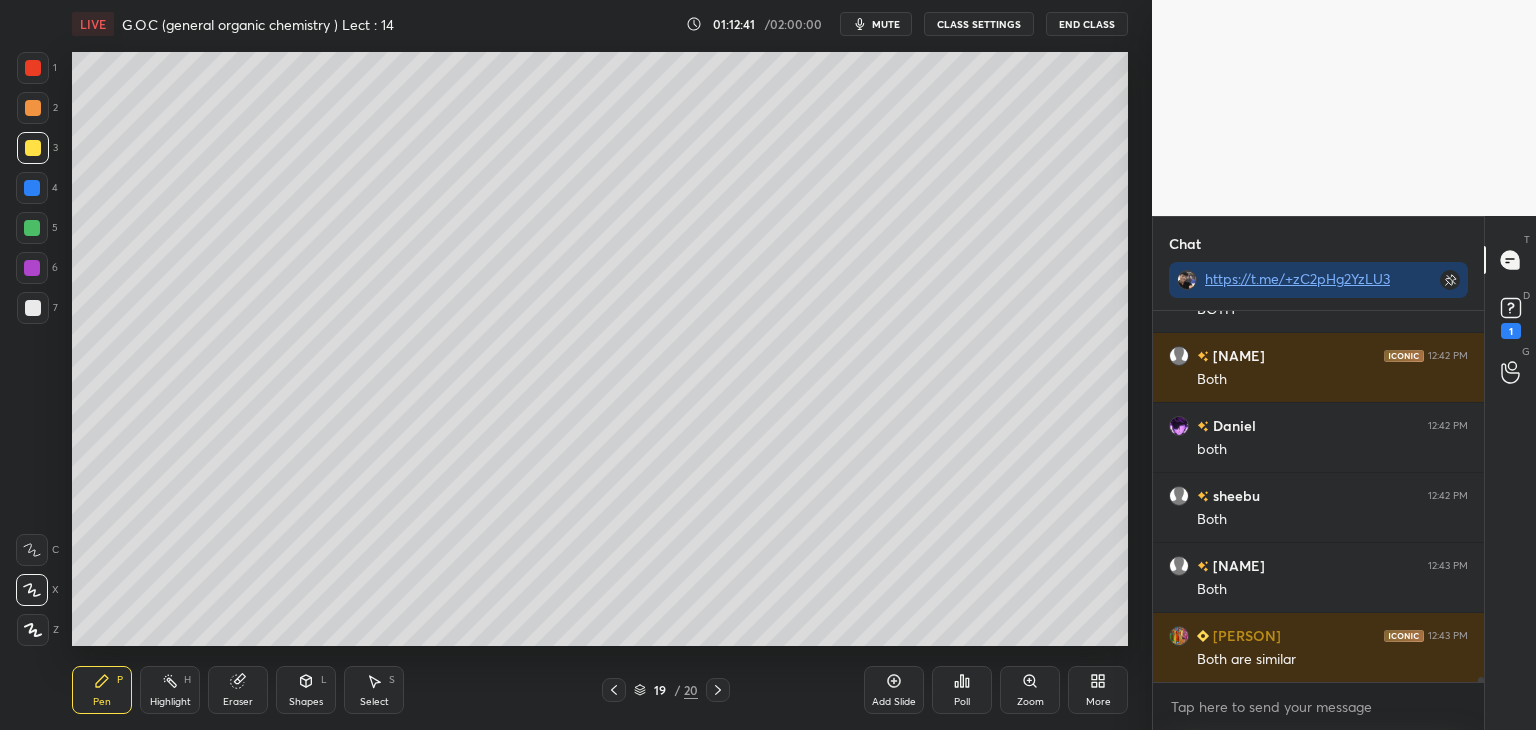 scroll, scrollTop: 25860, scrollLeft: 0, axis: vertical 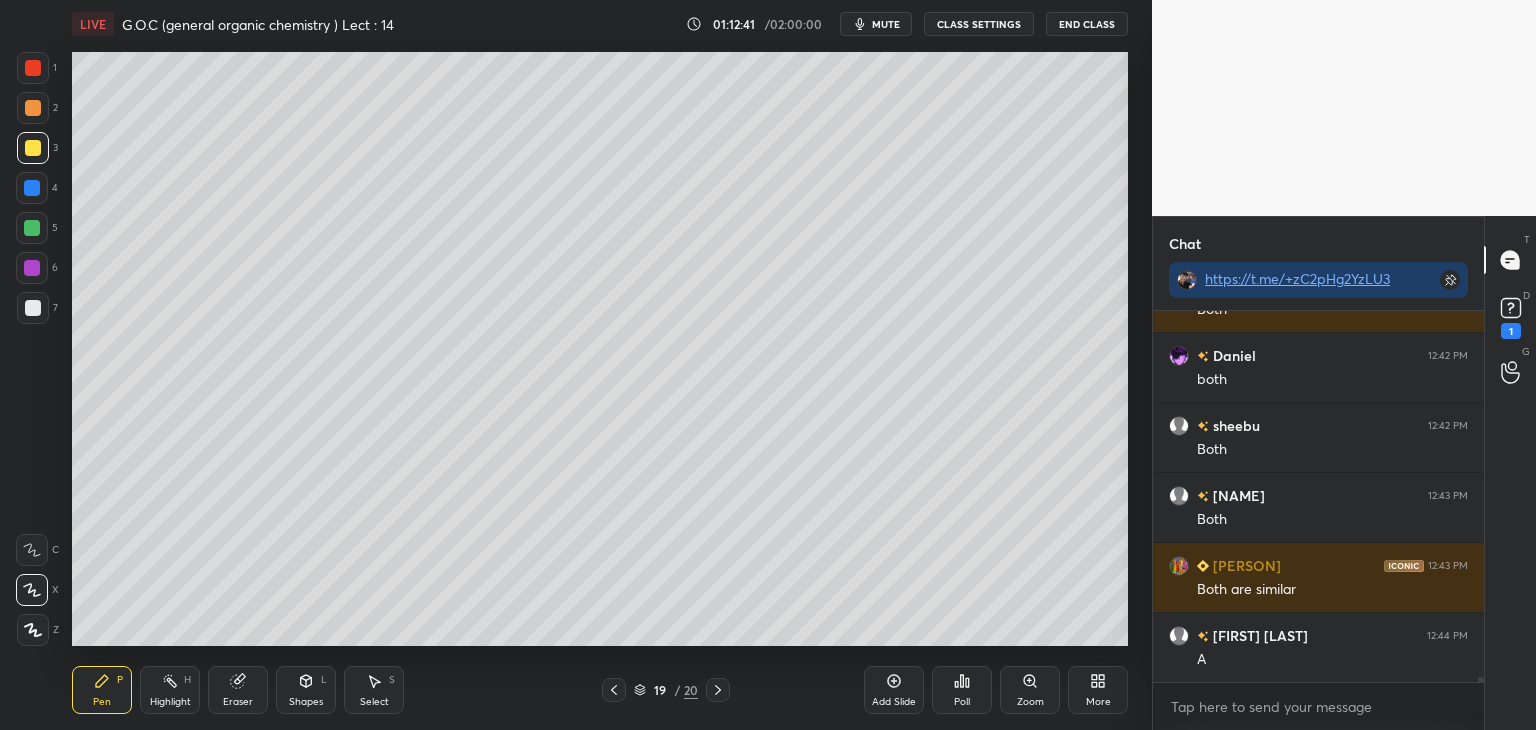 click on "Highlight" at bounding box center [170, 702] 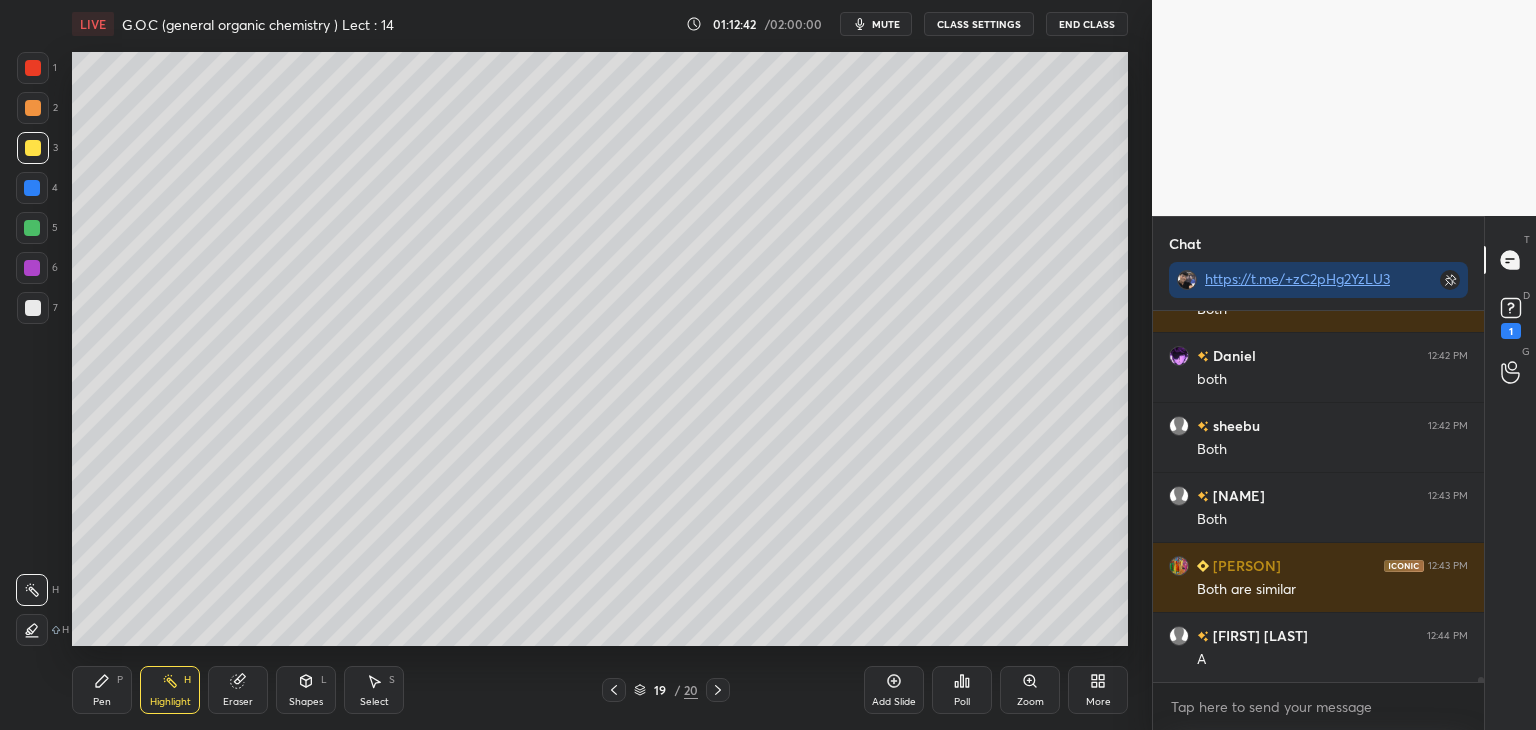 click at bounding box center (32, 188) 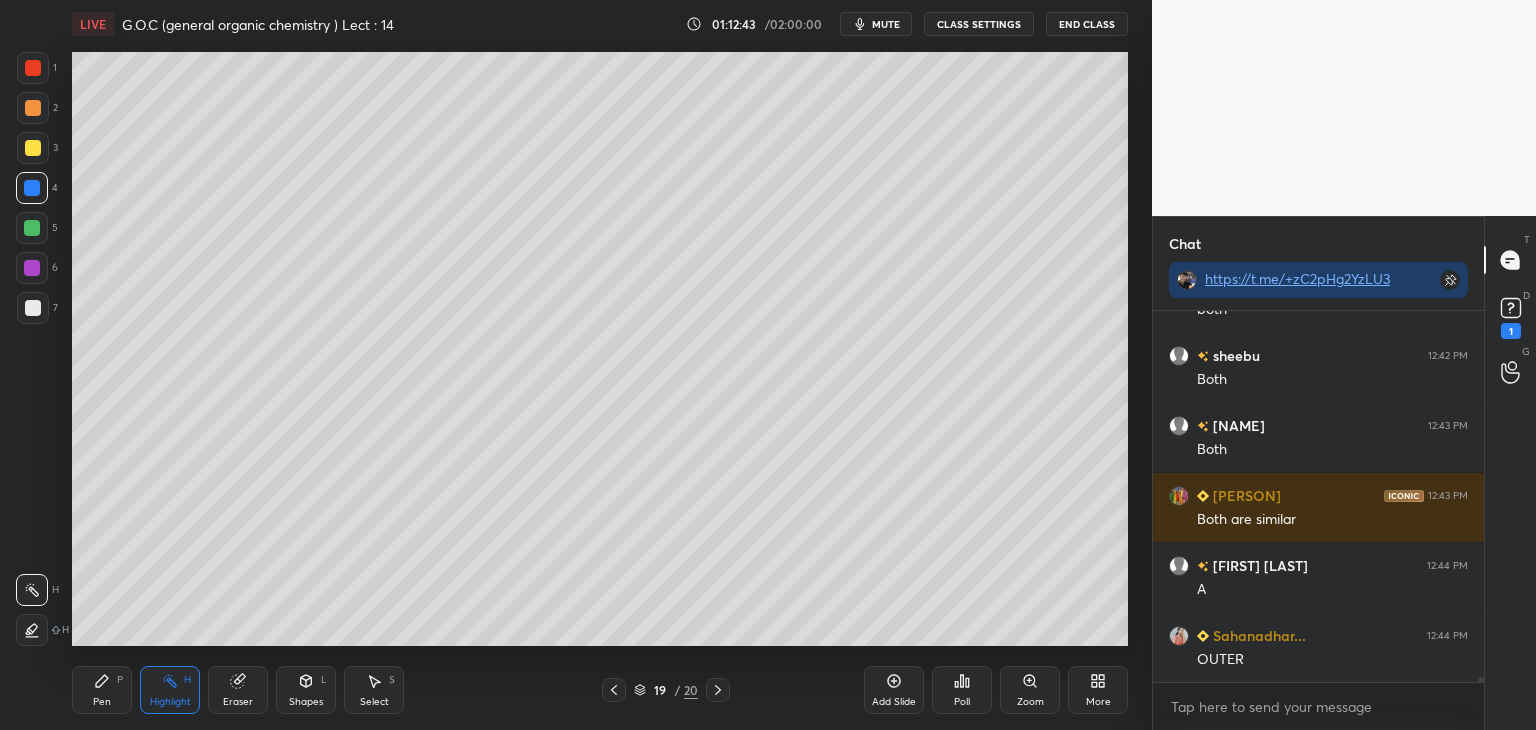 click 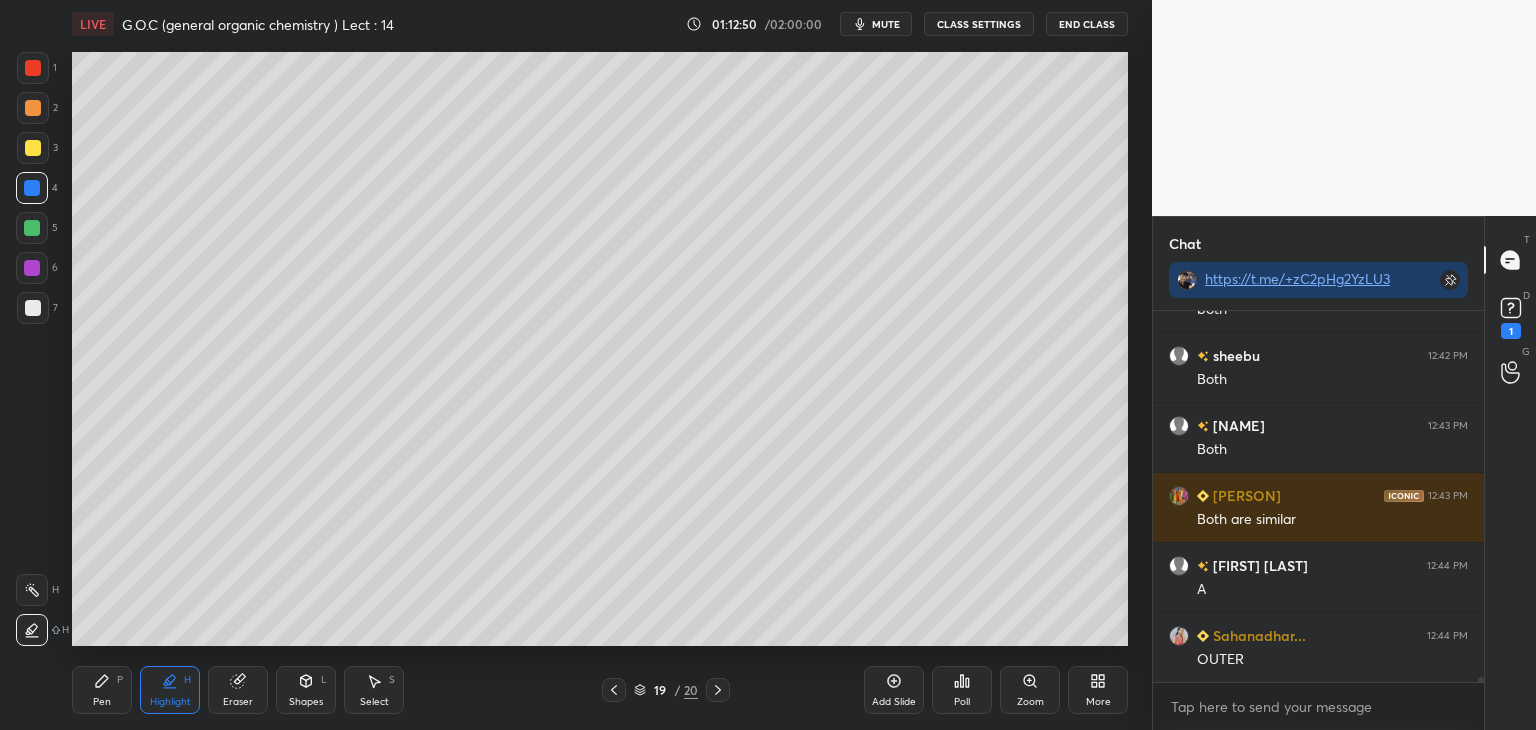 scroll, scrollTop: 25978, scrollLeft: 0, axis: vertical 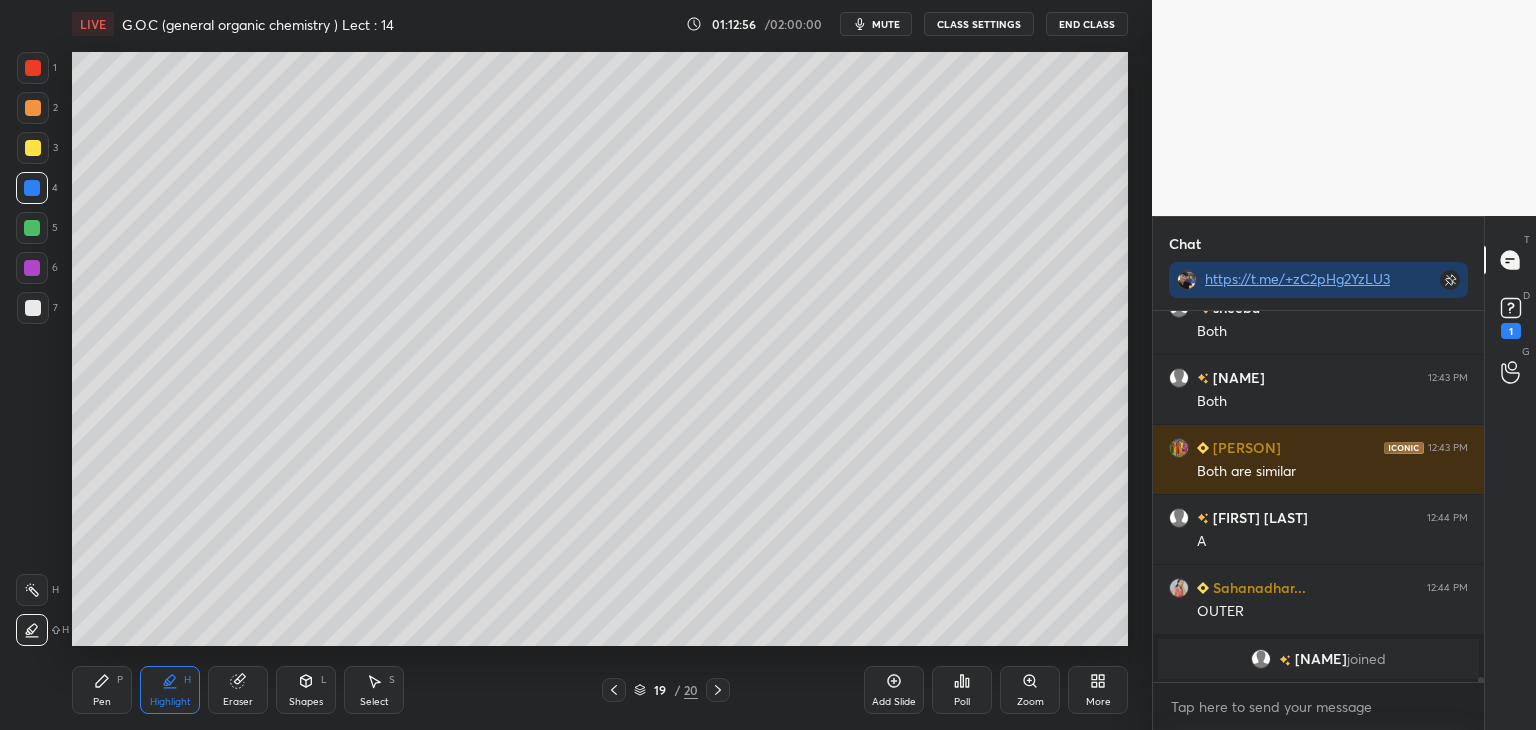 click at bounding box center [33, 148] 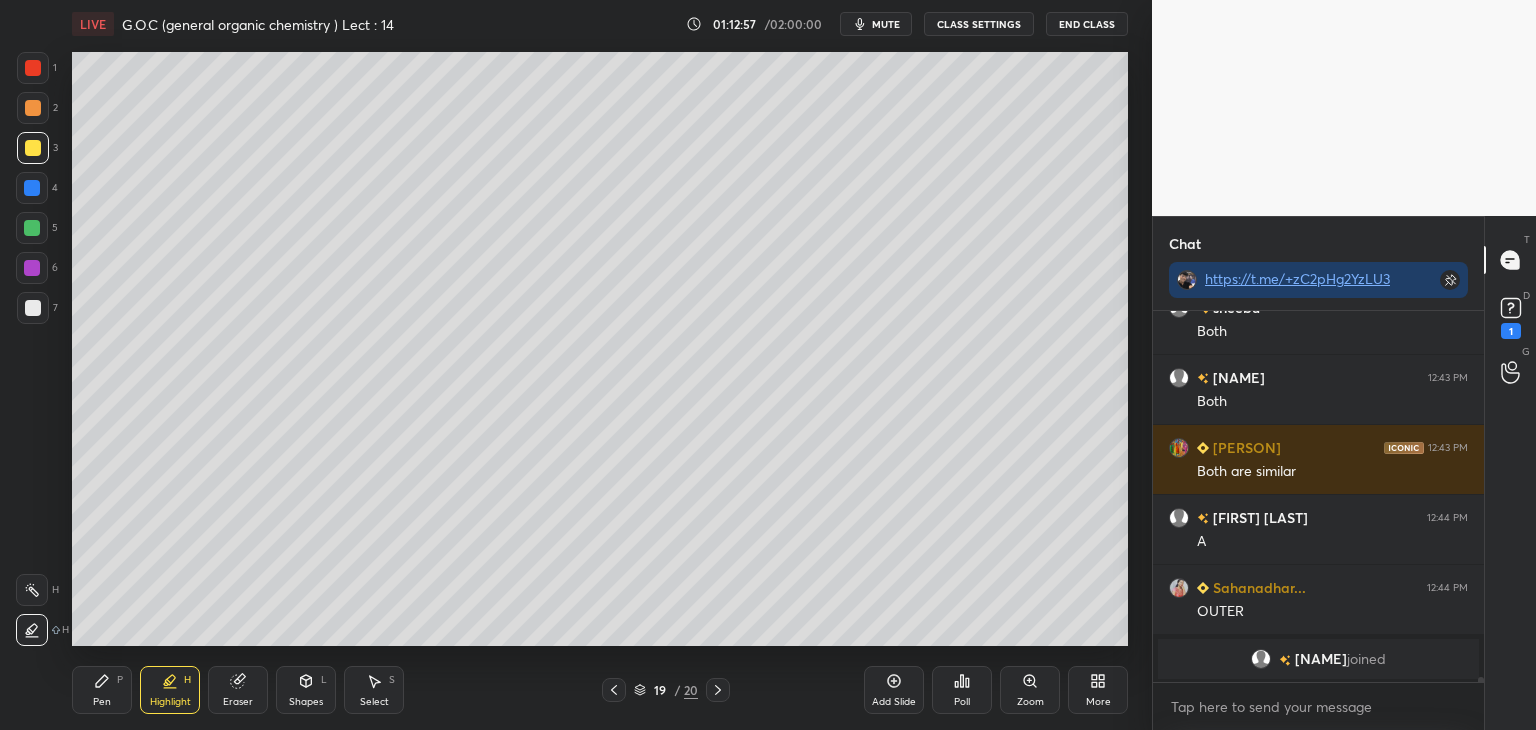 click on "Pen P" at bounding box center [102, 690] 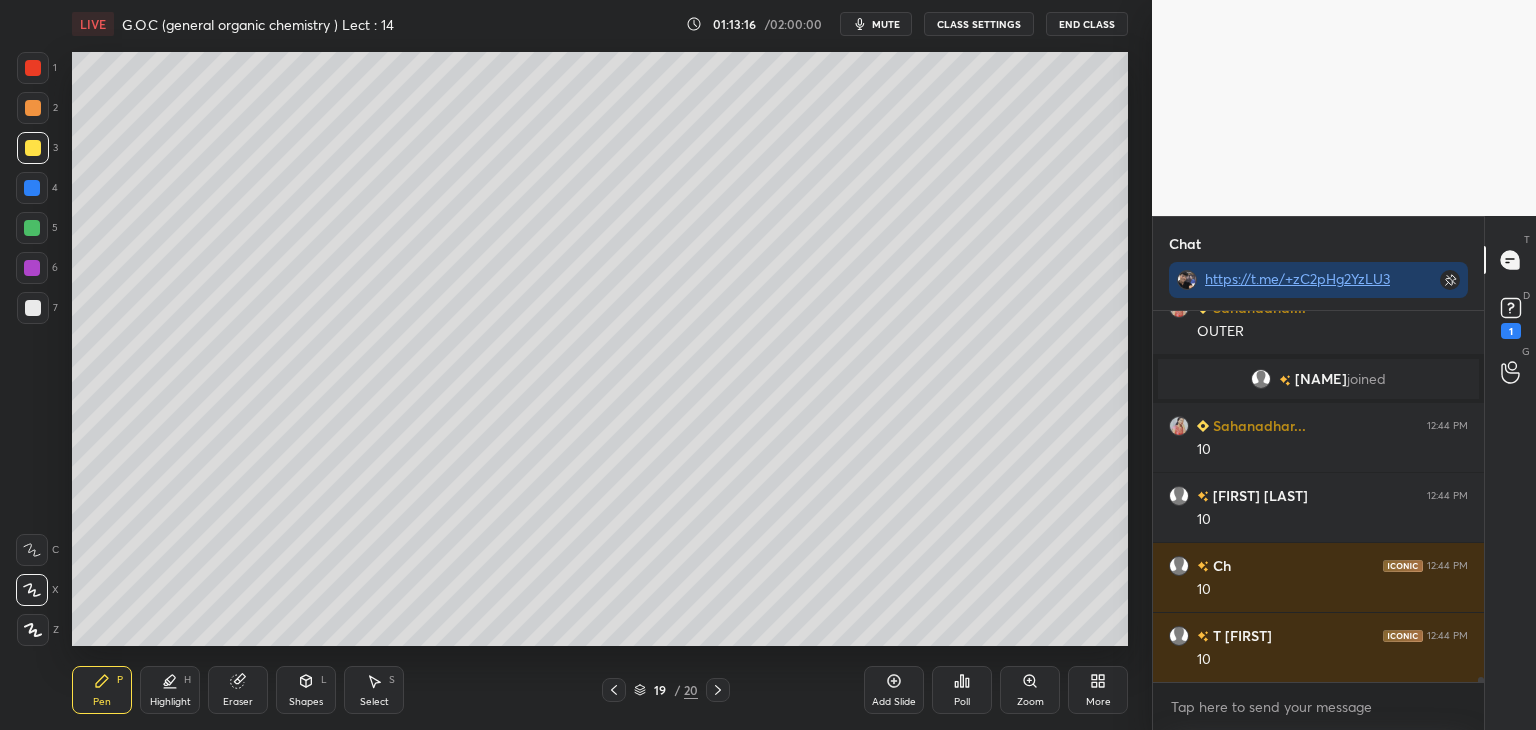 scroll, scrollTop: 25484, scrollLeft: 0, axis: vertical 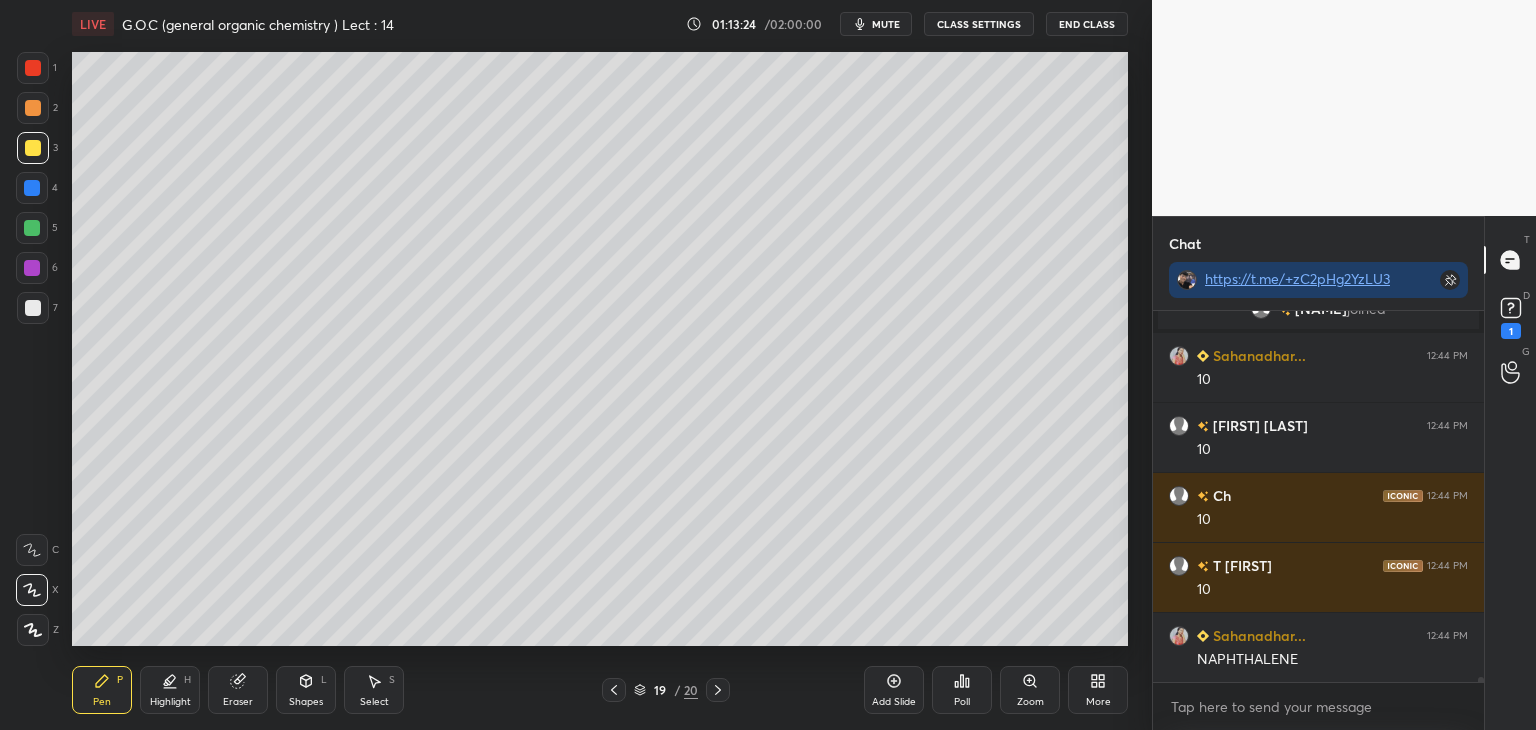 click on "Add Slide" at bounding box center [894, 690] 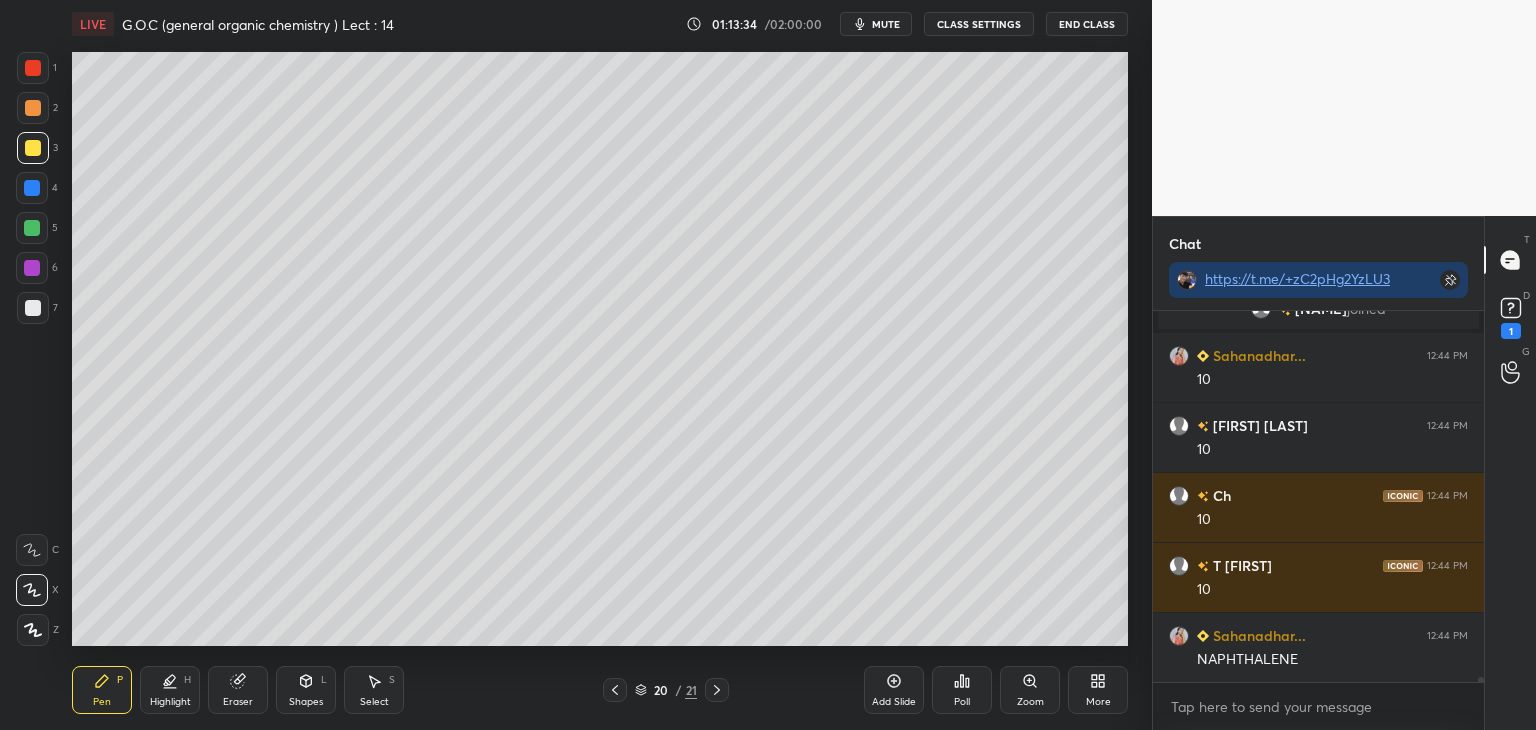 click at bounding box center (33, 308) 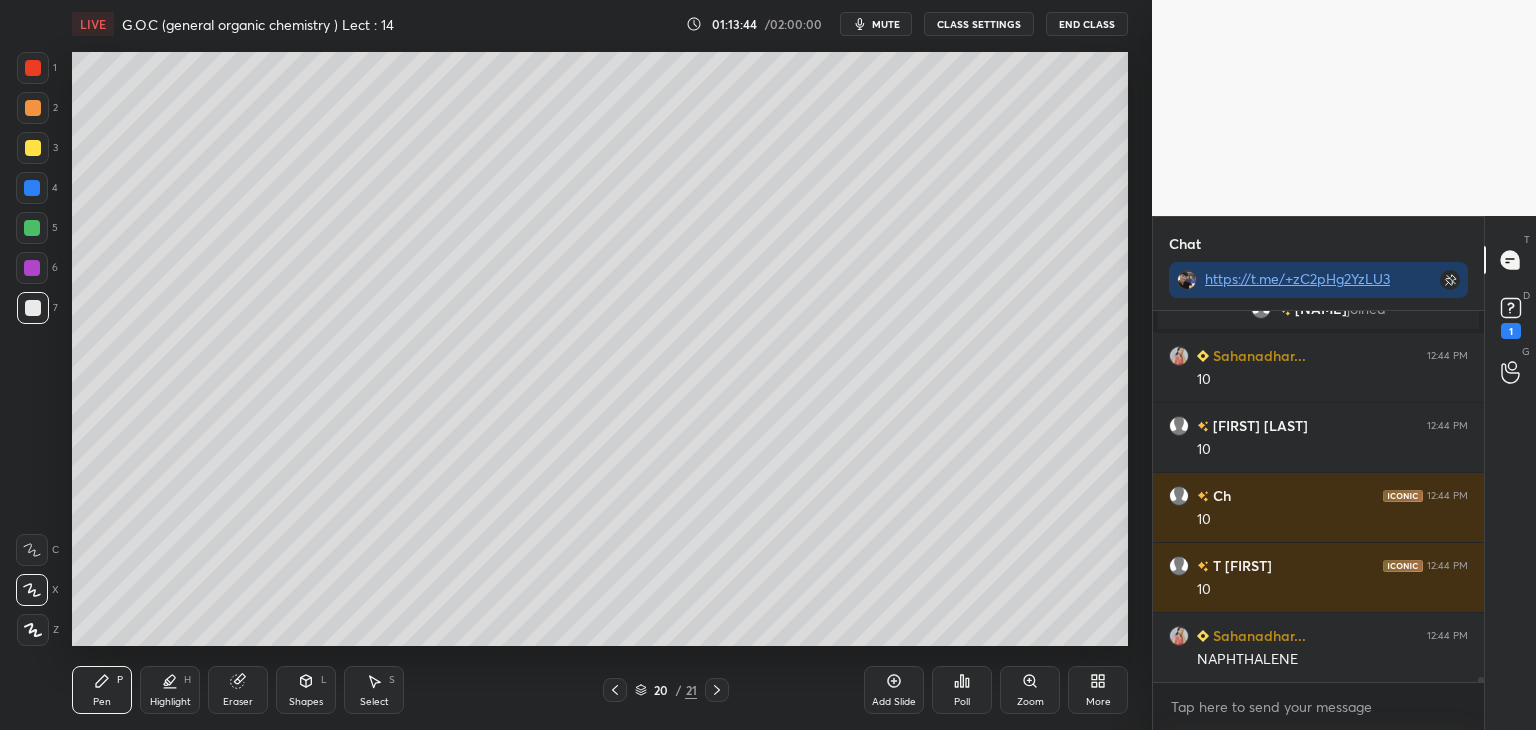 click at bounding box center [33, 108] 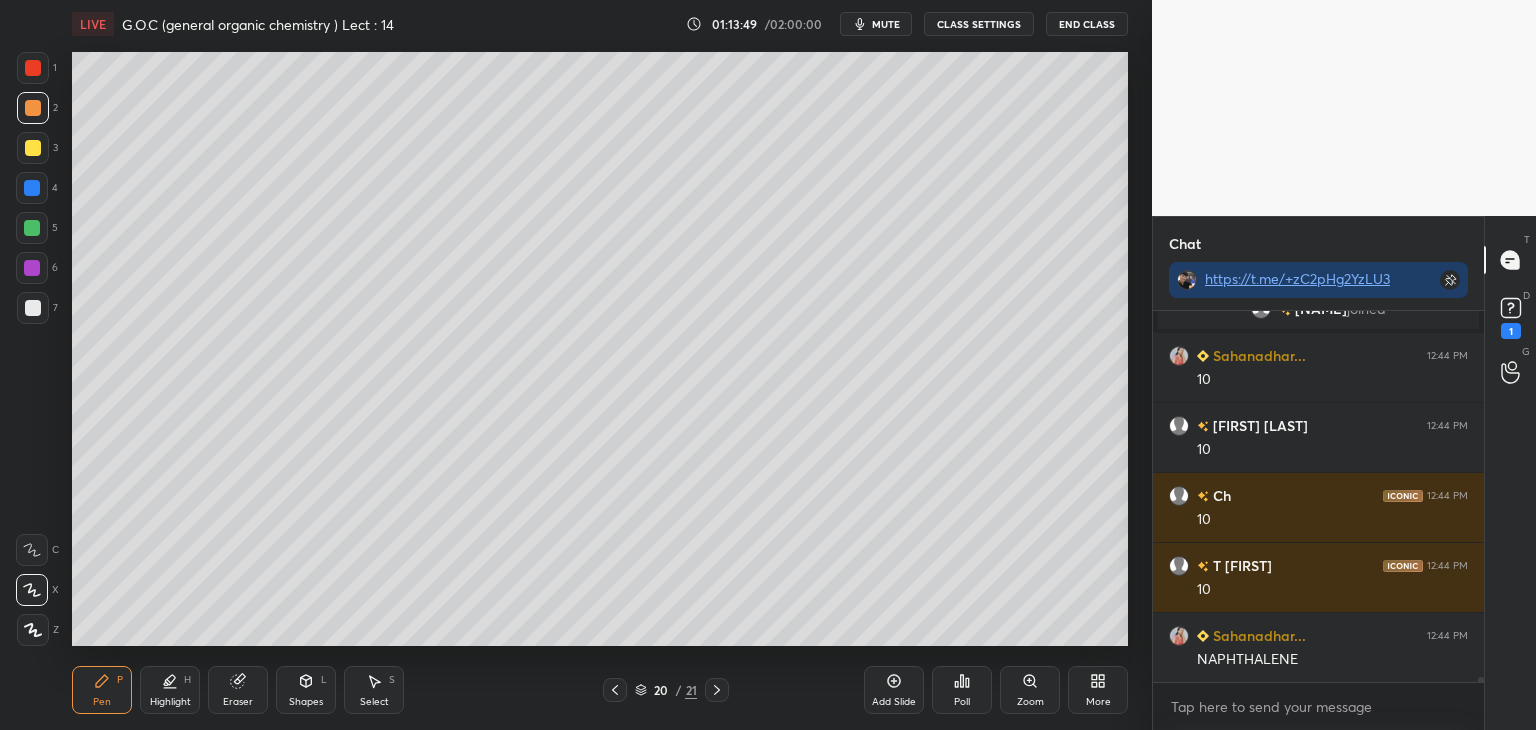 click at bounding box center [32, 188] 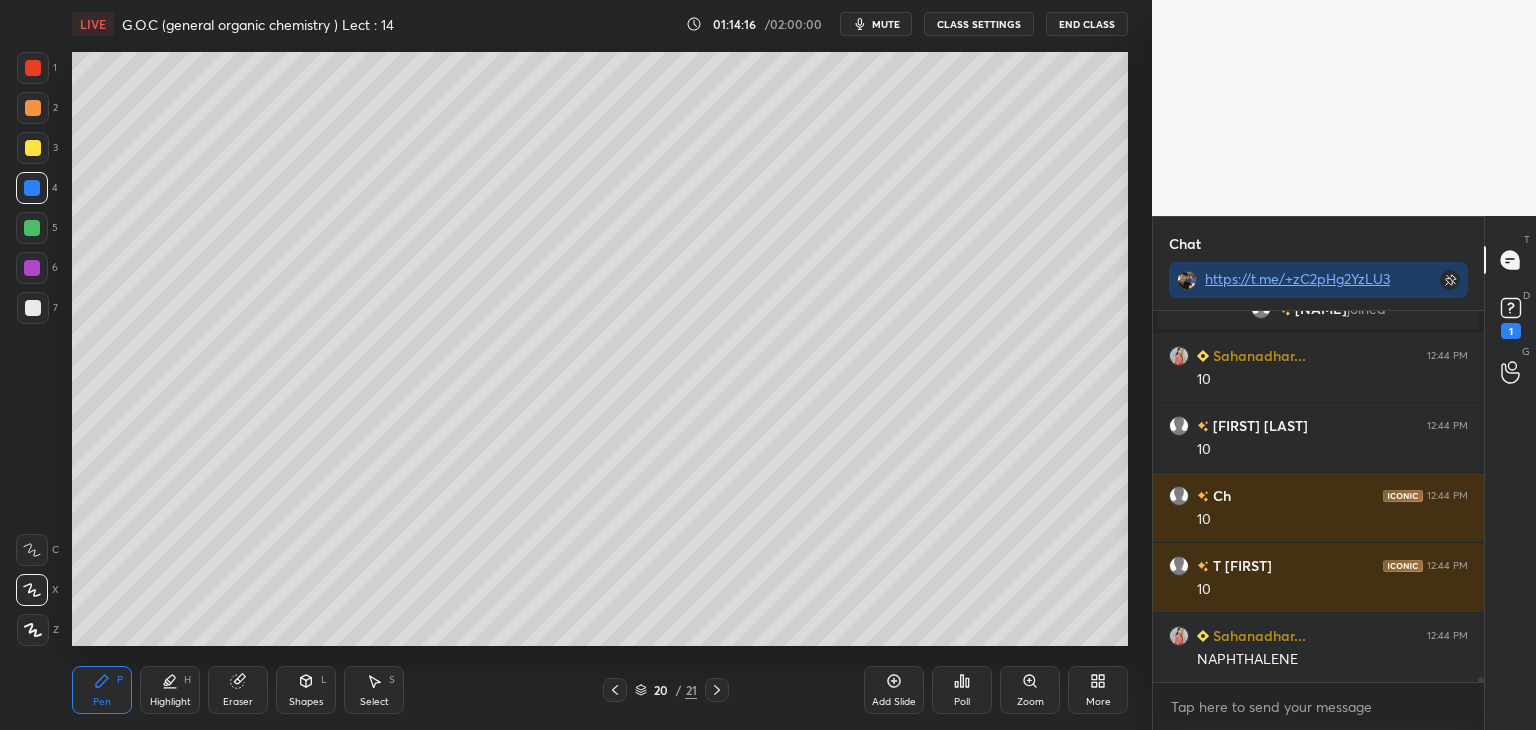 click at bounding box center [33, 108] 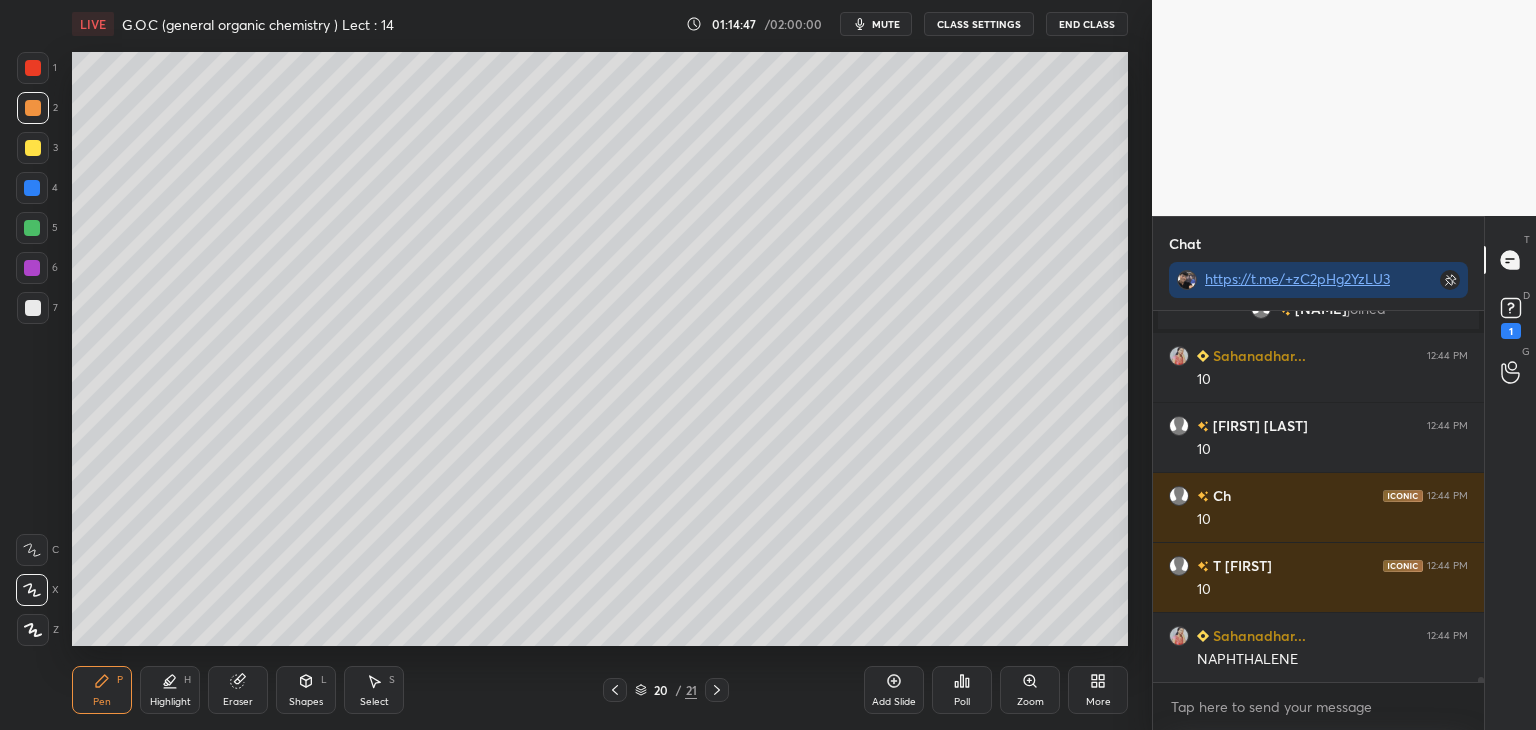 click 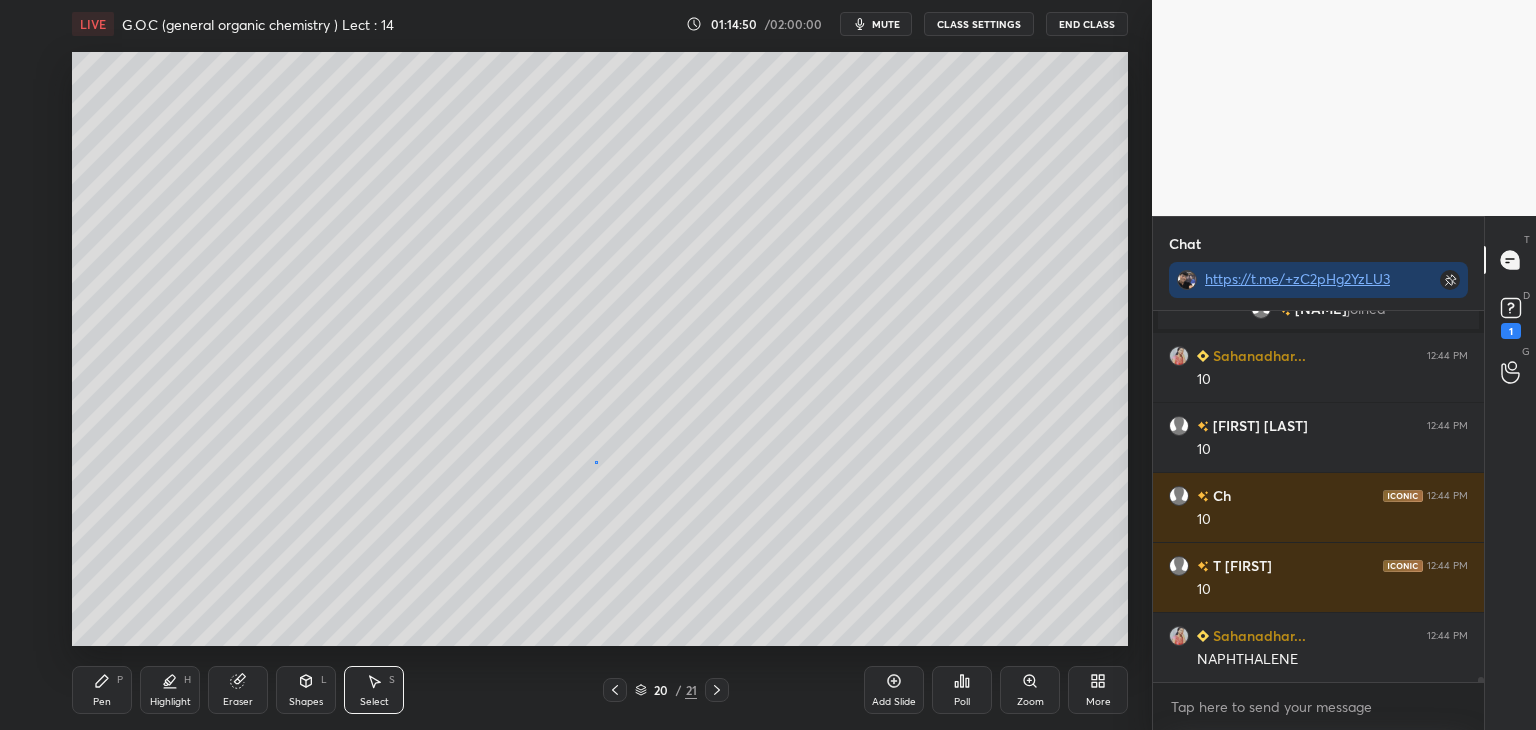 click on "0 ° Undo Copy Duplicate Duplicate to new slide Delete" at bounding box center [600, 349] 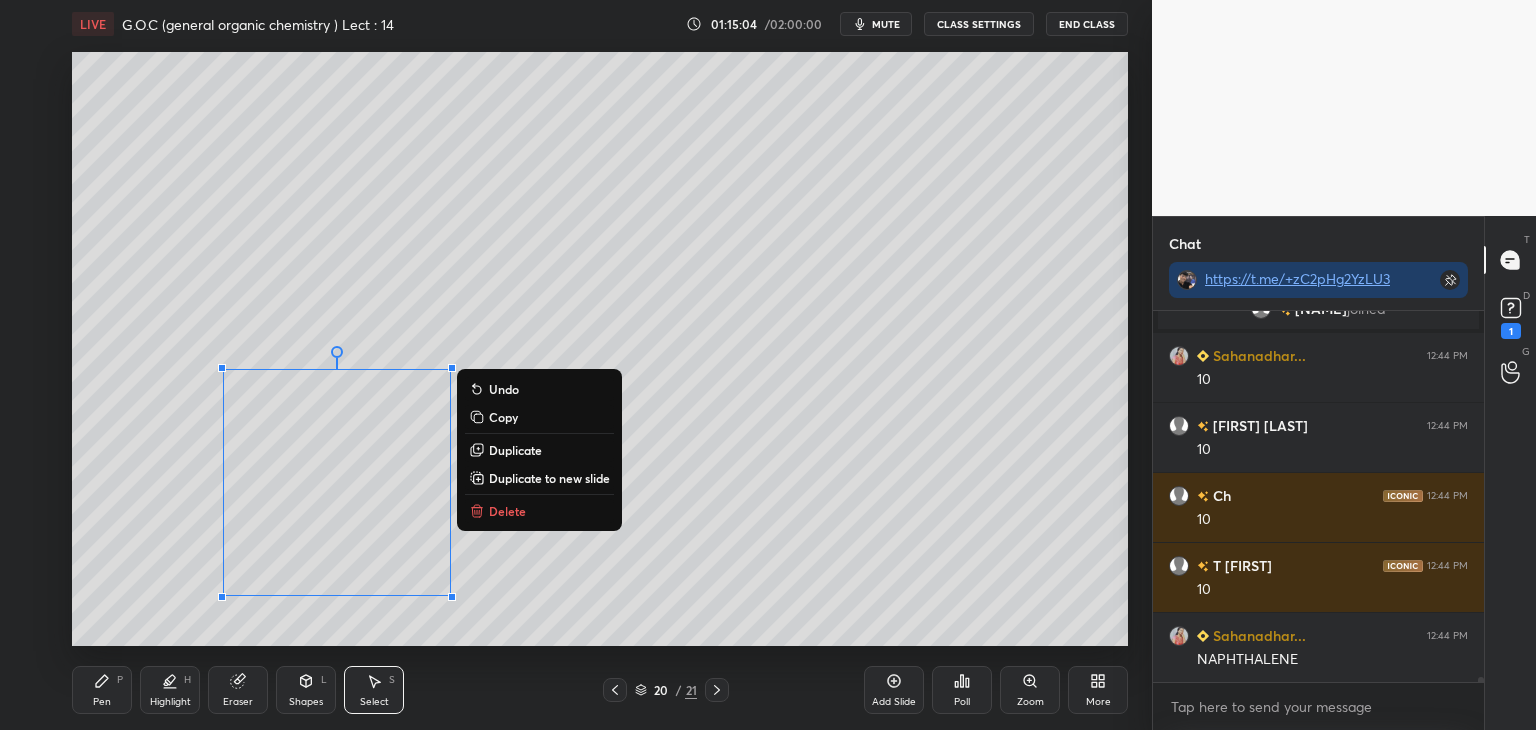 click on "Duplicate" at bounding box center (515, 450) 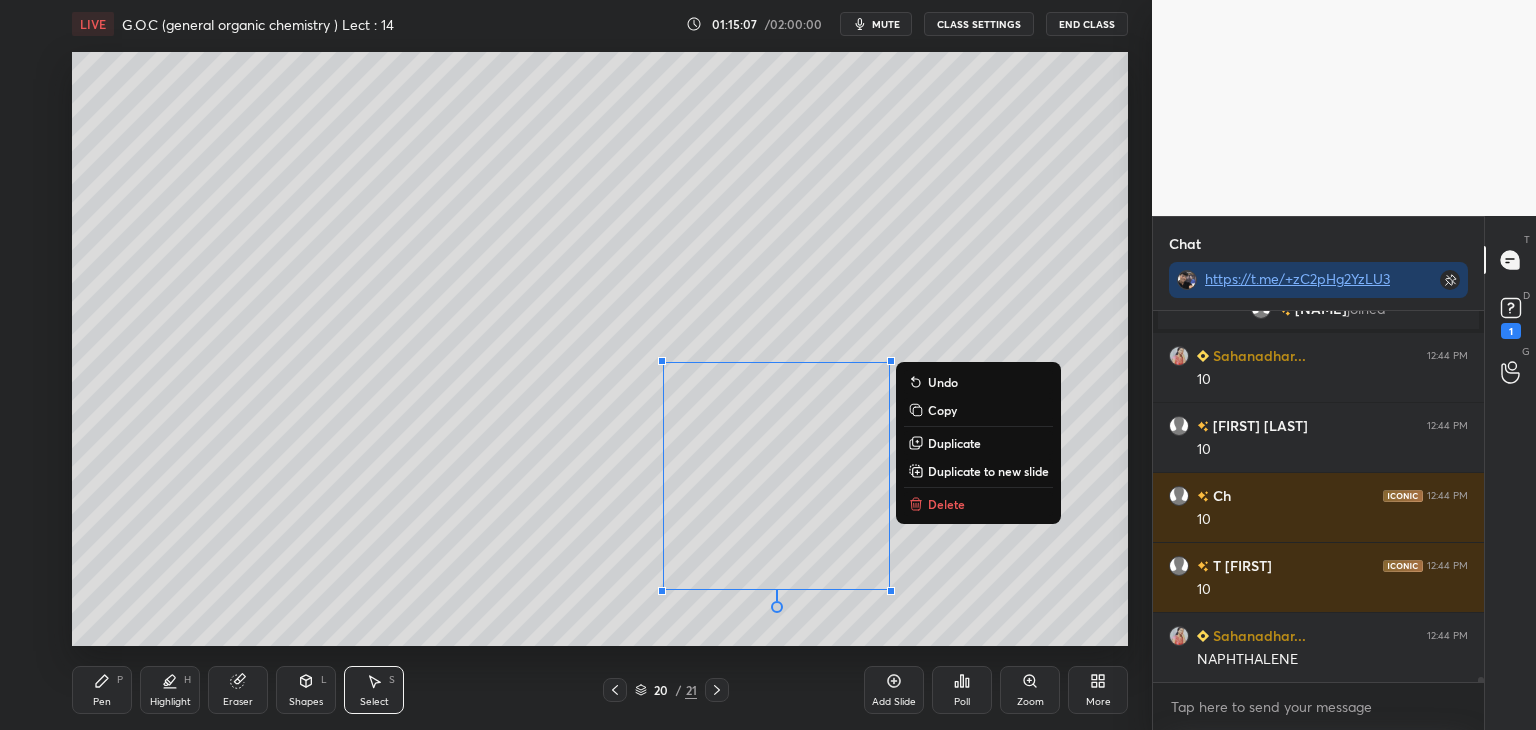 click on "0 ° Undo Copy Duplicate Duplicate to new slide Delete" at bounding box center (600, 349) 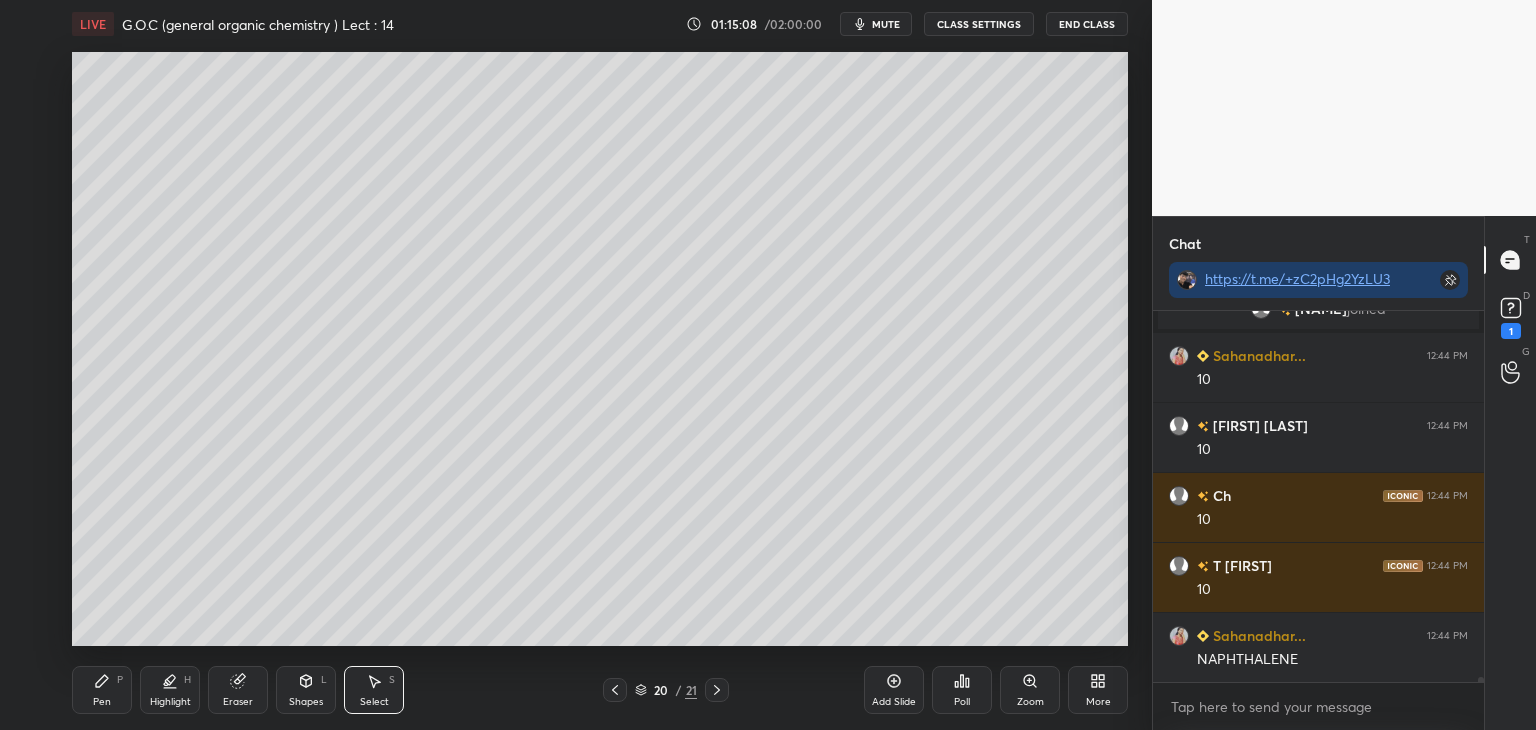 click 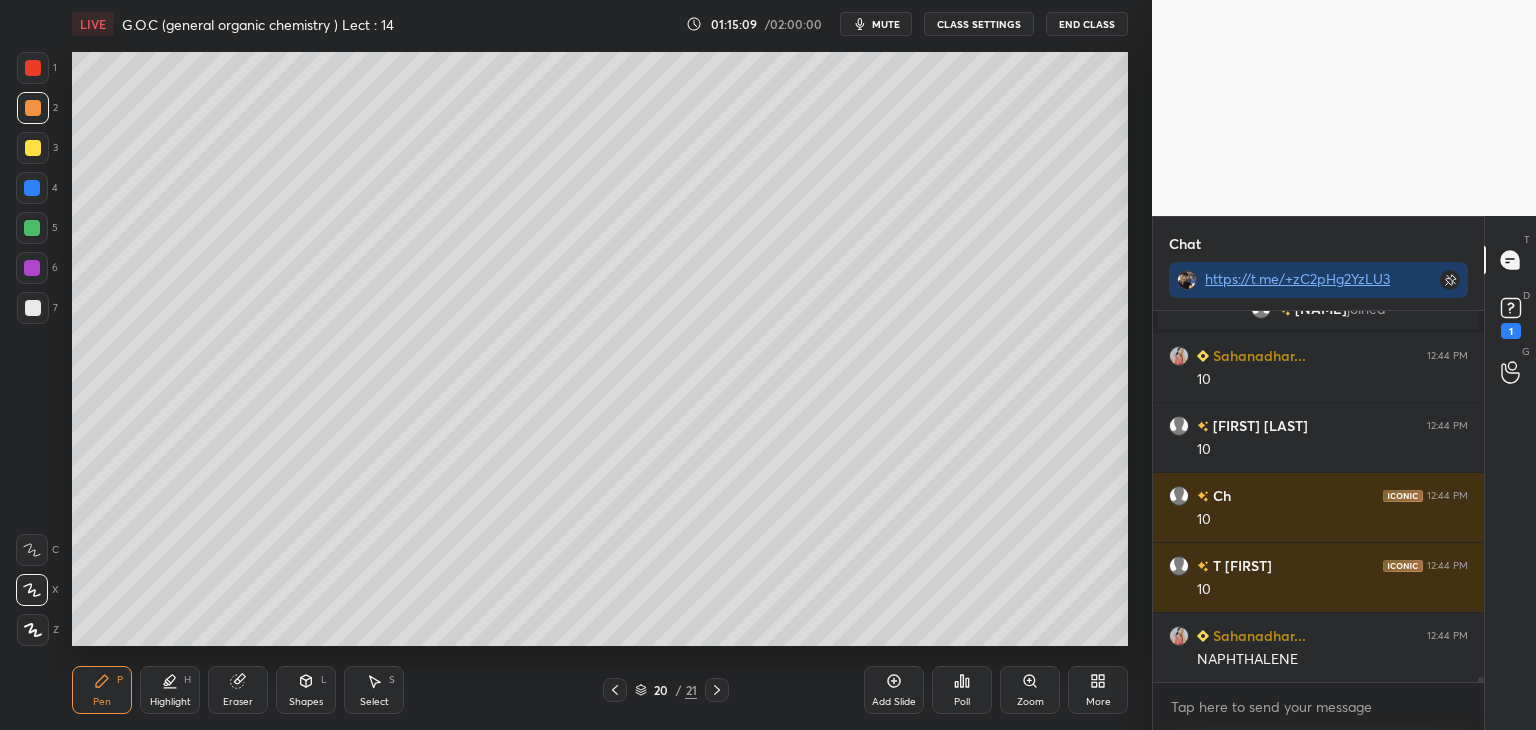 click at bounding box center [33, 148] 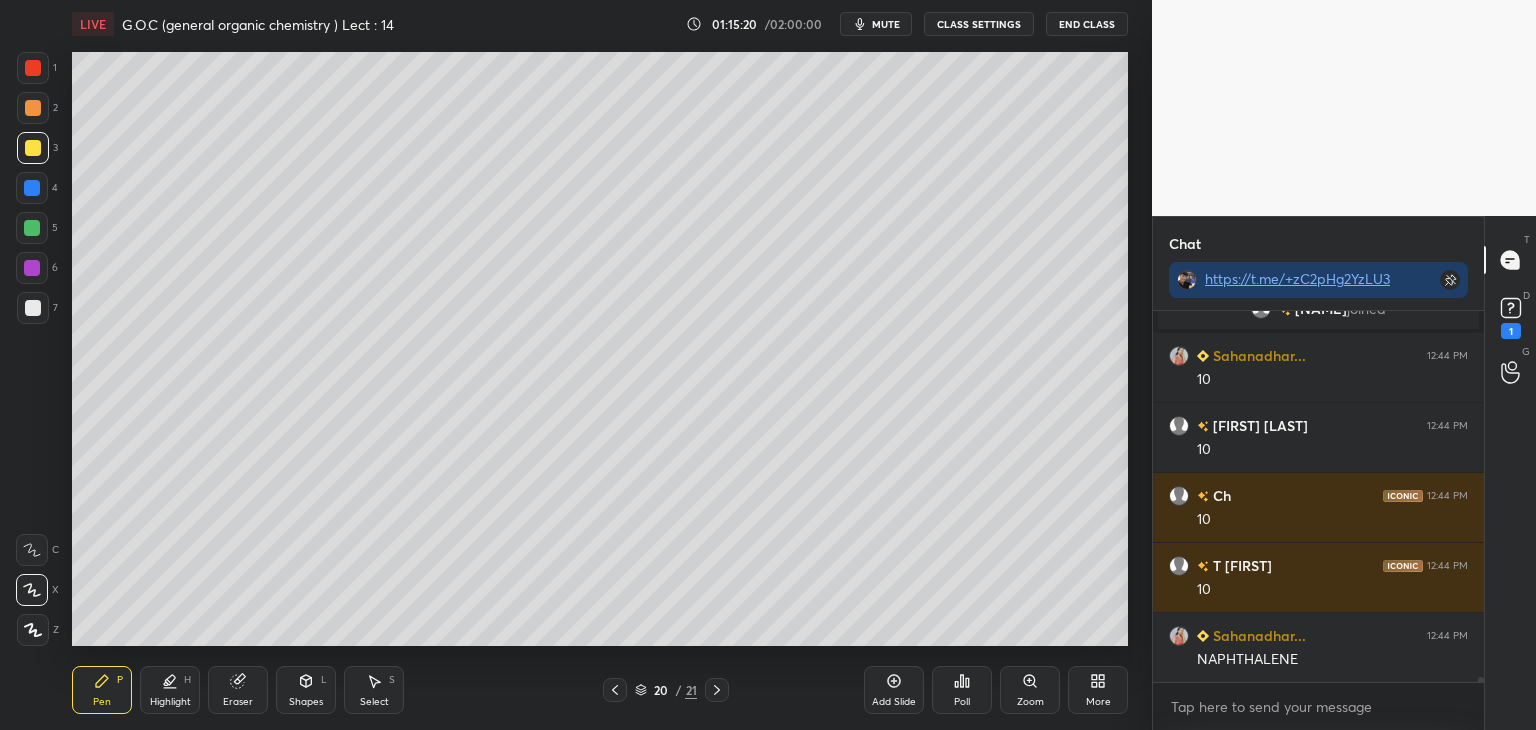 click on "Highlight" at bounding box center (170, 702) 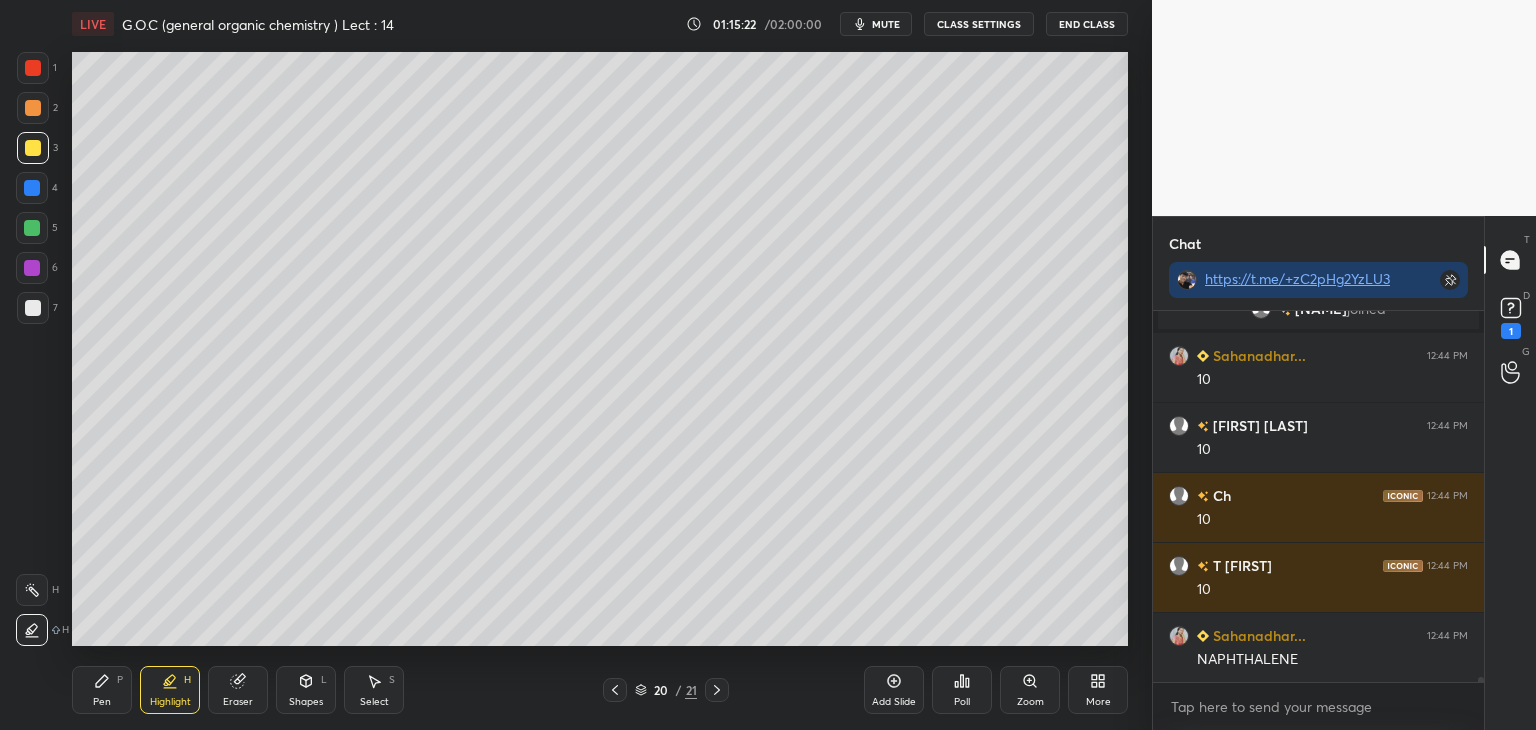 click at bounding box center (32, 228) 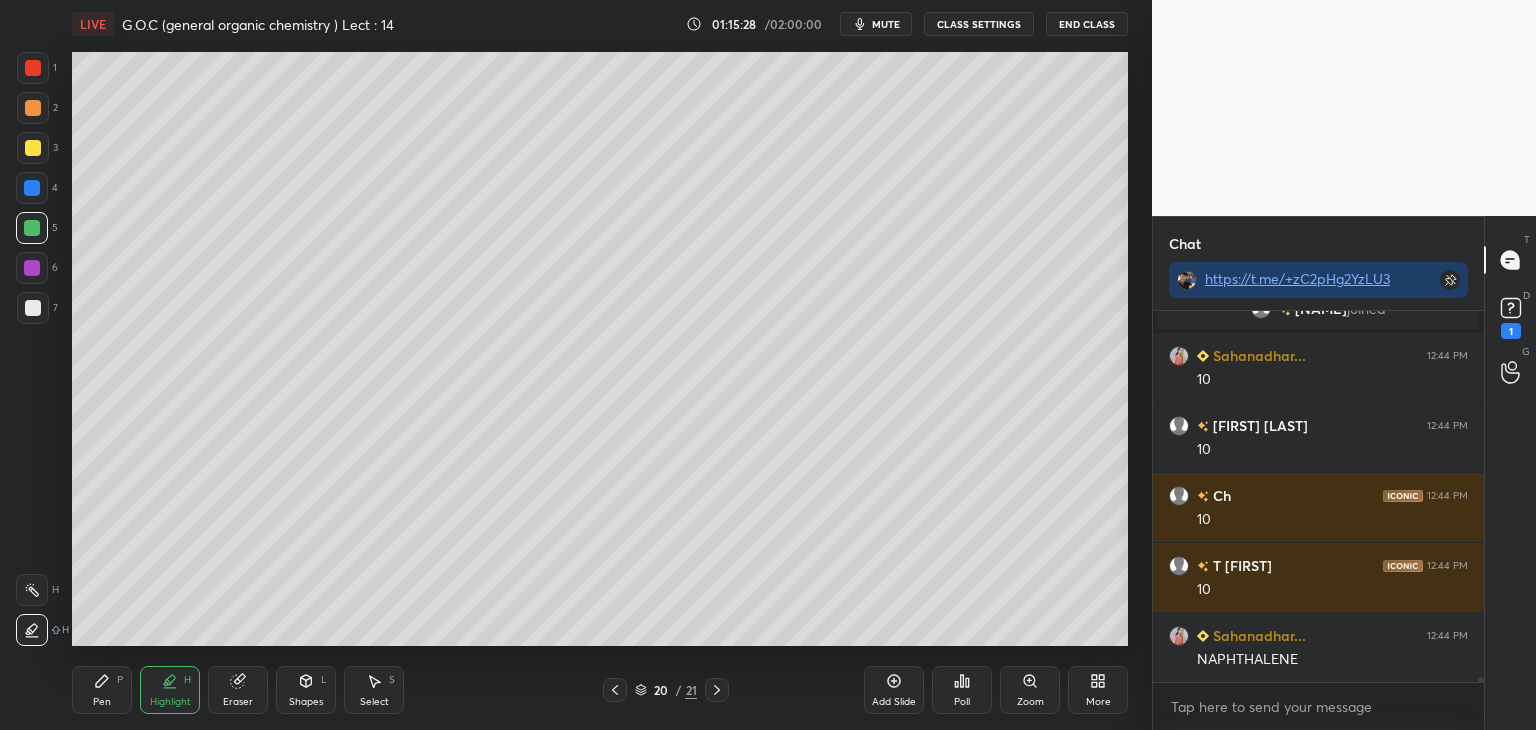 scroll, scrollTop: 25554, scrollLeft: 0, axis: vertical 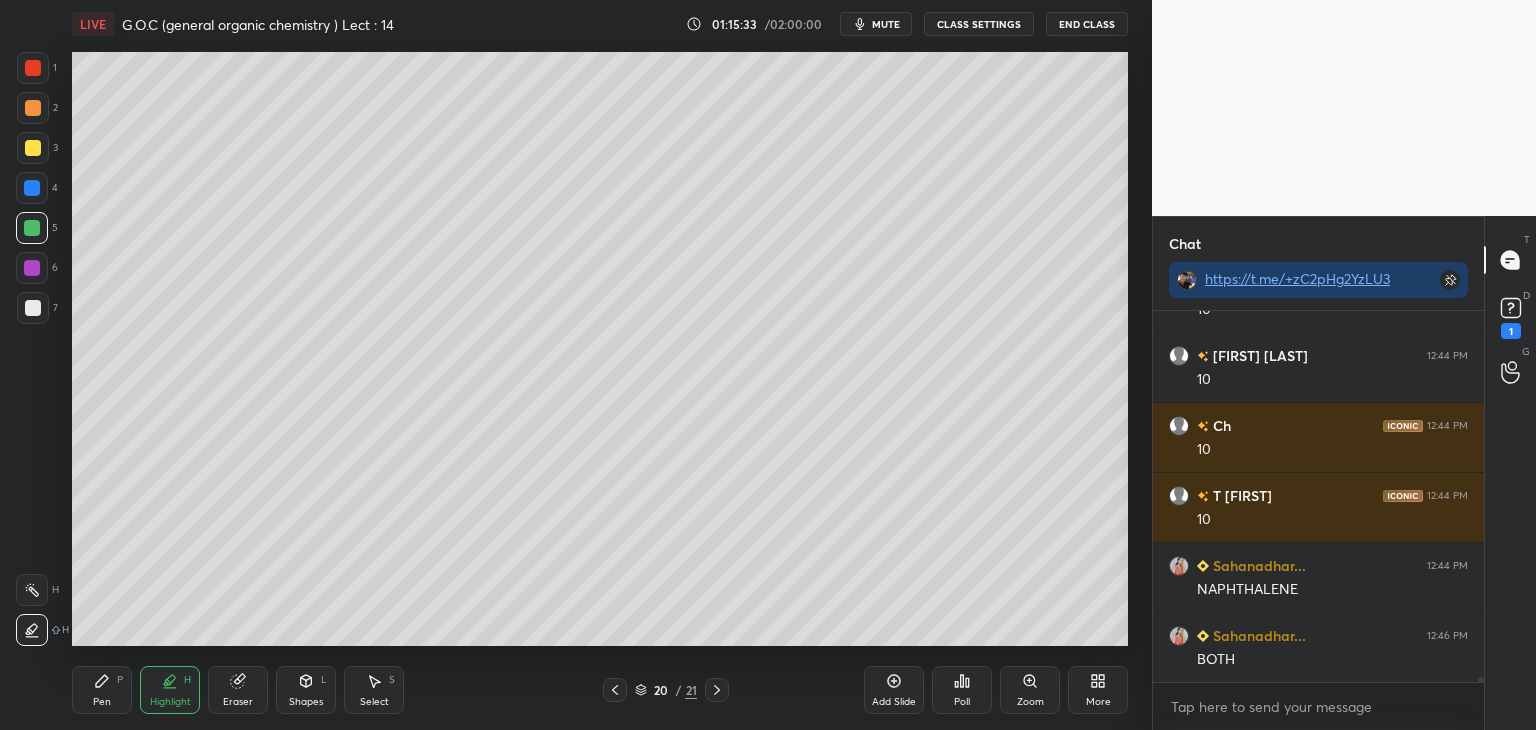 click at bounding box center [32, 188] 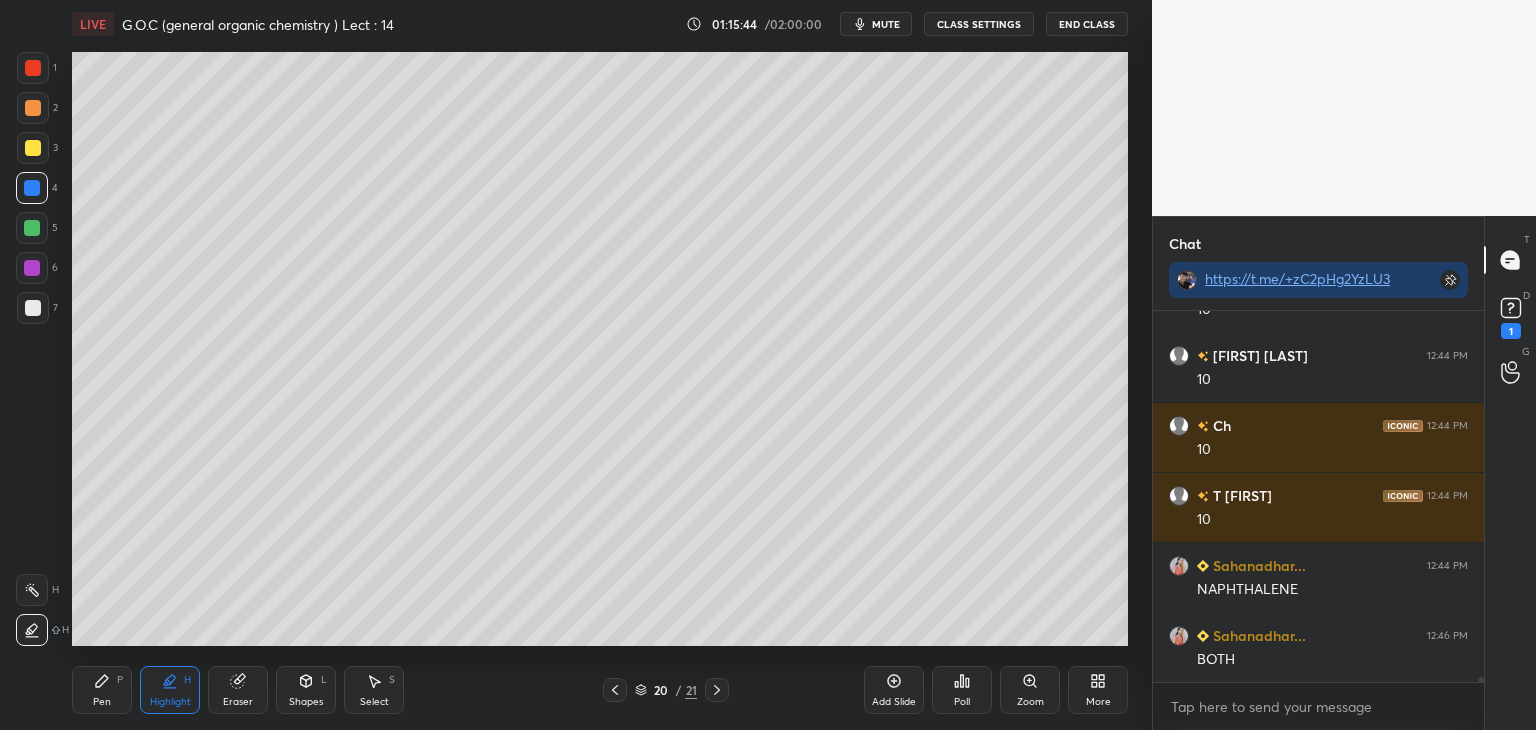 click at bounding box center [33, 308] 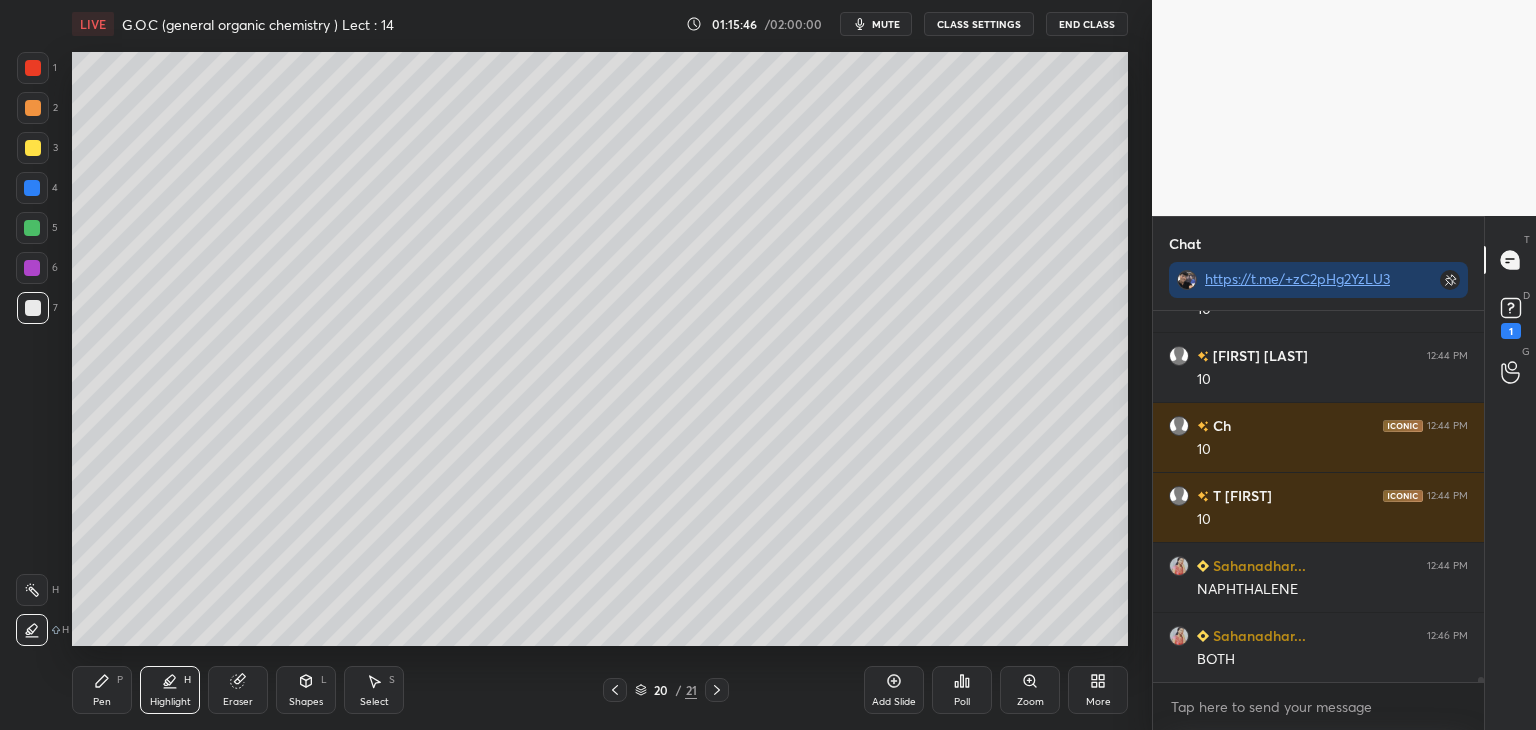 click on "Pen P" at bounding box center [102, 690] 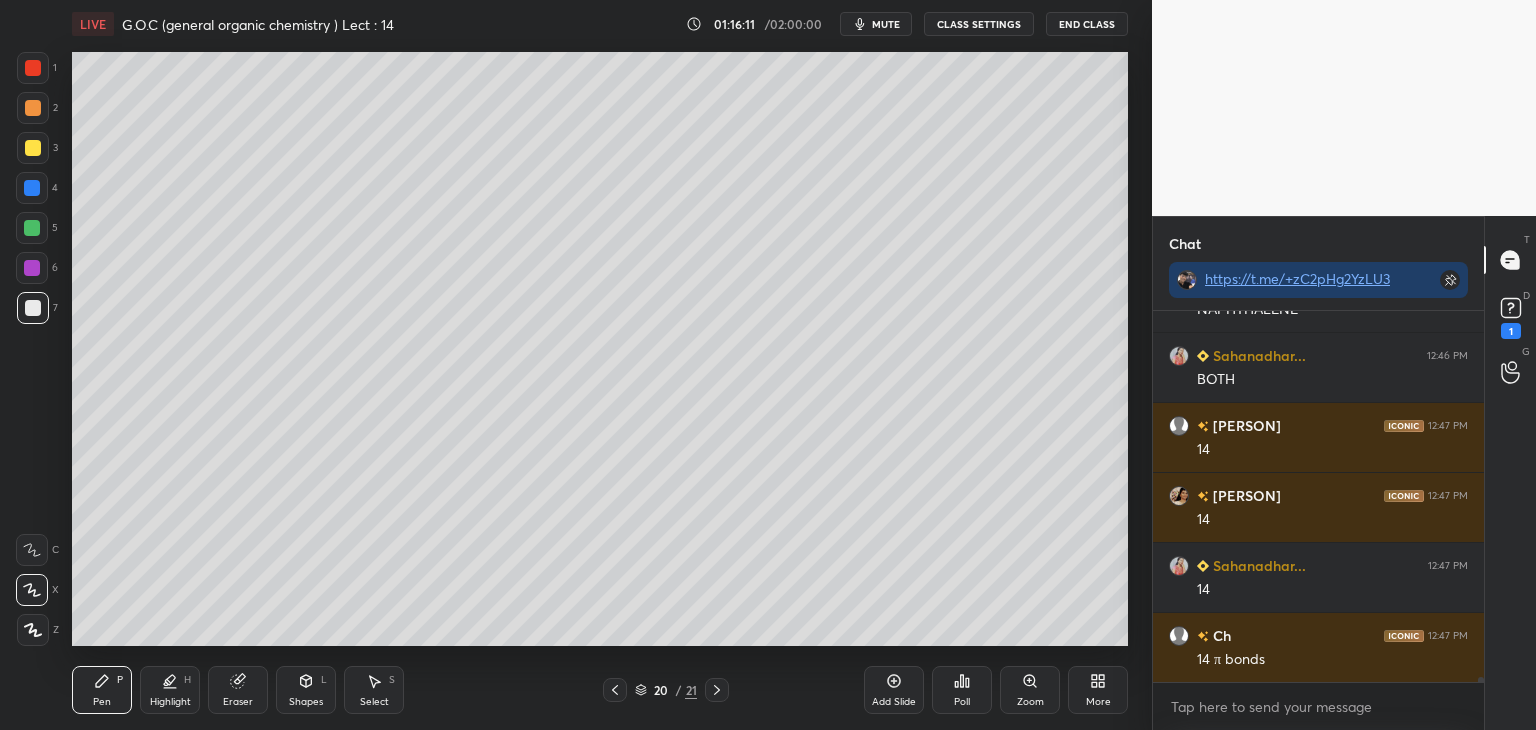 scroll, scrollTop: 25904, scrollLeft: 0, axis: vertical 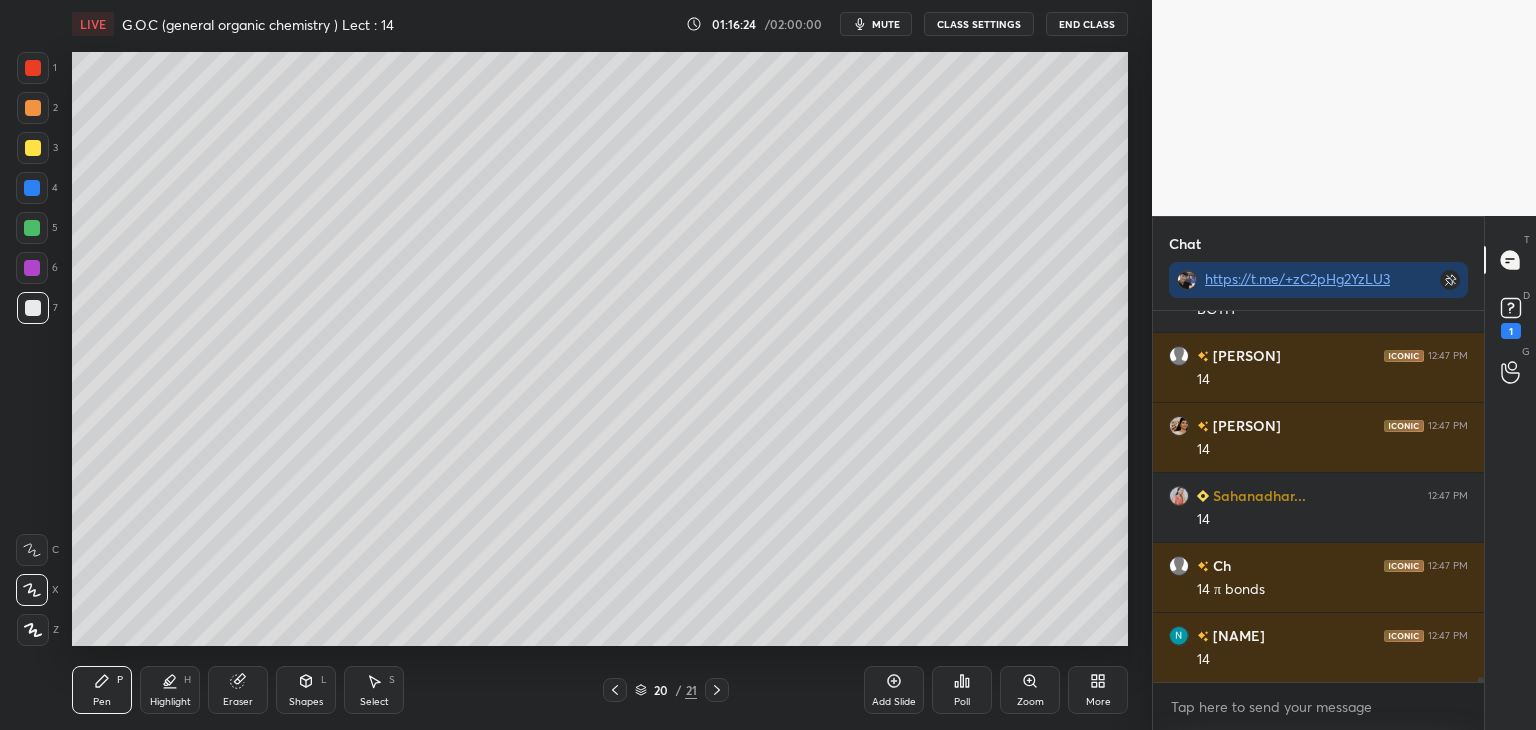 click at bounding box center [33, 68] 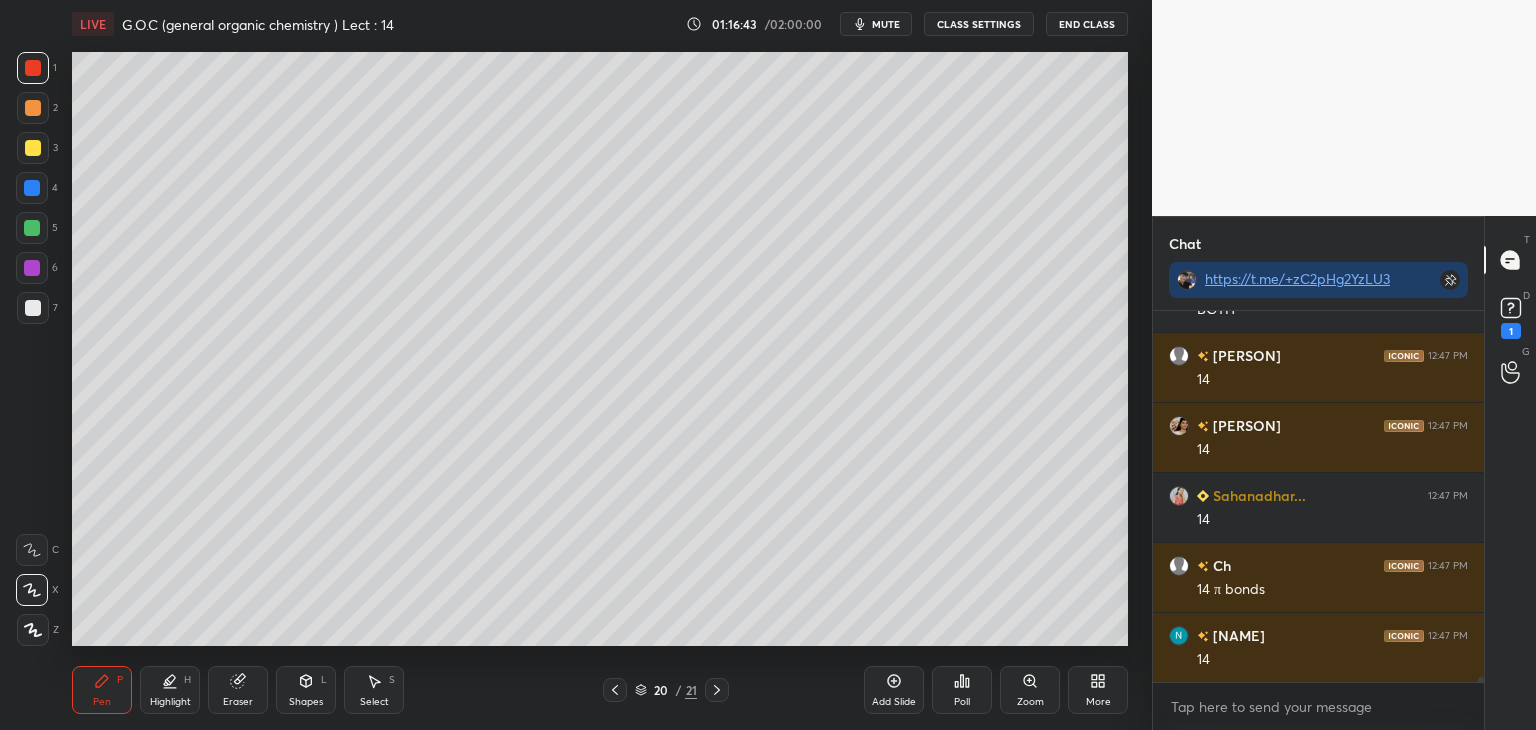 click at bounding box center (33, 308) 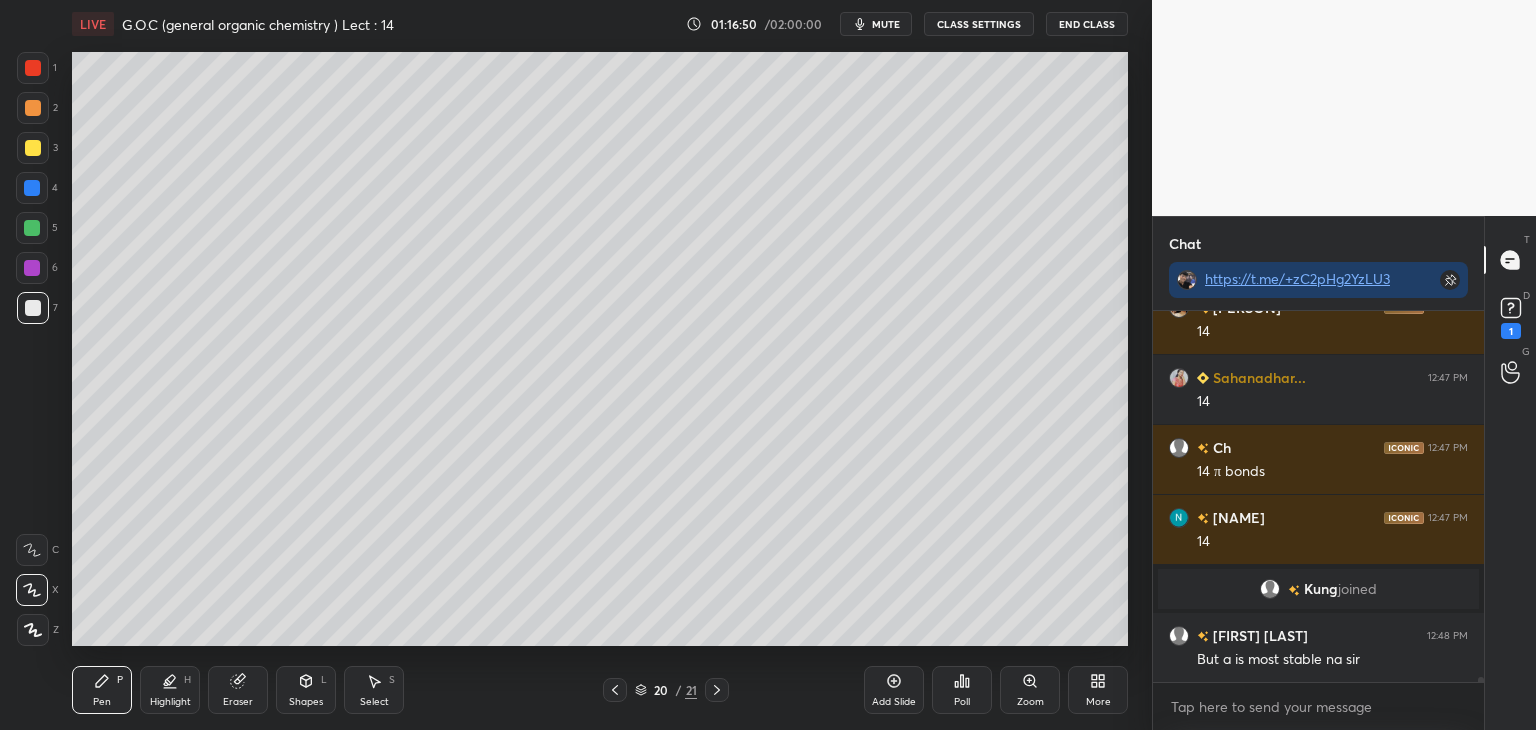 scroll, scrollTop: 25744, scrollLeft: 0, axis: vertical 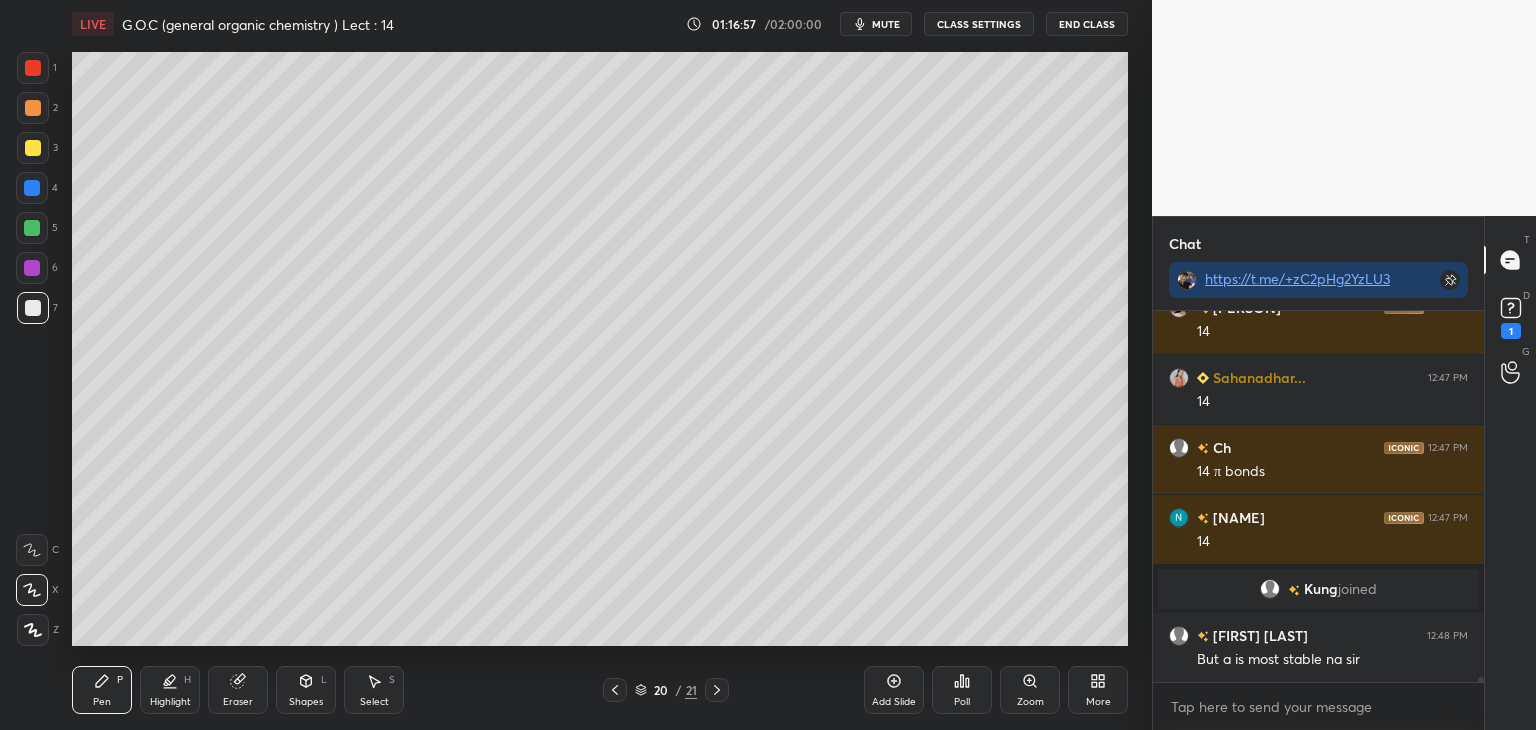 click at bounding box center [33, 108] 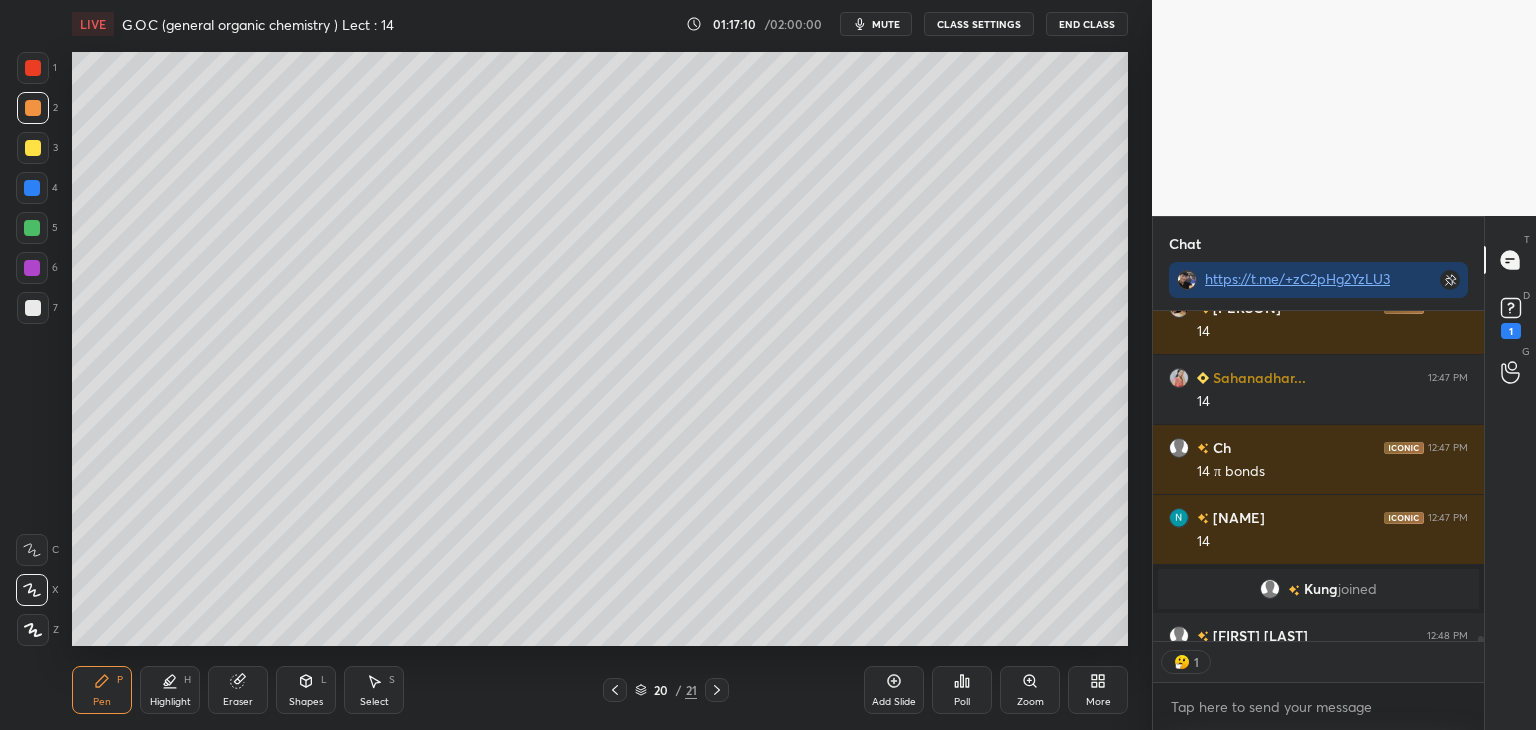 scroll, scrollTop: 325, scrollLeft: 325, axis: both 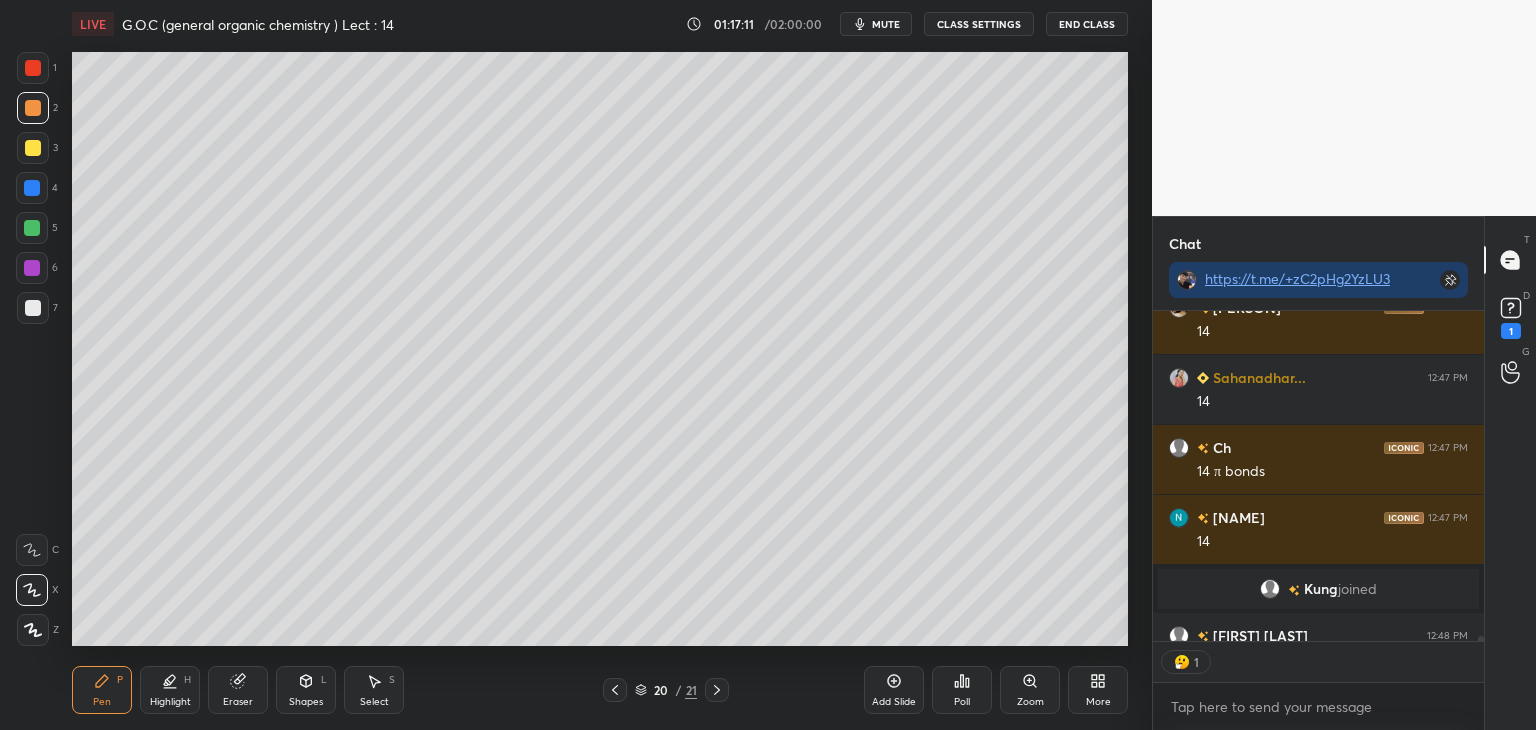 click at bounding box center (32, 268) 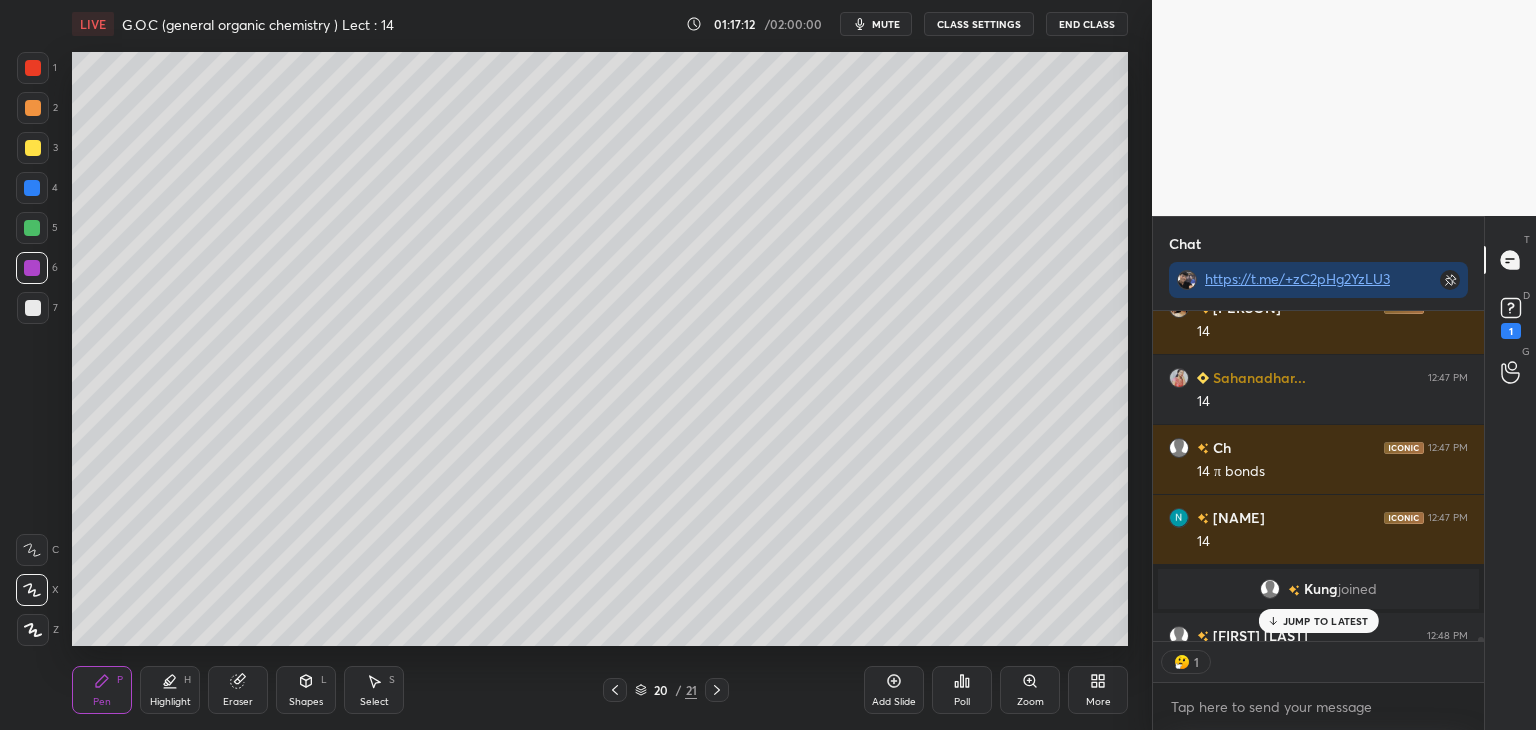 scroll, scrollTop: 25804, scrollLeft: 0, axis: vertical 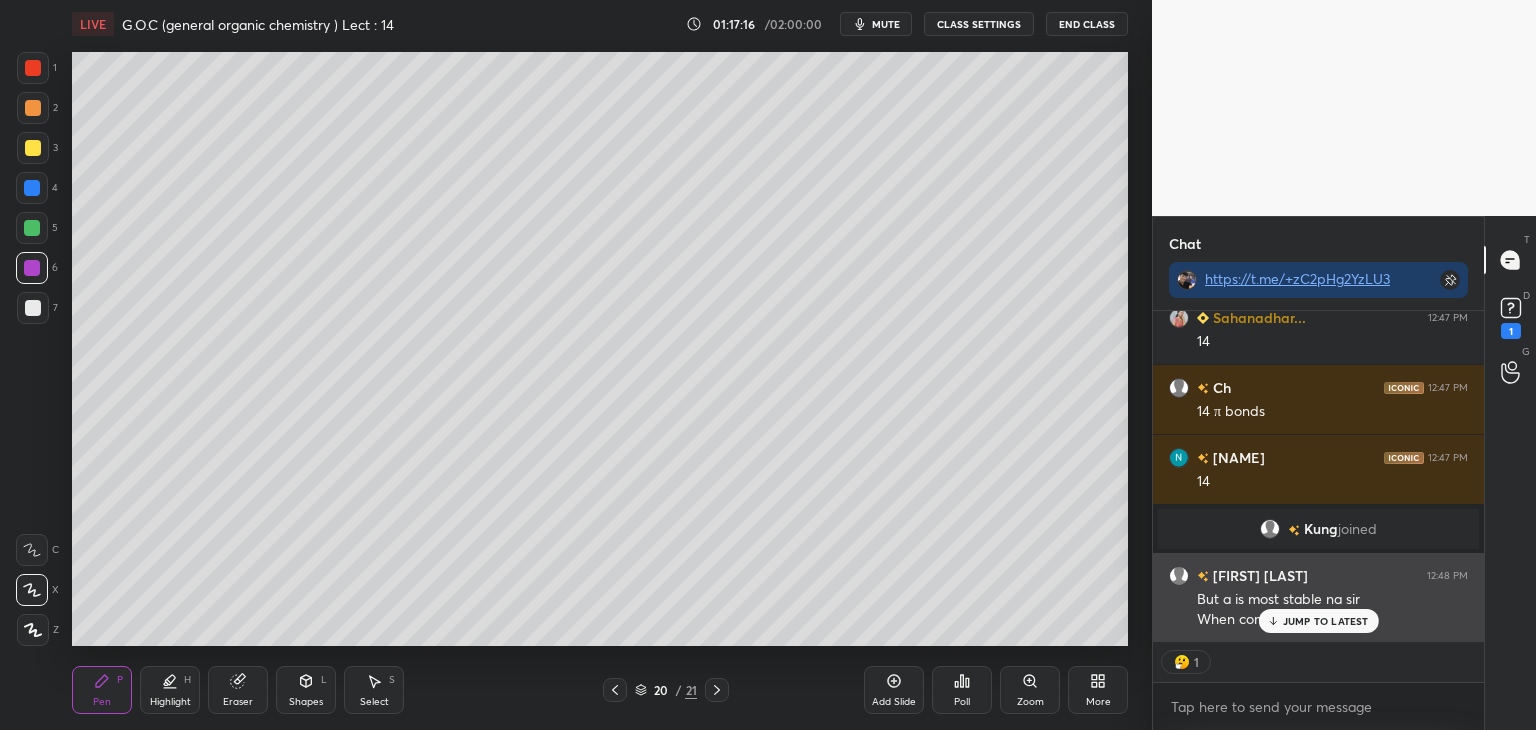 click on "JUMP TO LATEST" at bounding box center [1326, 621] 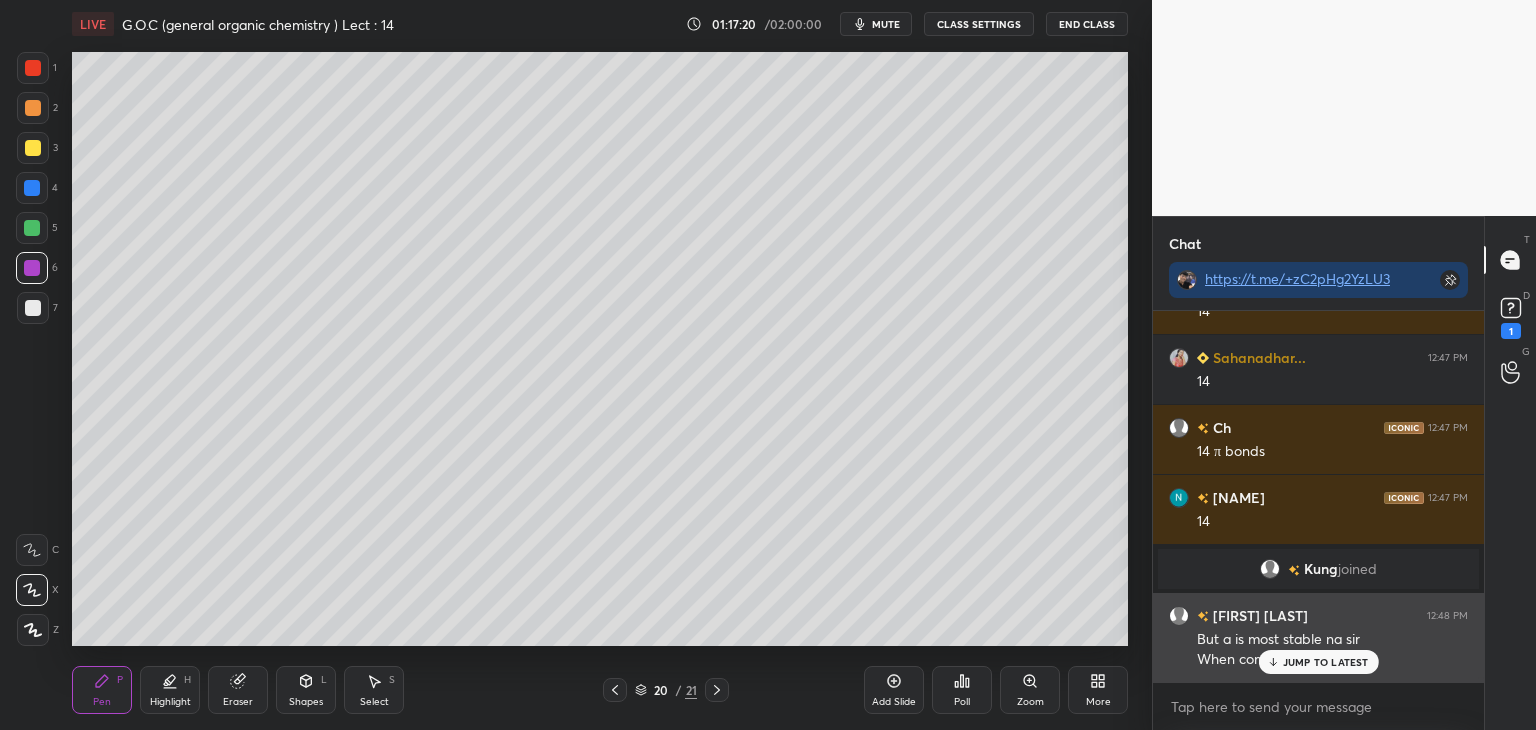 scroll, scrollTop: 6, scrollLeft: 6, axis: both 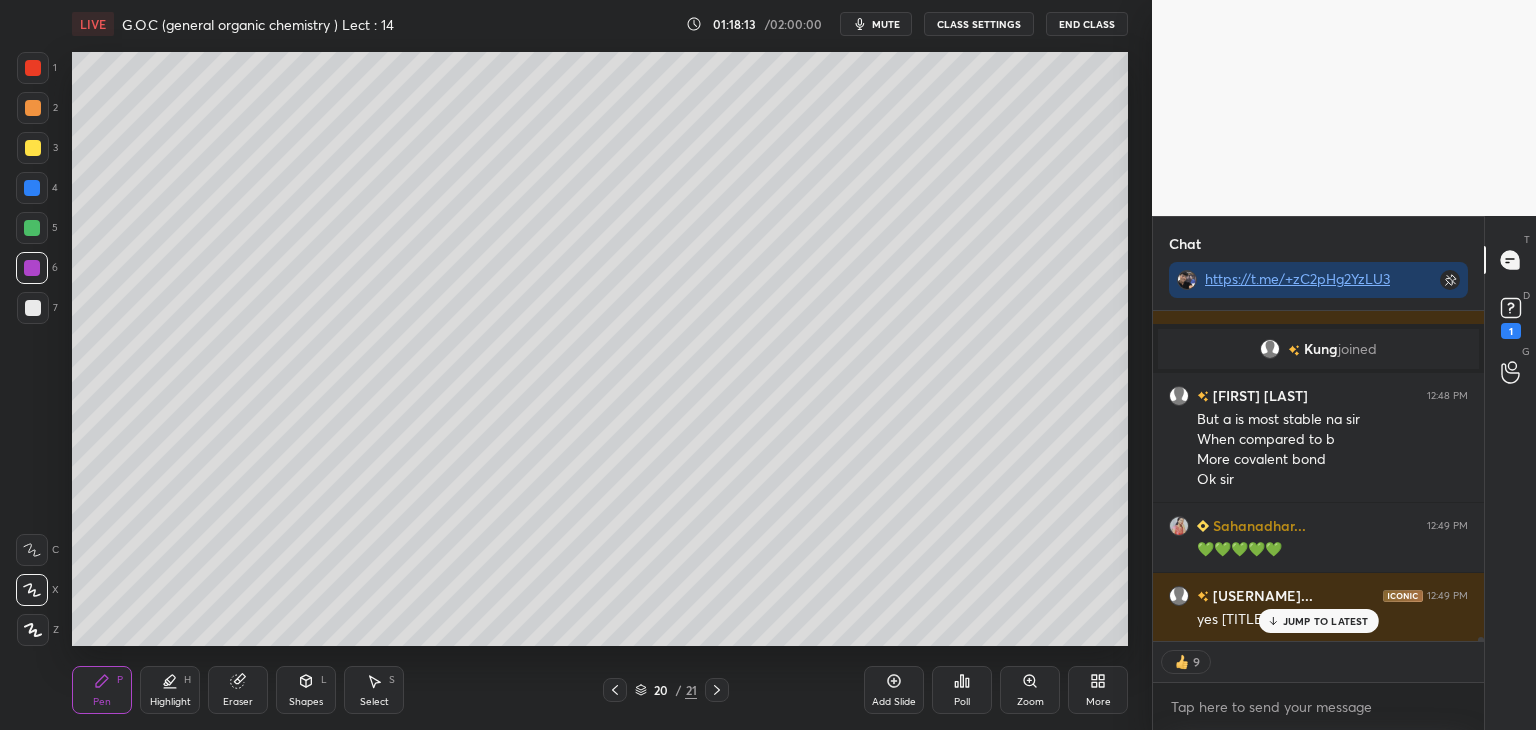 click on "Add Slide" at bounding box center (894, 690) 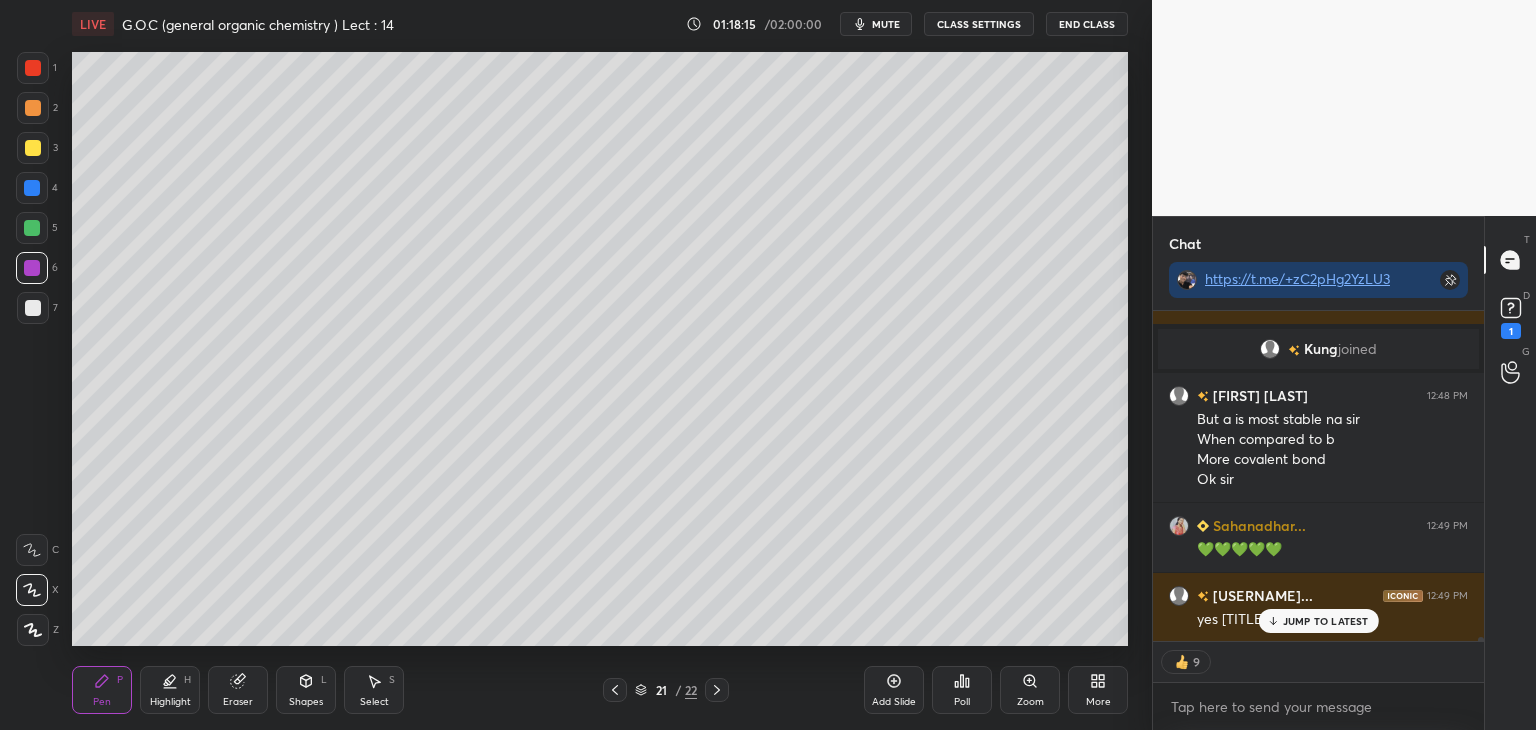 click at bounding box center (33, 308) 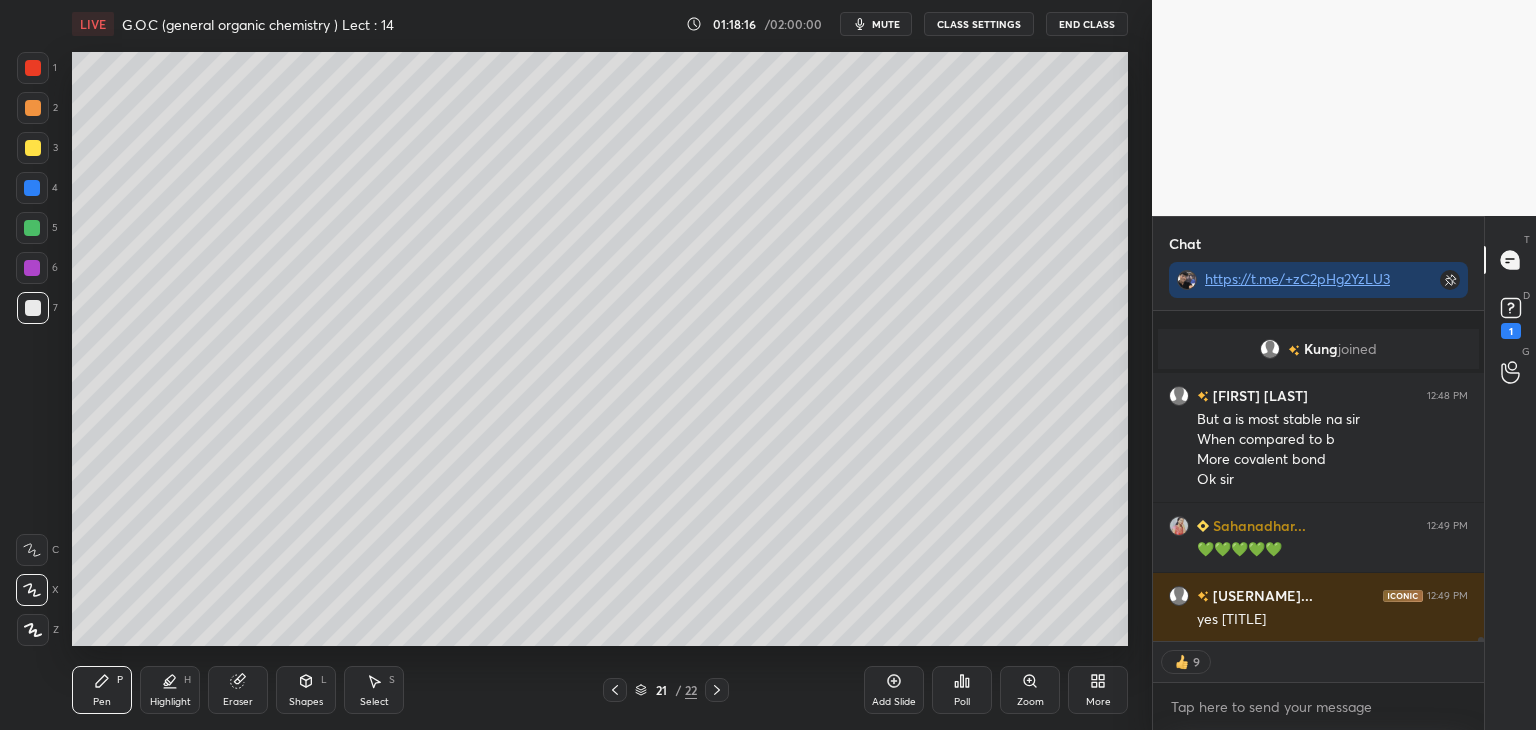 scroll, scrollTop: 26055, scrollLeft: 0, axis: vertical 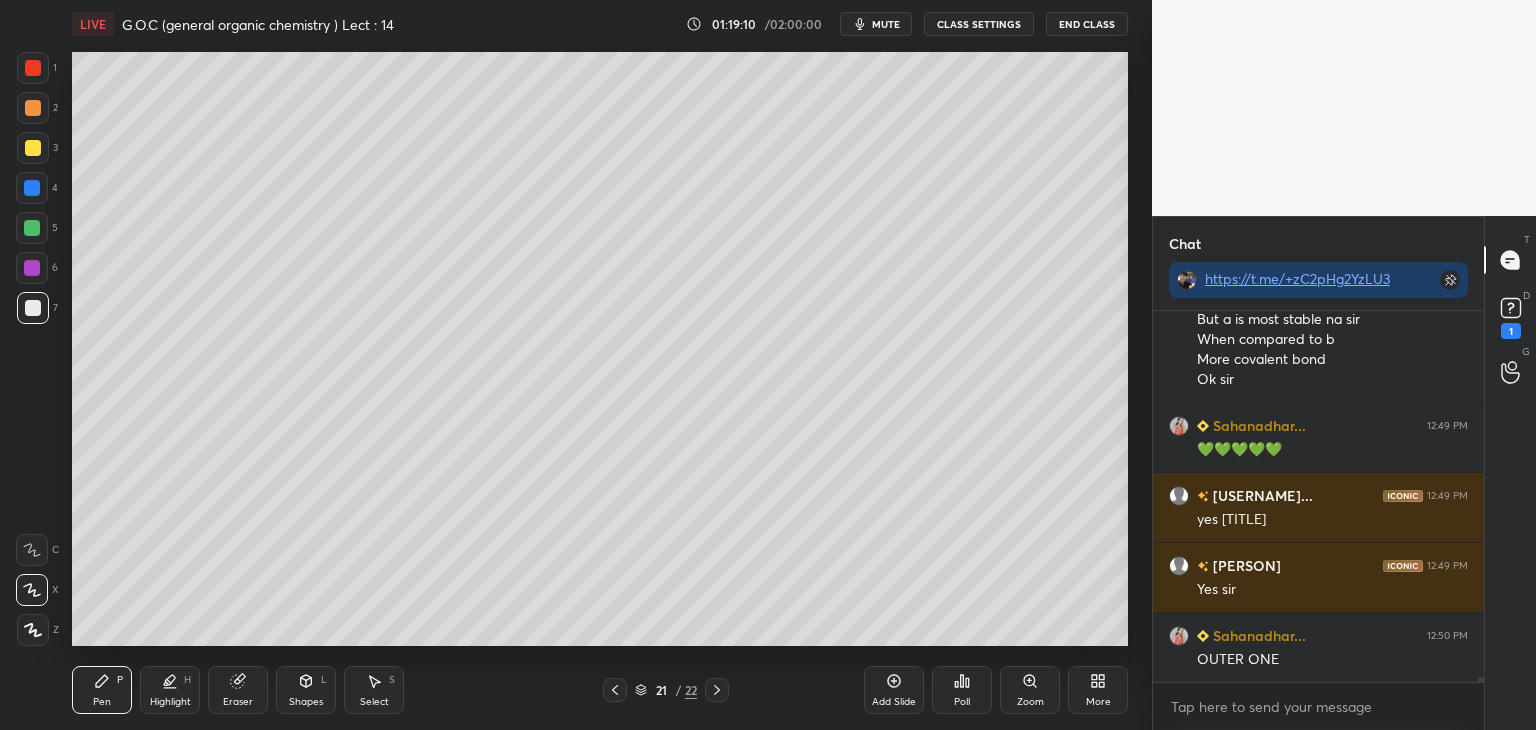 click at bounding box center [32, 228] 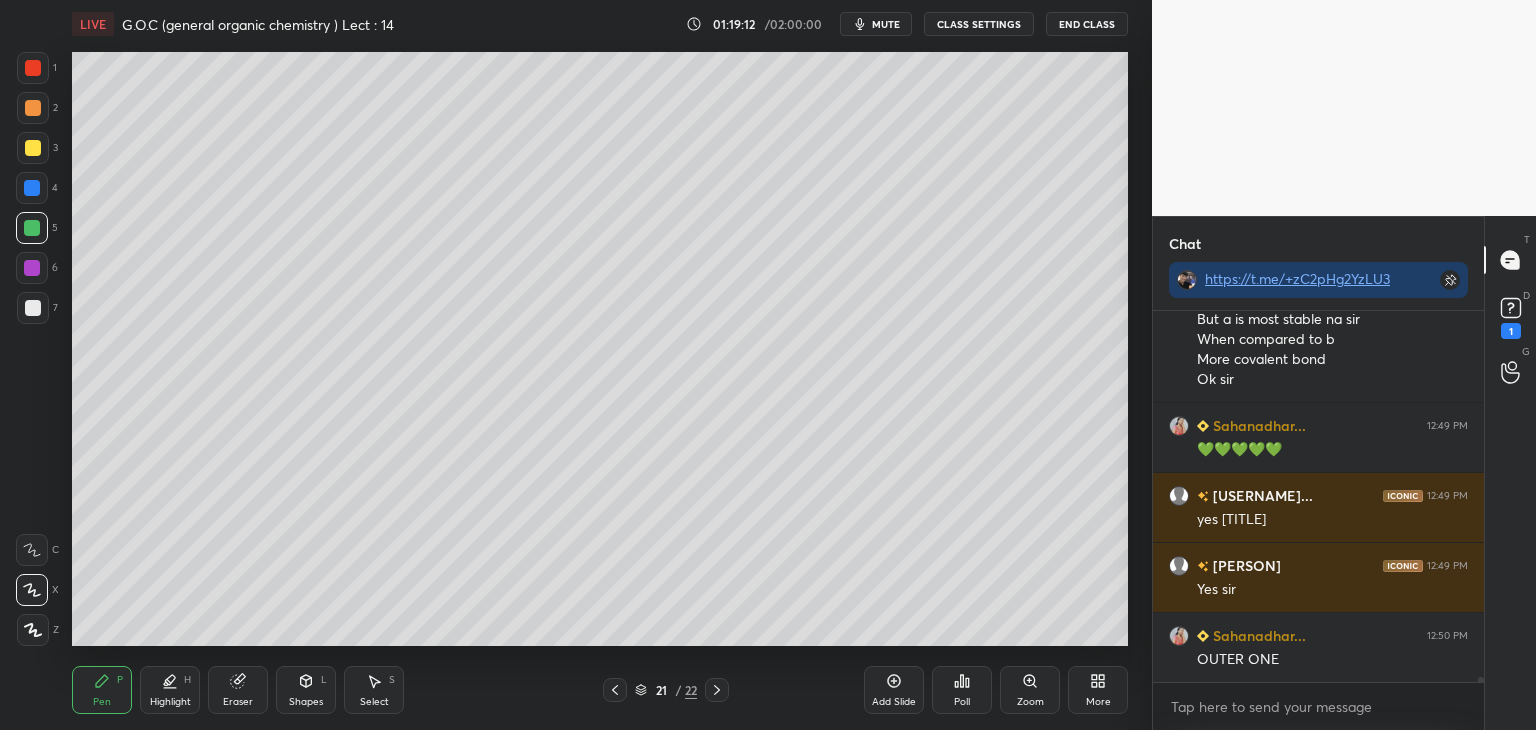 click at bounding box center [33, 148] 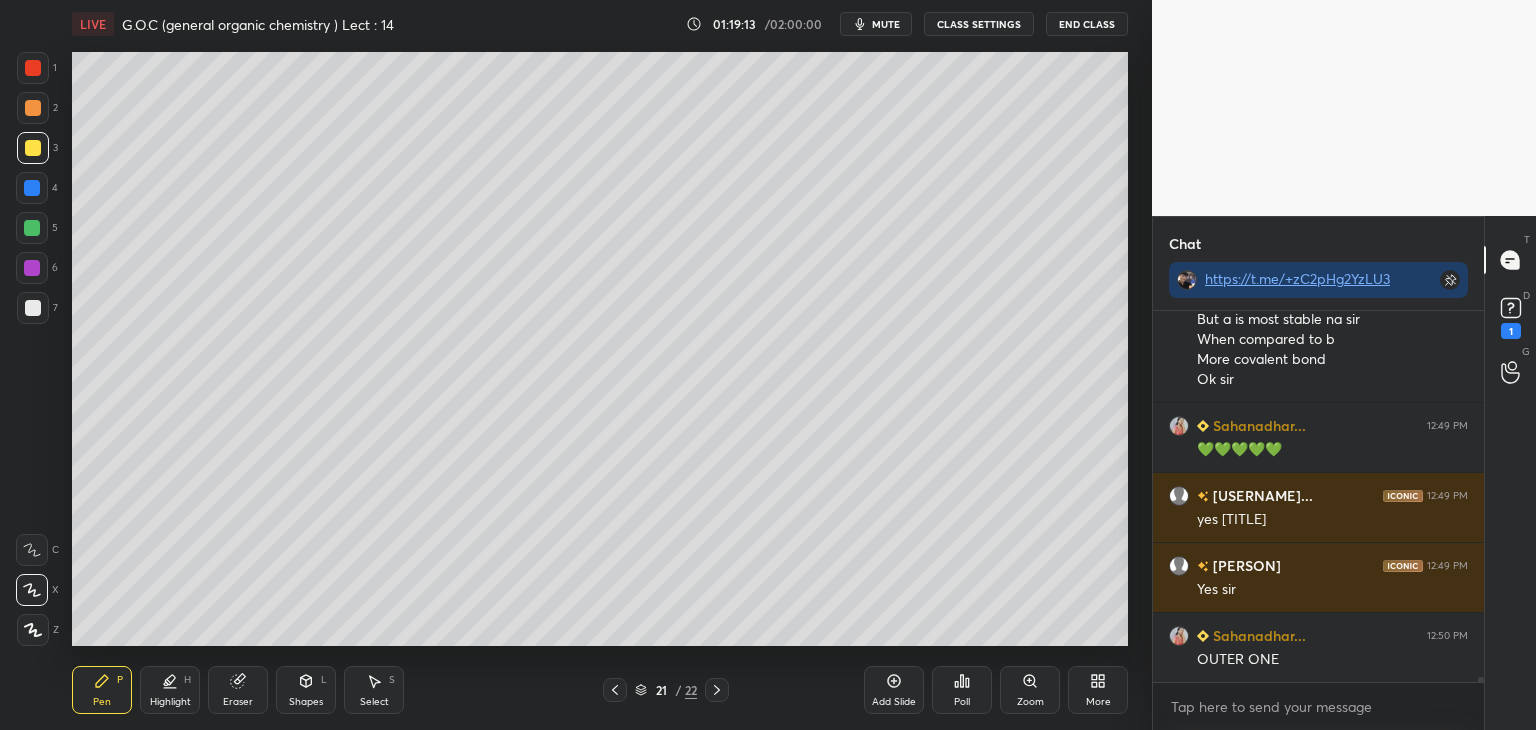 click on "Highlight H" at bounding box center [170, 690] 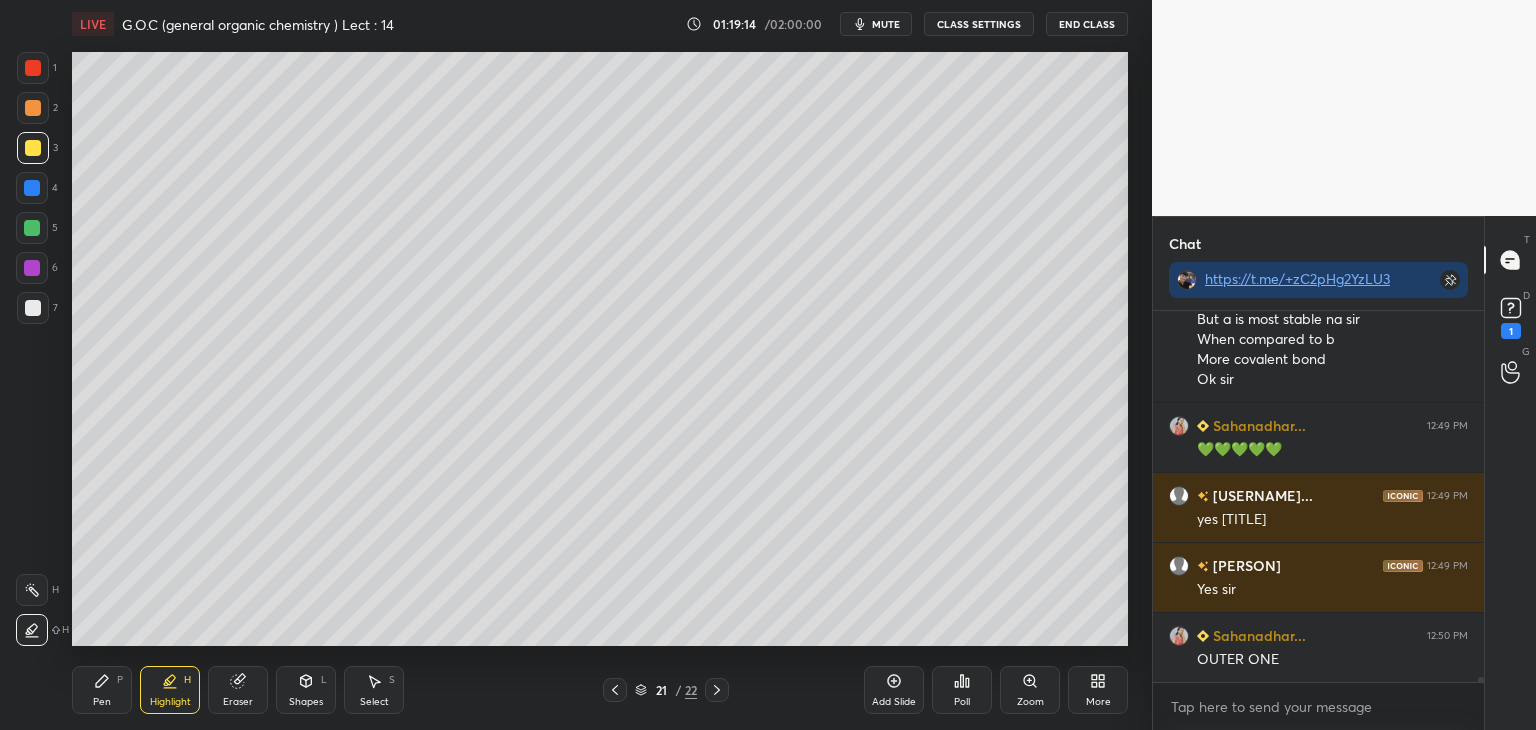 click 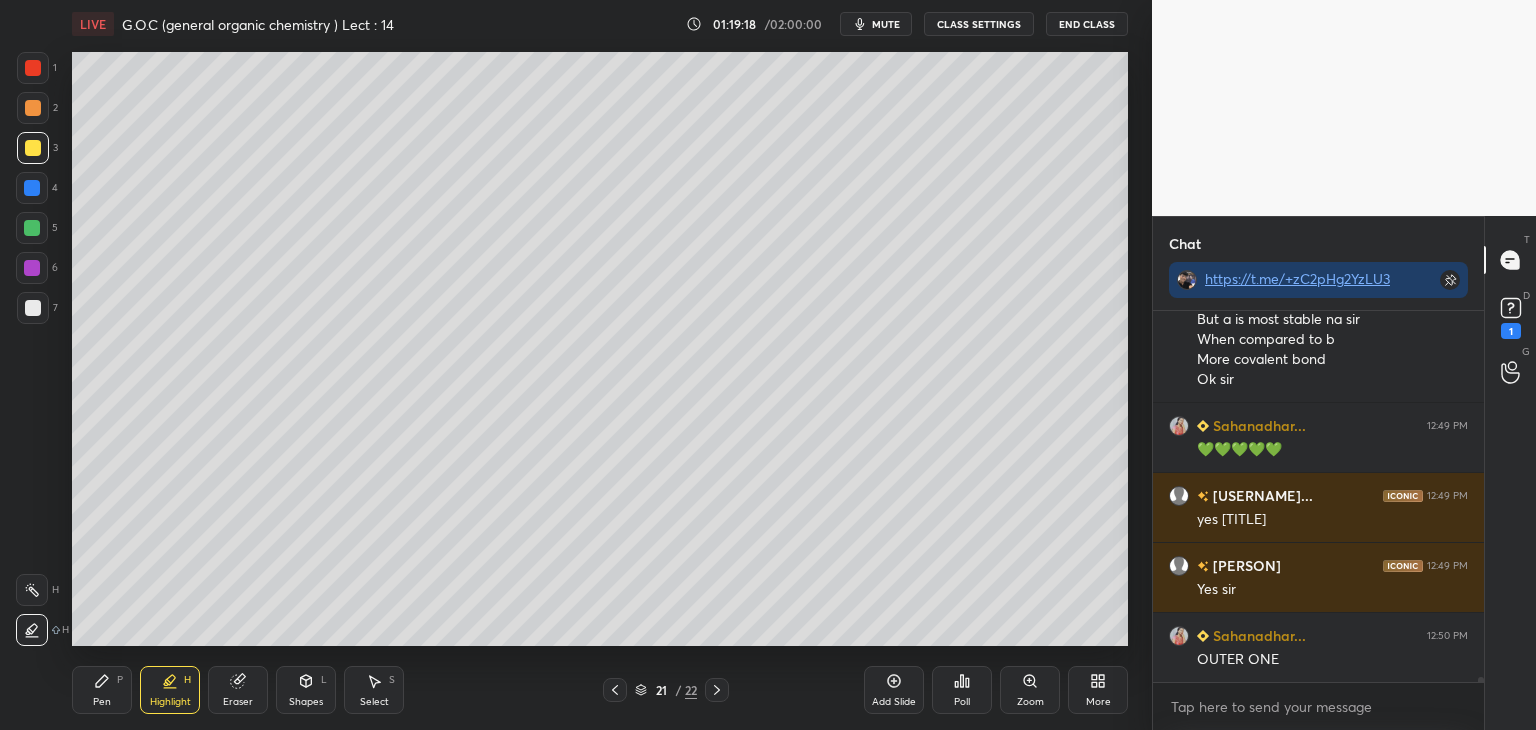 scroll, scrollTop: 26154, scrollLeft: 0, axis: vertical 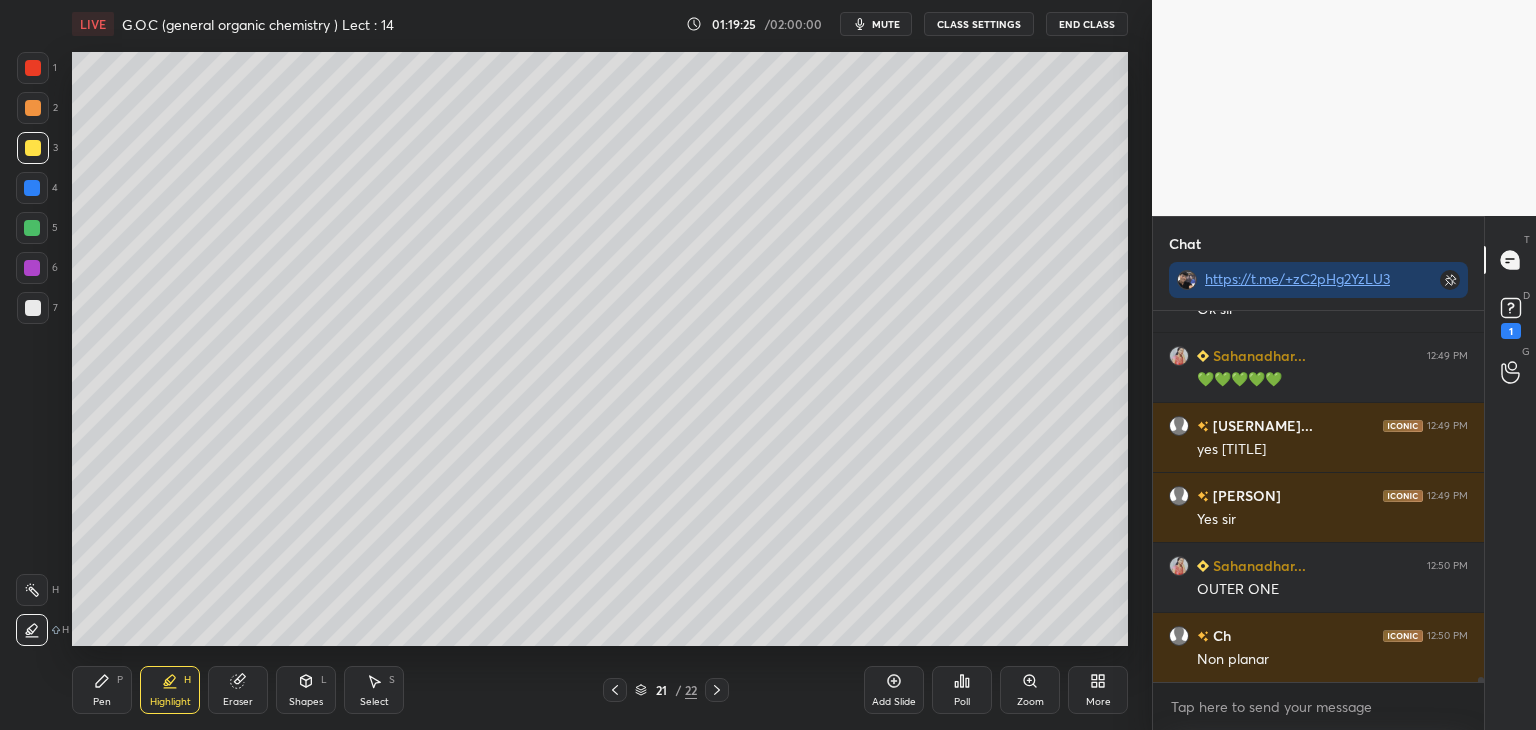 click at bounding box center (33, 308) 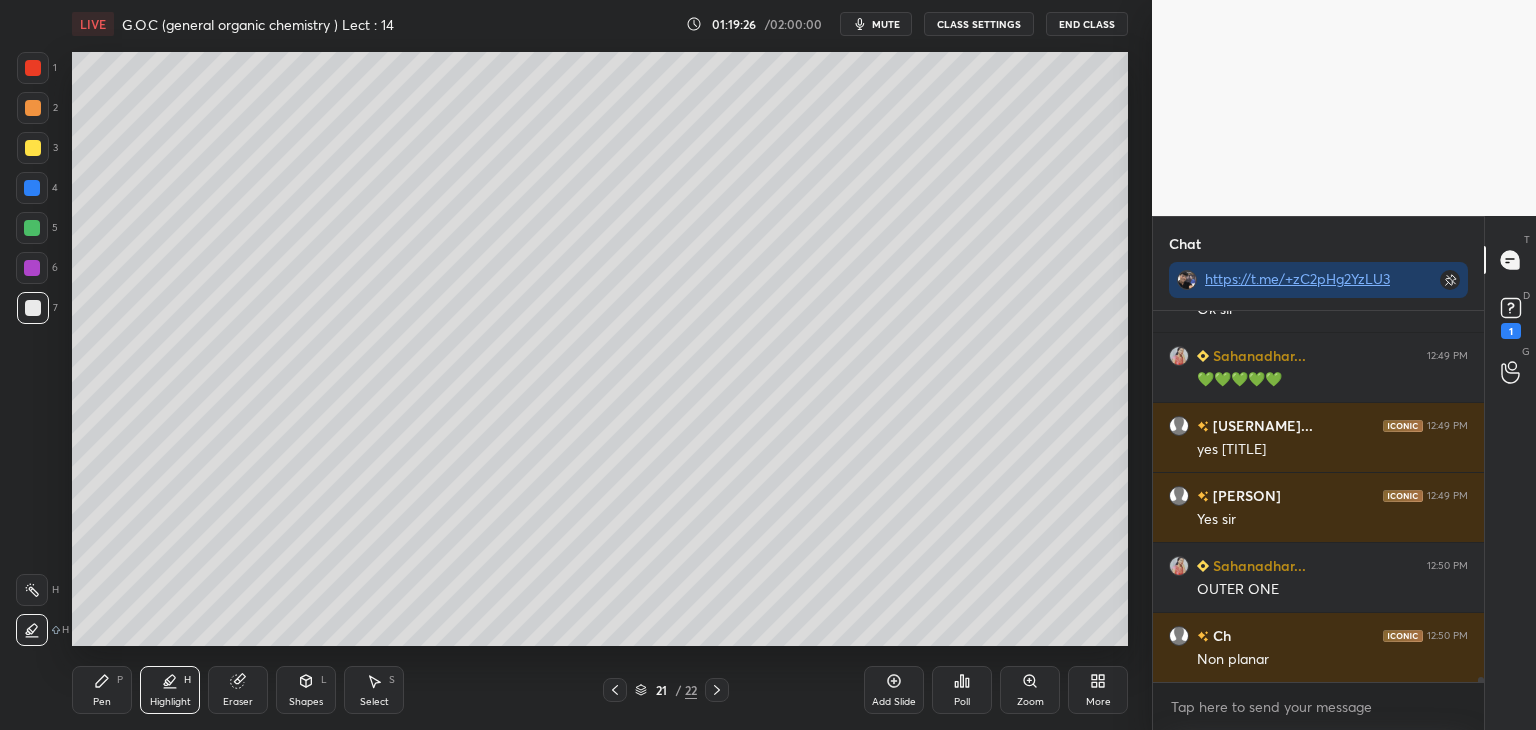 click on "Pen" at bounding box center [102, 702] 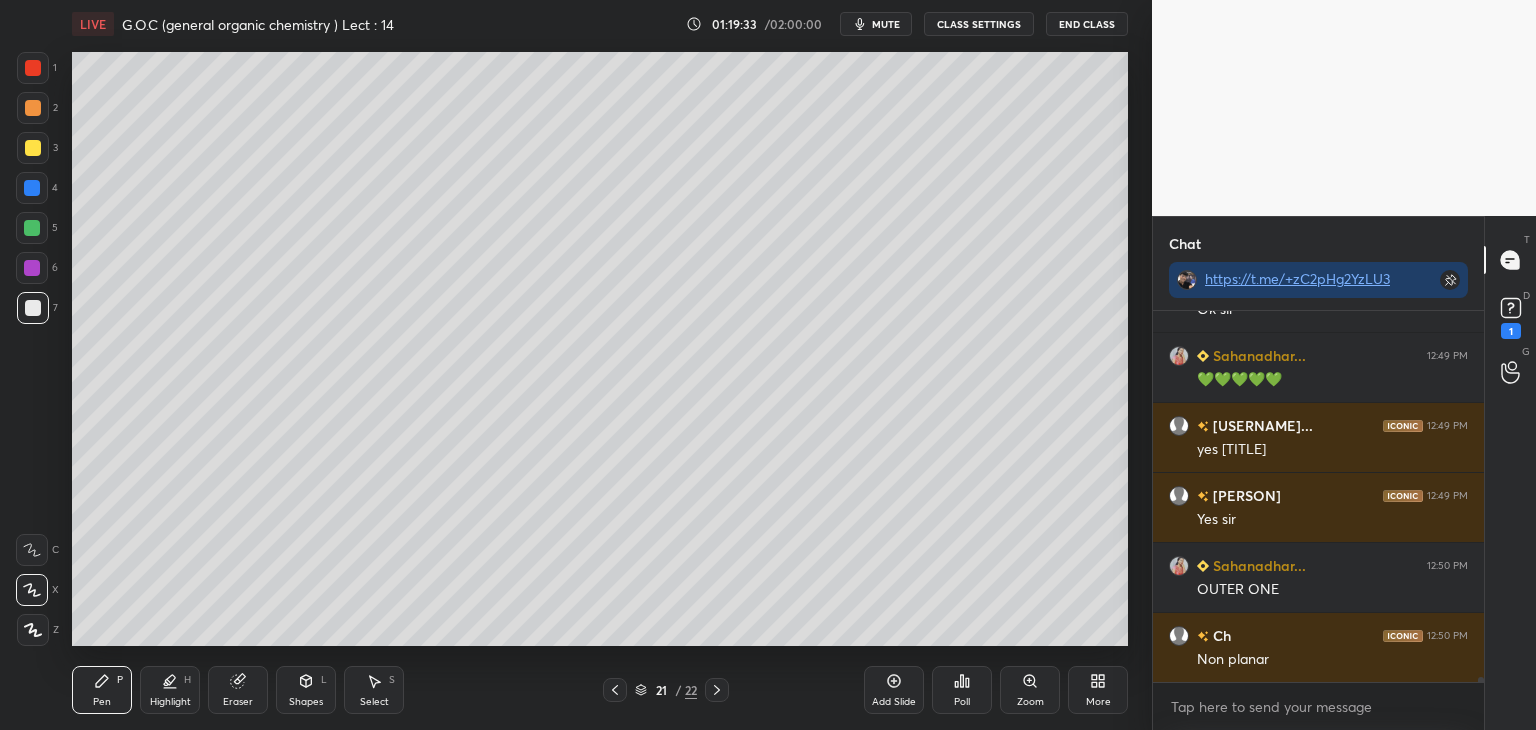 click at bounding box center [32, 228] 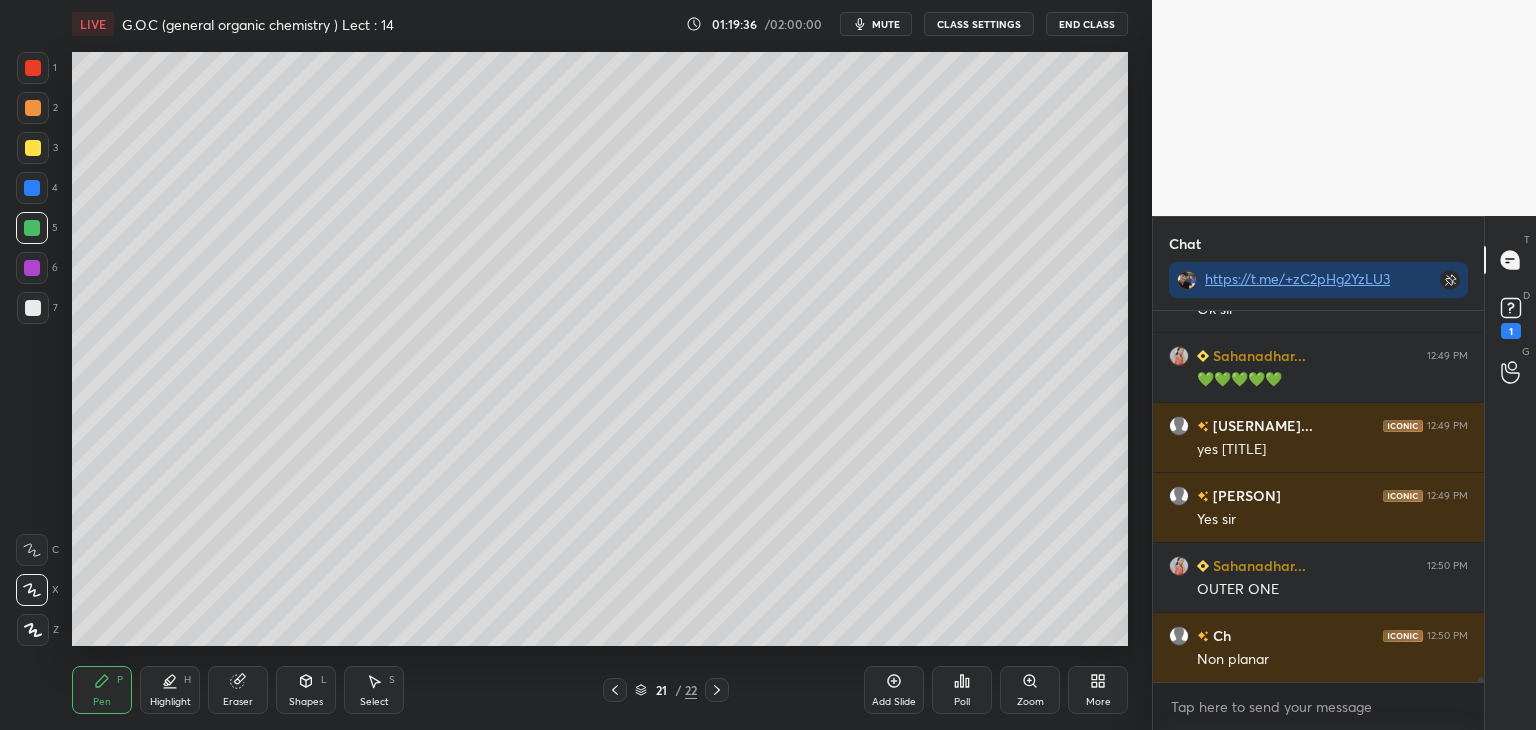 click at bounding box center (33, 108) 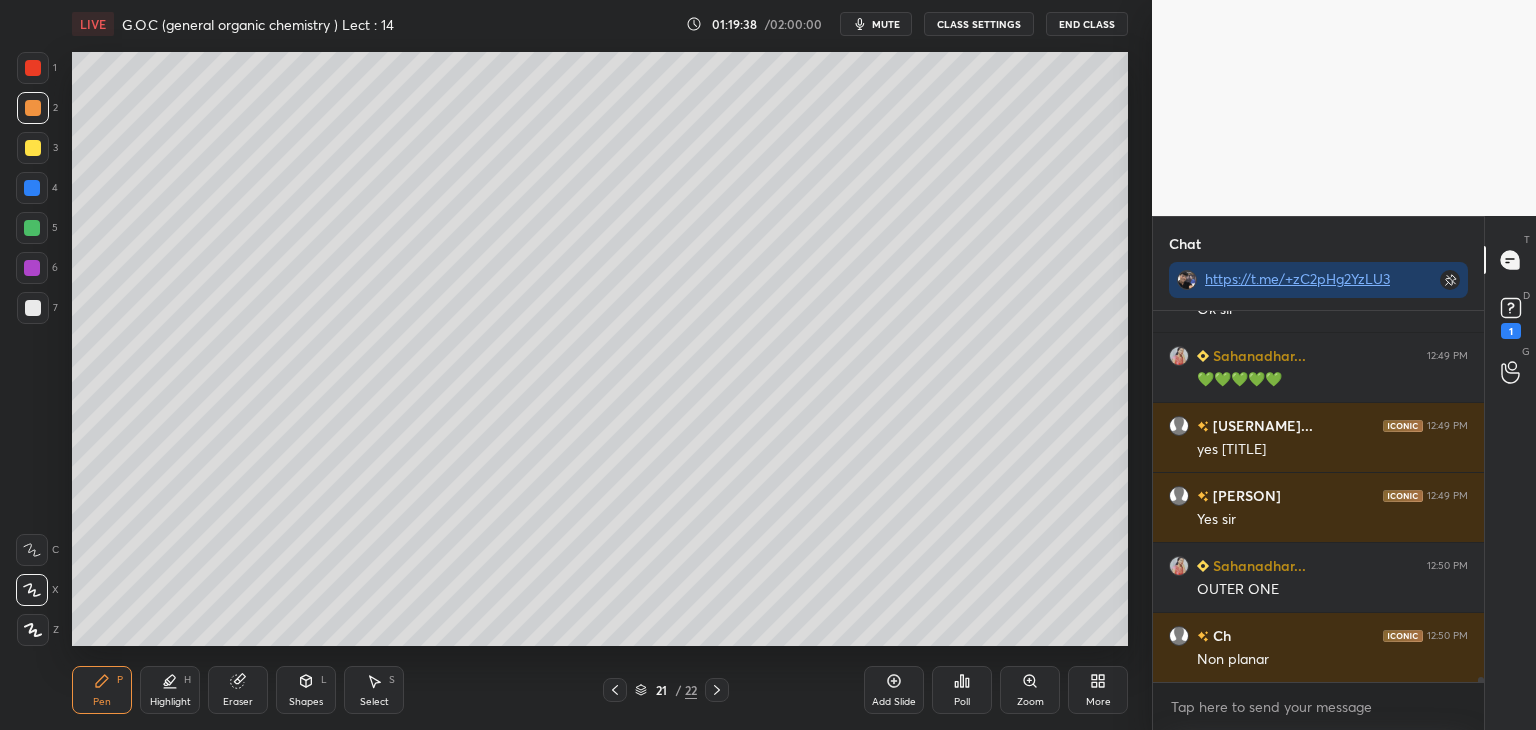 click at bounding box center (33, 308) 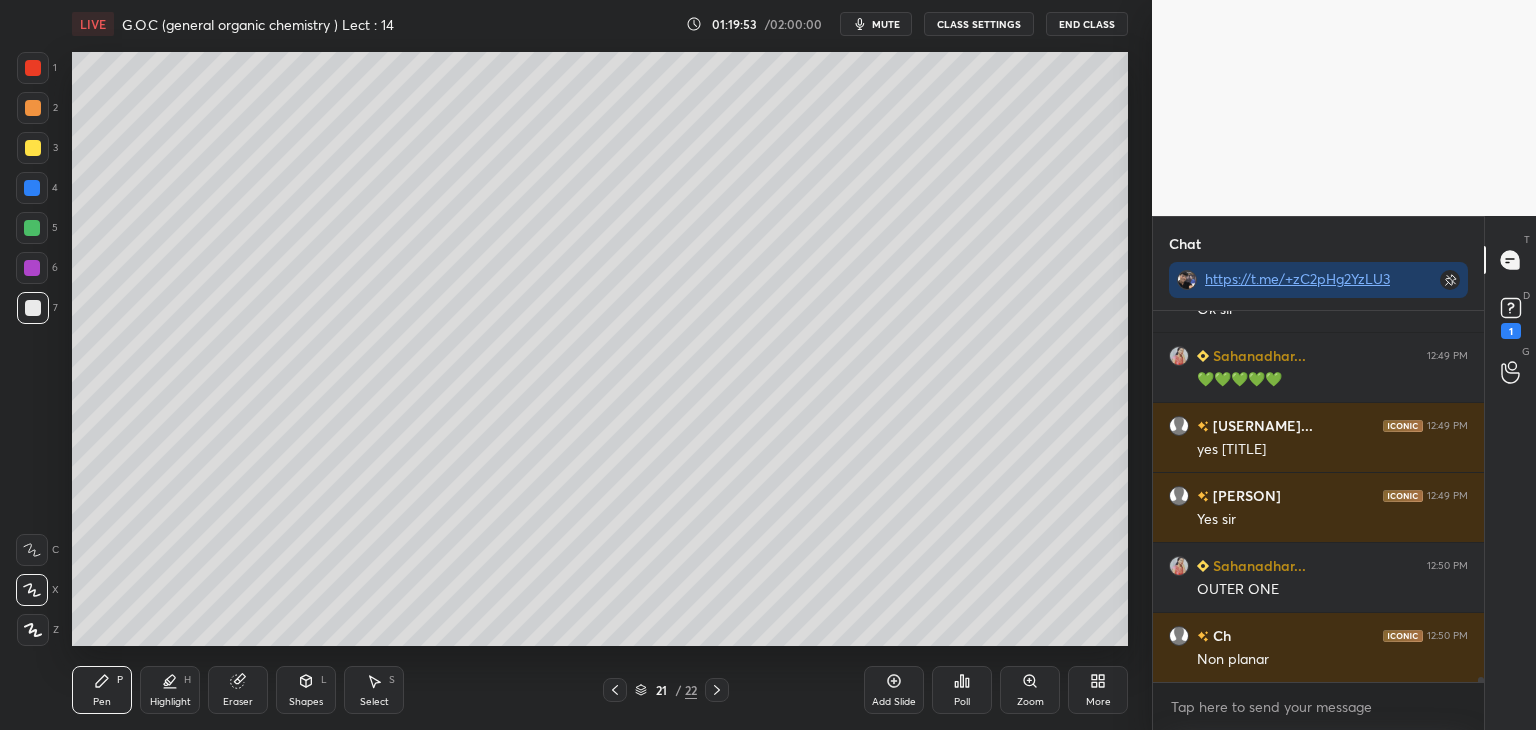 scroll, scrollTop: 26224, scrollLeft: 0, axis: vertical 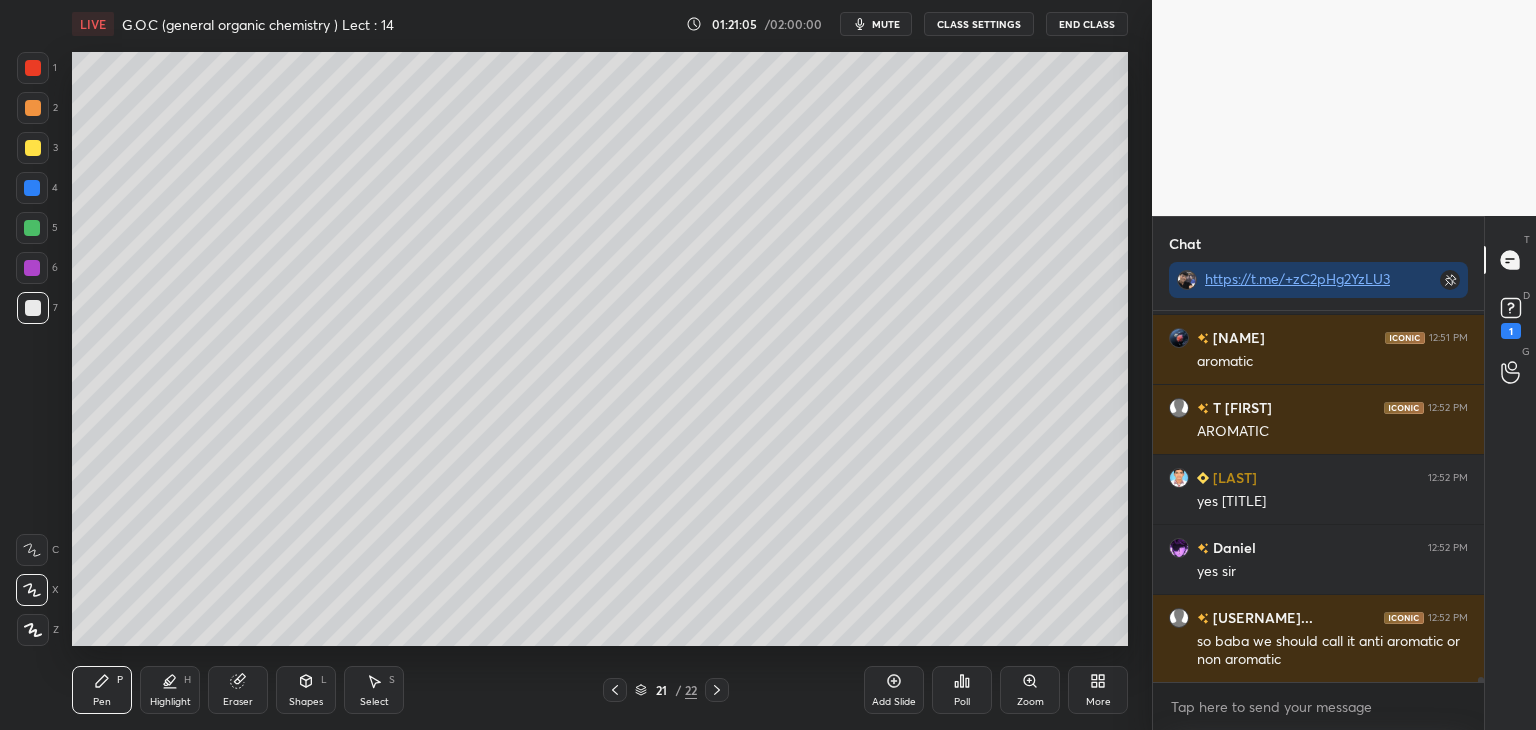 click 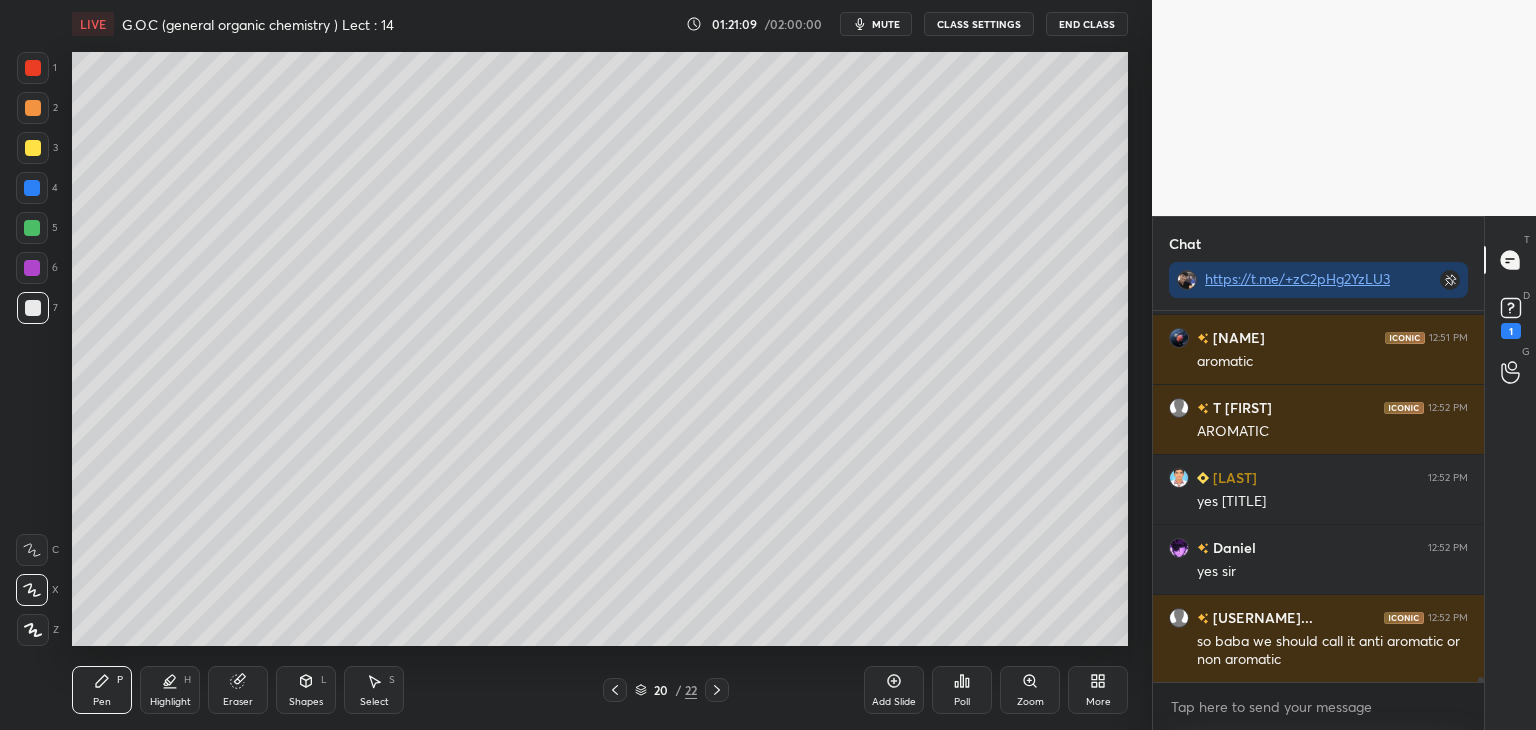 click 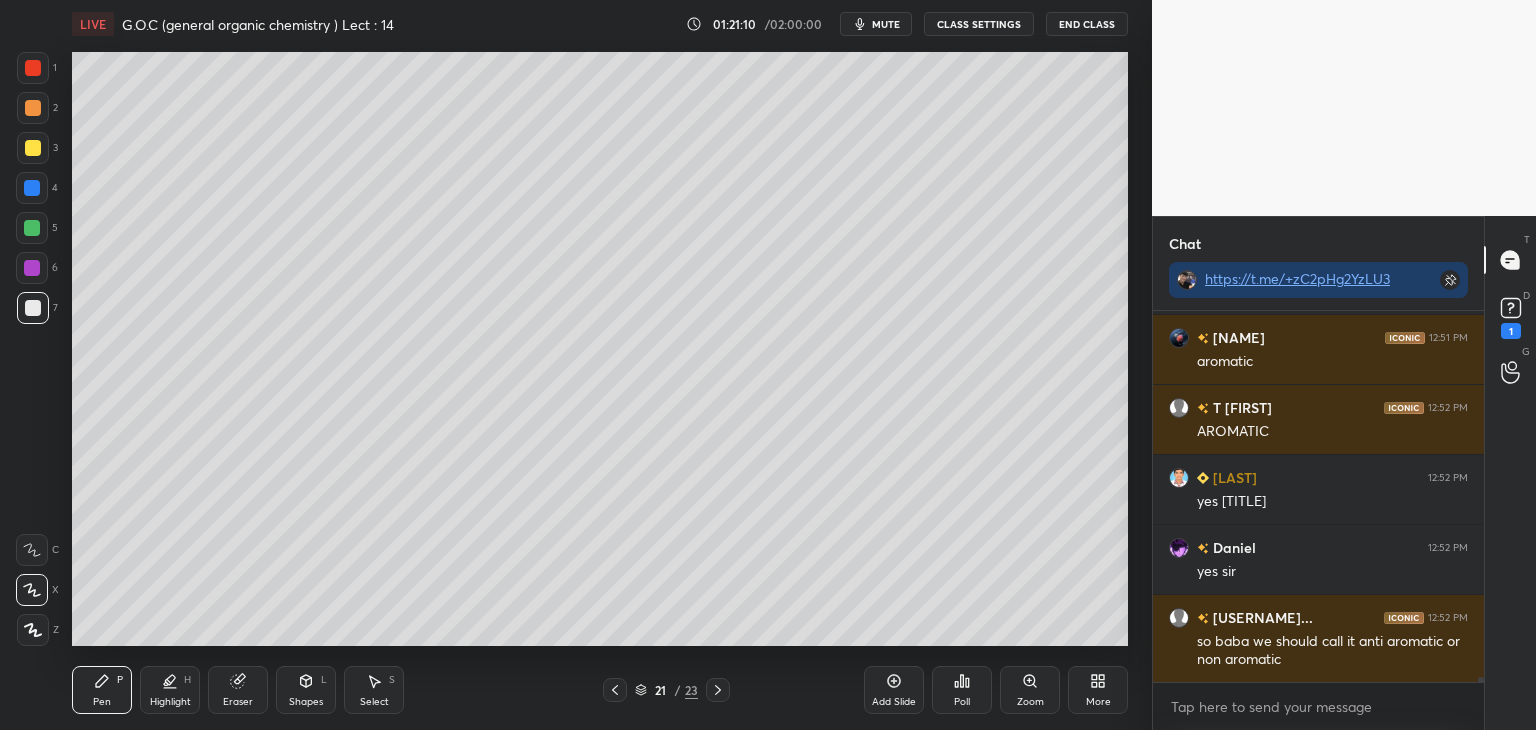 scroll, scrollTop: 26802, scrollLeft: 0, axis: vertical 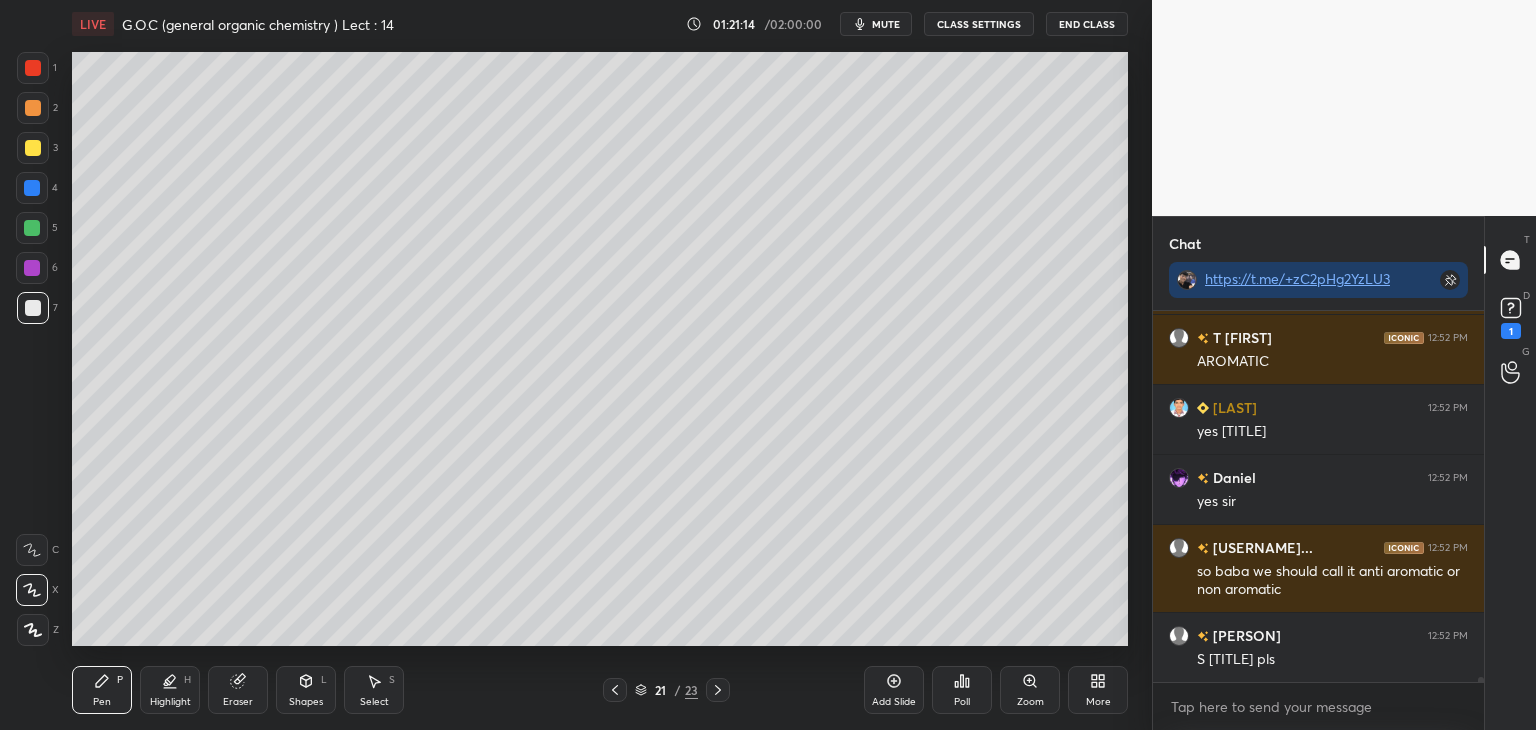 click at bounding box center (718, 690) 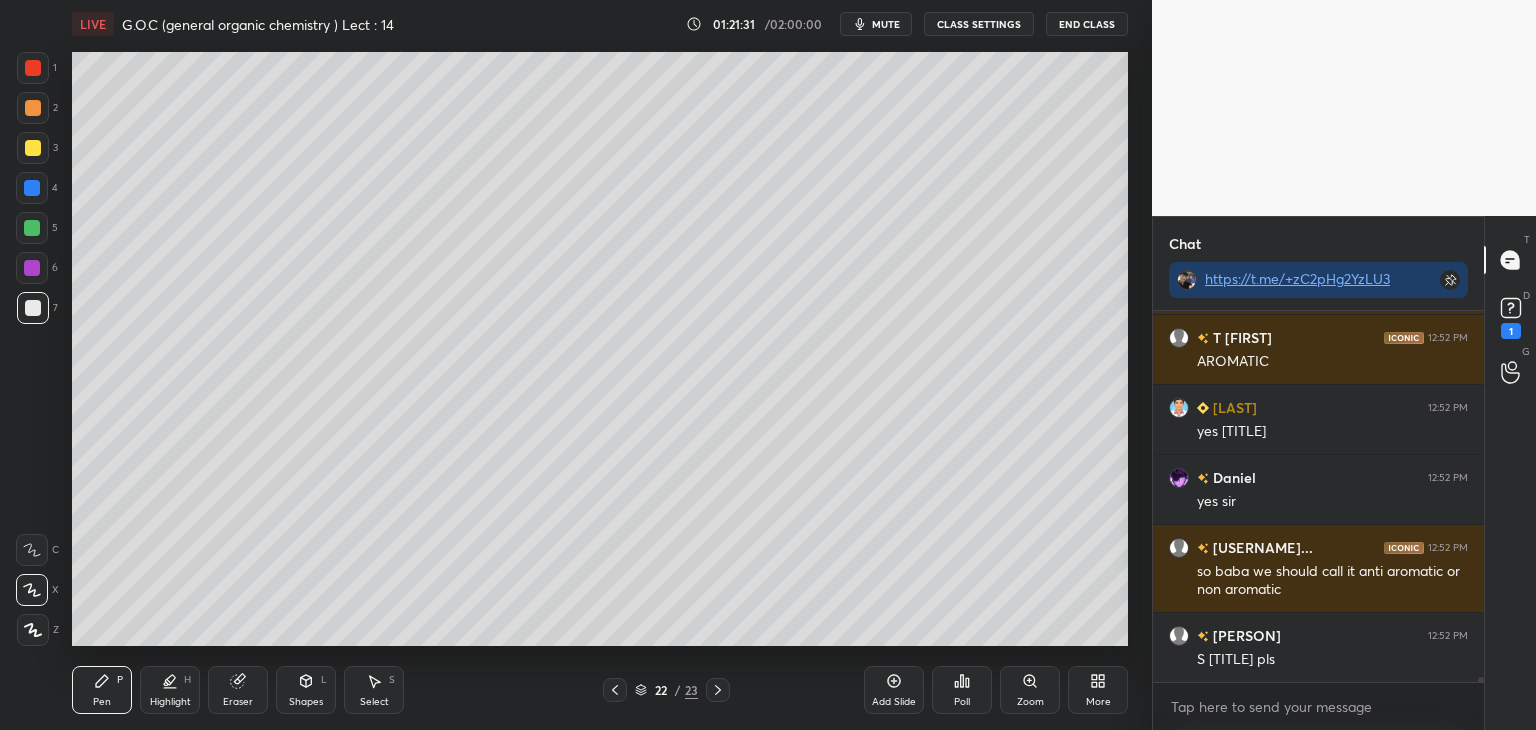 click 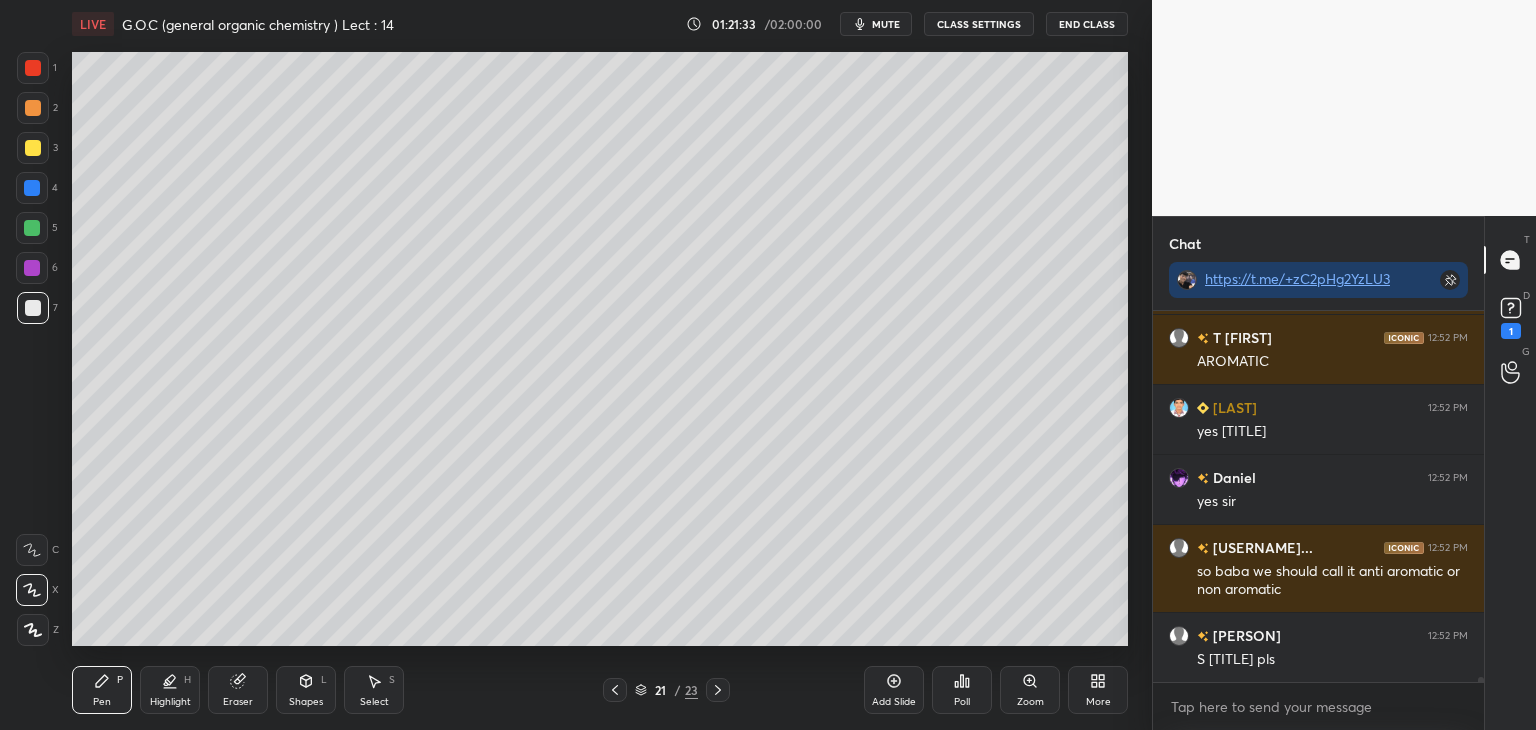 click at bounding box center (33, 308) 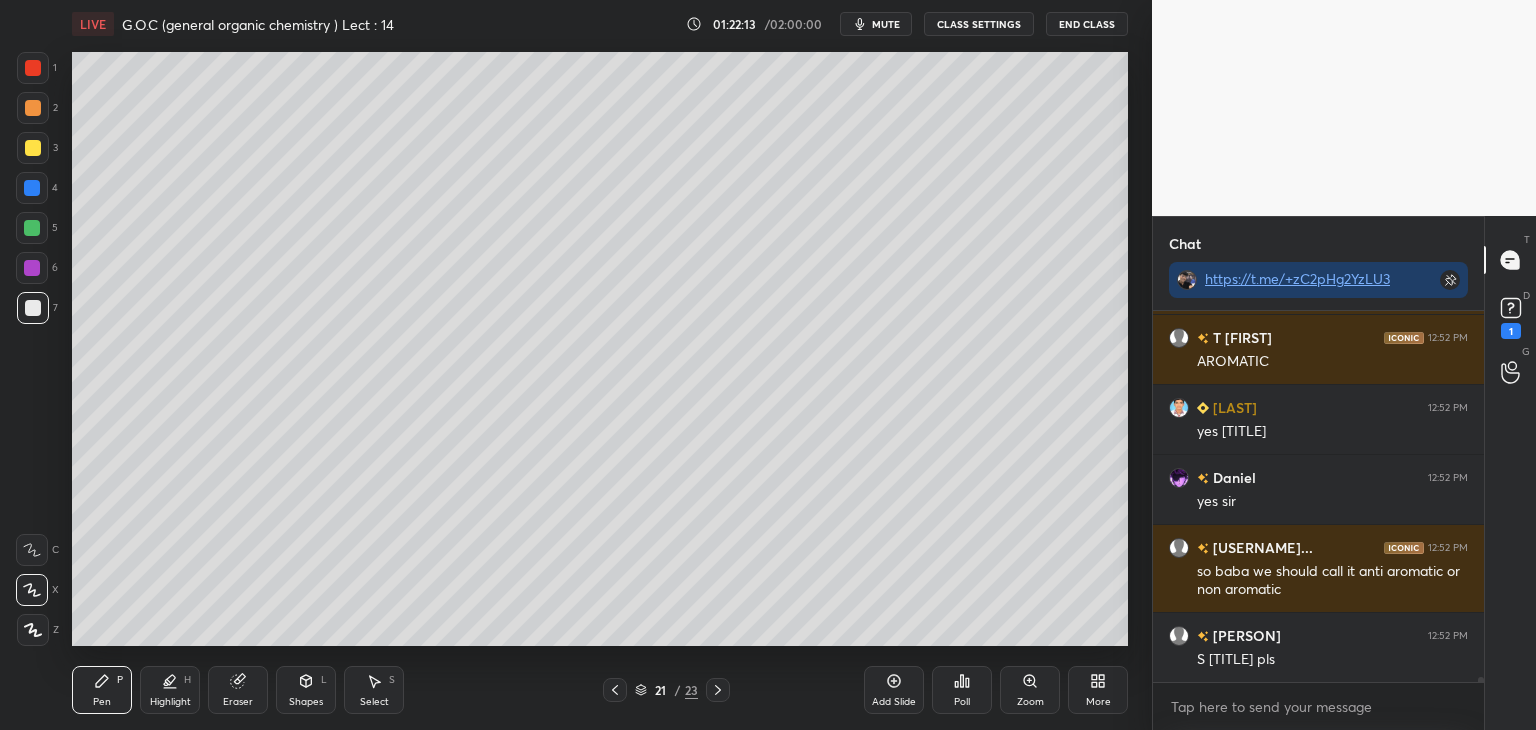 click 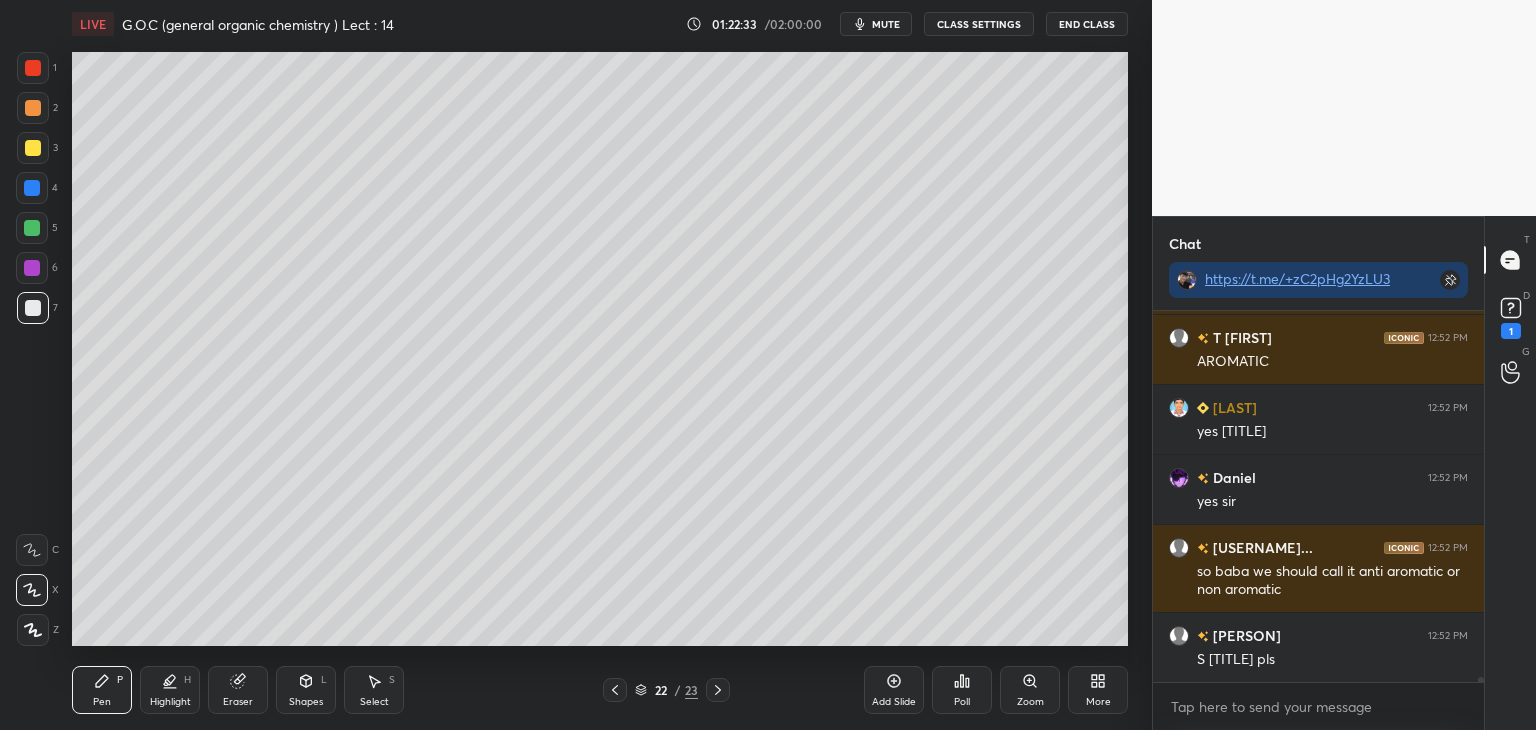 click 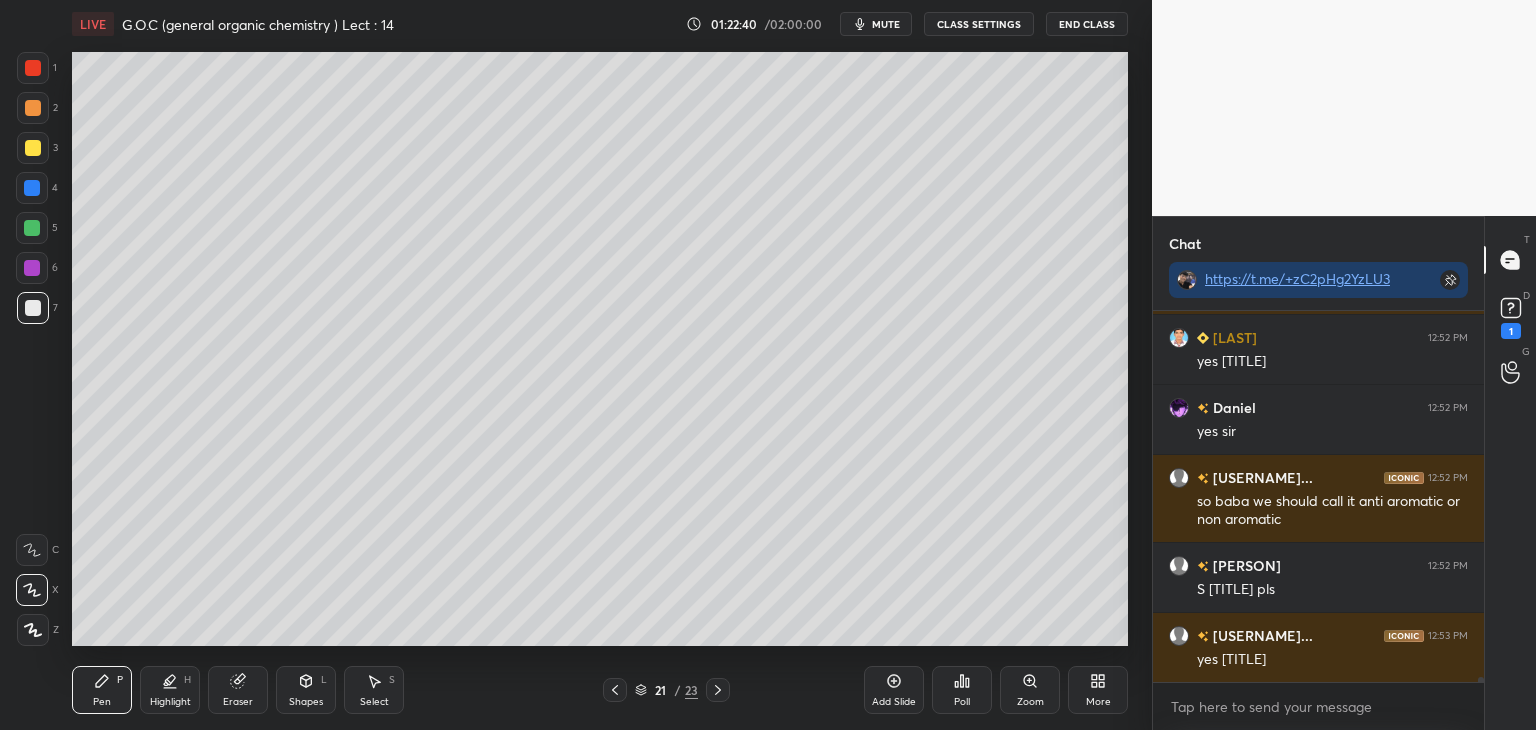 scroll, scrollTop: 26942, scrollLeft: 0, axis: vertical 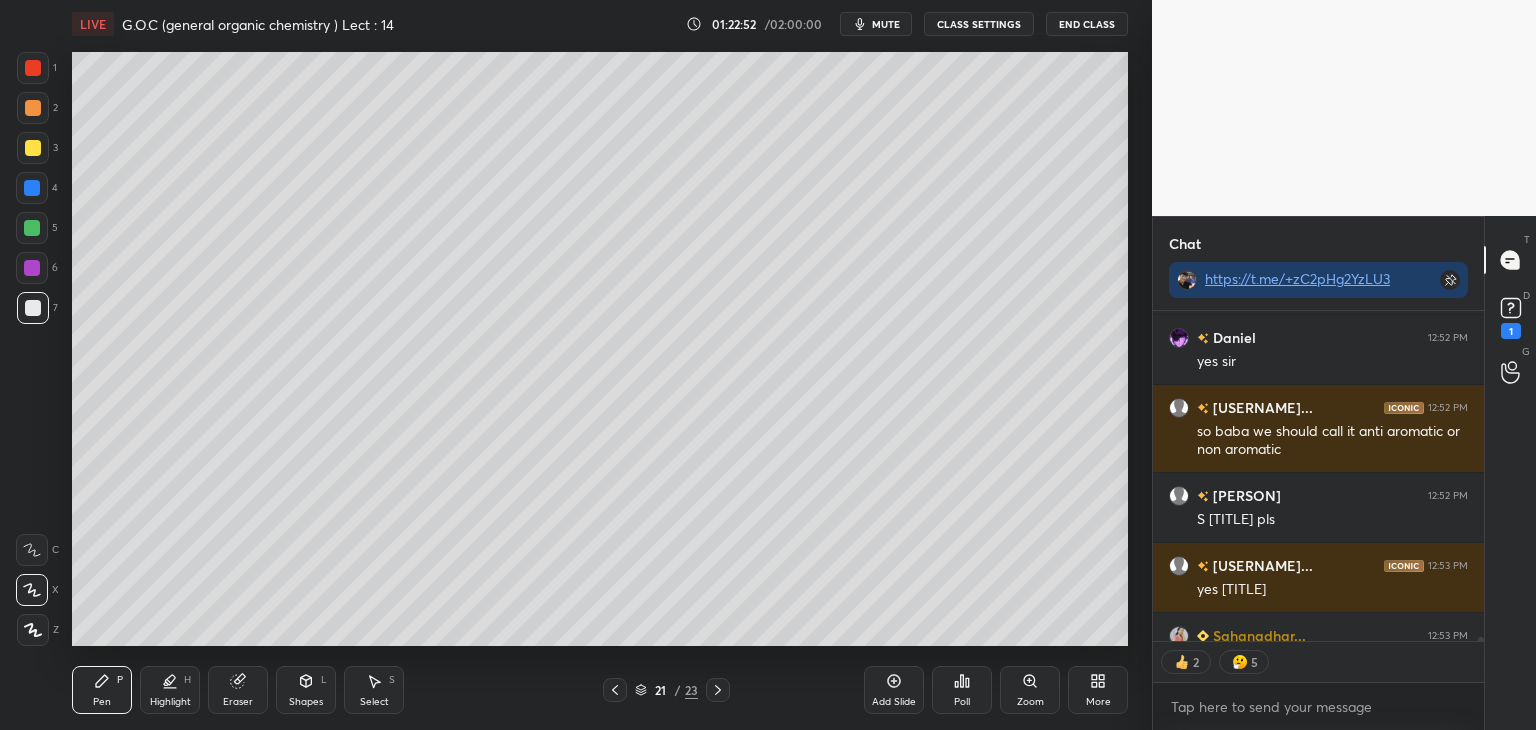 click at bounding box center (33, 148) 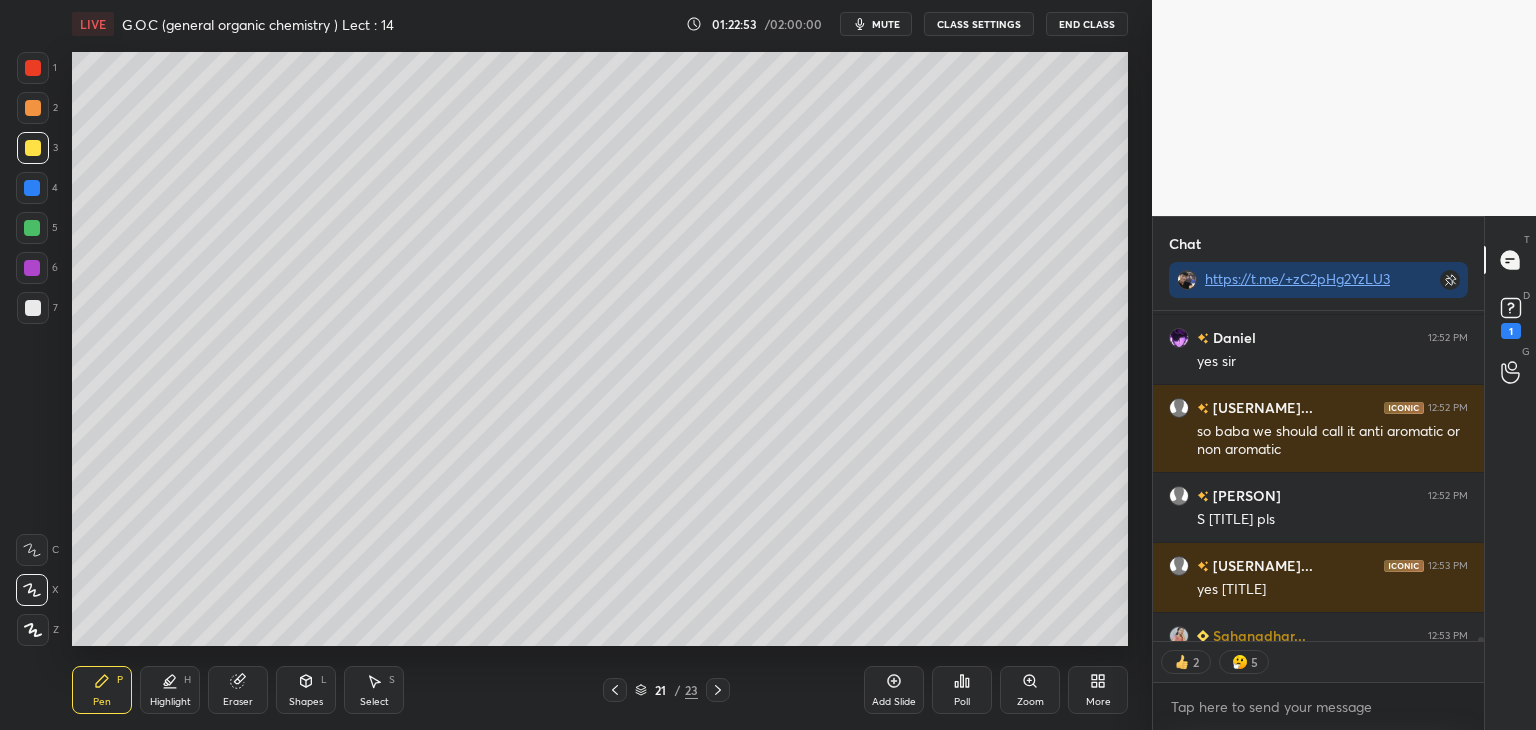 click on "Shapes" at bounding box center (306, 702) 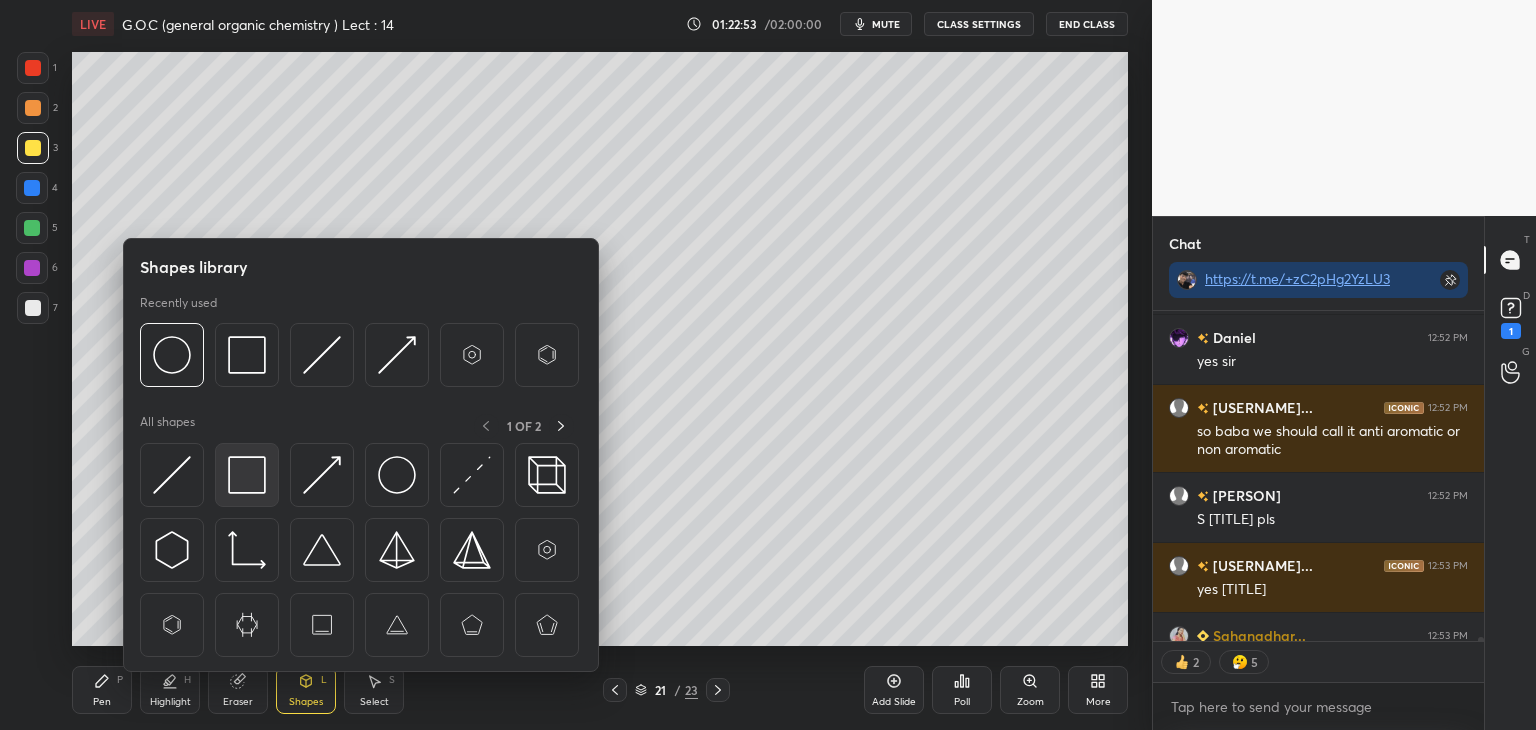 click at bounding box center (247, 475) 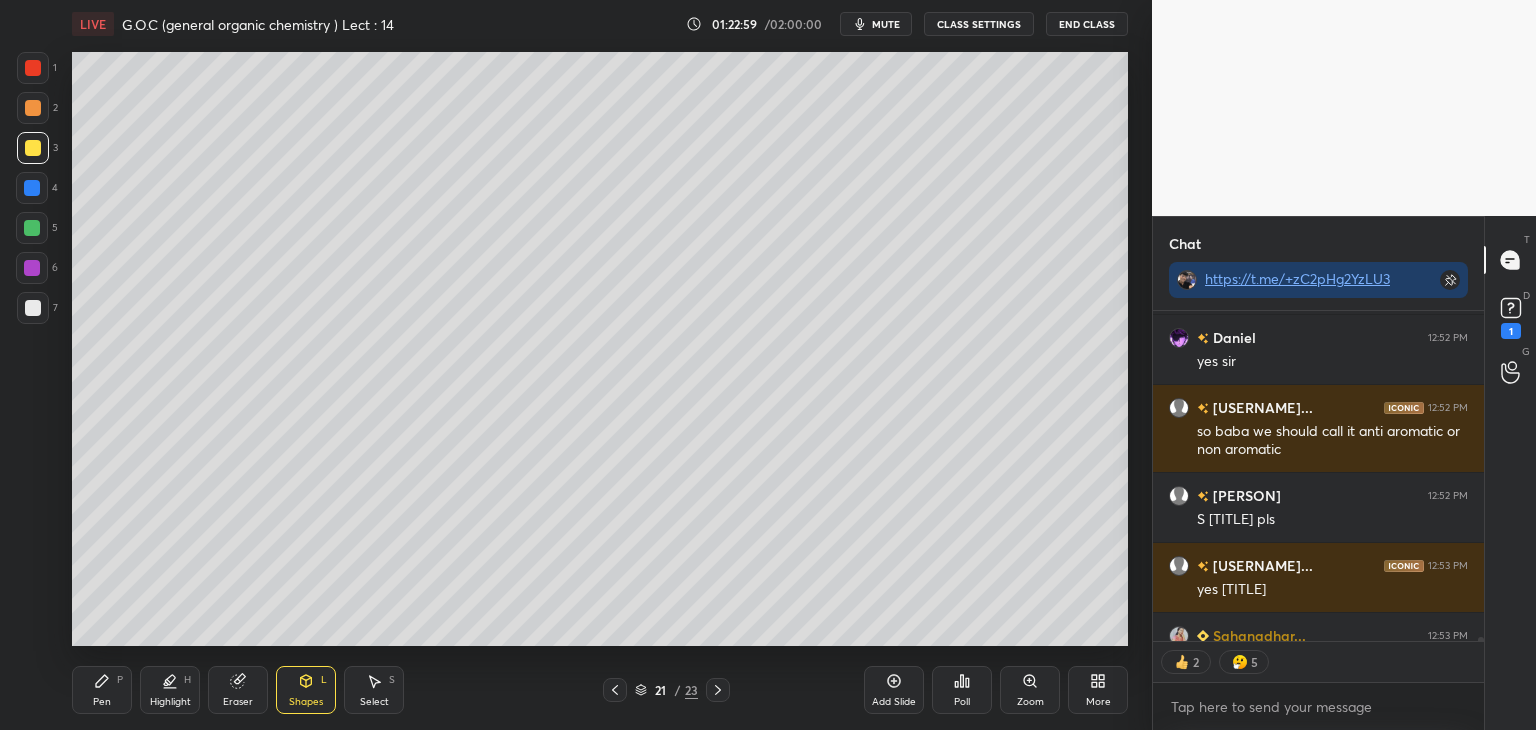 scroll, scrollTop: 27012, scrollLeft: 0, axis: vertical 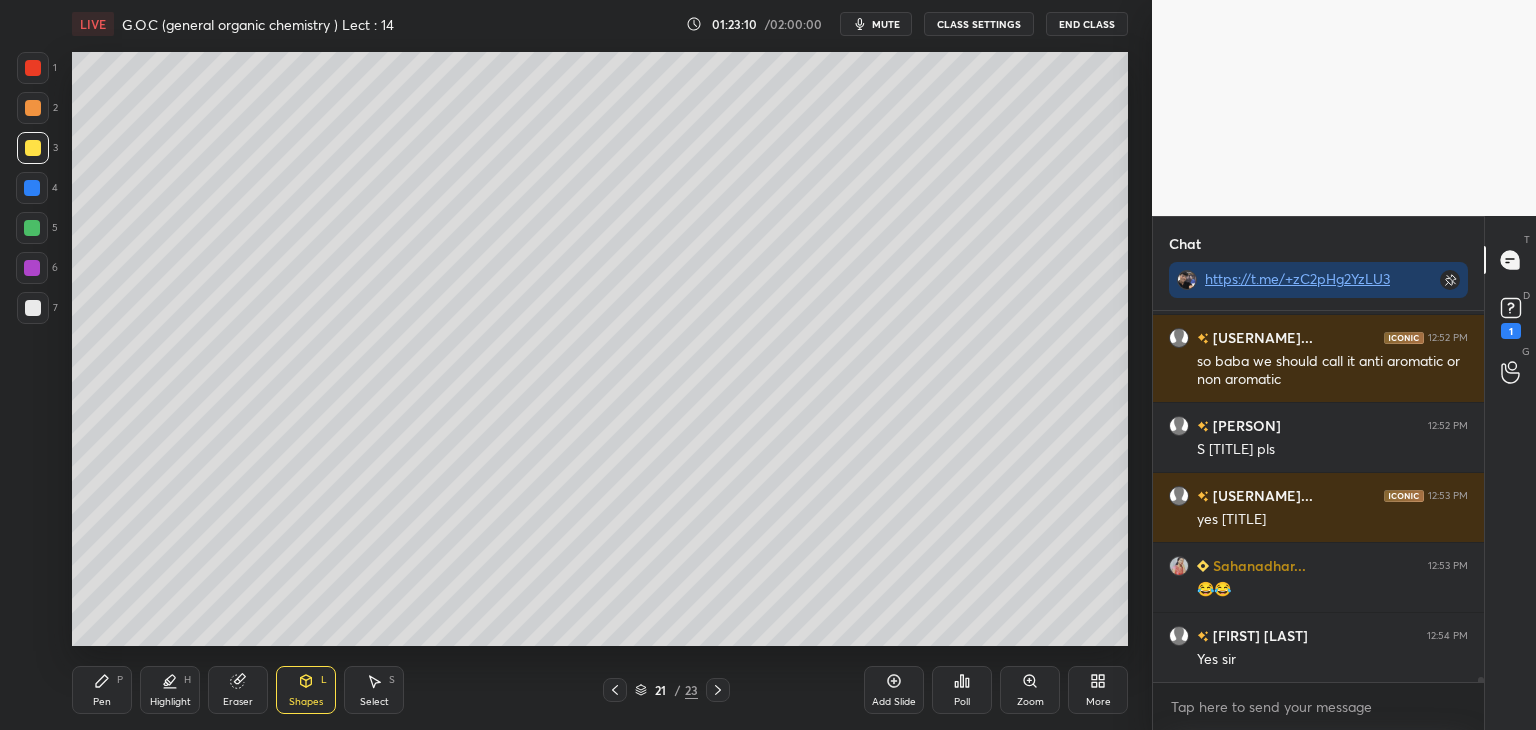 click at bounding box center [33, 108] 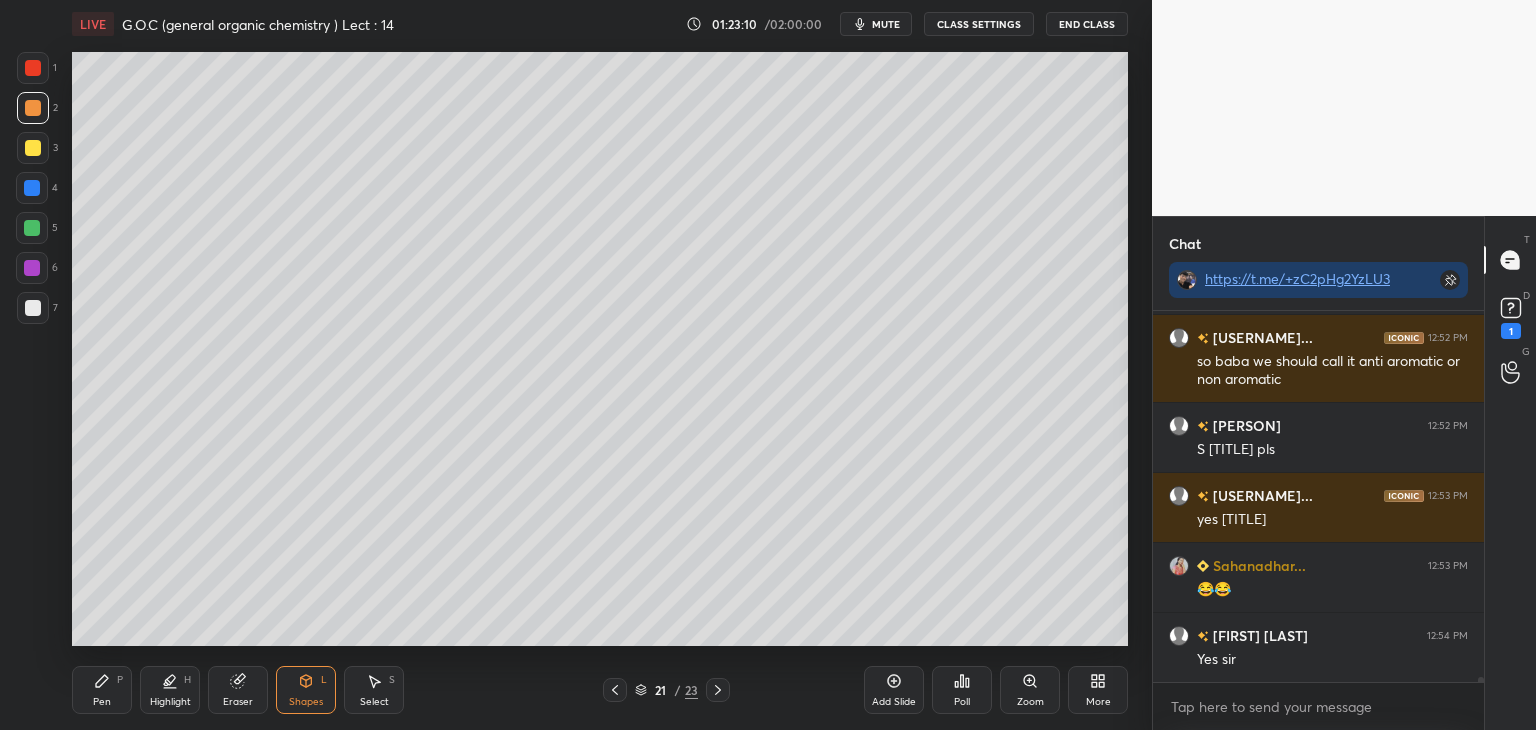 click on "Pen P" at bounding box center (102, 690) 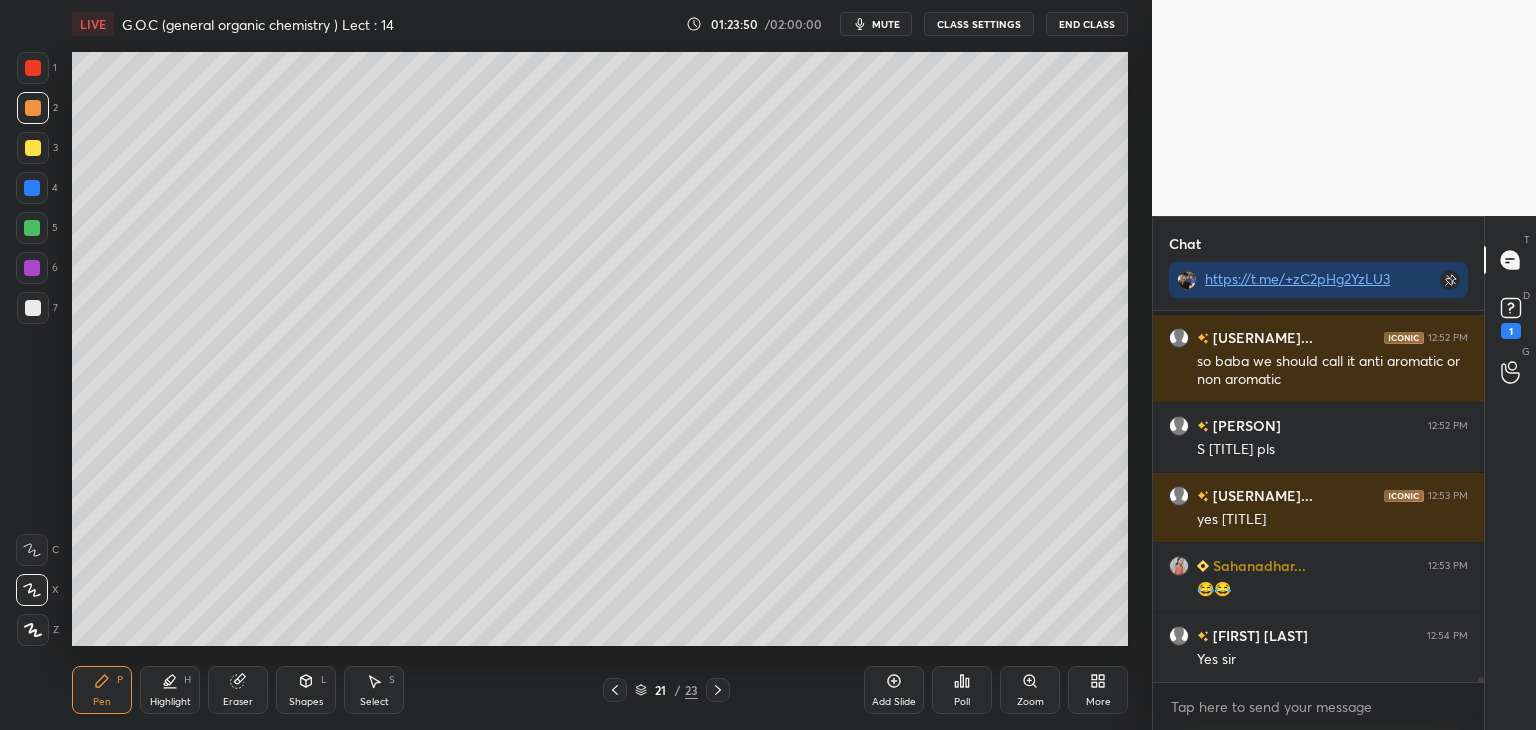scroll, scrollTop: 27118, scrollLeft: 0, axis: vertical 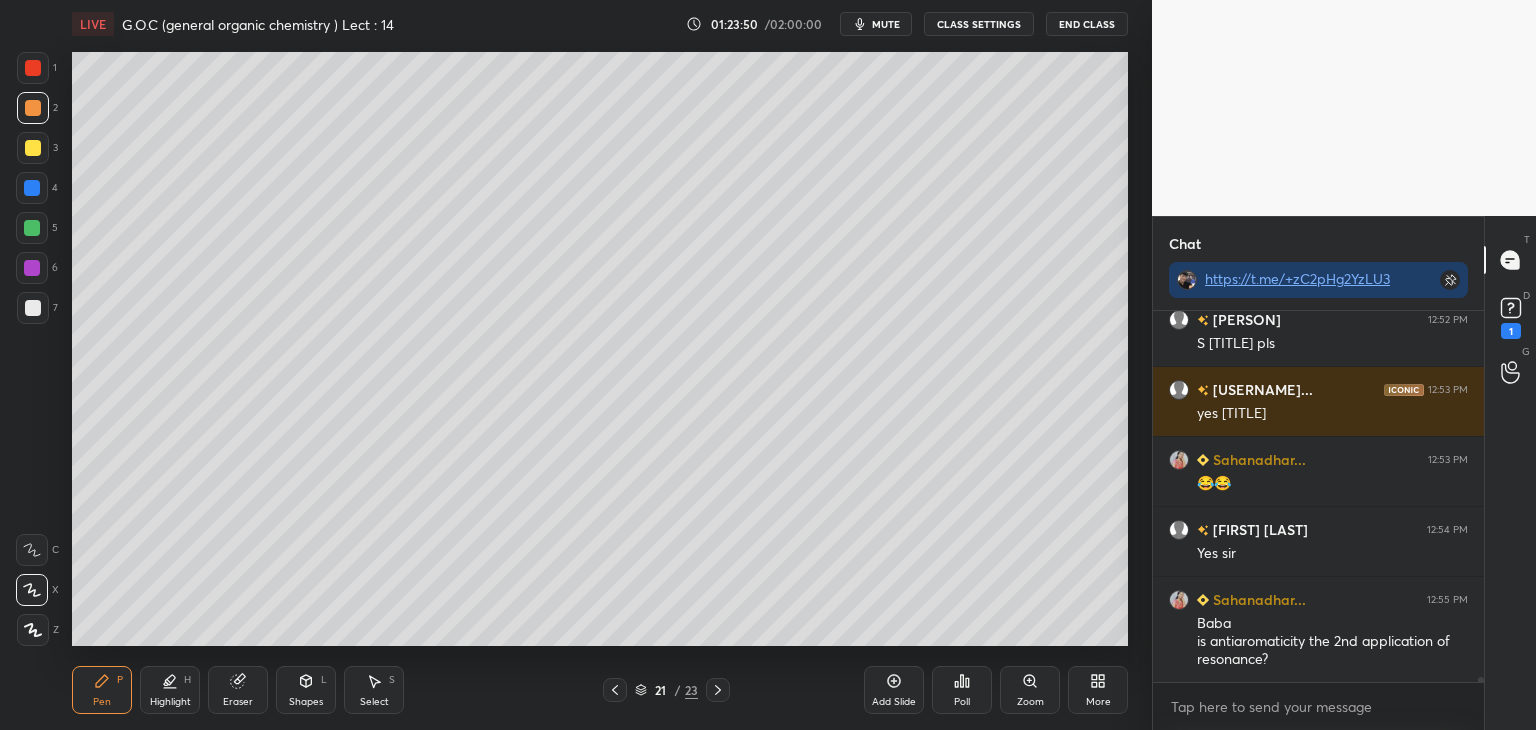 click at bounding box center (33, 148) 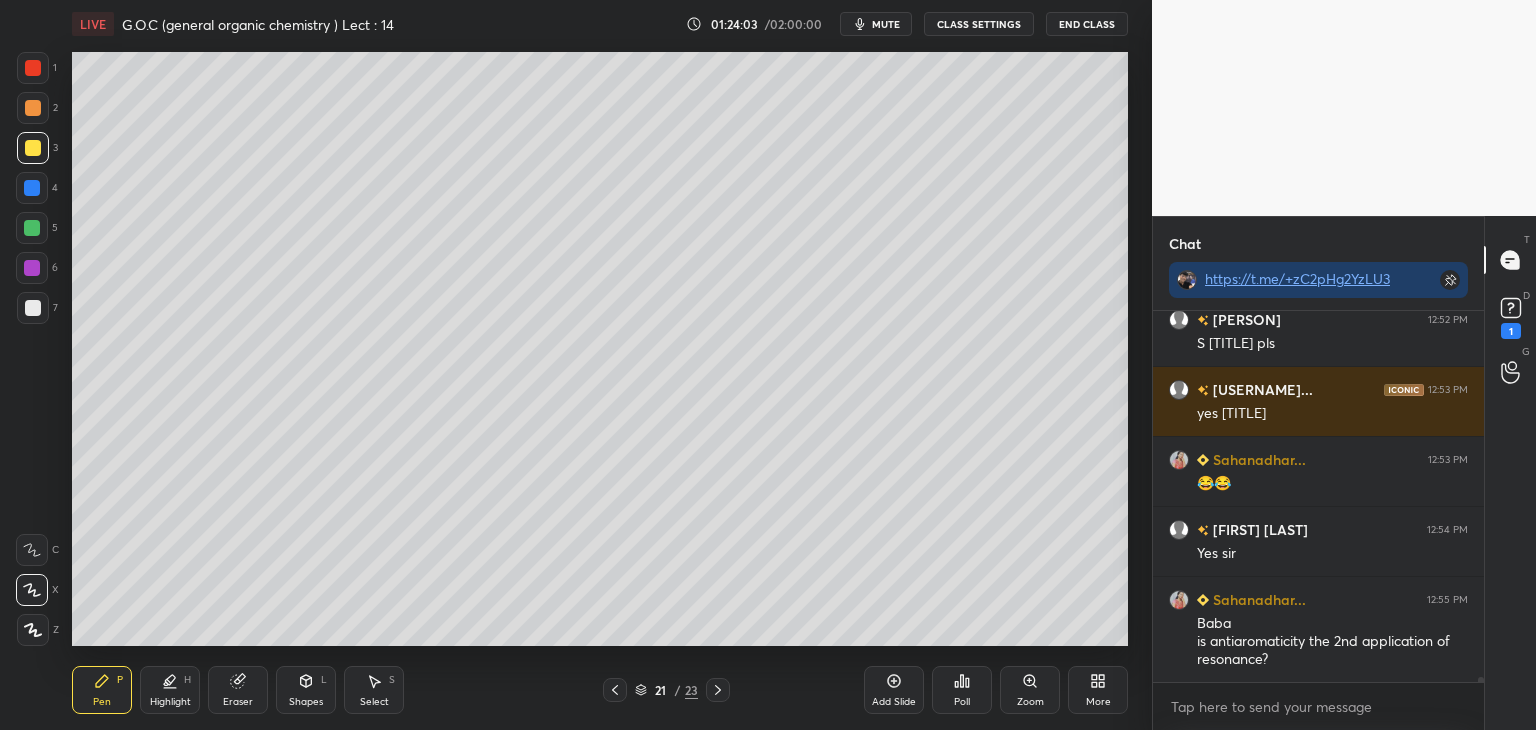 scroll, scrollTop: 27138, scrollLeft: 0, axis: vertical 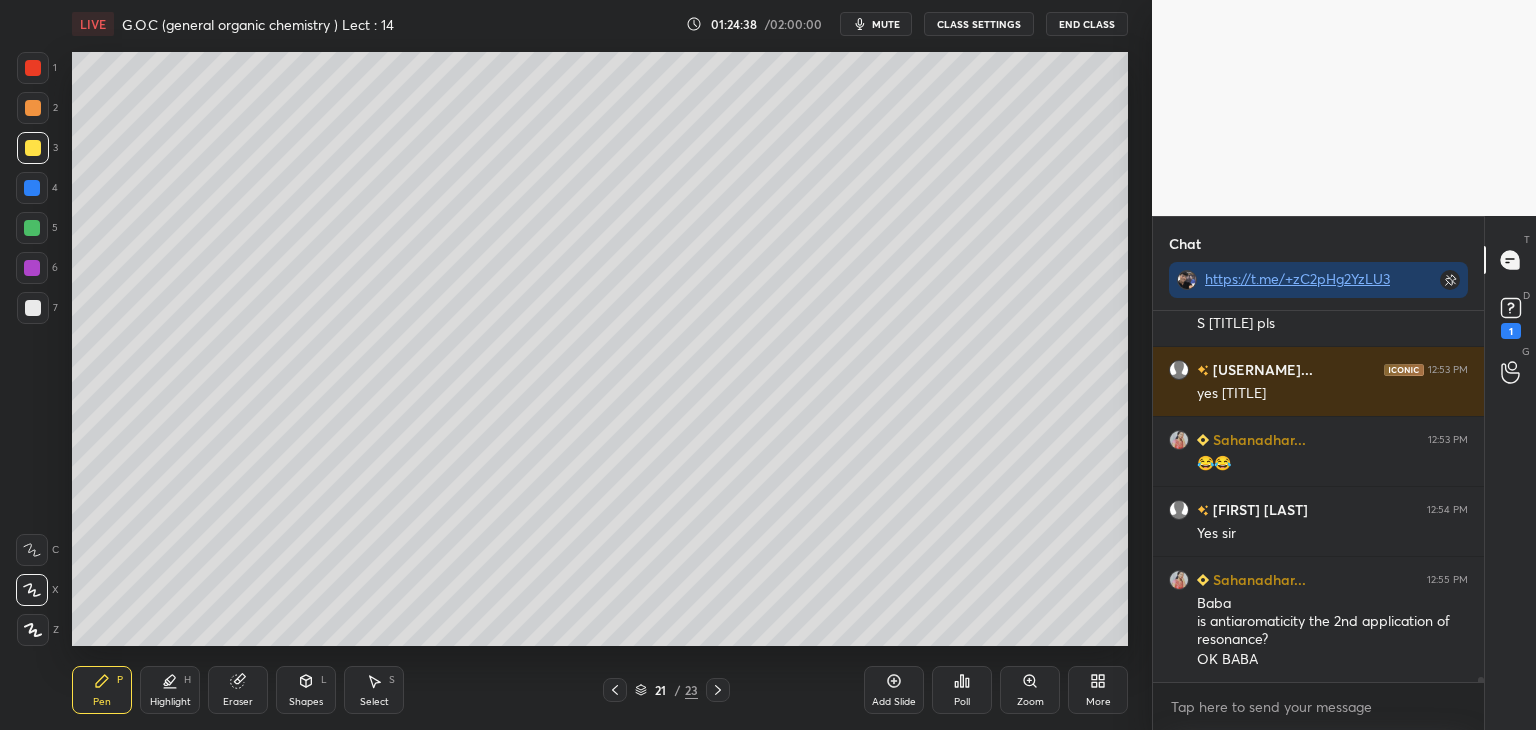 click 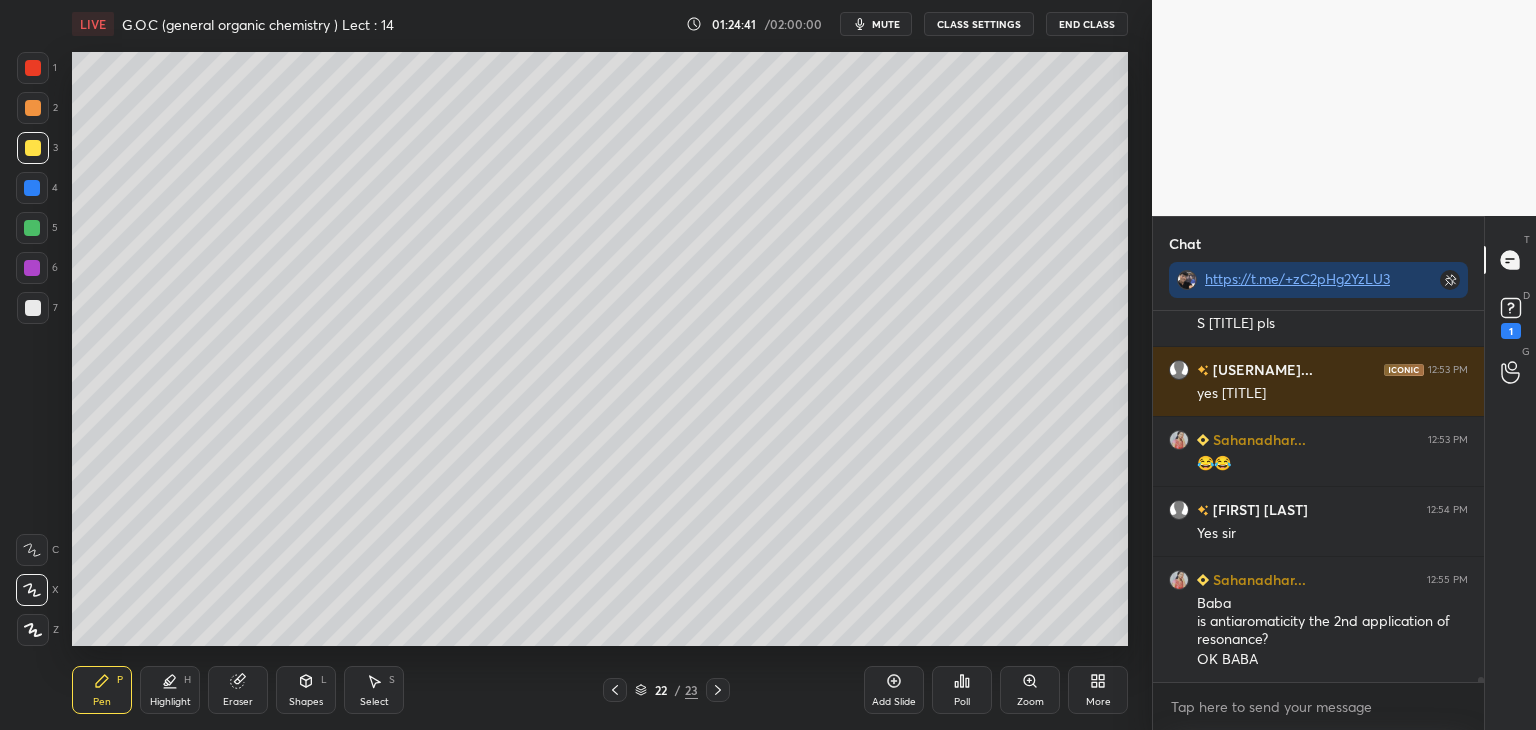 click at bounding box center (33, 308) 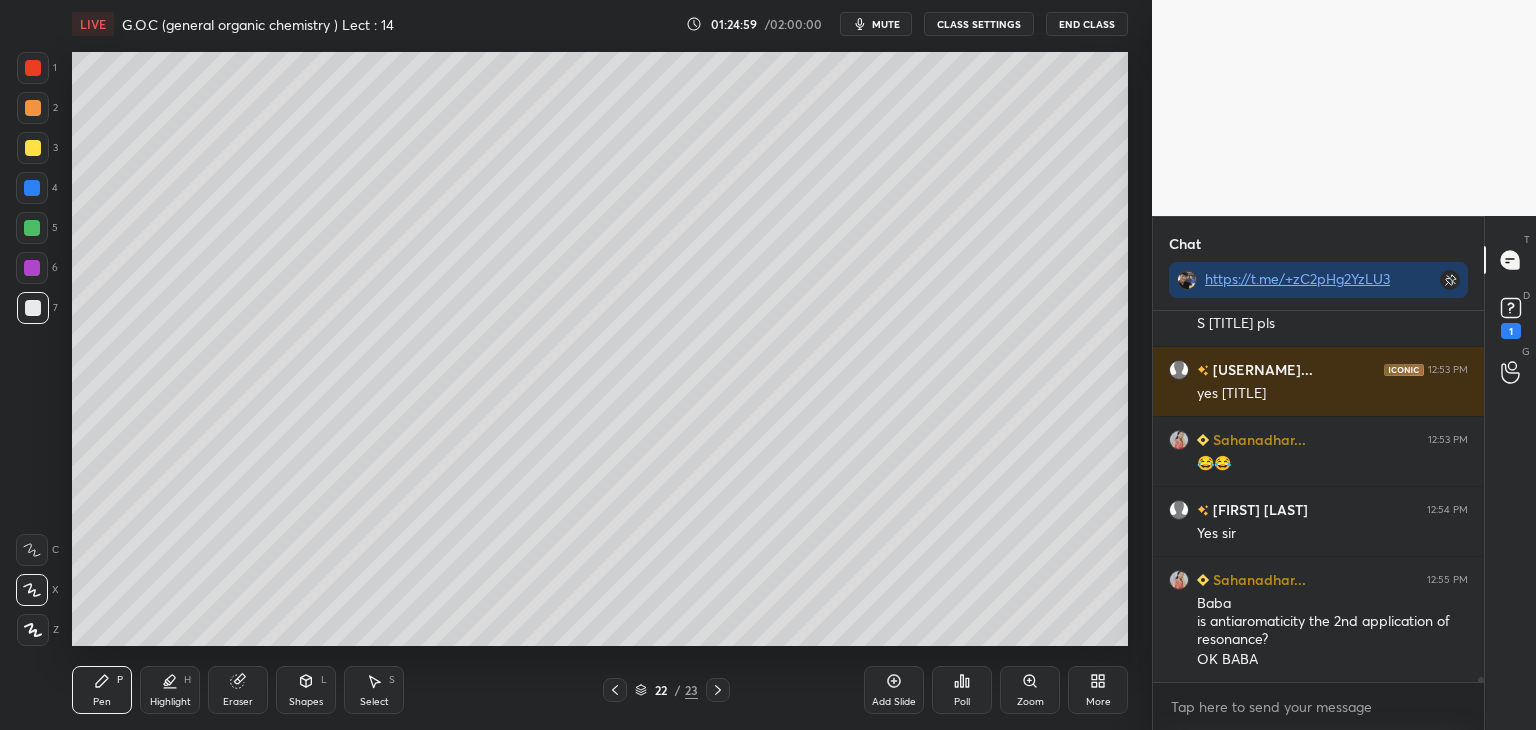 click at bounding box center [32, 228] 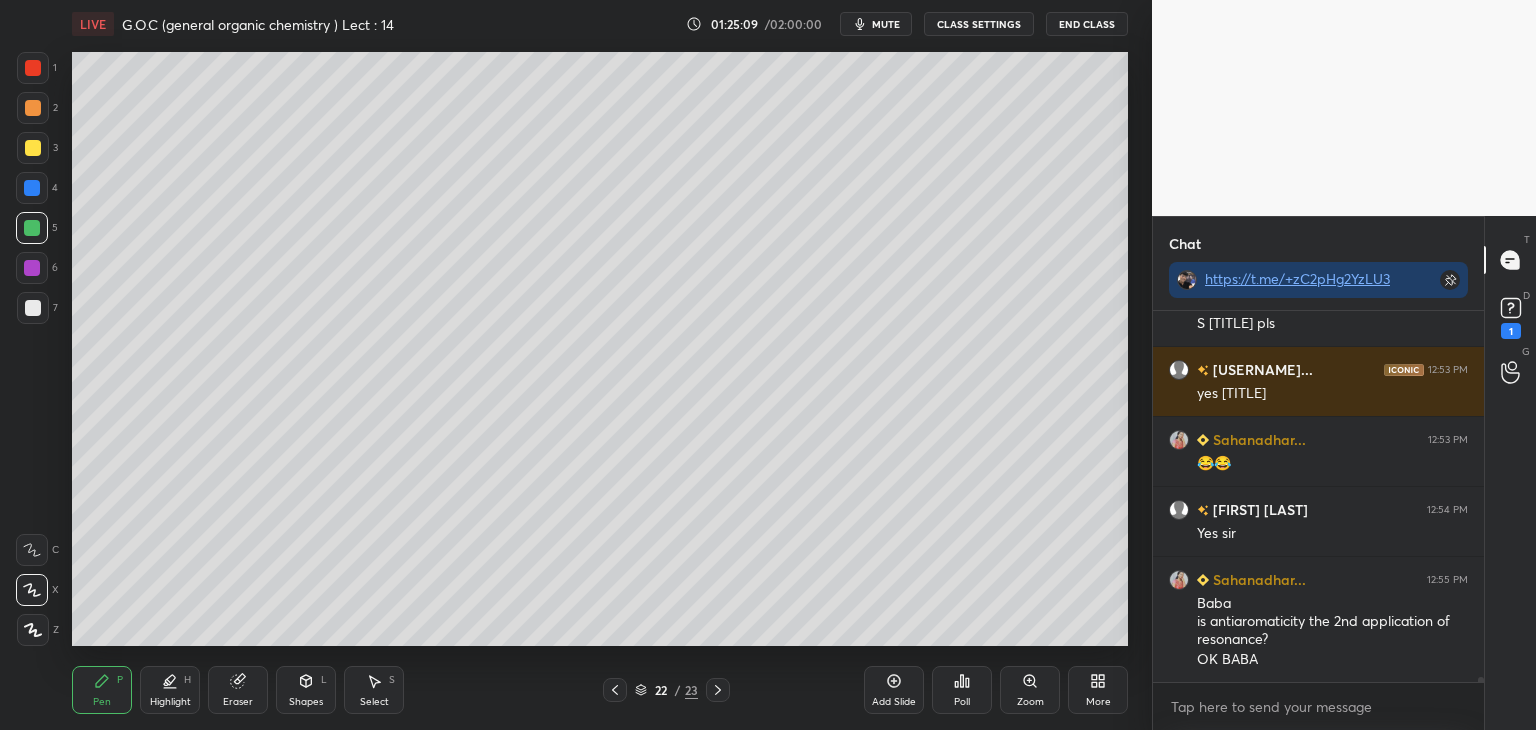 click on "Shapes L" at bounding box center (306, 690) 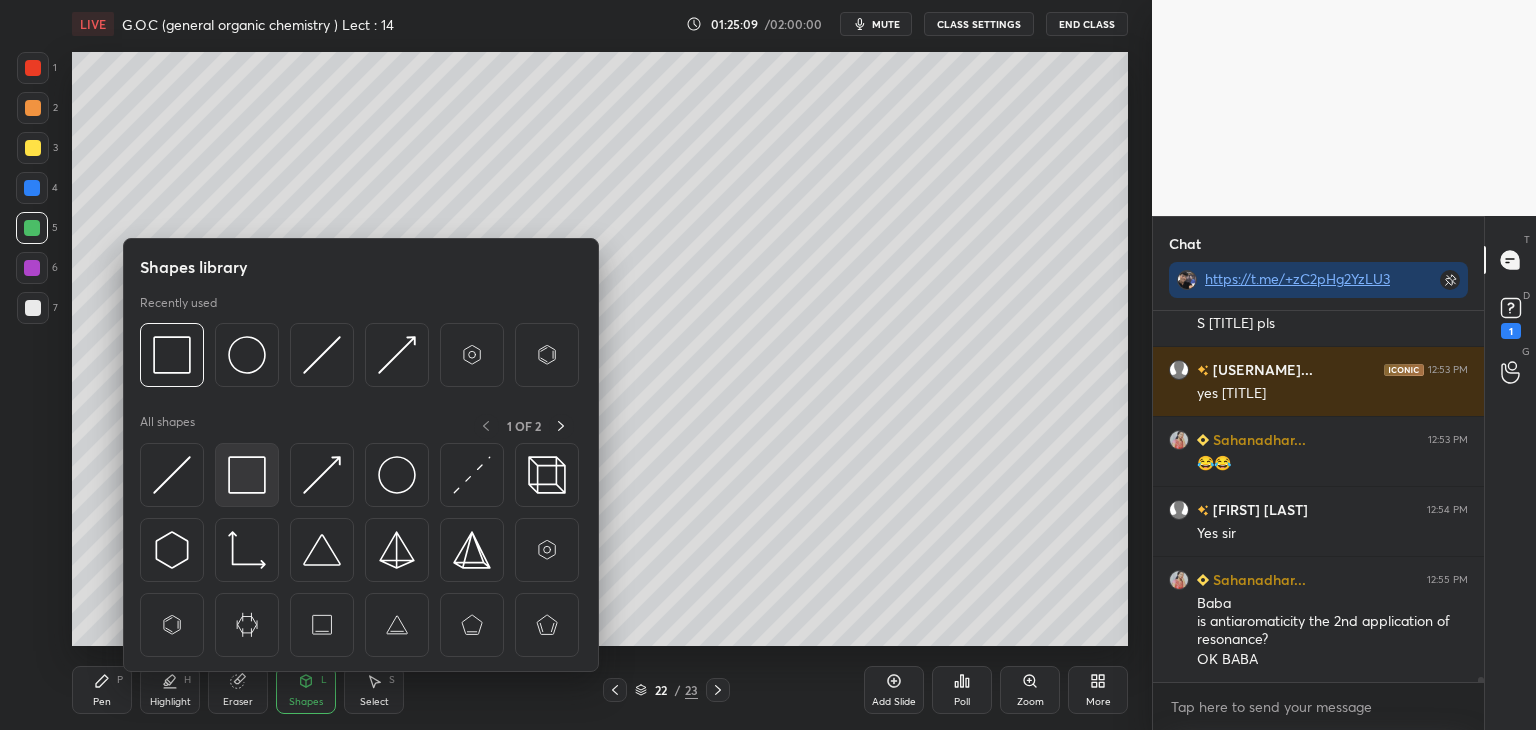 click at bounding box center (247, 475) 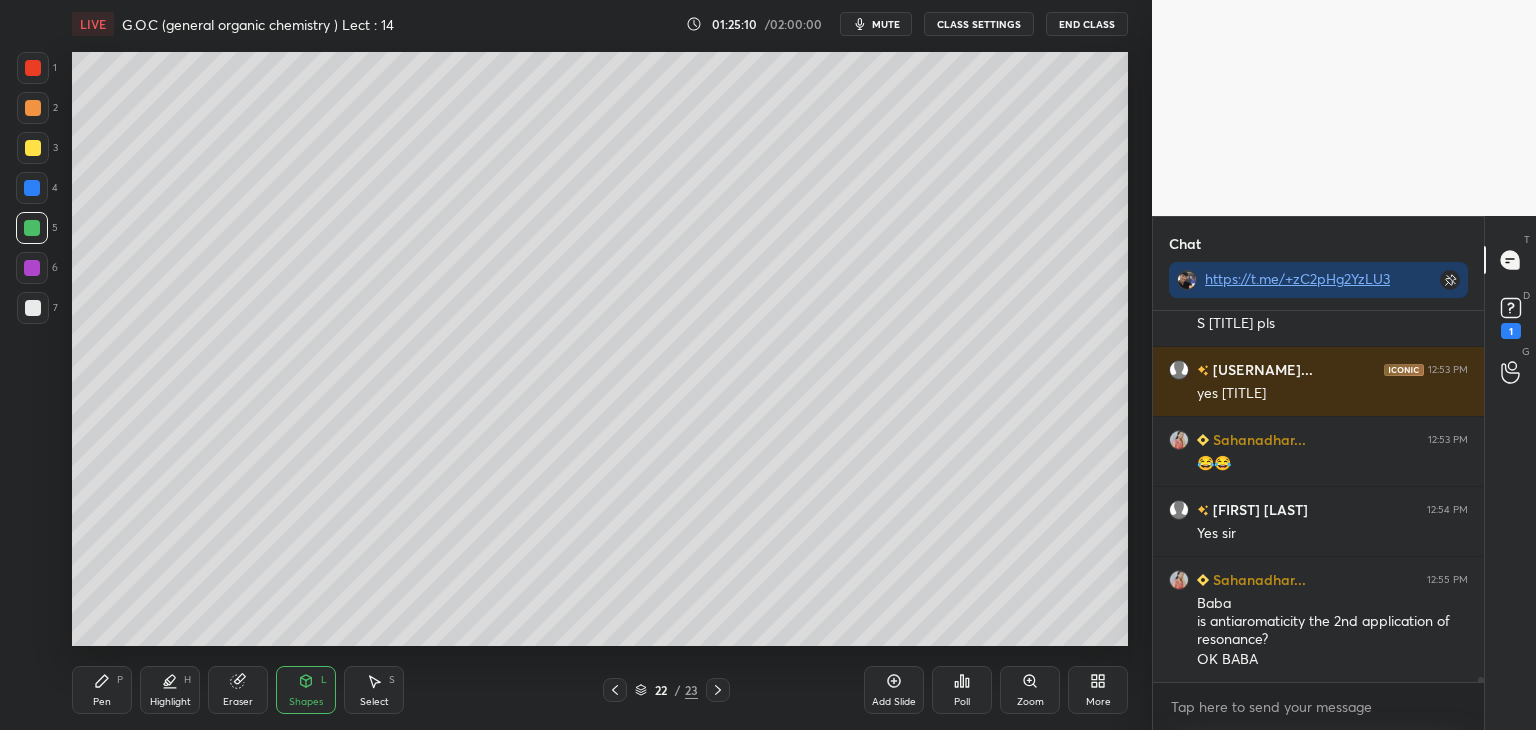 click at bounding box center (33, 108) 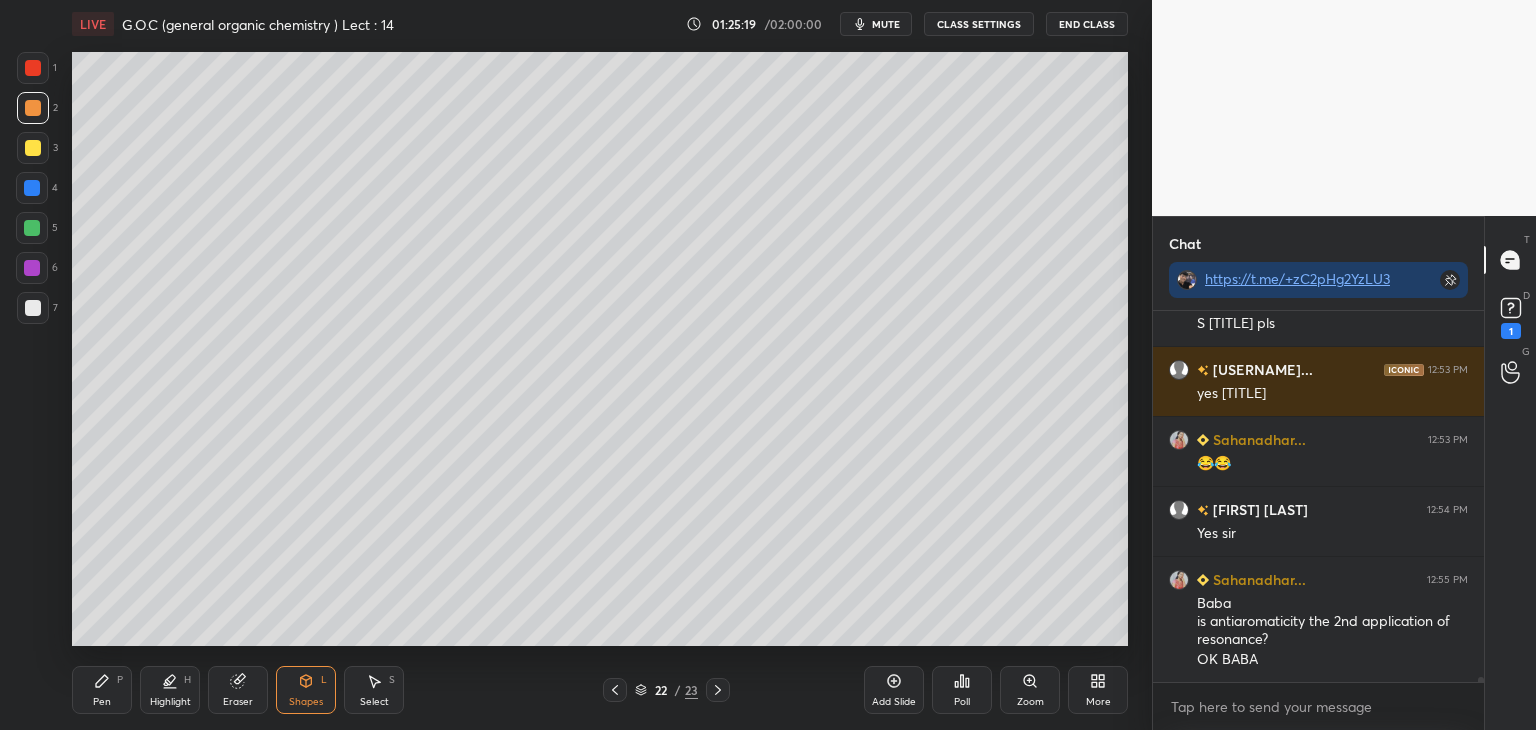 click at bounding box center (33, 68) 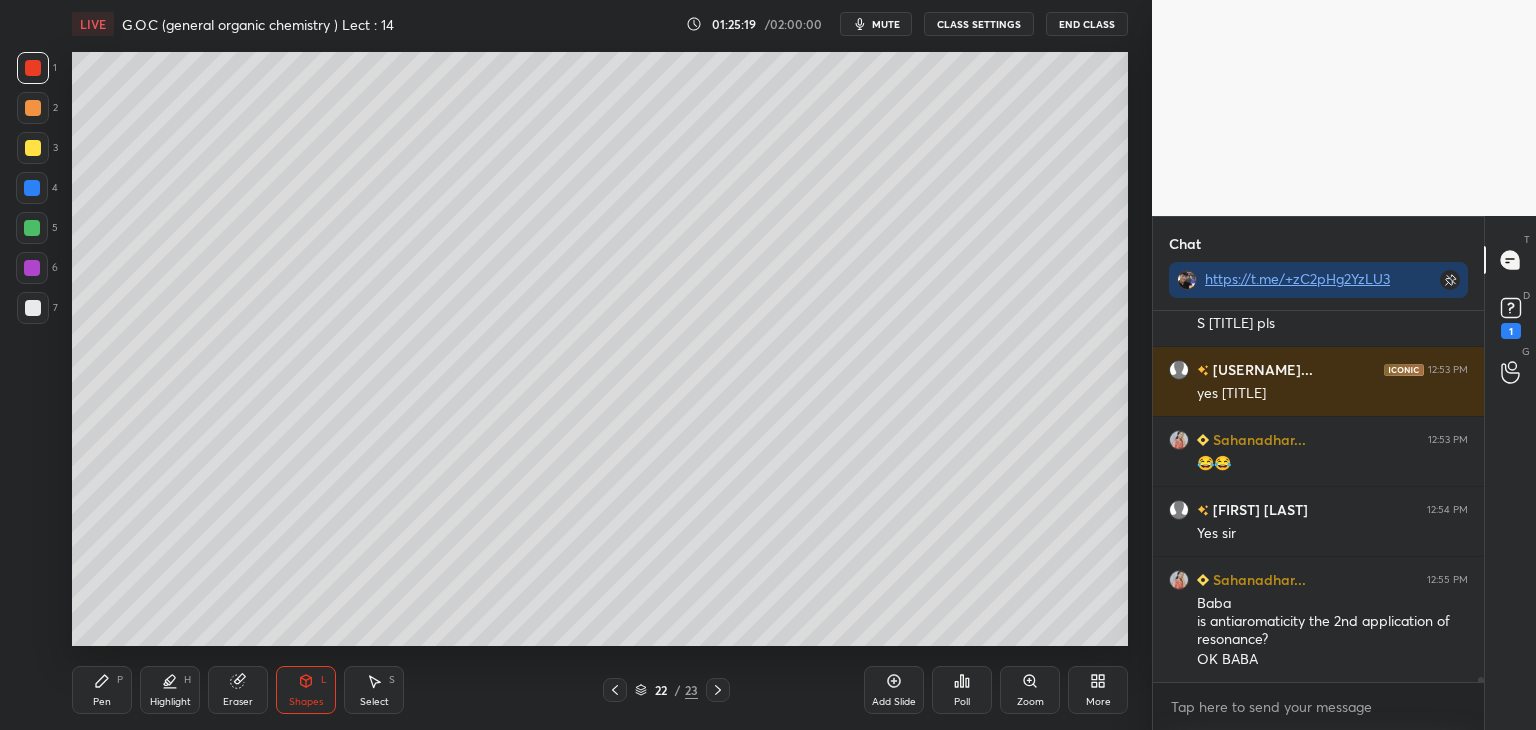 click 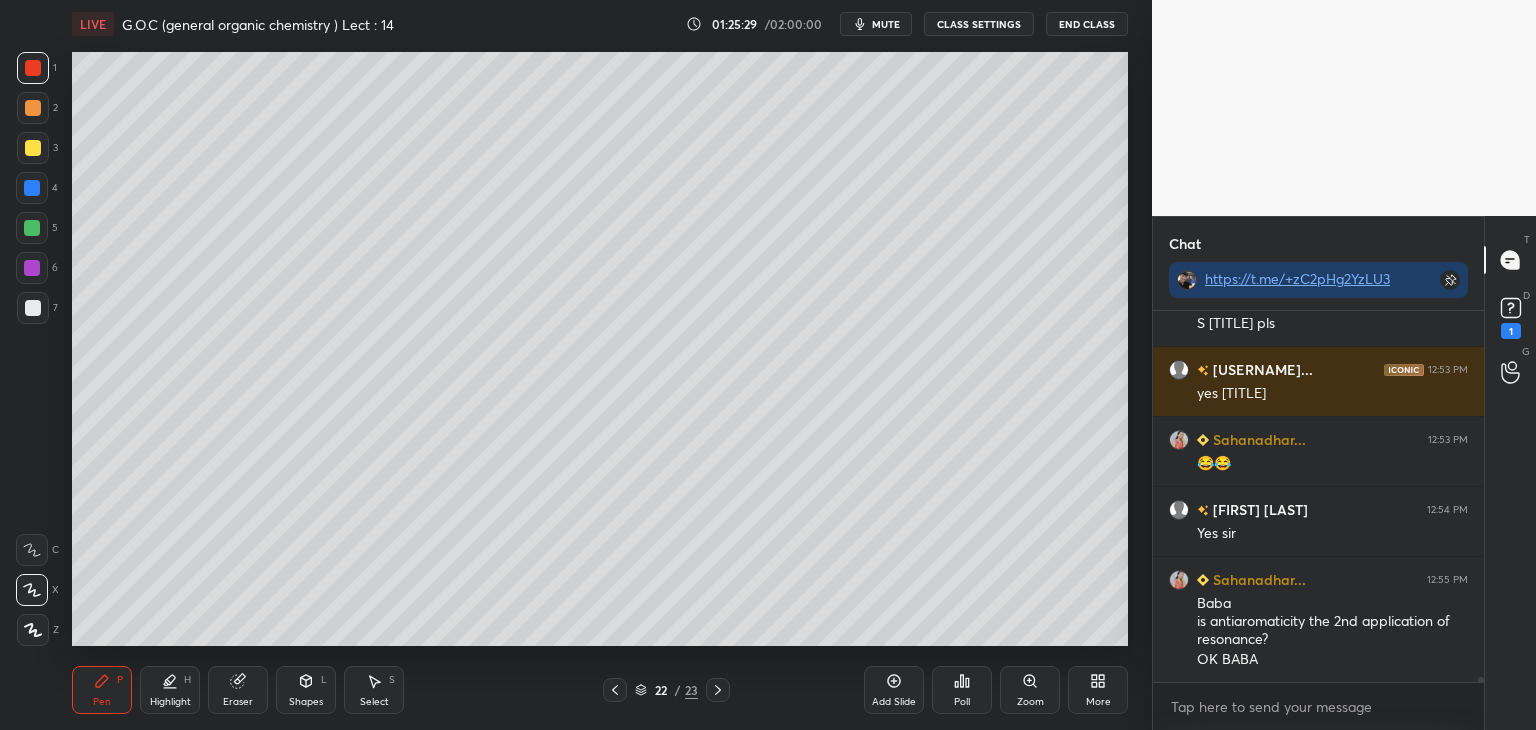 click on "Add Slide" at bounding box center (894, 690) 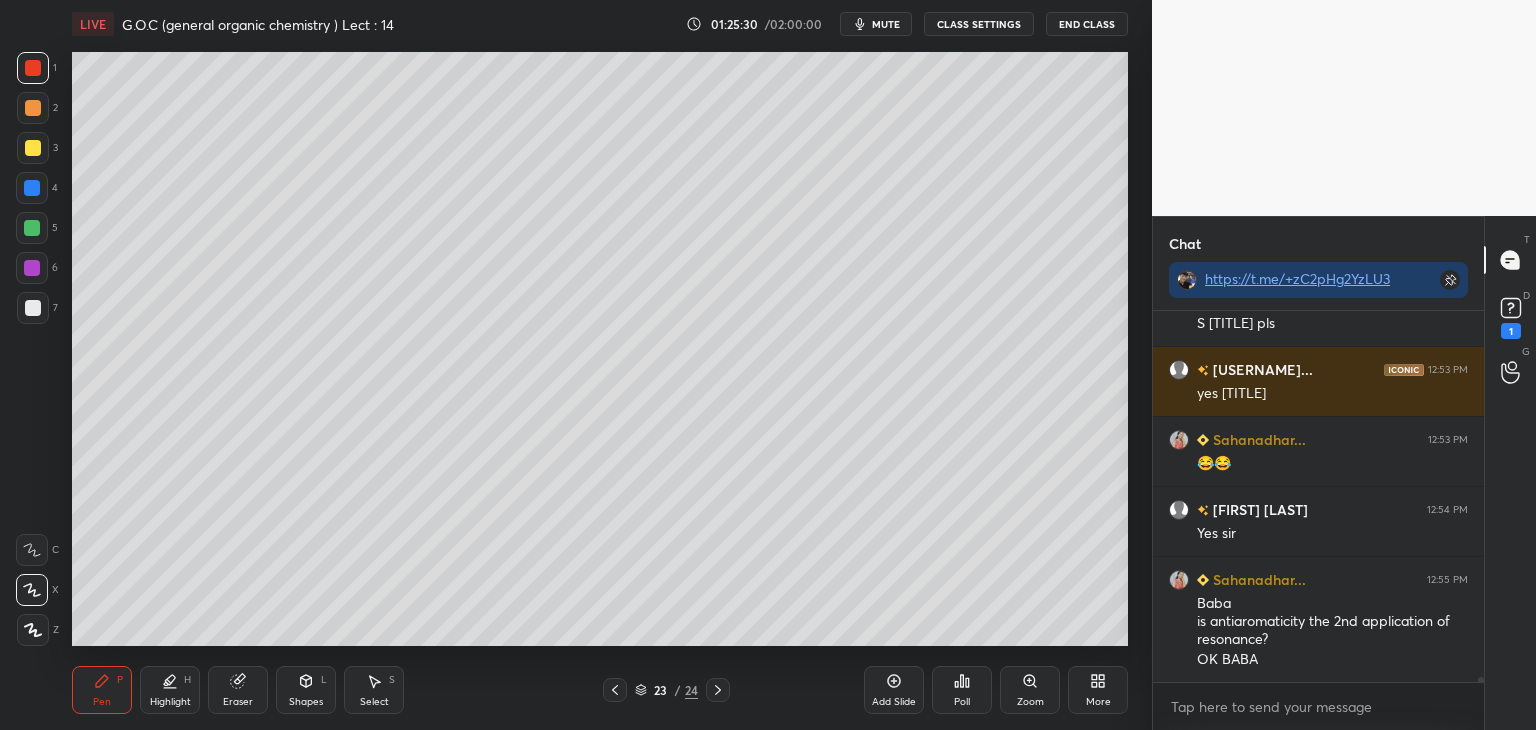 click at bounding box center (33, 148) 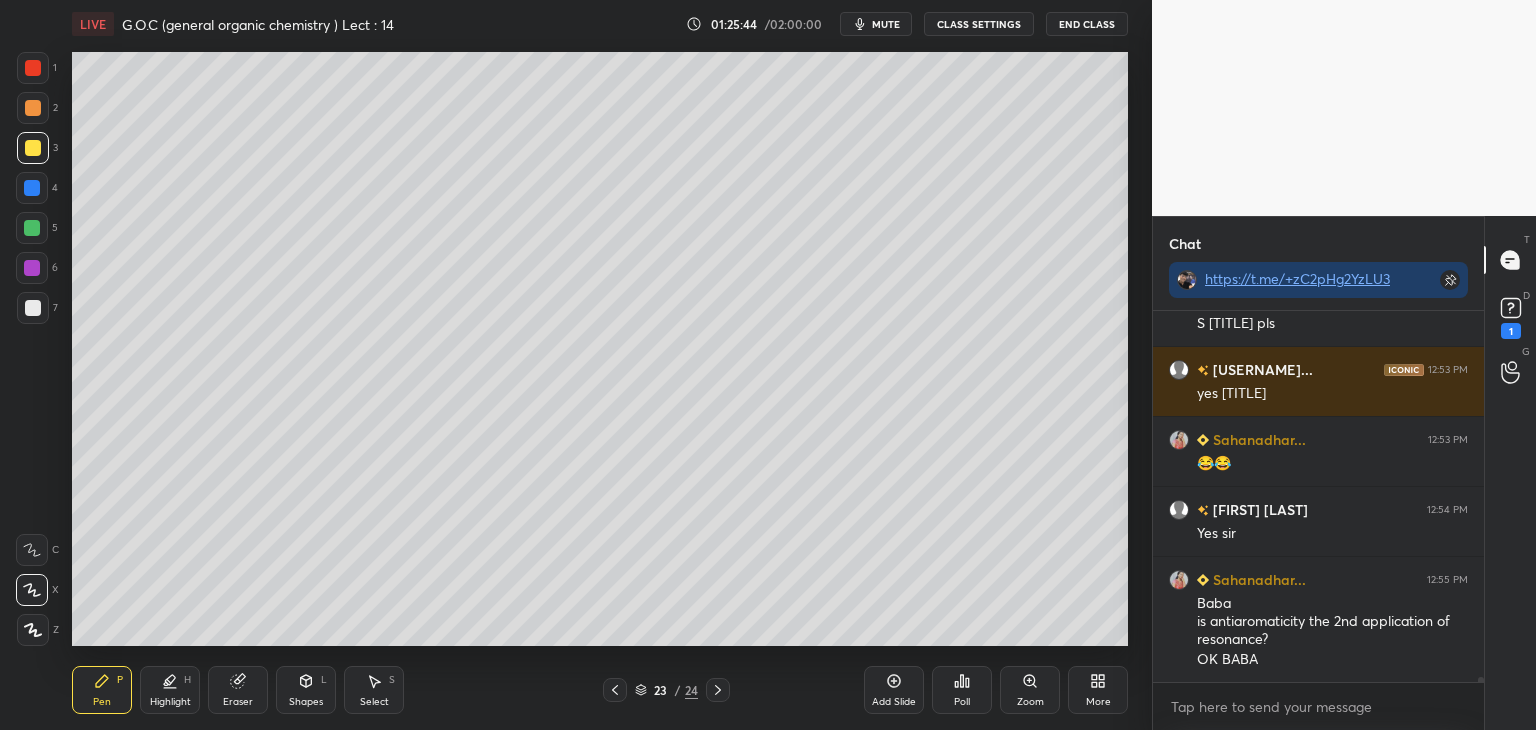 click at bounding box center [33, 308] 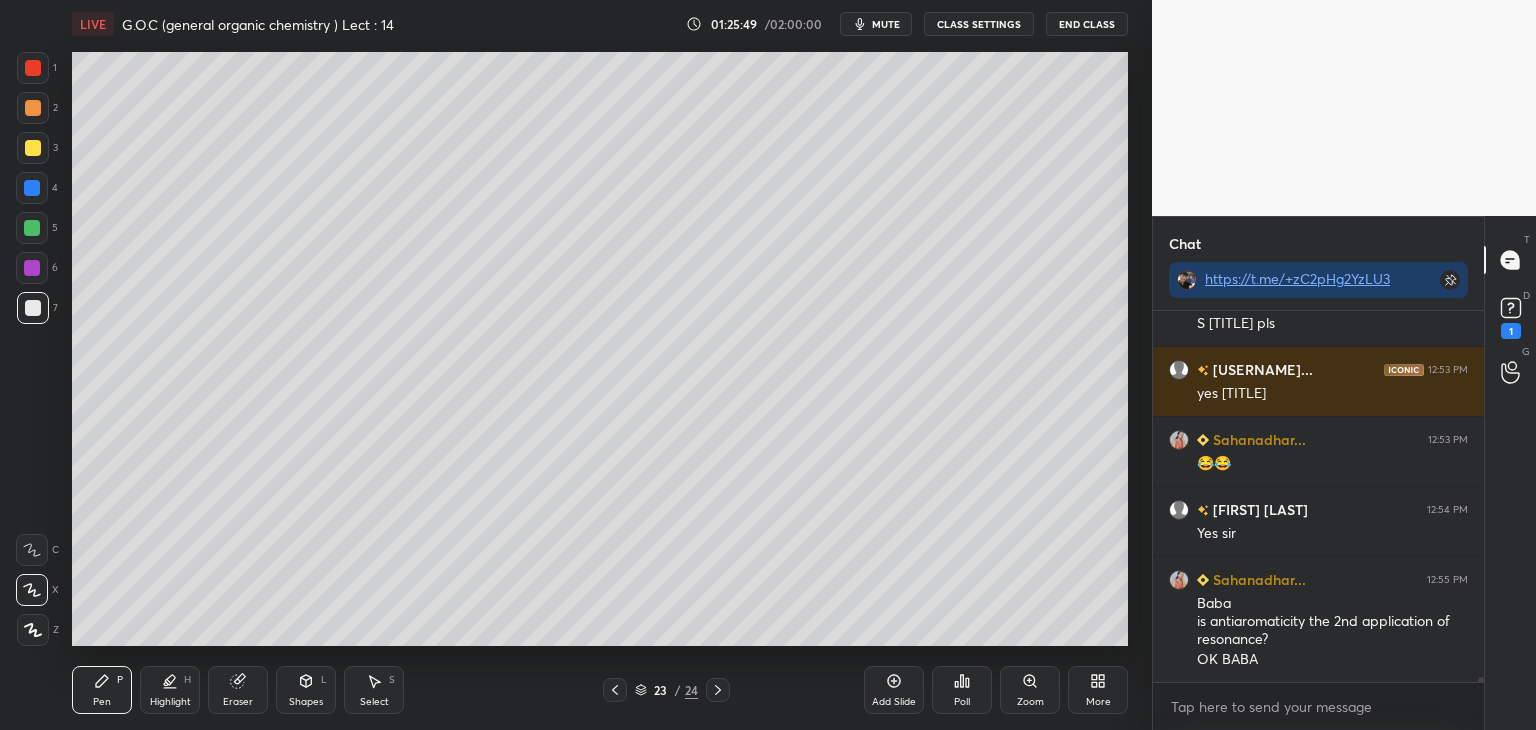 click at bounding box center [32, 228] 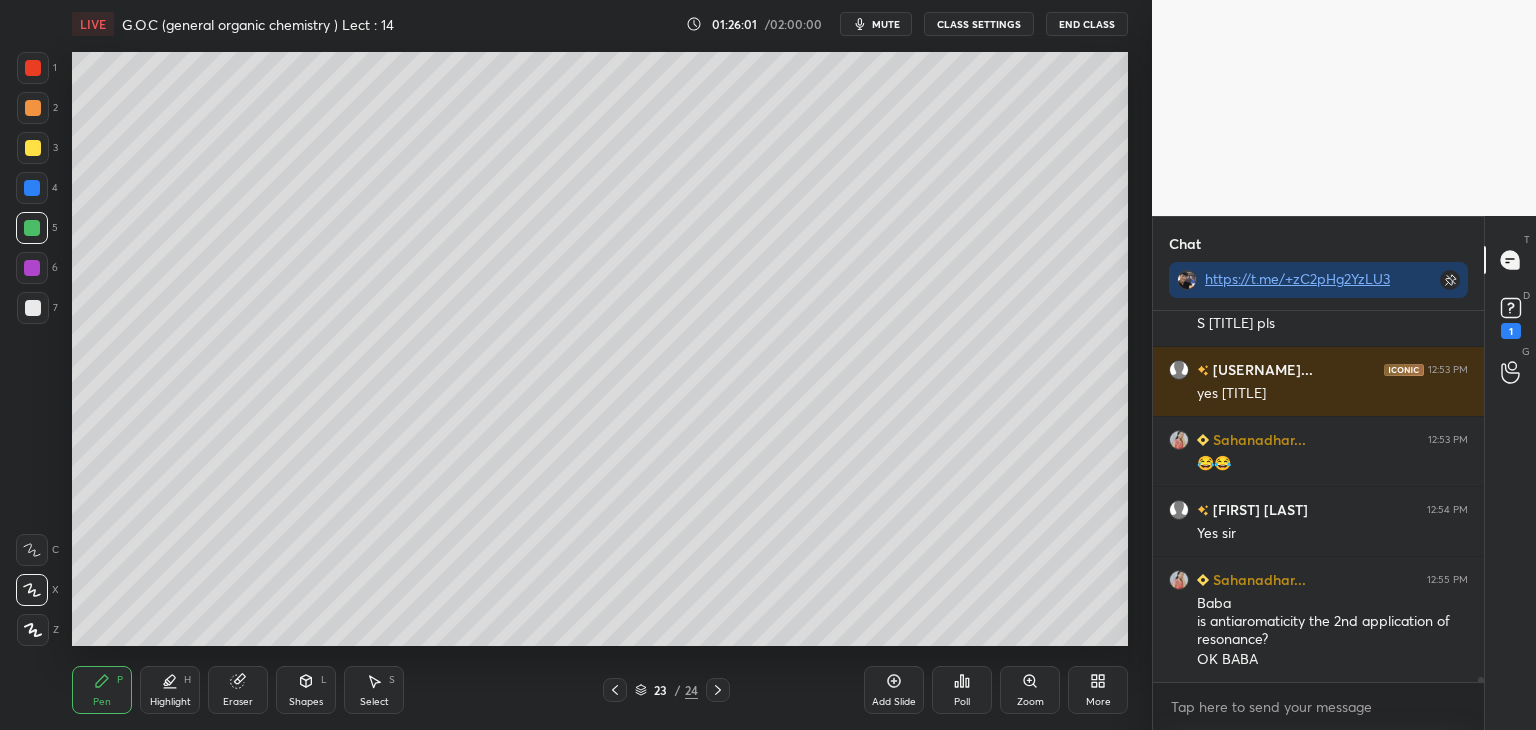 click at bounding box center (33, 108) 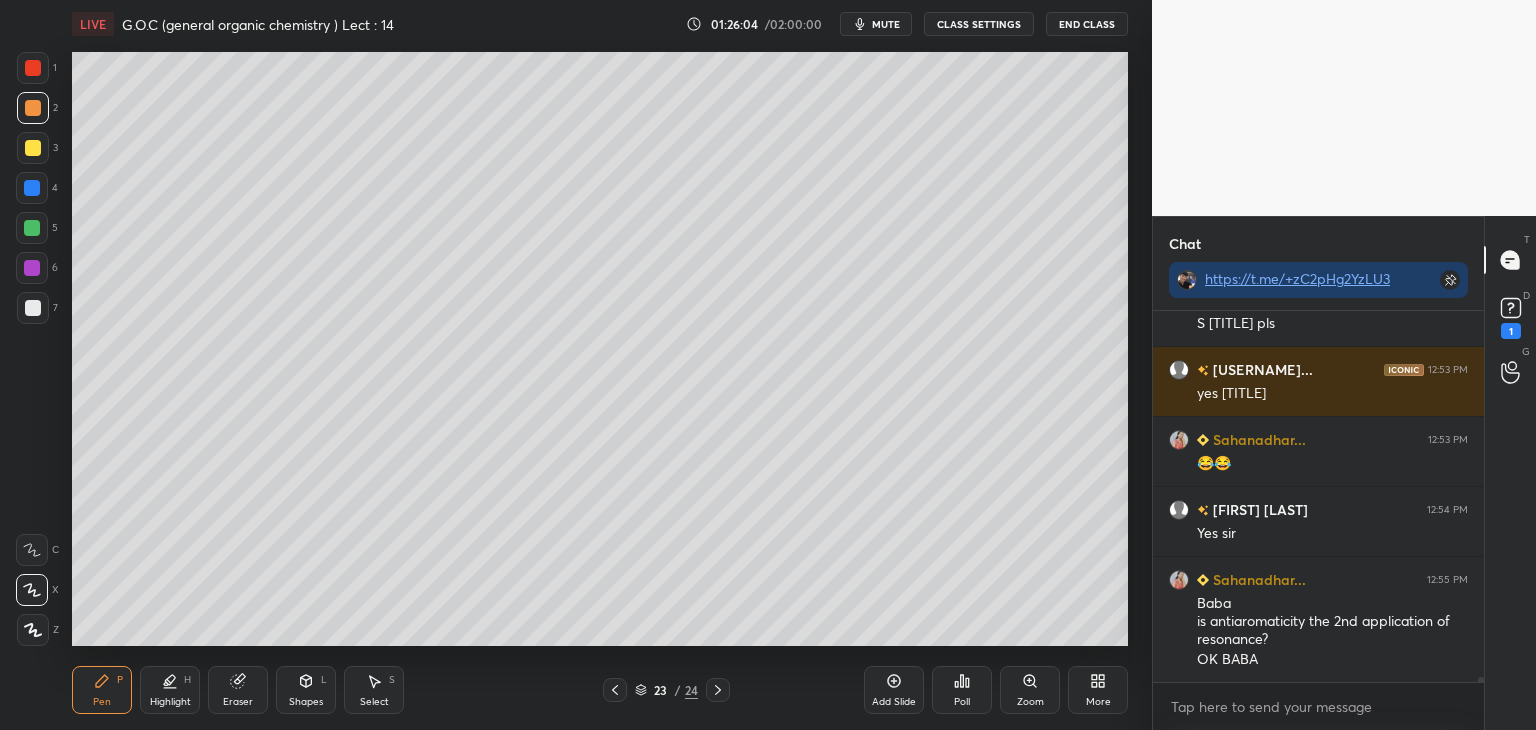 click at bounding box center [32, 228] 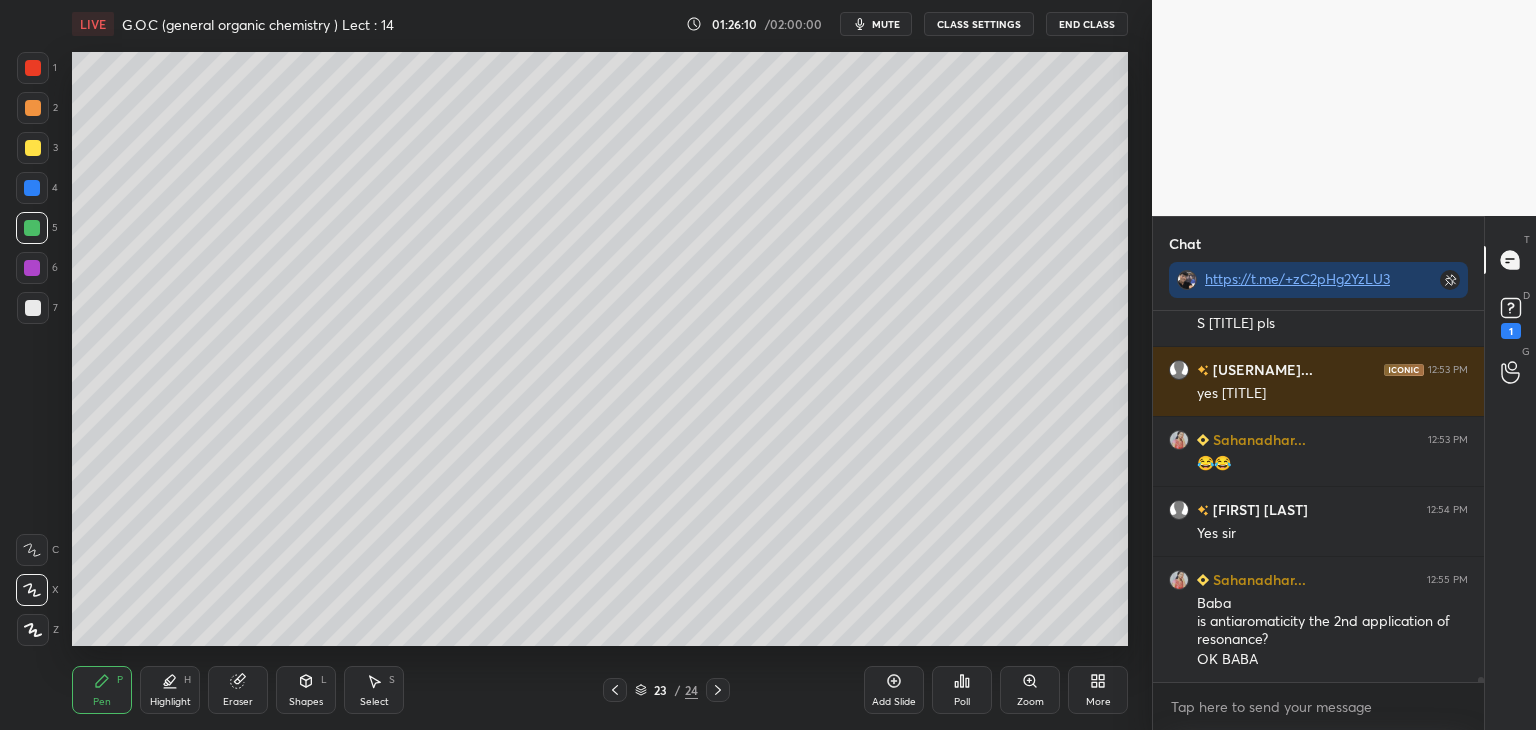 click at bounding box center (33, 148) 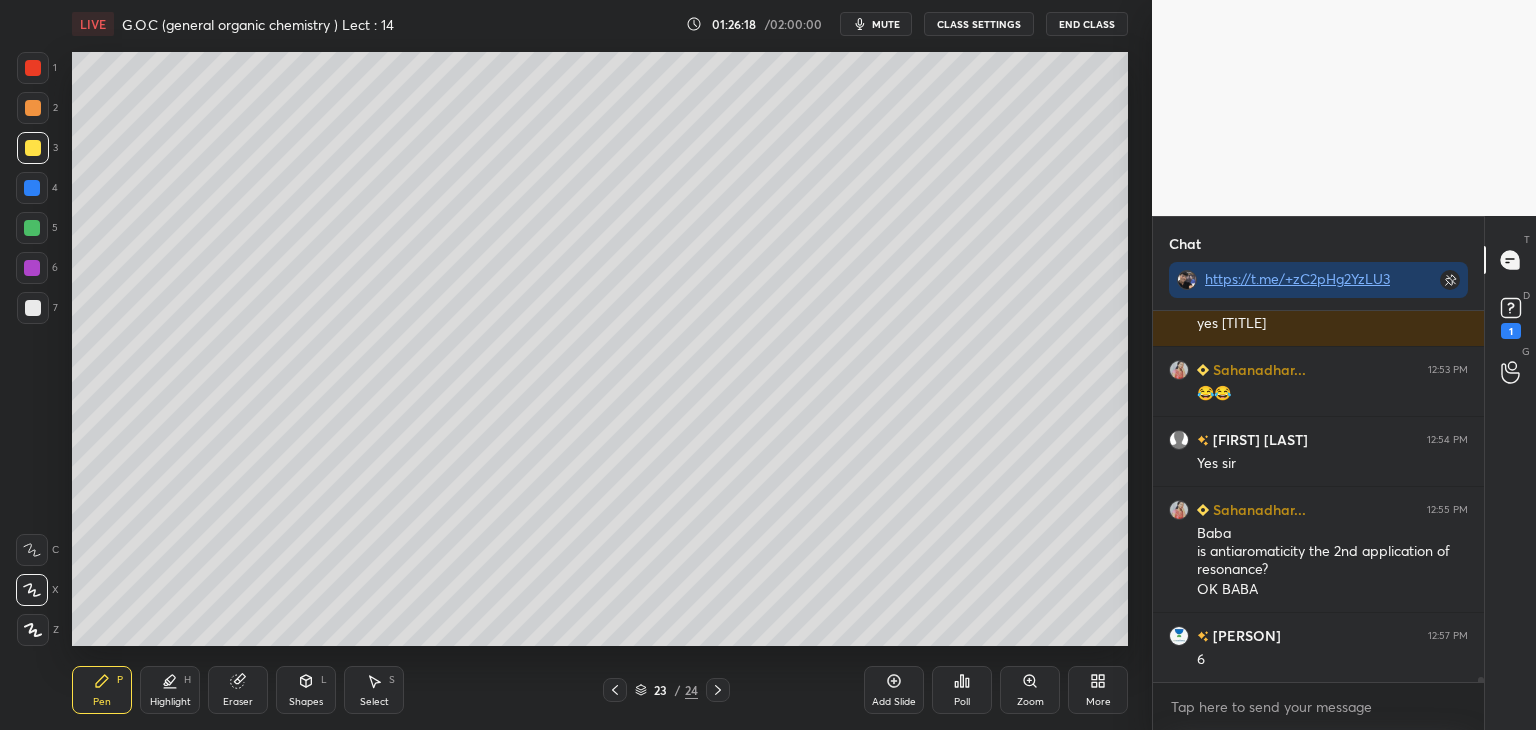 scroll, scrollTop: 27278, scrollLeft: 0, axis: vertical 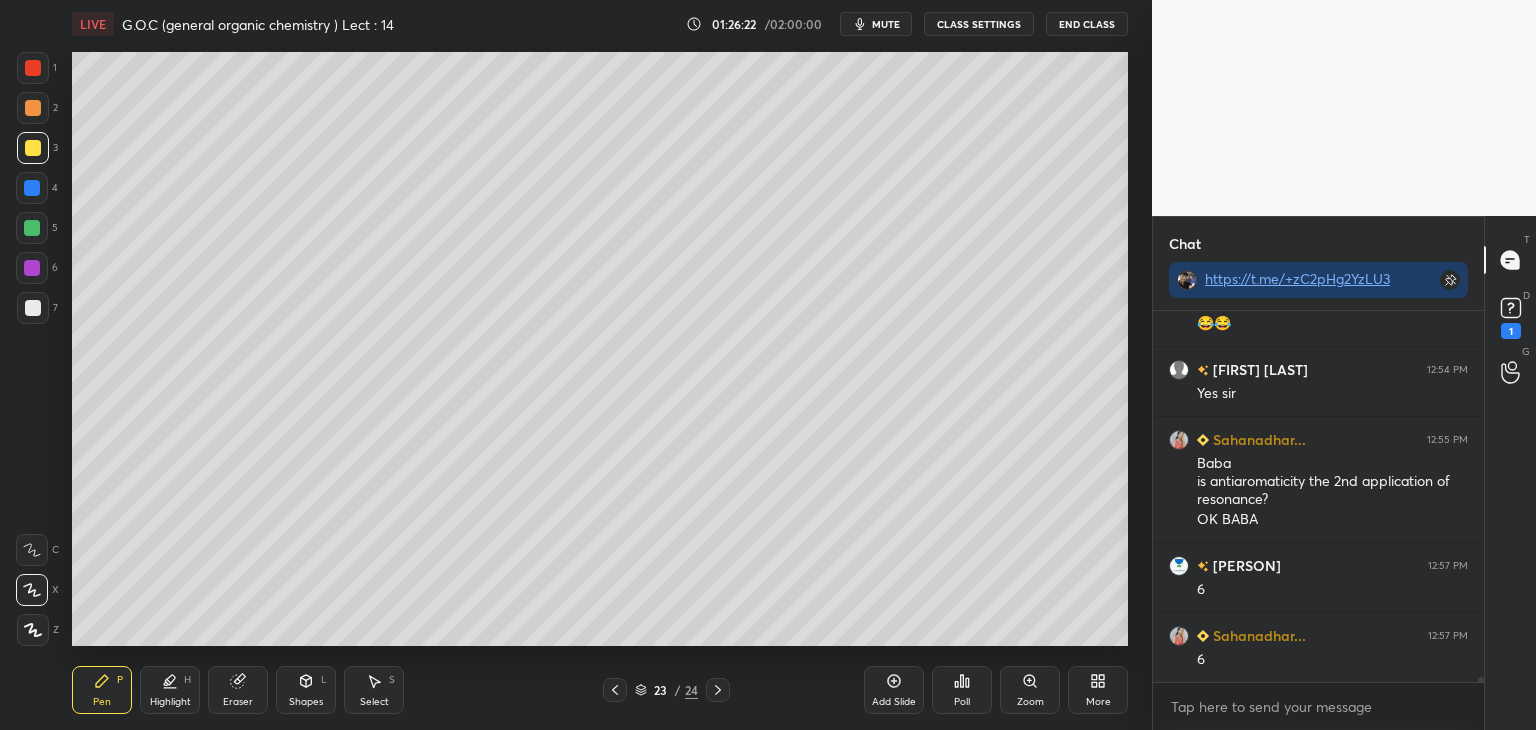 click at bounding box center (32, 228) 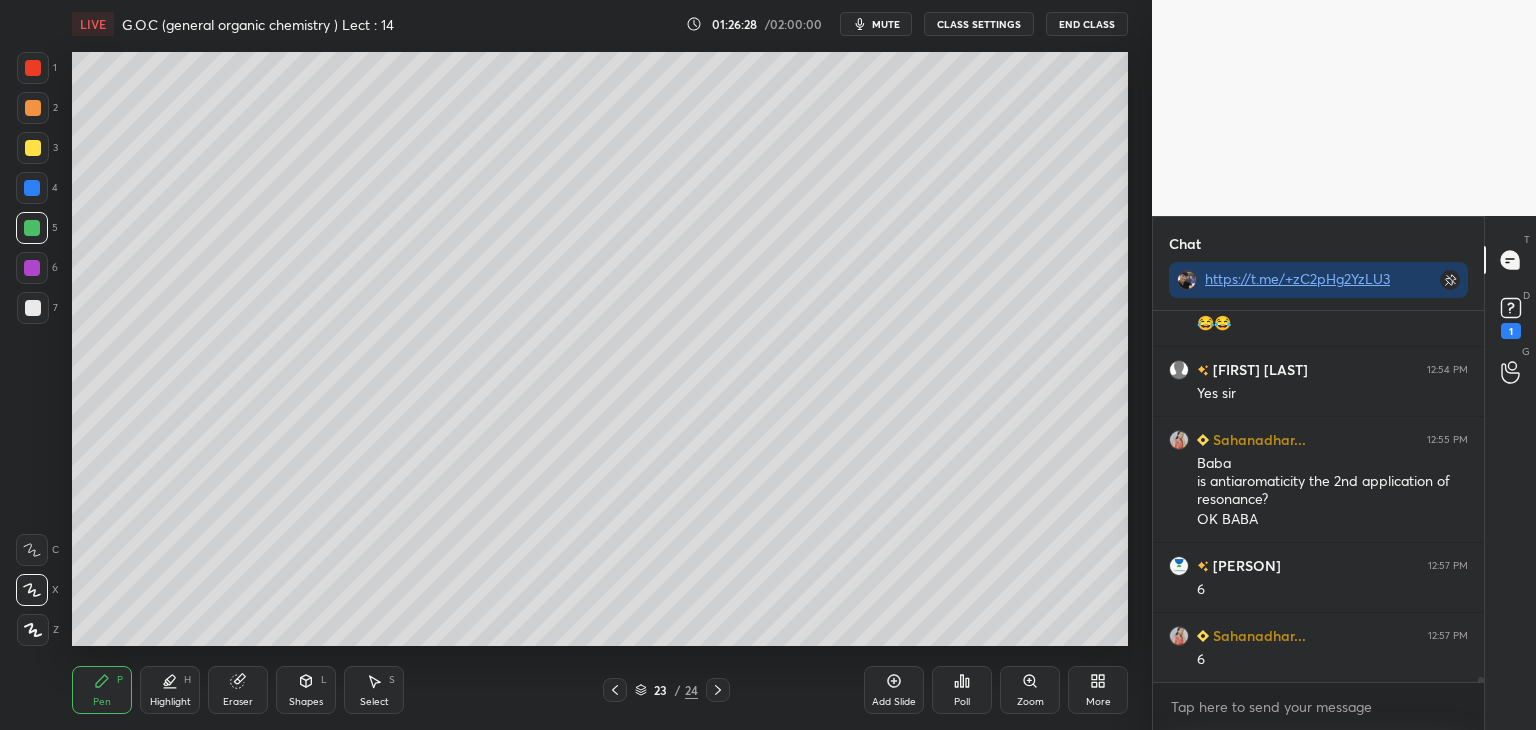 scroll, scrollTop: 27348, scrollLeft: 0, axis: vertical 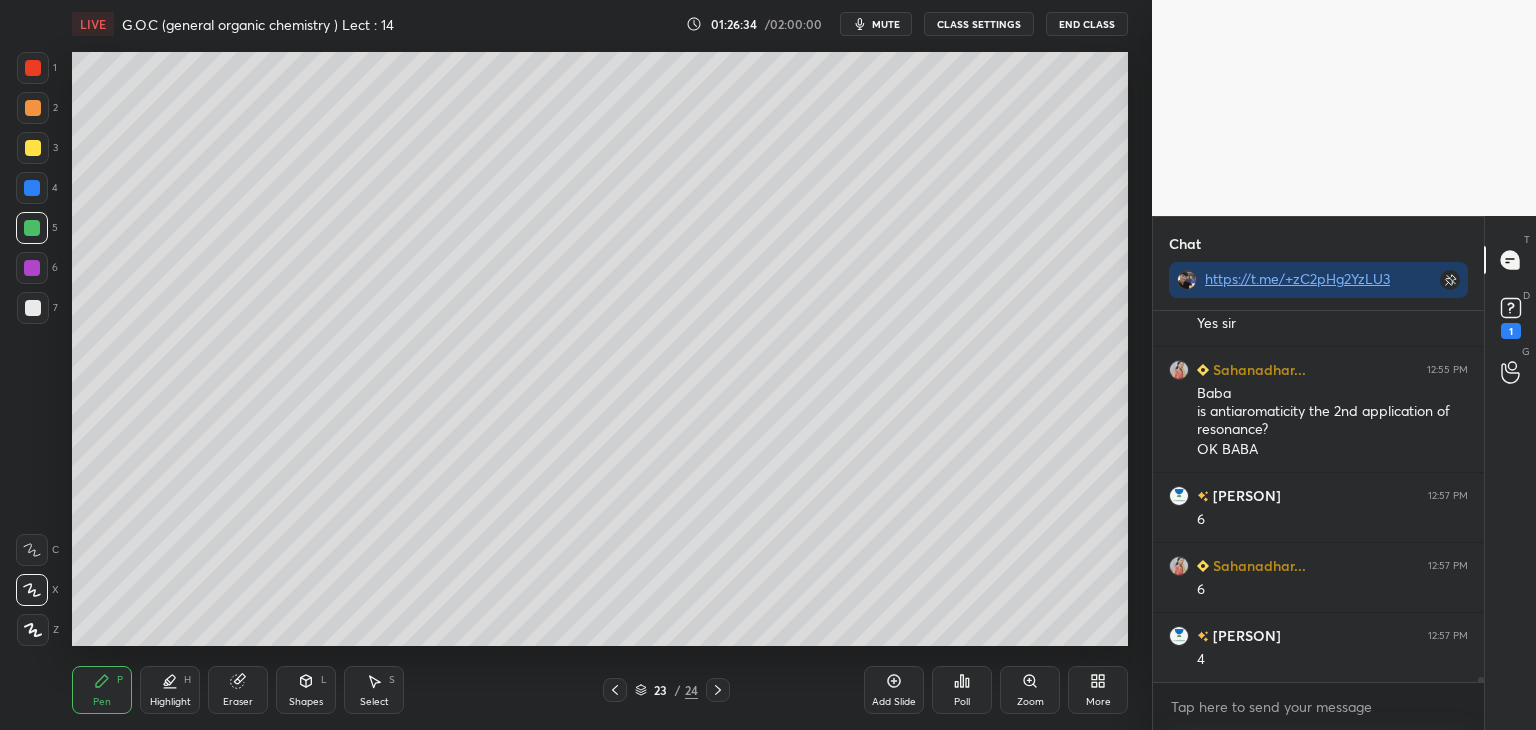 click at bounding box center (33, 108) 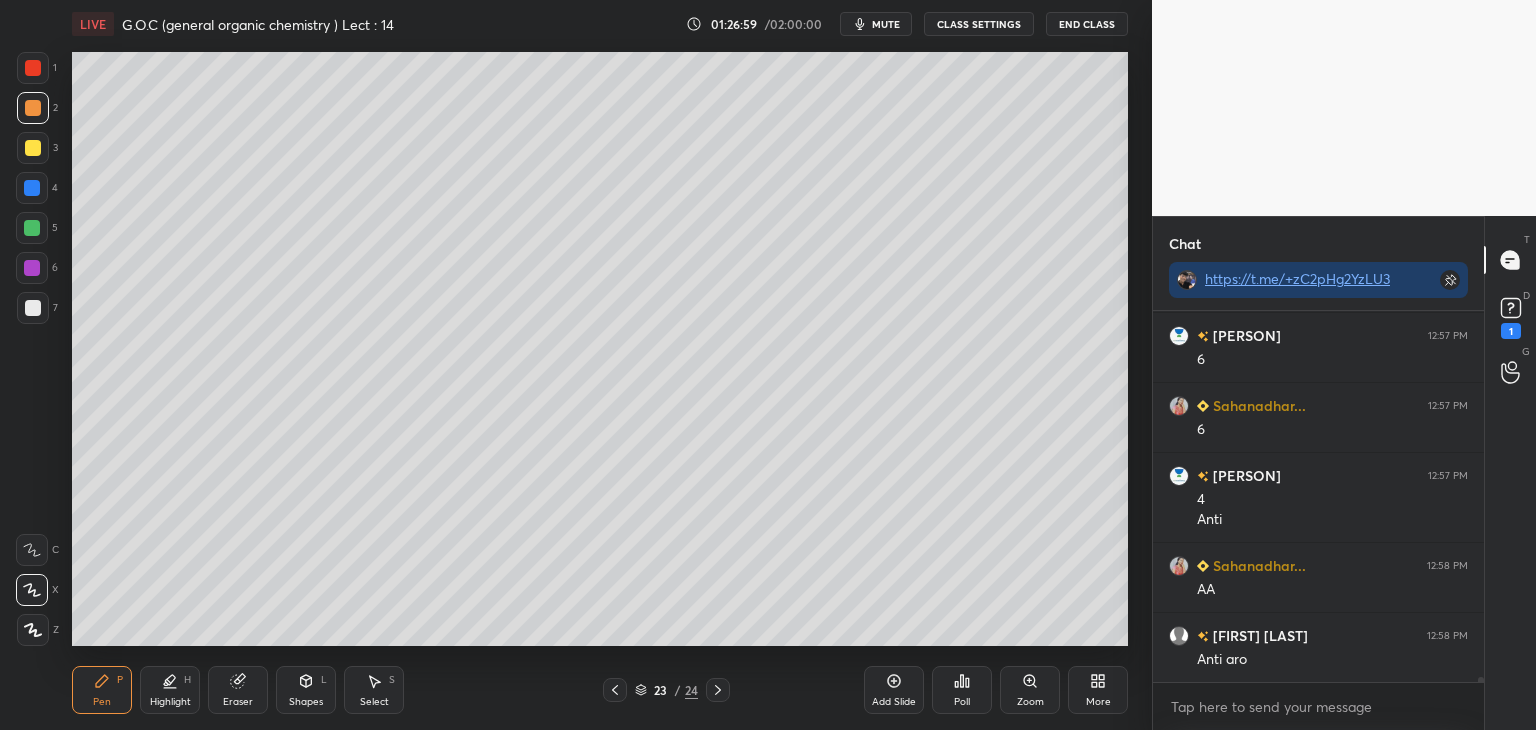 scroll, scrollTop: 27578, scrollLeft: 0, axis: vertical 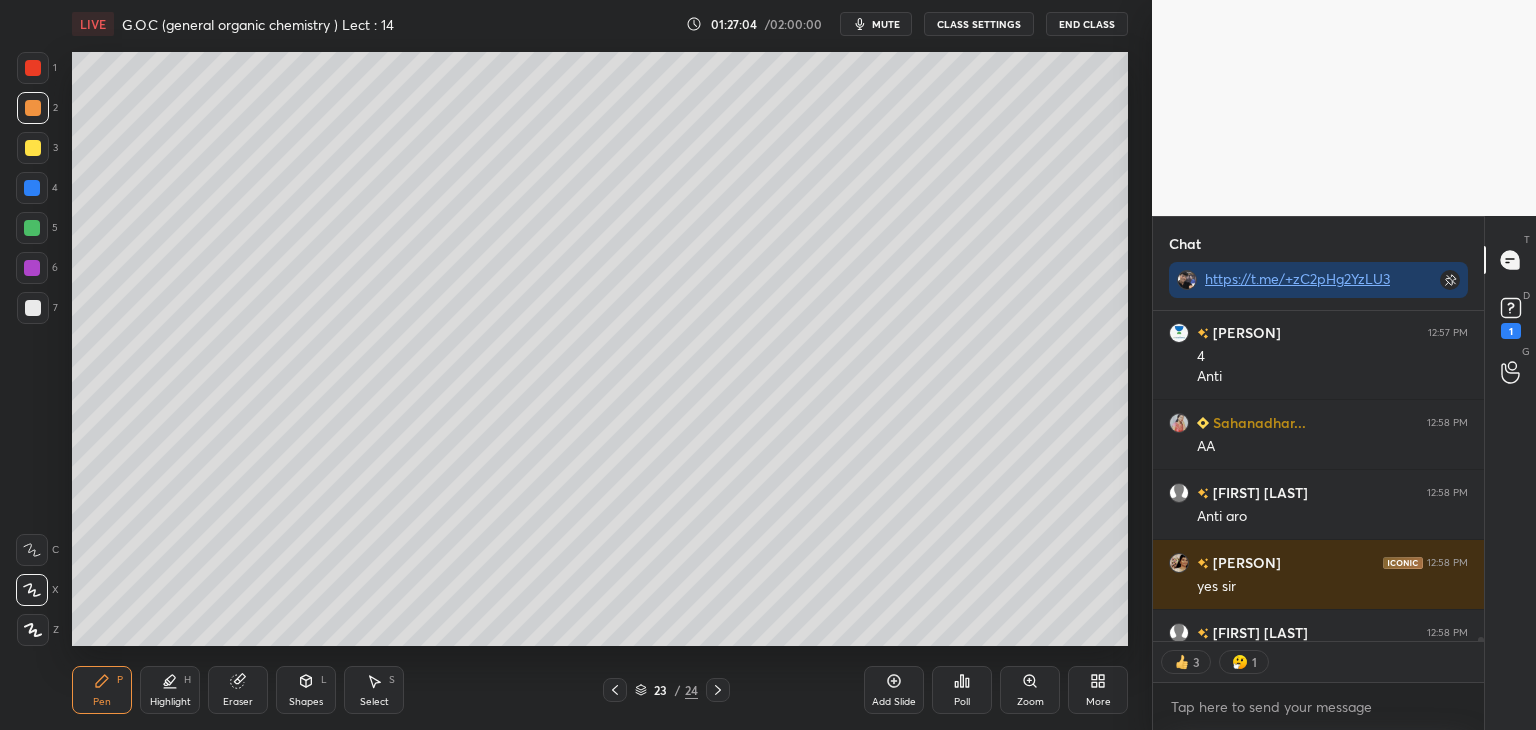 click 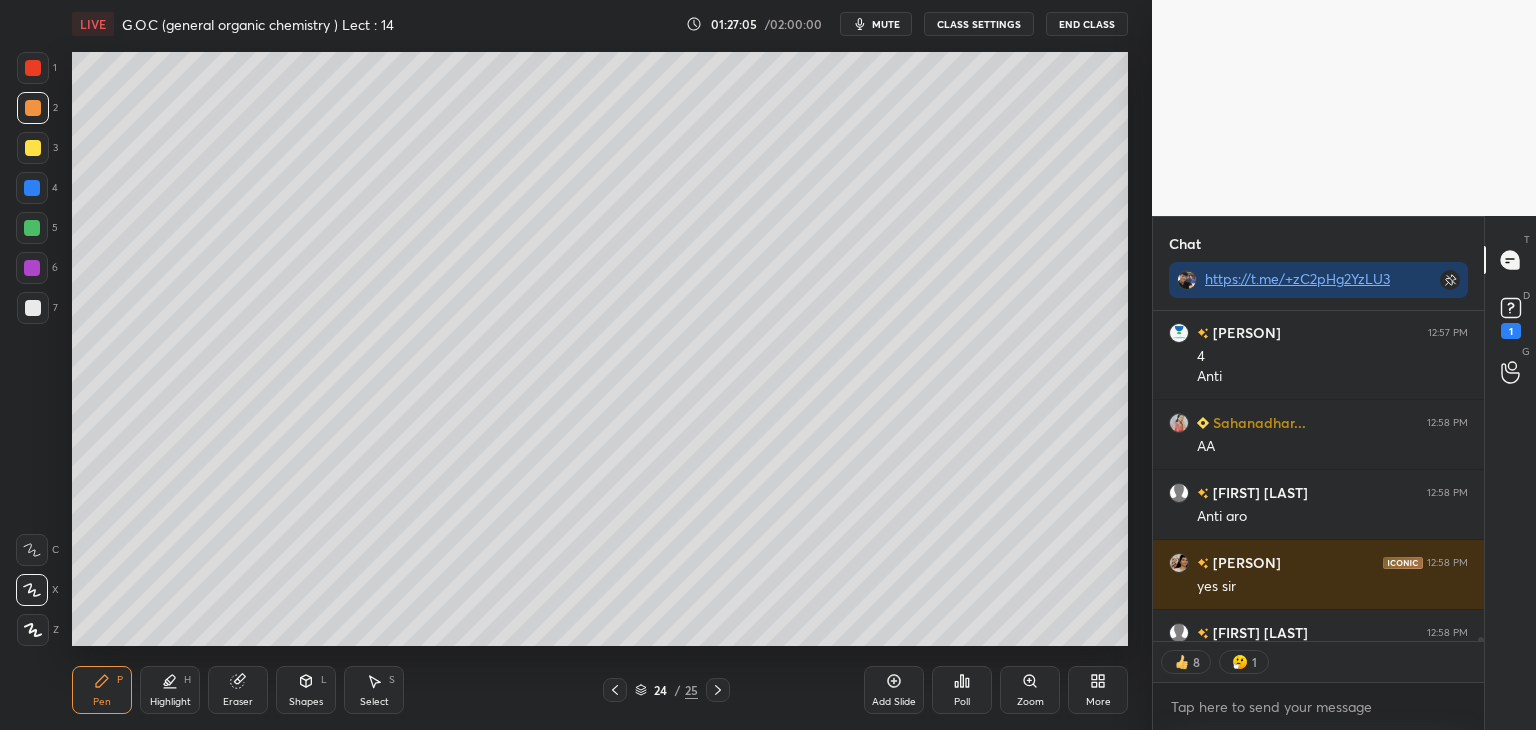 click at bounding box center [33, 308] 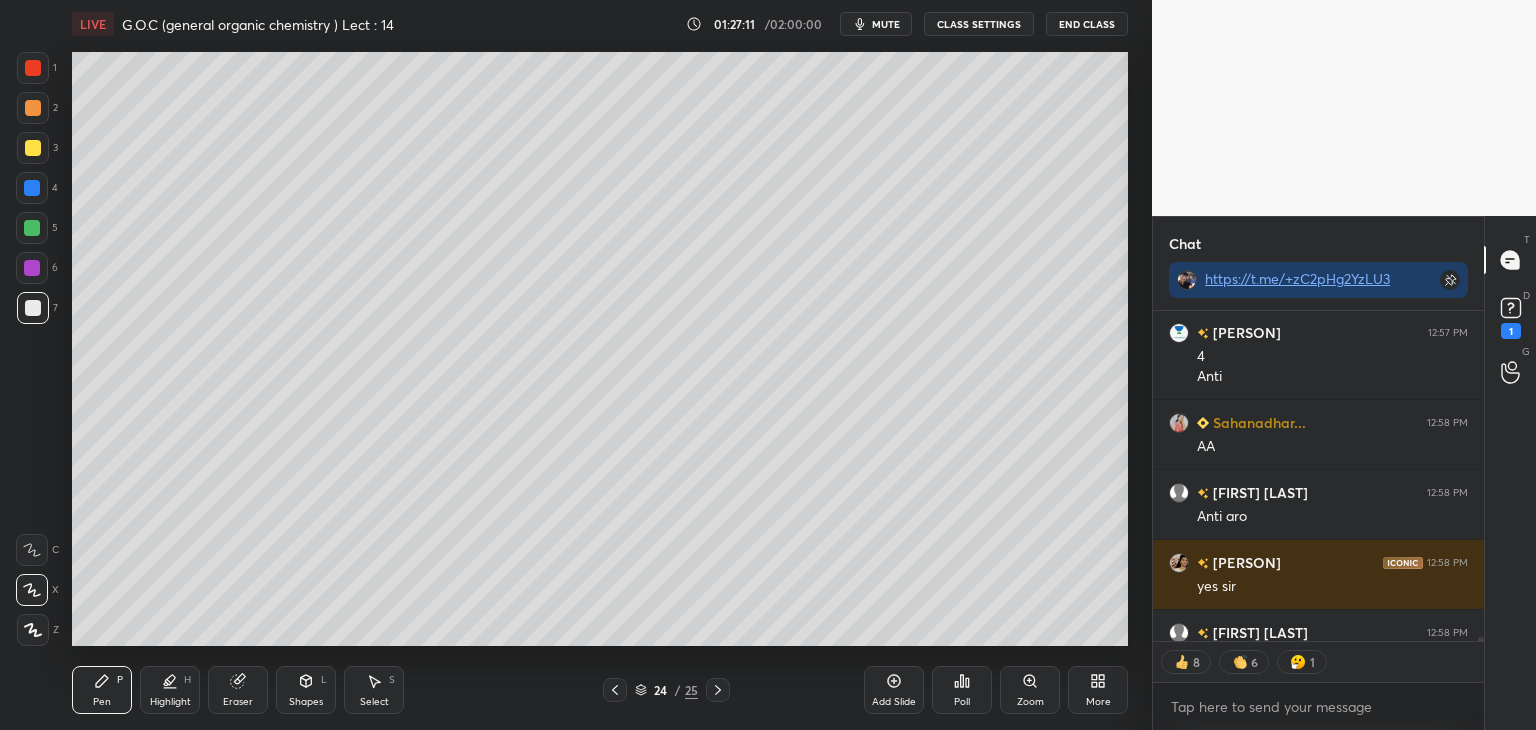 scroll, scrollTop: 27759, scrollLeft: 0, axis: vertical 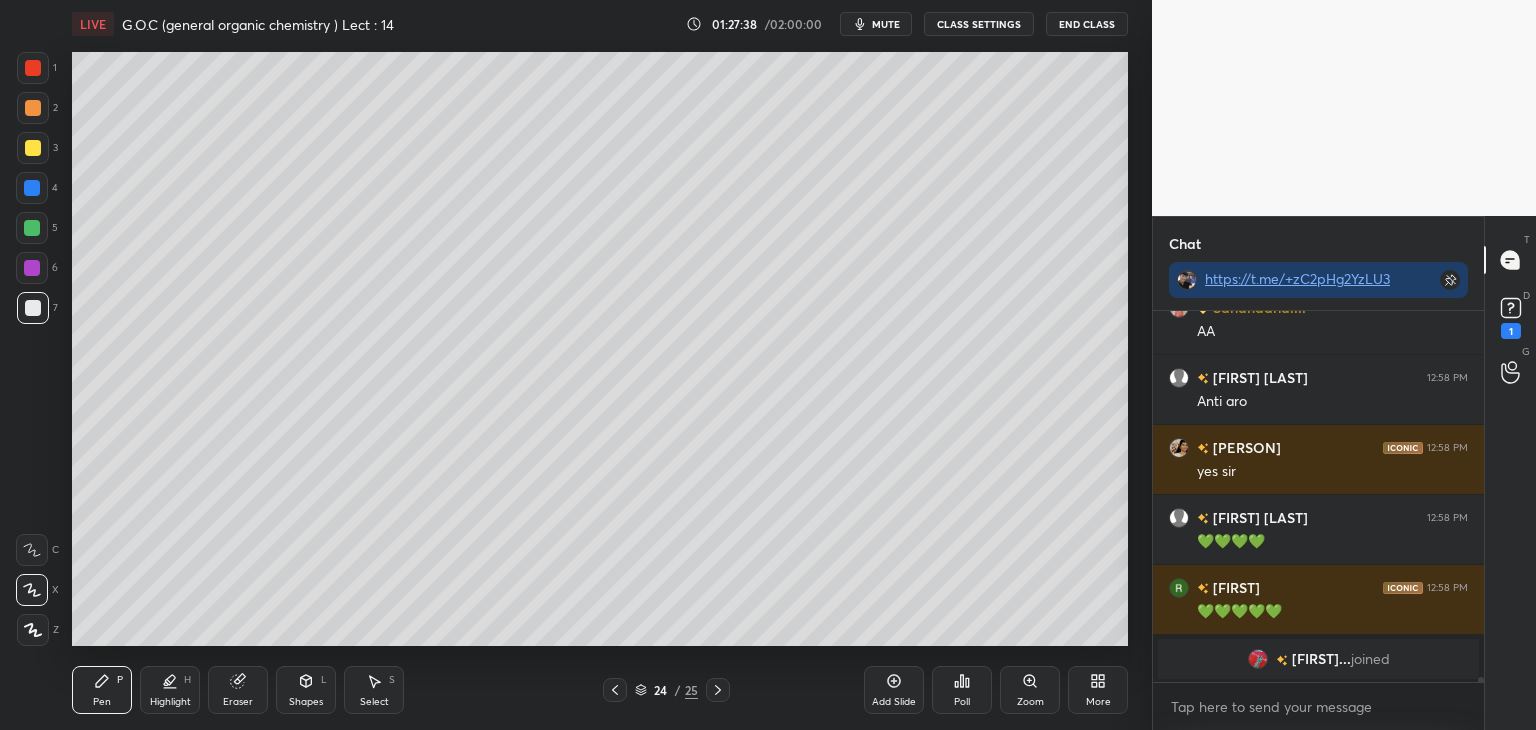 click on "Select S" at bounding box center [374, 690] 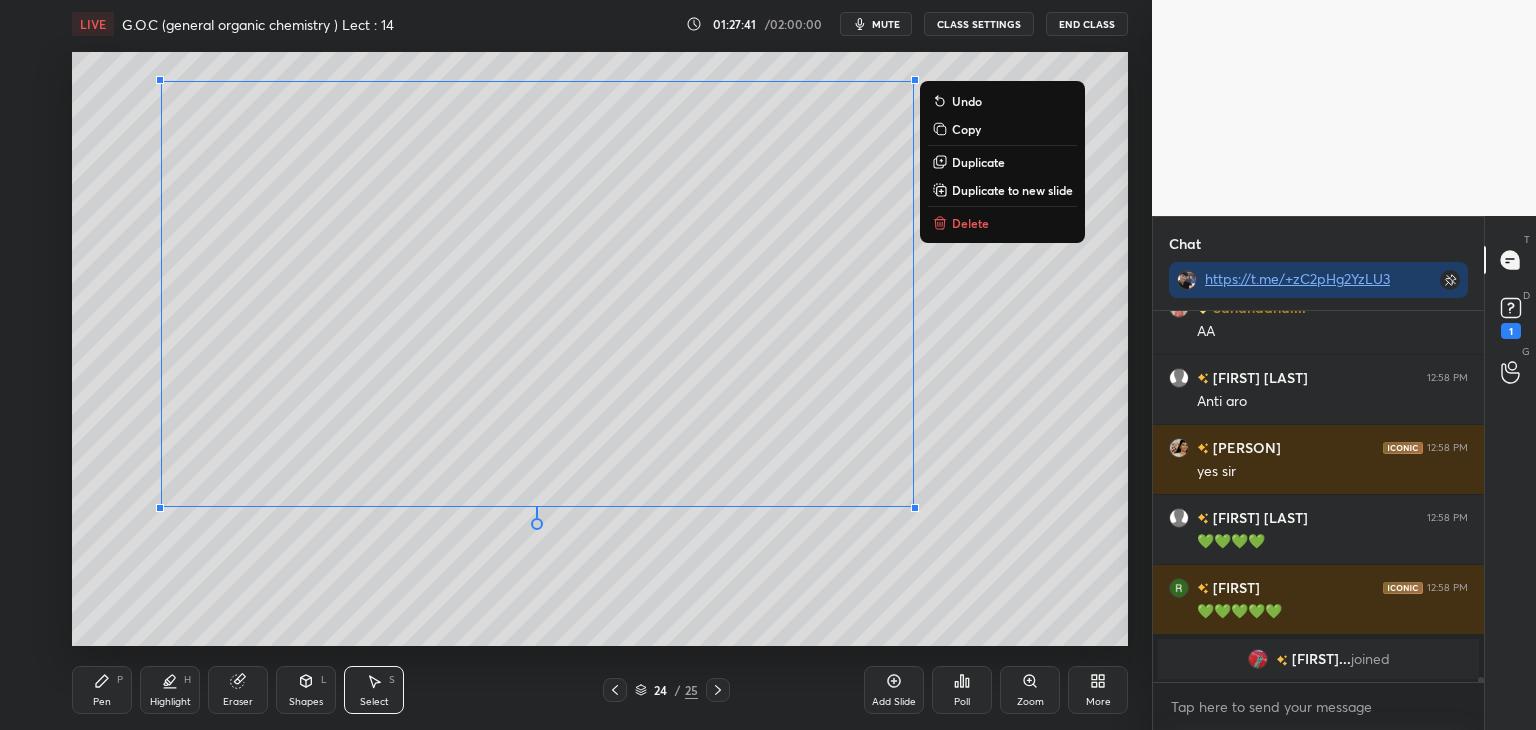 click on "Duplicate to new slide" at bounding box center [1012, 190] 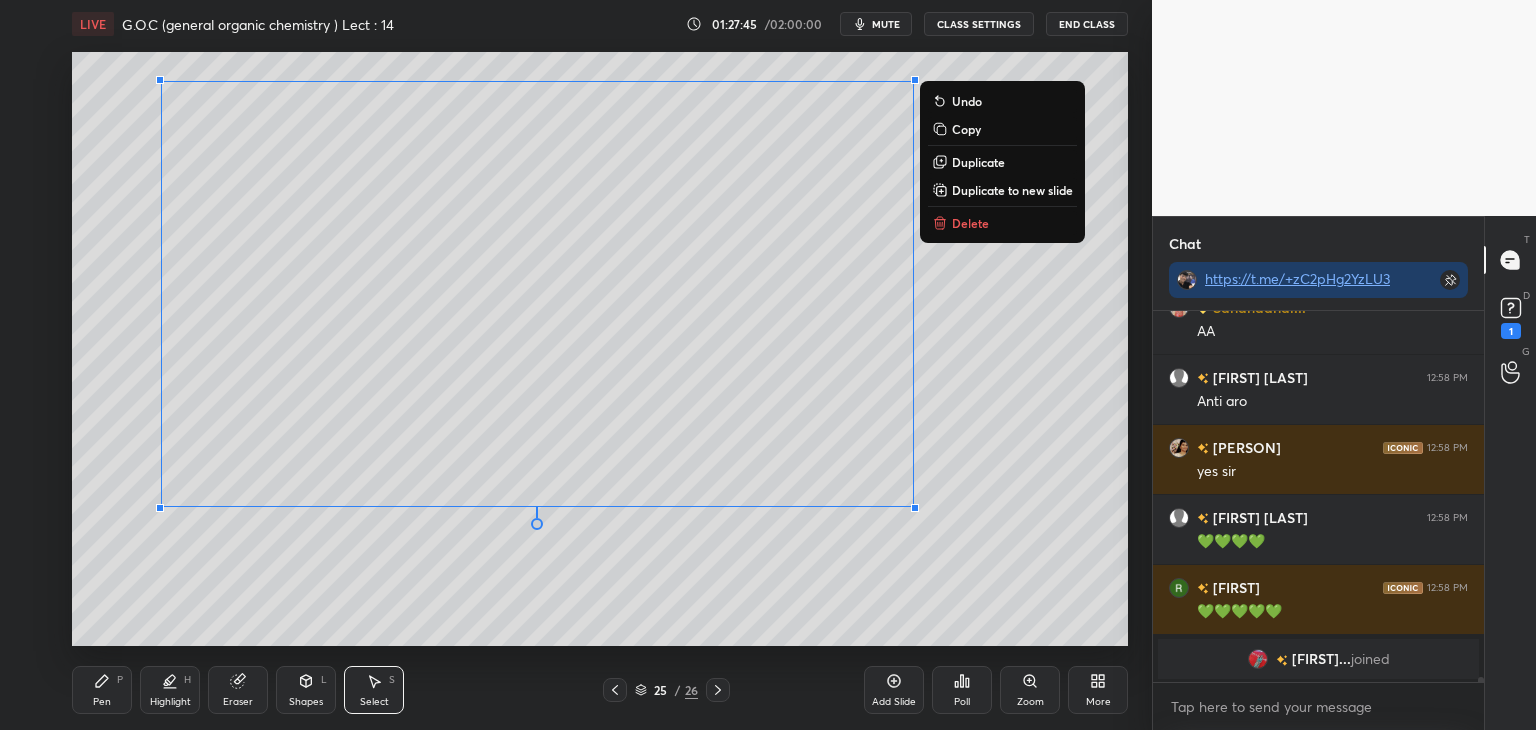 click on "Duplicate to new slide" at bounding box center (1012, 190) 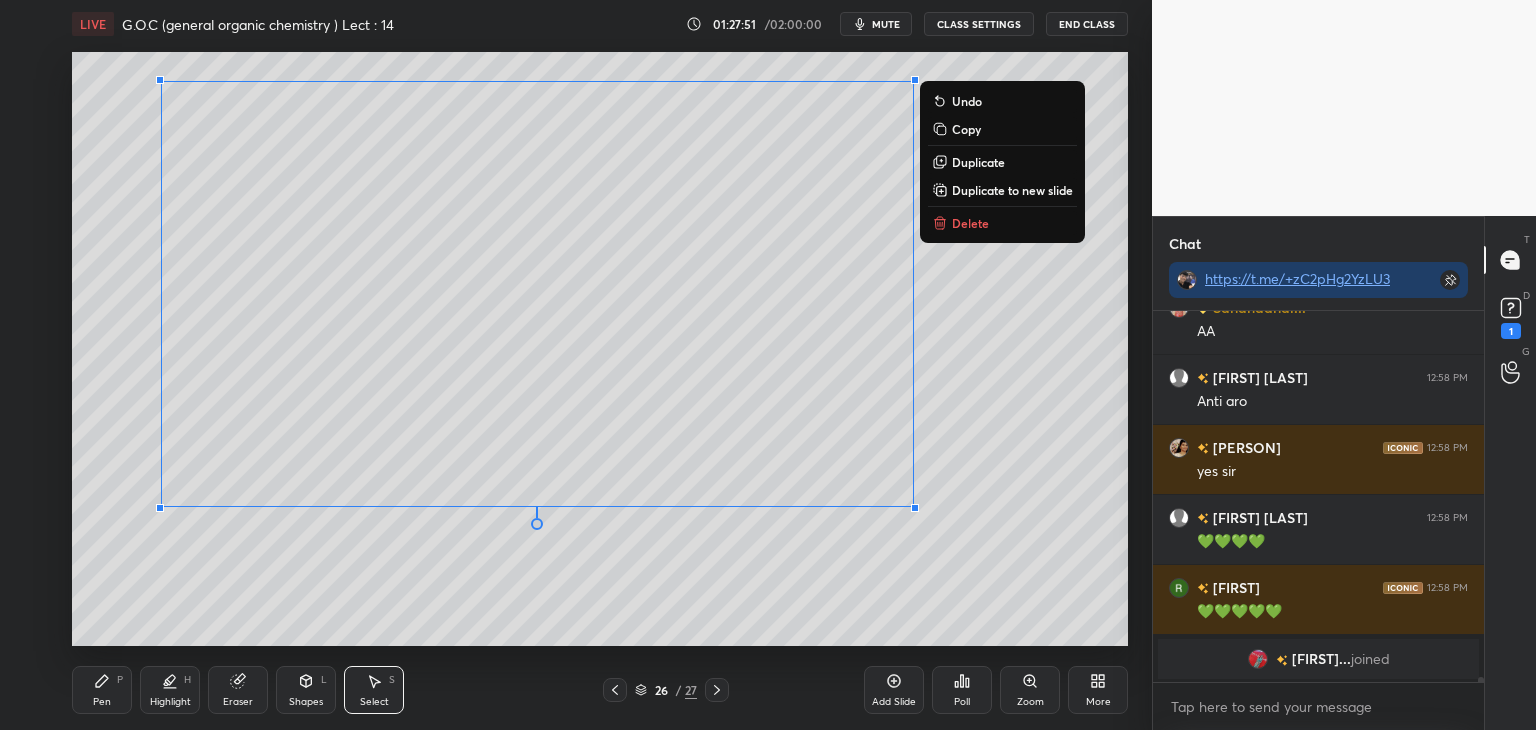 click on "Duplicate to new slide" at bounding box center (1012, 190) 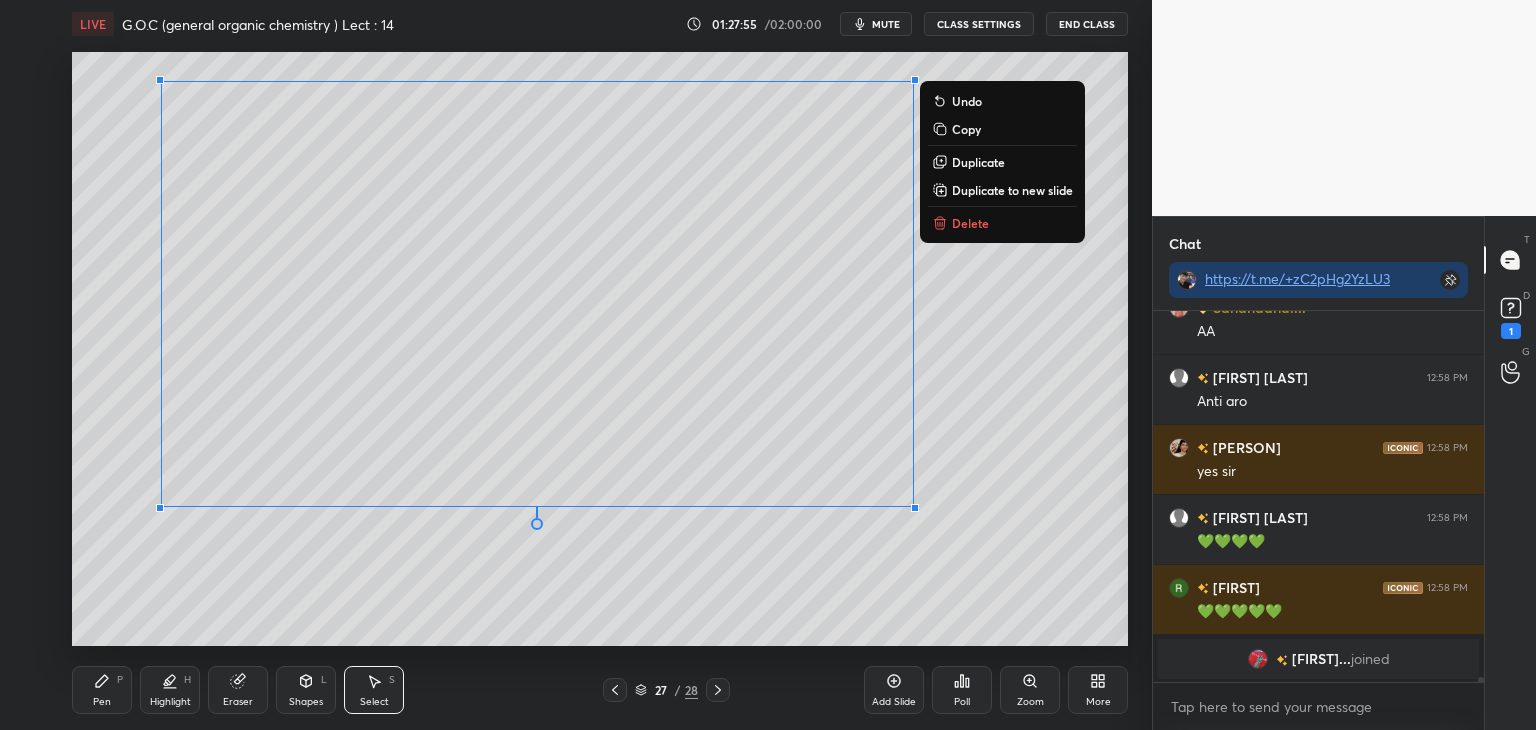 click on "Duplicate to new slide" at bounding box center (1012, 190) 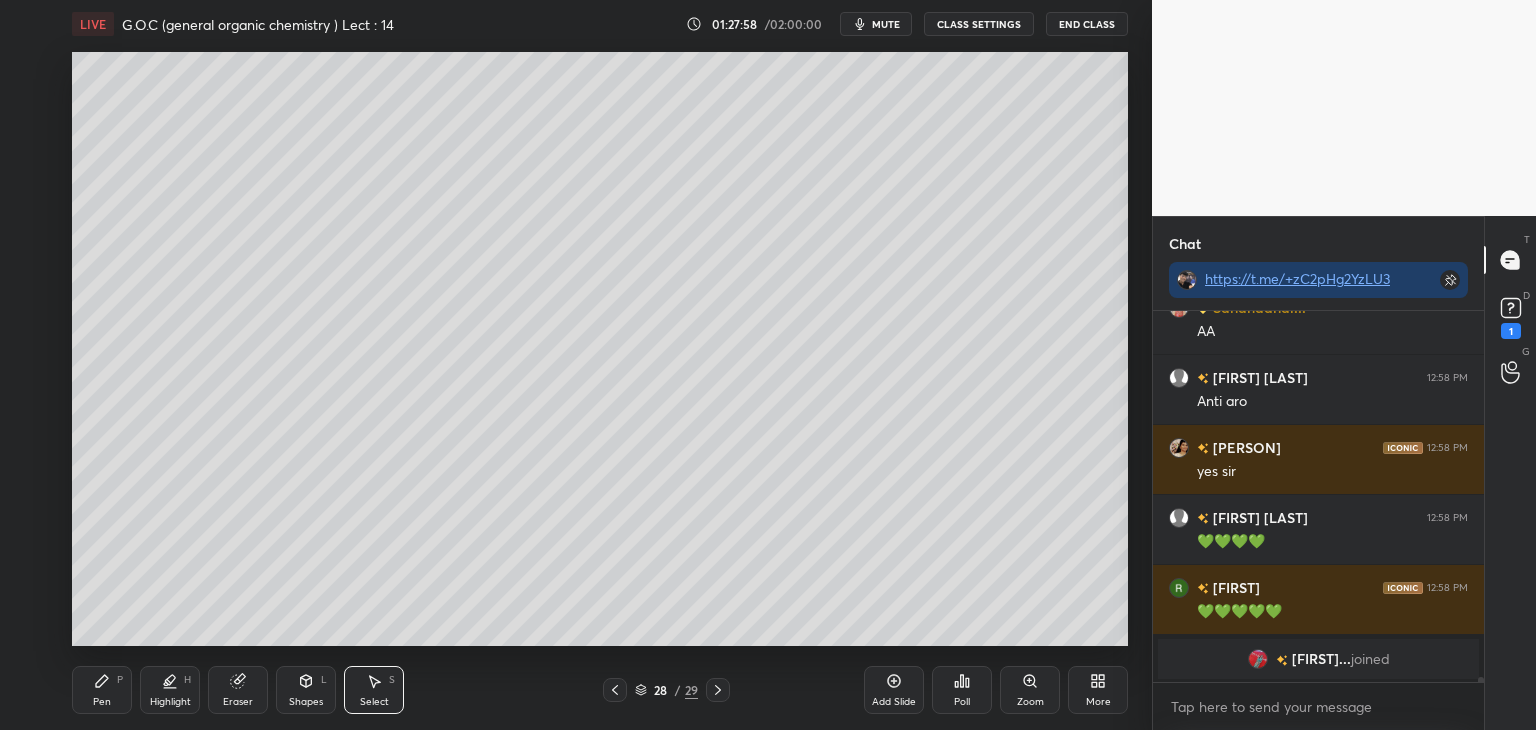 click 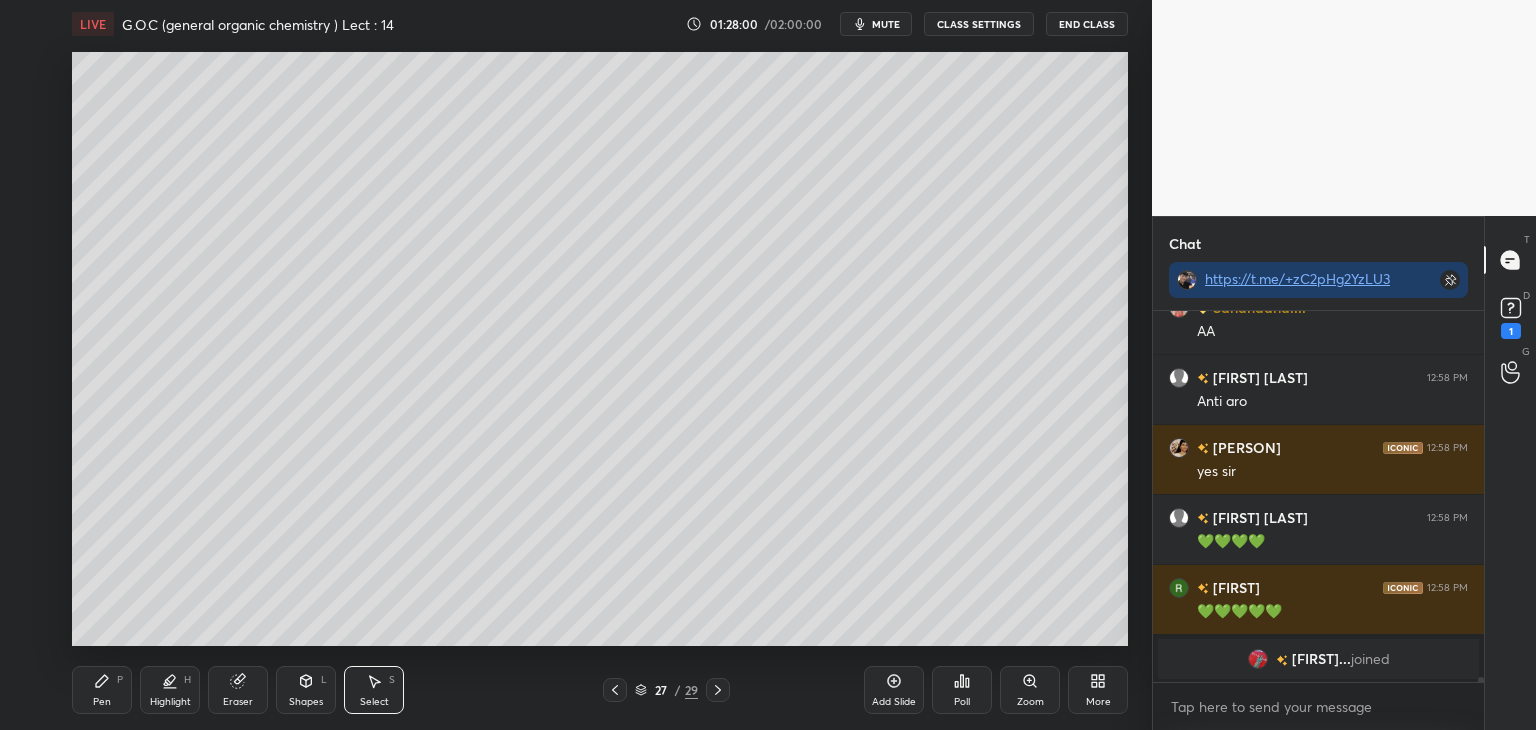 click 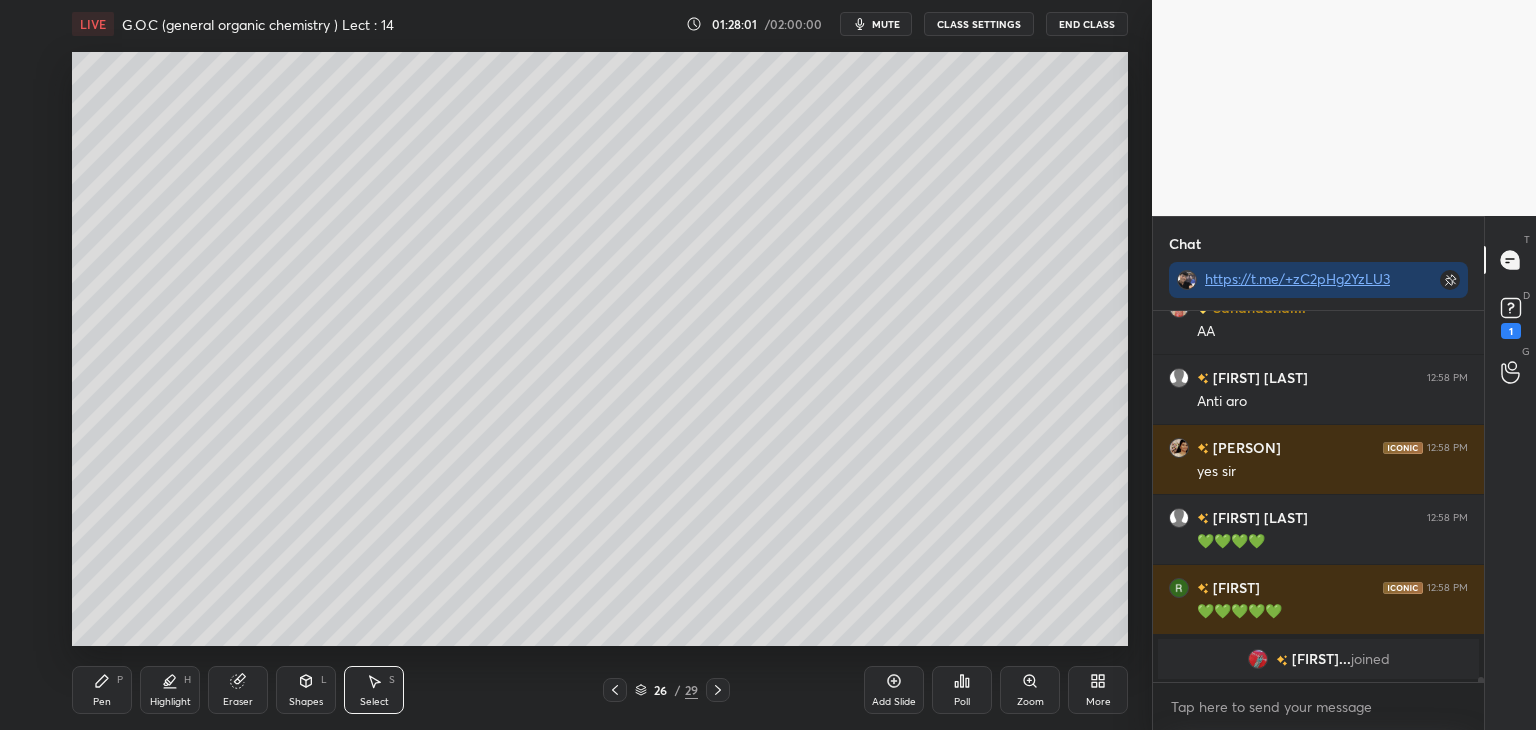 click 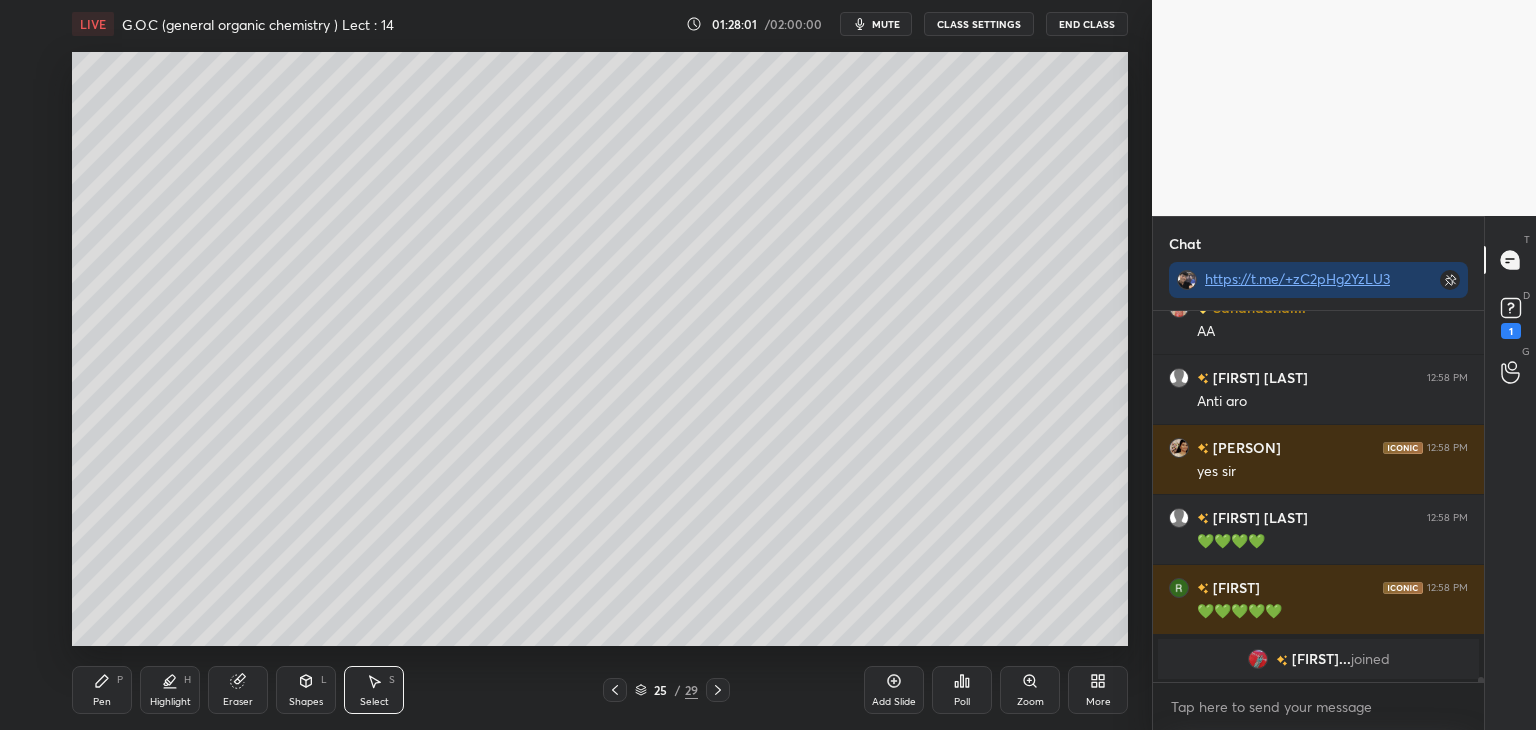 click 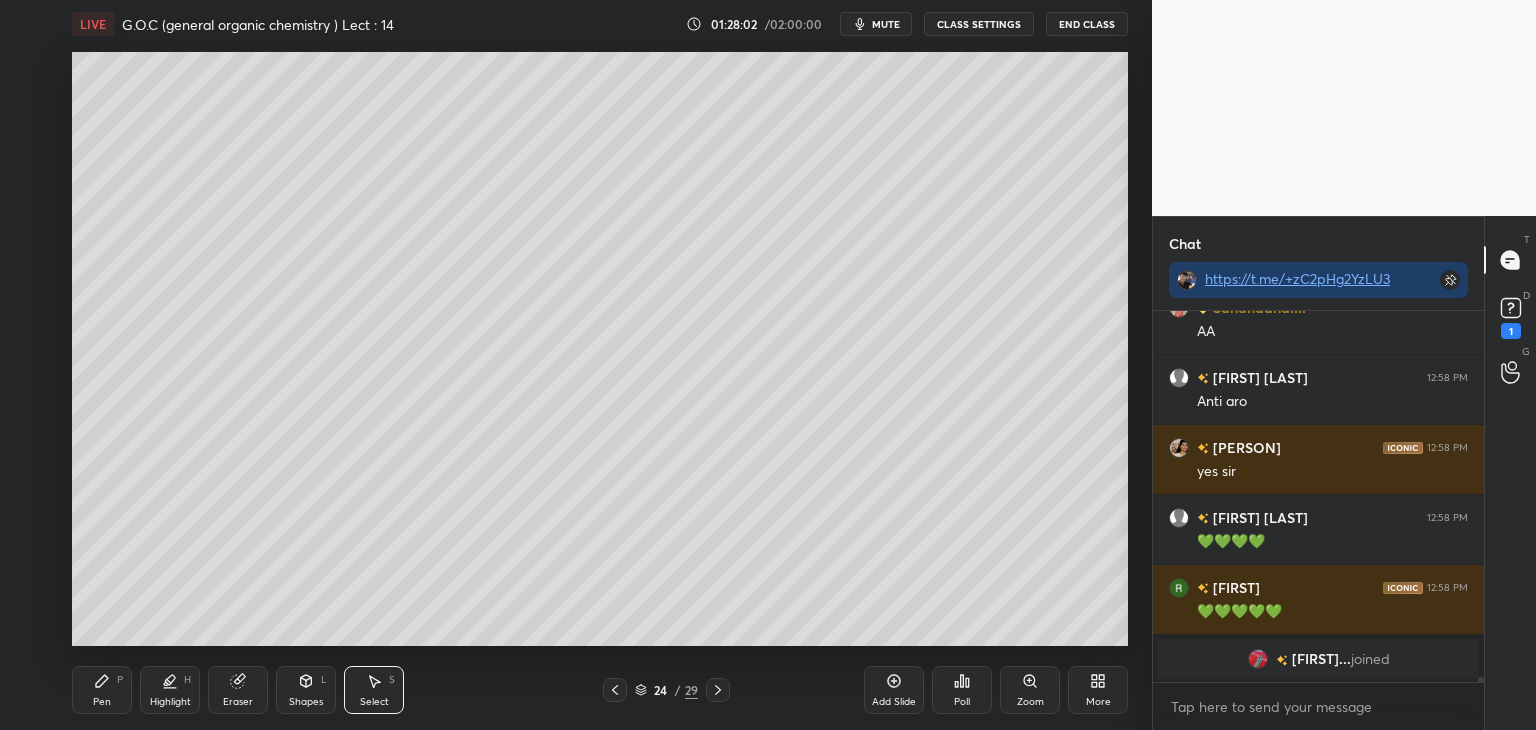 click 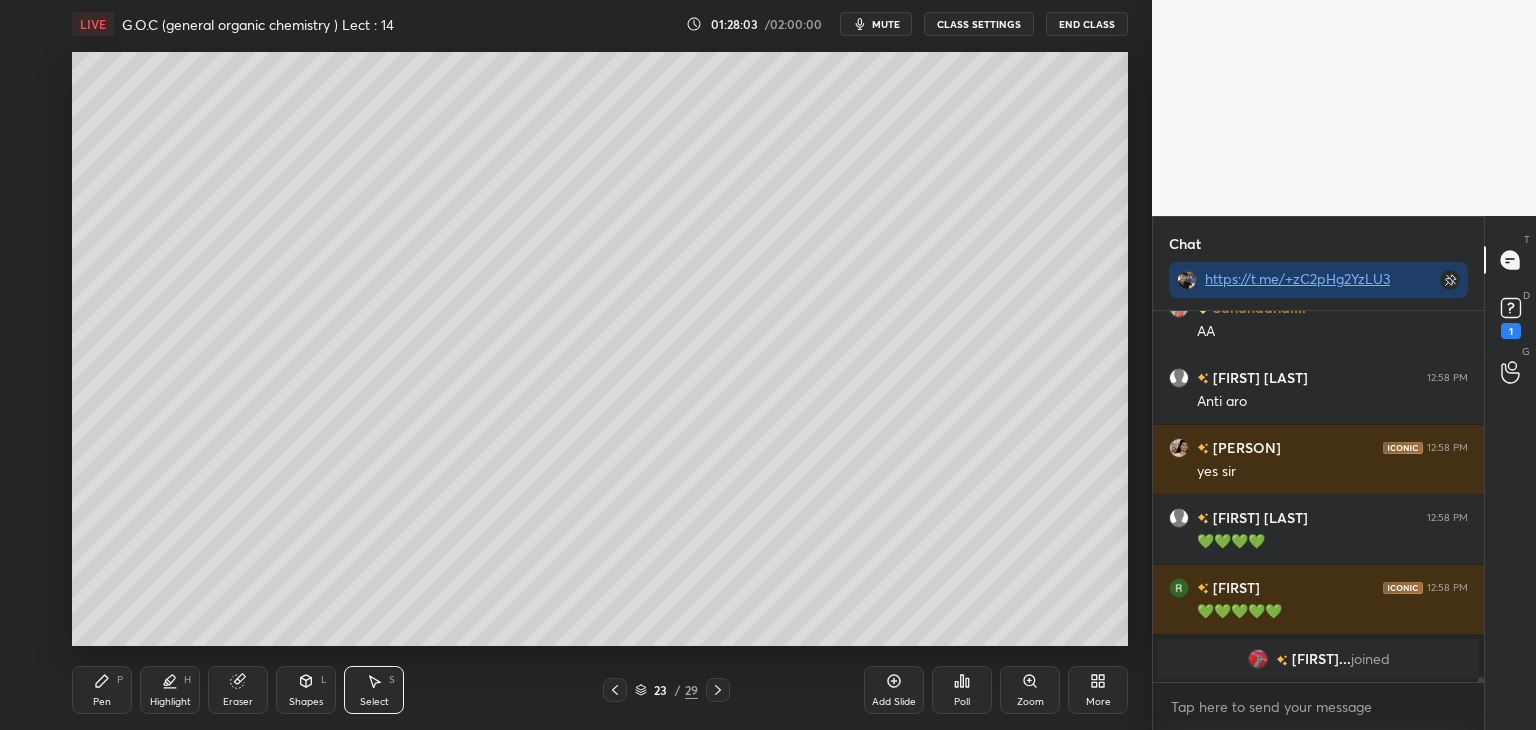 click 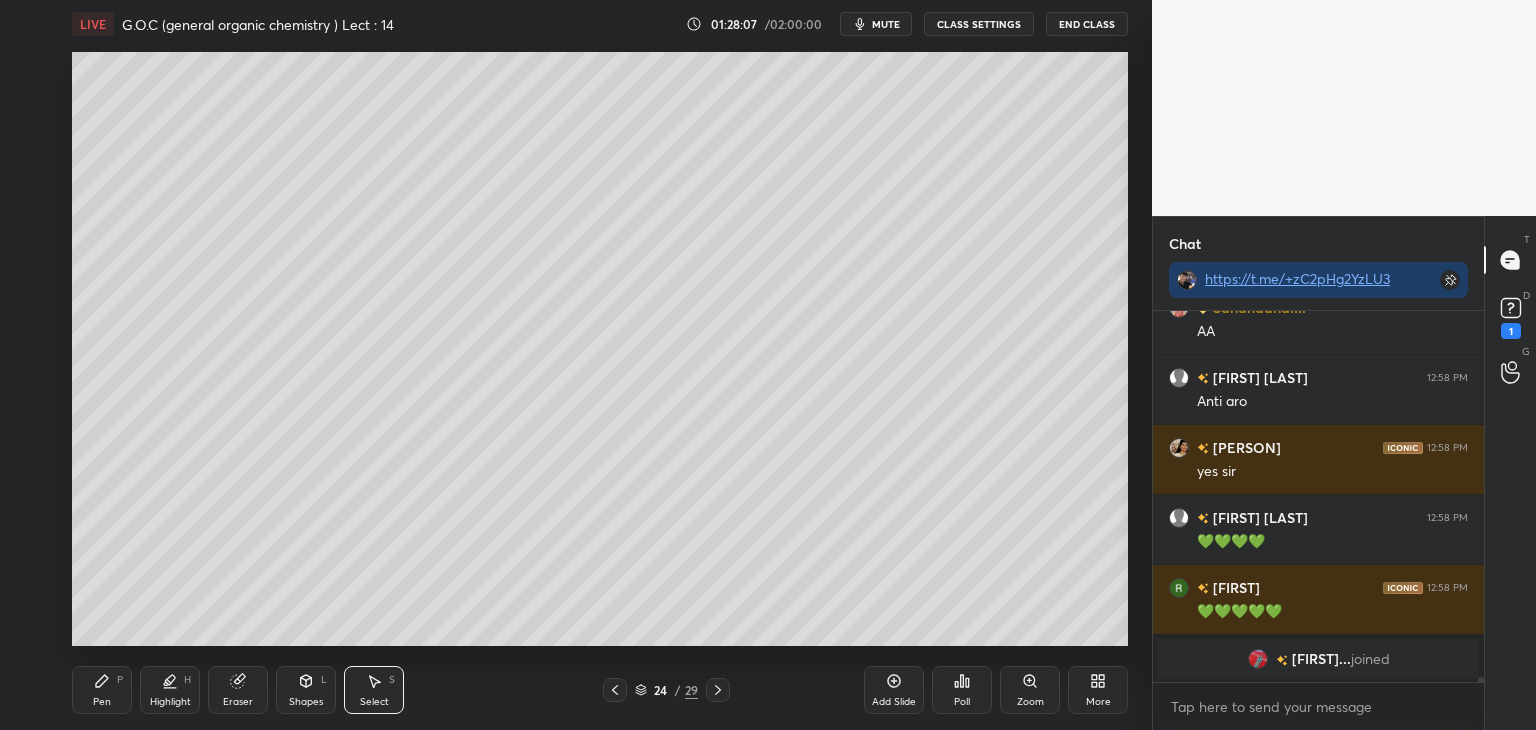 click on "Pen" at bounding box center [102, 702] 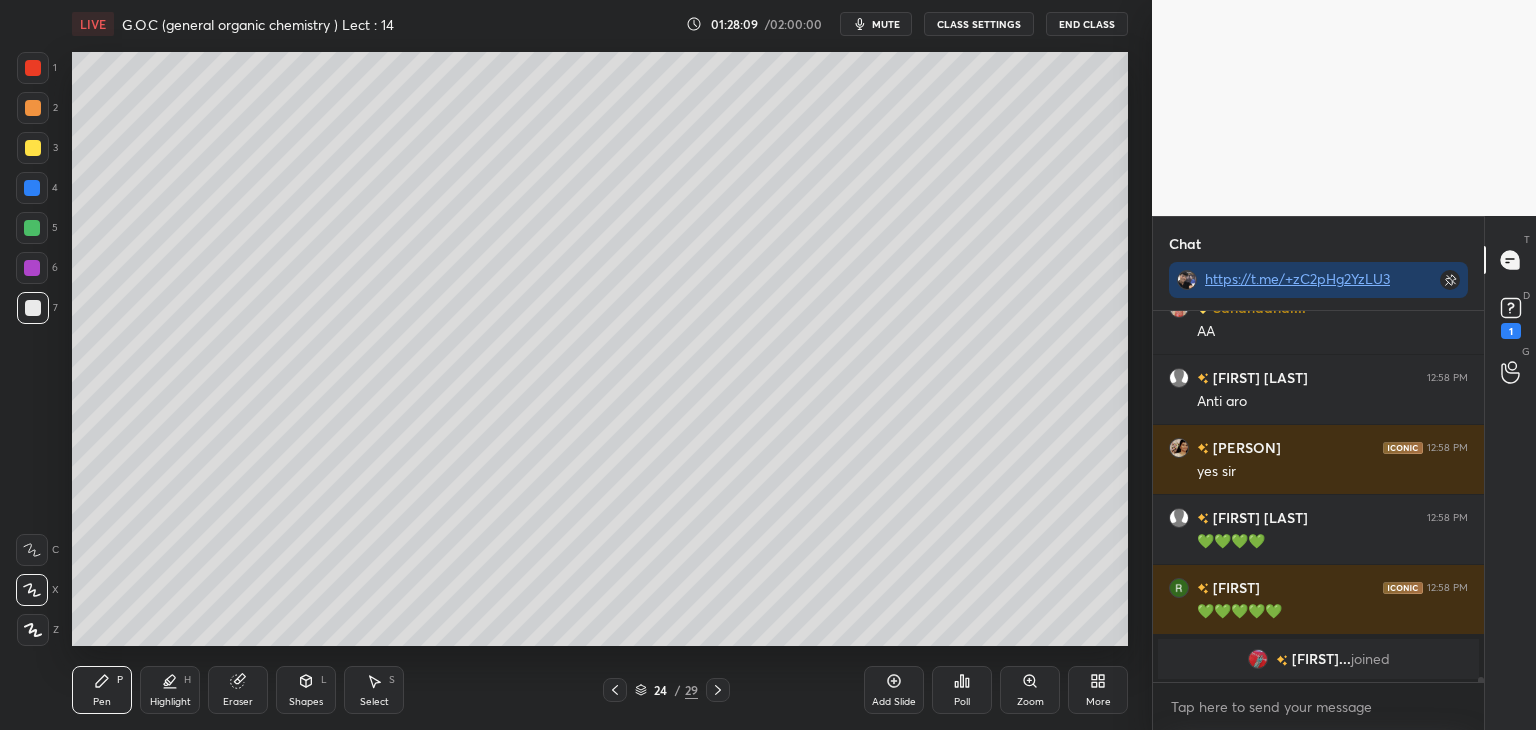 click at bounding box center [33, 108] 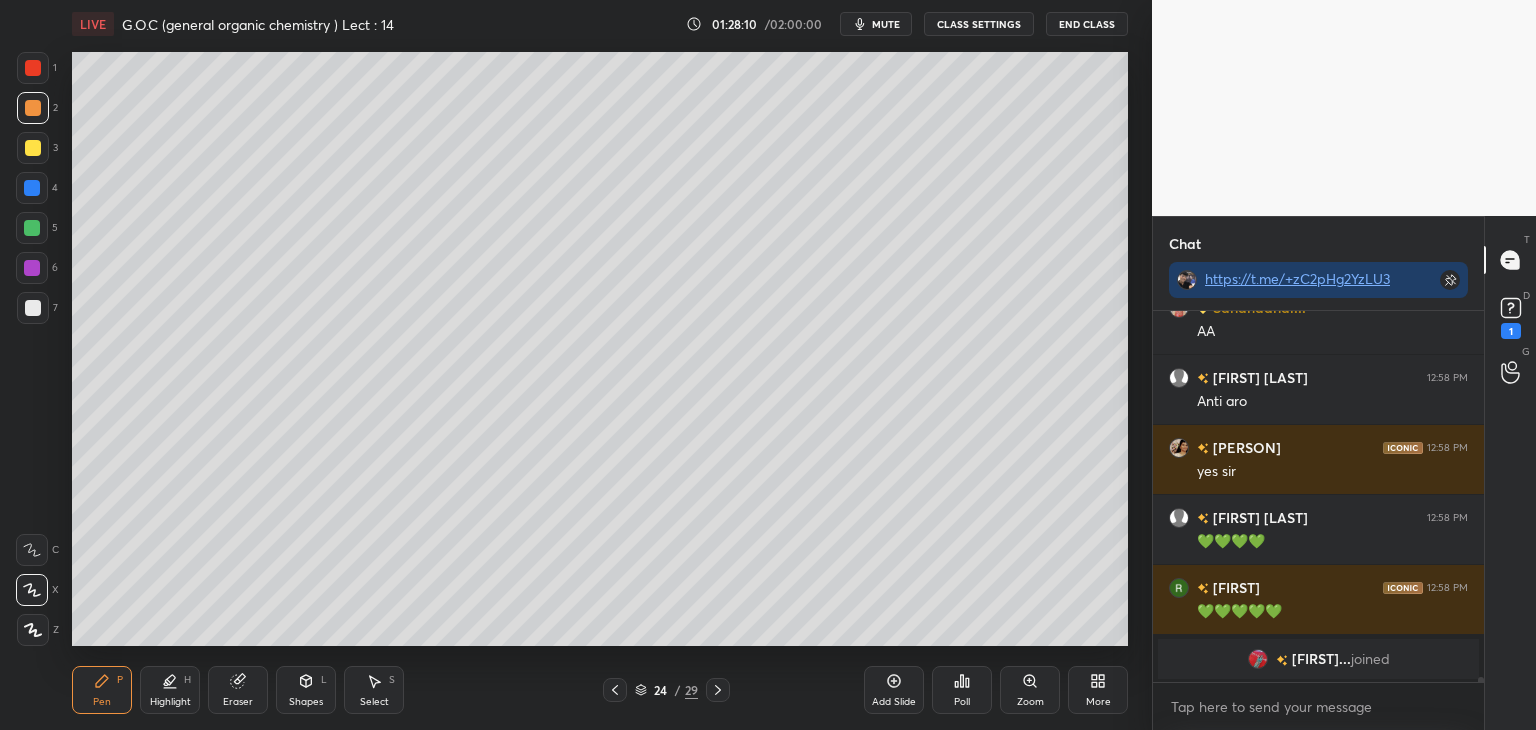 scroll, scrollTop: 27300, scrollLeft: 0, axis: vertical 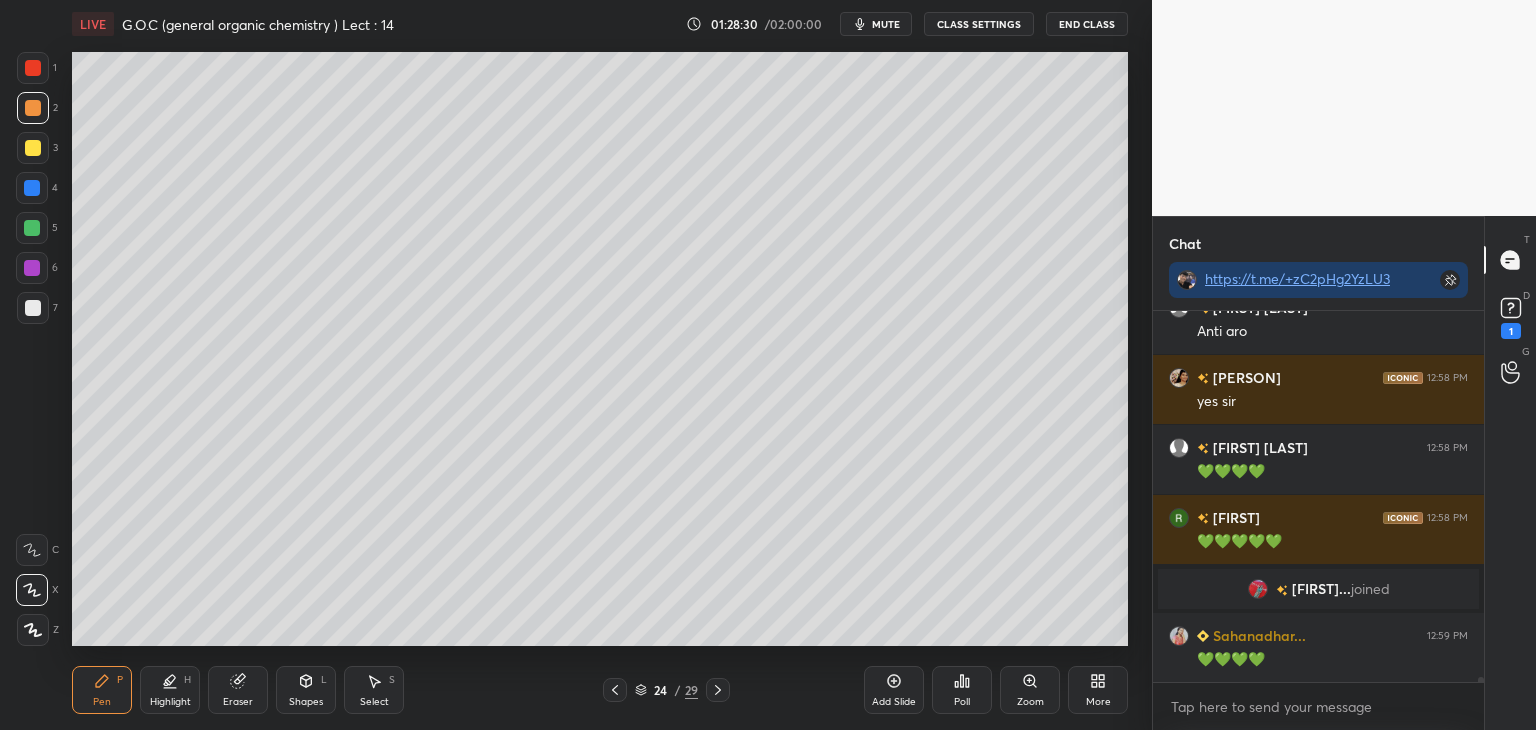 click at bounding box center [33, 148] 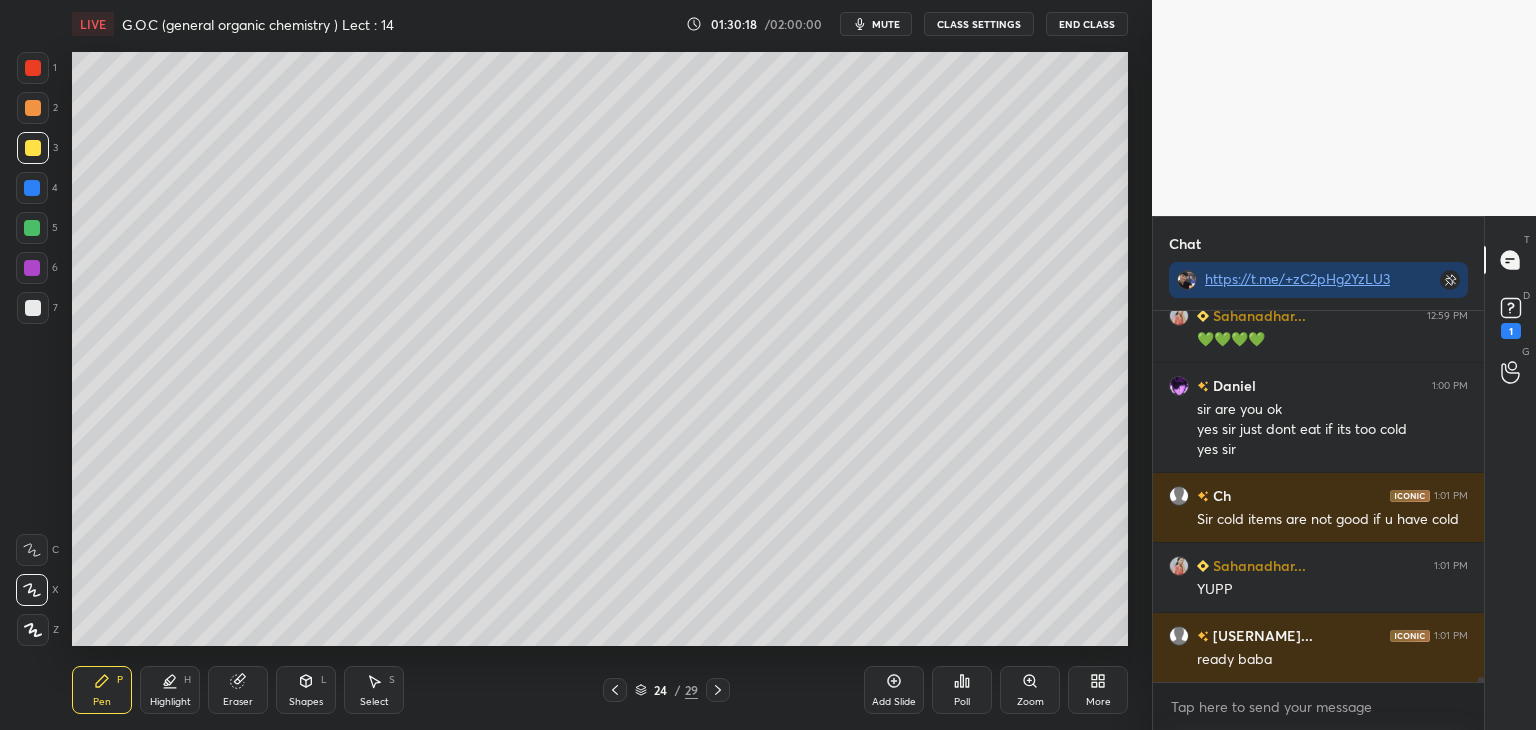 scroll, scrollTop: 27690, scrollLeft: 0, axis: vertical 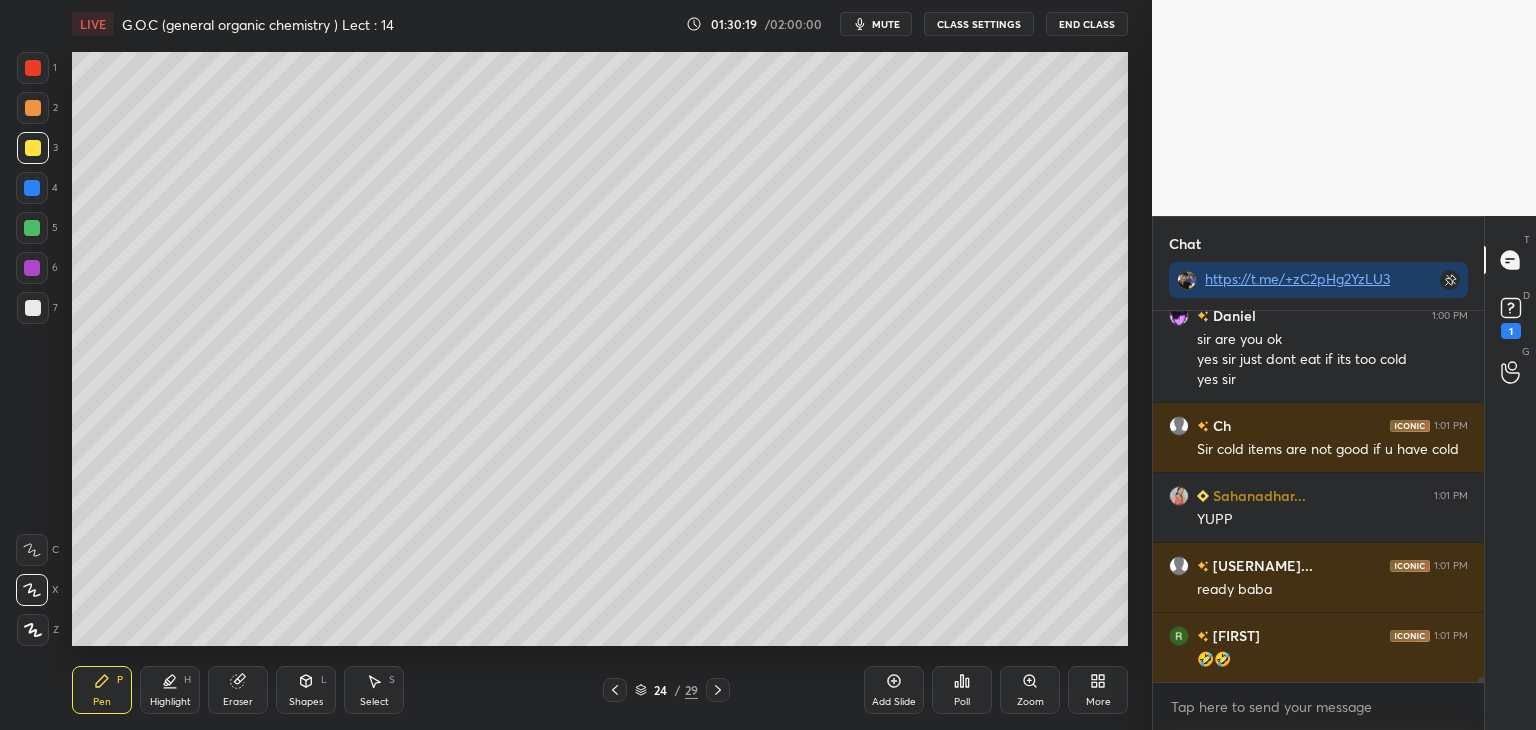 click on "Poll" at bounding box center (962, 690) 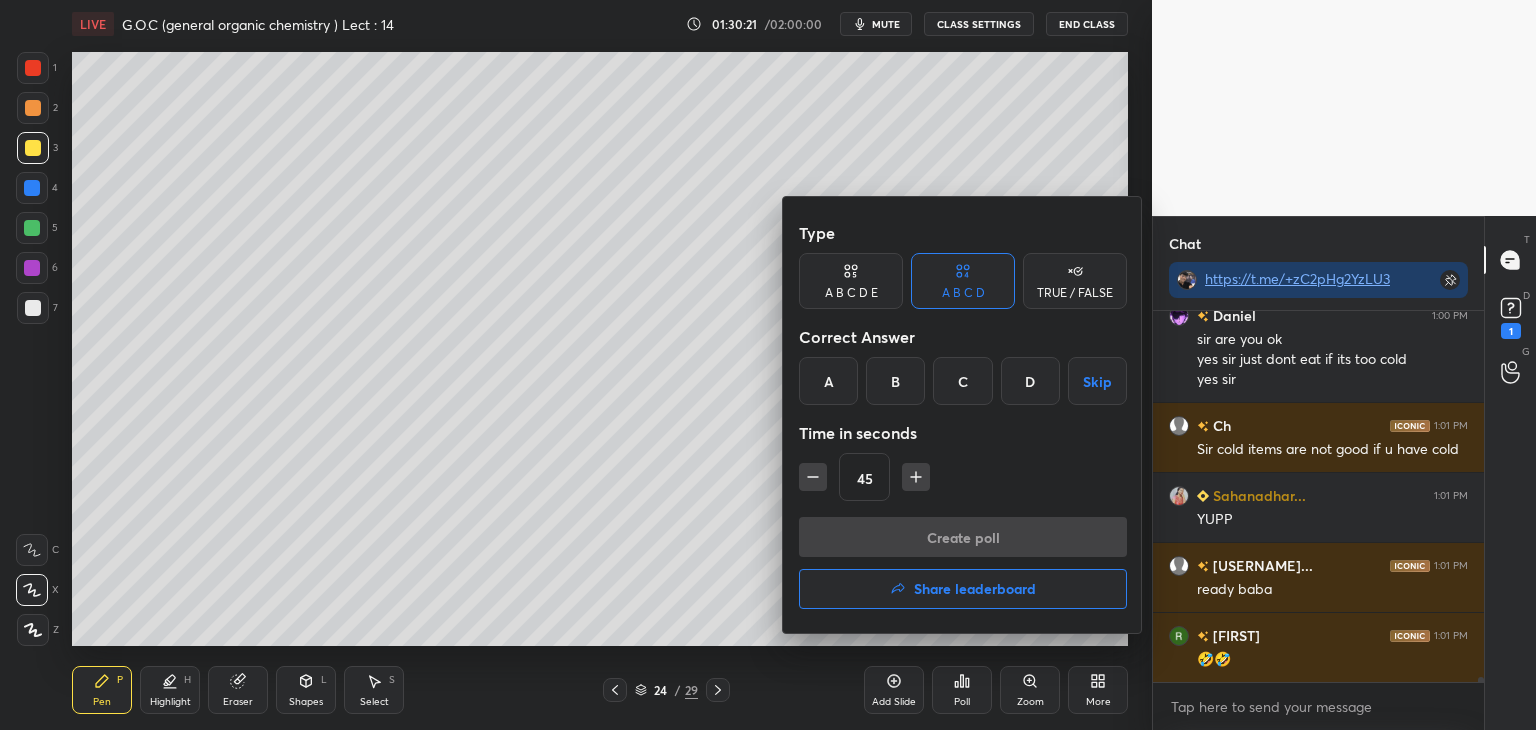 click on "C" at bounding box center [962, 381] 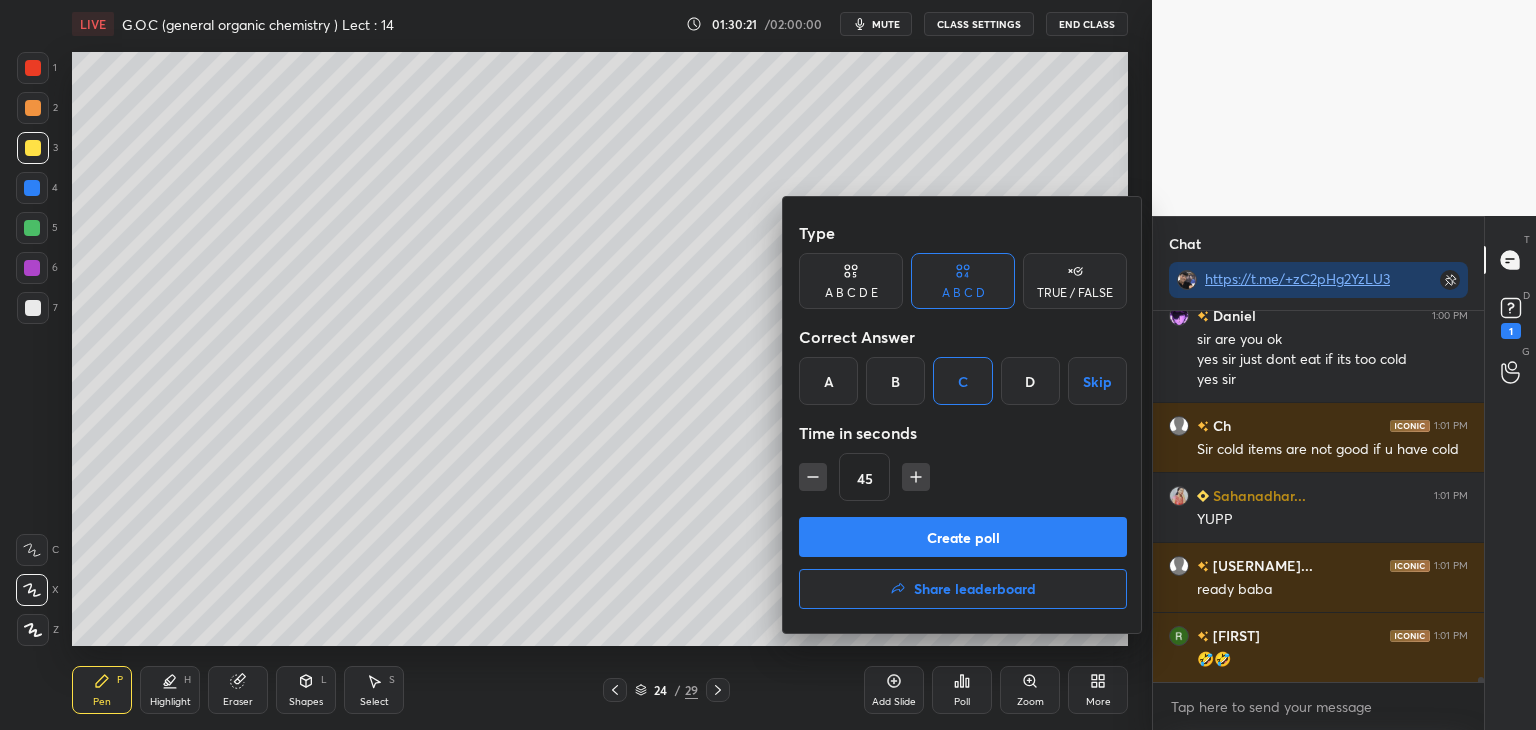 click on "Create poll" at bounding box center (963, 537) 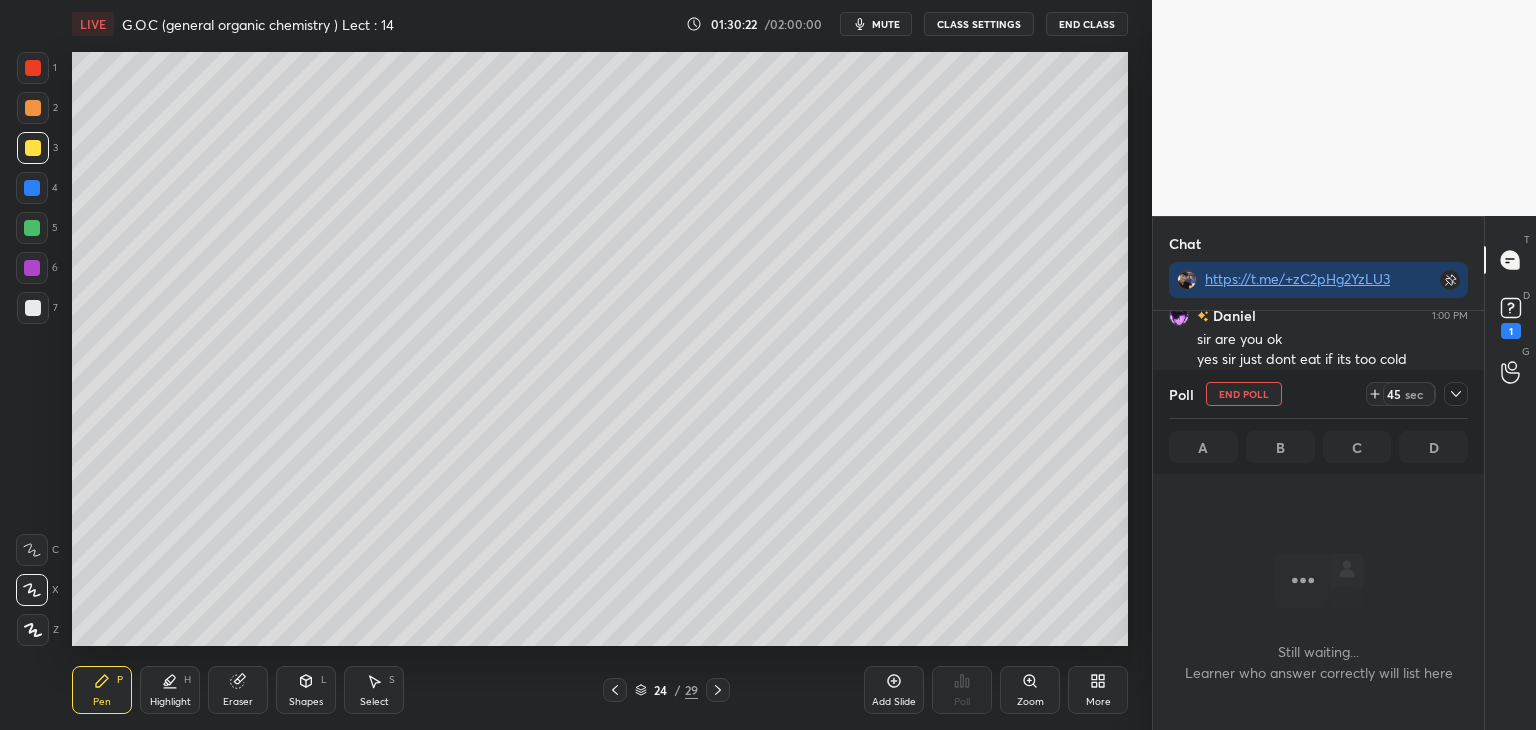 scroll, scrollTop: 279, scrollLeft: 325, axis: both 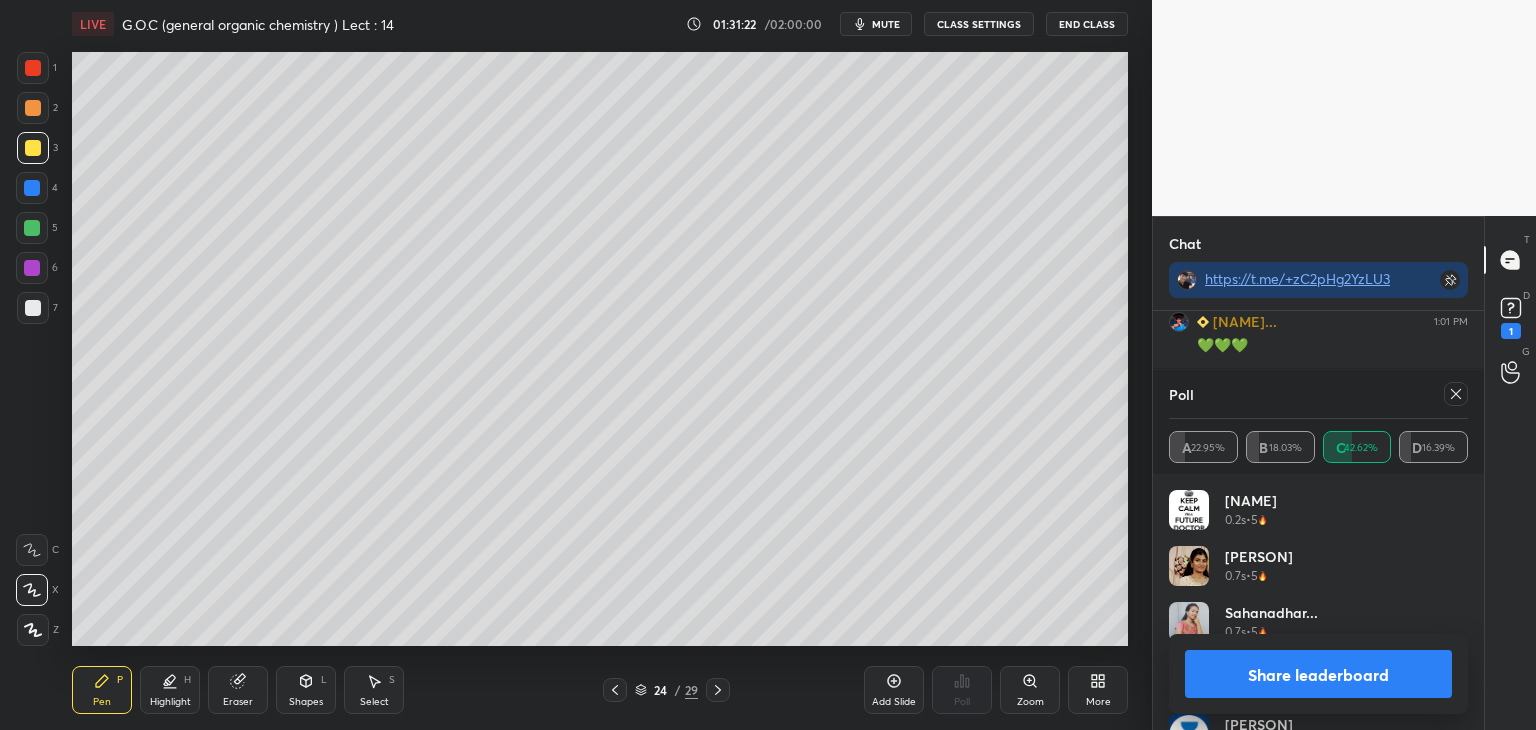 click on "Share leaderboard" at bounding box center (1318, 674) 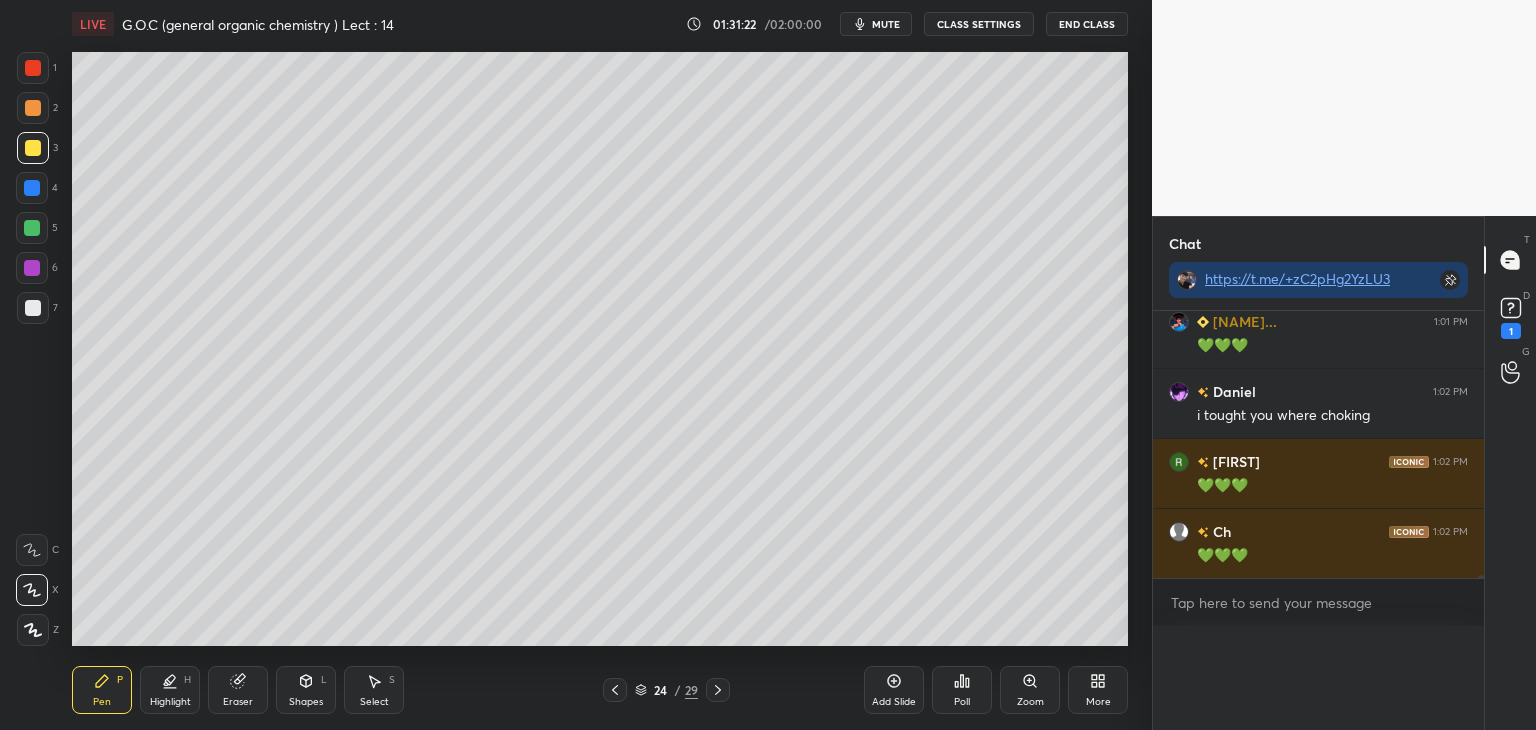 scroll, scrollTop: 0, scrollLeft: 0, axis: both 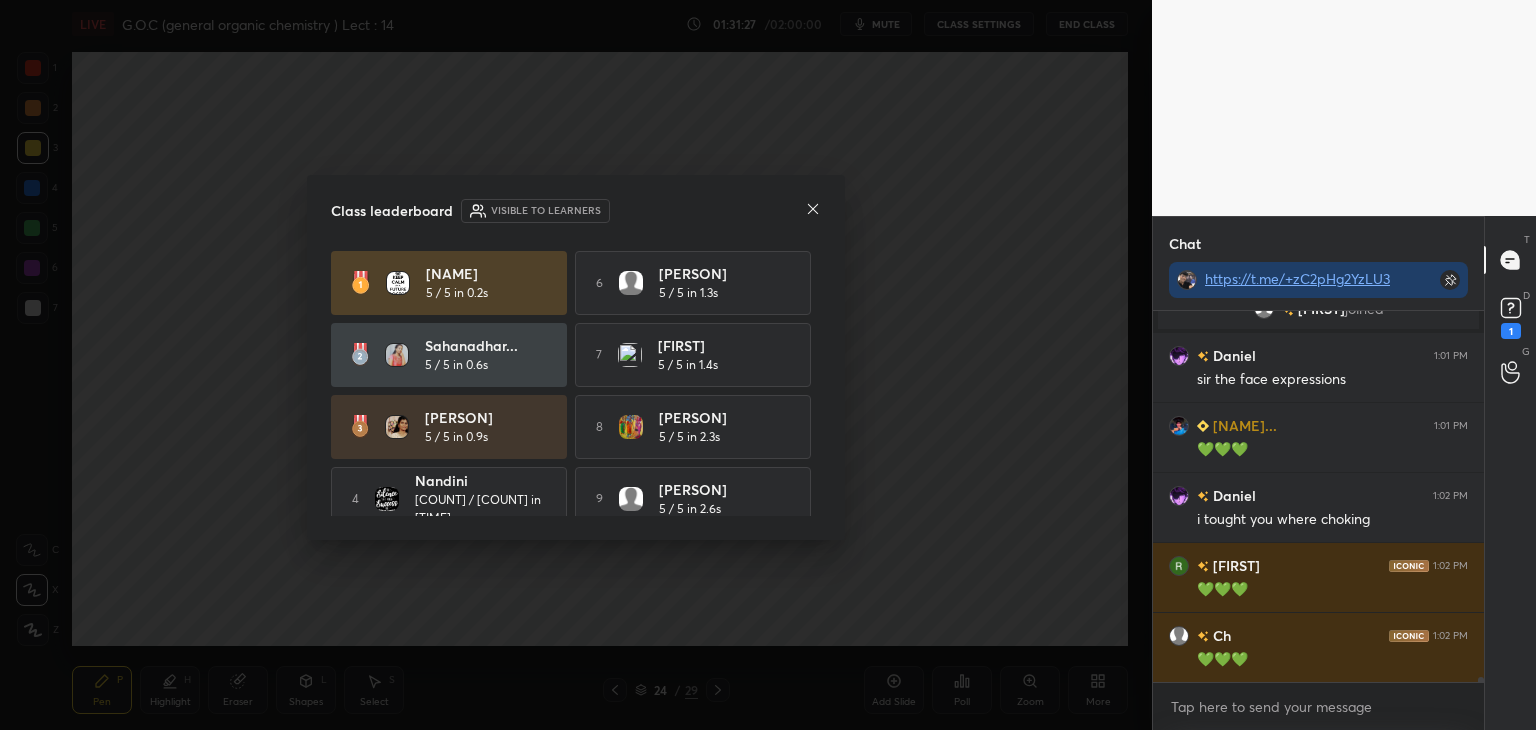 click 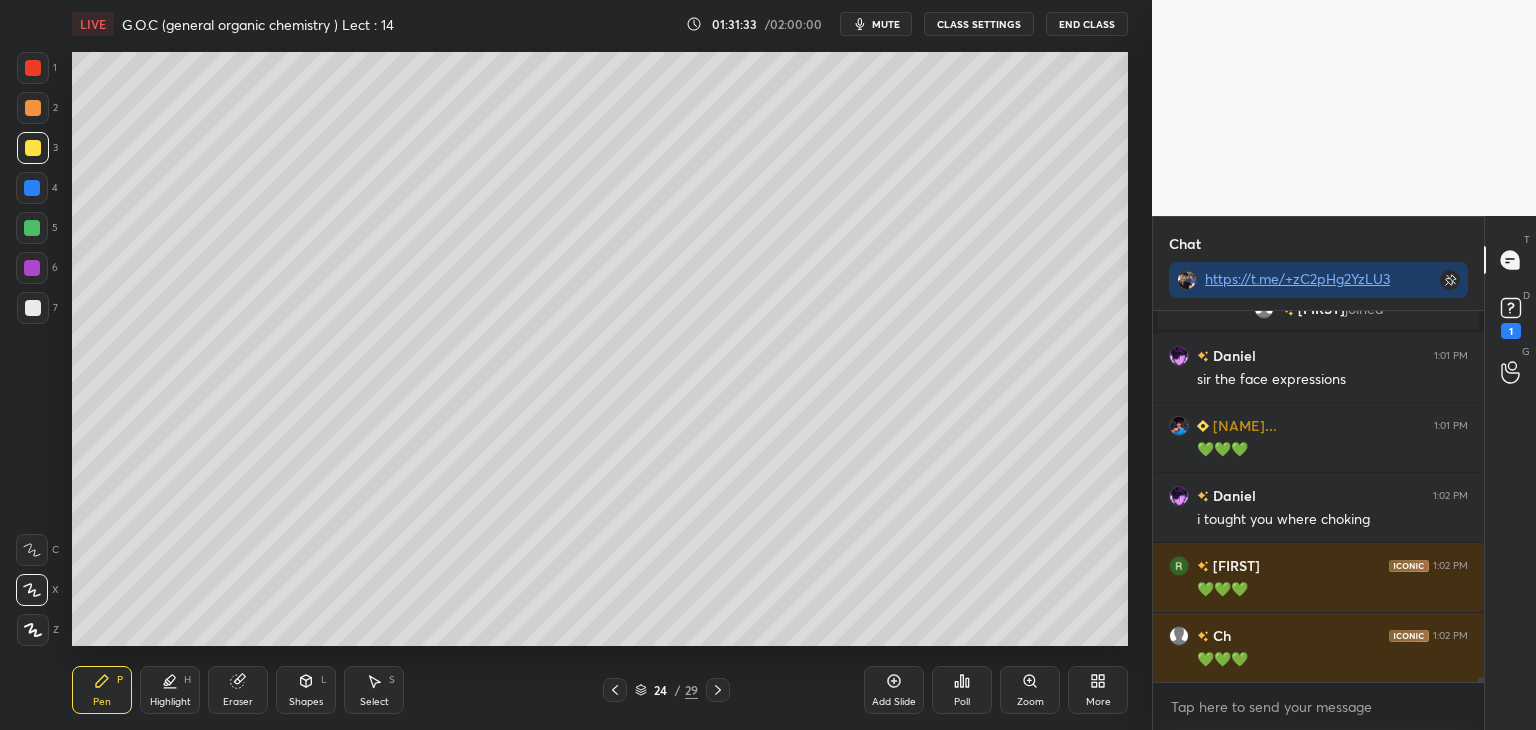 click at bounding box center (33, 308) 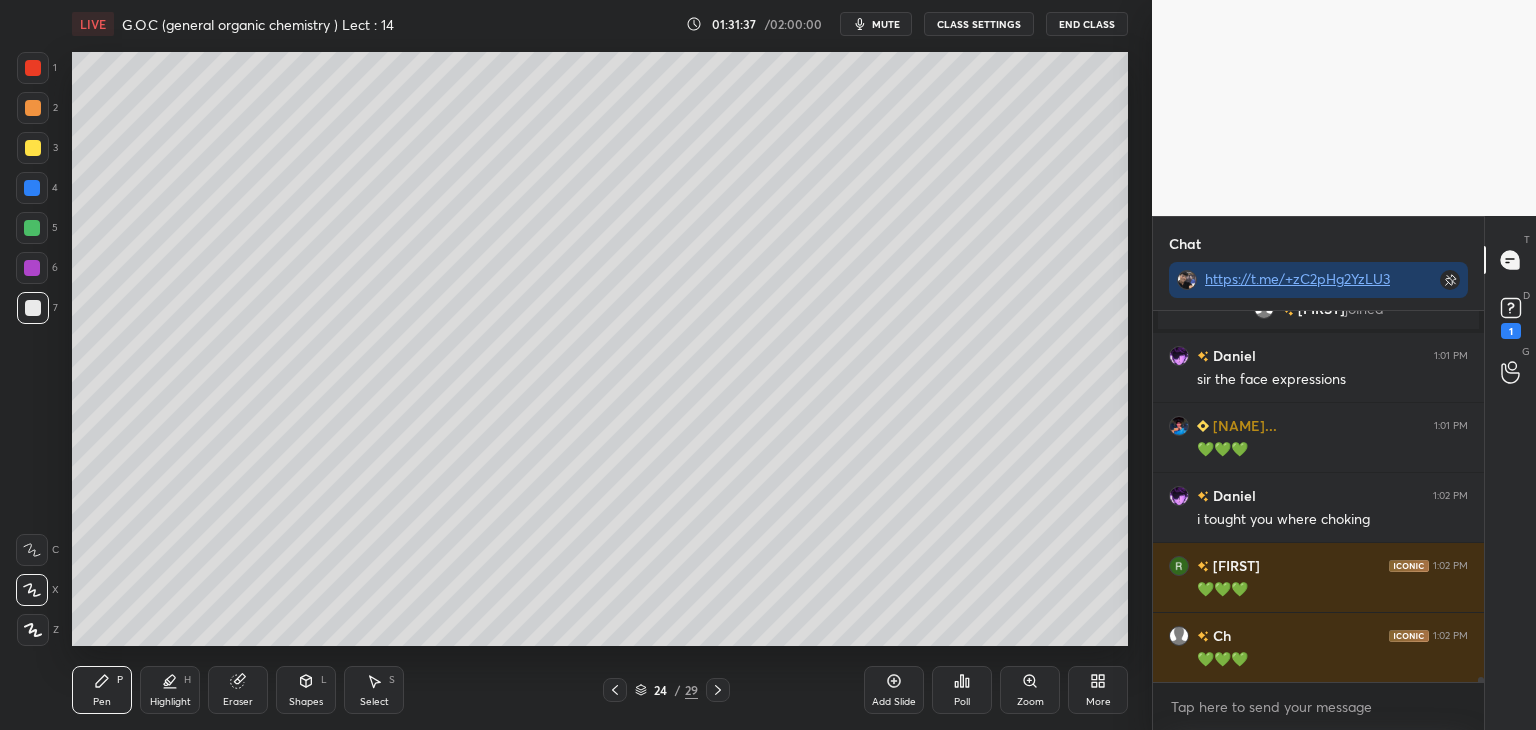 scroll, scrollTop: 325, scrollLeft: 325, axis: both 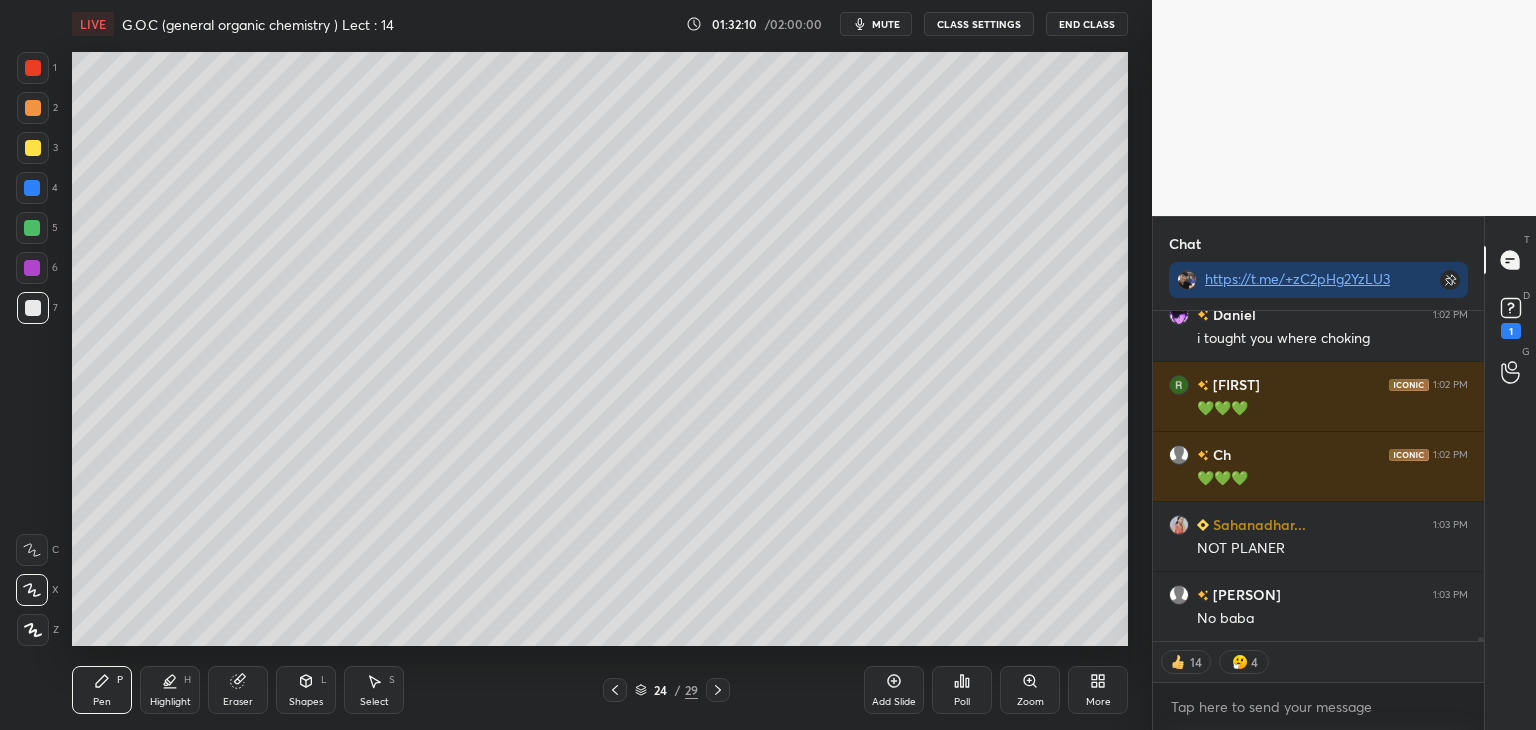 click at bounding box center [32, 228] 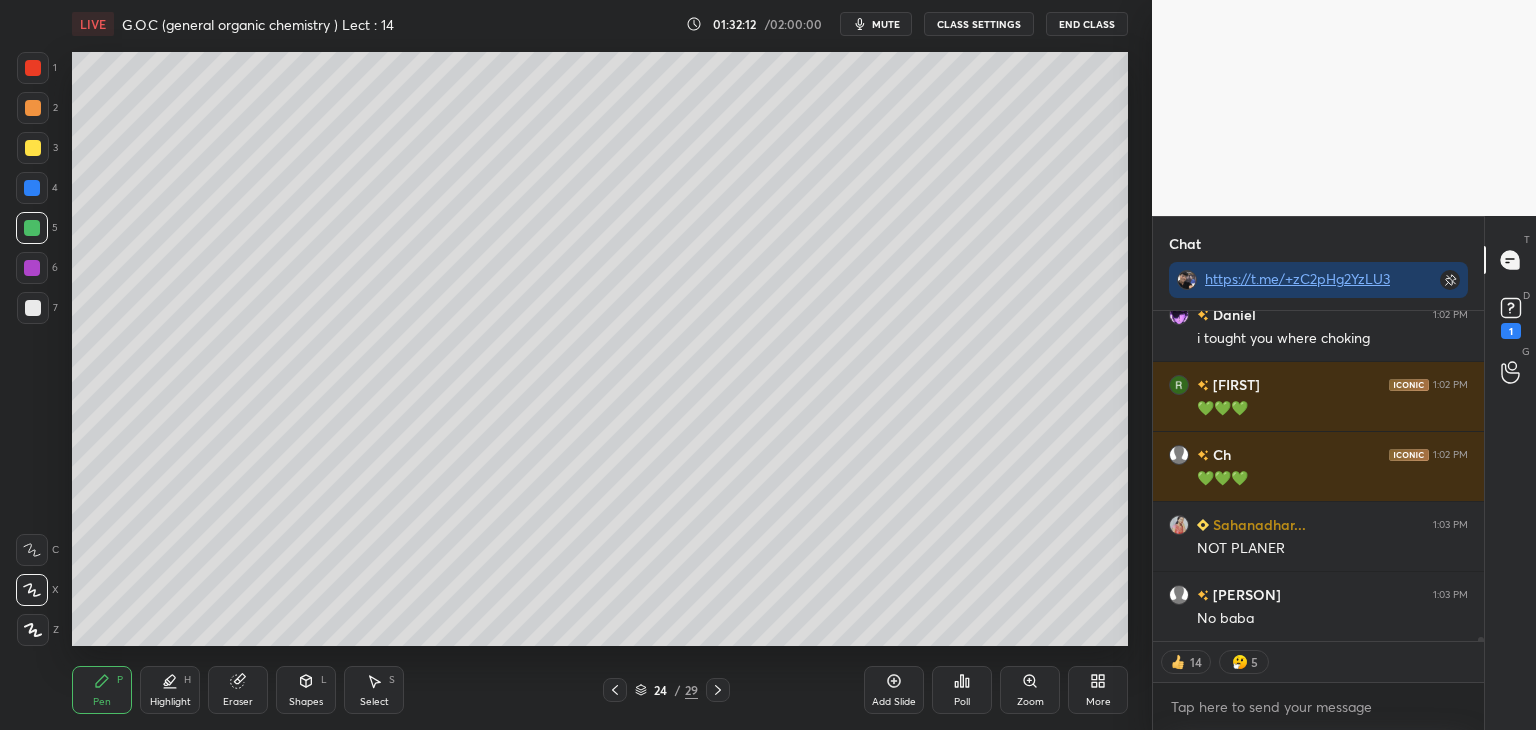 click on "Add Slide" at bounding box center [894, 690] 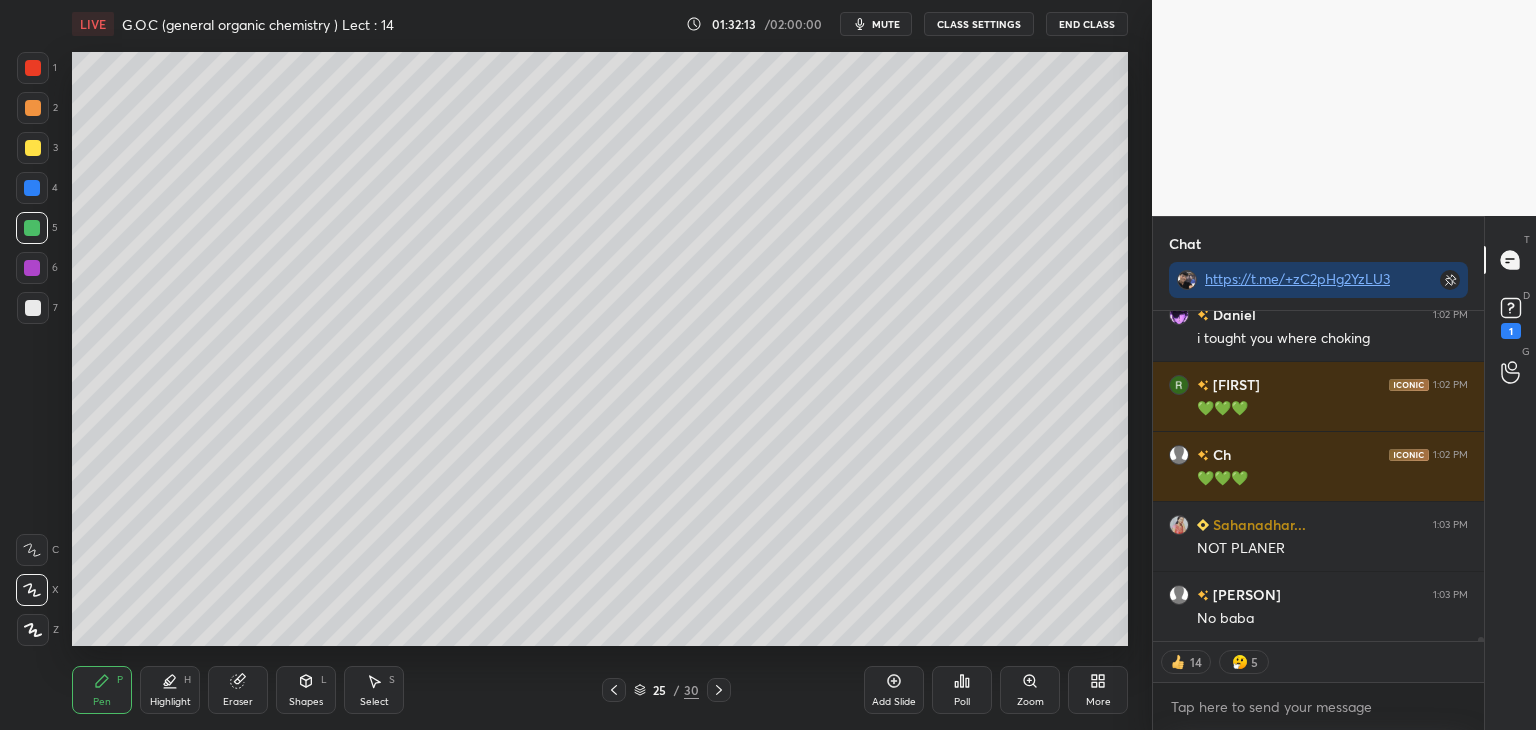 click at bounding box center (33, 308) 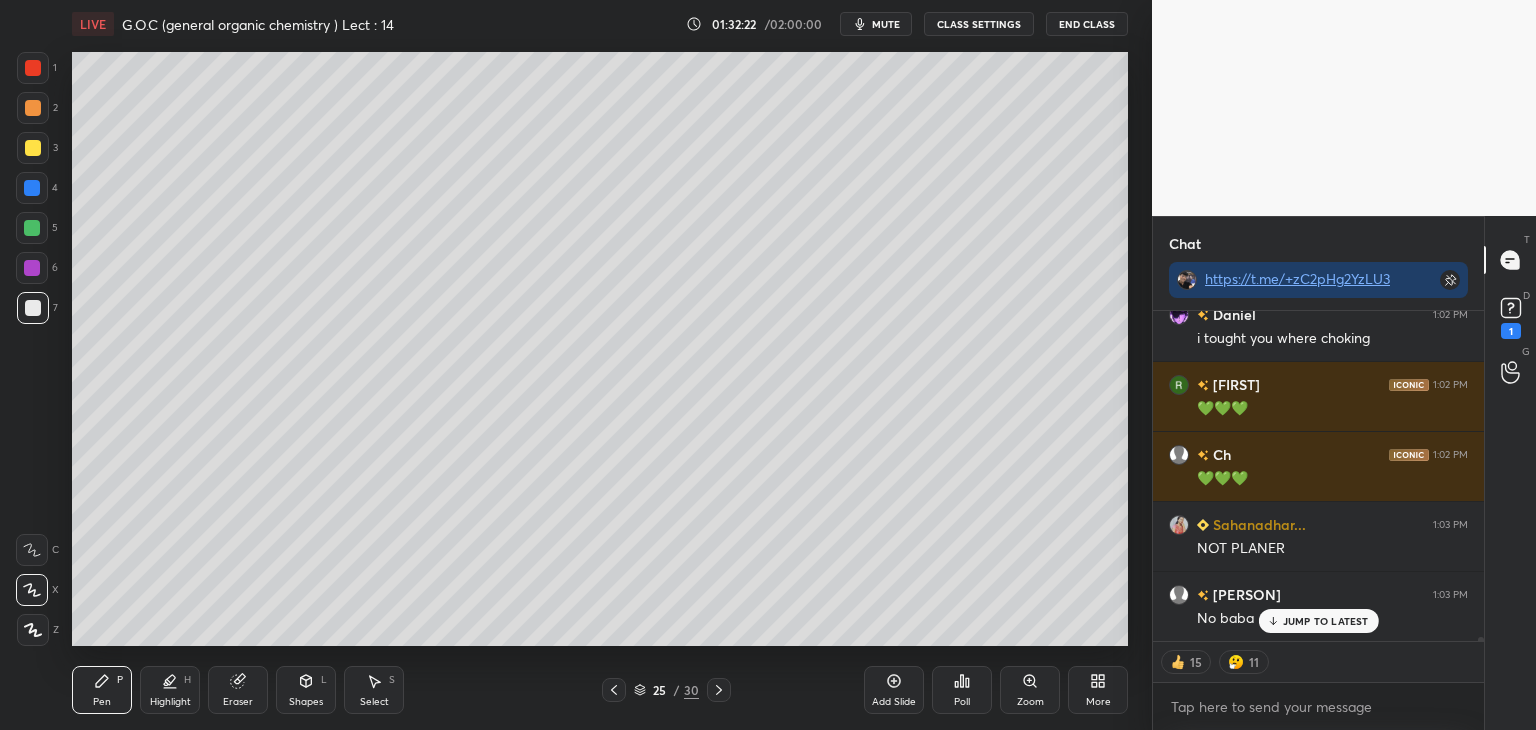 scroll, scrollTop: 28064, scrollLeft: 0, axis: vertical 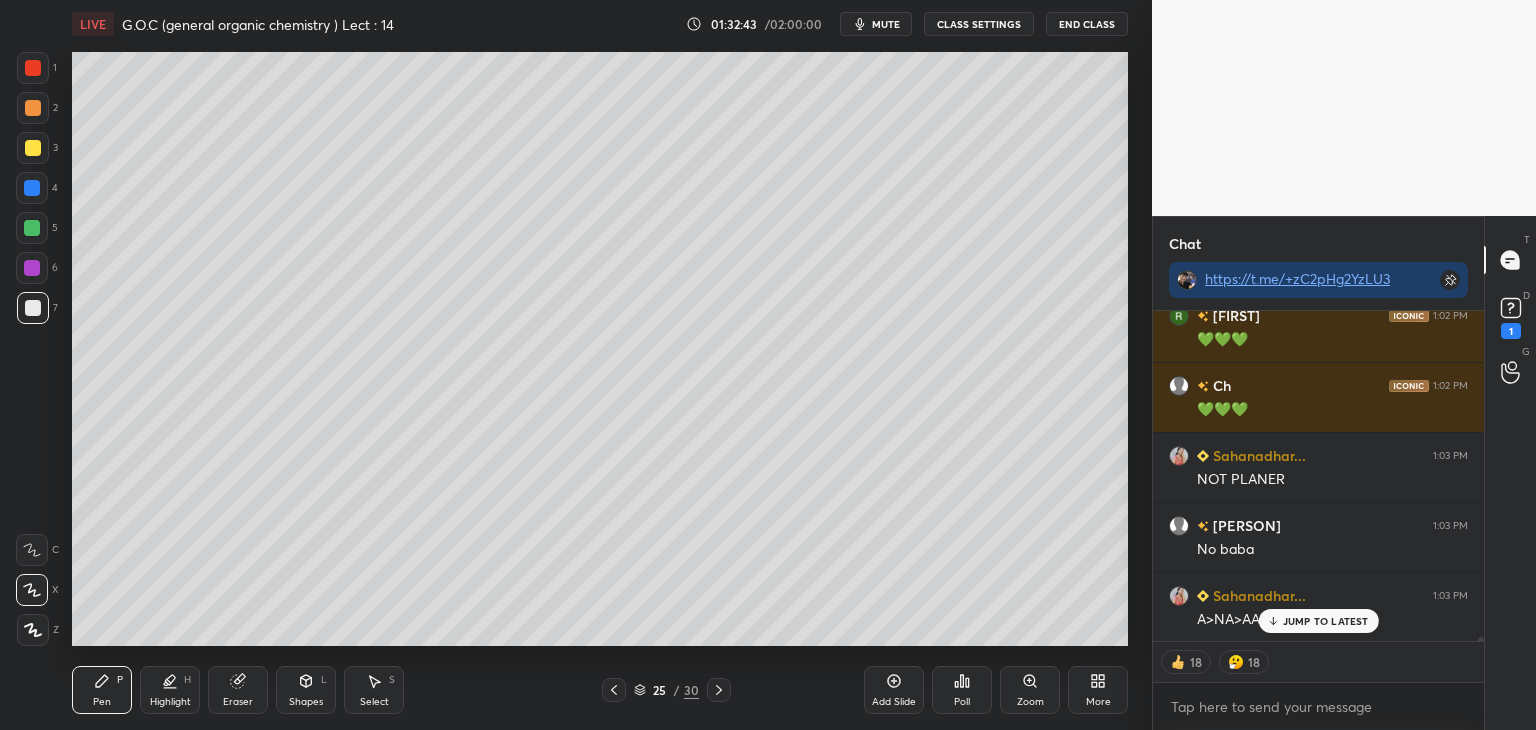 click 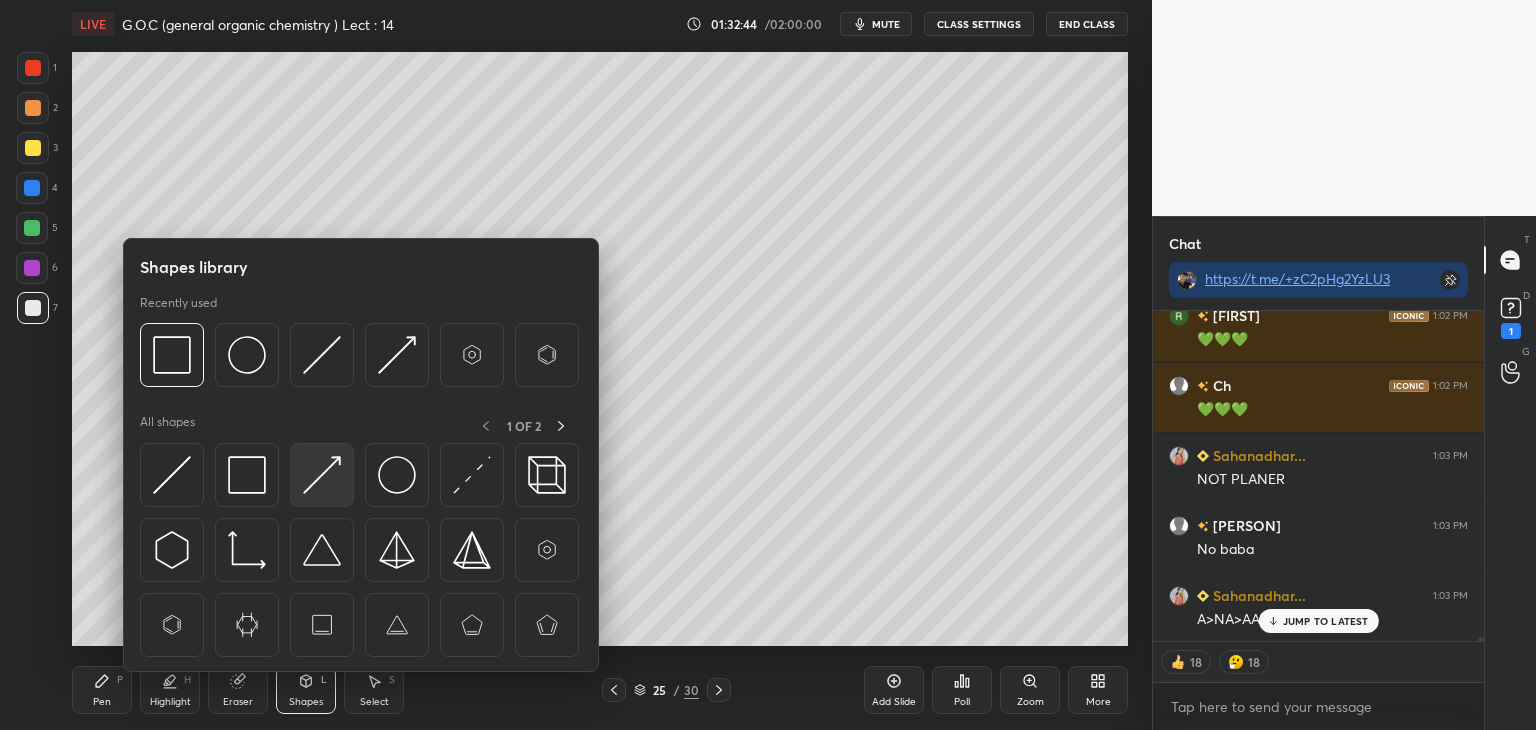 click at bounding box center [322, 475] 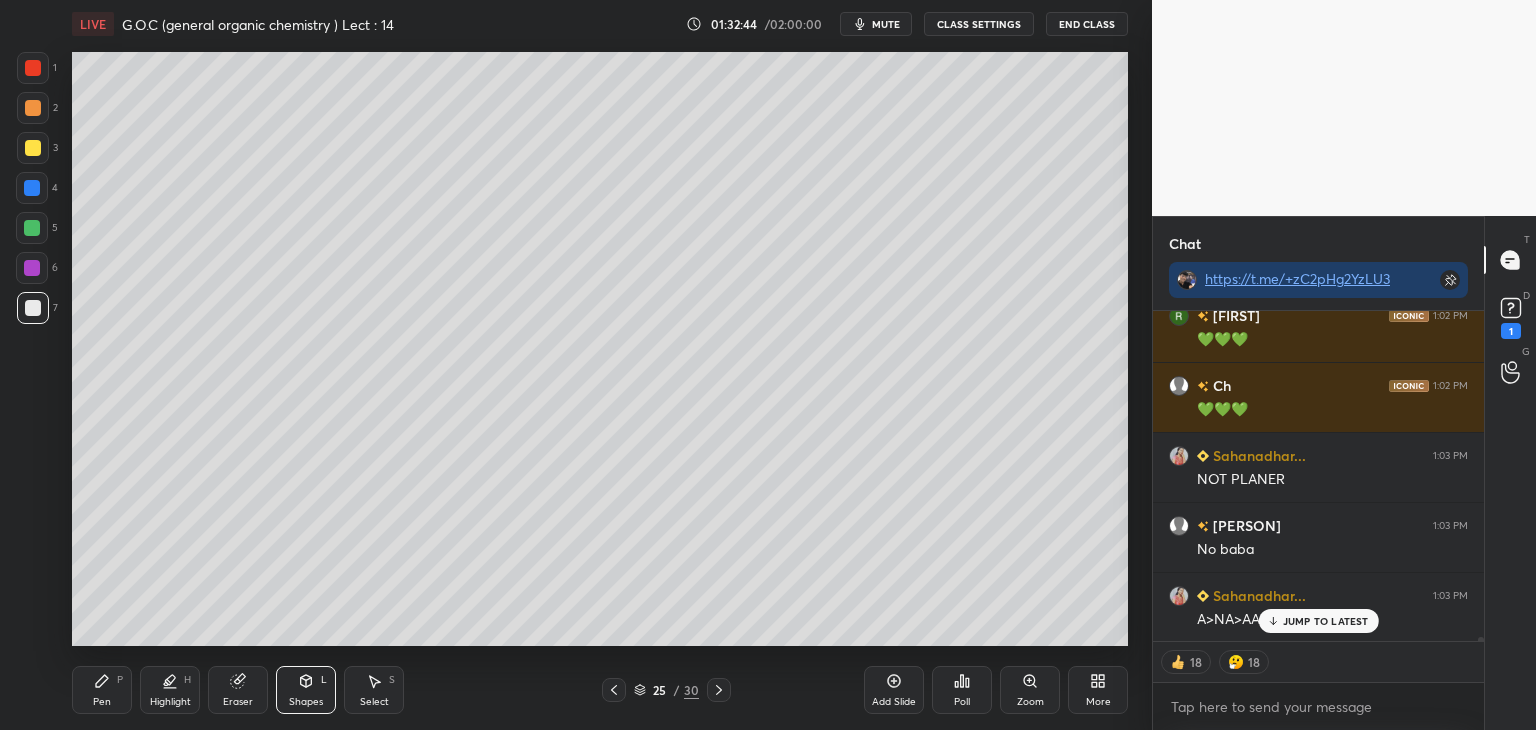 click at bounding box center [33, 148] 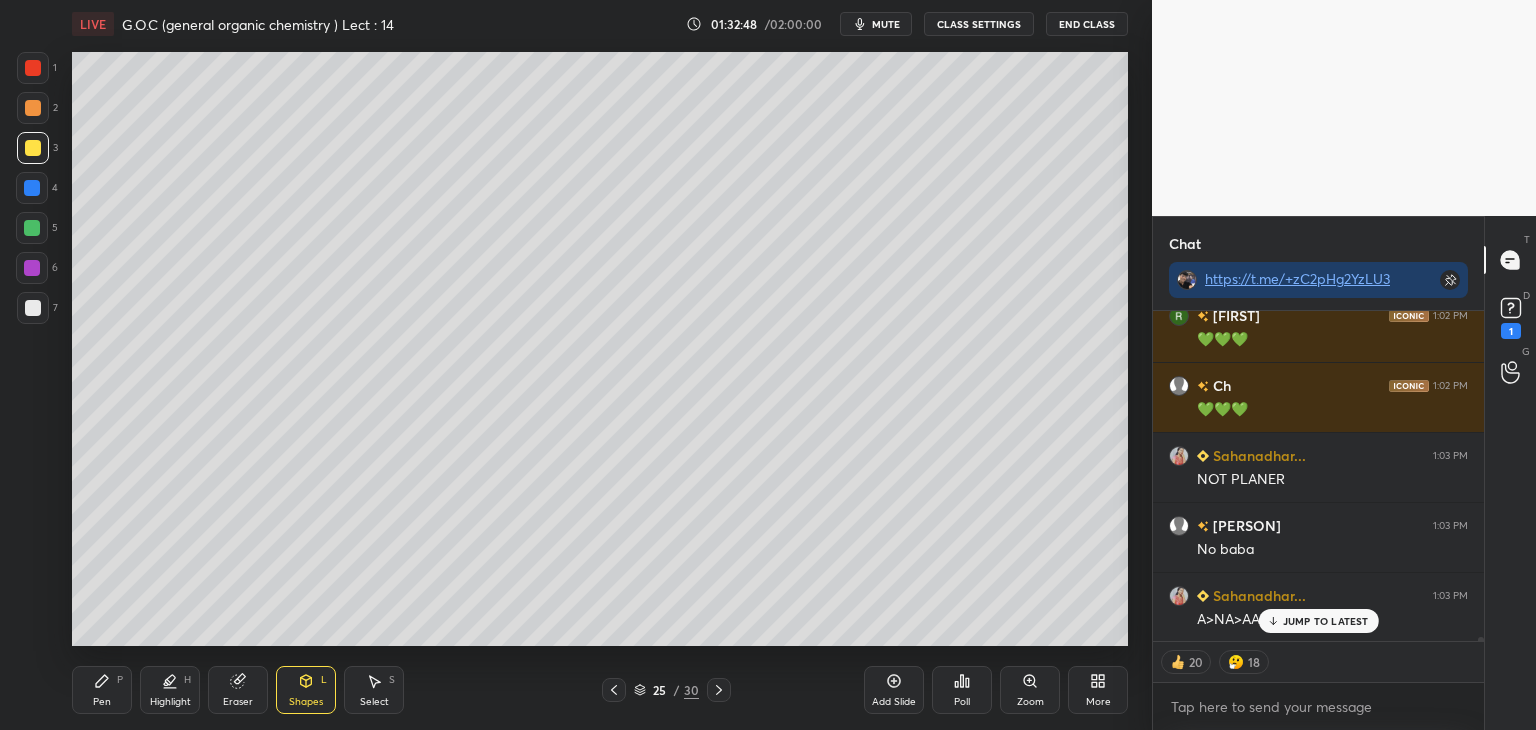 click on "Pen P" at bounding box center [102, 690] 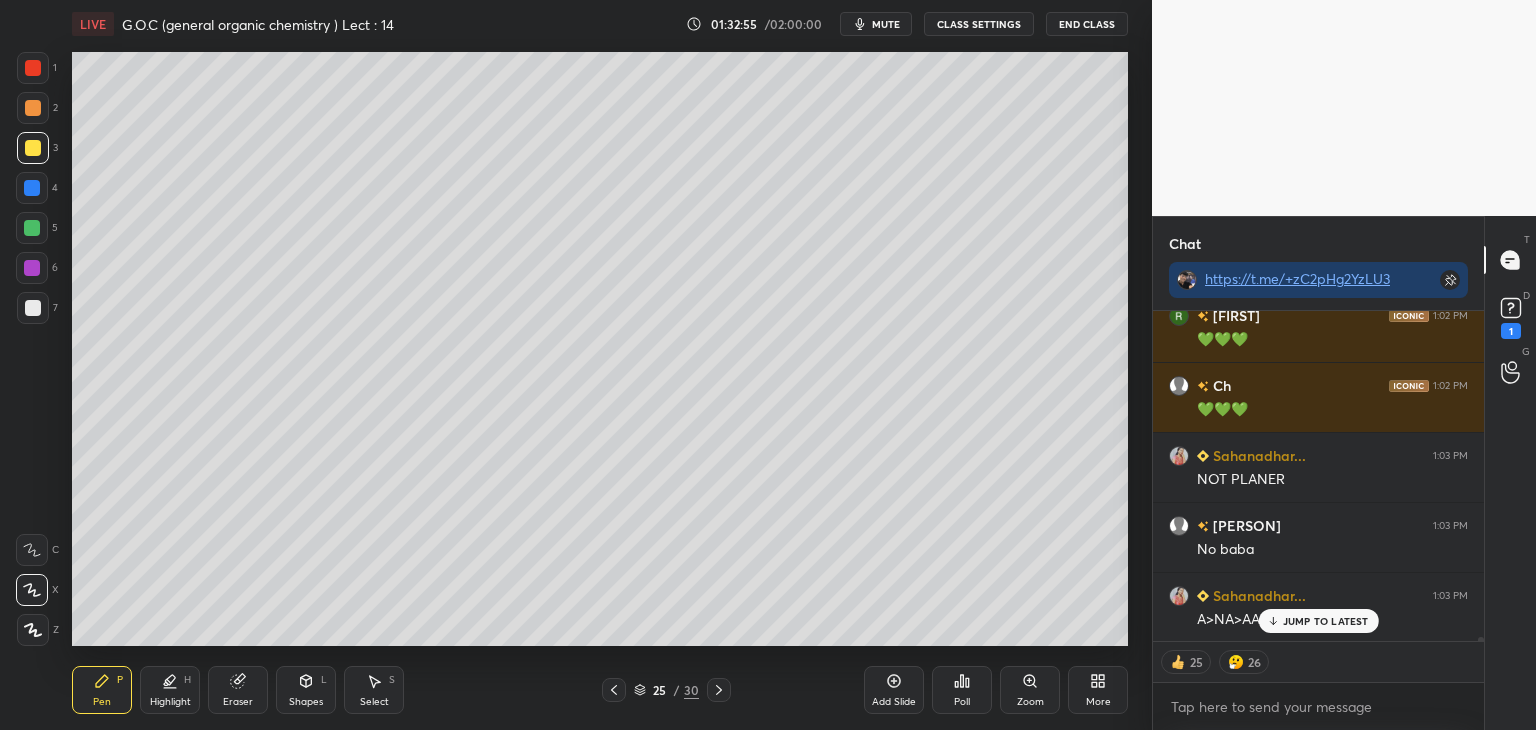 click 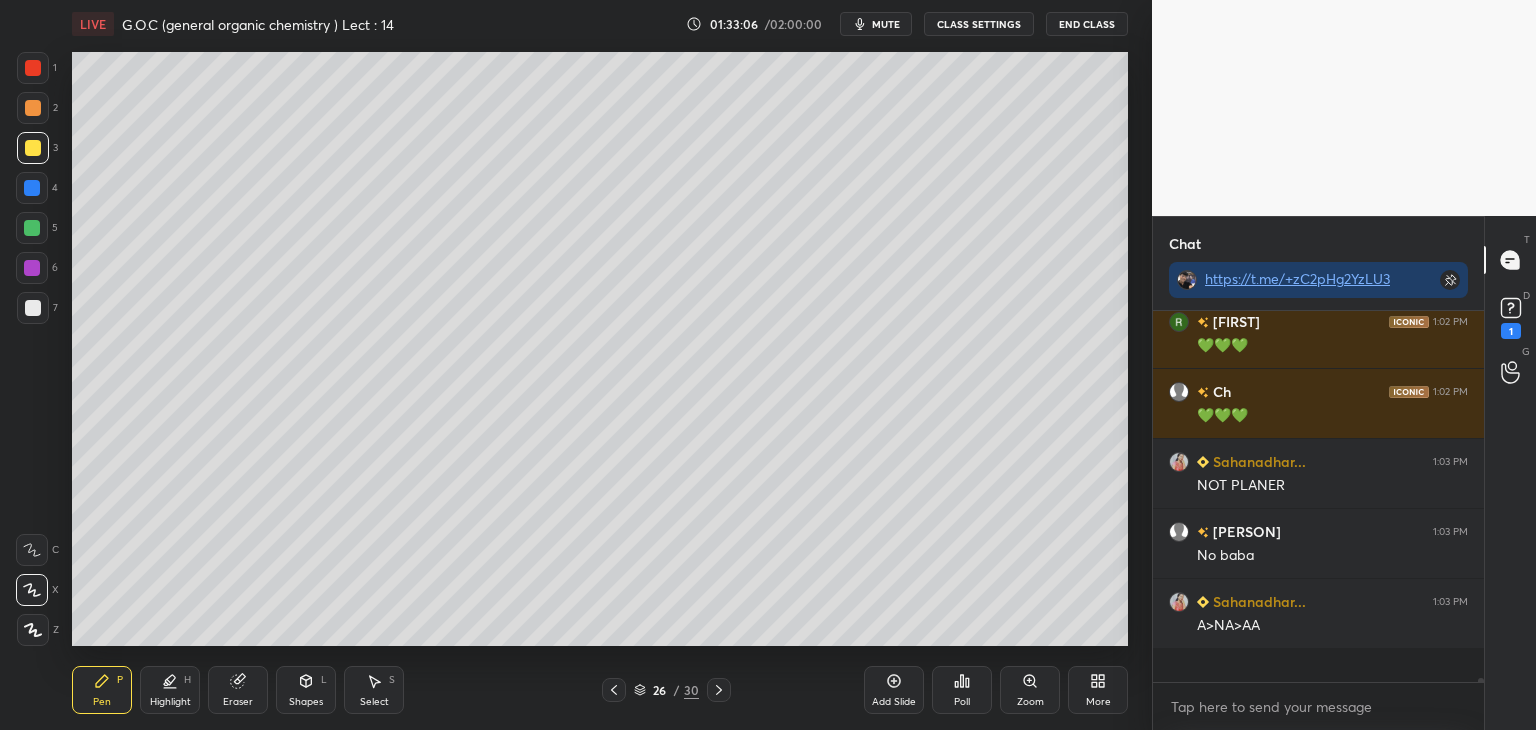 scroll, scrollTop: 6, scrollLeft: 6, axis: both 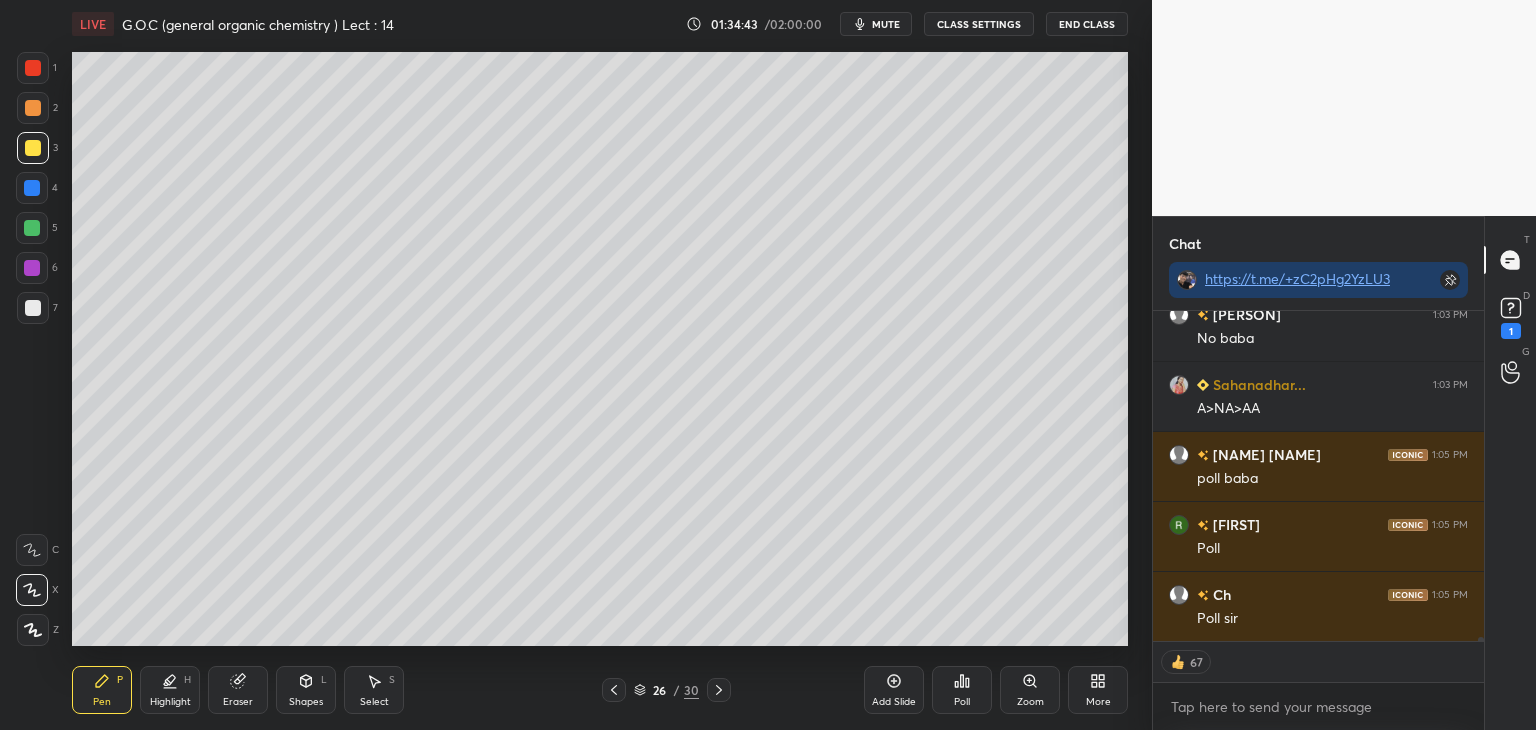 click on "Poll" at bounding box center [962, 690] 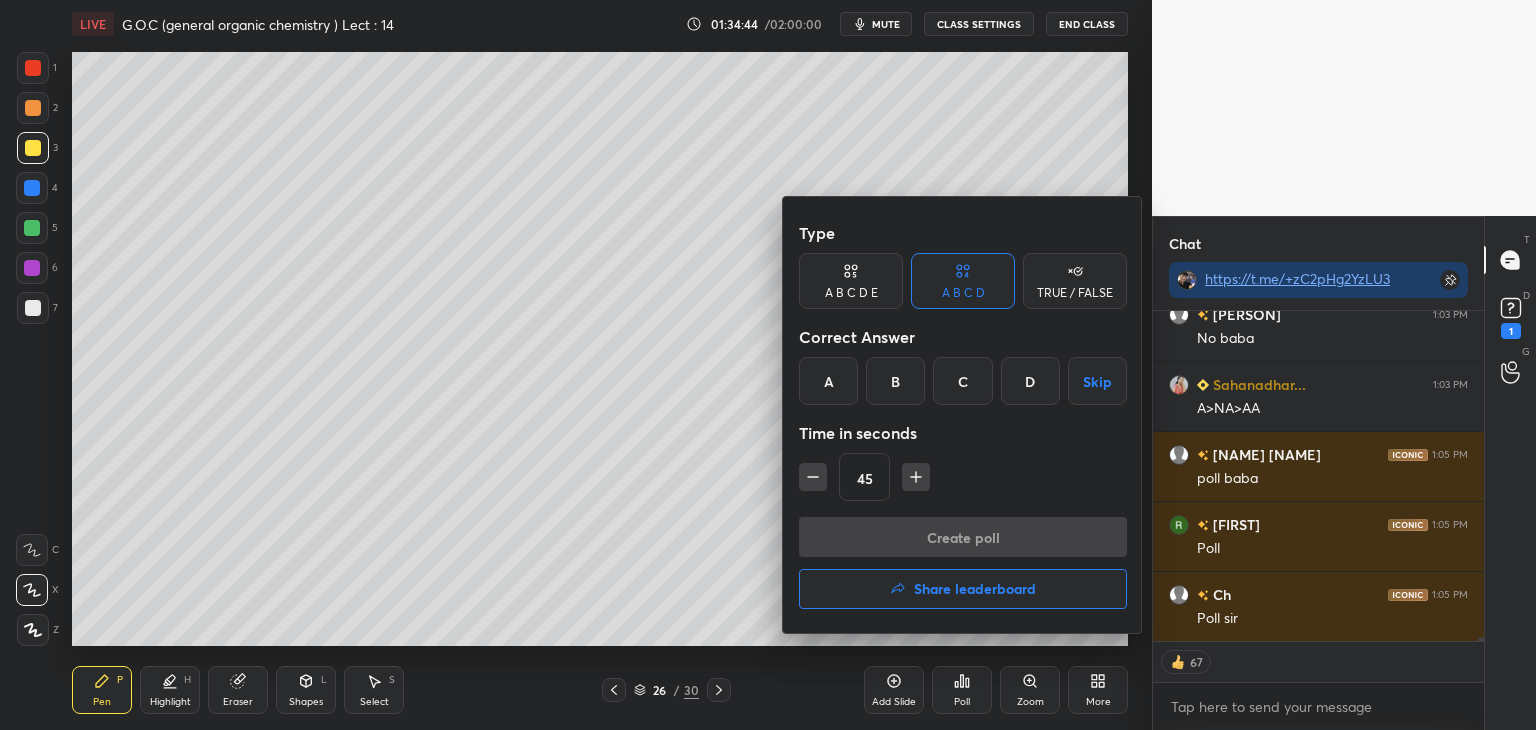 click on "D" at bounding box center (1030, 381) 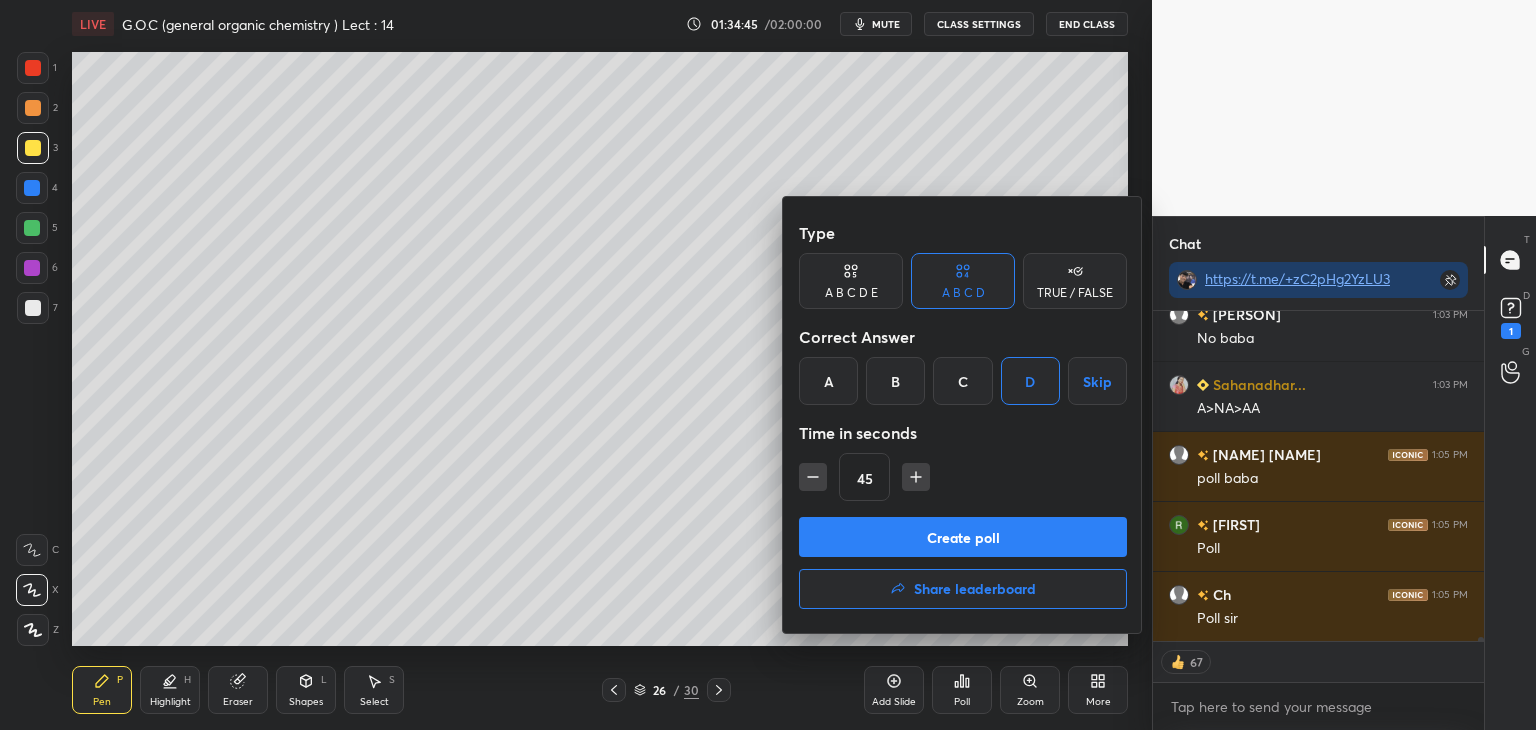 click on "Create poll" at bounding box center (963, 537) 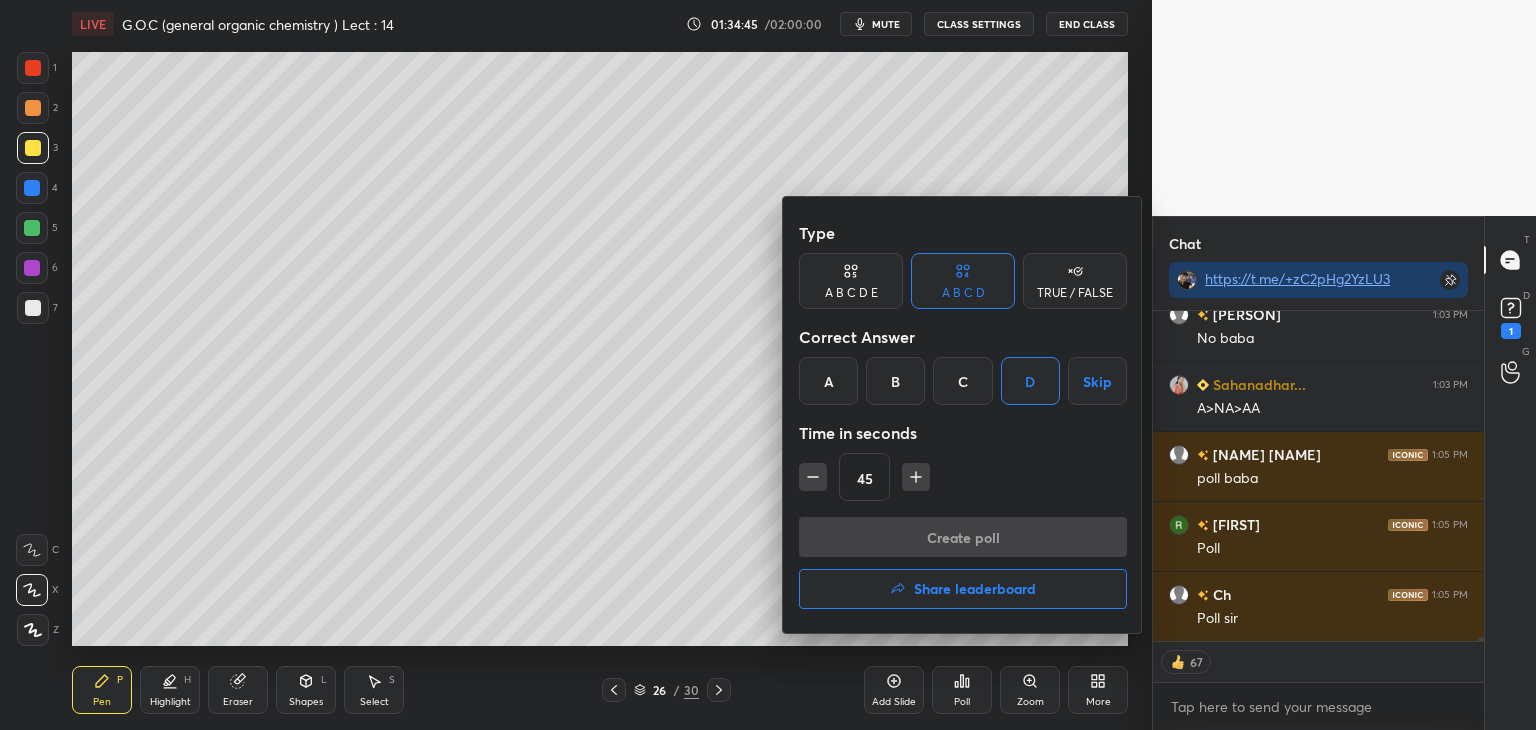scroll, scrollTop: 292, scrollLeft: 325, axis: both 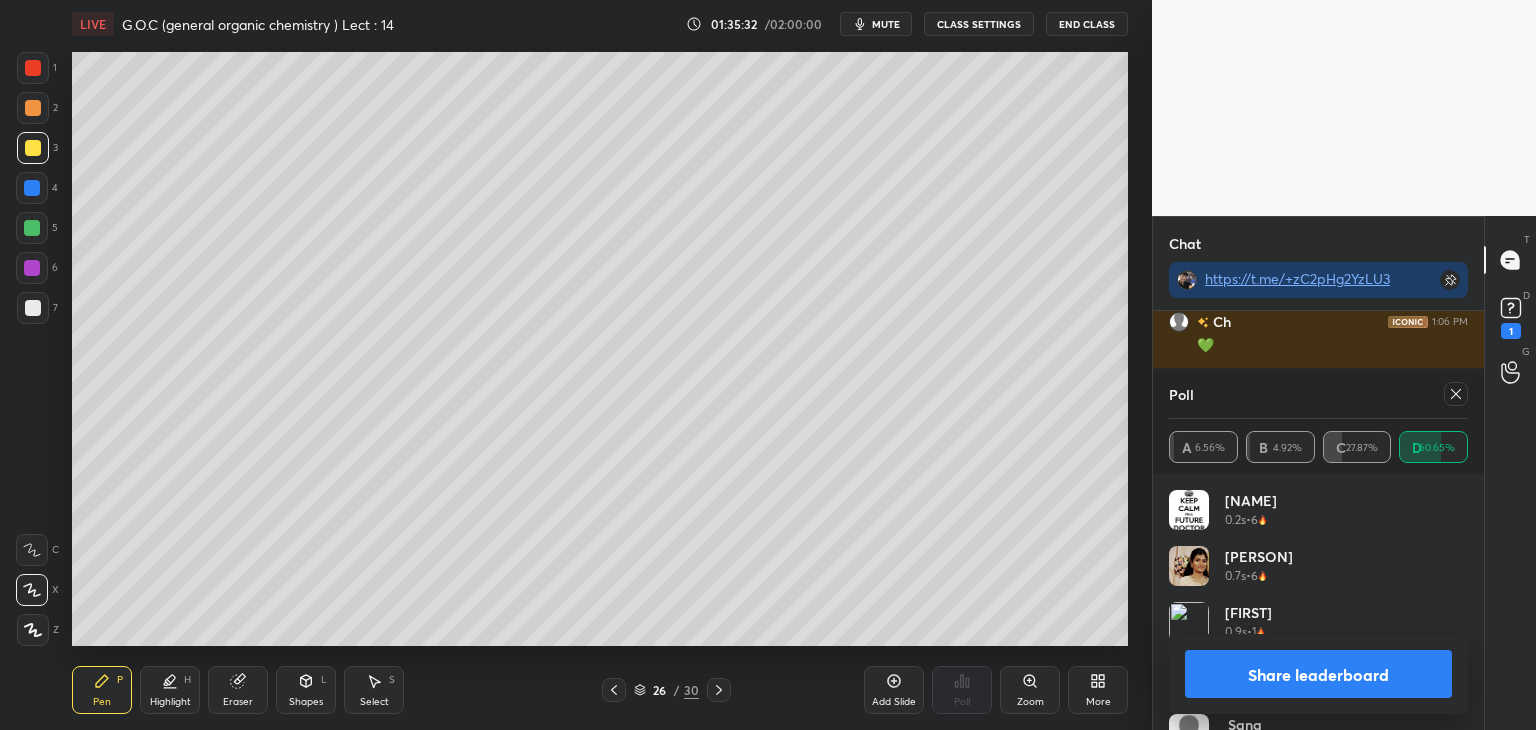 click on "Share leaderboard" at bounding box center [1318, 674] 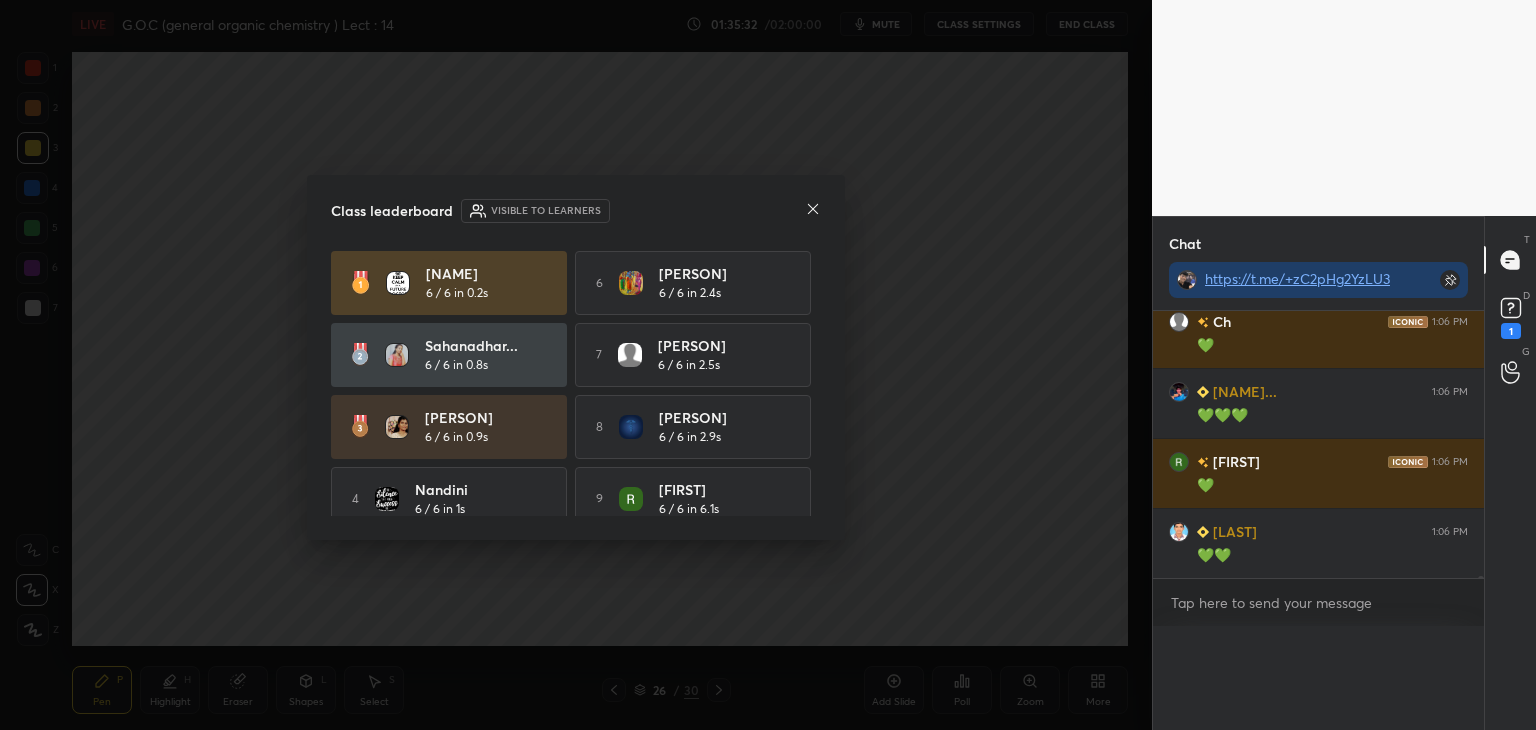 scroll, scrollTop: 0, scrollLeft: 0, axis: both 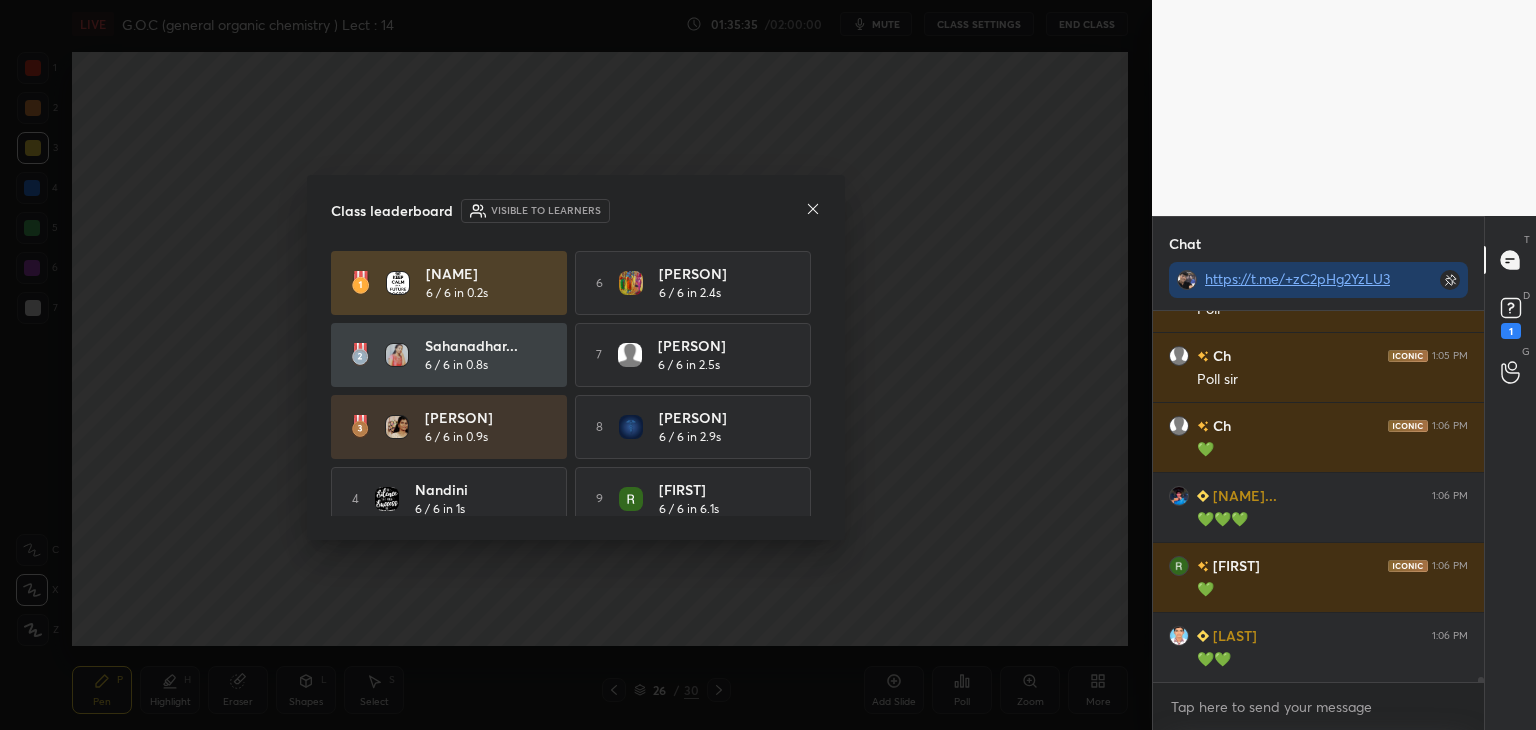 click 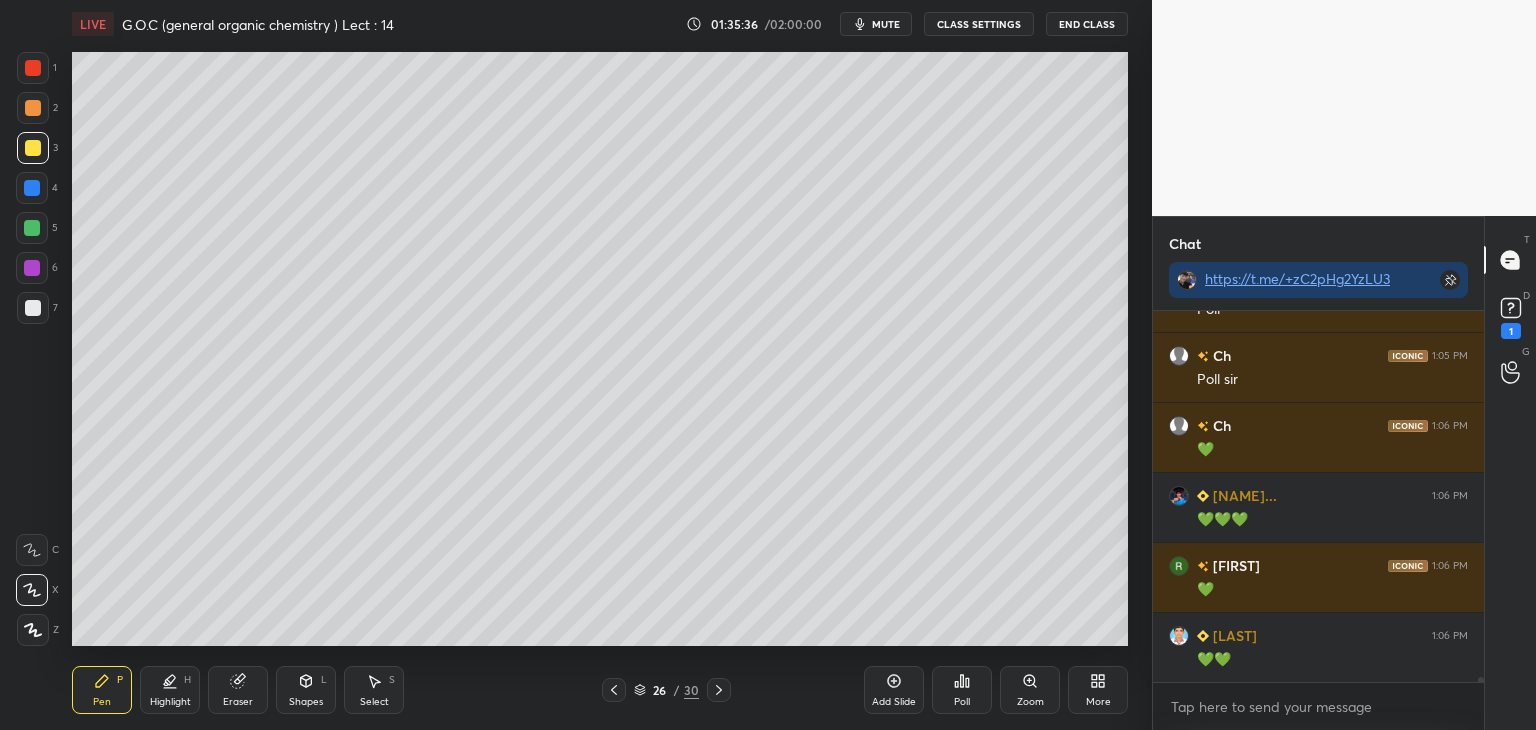 click on "Poll" at bounding box center (962, 690) 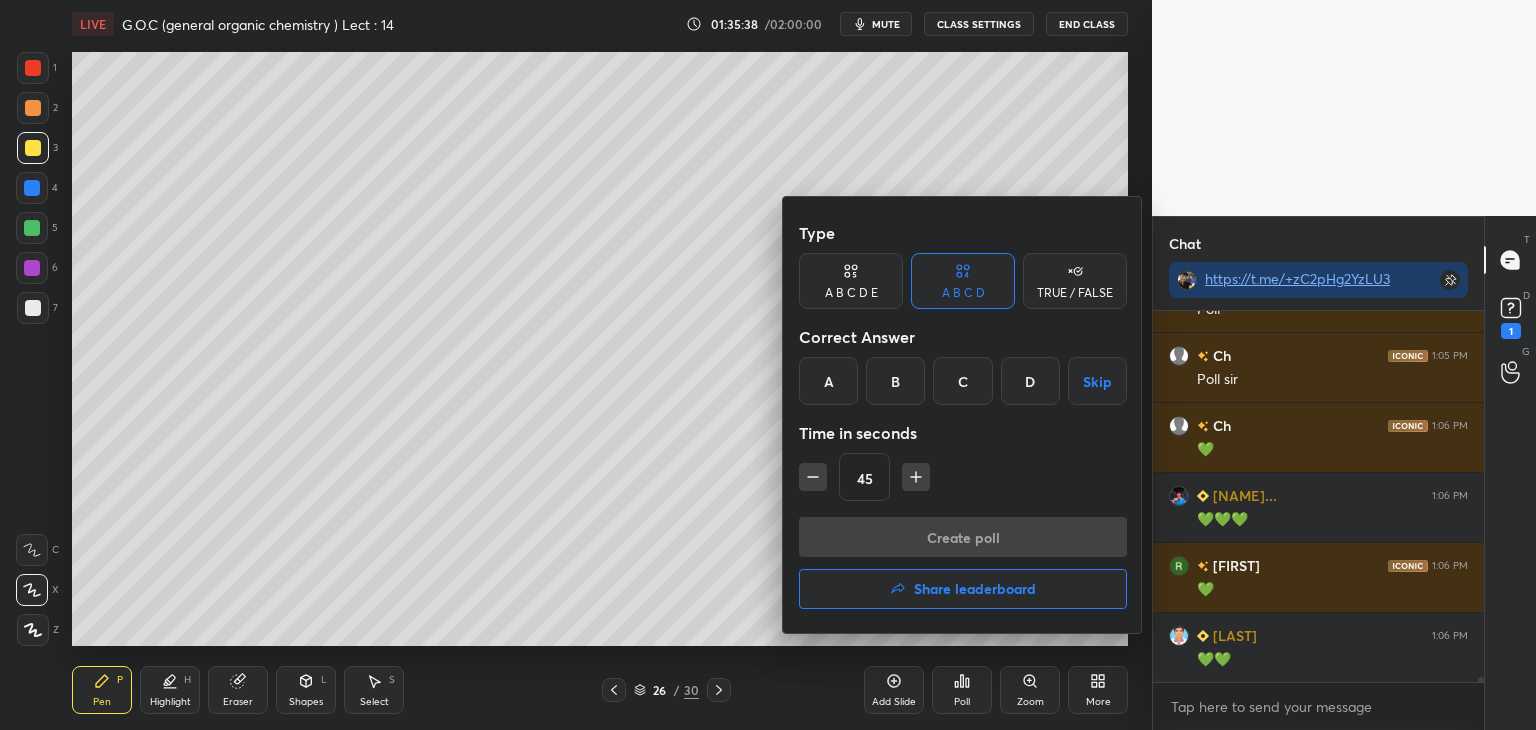 click 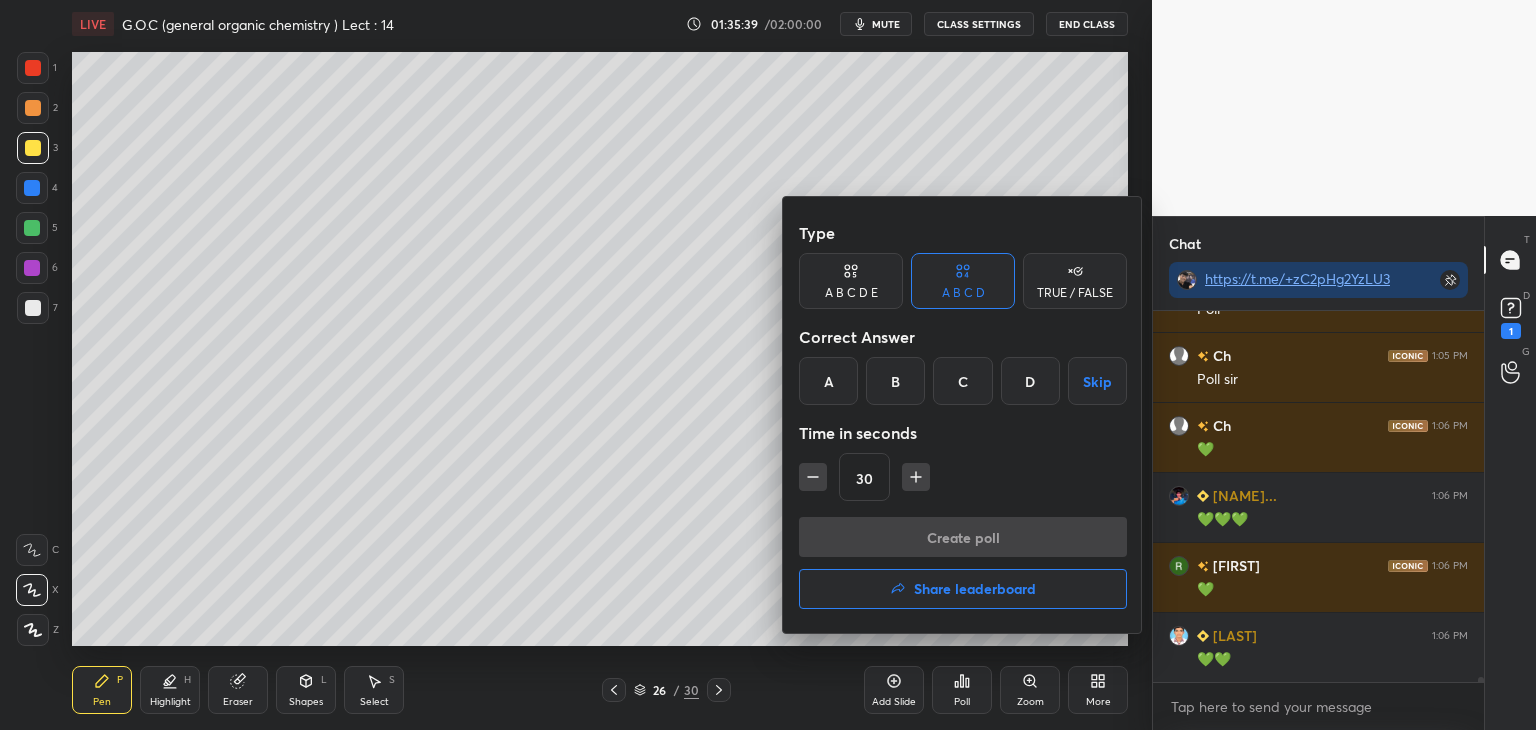 click at bounding box center (768, 365) 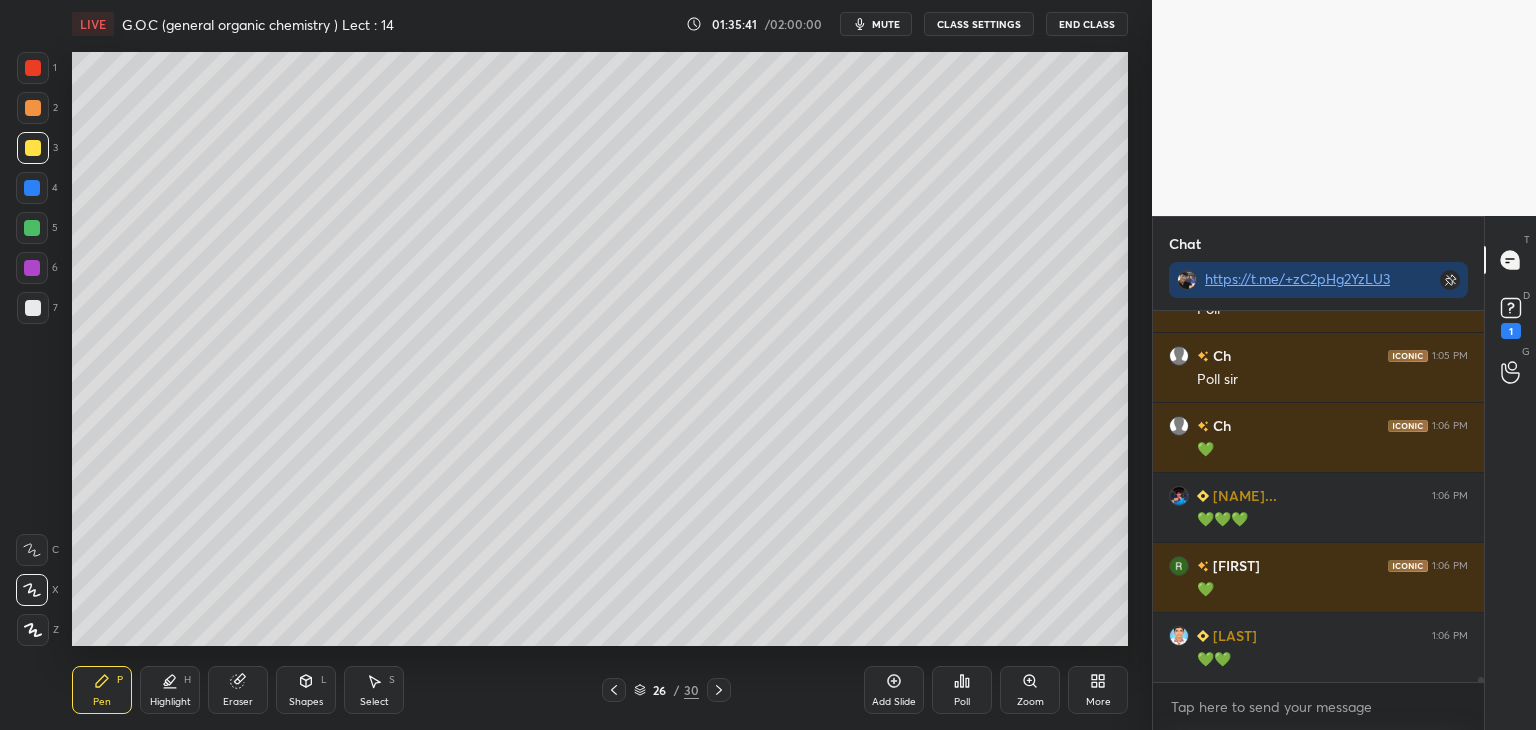 click at bounding box center [32, 228] 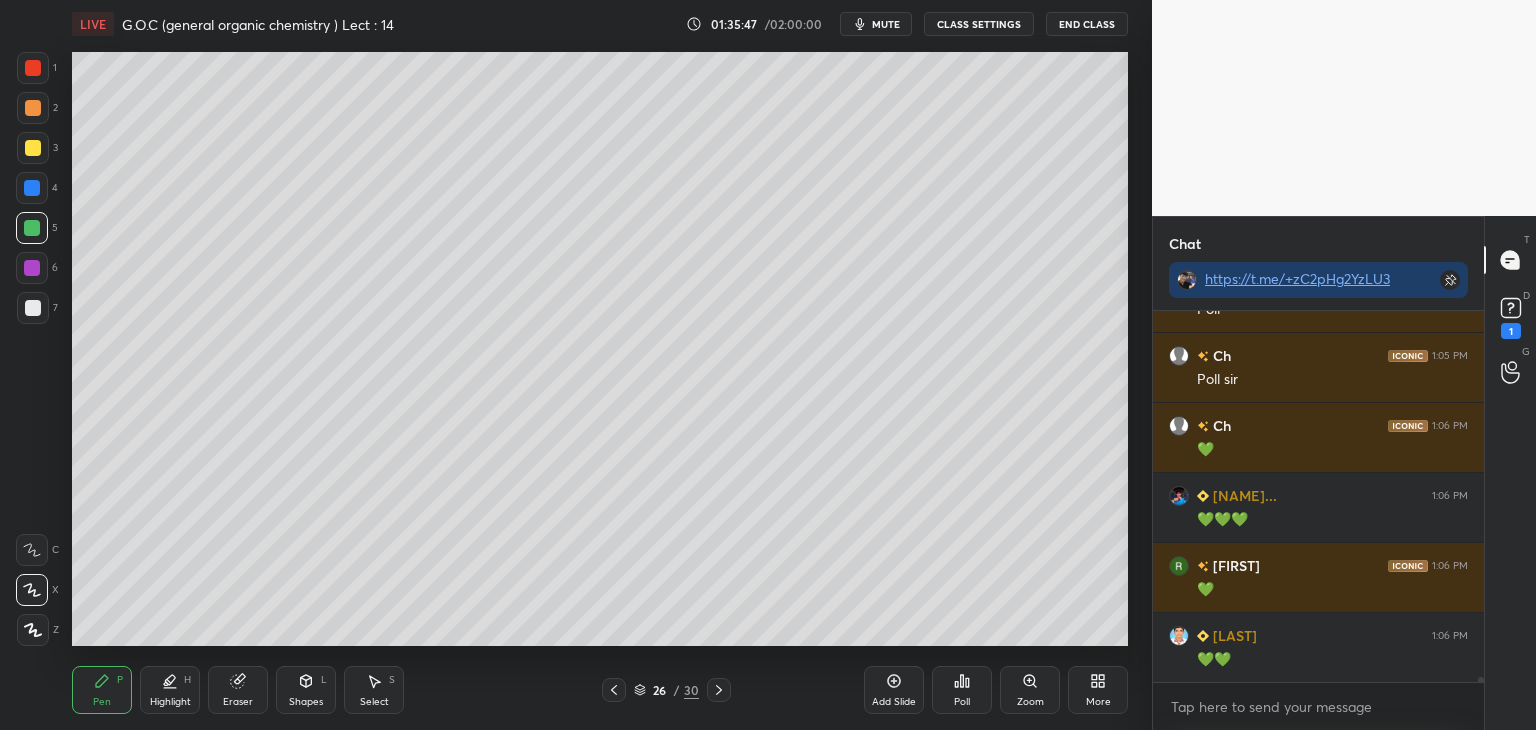 click at bounding box center [33, 308] 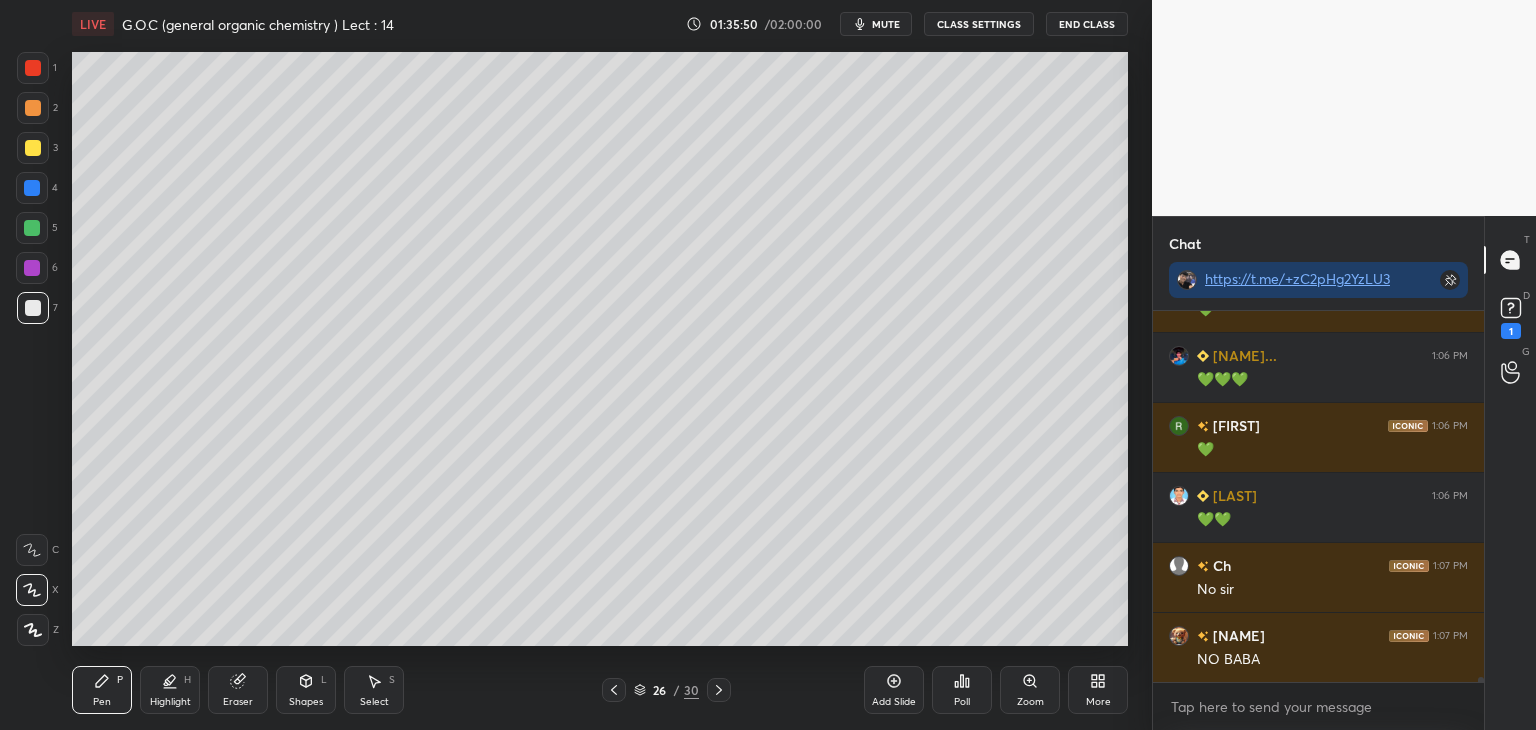 scroll, scrollTop: 28724, scrollLeft: 0, axis: vertical 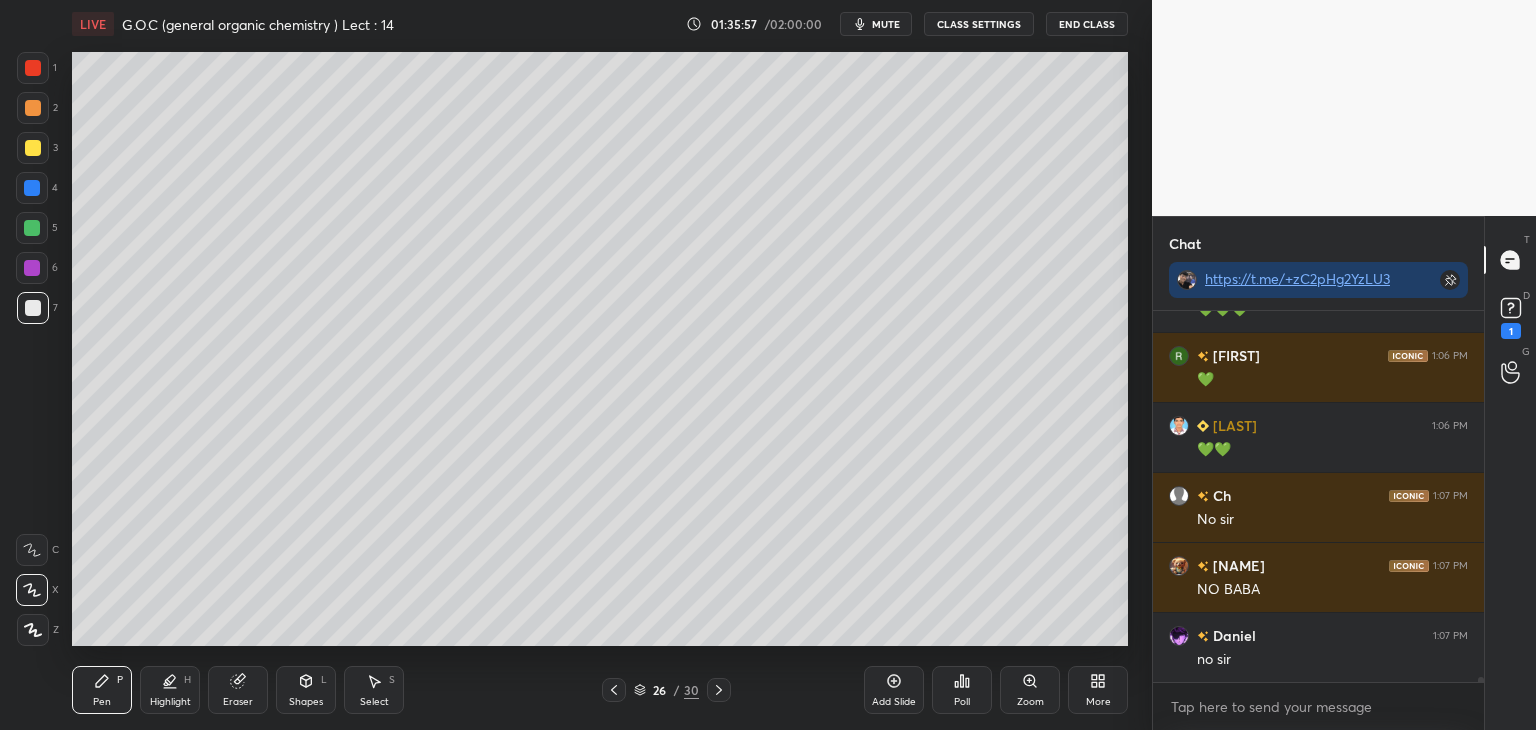 click 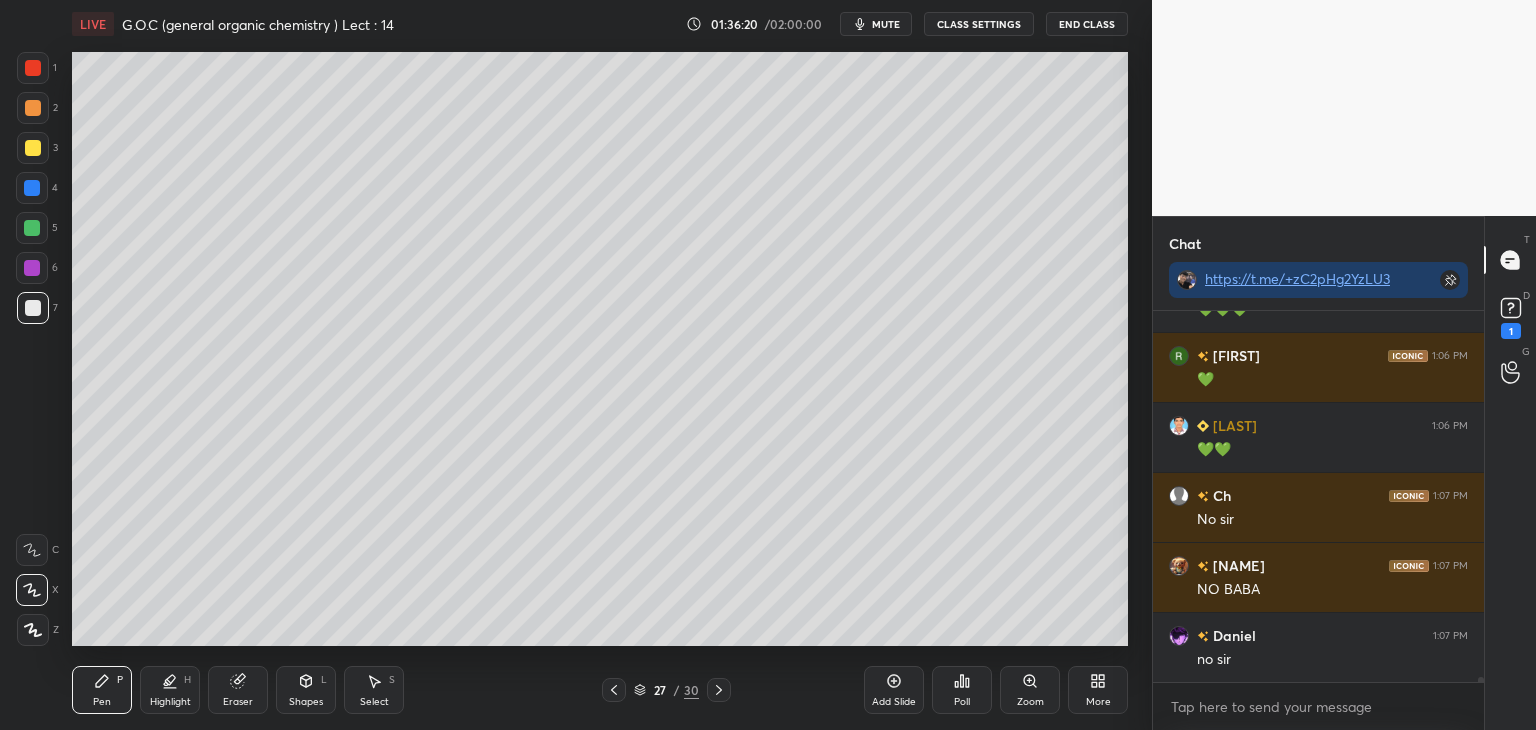 click at bounding box center (33, 148) 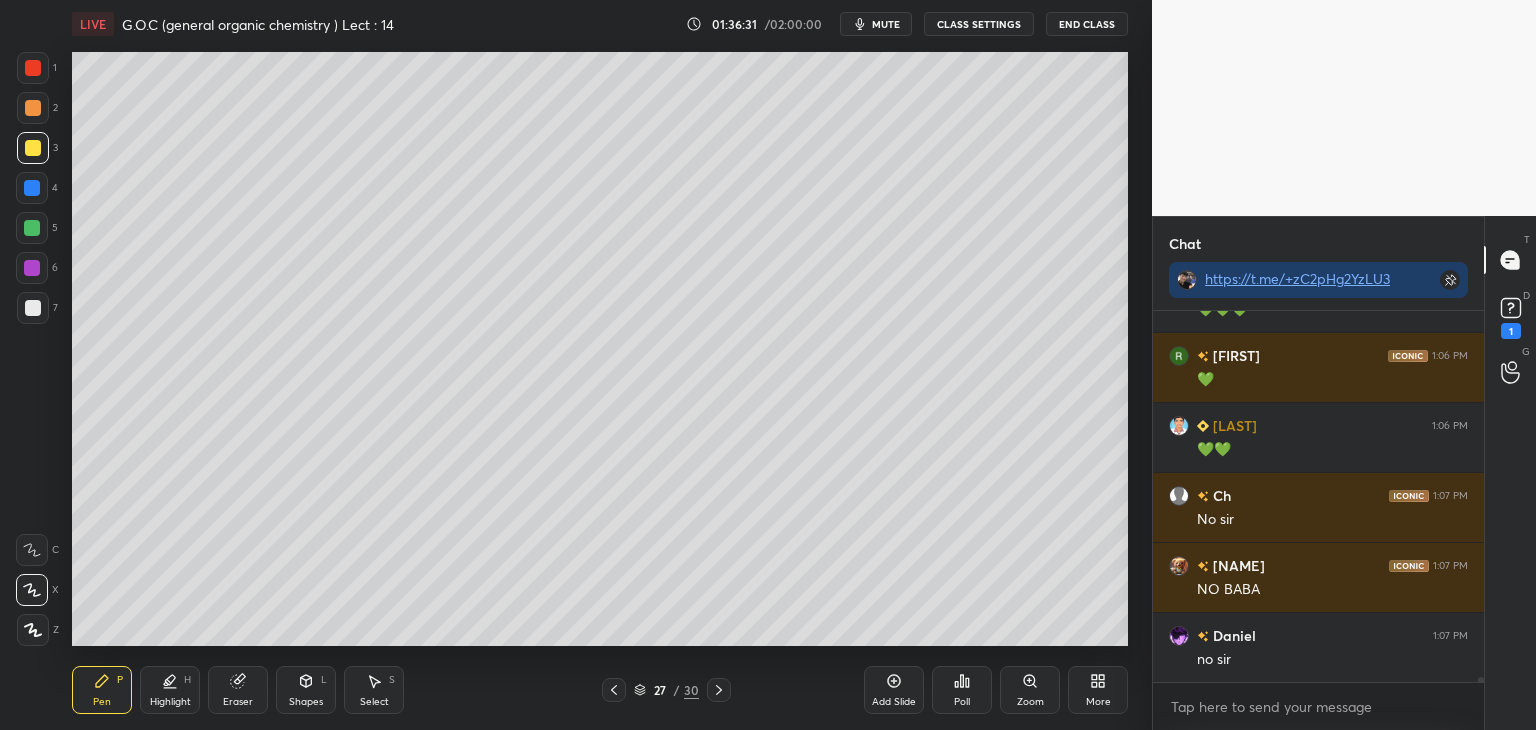 click at bounding box center [33, 308] 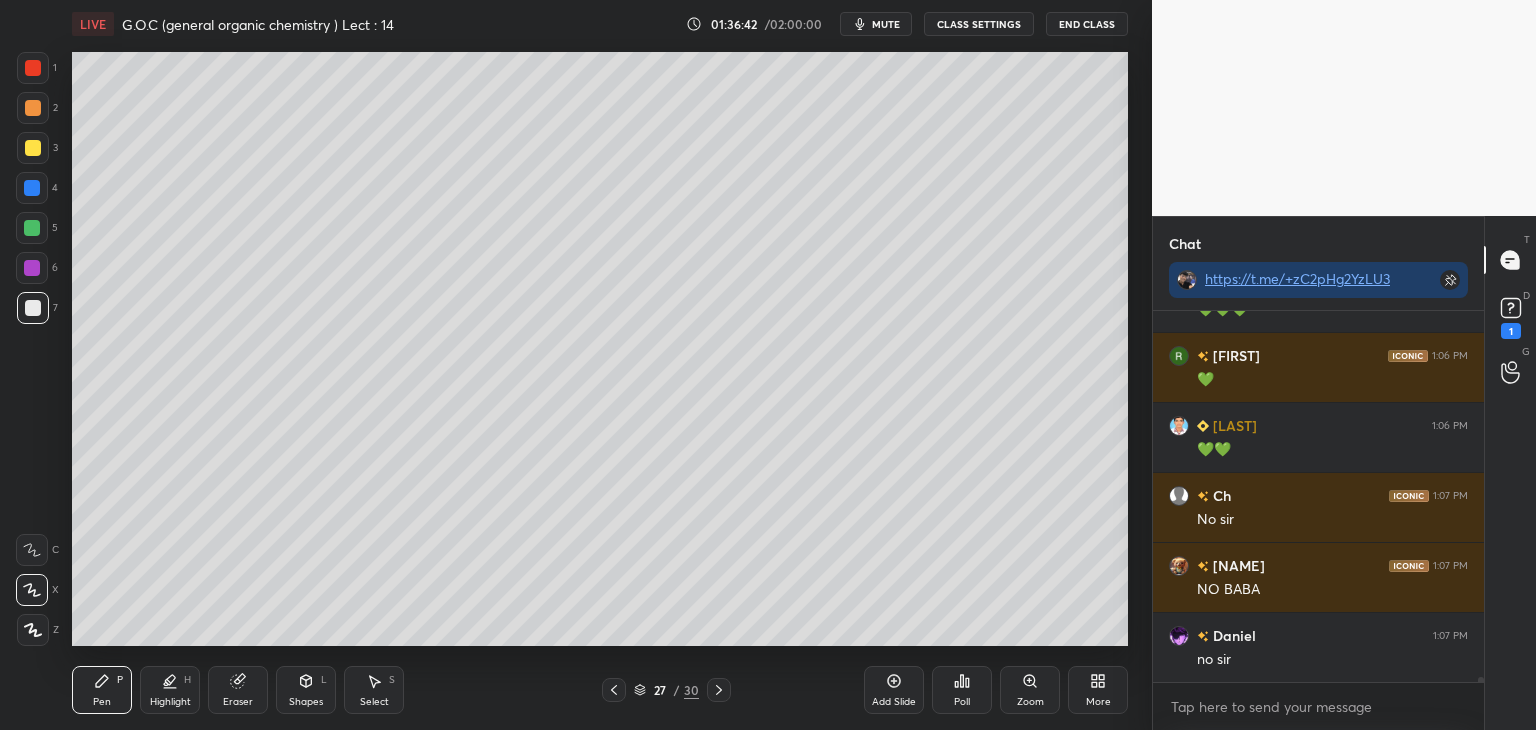 click at bounding box center [33, 148] 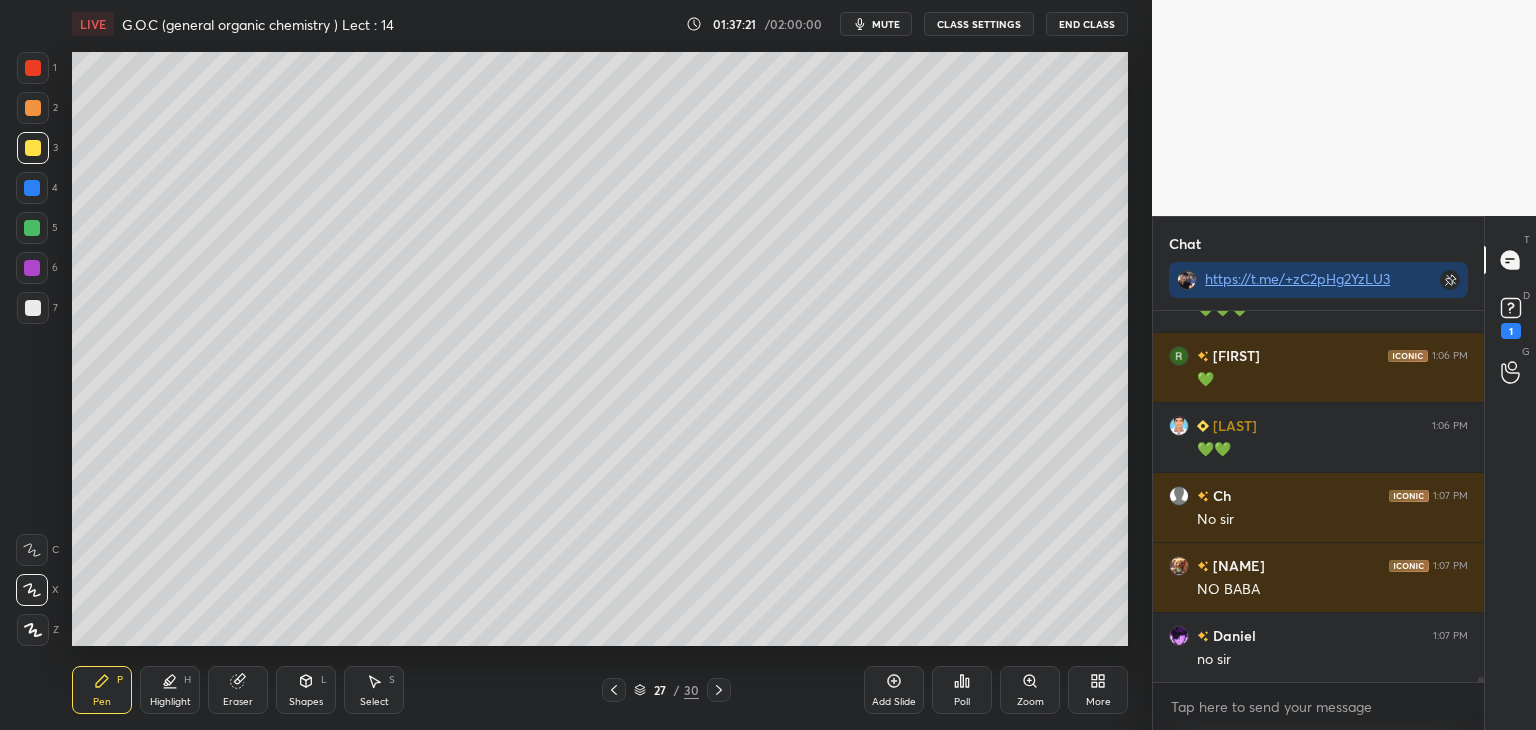 scroll, scrollTop: 325, scrollLeft: 325, axis: both 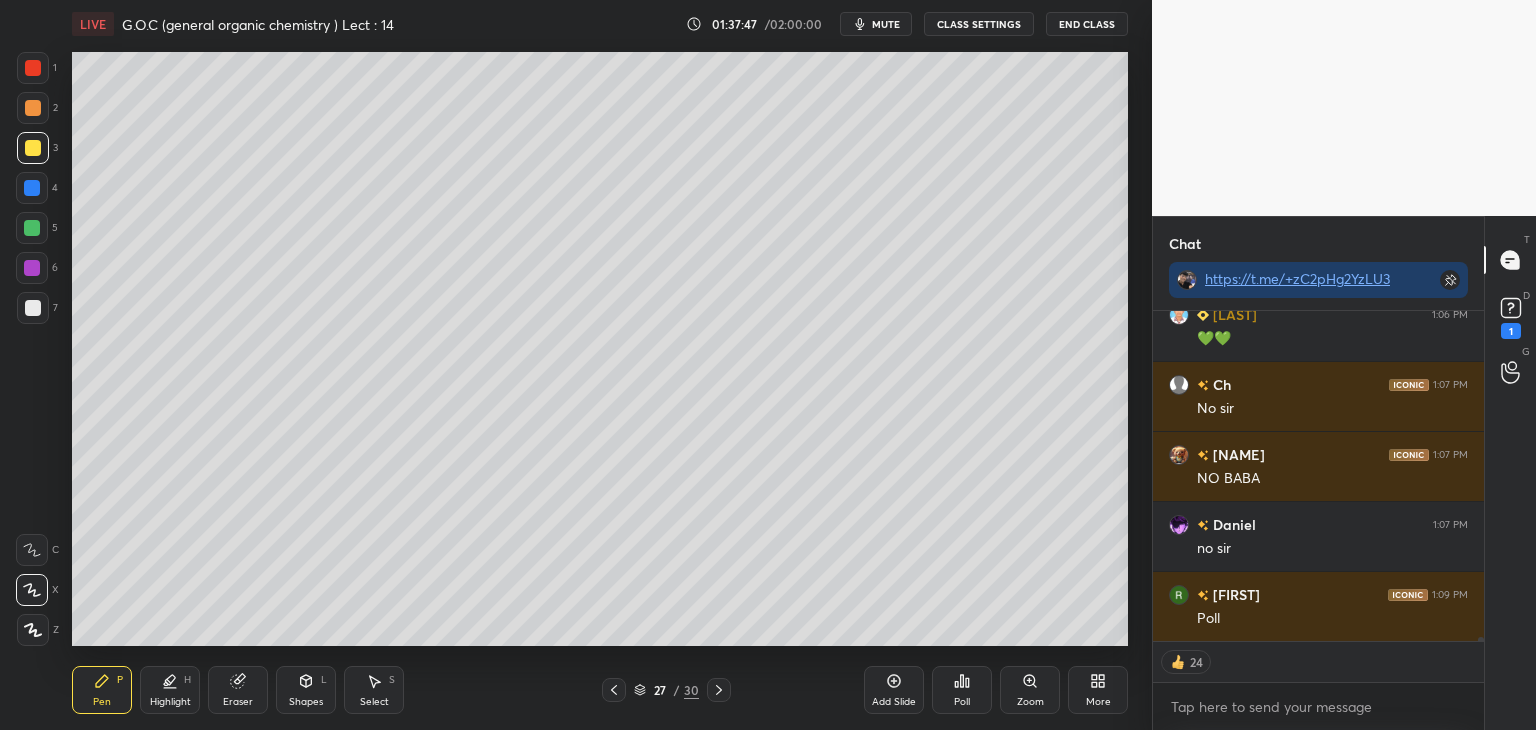 click on "Poll" at bounding box center [962, 690] 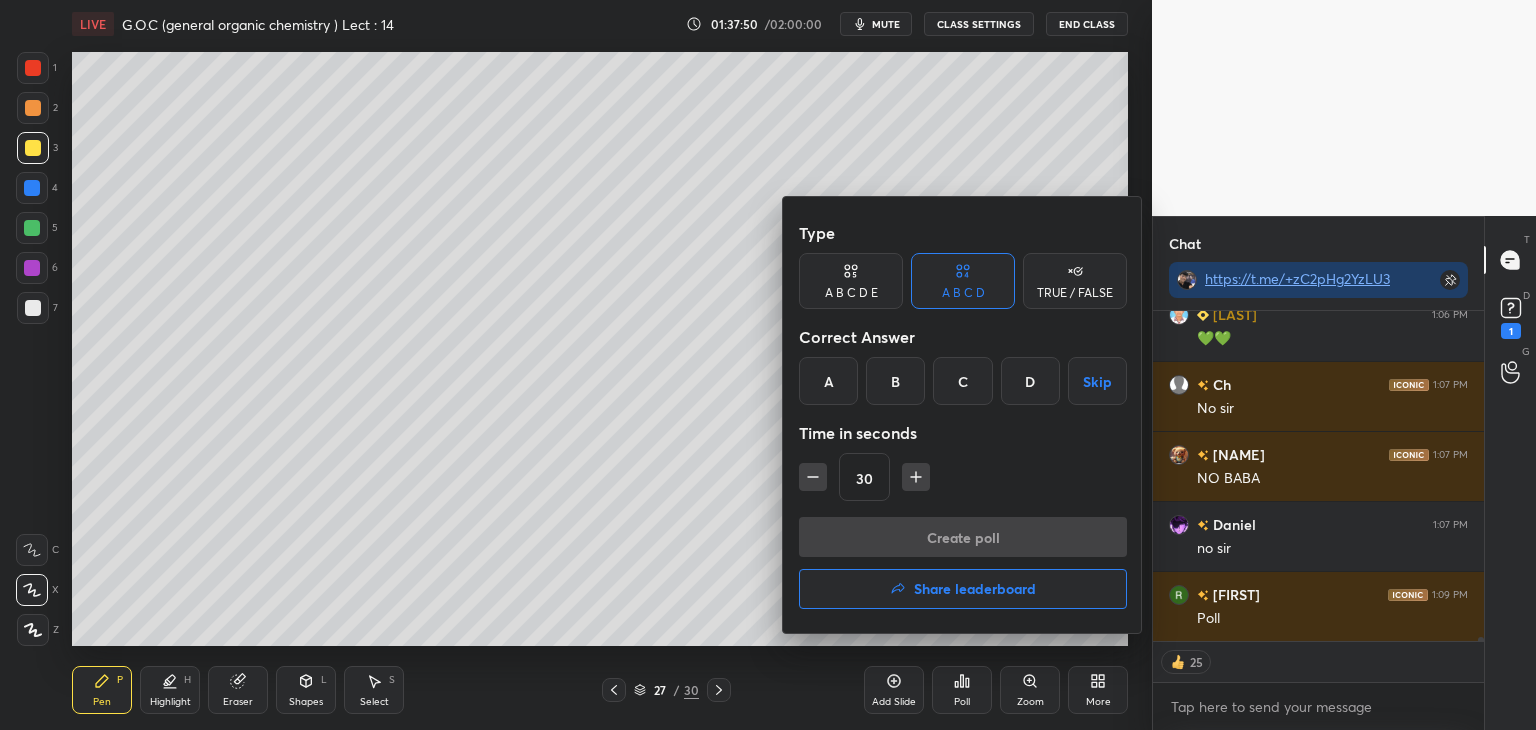click at bounding box center (768, 365) 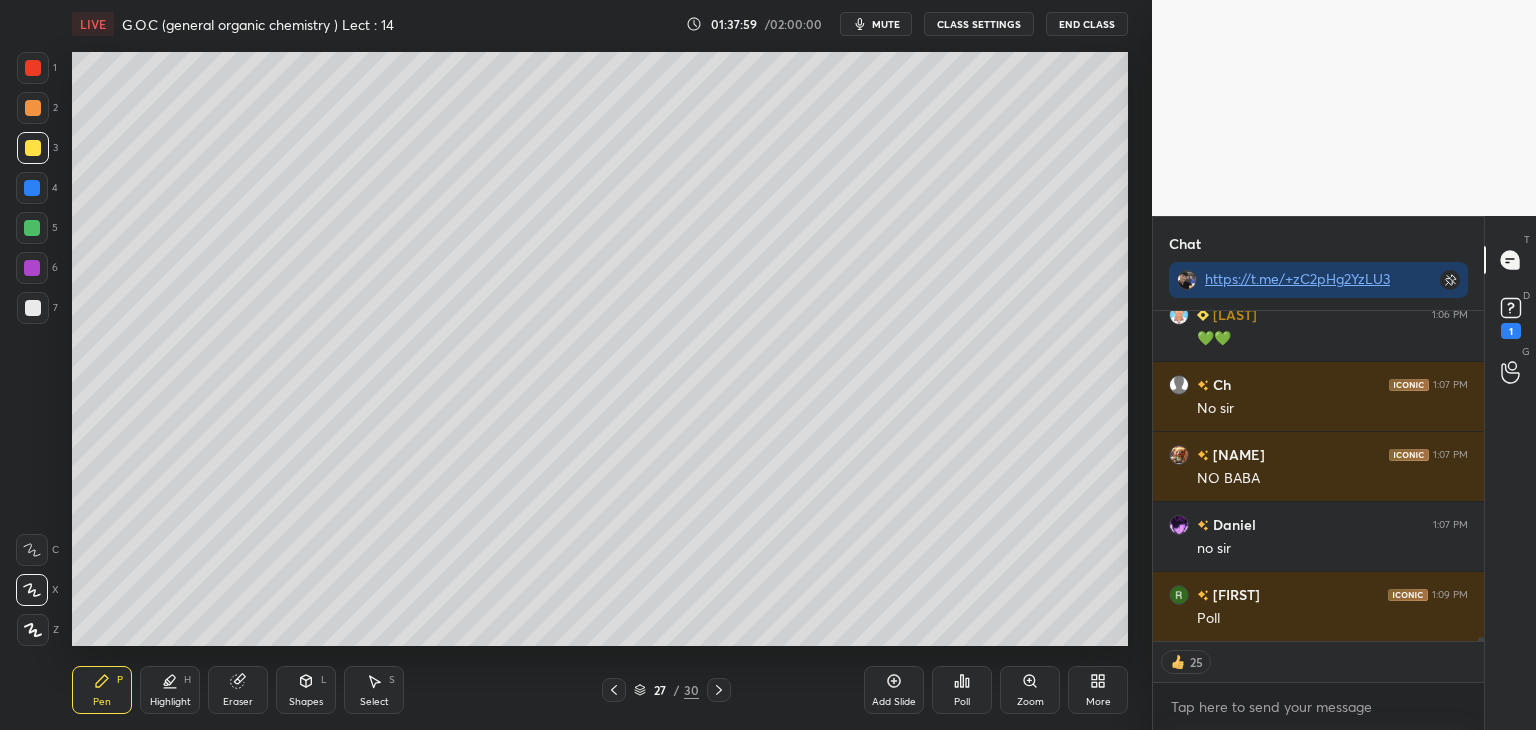 scroll, scrollTop: 6, scrollLeft: 6, axis: both 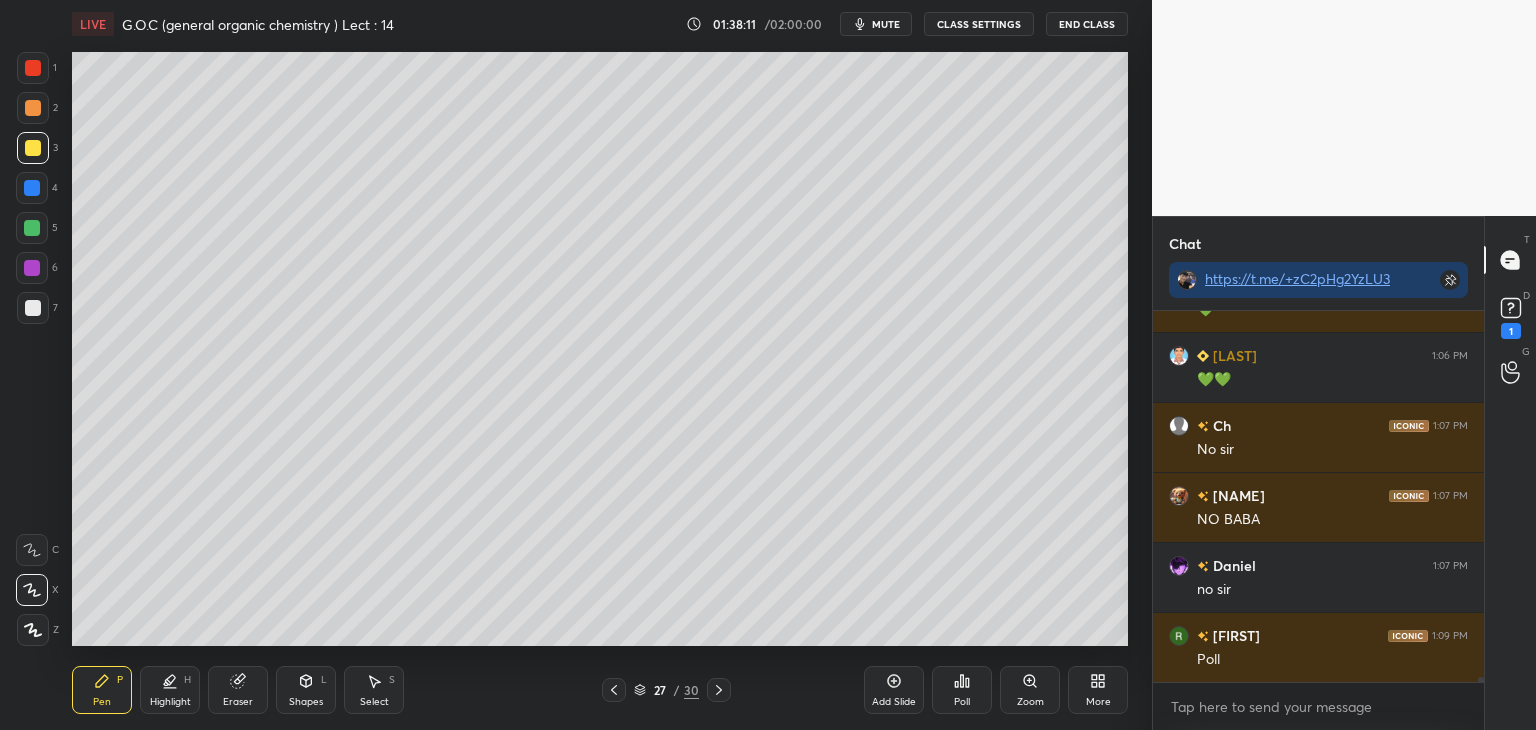 click on "Poll" at bounding box center (962, 690) 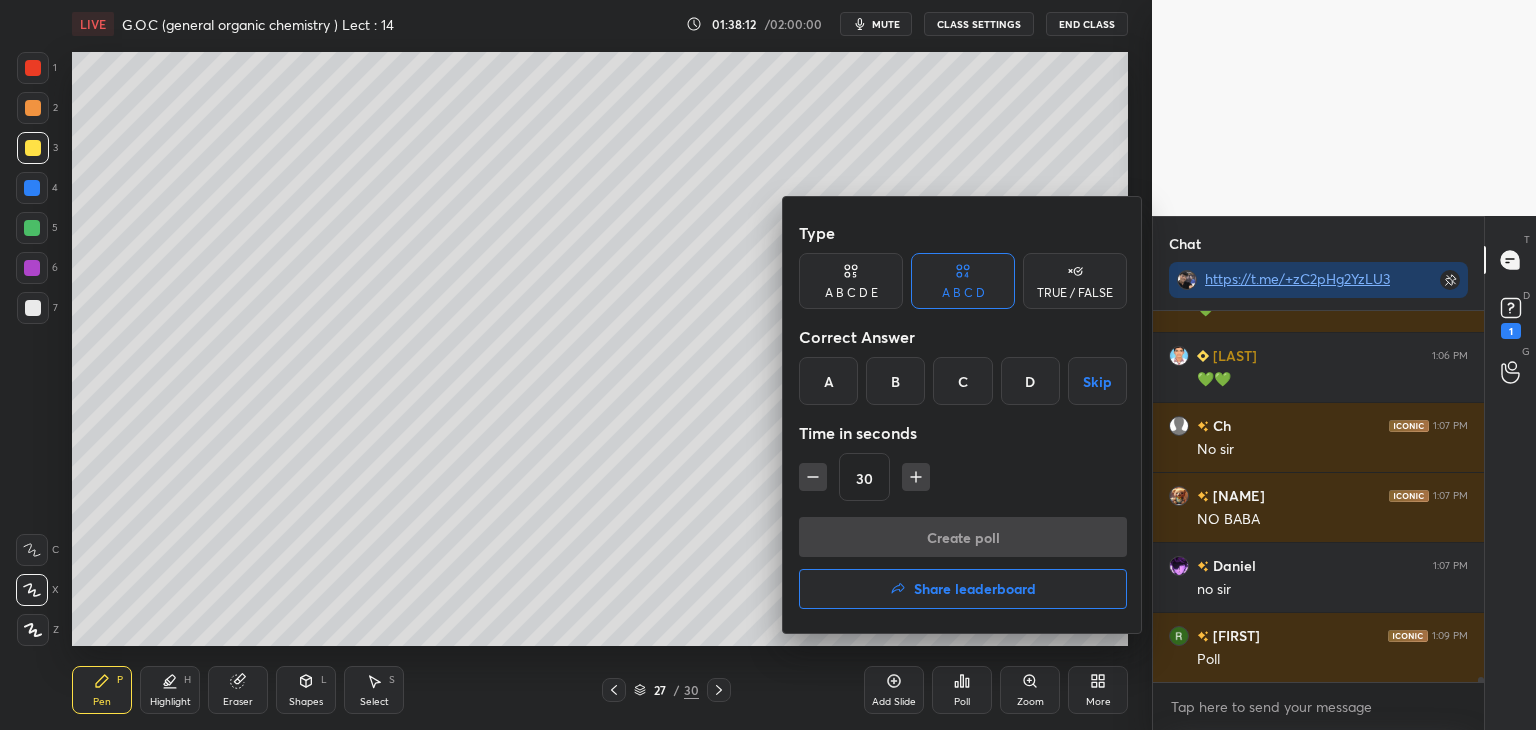 click on "D" at bounding box center [1030, 381] 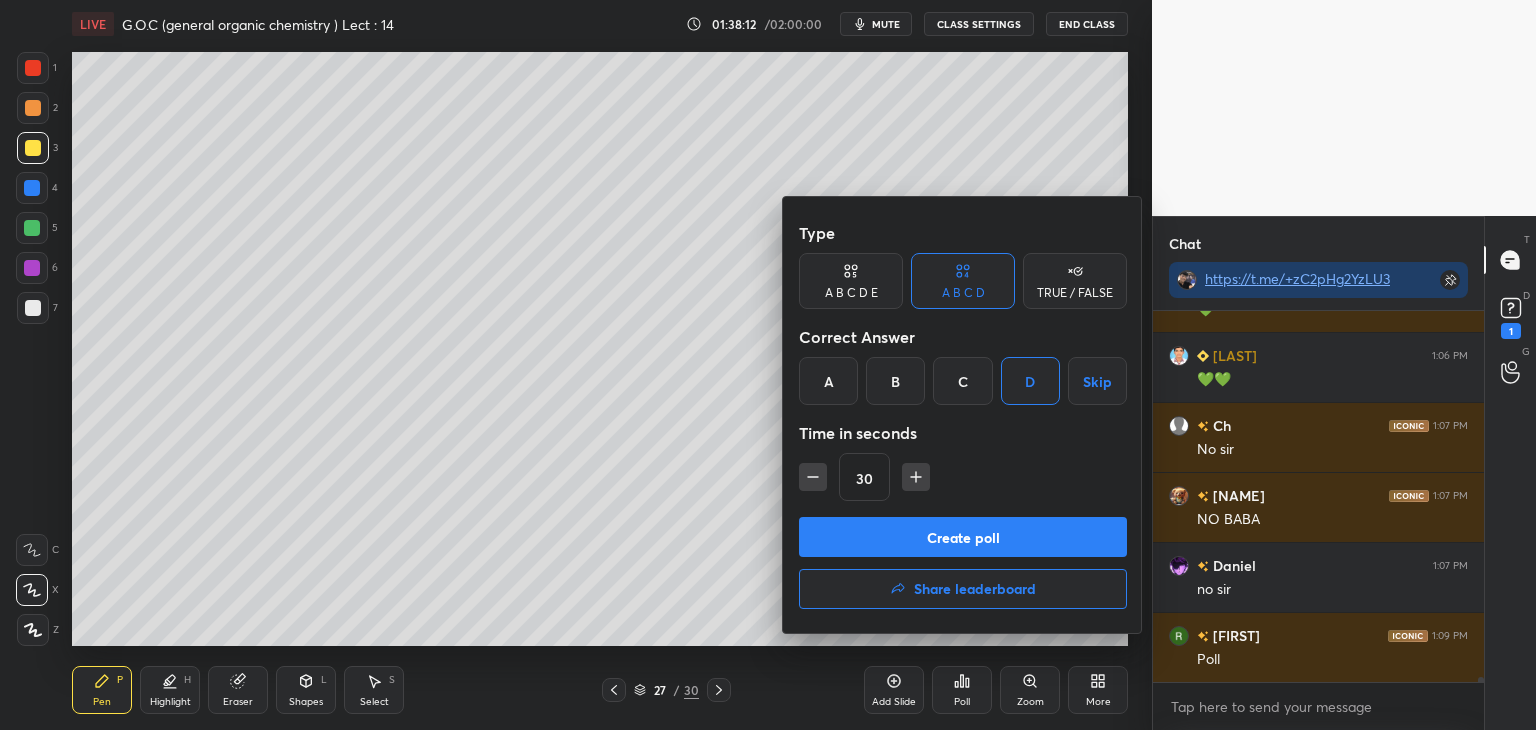 click on "Create poll" at bounding box center (963, 537) 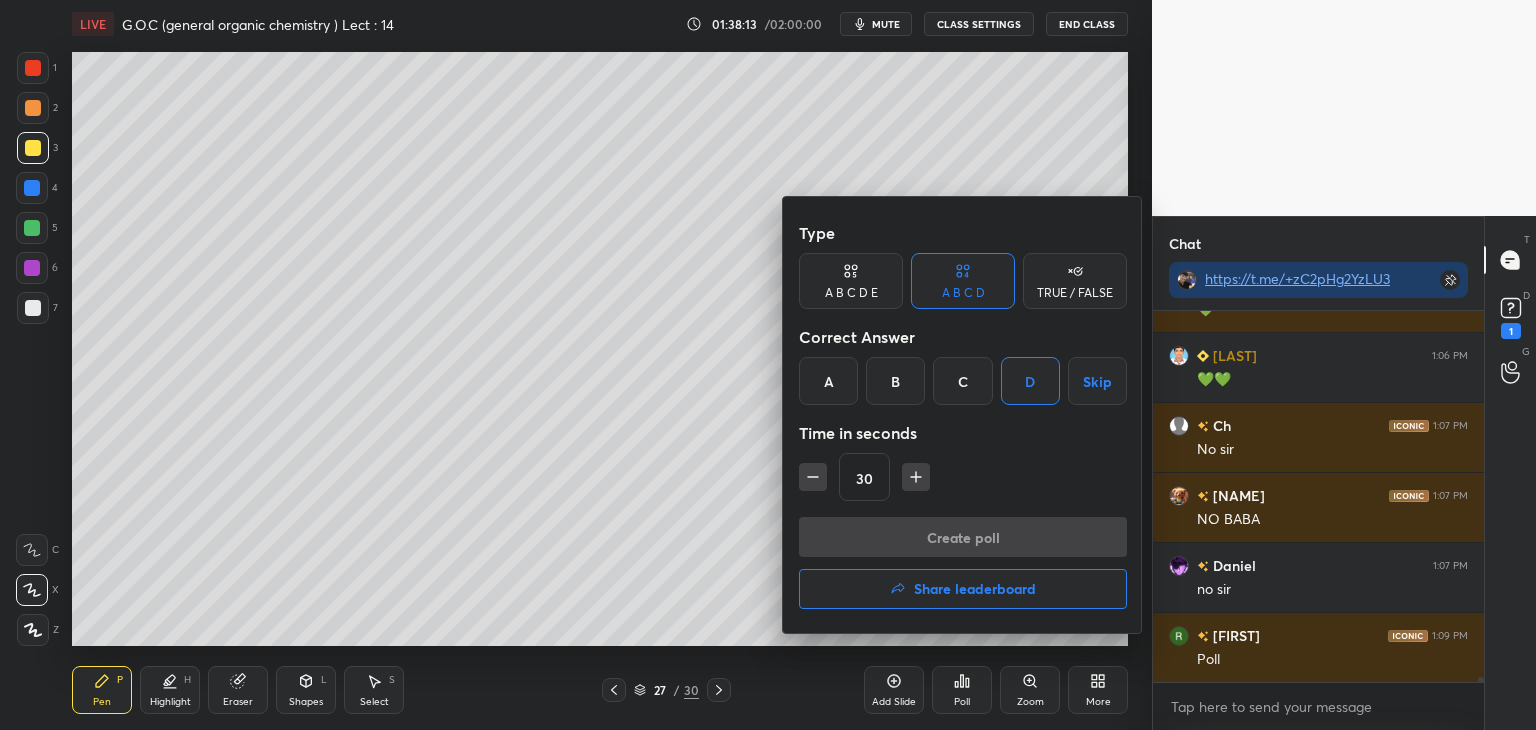 scroll, scrollTop: 324, scrollLeft: 325, axis: both 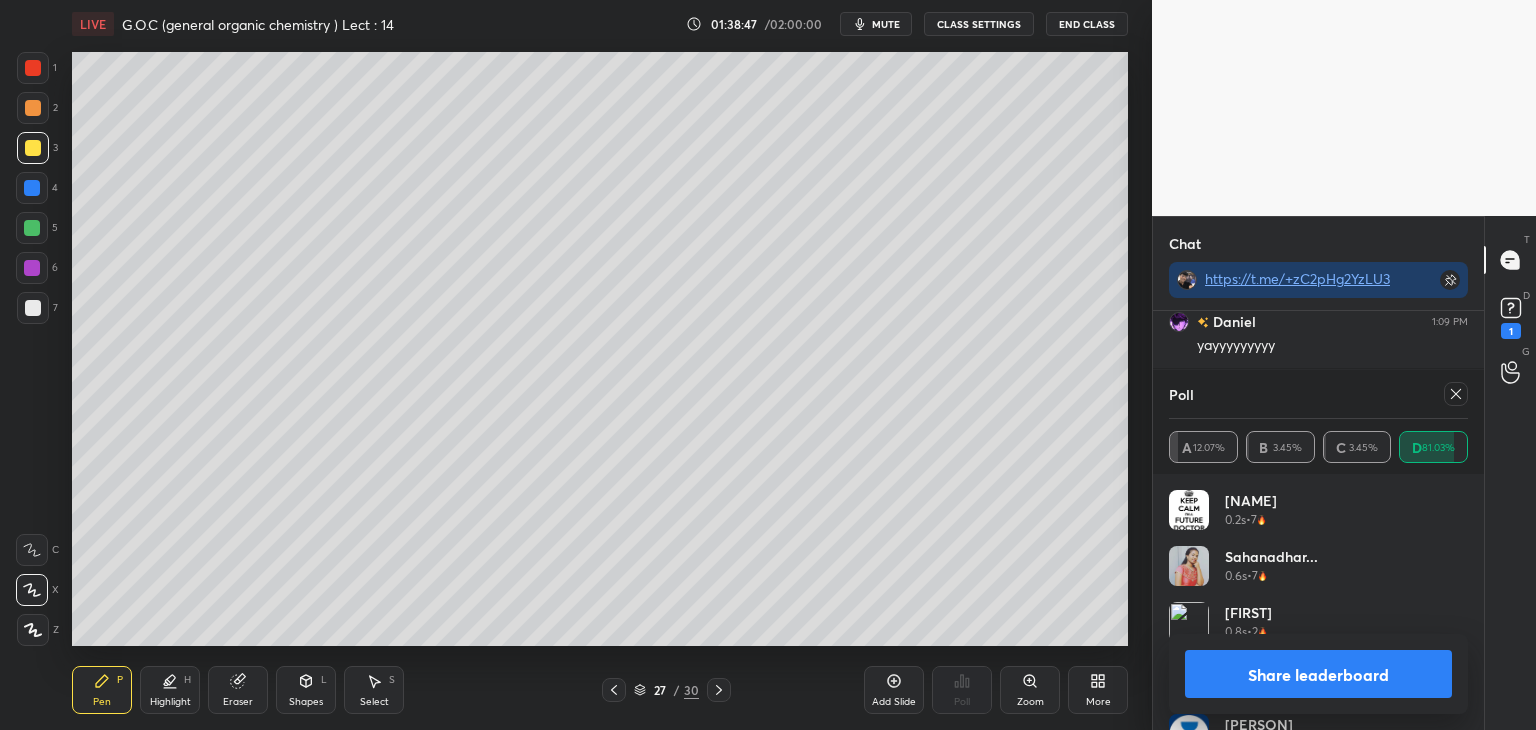 click on "Share leaderboard" at bounding box center [1318, 674] 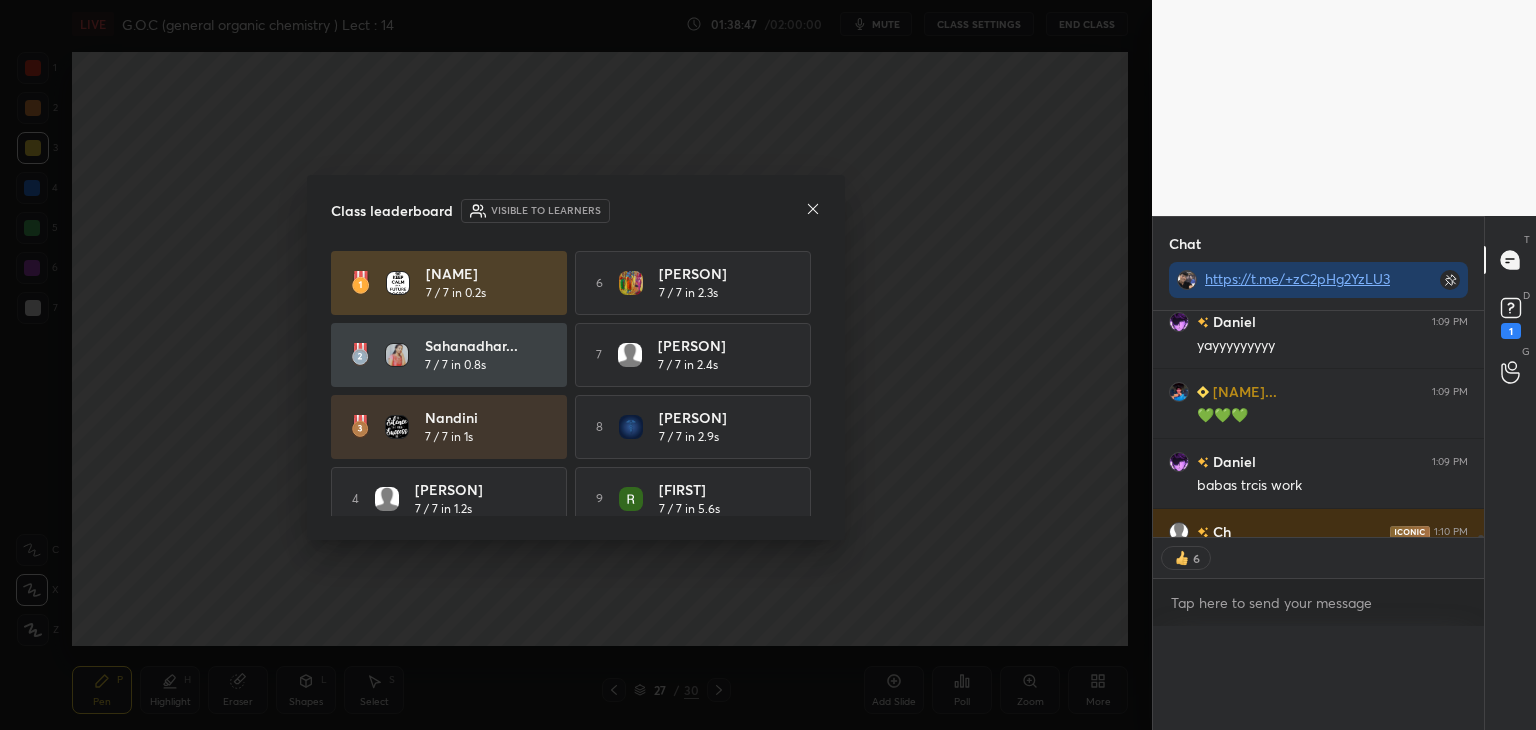 scroll, scrollTop: 0, scrollLeft: 0, axis: both 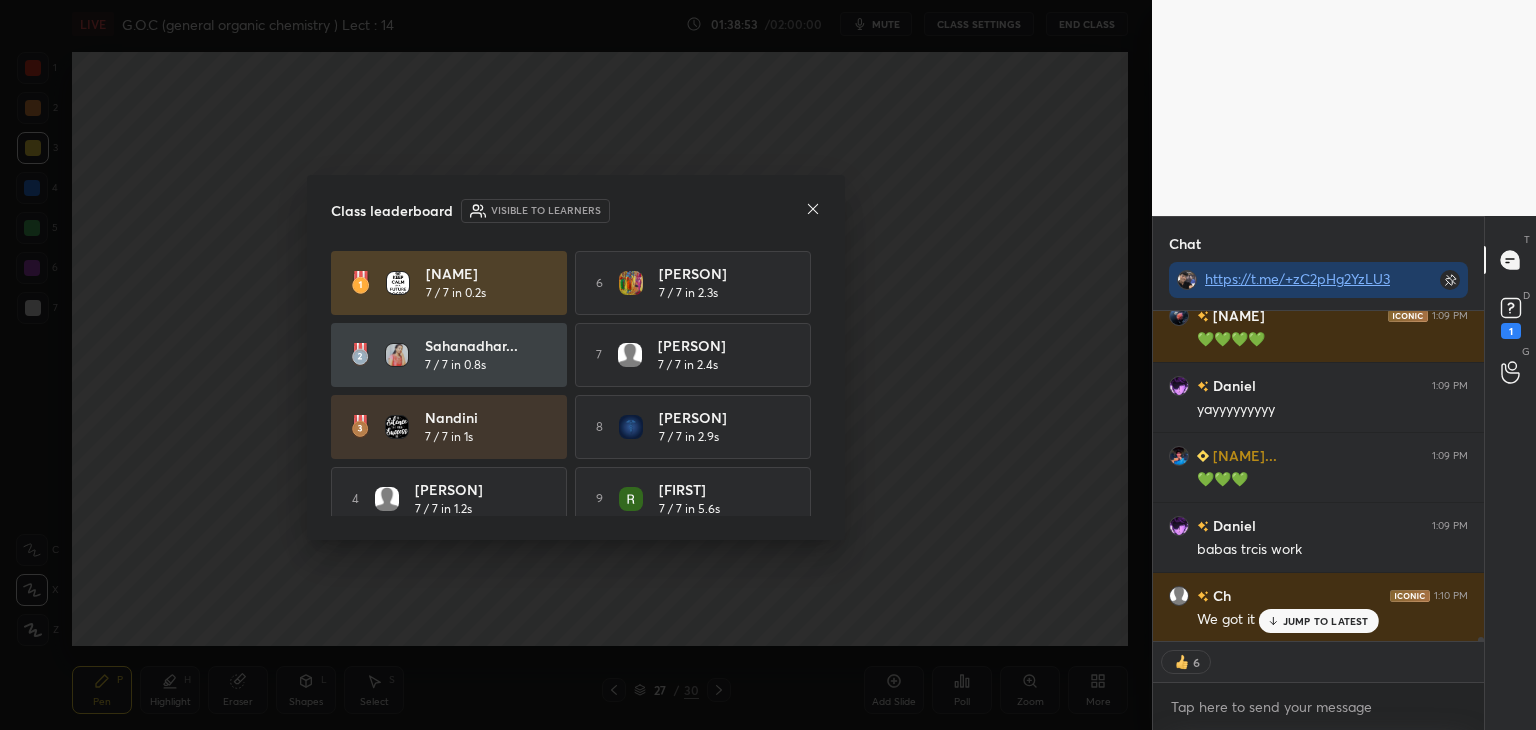 click 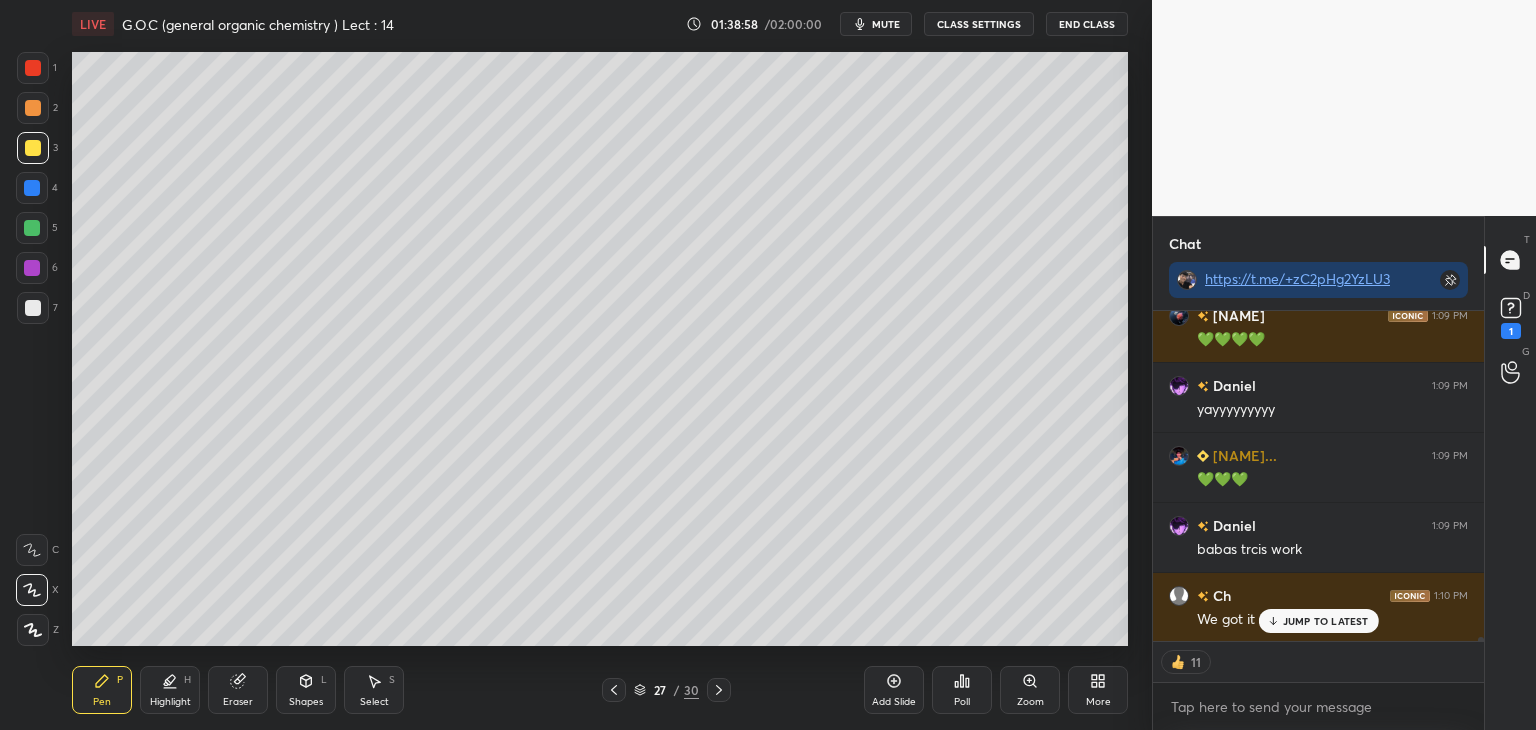 click at bounding box center (32, 228) 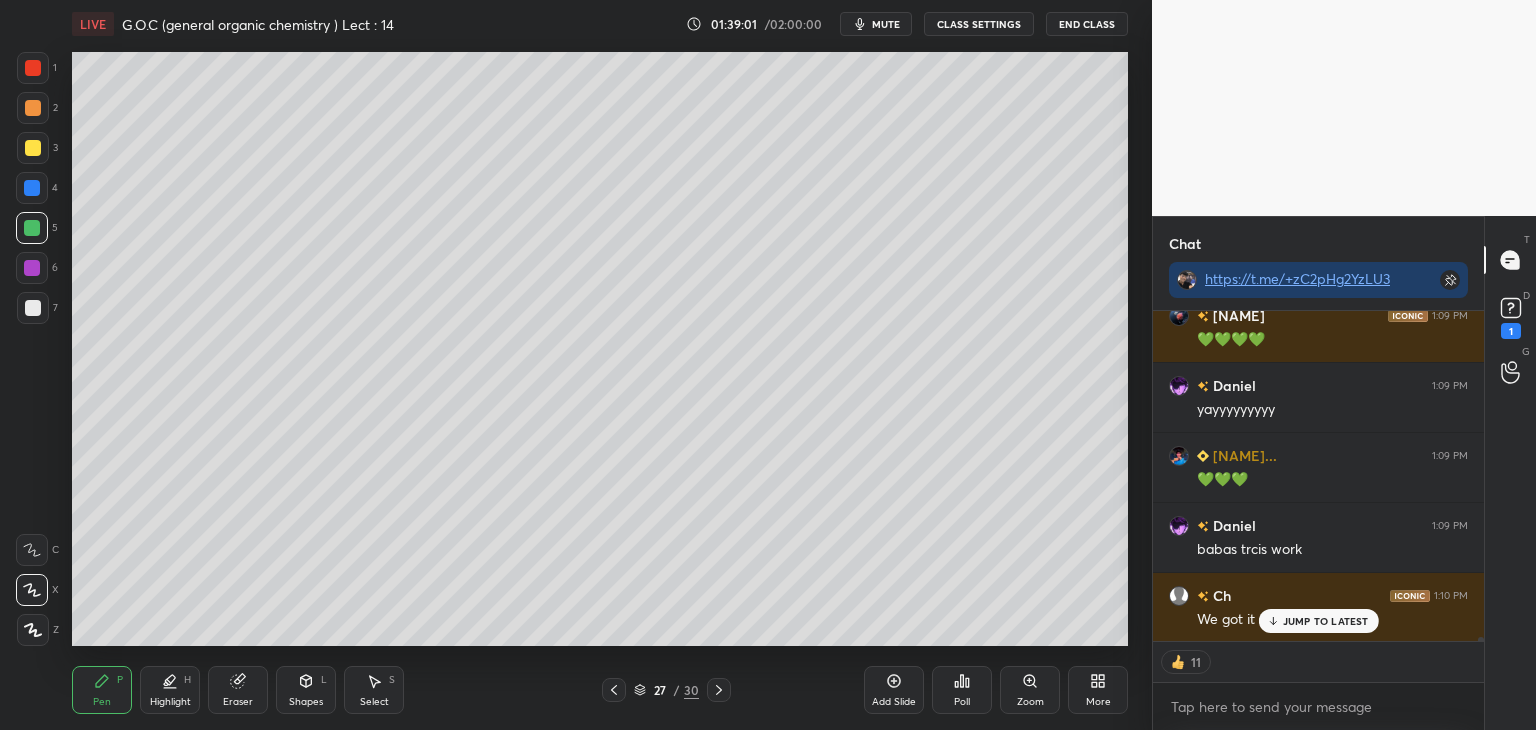 click 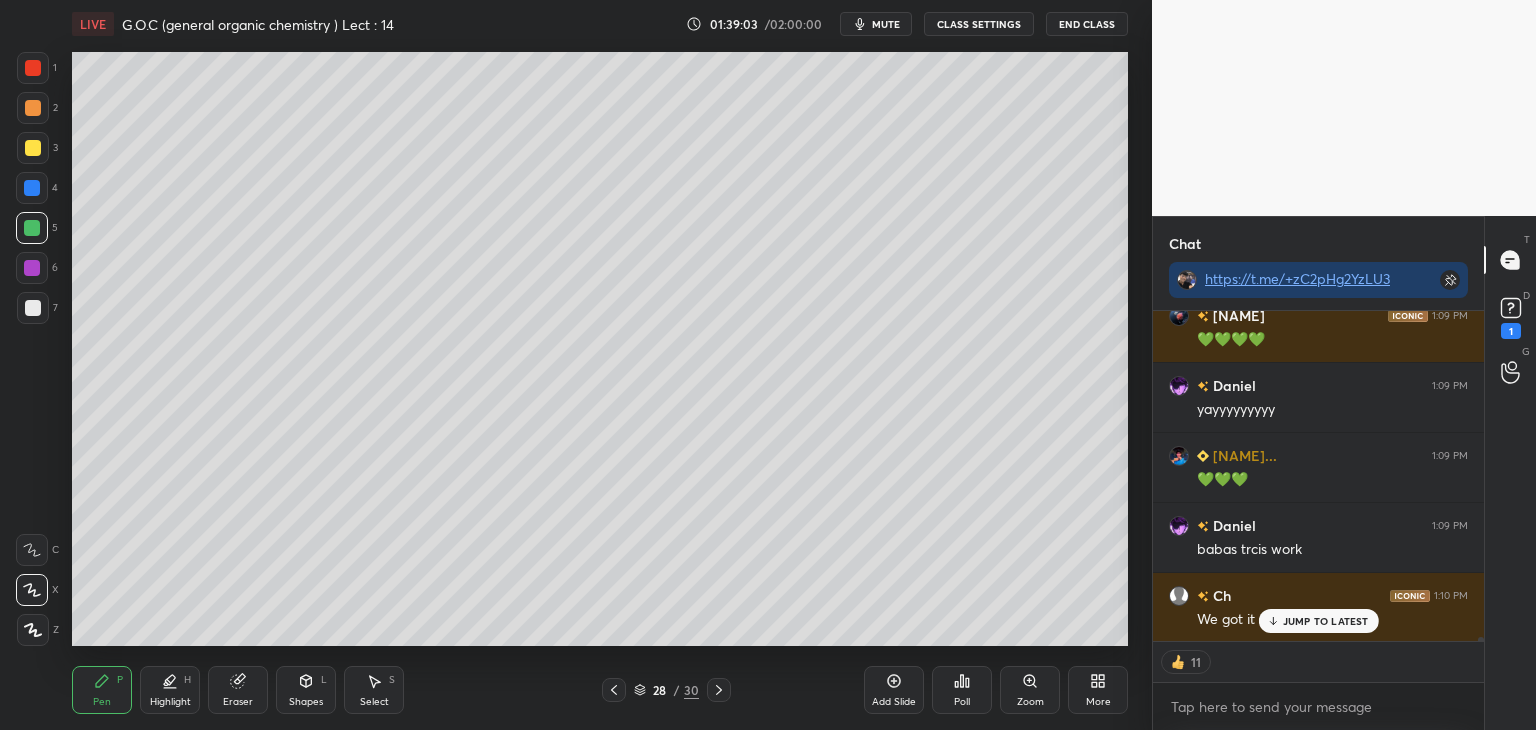click at bounding box center [33, 148] 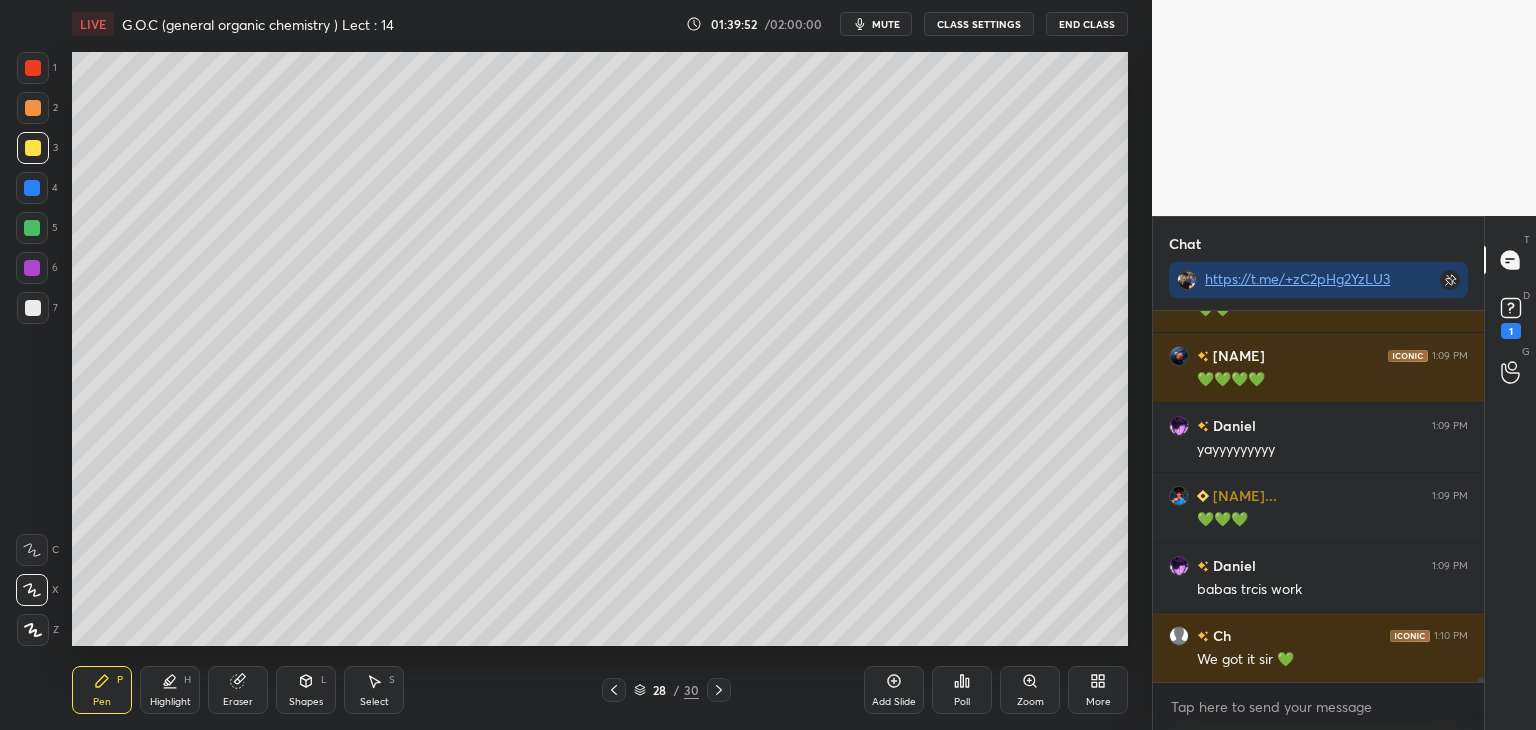 click on "mute" at bounding box center [886, 24] 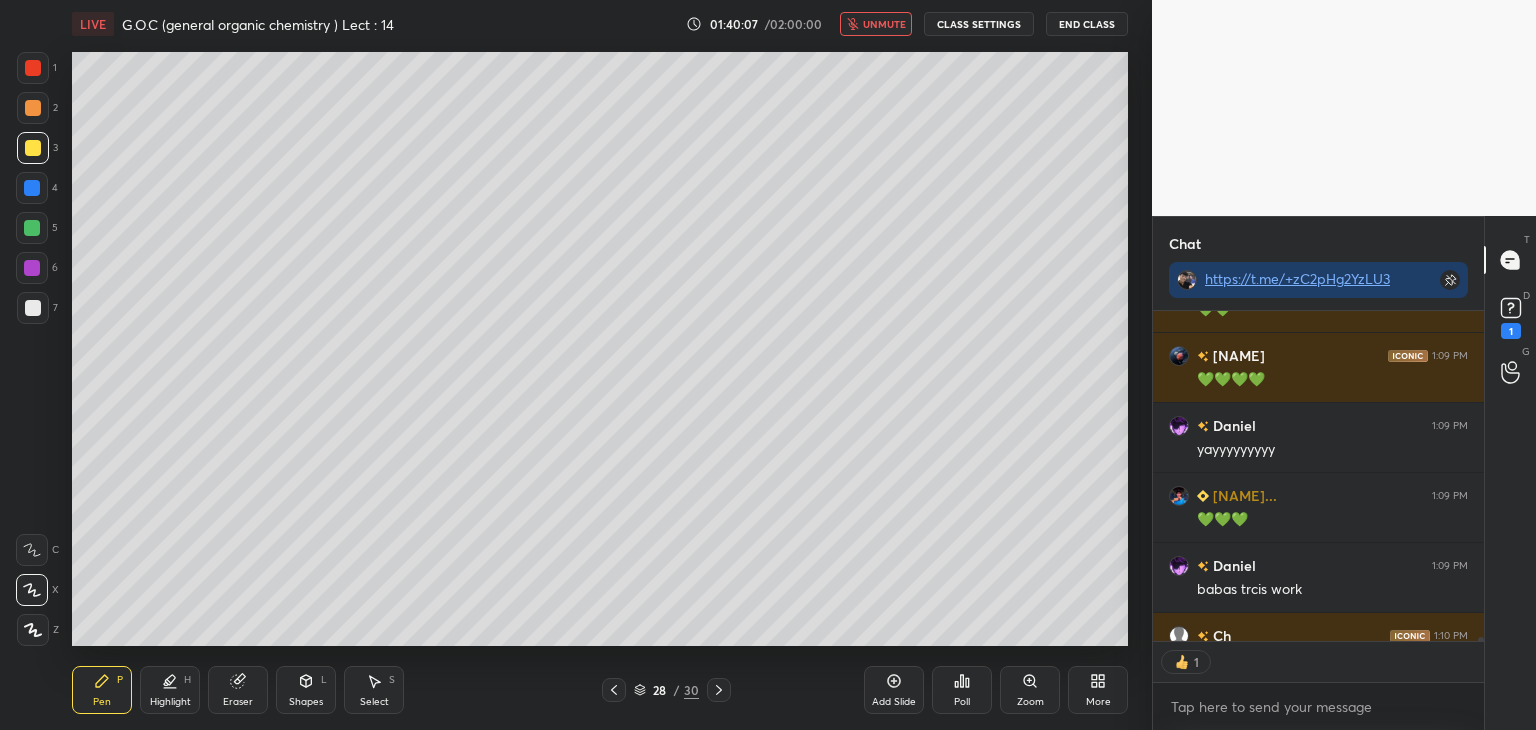 scroll, scrollTop: 325, scrollLeft: 325, axis: both 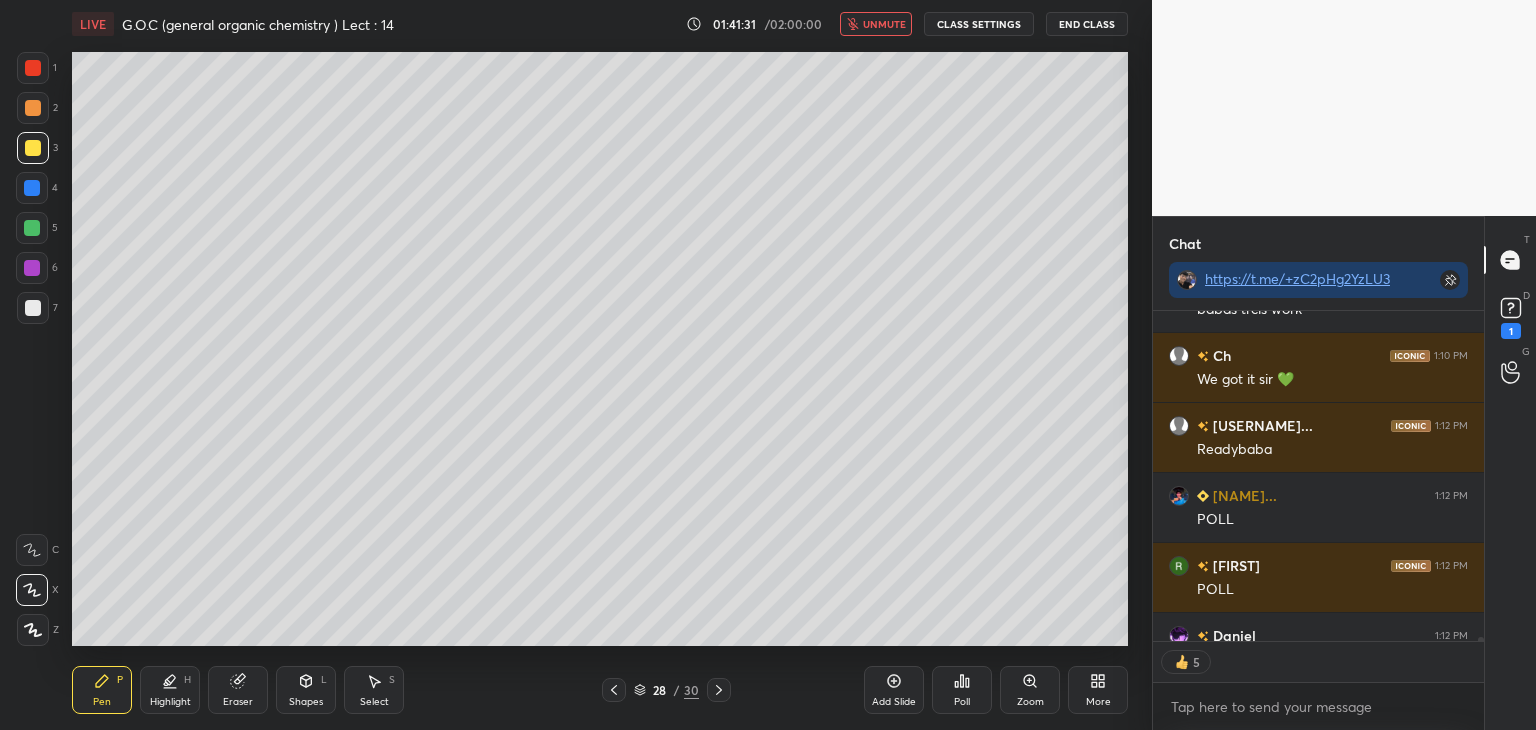 click on "Poll" at bounding box center [962, 690] 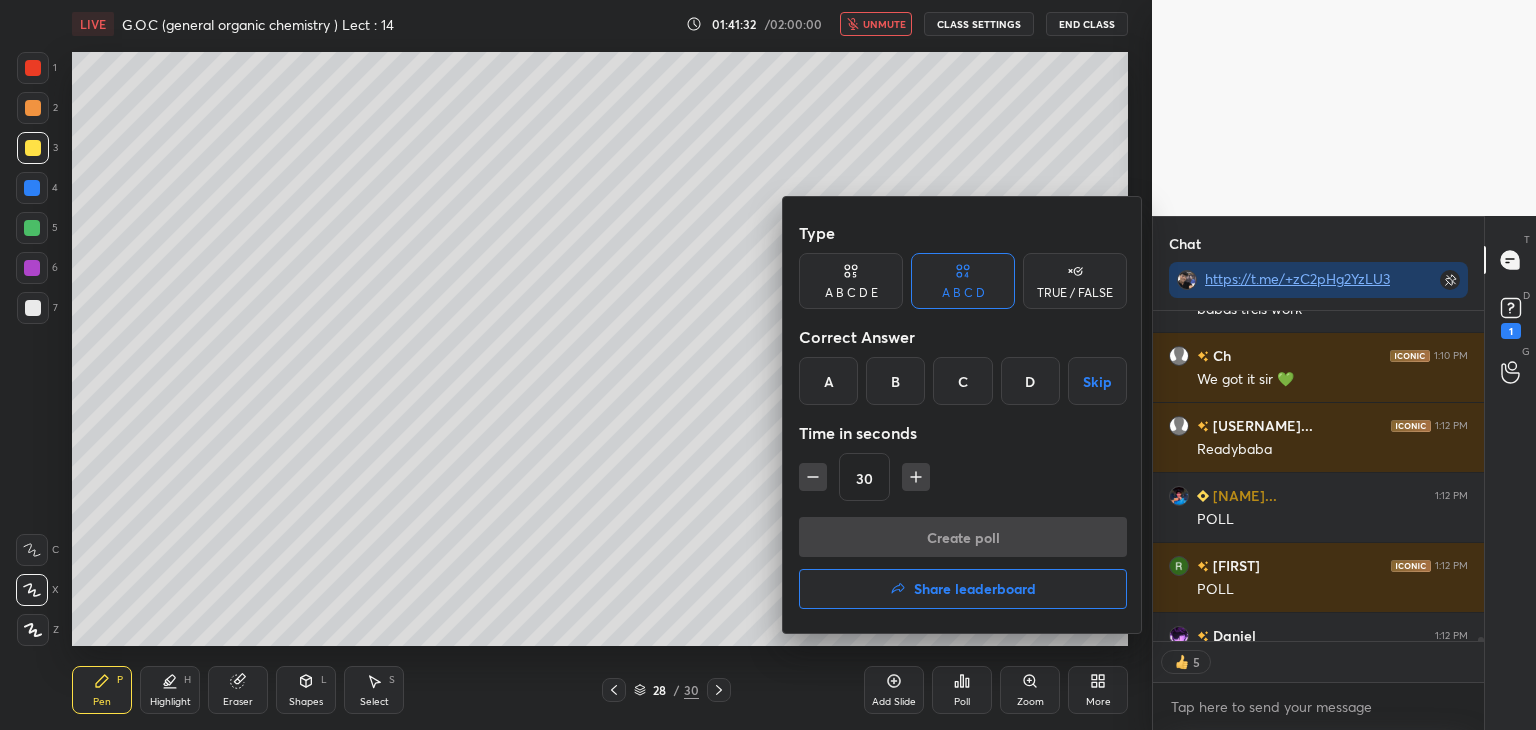 click on "C" at bounding box center (962, 381) 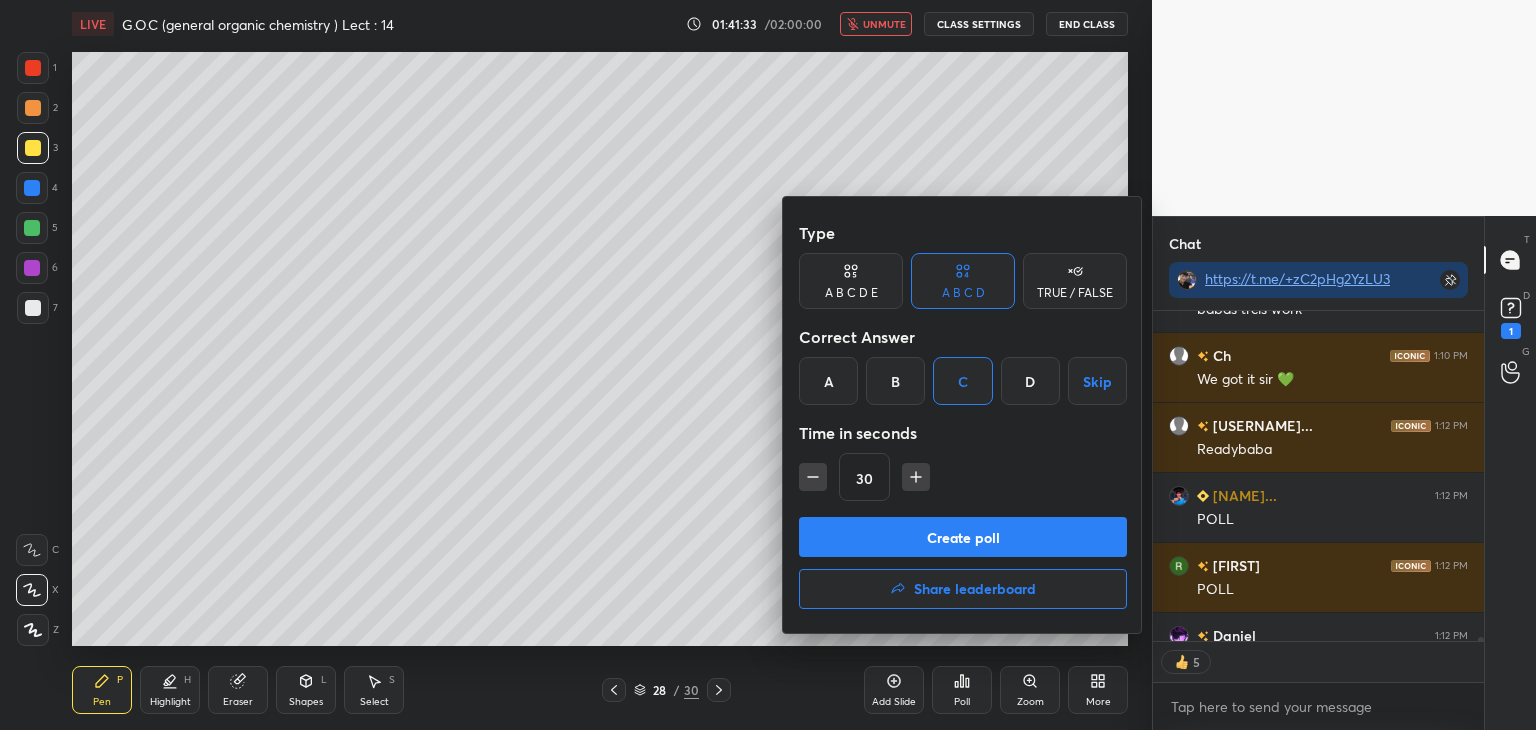 click on "Create poll" at bounding box center [963, 537] 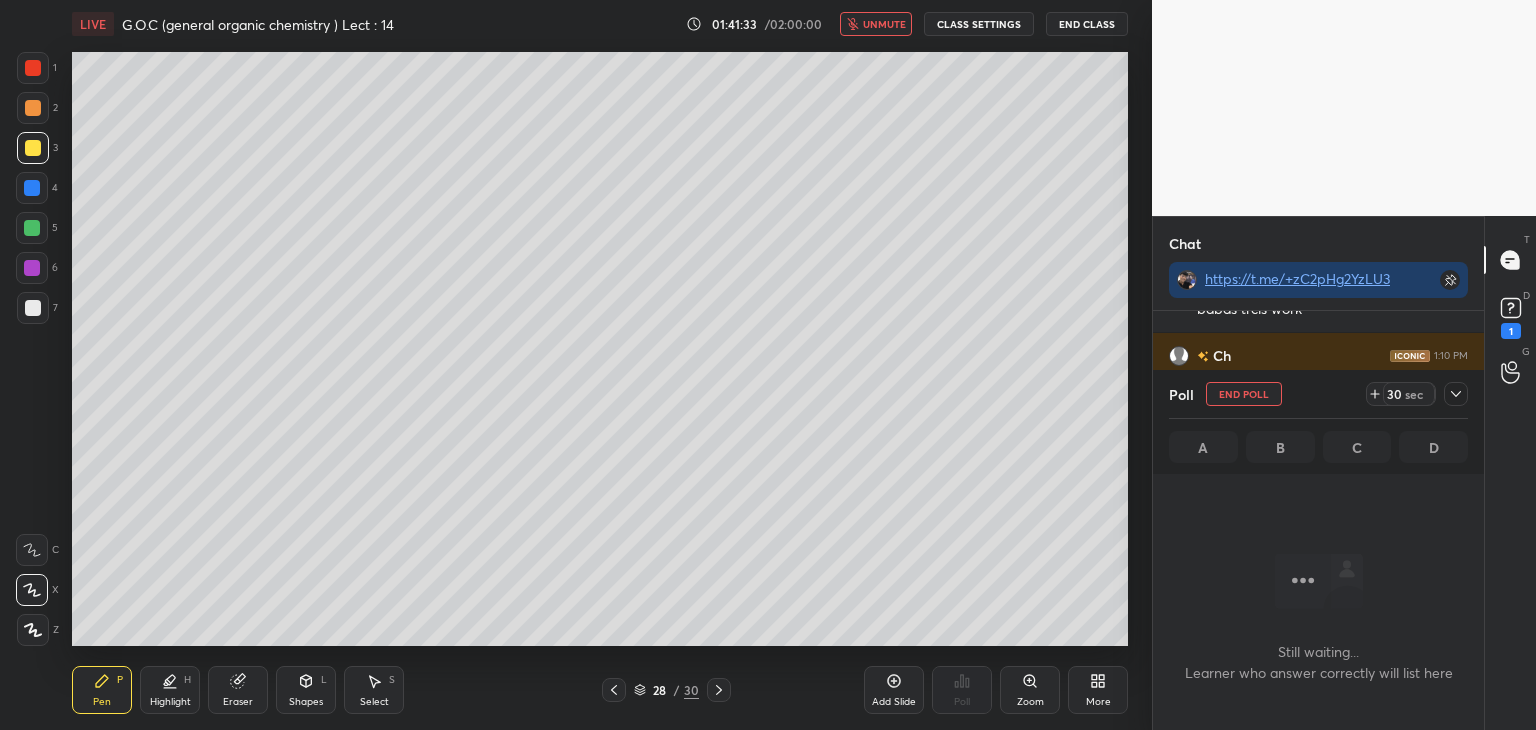 scroll, scrollTop: 237, scrollLeft: 325, axis: both 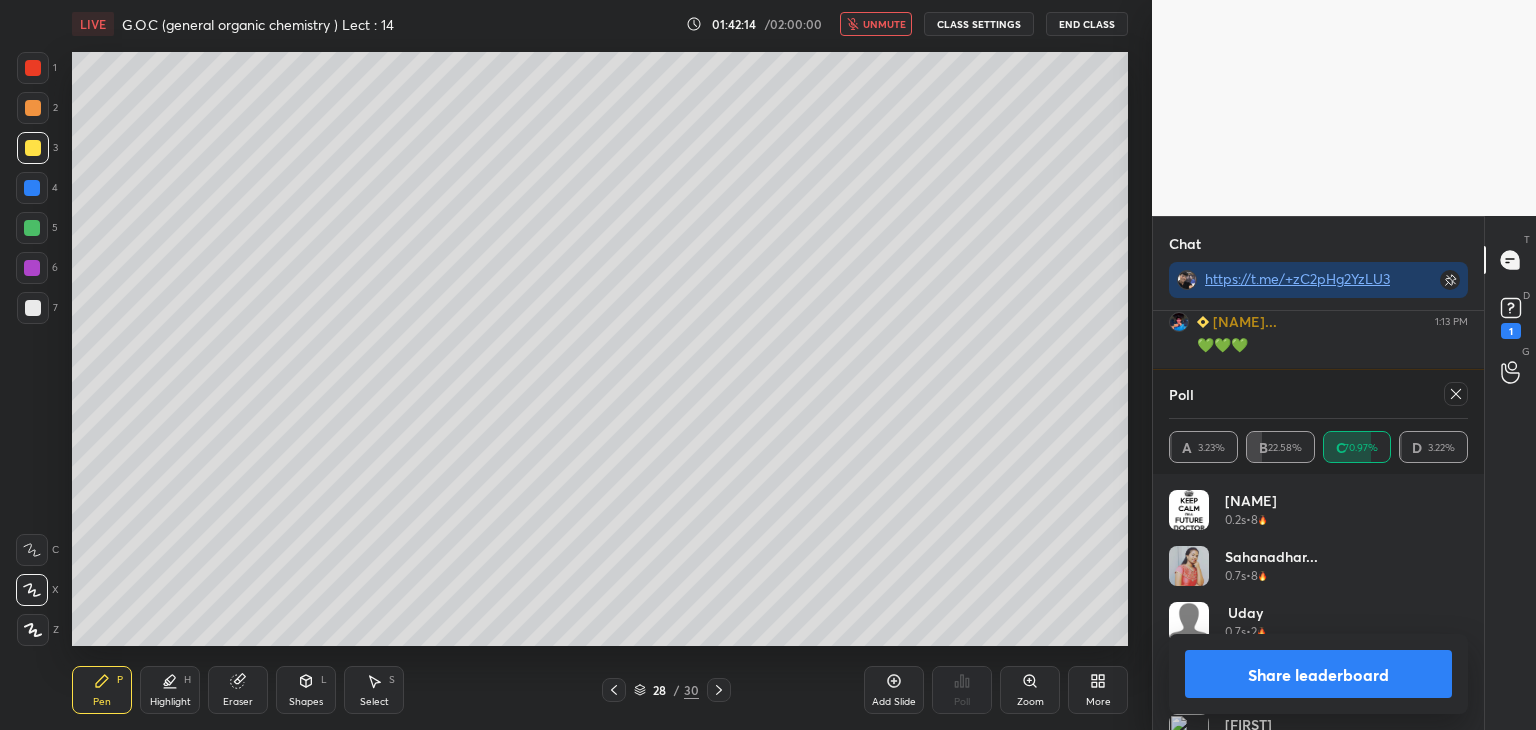 click on "Share leaderboard" at bounding box center [1318, 674] 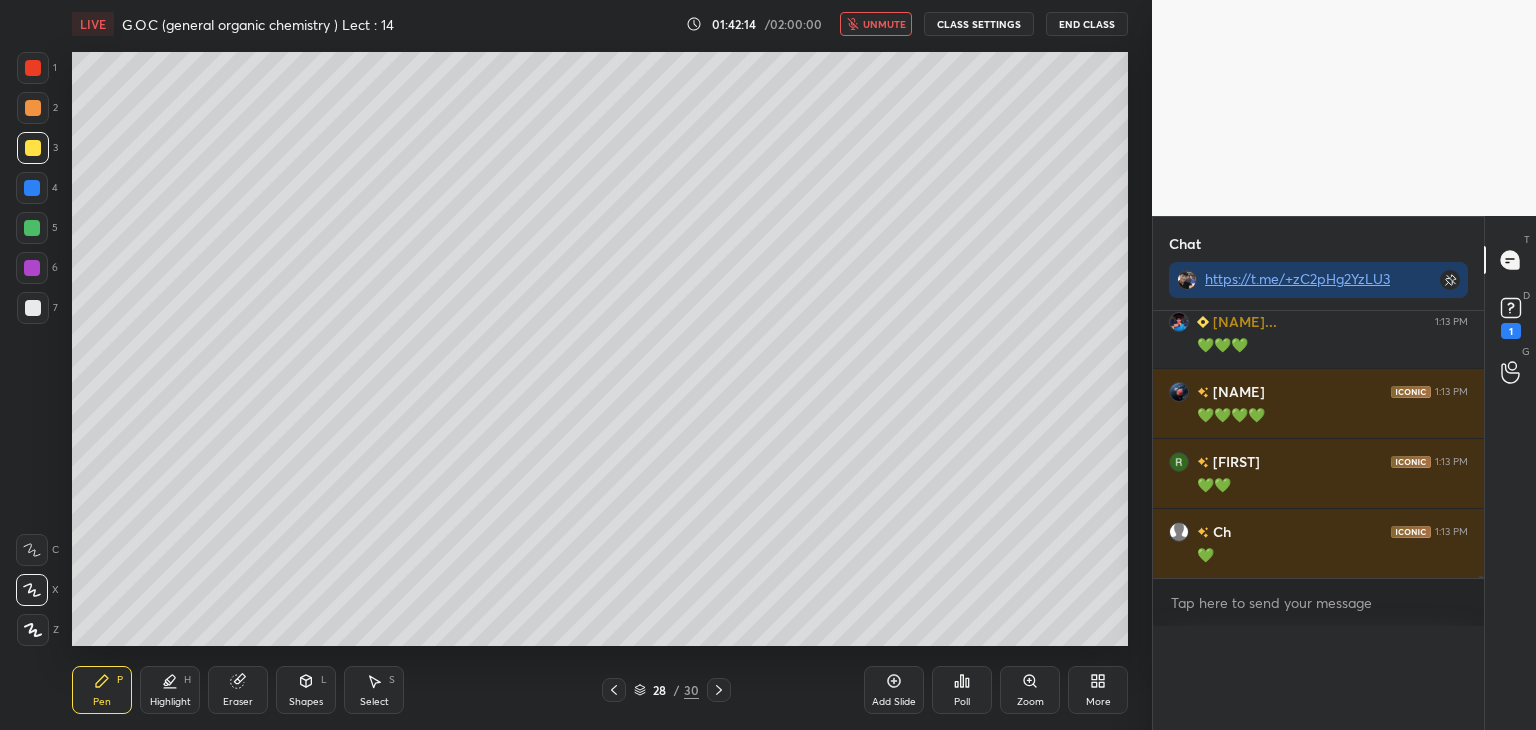 scroll, scrollTop: 0, scrollLeft: 0, axis: both 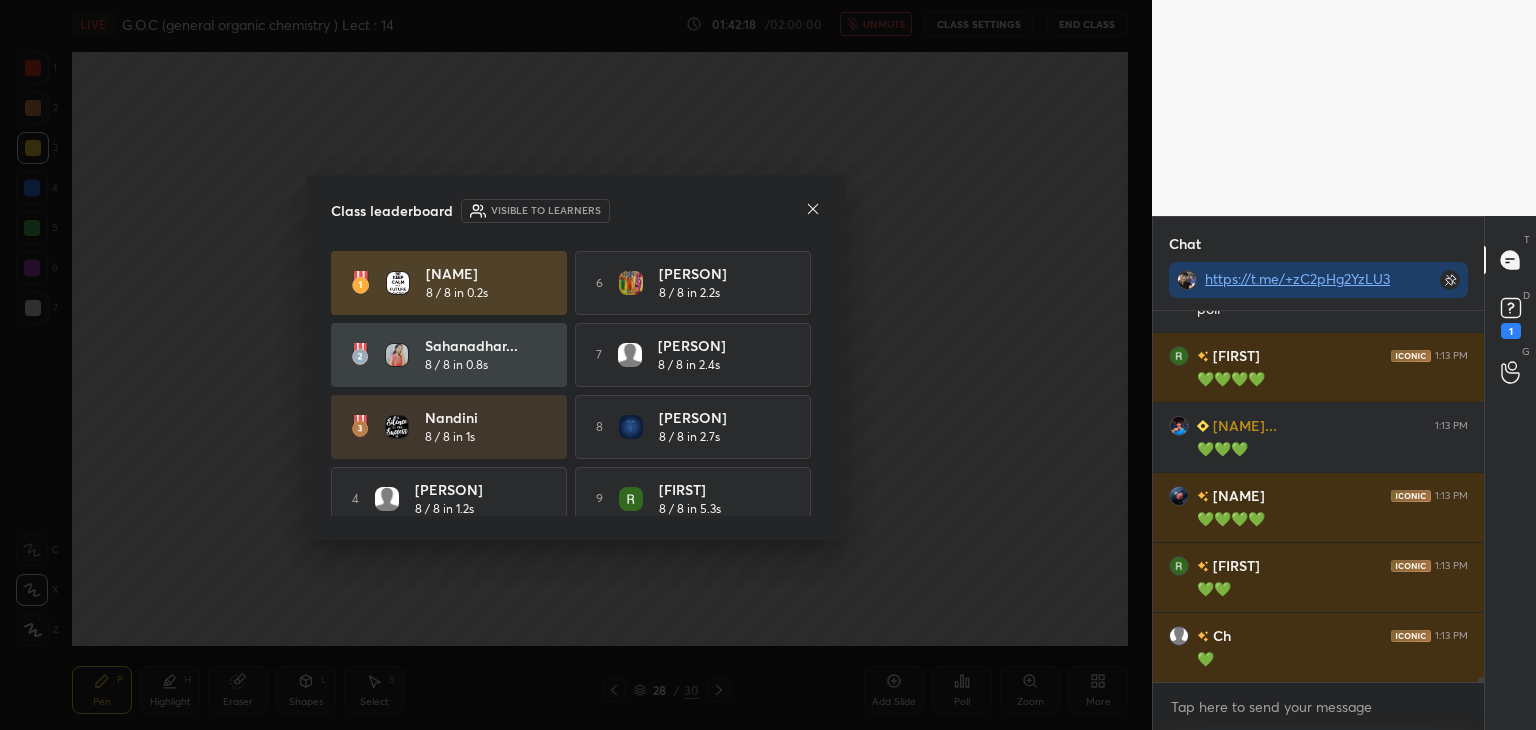 click 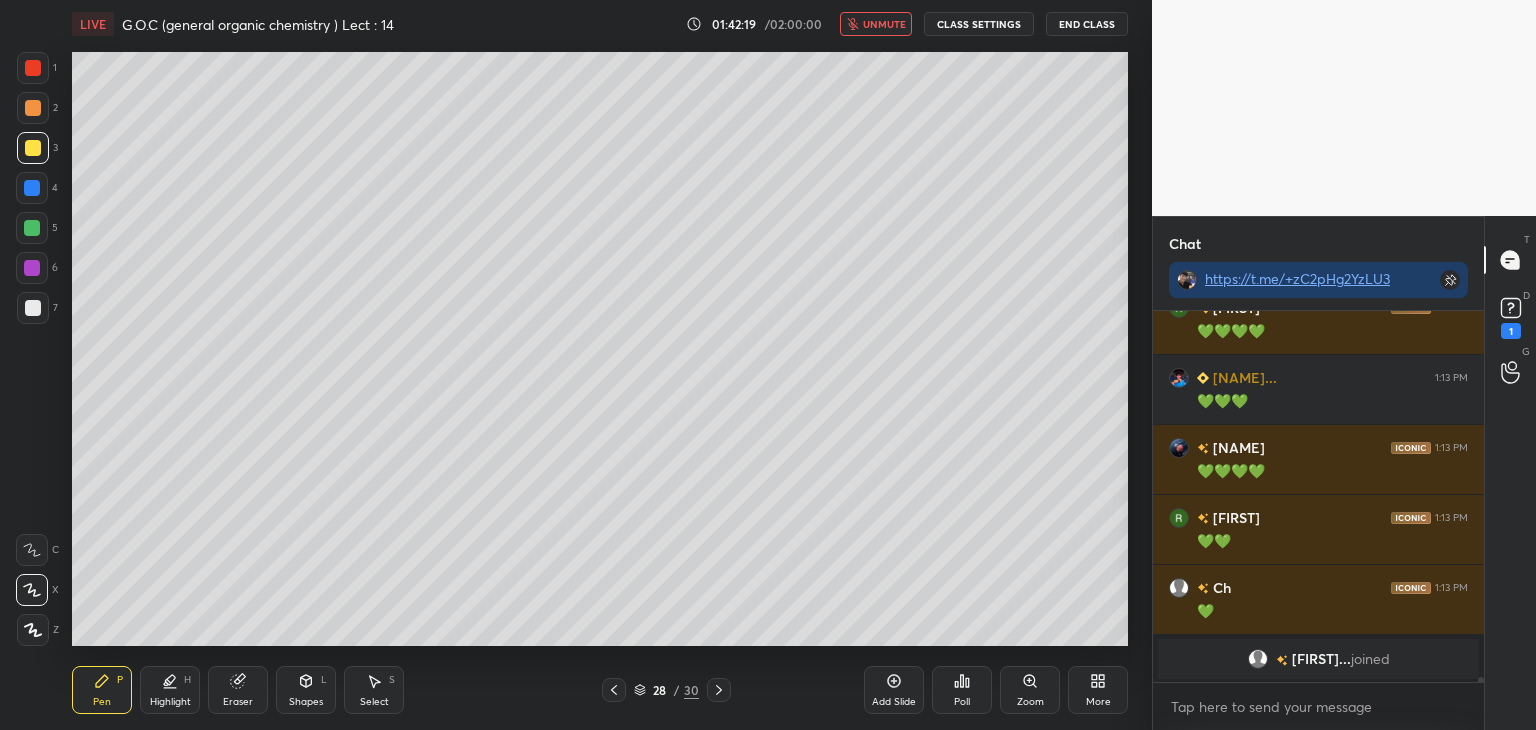 click on "unmute" at bounding box center (884, 24) 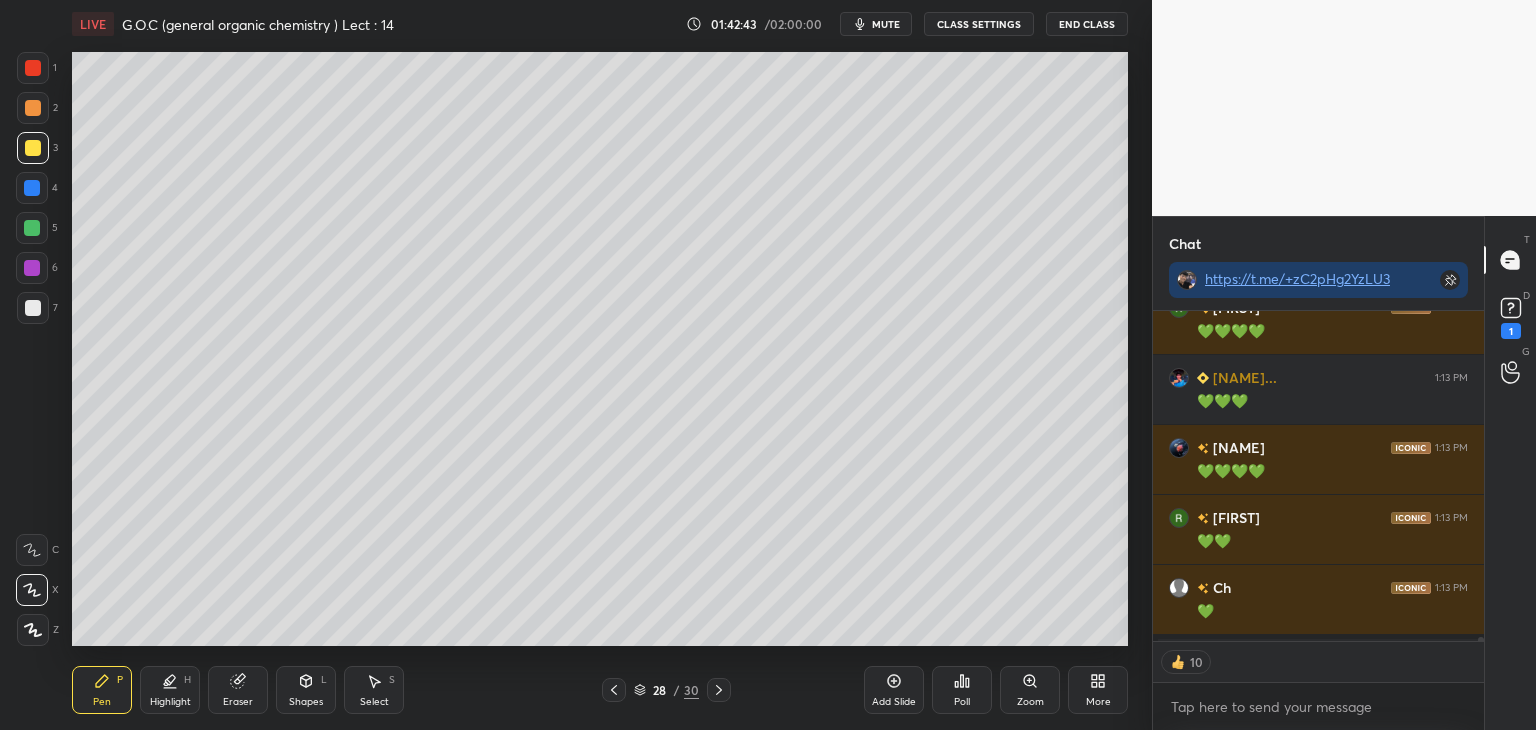 scroll, scrollTop: 29356, scrollLeft: 0, axis: vertical 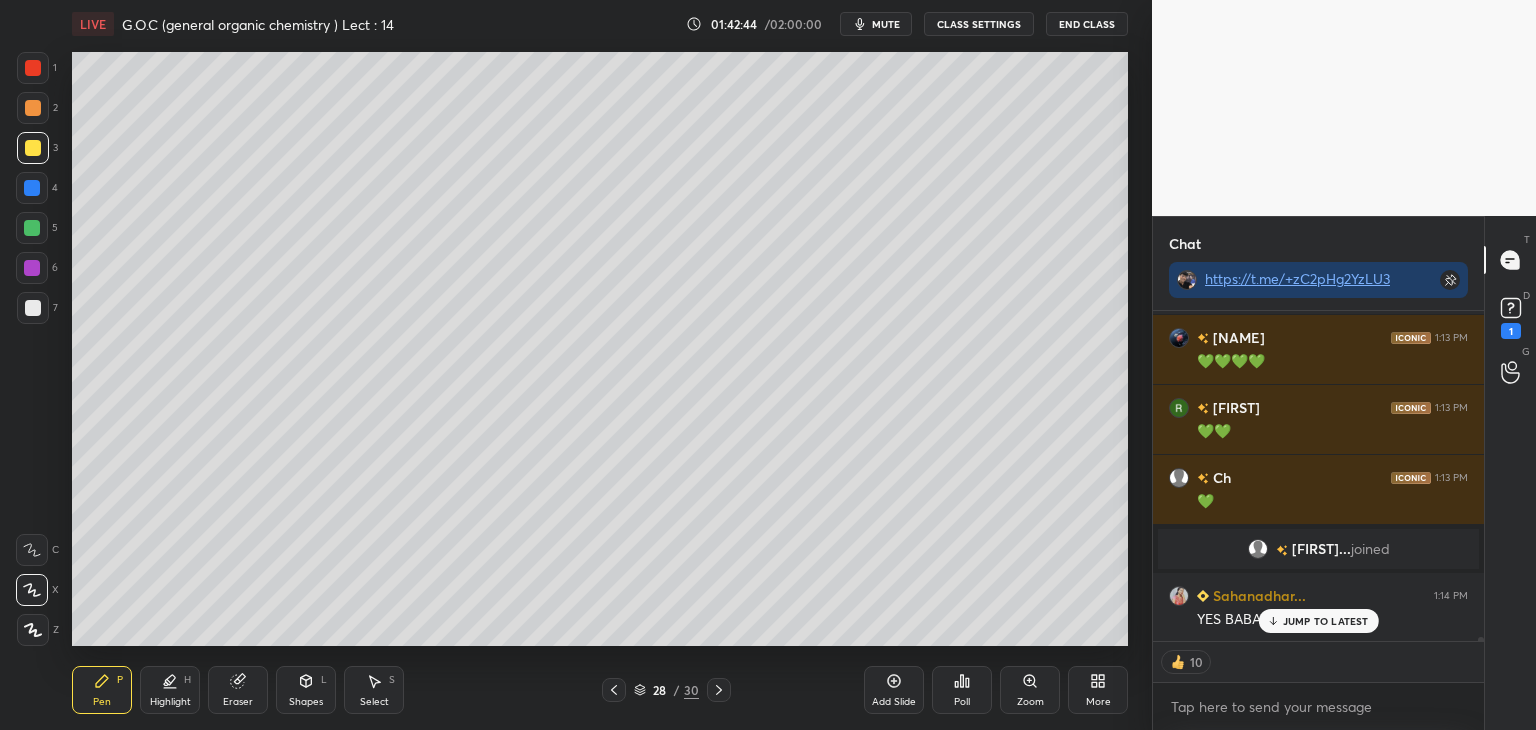 click at bounding box center [32, 228] 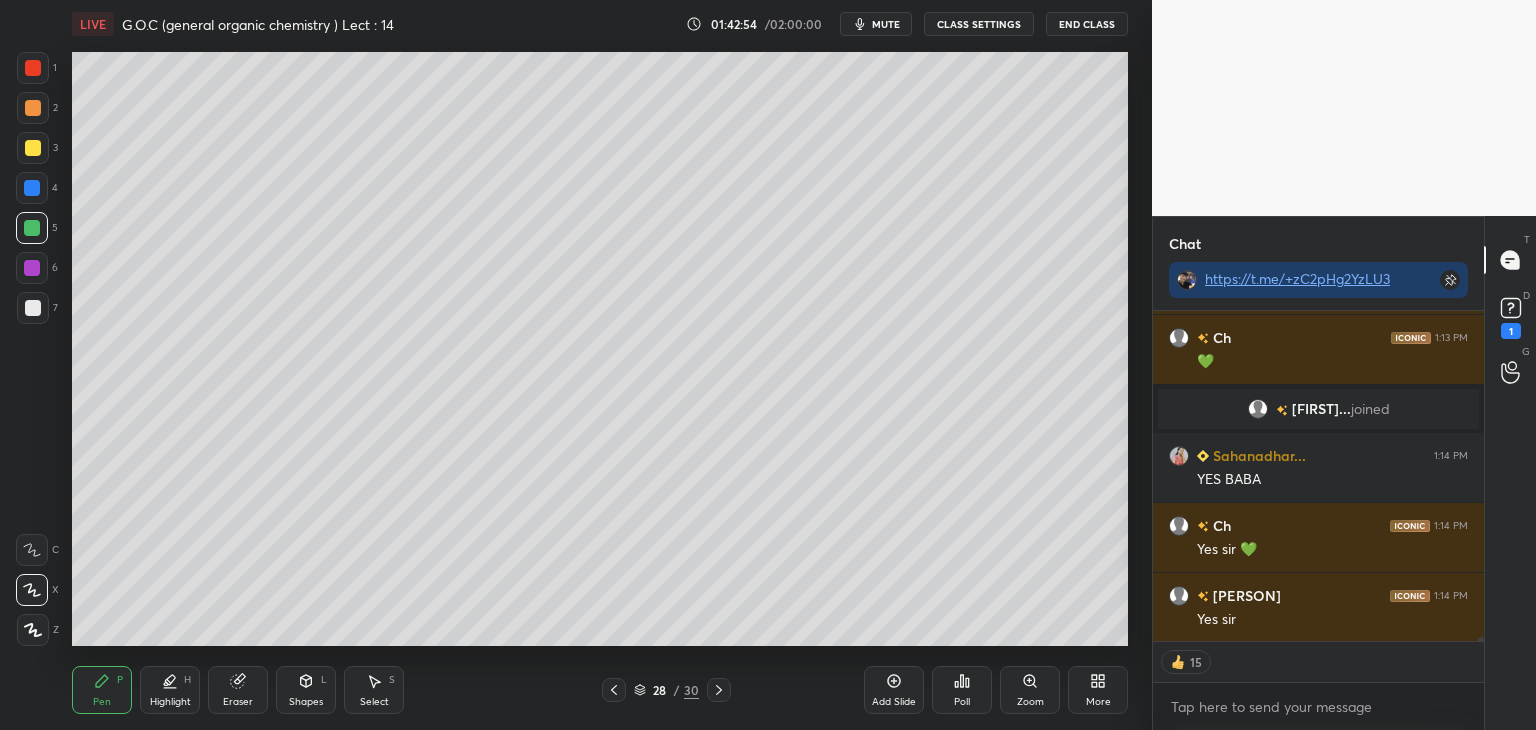 scroll, scrollTop: 29567, scrollLeft: 0, axis: vertical 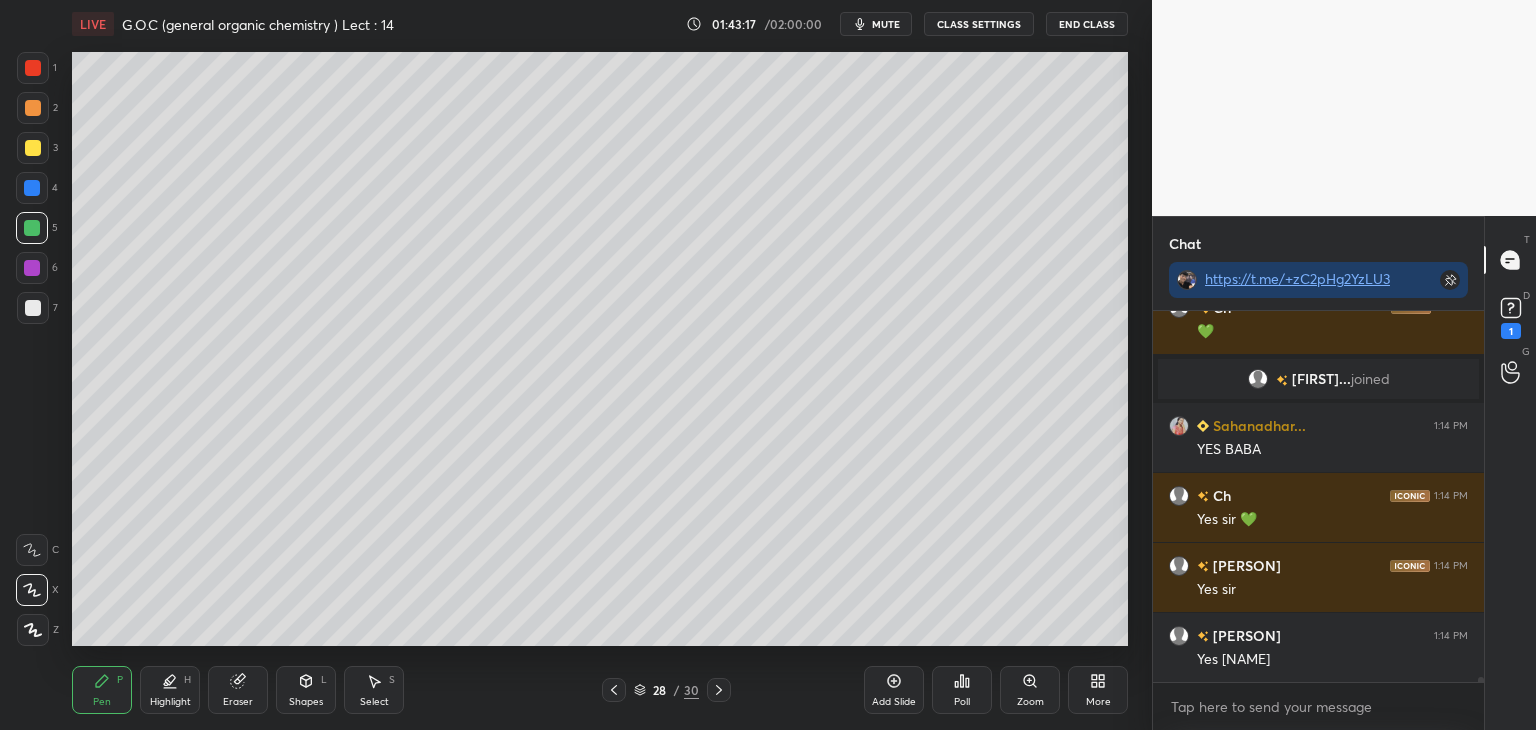 click on "Add Slide" at bounding box center (894, 690) 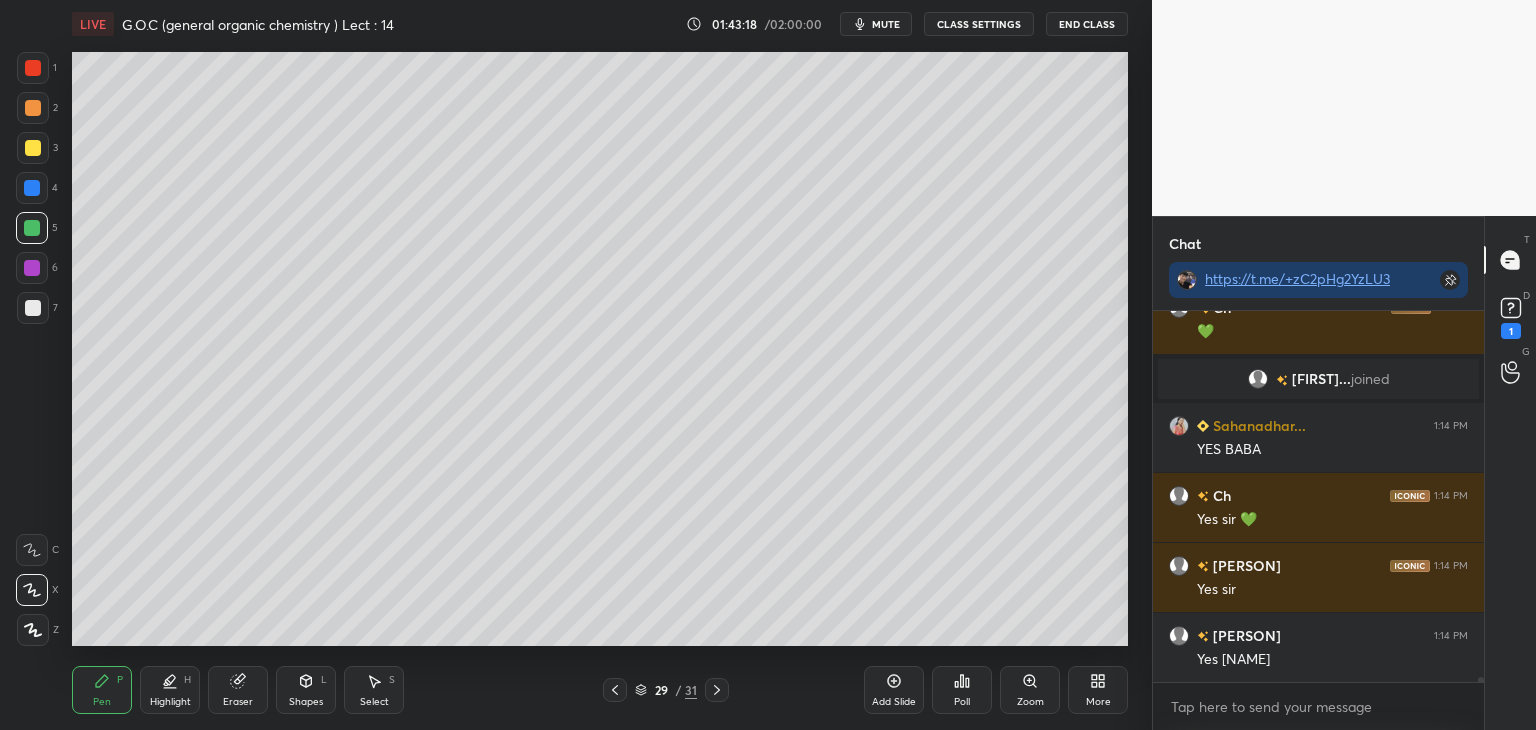click at bounding box center (33, 308) 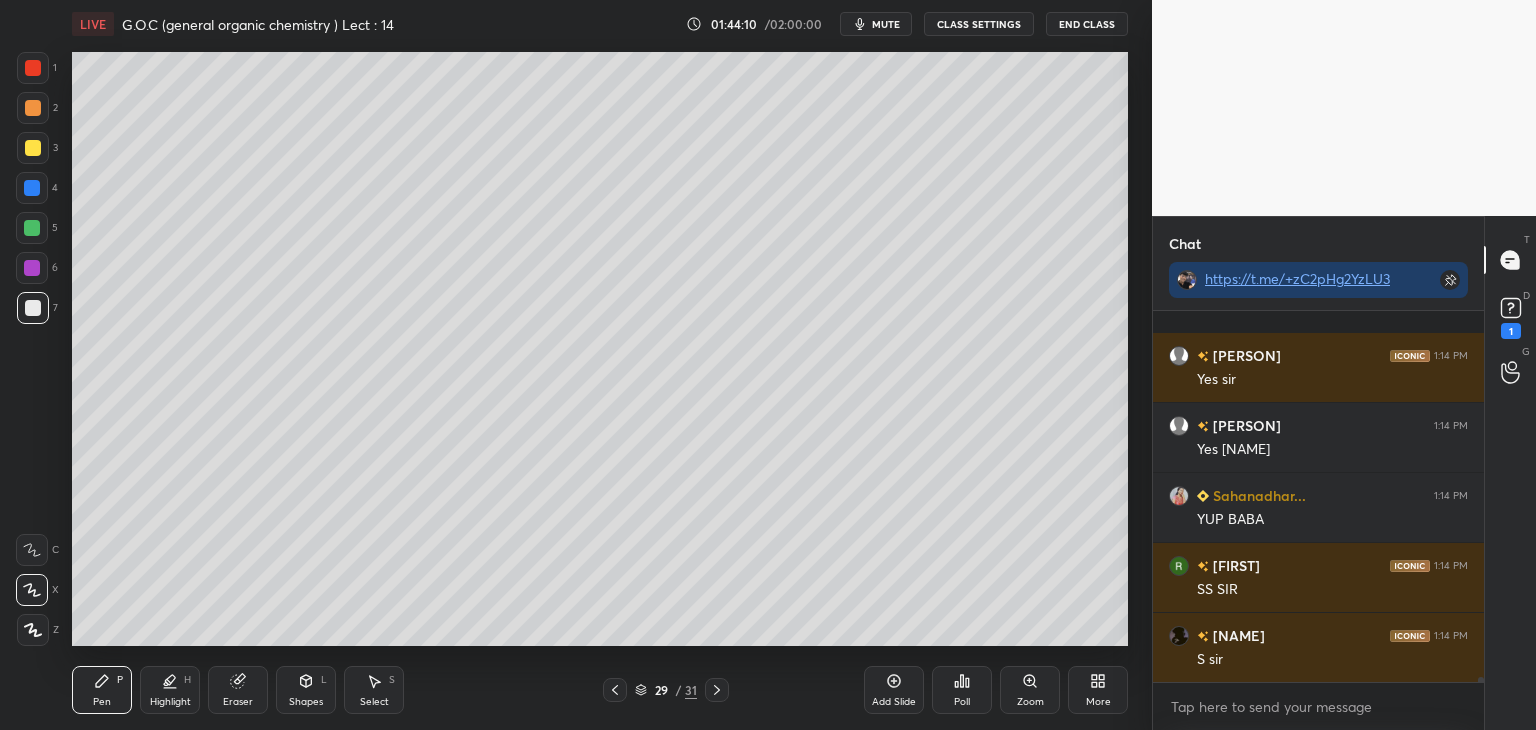 scroll, scrollTop: 29860, scrollLeft: 0, axis: vertical 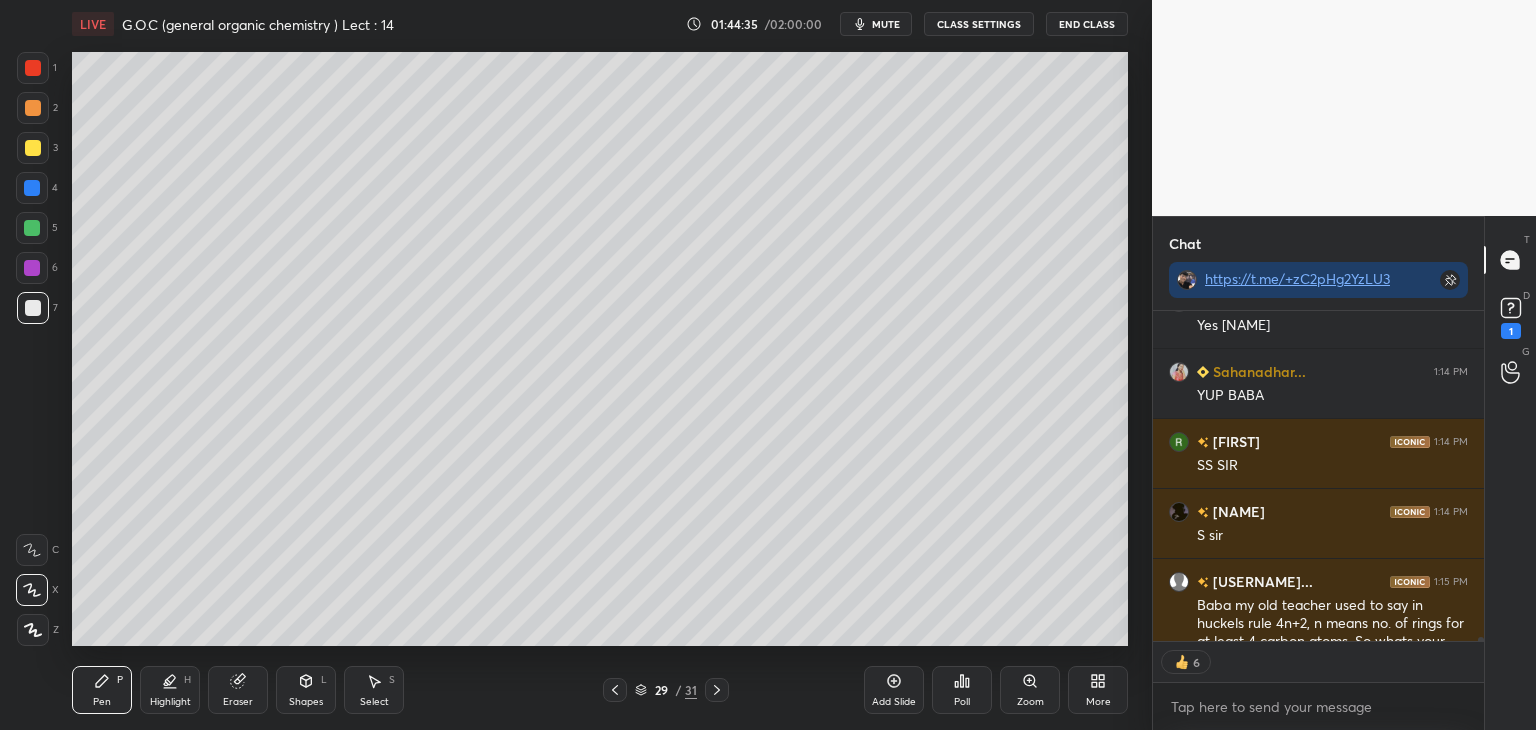 click on "Poll" at bounding box center [962, 690] 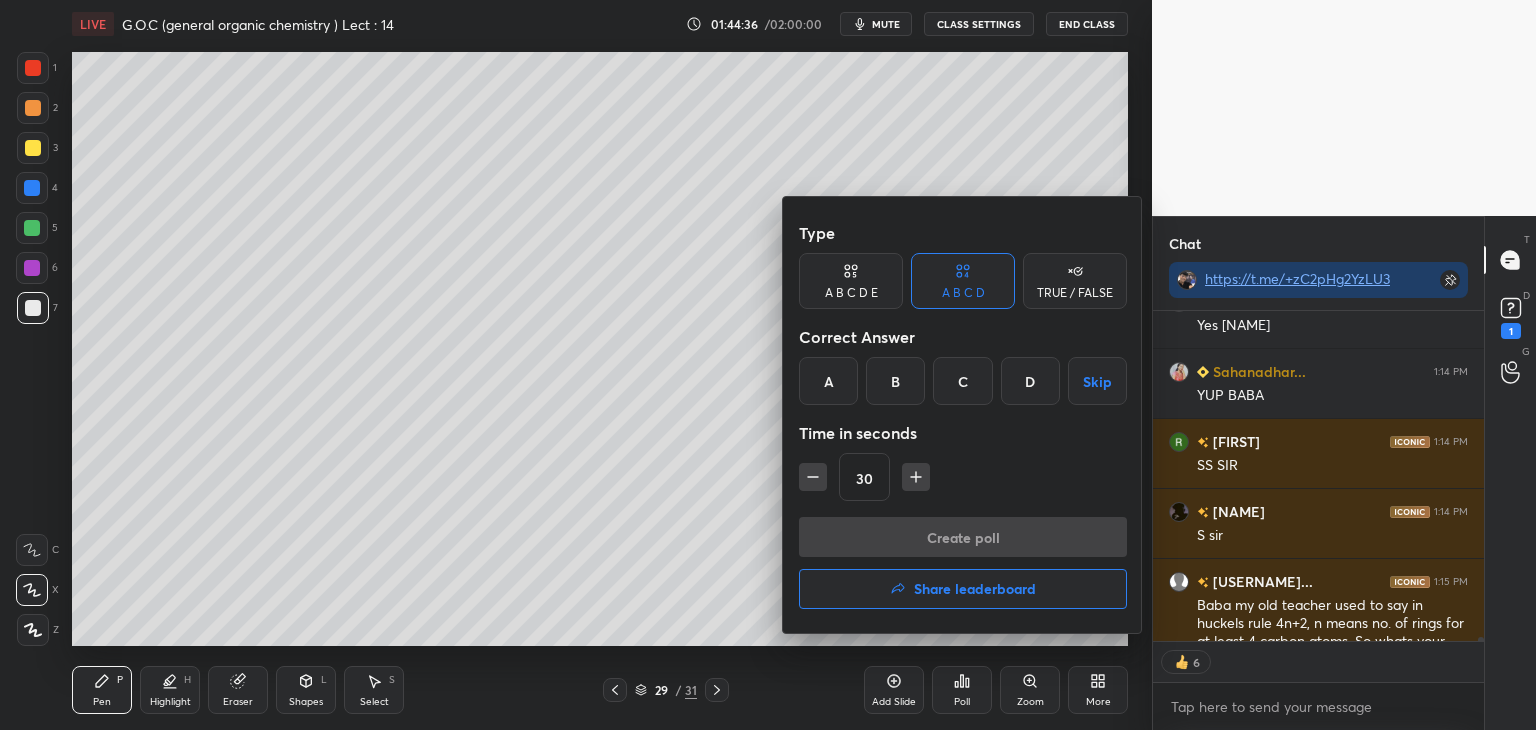 click on "D" at bounding box center (1030, 381) 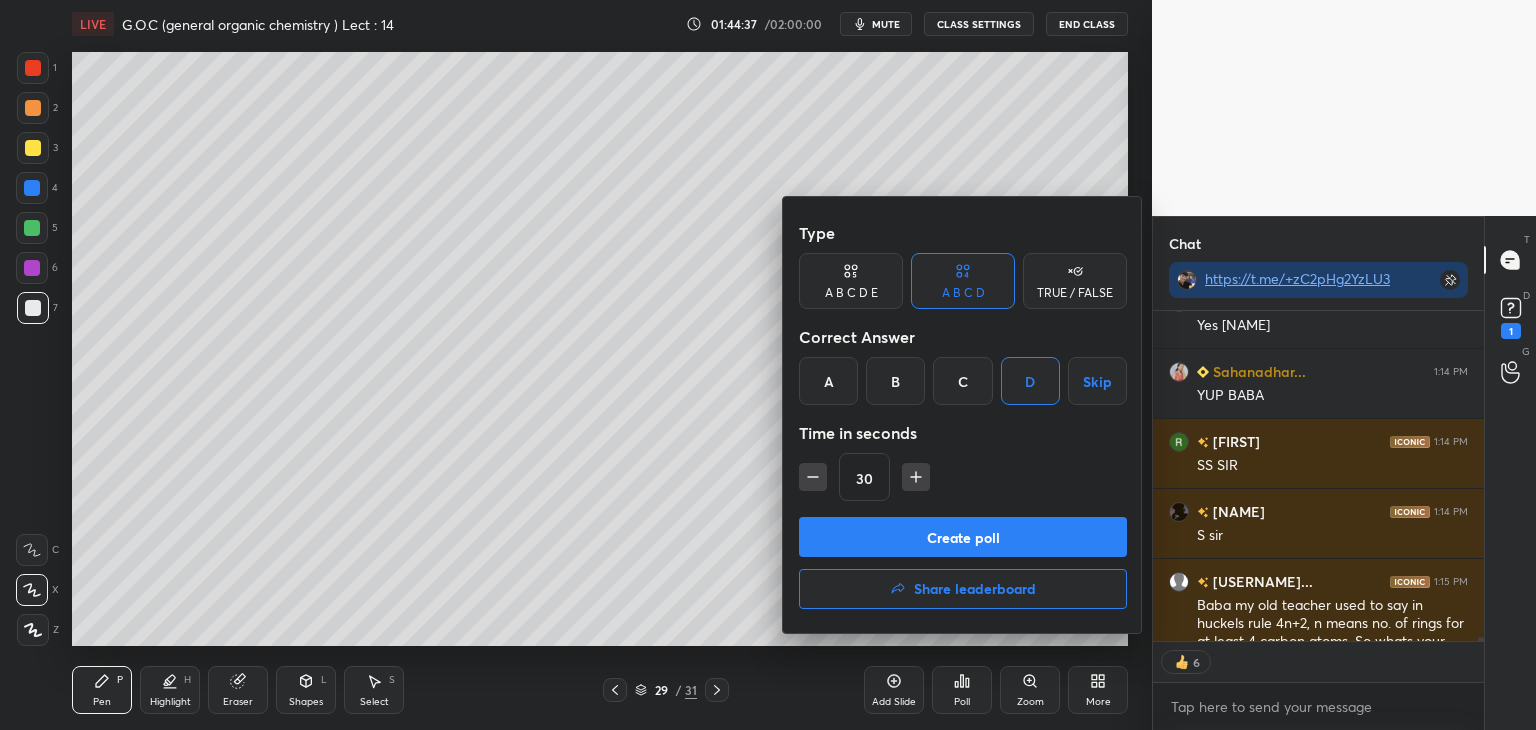 click on "Create poll" at bounding box center [963, 537] 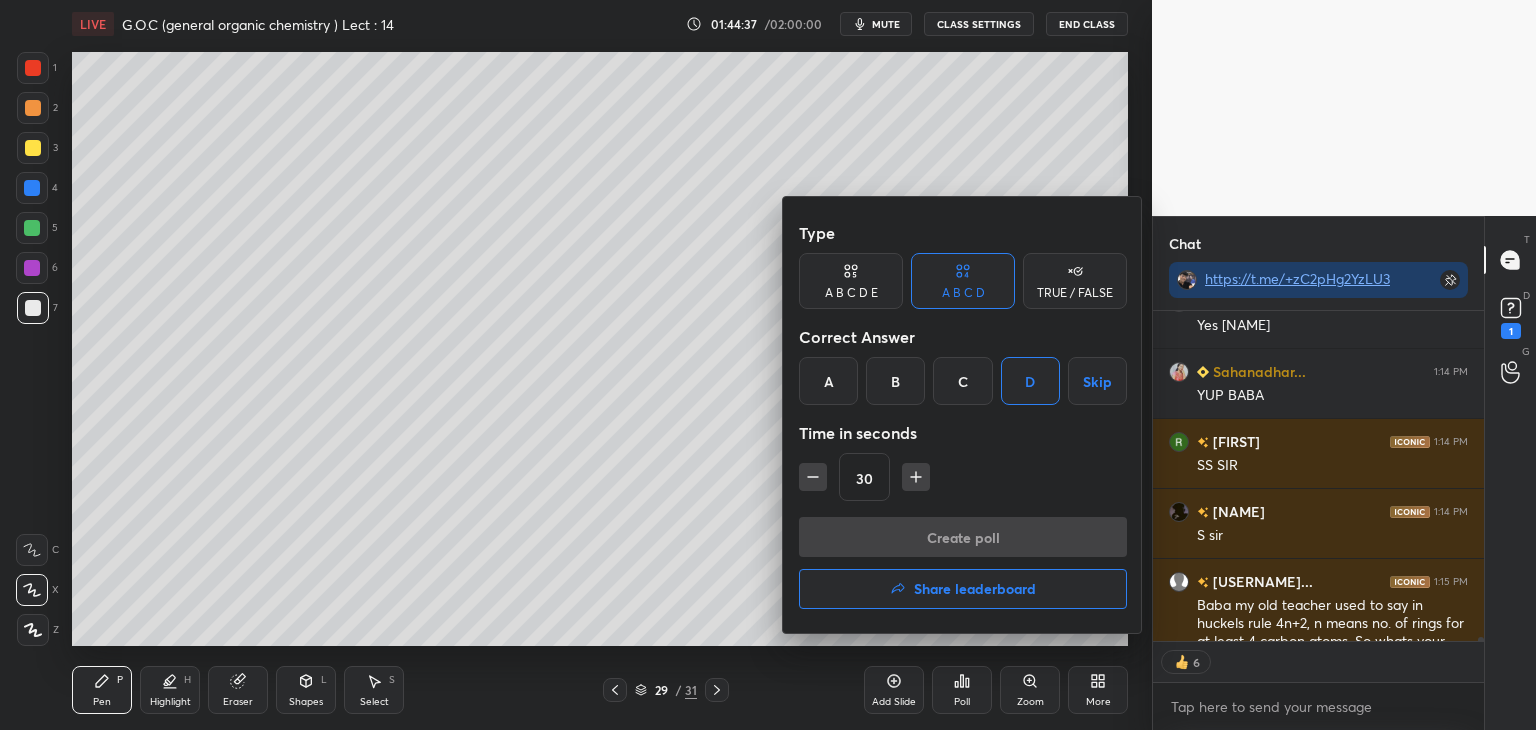 scroll, scrollTop: 282, scrollLeft: 325, axis: both 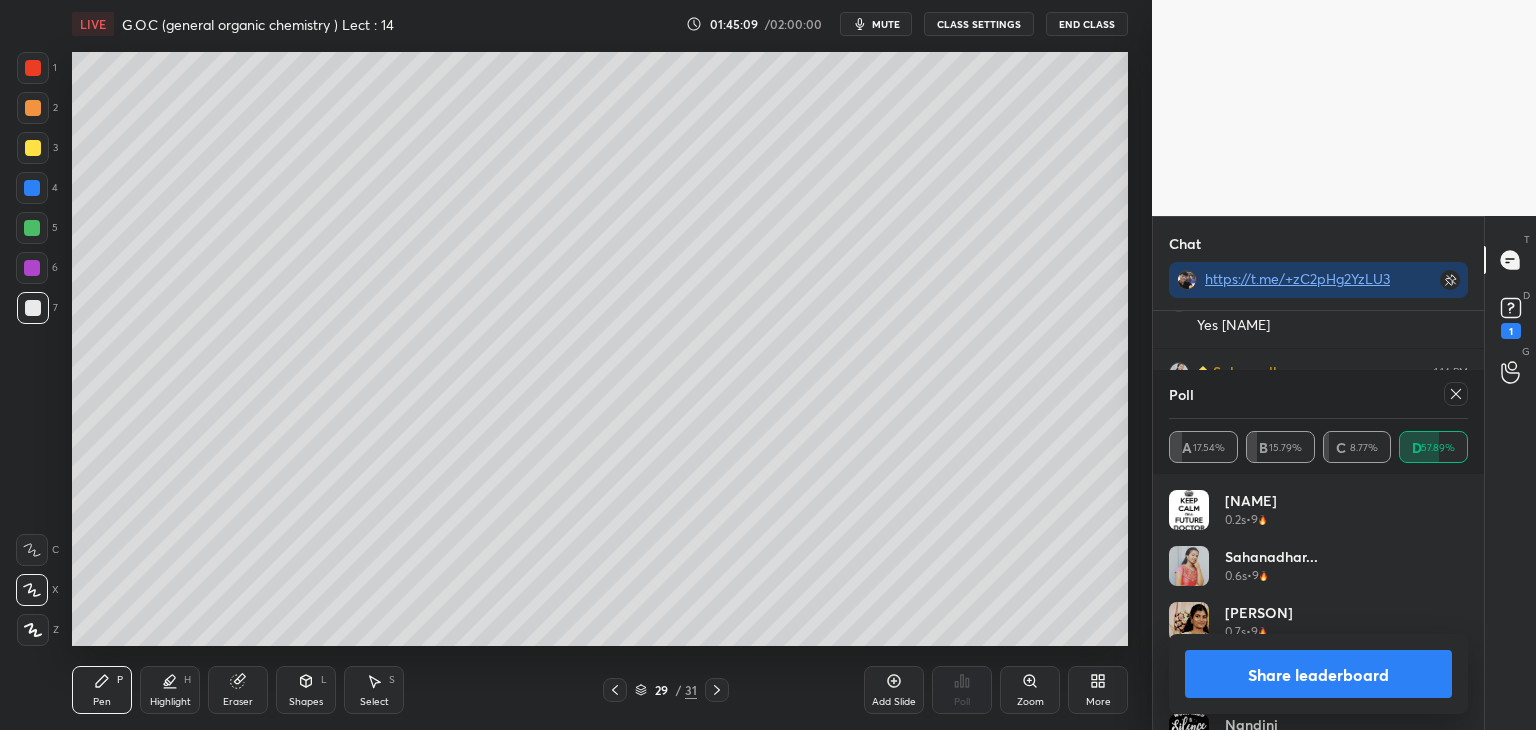click on "Share leaderboard" at bounding box center [1318, 674] 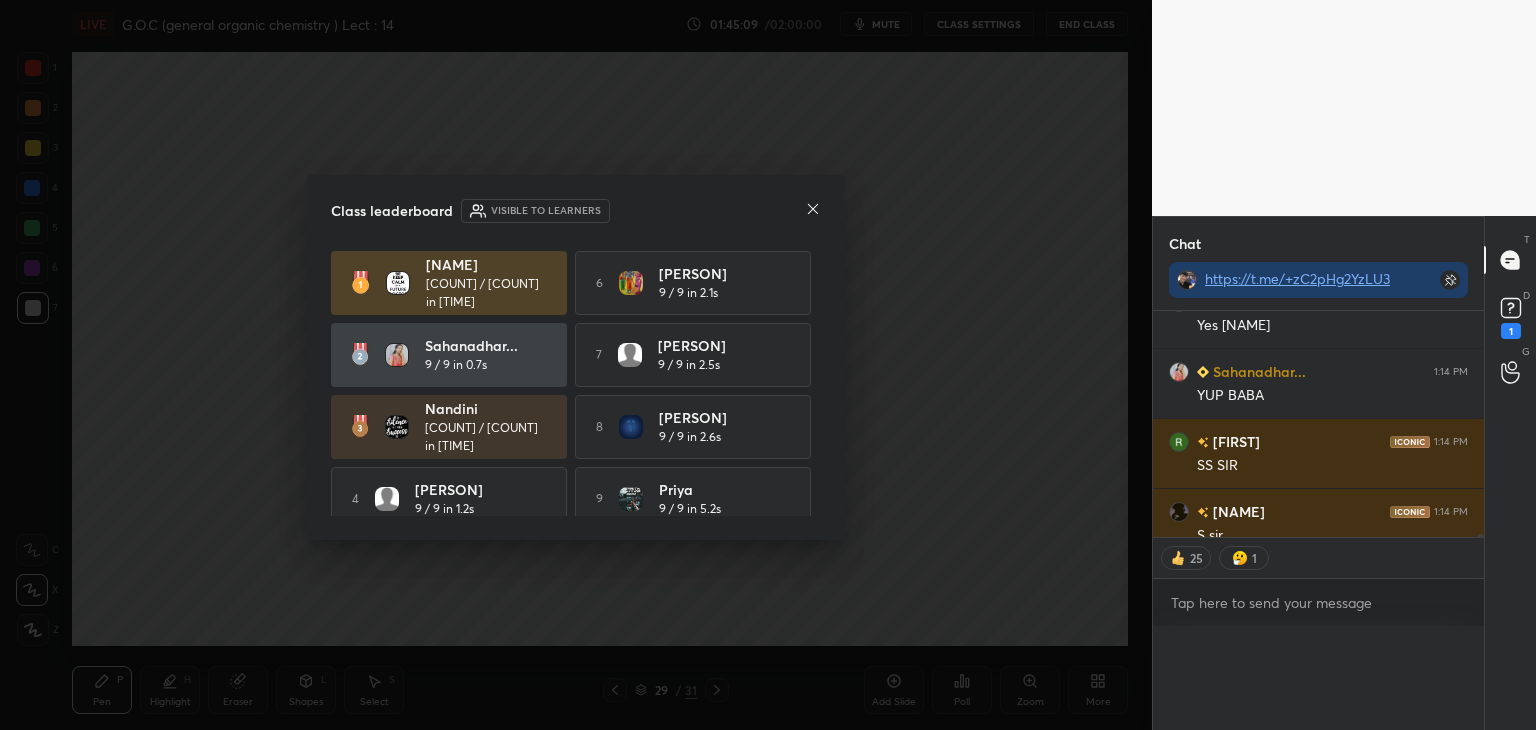 scroll, scrollTop: 0, scrollLeft: 0, axis: both 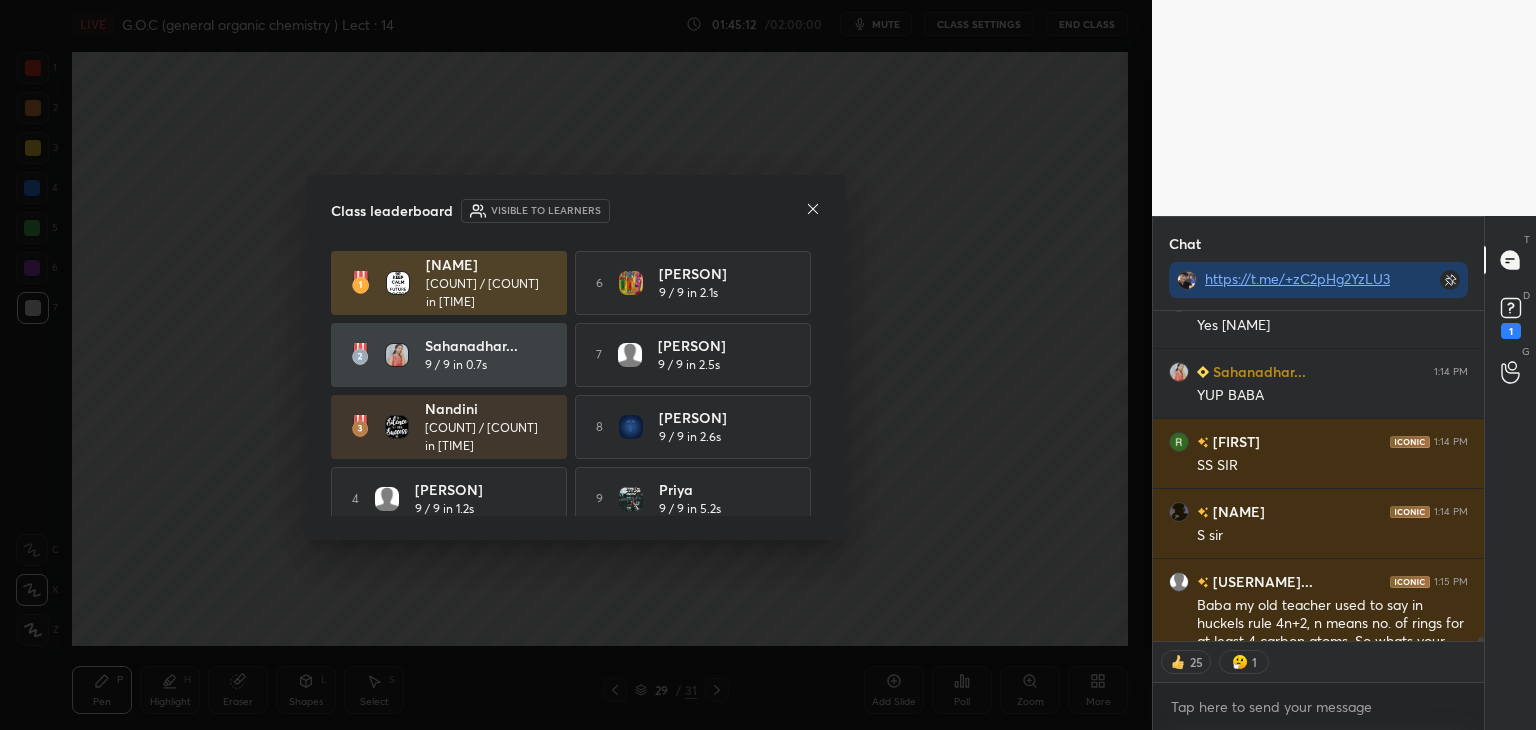 click 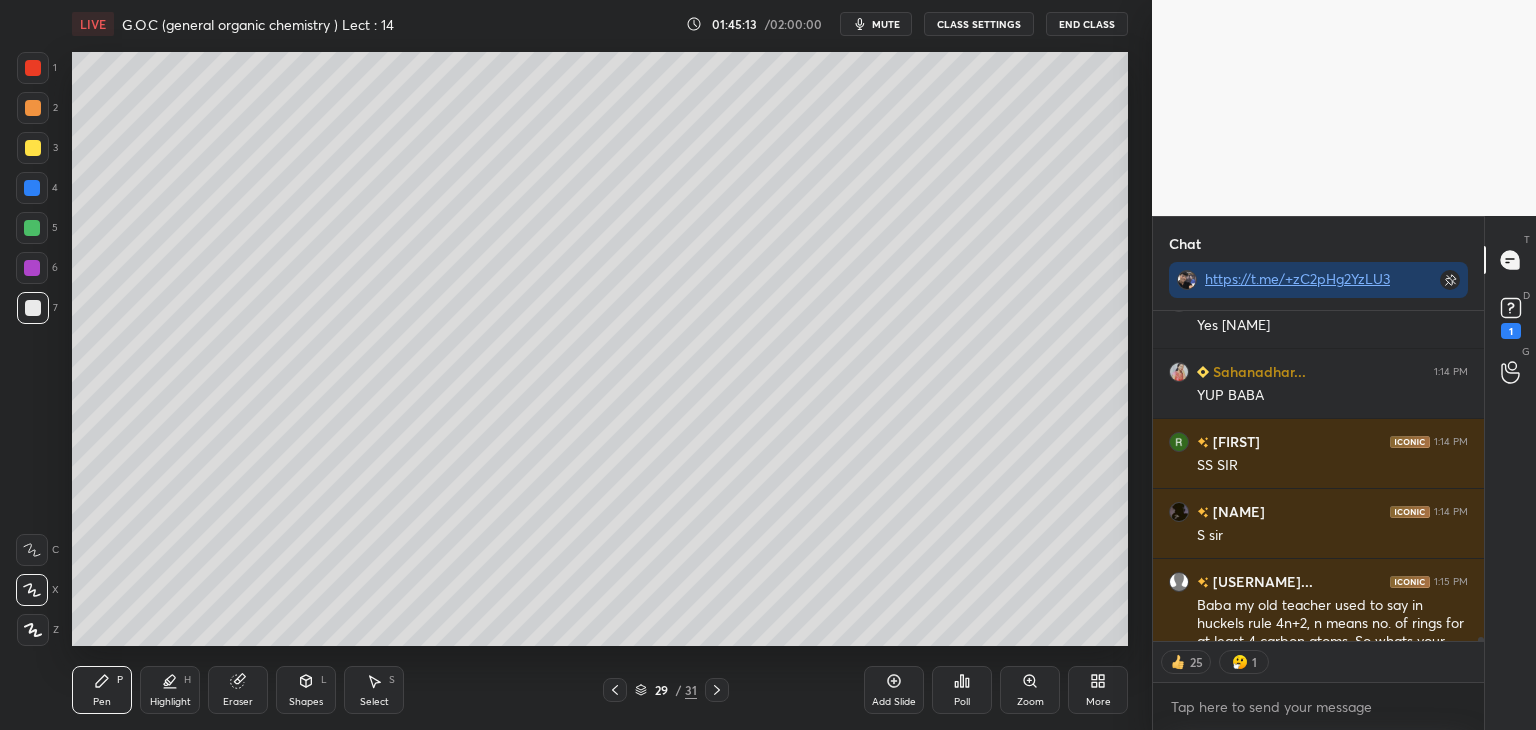 click at bounding box center [33, 148] 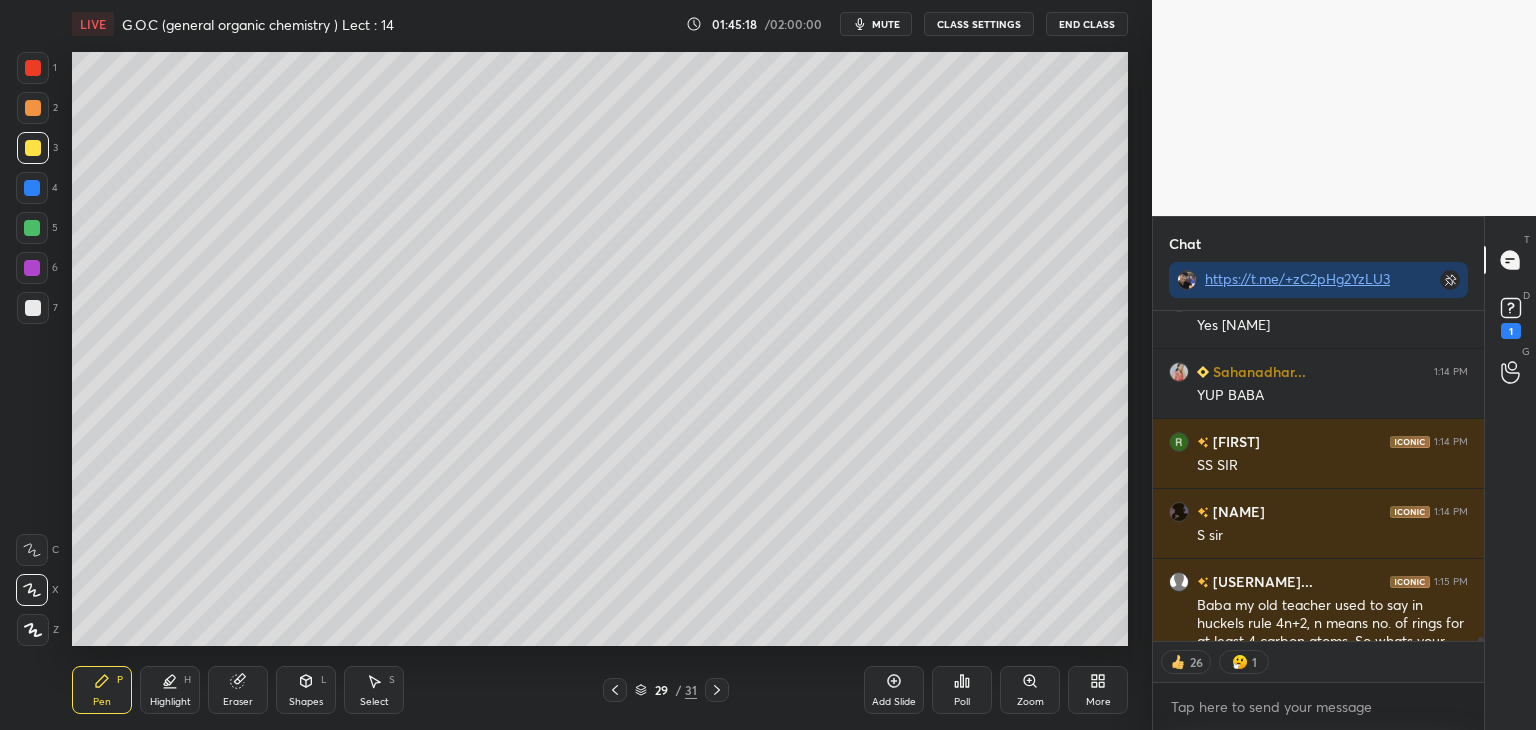 scroll, scrollTop: 29971, scrollLeft: 0, axis: vertical 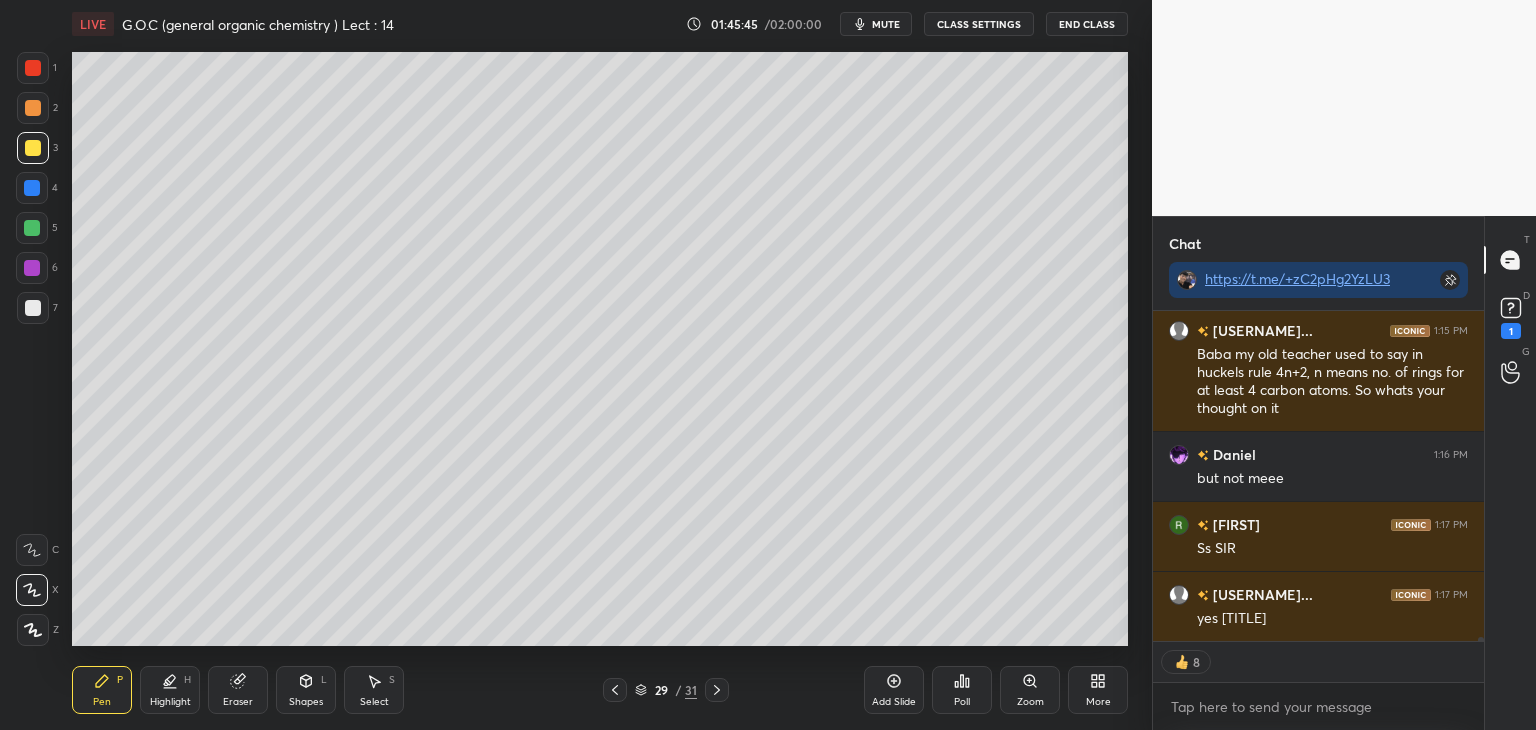 click on "Add Slide" at bounding box center (894, 690) 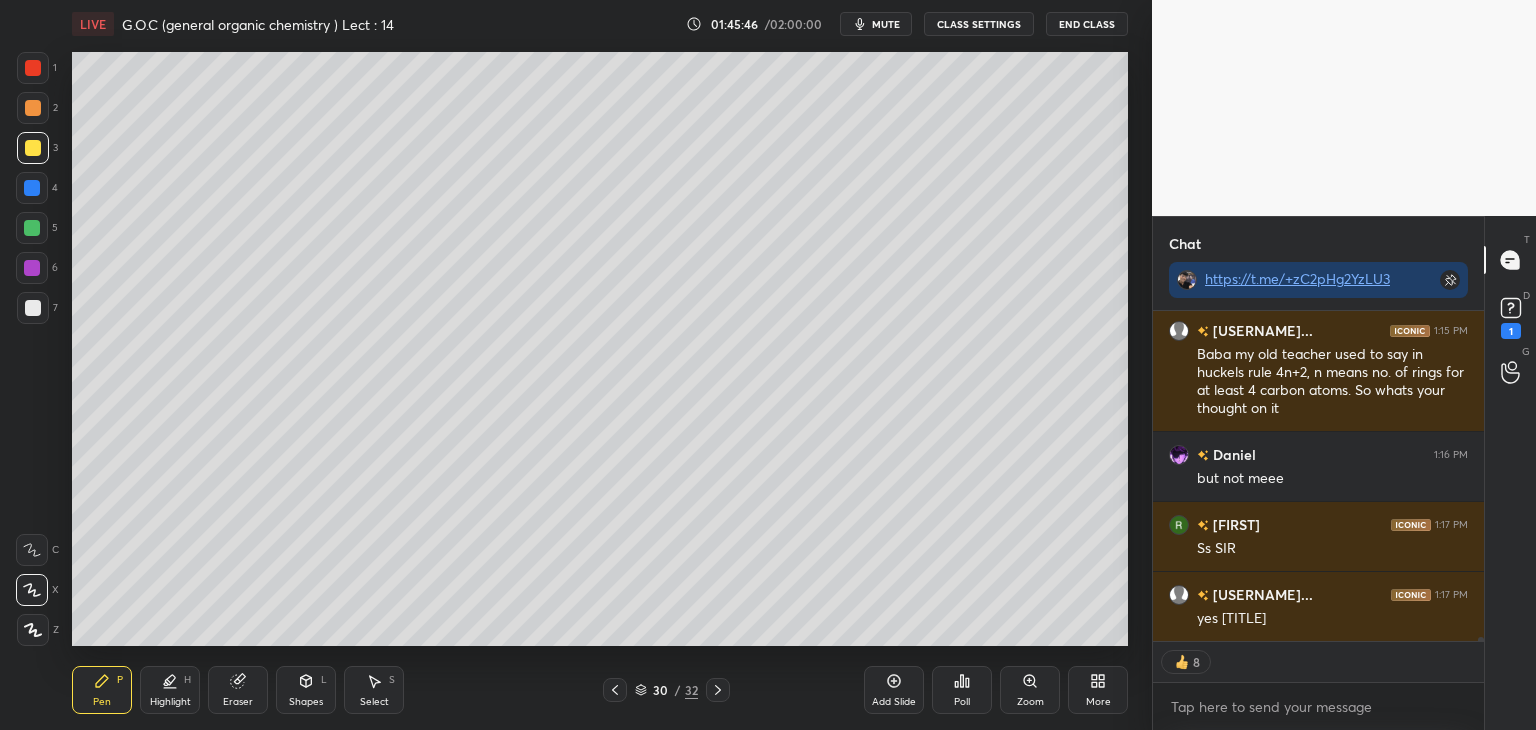 click at bounding box center [33, 308] 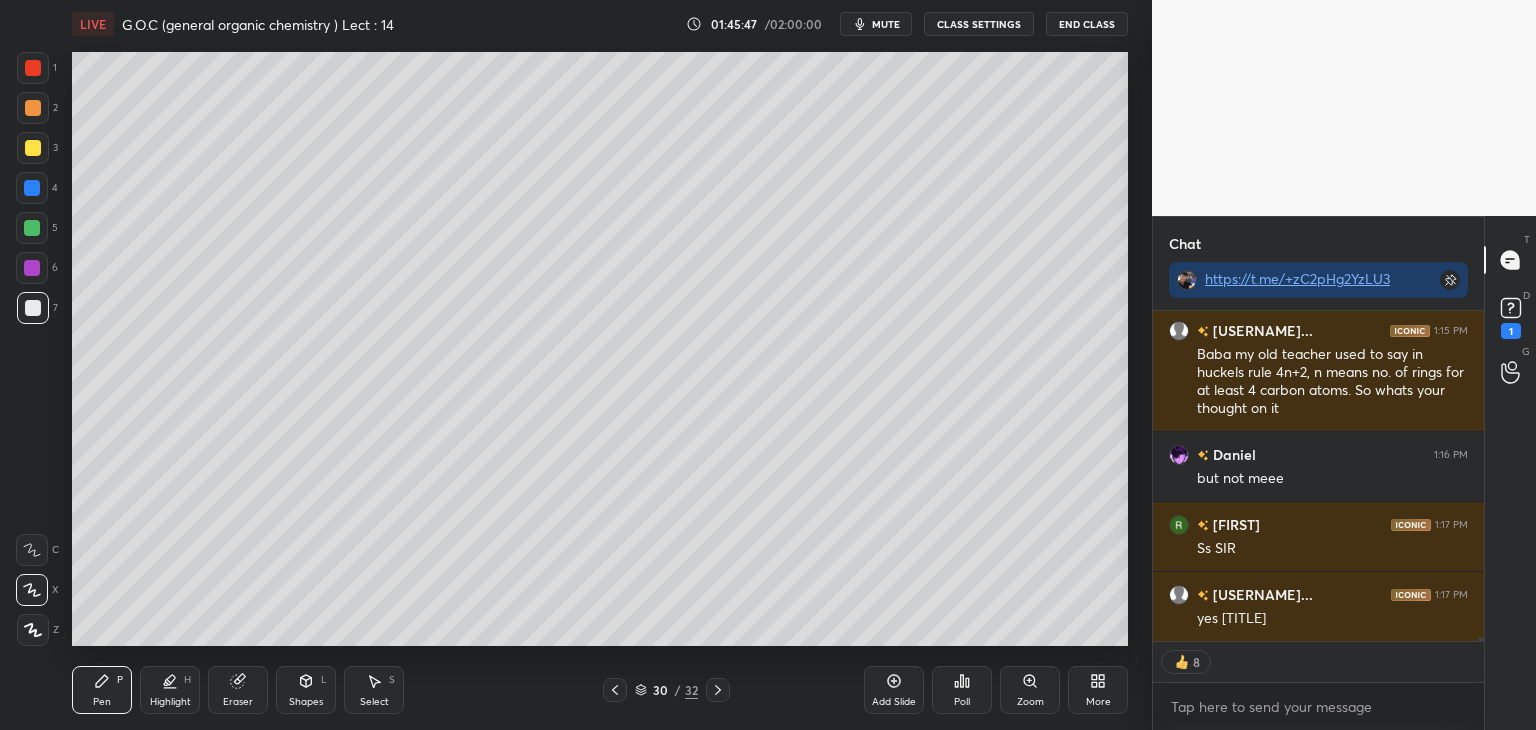 scroll, scrollTop: 30180, scrollLeft: 0, axis: vertical 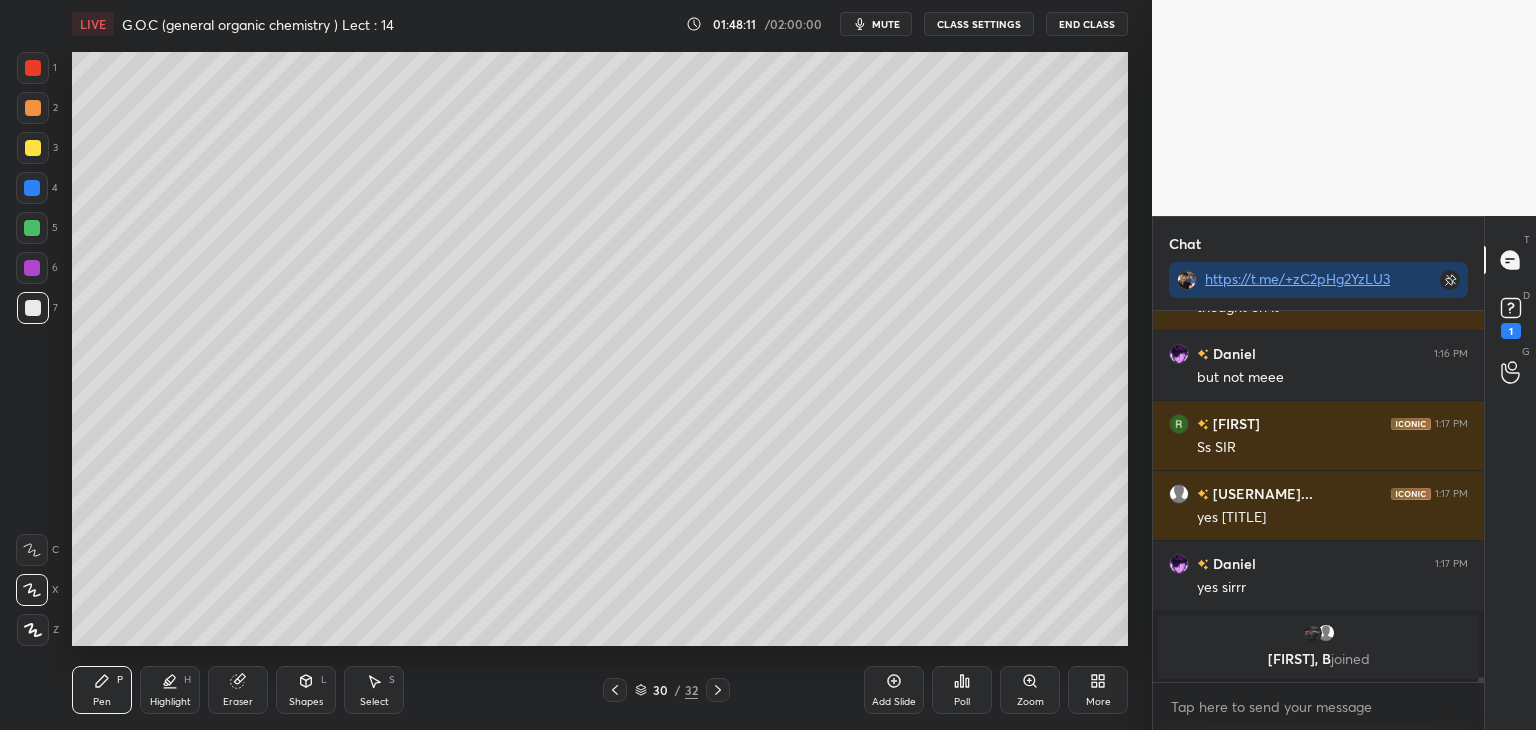 click at bounding box center [33, 148] 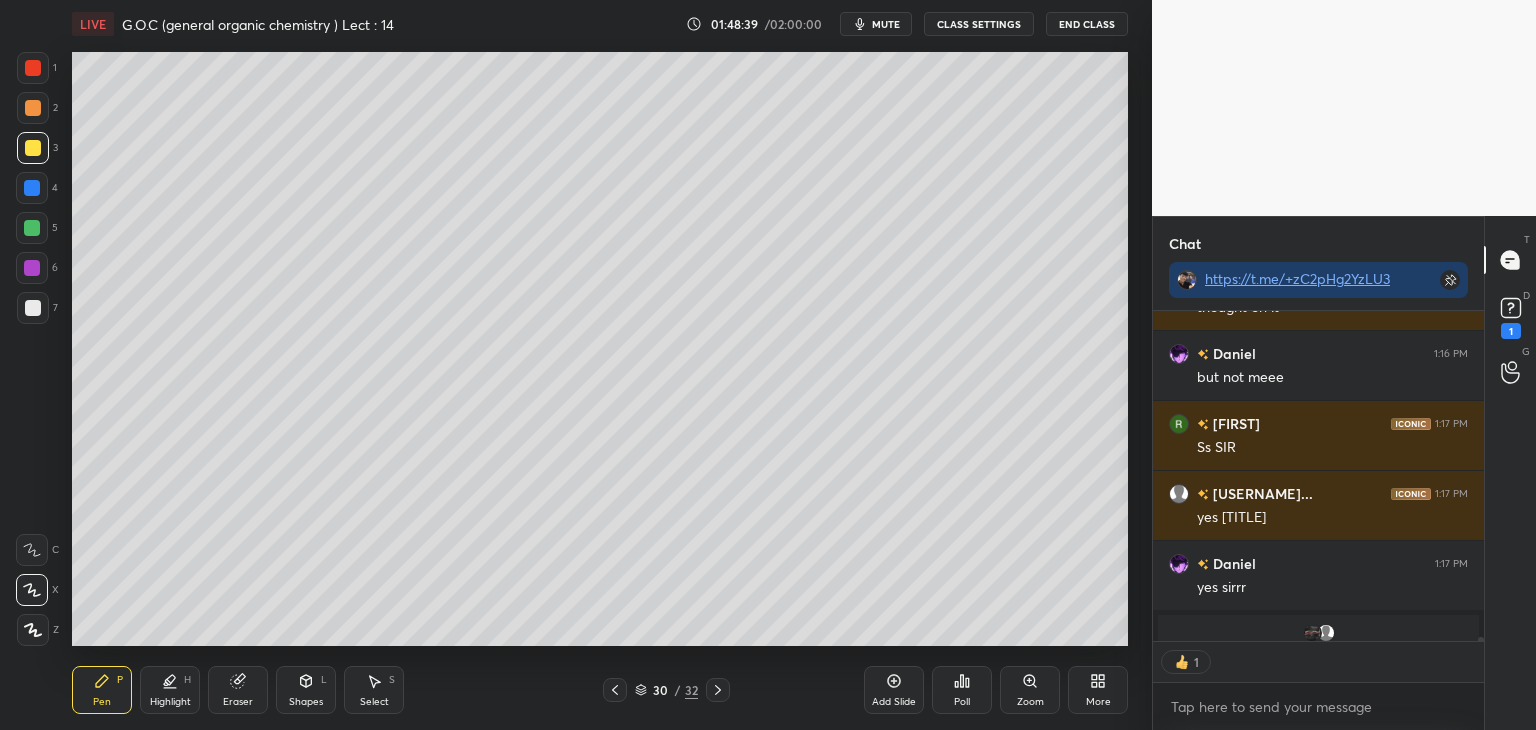 scroll, scrollTop: 325, scrollLeft: 325, axis: both 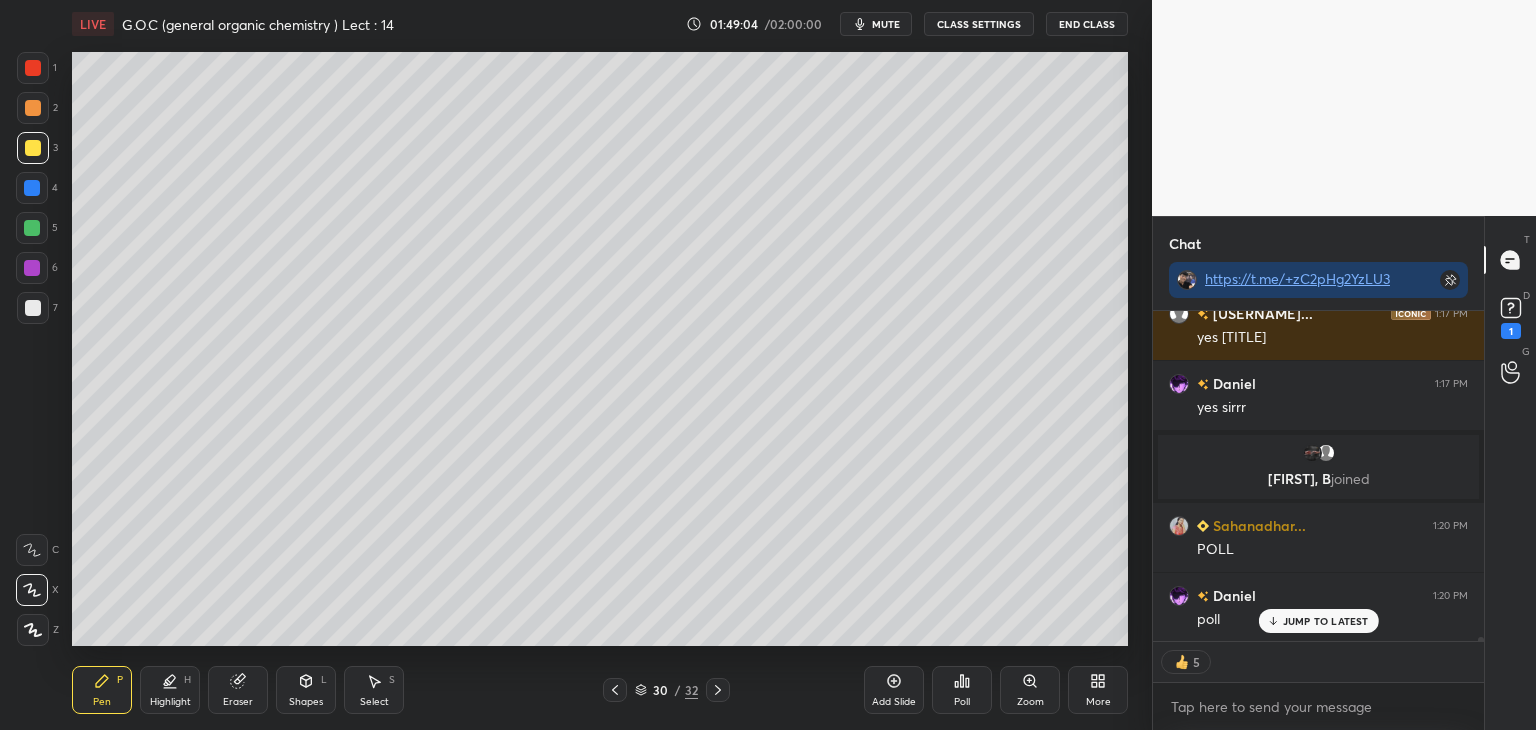 click 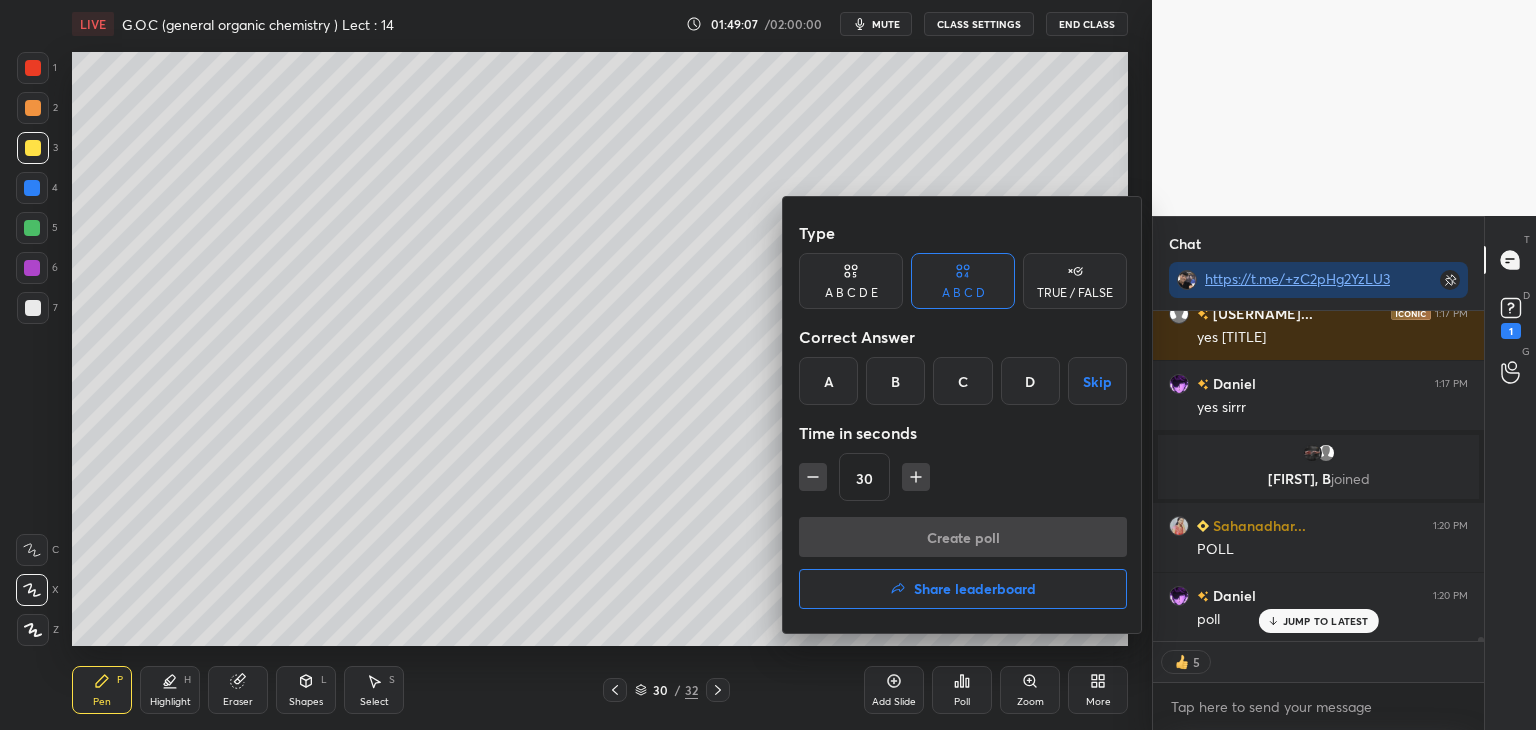click on "D" at bounding box center (1030, 381) 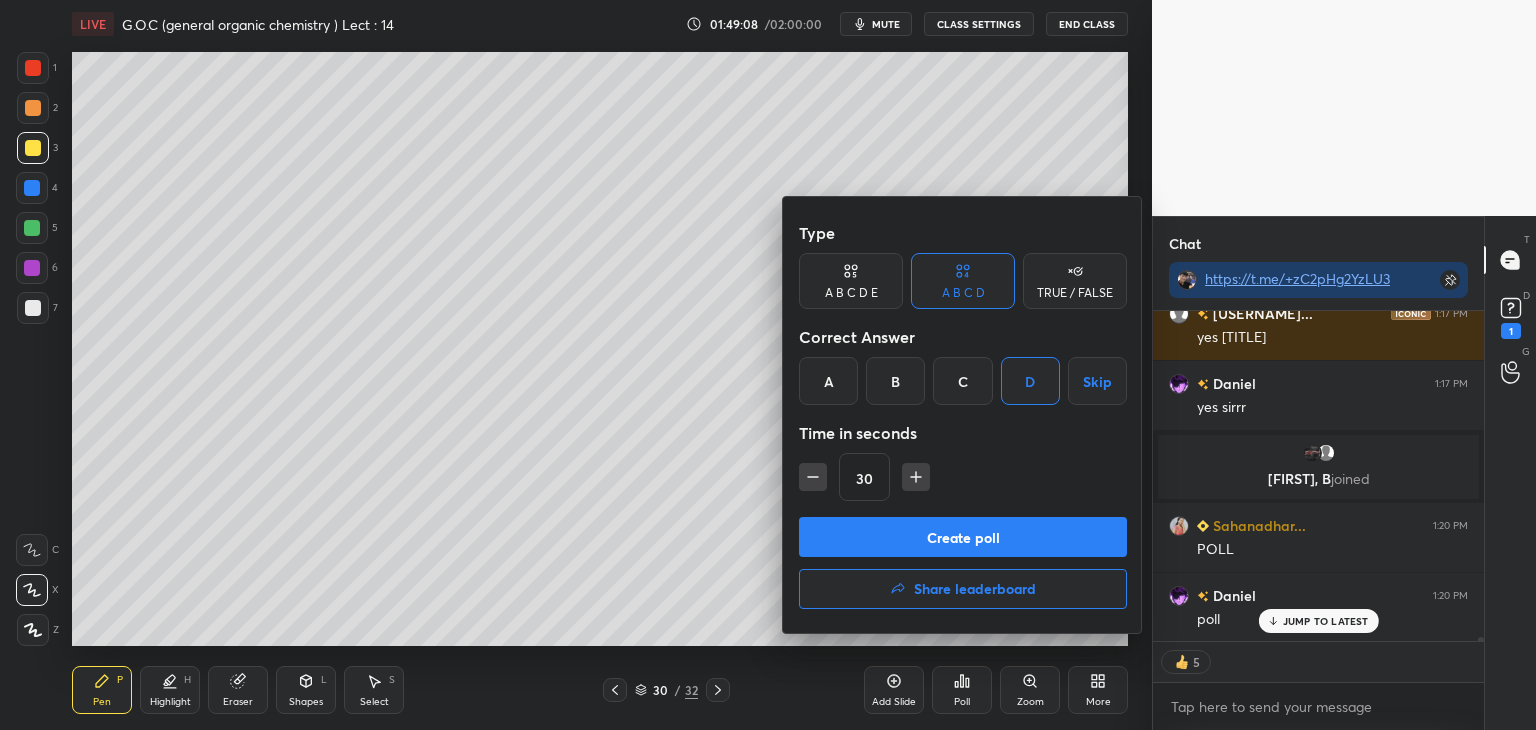 click on "Create poll" at bounding box center [963, 537] 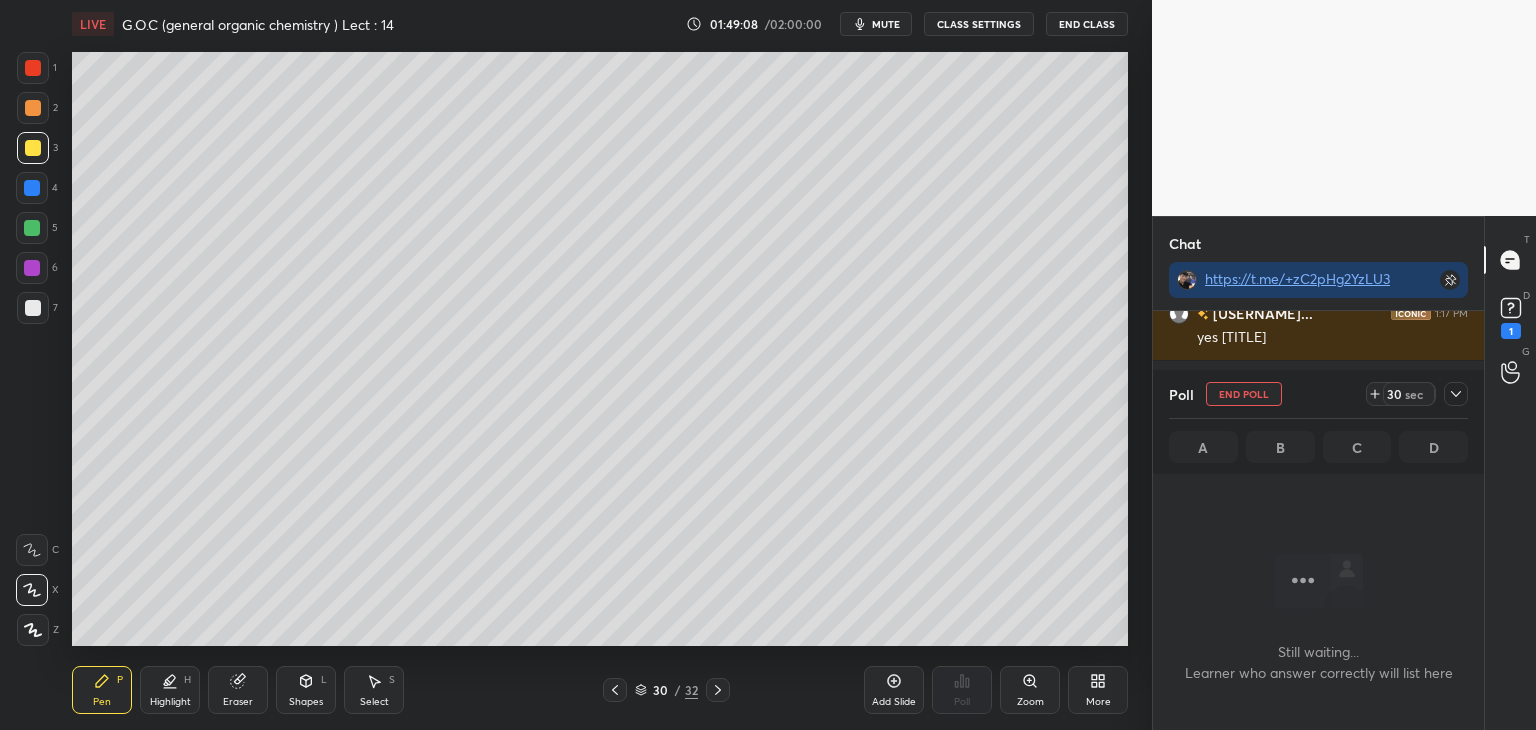 scroll, scrollTop: 231, scrollLeft: 325, axis: both 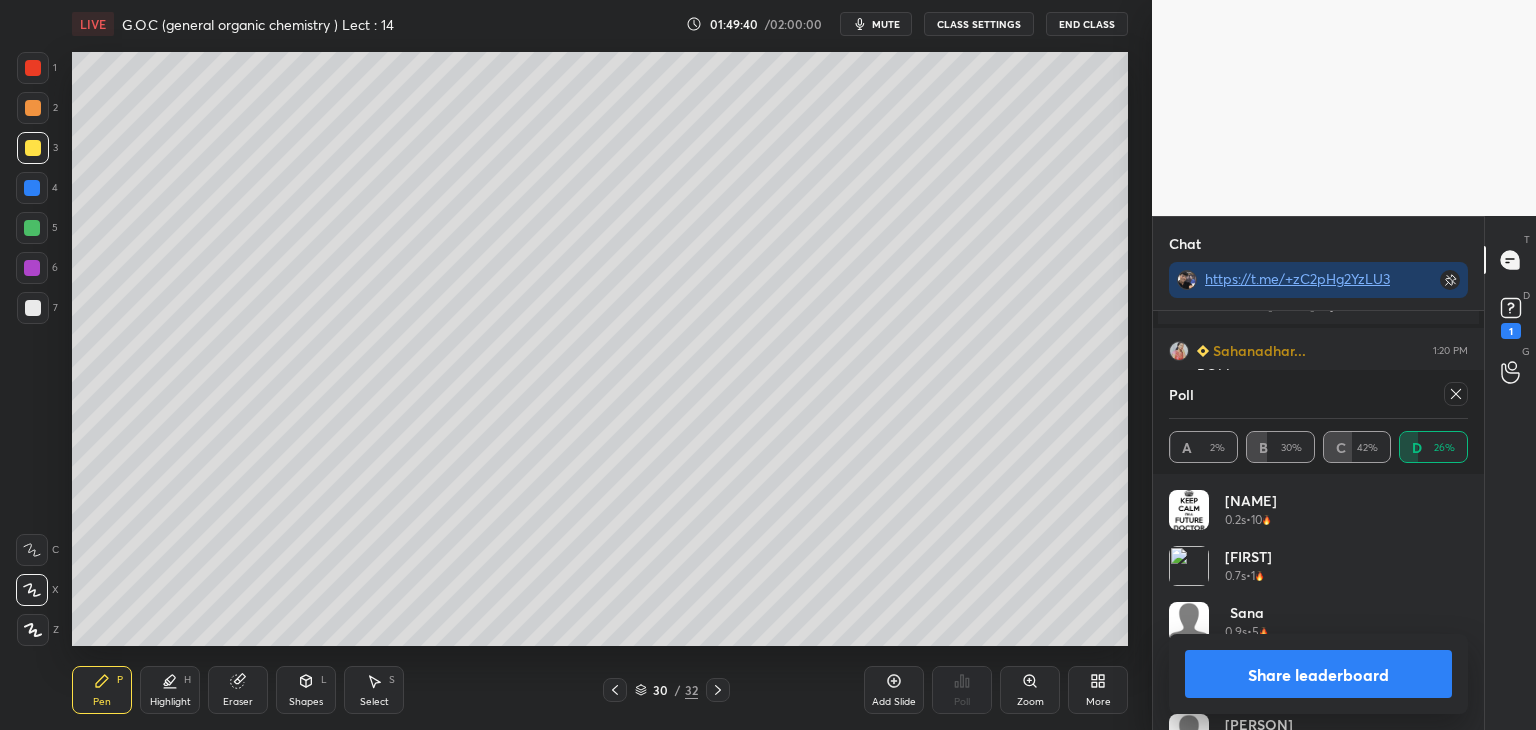 click on "Share leaderboard" at bounding box center [1318, 674] 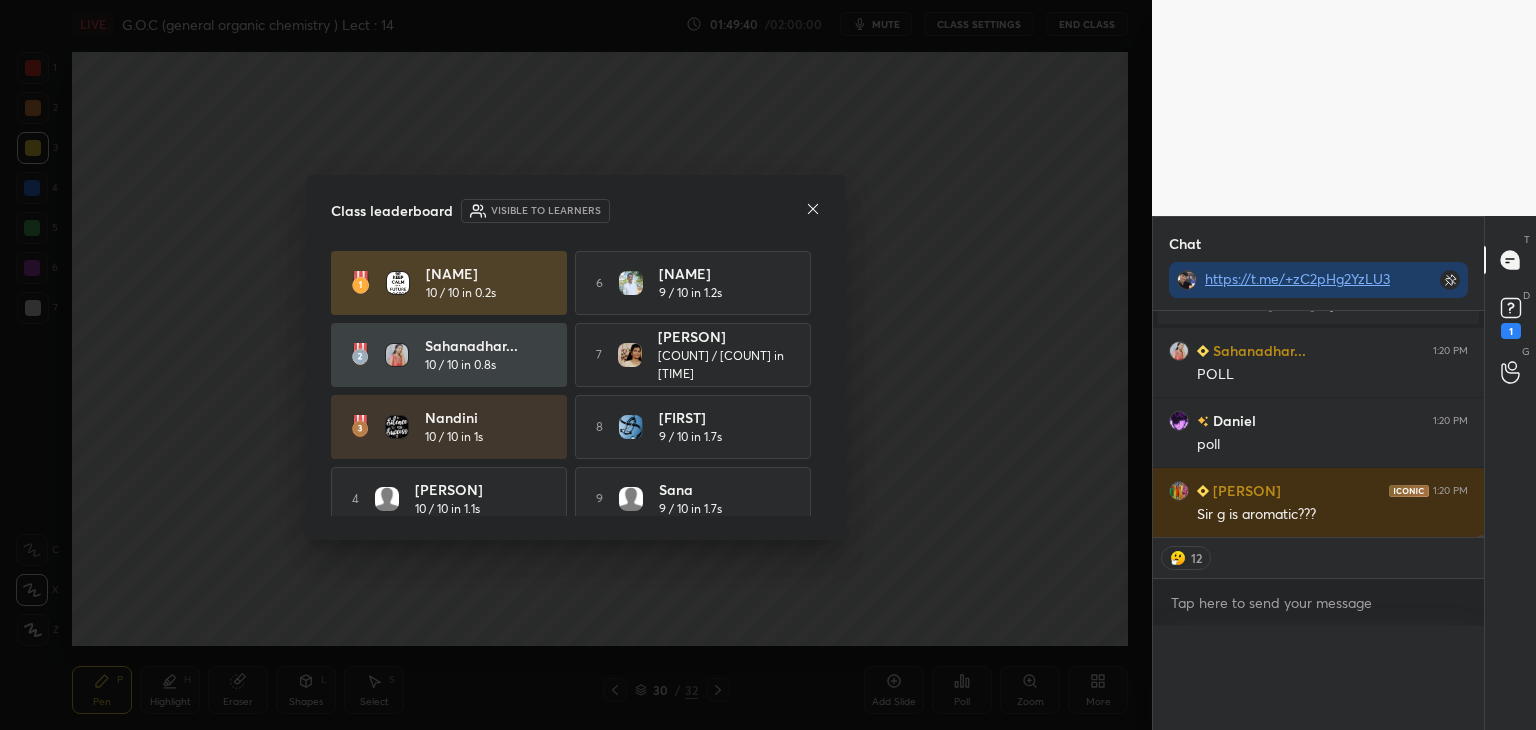 scroll, scrollTop: 0, scrollLeft: 0, axis: both 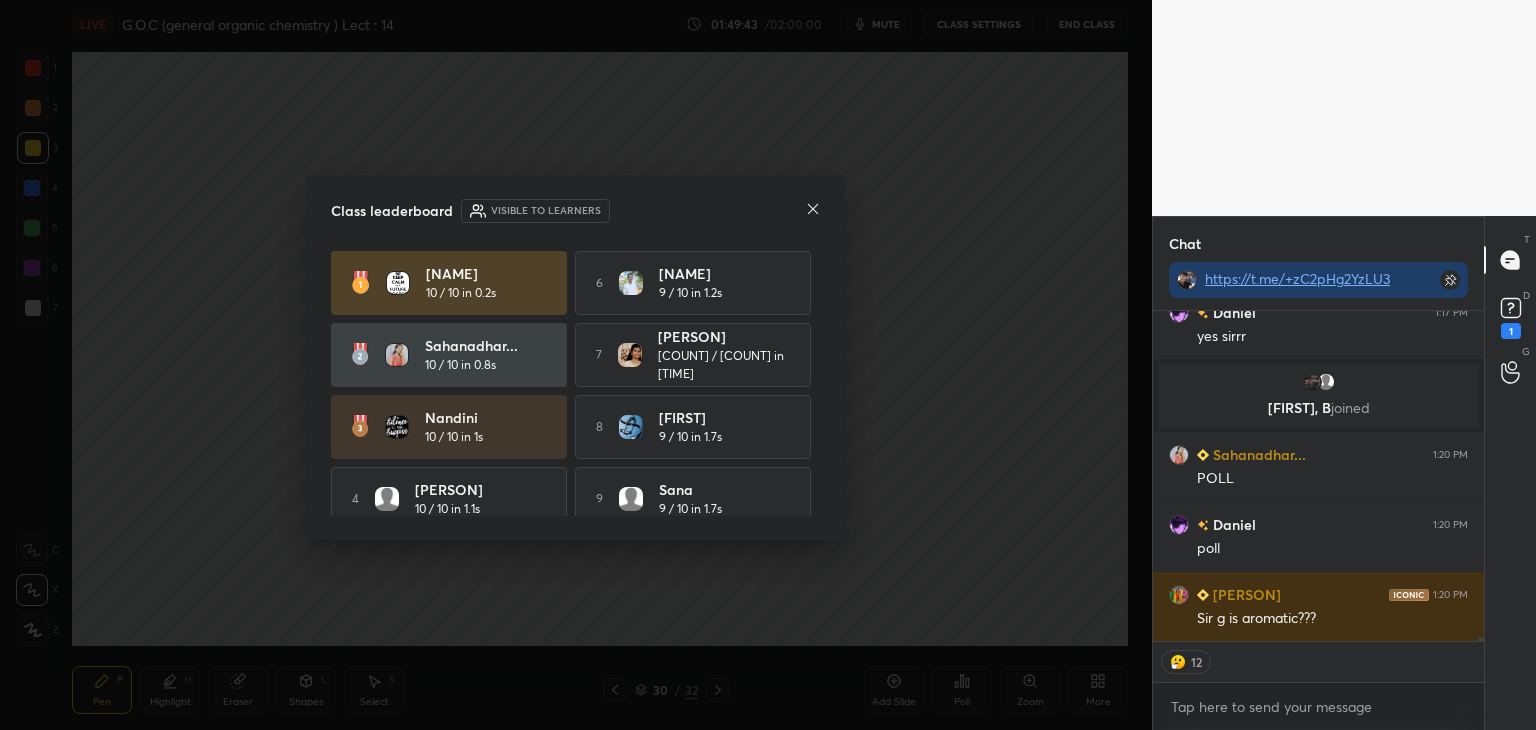 click 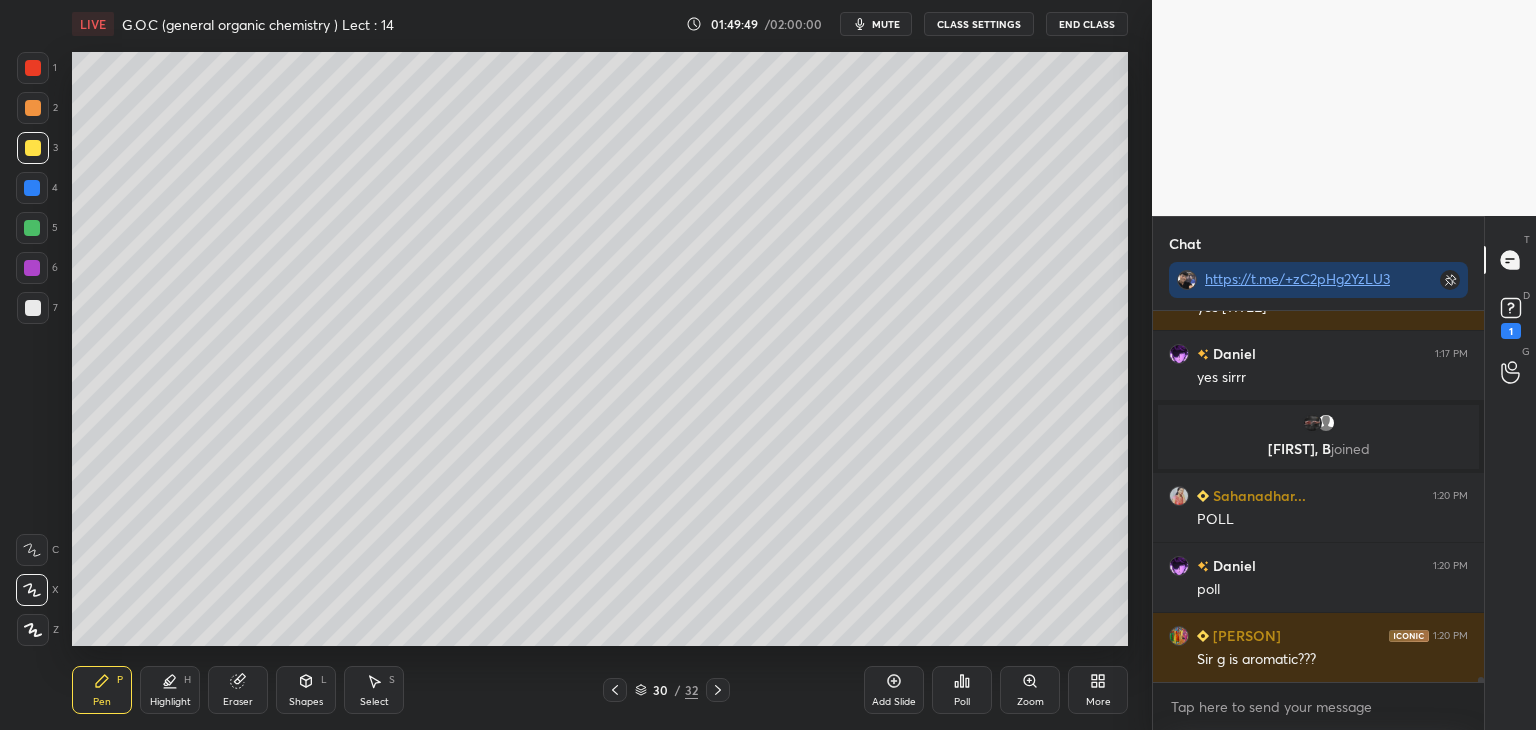 click at bounding box center (33, 148) 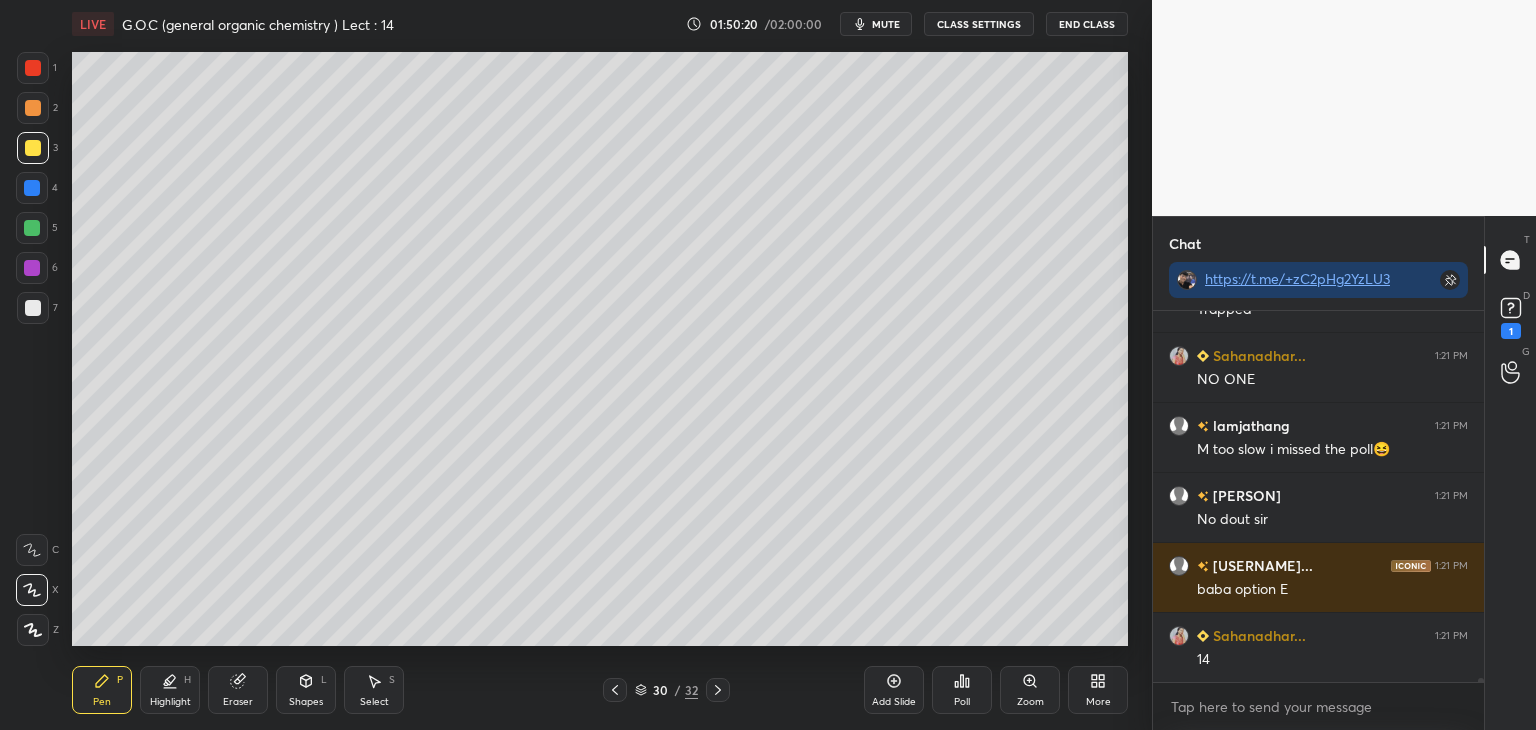 click at bounding box center [33, 108] 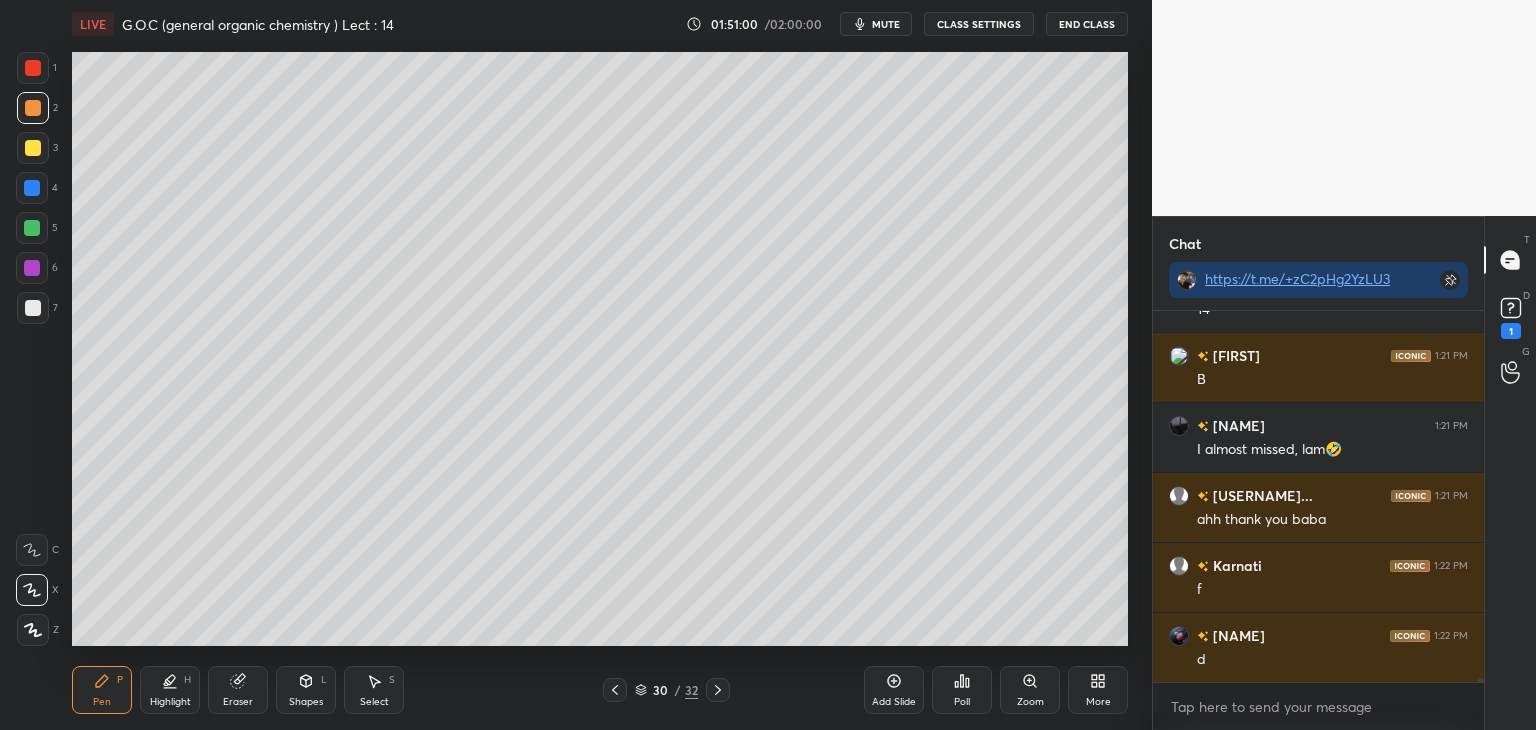 scroll, scrollTop: 30982, scrollLeft: 0, axis: vertical 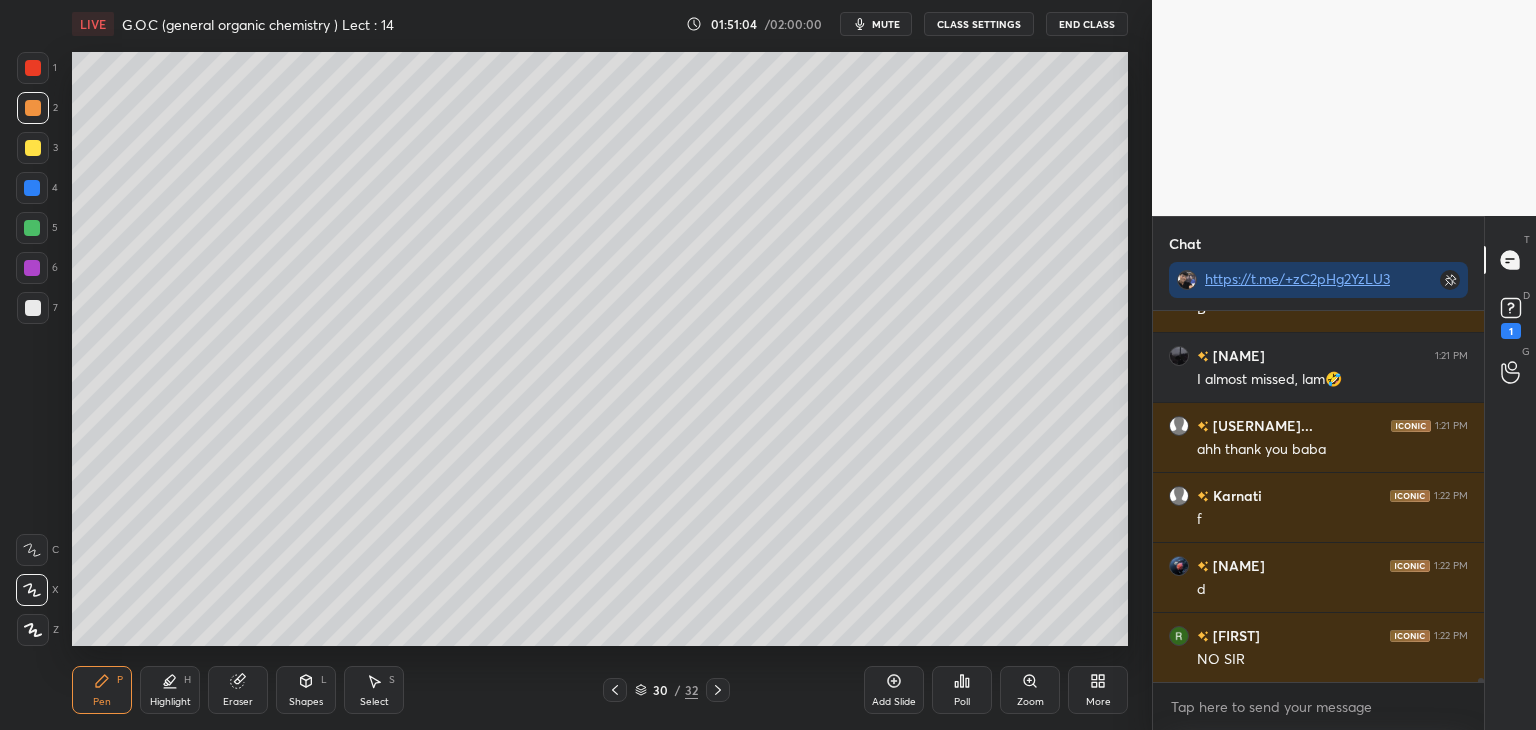 click at bounding box center (33, 148) 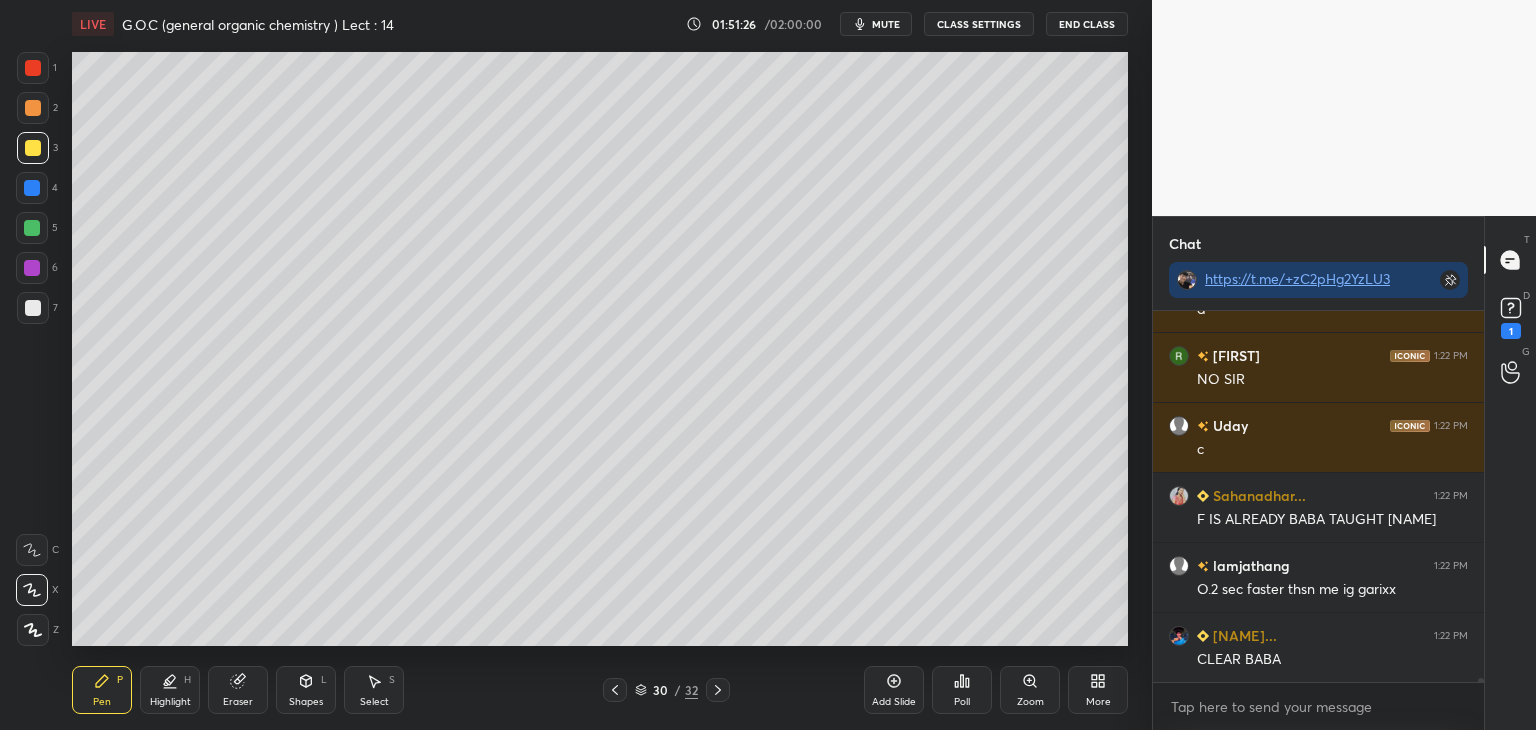 scroll, scrollTop: 31332, scrollLeft: 0, axis: vertical 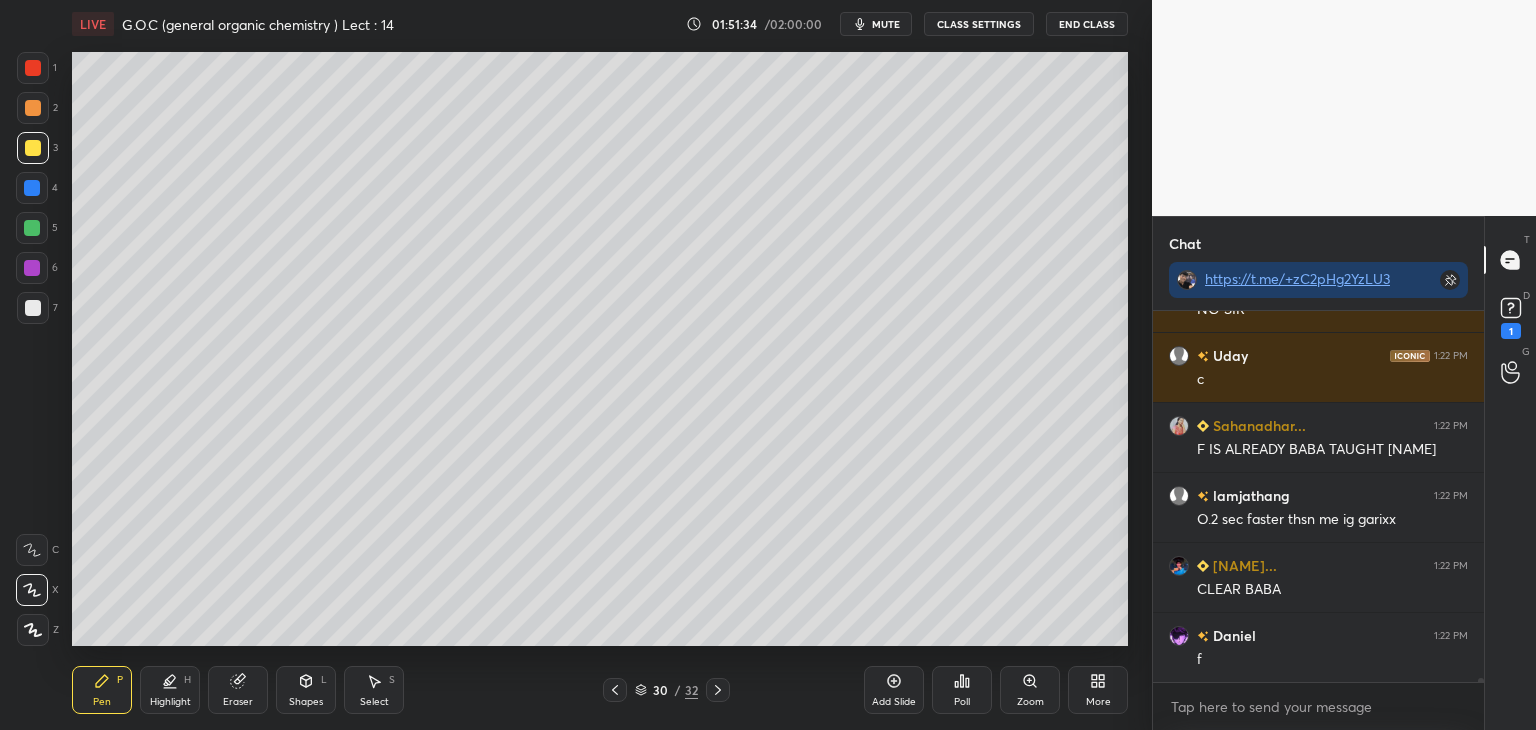 click at bounding box center [32, 228] 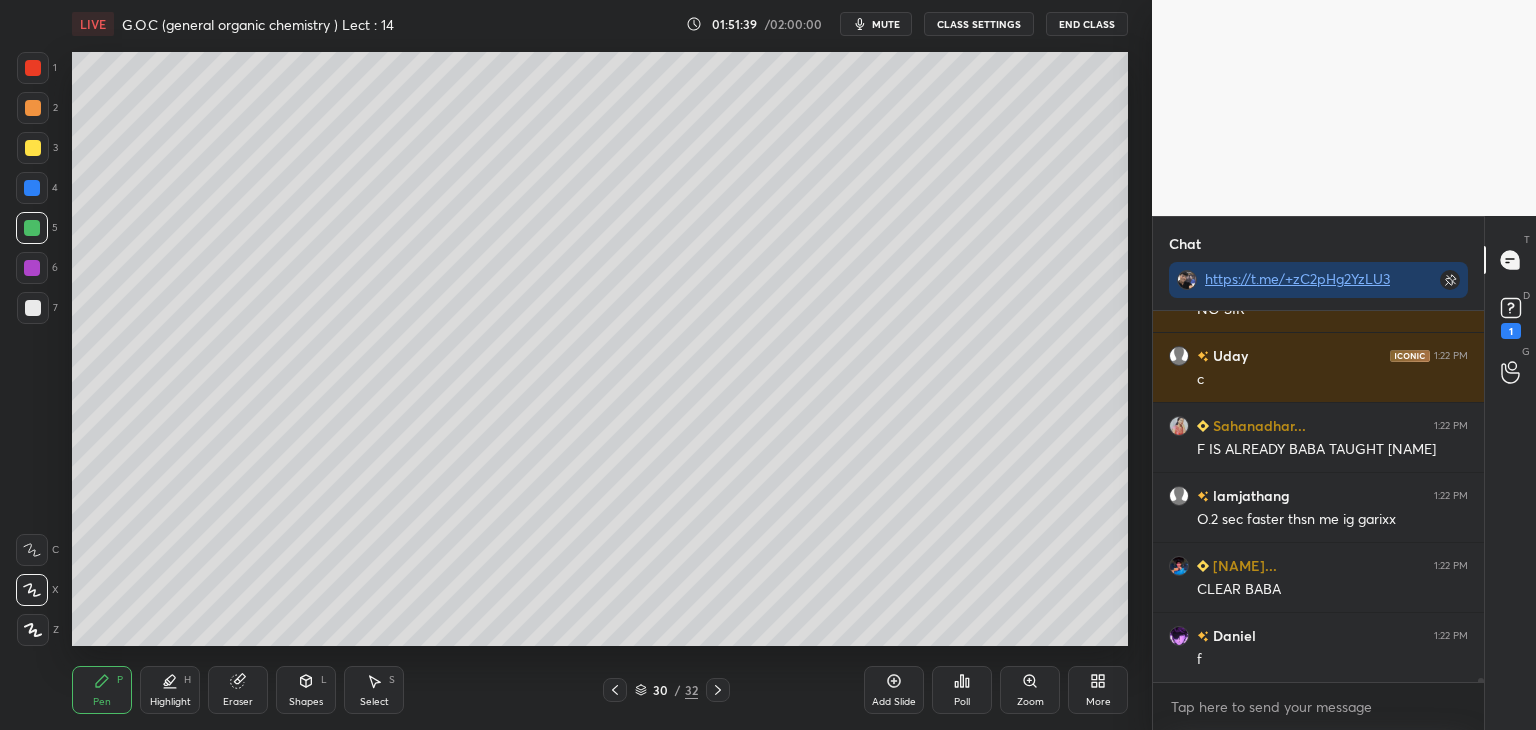 click at bounding box center (33, 148) 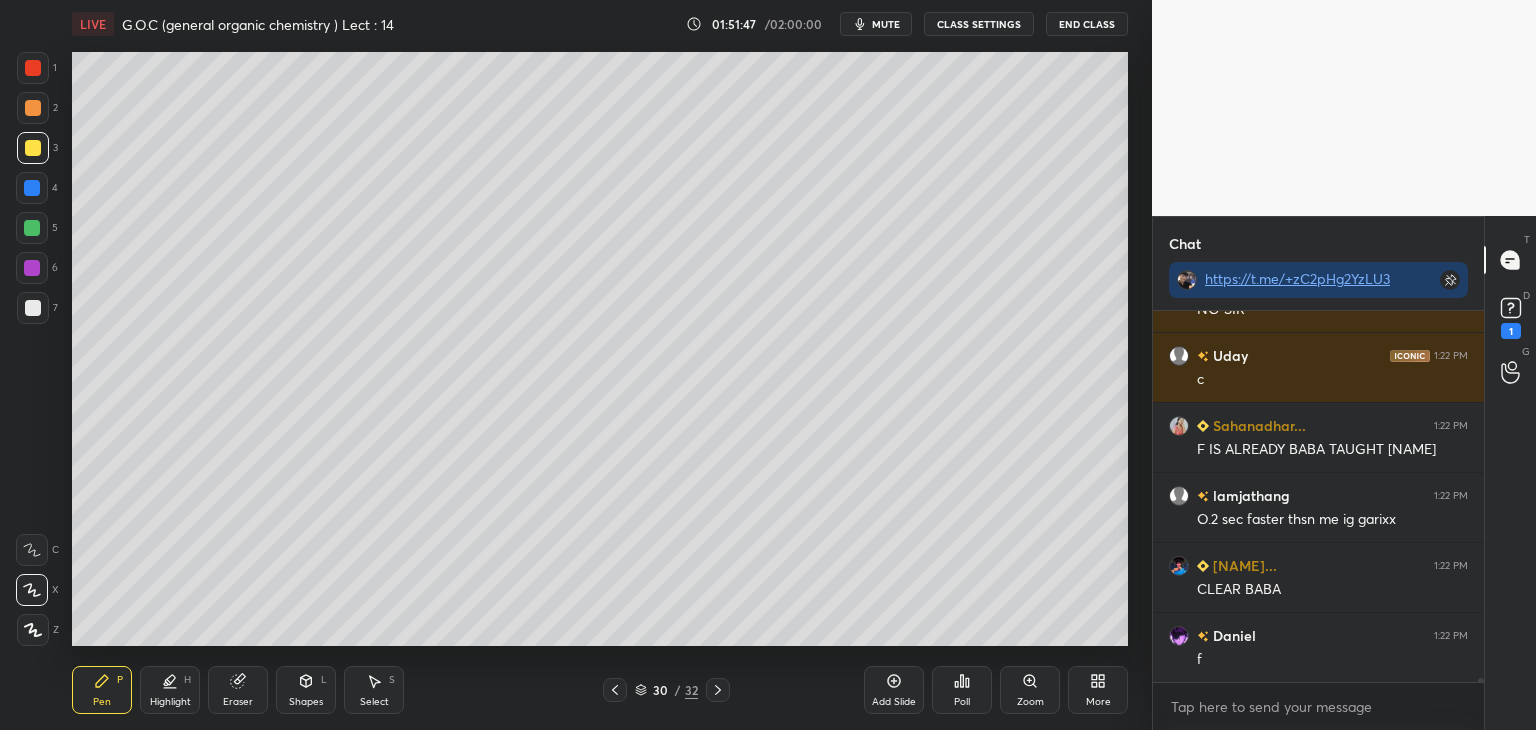 scroll, scrollTop: 325, scrollLeft: 325, axis: both 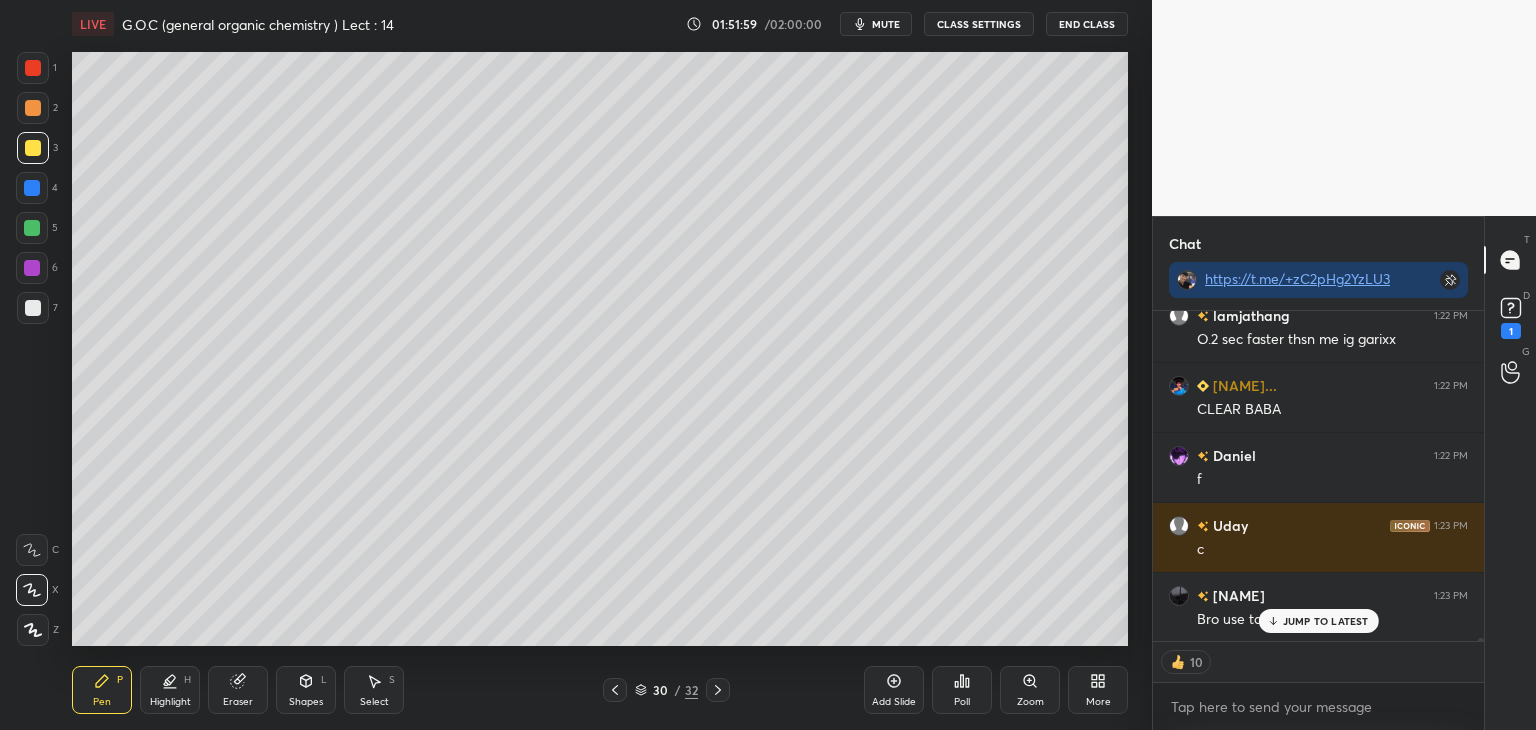 click on "[USERNAME]... 1:21 PM baba option E [USERNAME]... 1:21 PM 14 [USERNAME] 1:21 PM B [USERNAME] 1:21 PM I almost missed, [USERNAME]🤣 [USERNAME]... 1:21 PM ahh thank you baba [USERNAME] 1:22 PM f [USERNAME] 1:22 PM d [USERNAME] 1:22 PM NO SIR [USERNAME] 1:22 PM c [USERNAME]... 1:22 PM F IS ALREADY BABA TAUGHT [USERNAME] [USERNAME] 1:22 PM O.2 sec faster thsn me ig [USERNAME] [USERNAME] 1:22 PM CLEAR BABA [USERNAME] 1:22 PM f [USERNAME] 1:23 PM c [USERNAME] 1:23 PM Bro use tab or pc" at bounding box center [1318, 476] 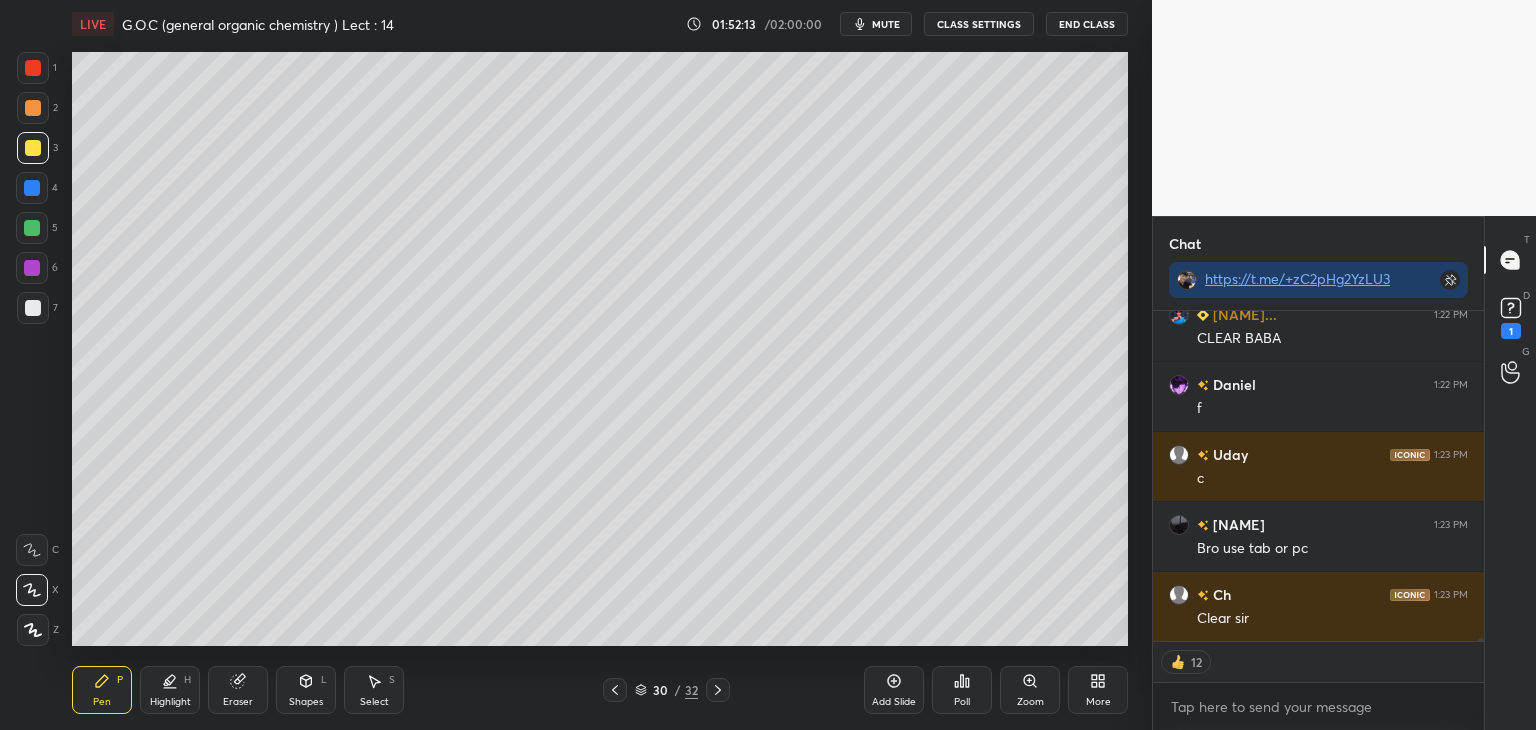 click 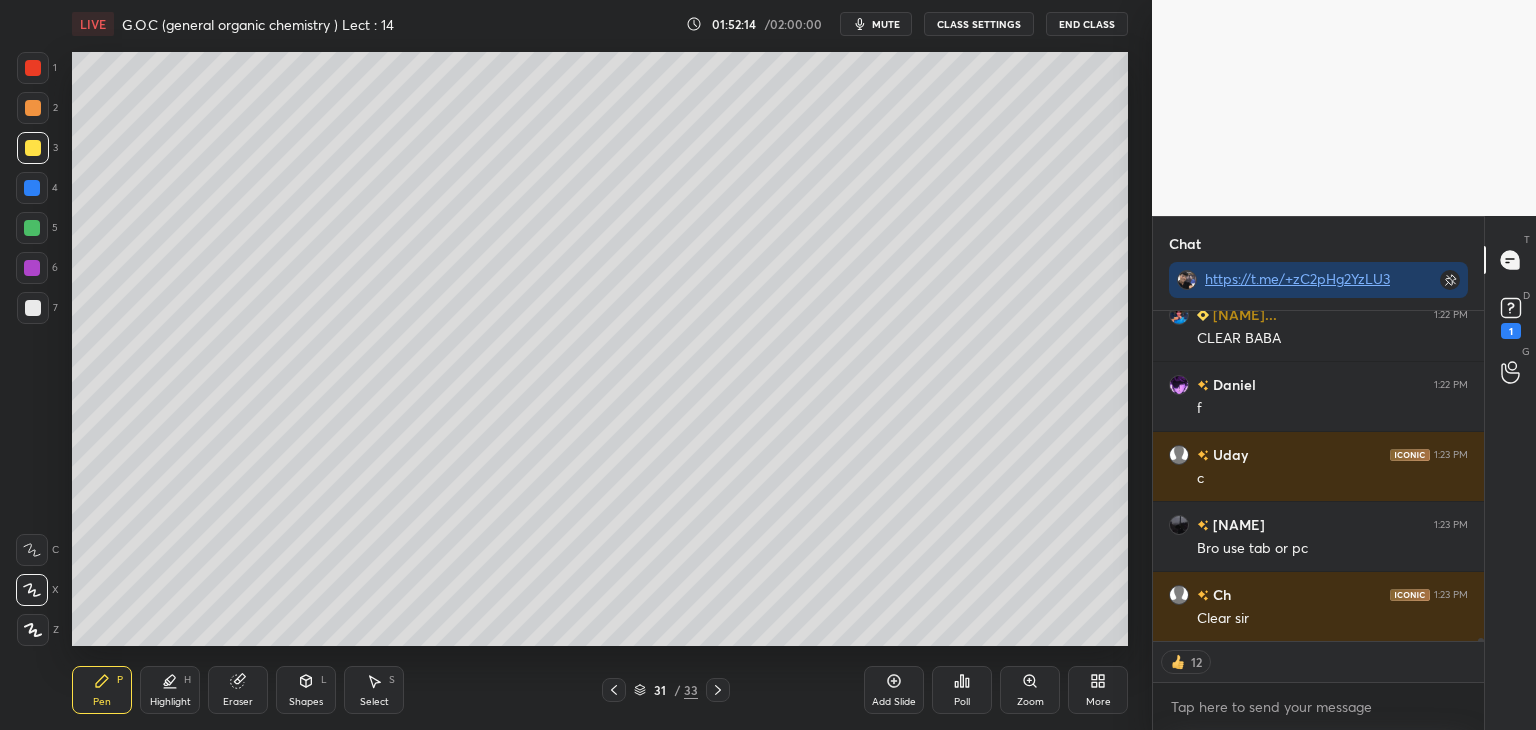 click at bounding box center [33, 308] 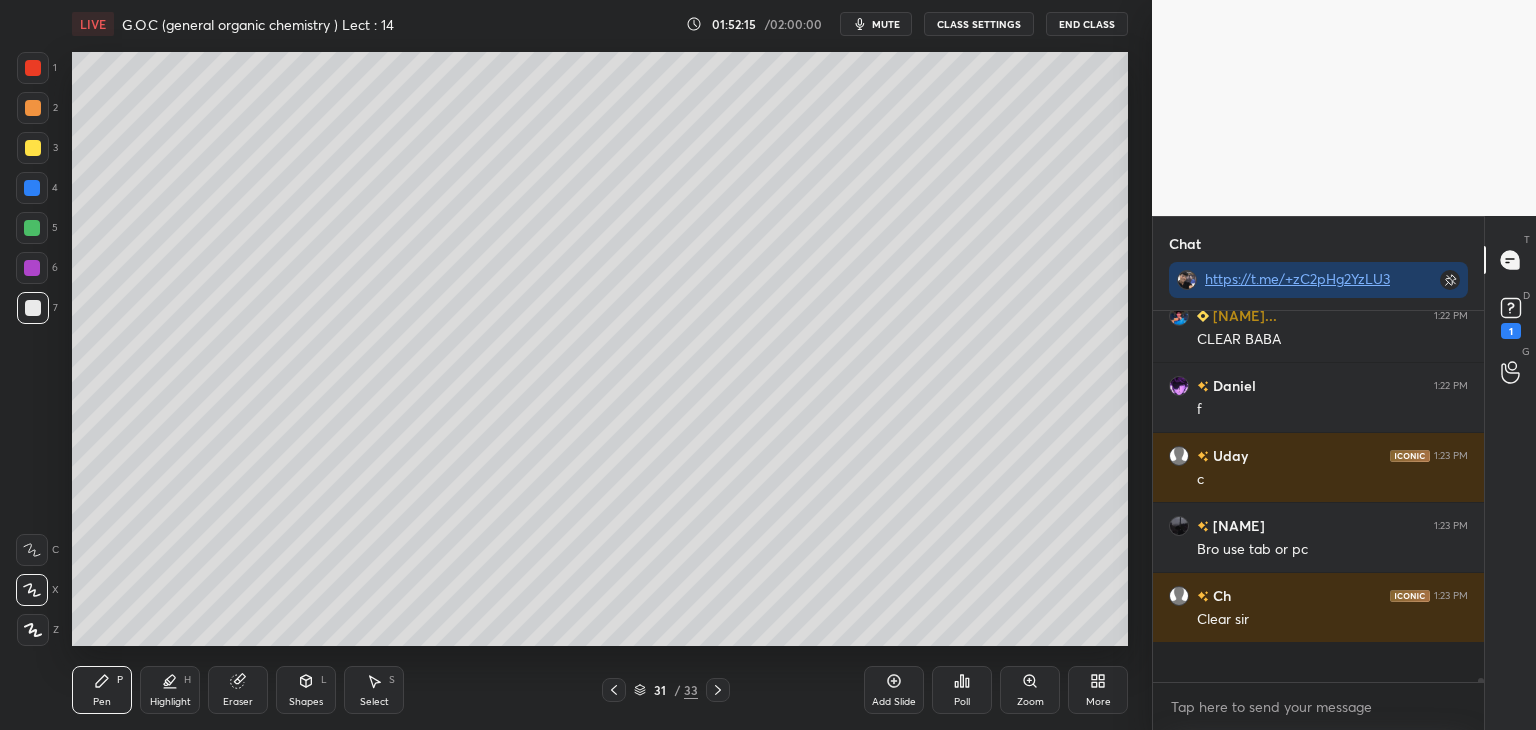 scroll, scrollTop: 6, scrollLeft: 6, axis: both 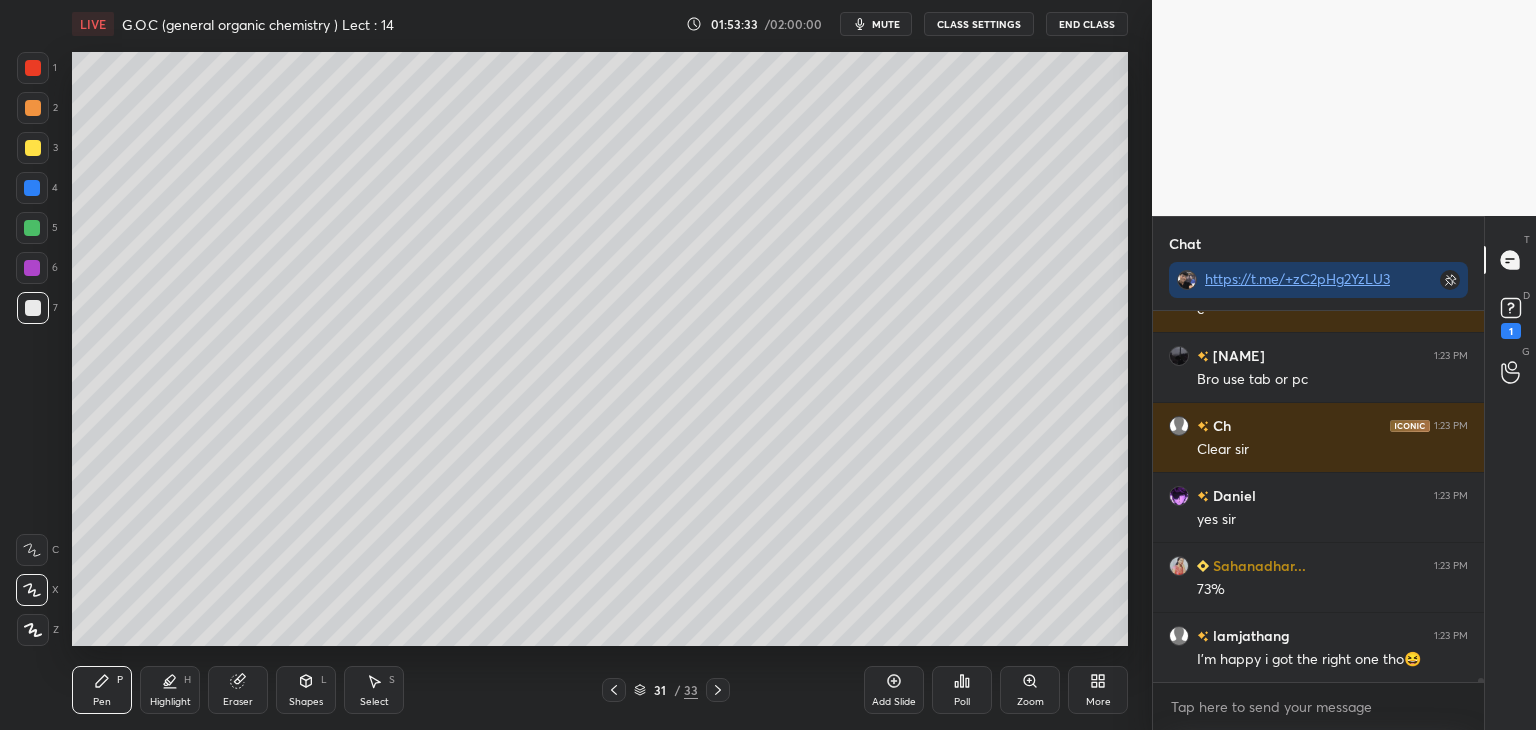click on "mute" at bounding box center (876, 24) 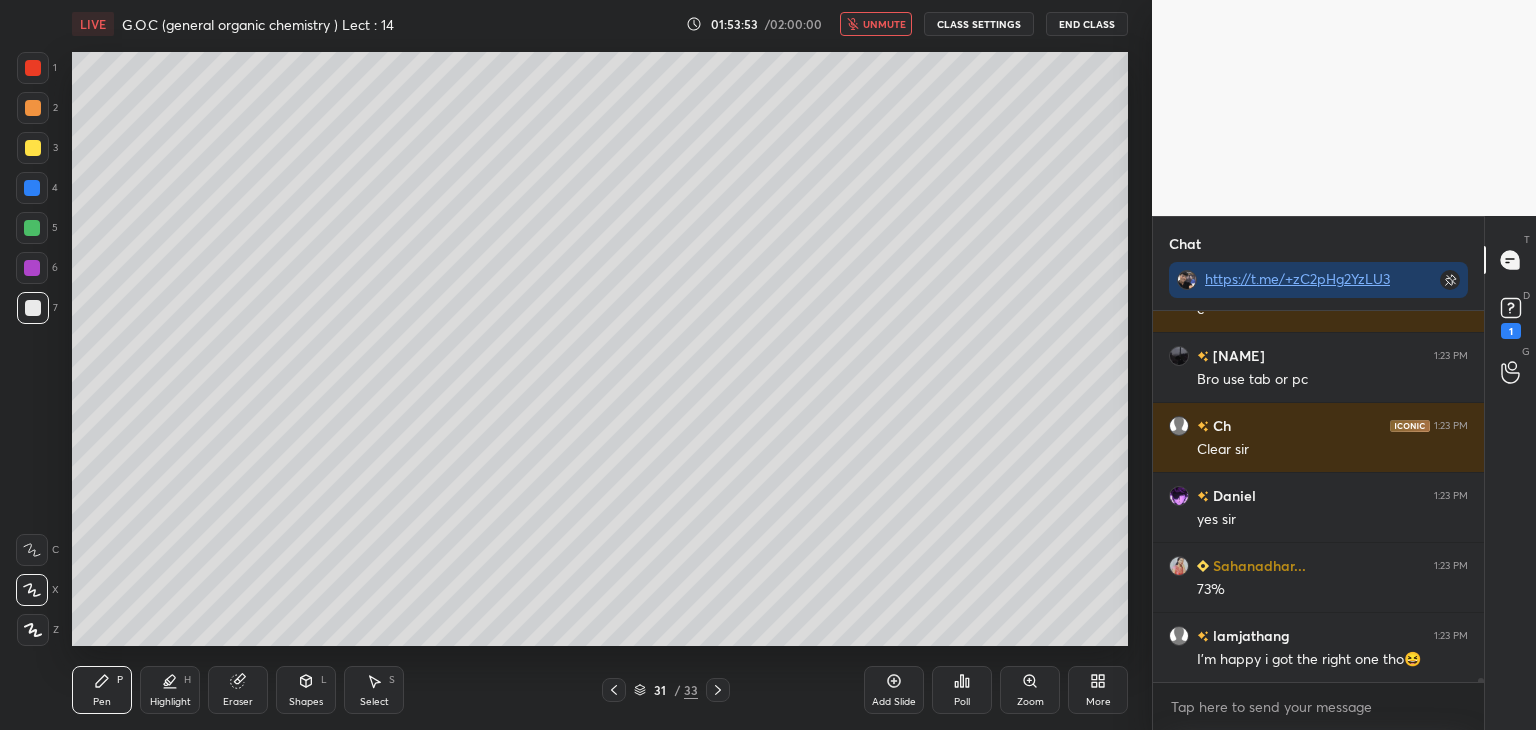 click at bounding box center [33, 148] 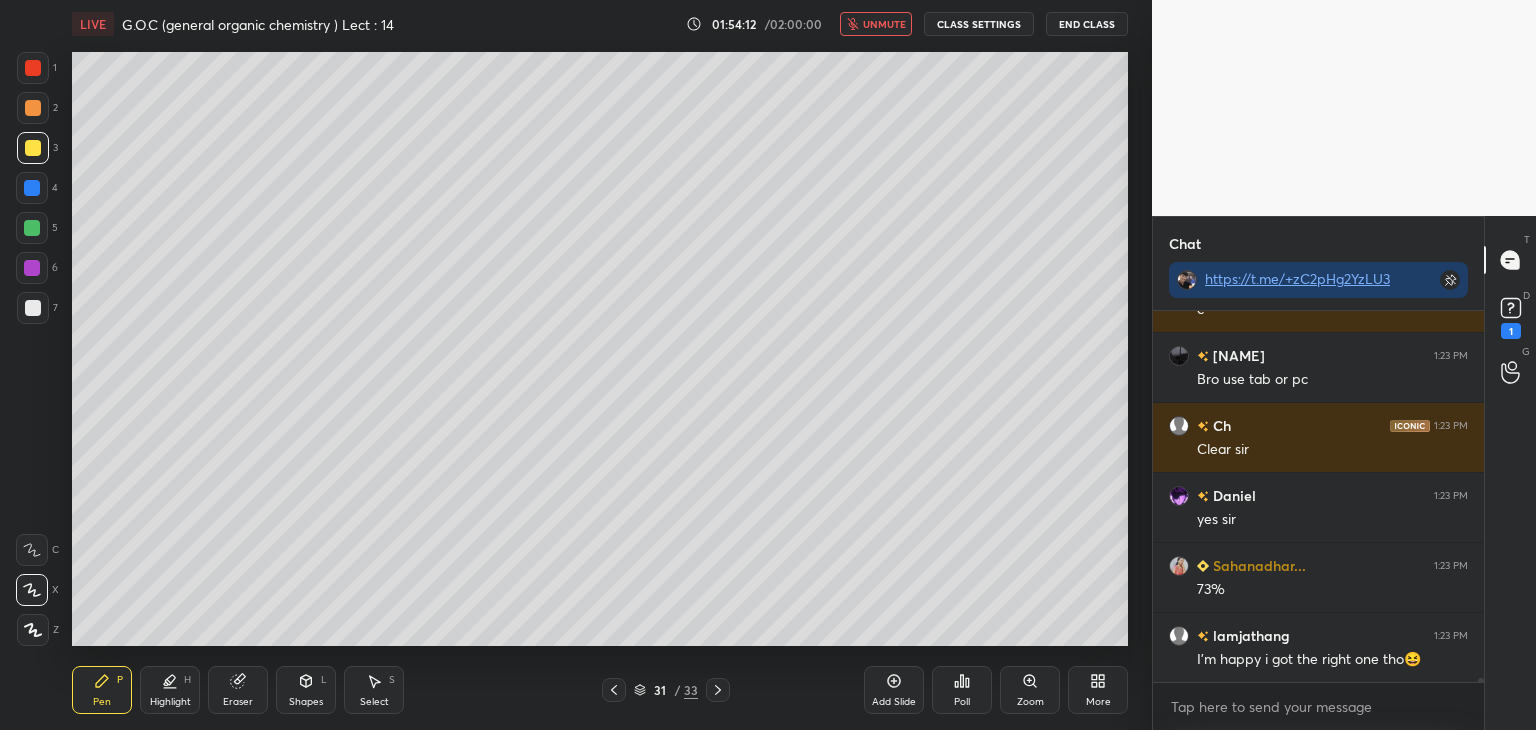scroll, scrollTop: 6, scrollLeft: 6, axis: both 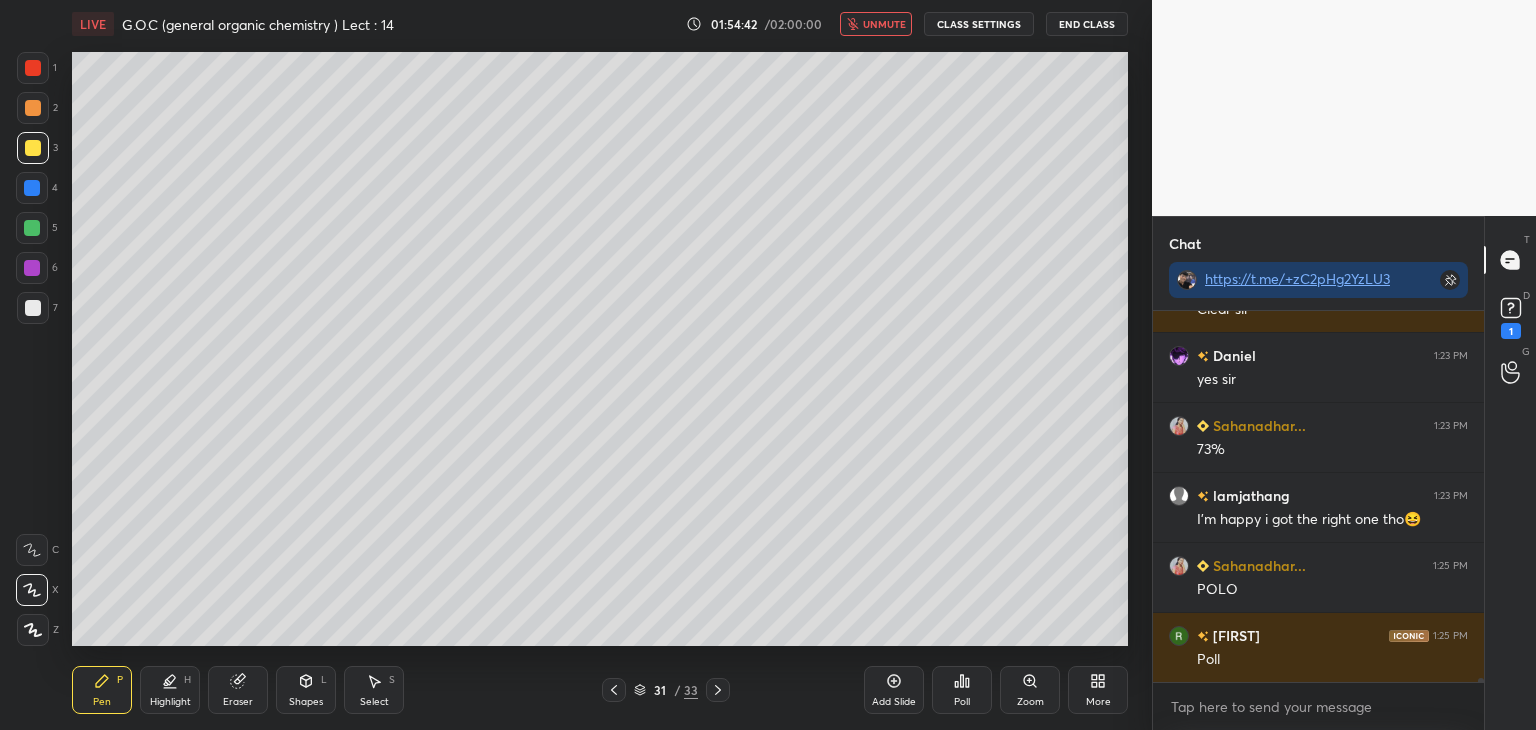 click on "unmute" at bounding box center [884, 24] 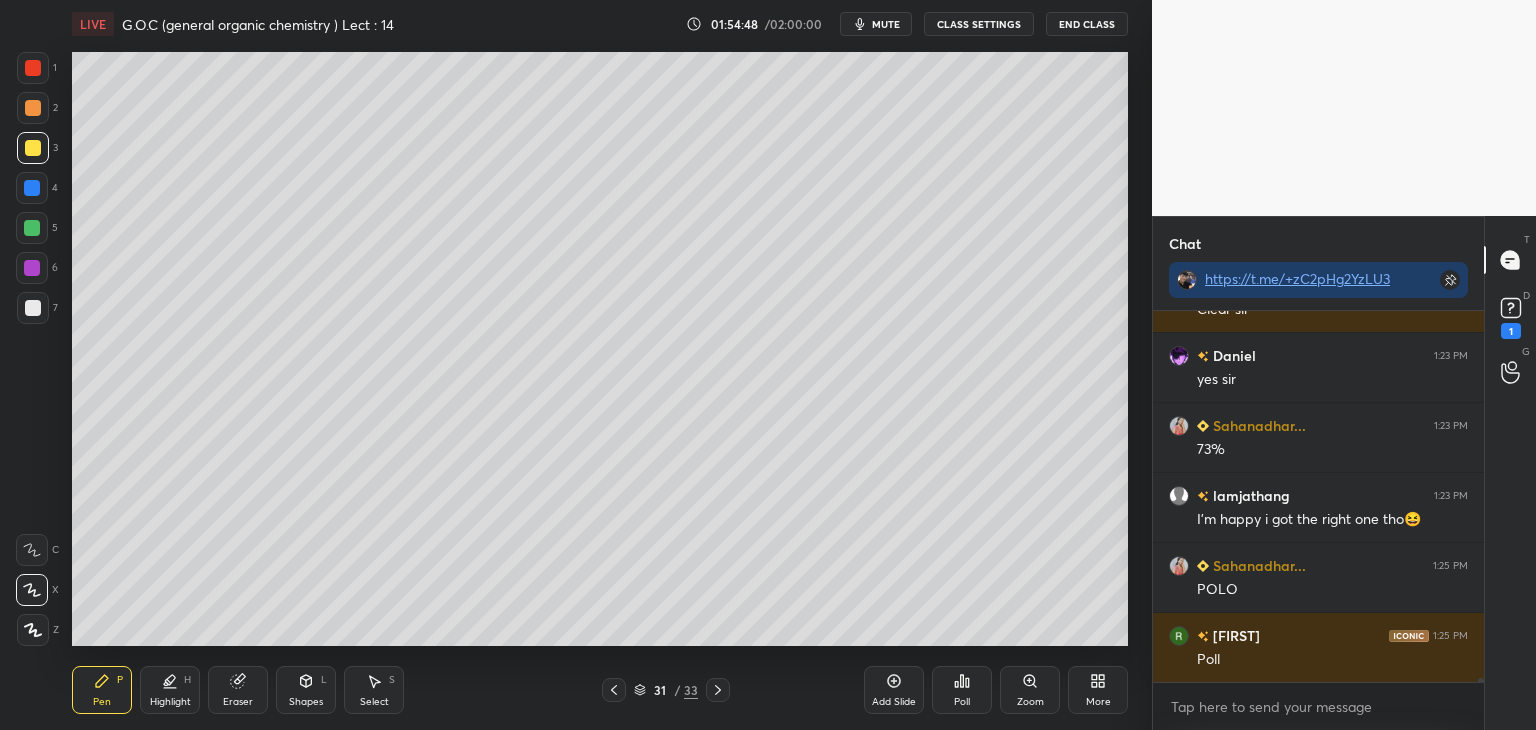 click on "Poll" at bounding box center [962, 690] 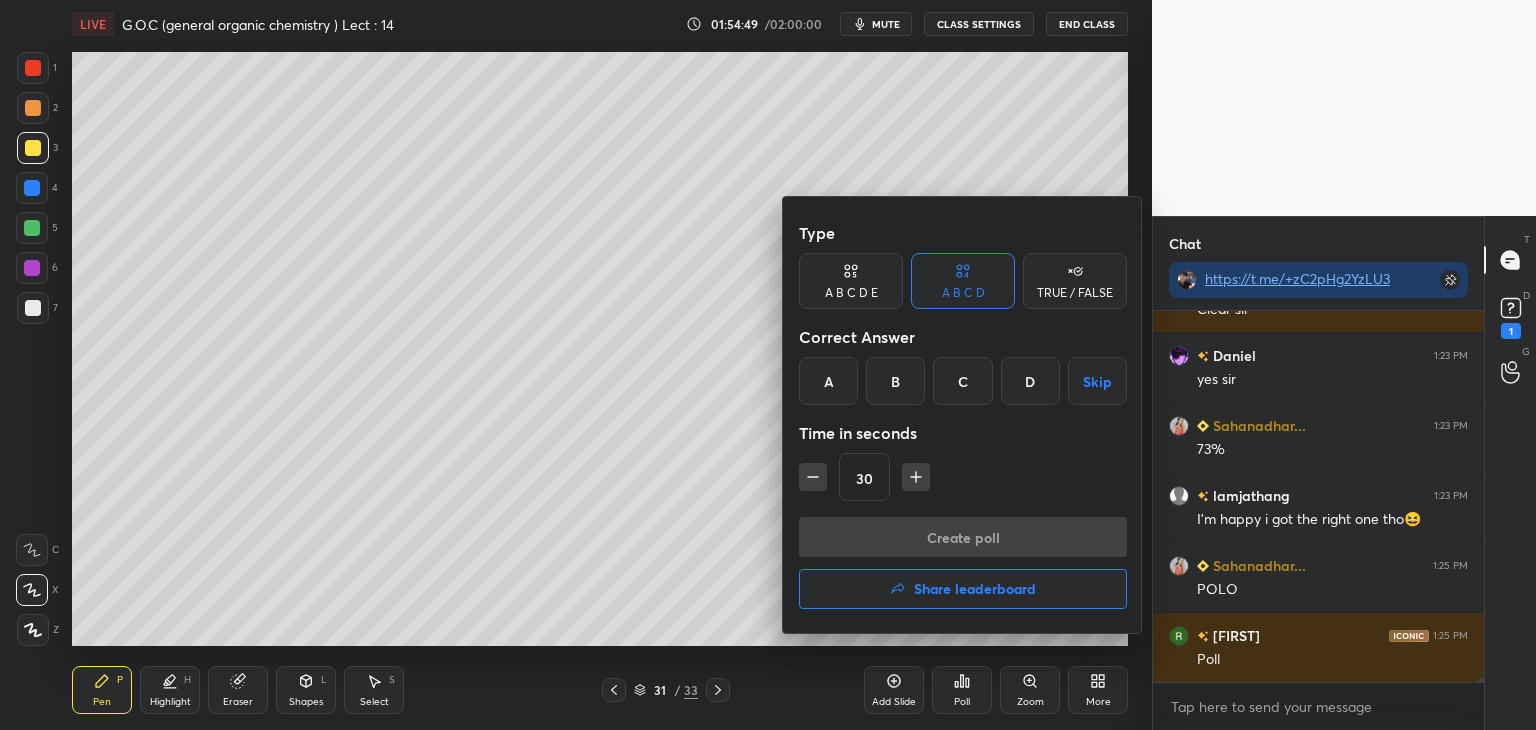click on "D" at bounding box center (1030, 381) 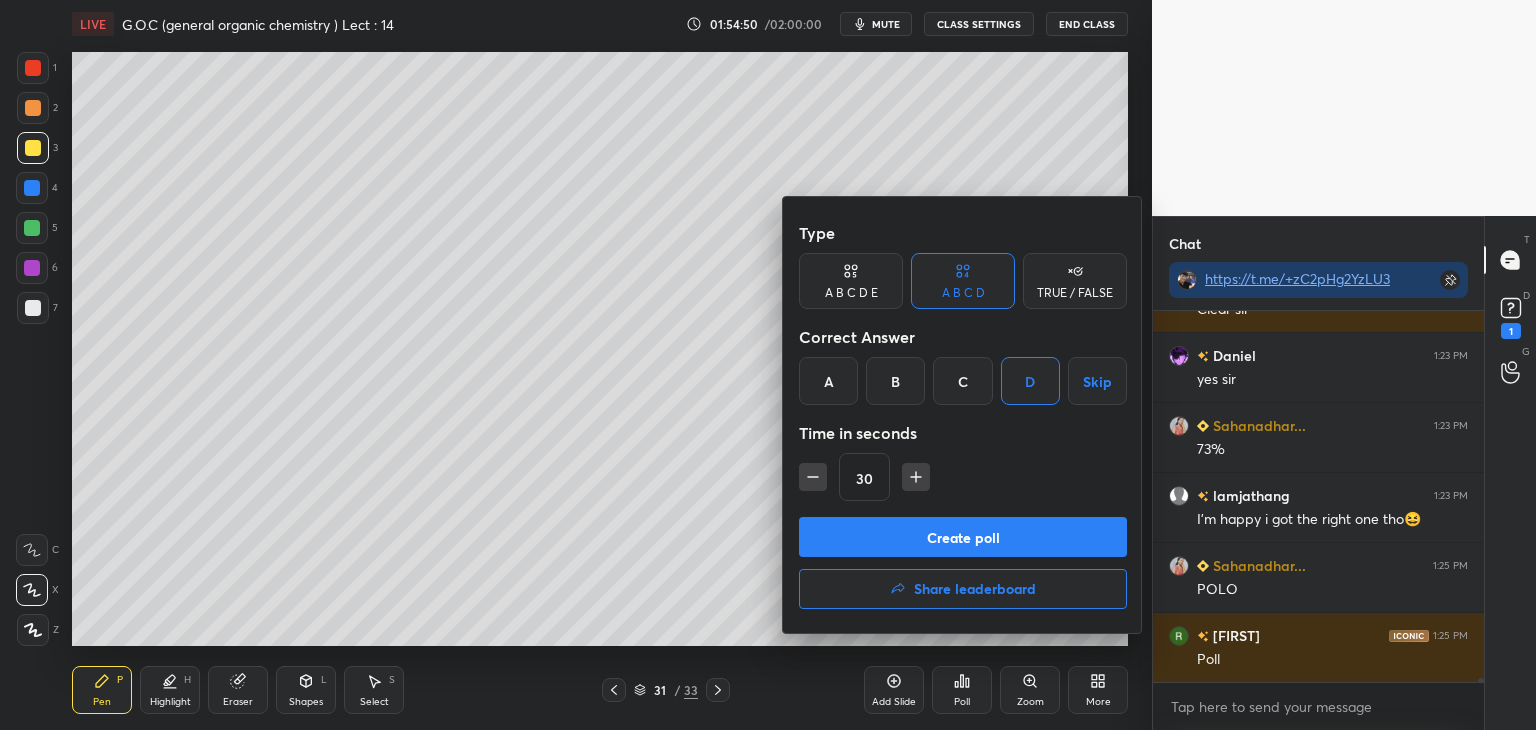 click on "Create poll" at bounding box center (963, 537) 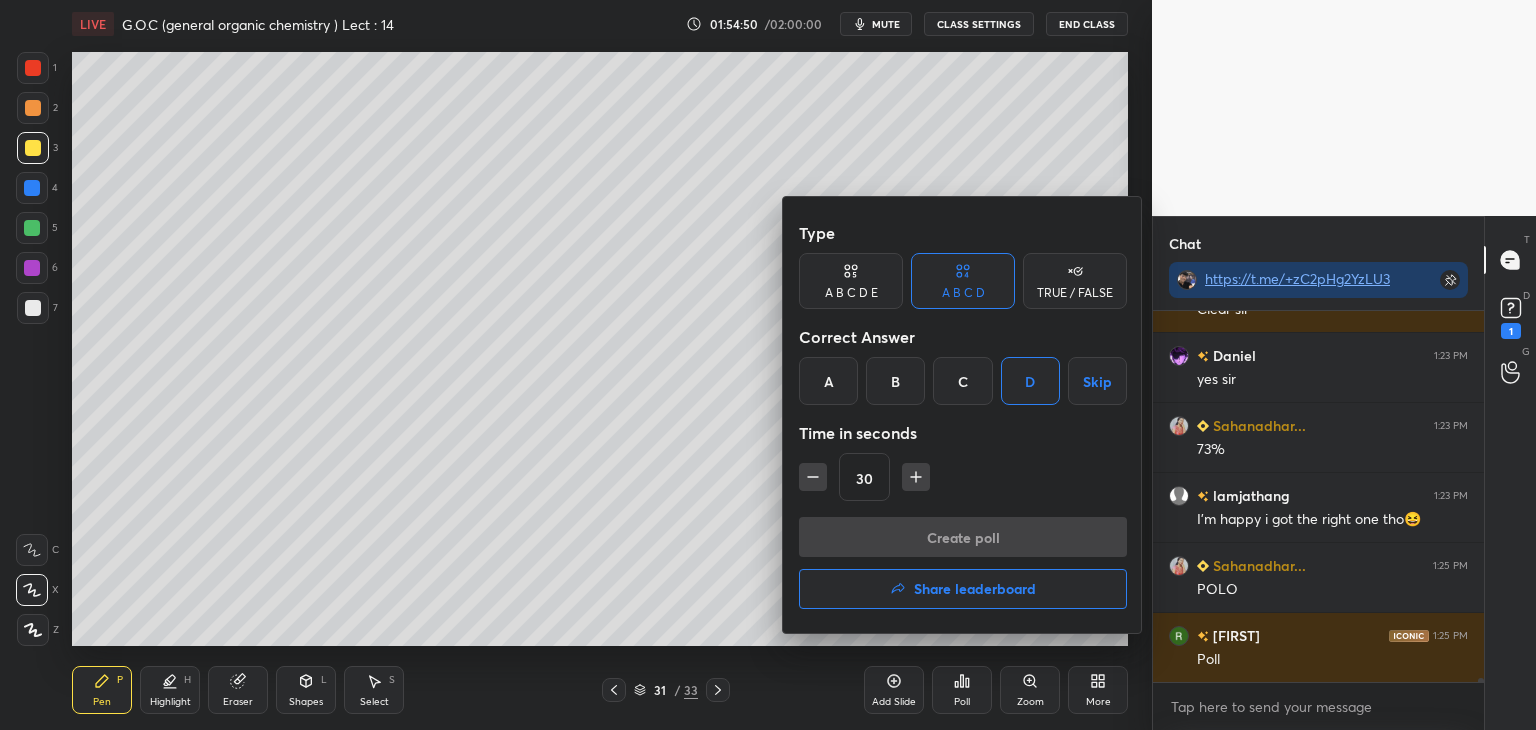 scroll, scrollTop: 324, scrollLeft: 325, axis: both 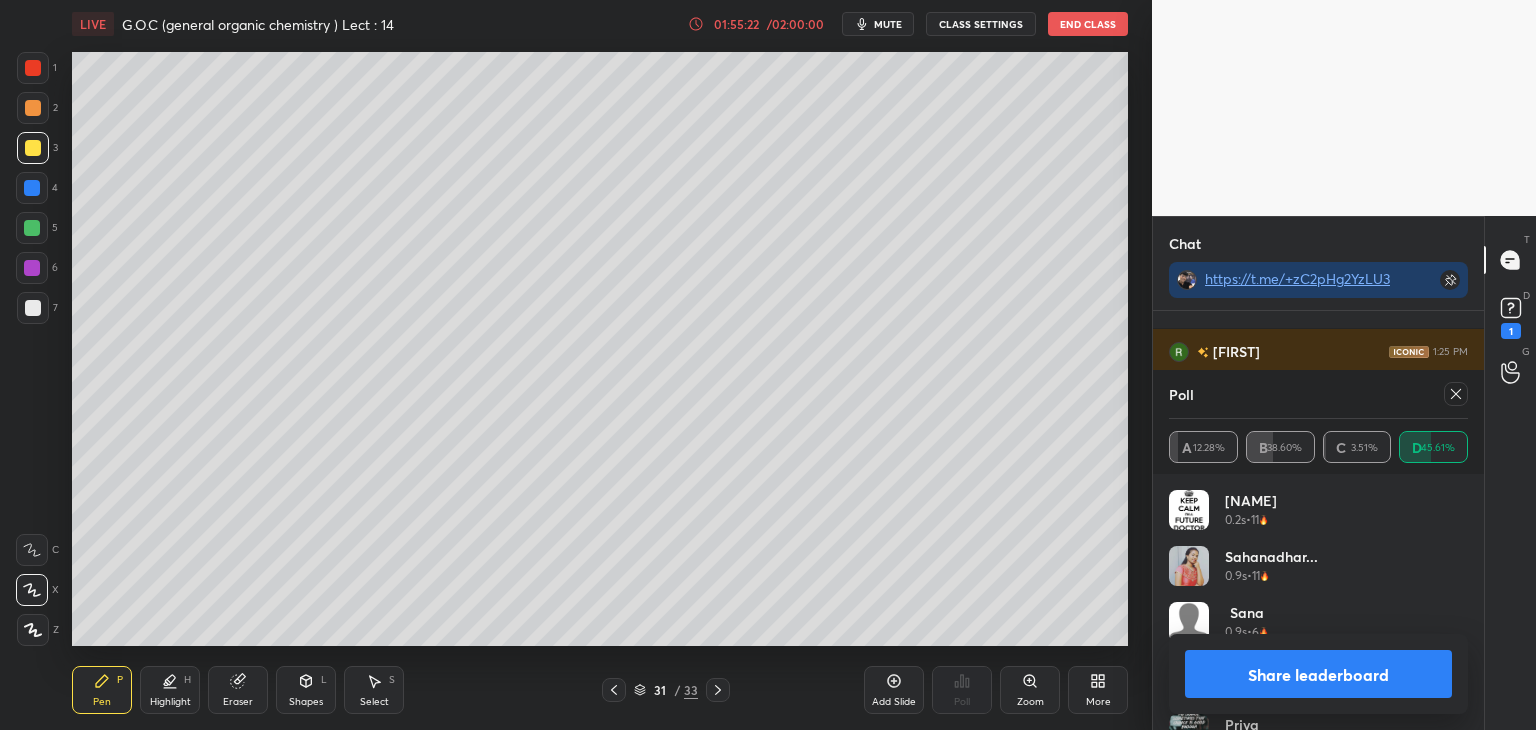 click on "Share leaderboard" at bounding box center (1318, 674) 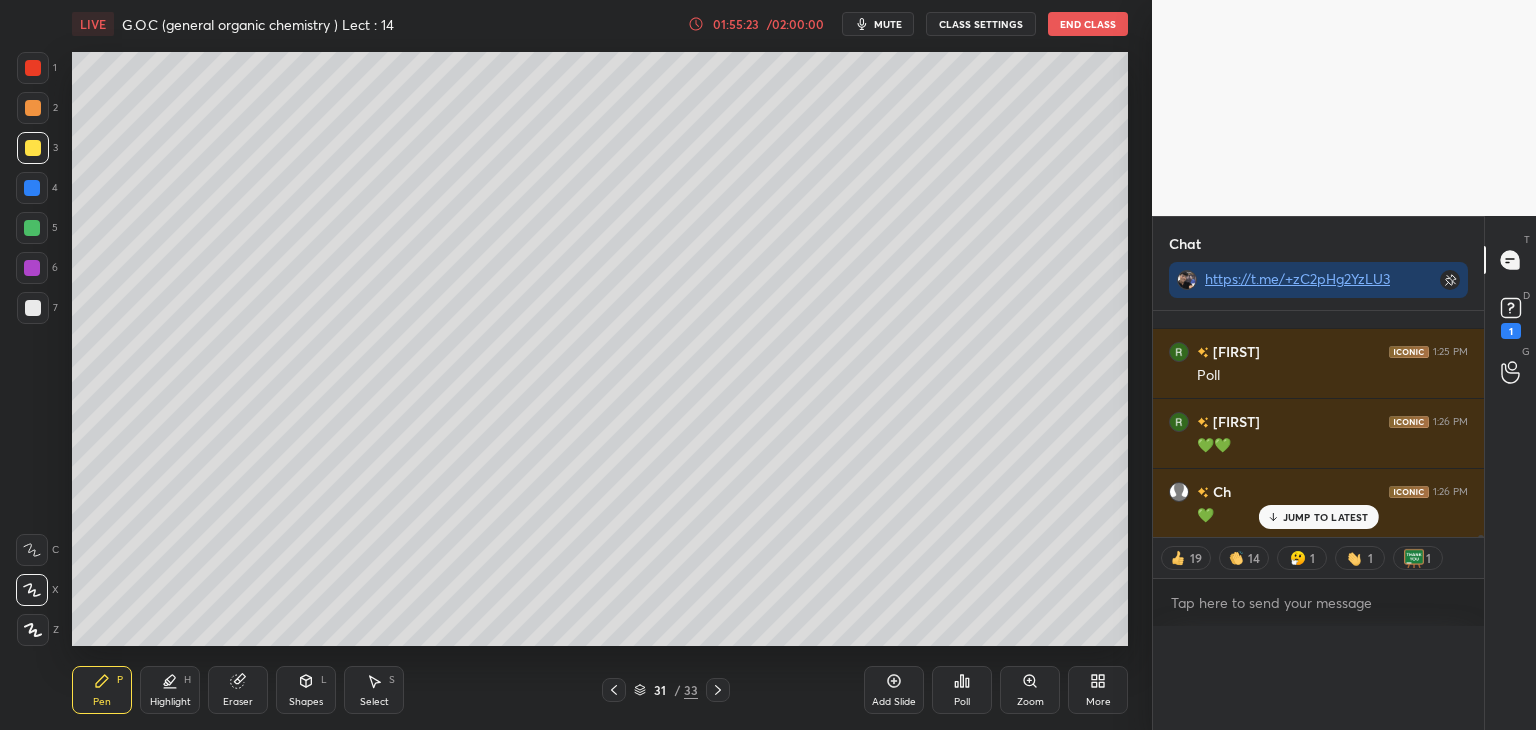 scroll, scrollTop: 0, scrollLeft: 0, axis: both 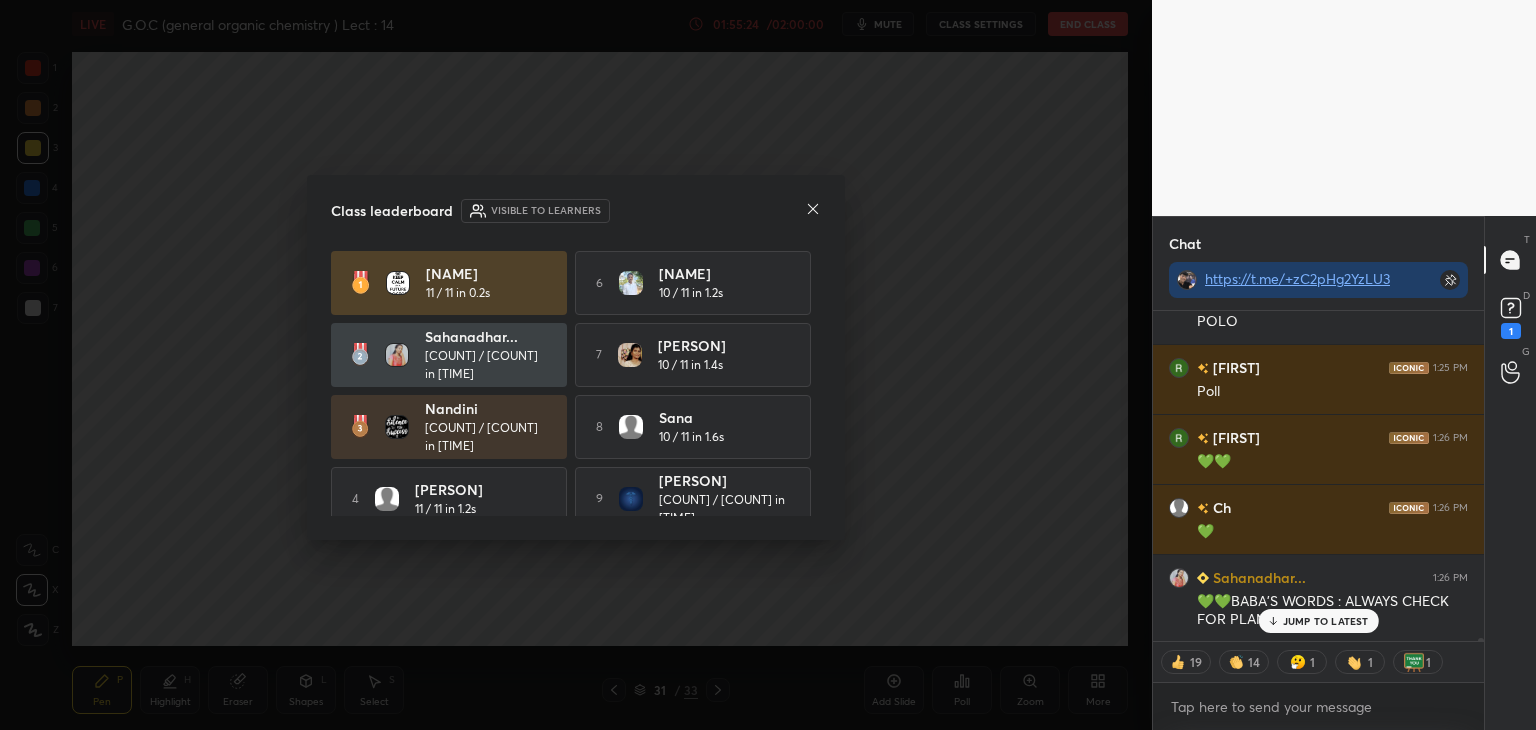 click 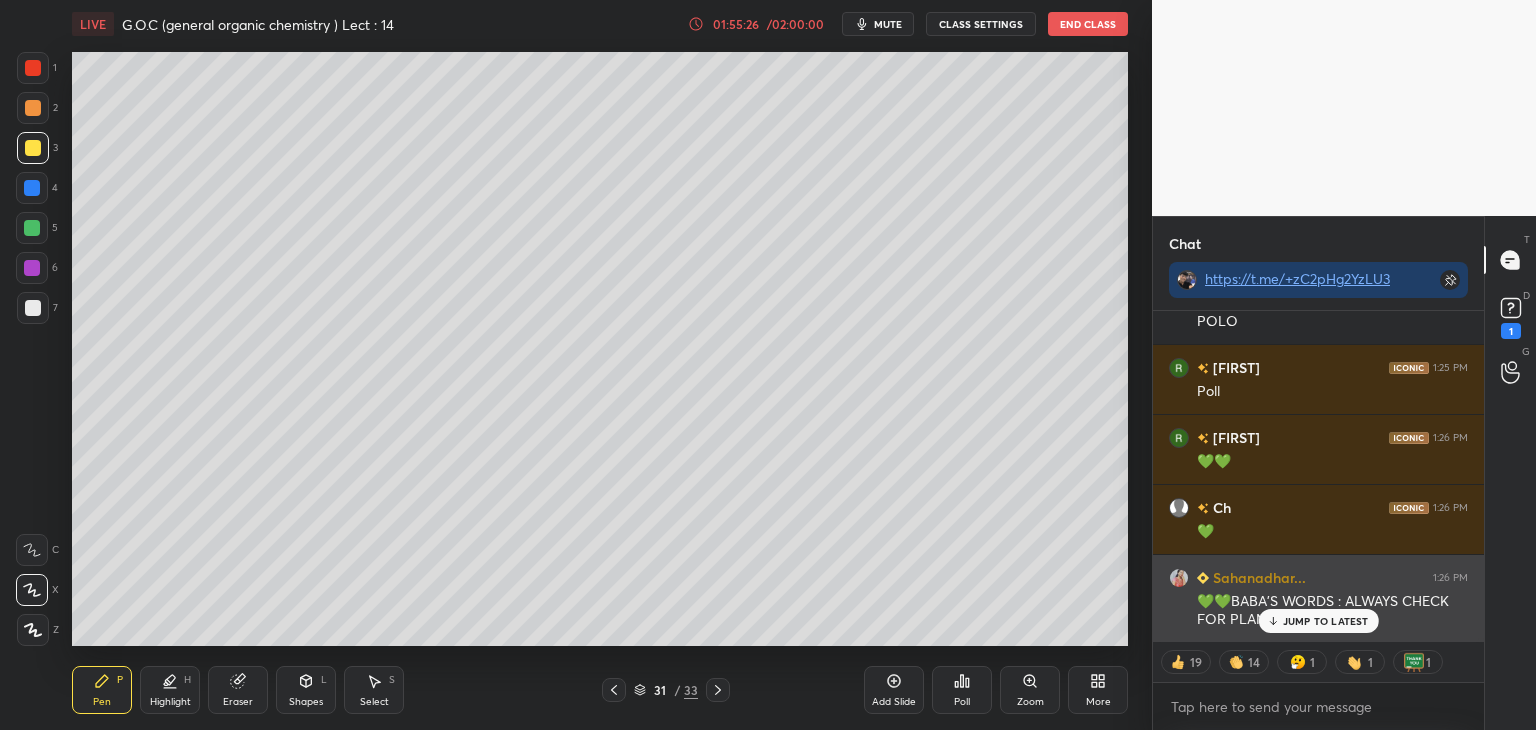 click 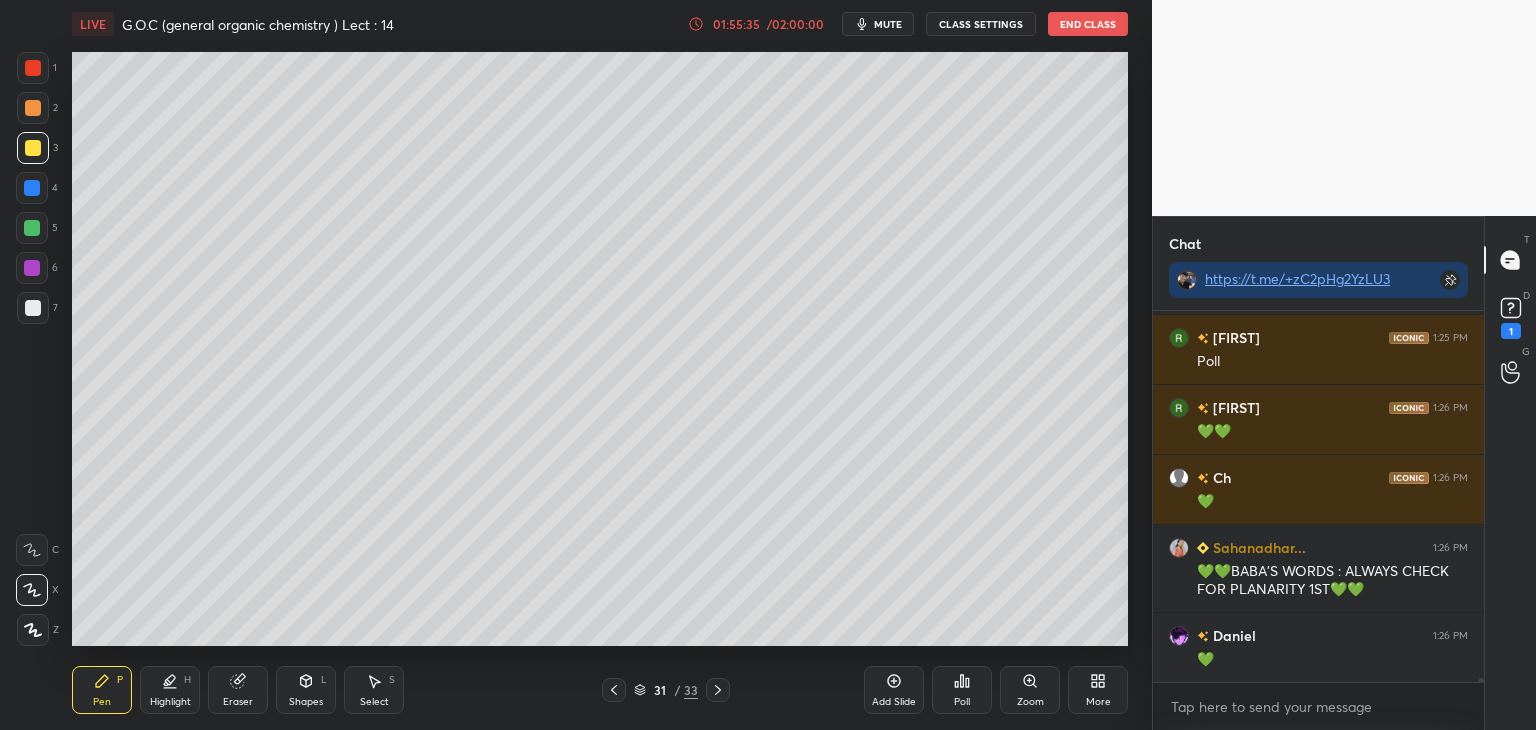 click at bounding box center [33, 108] 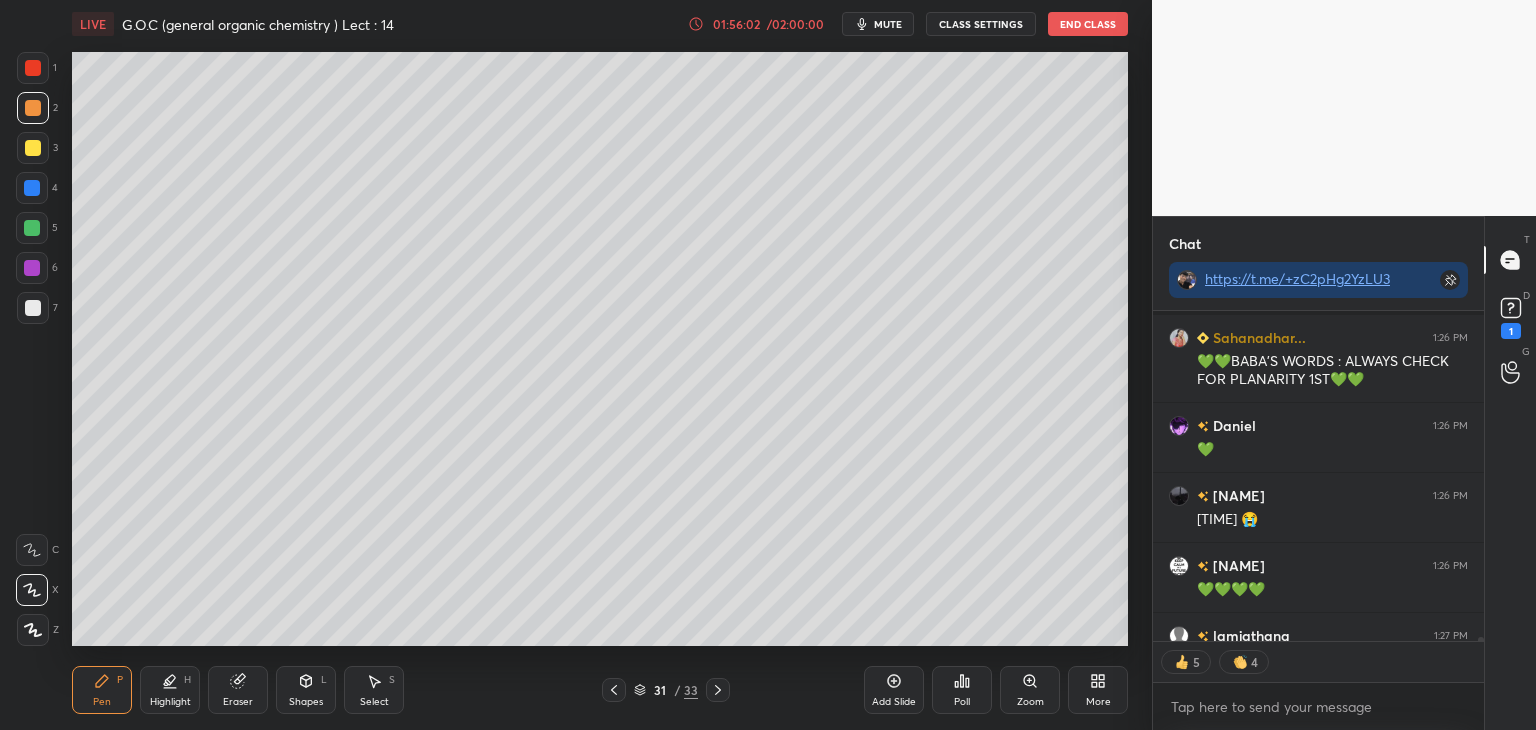 scroll, scrollTop: 32511, scrollLeft: 0, axis: vertical 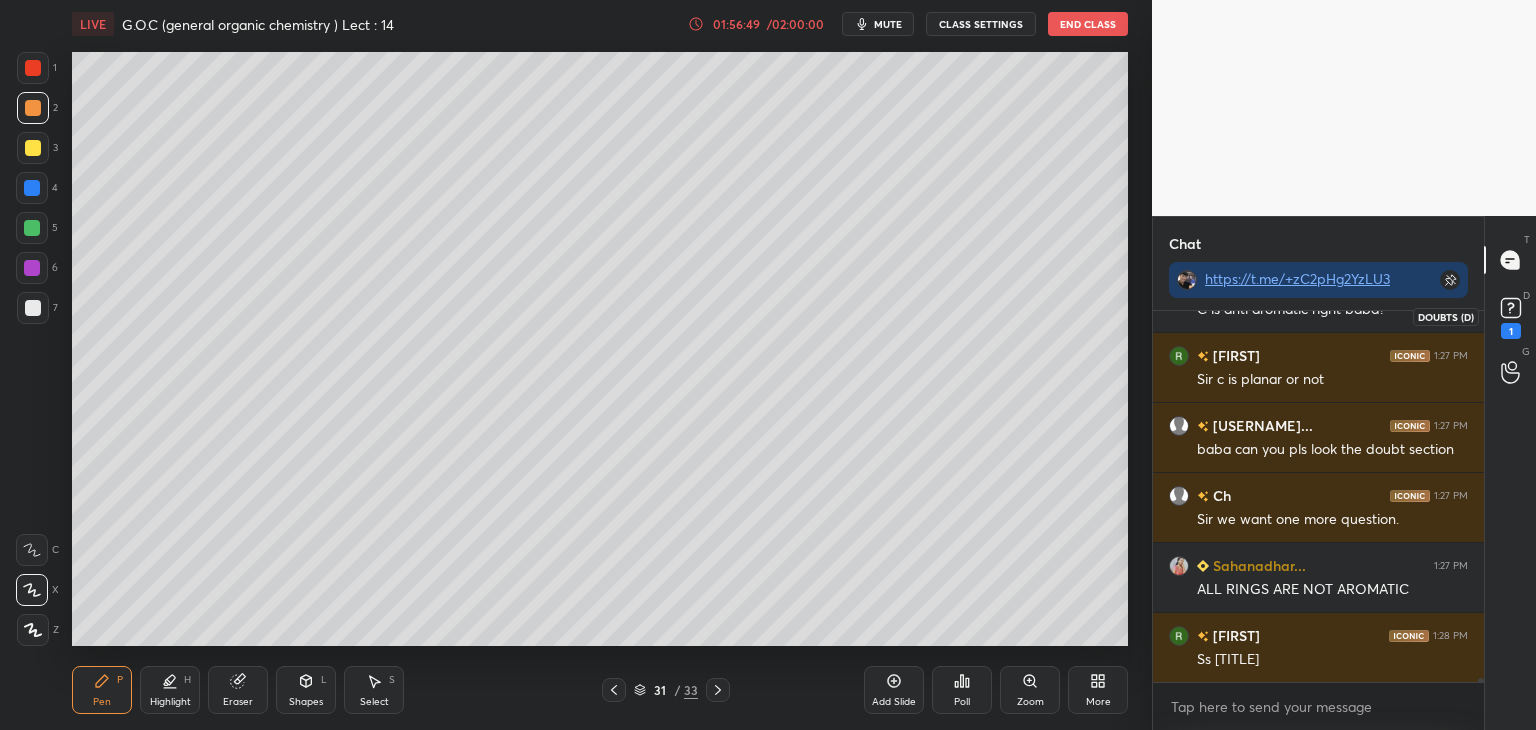 click 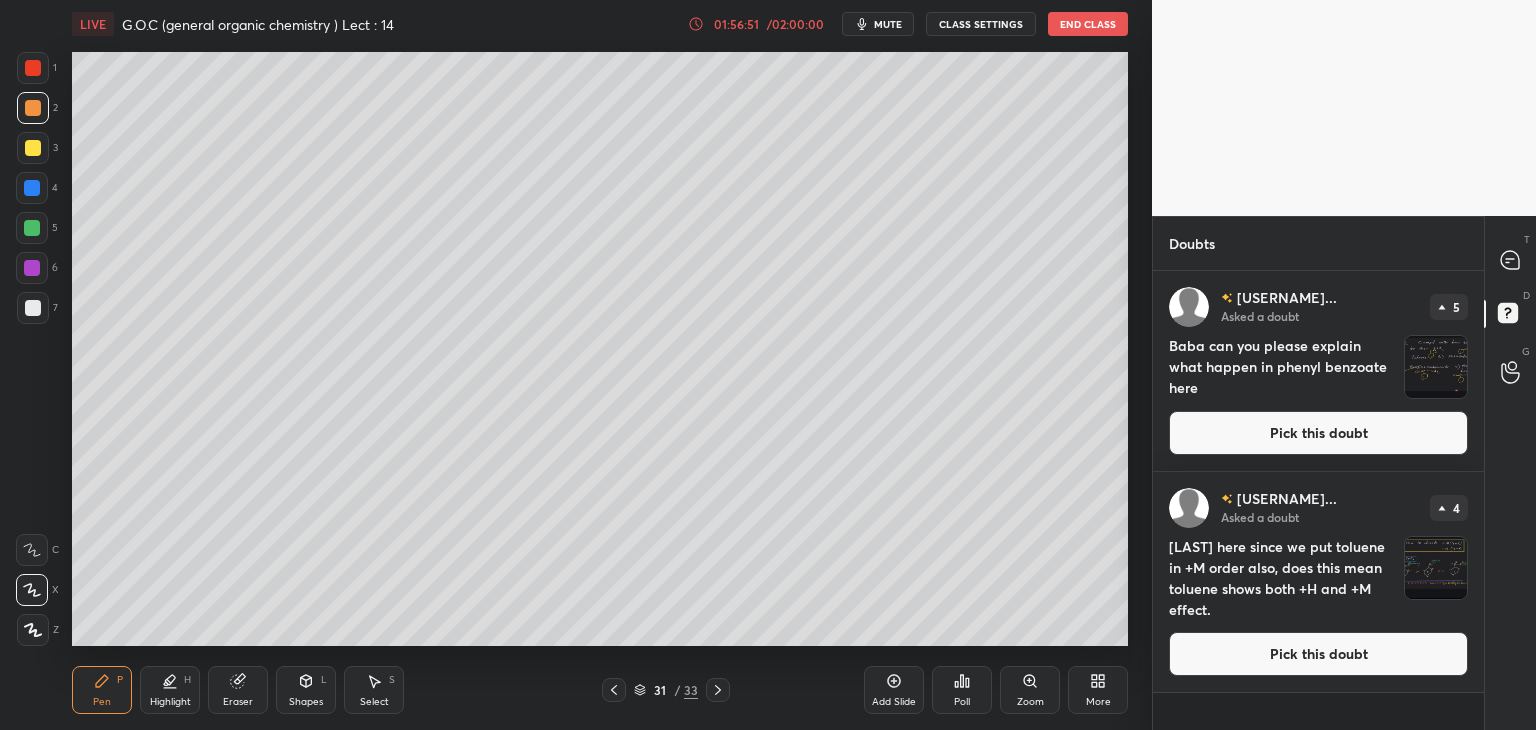 click on "Pick this doubt" at bounding box center (1318, 433) 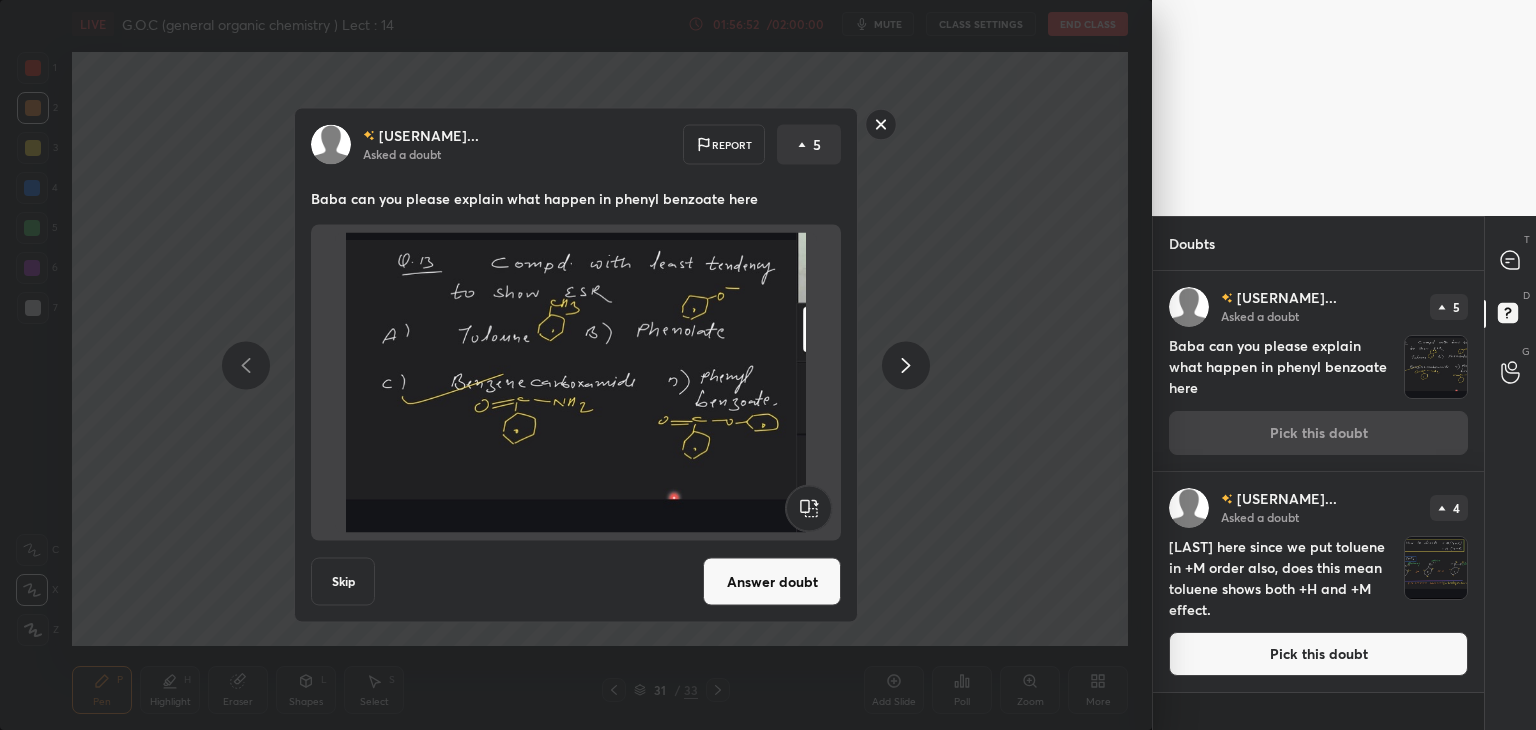 click on "Answer doubt" at bounding box center (772, 582) 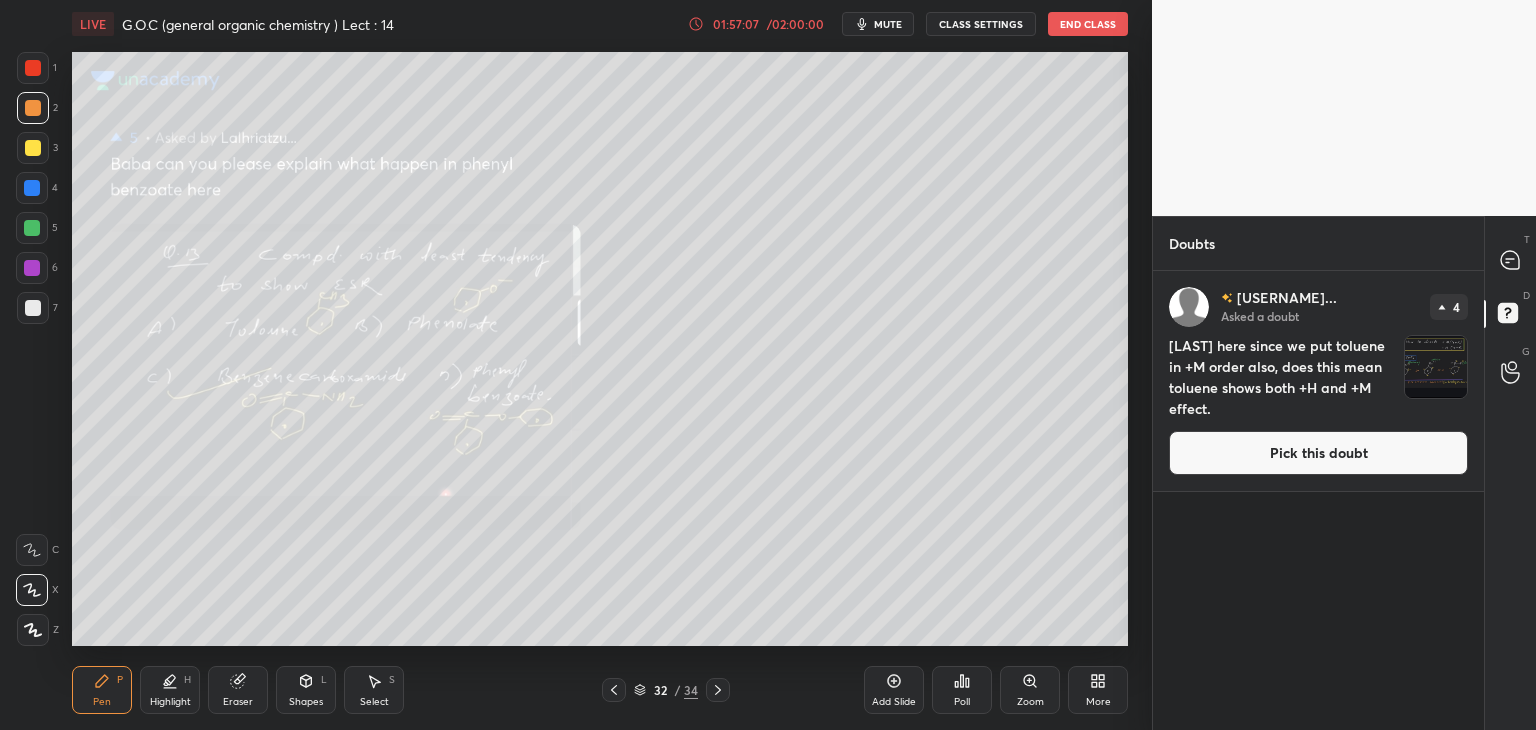 click at bounding box center [33, 148] 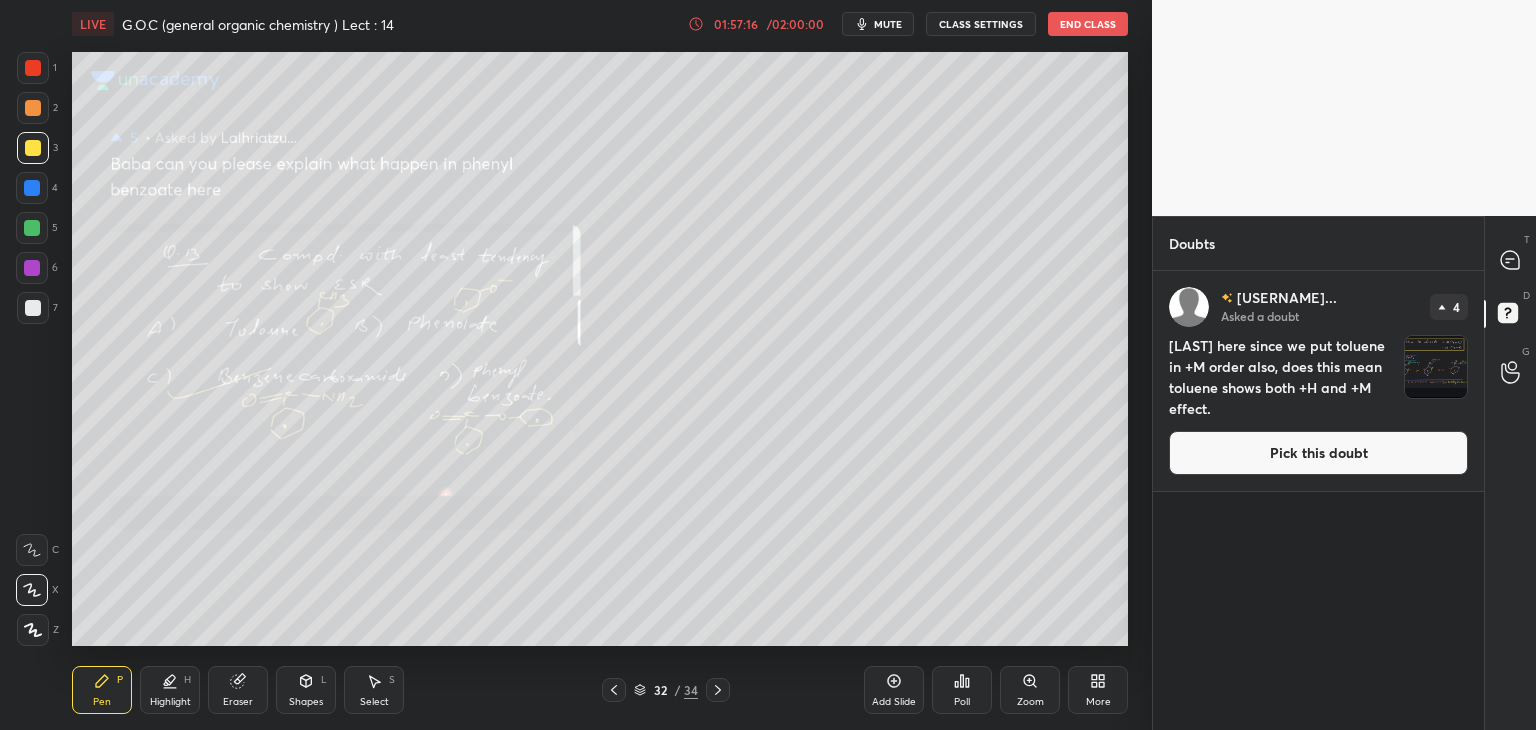 click on "Pick this doubt" at bounding box center (1318, 453) 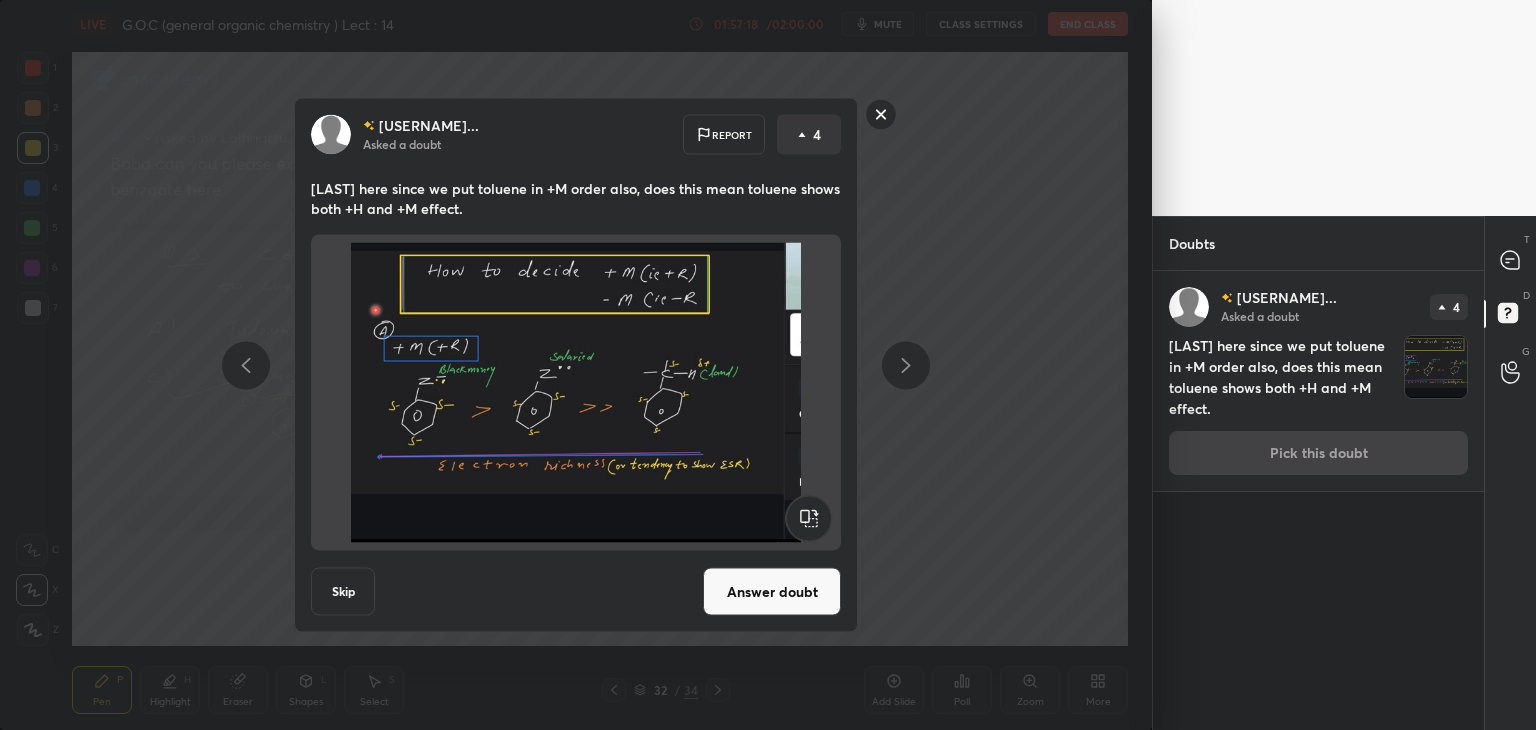 click on "Answer doubt" at bounding box center [772, 592] 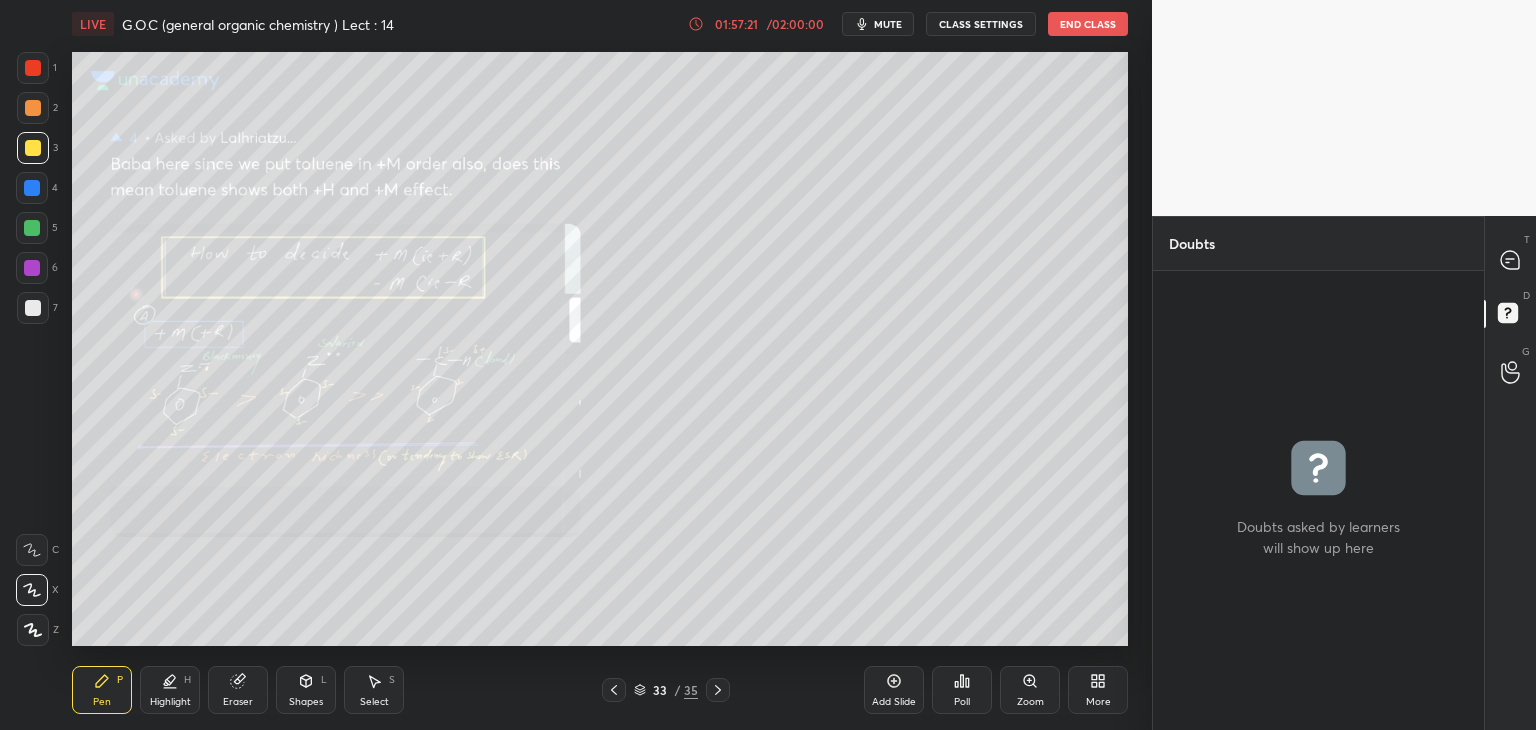 click on "Zoom" at bounding box center (1030, 690) 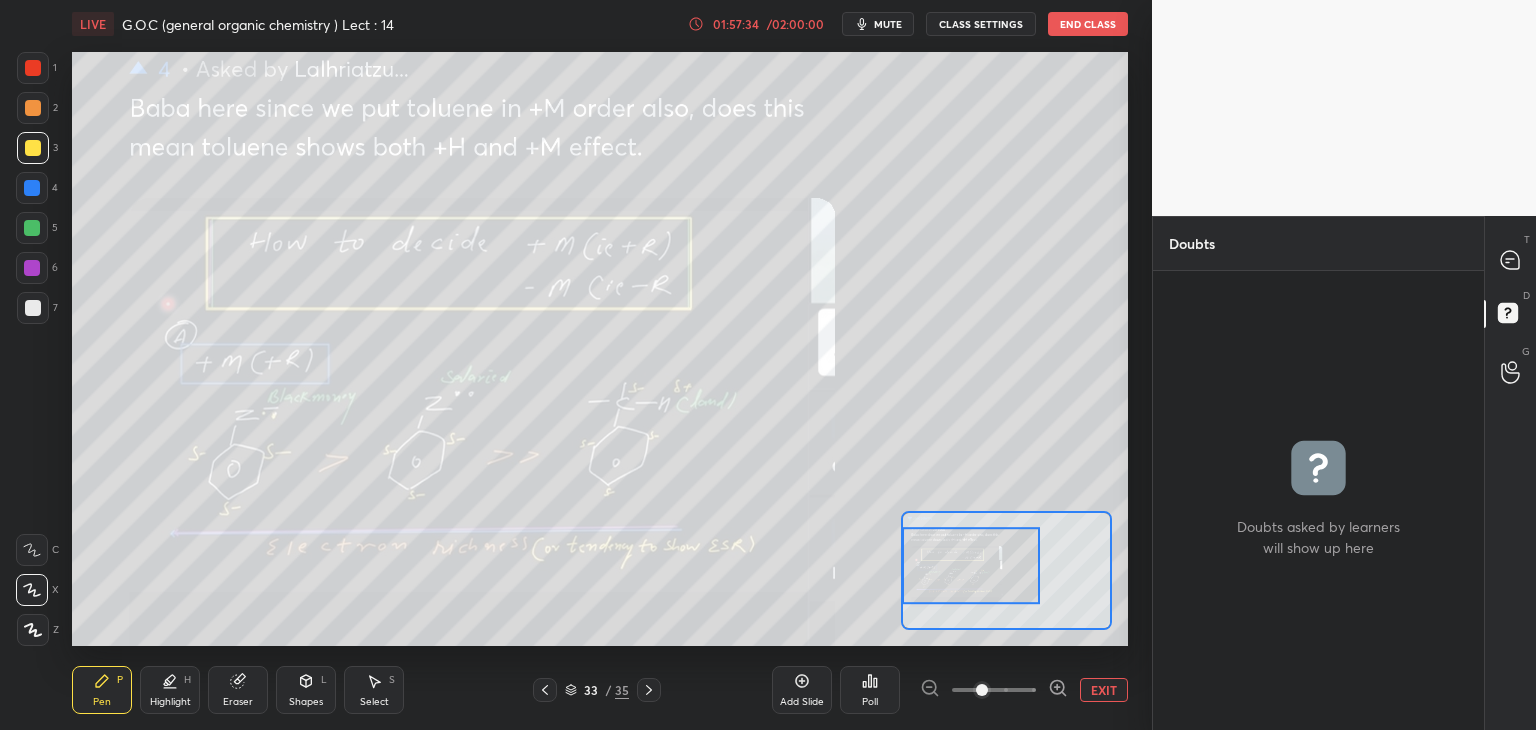 click at bounding box center (33, 108) 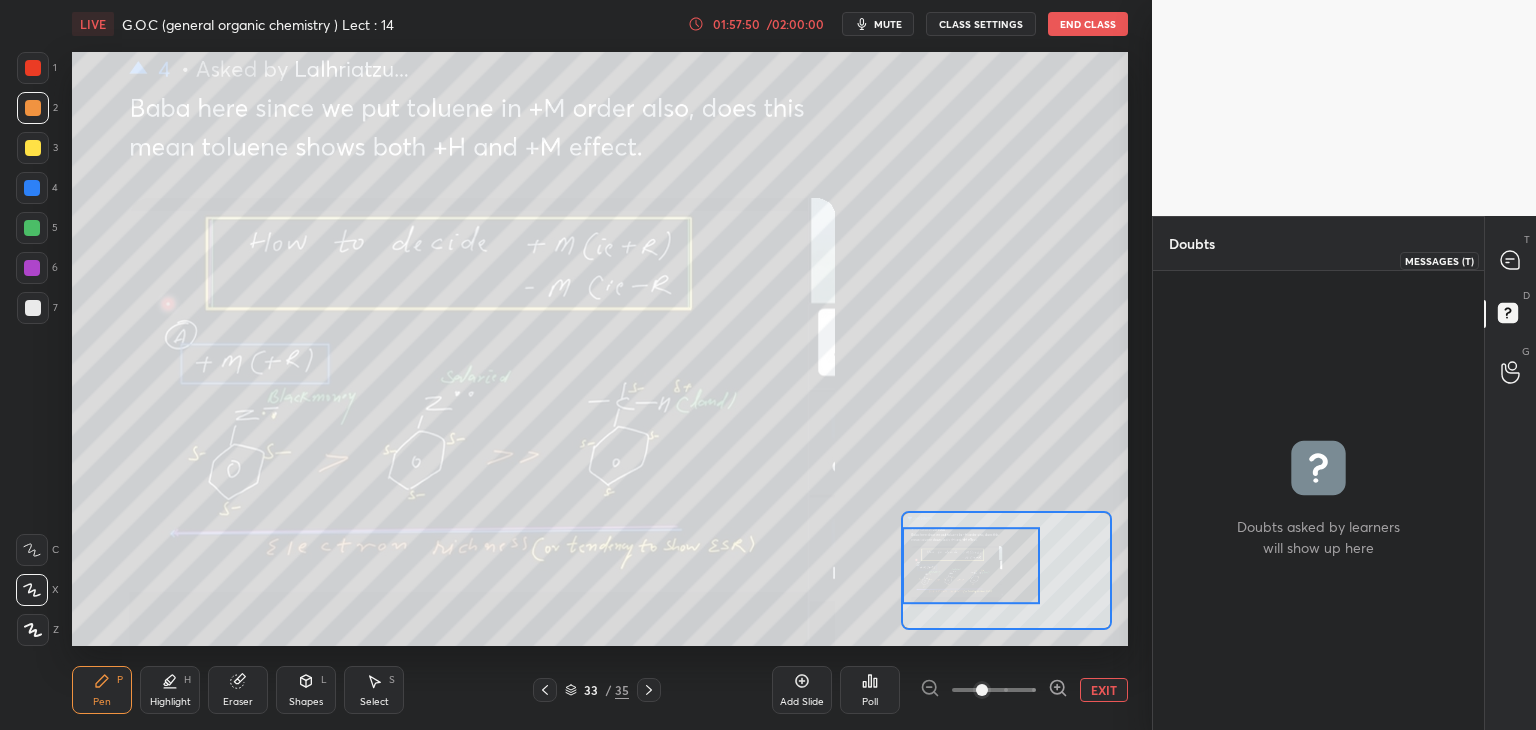 click 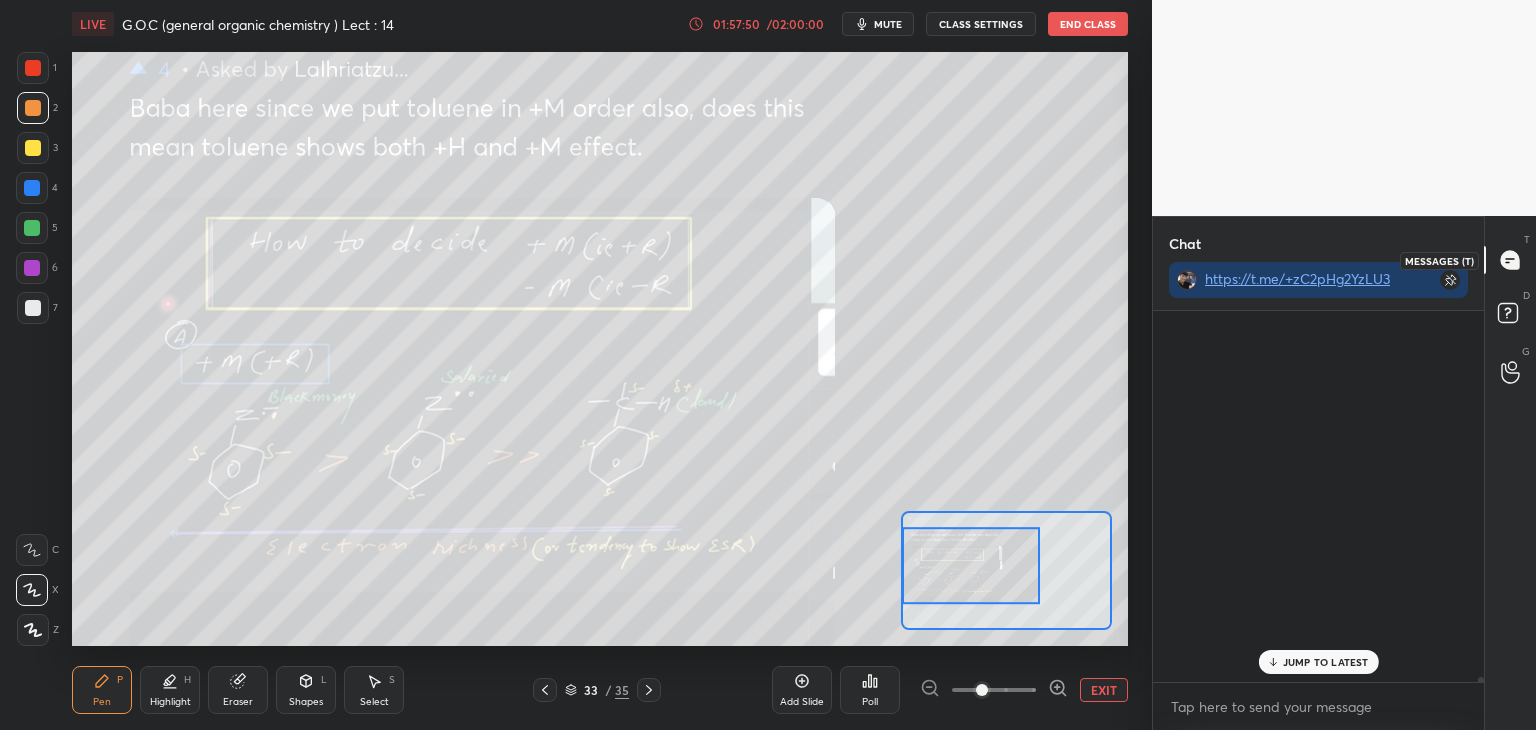 scroll, scrollTop: 413, scrollLeft: 325, axis: both 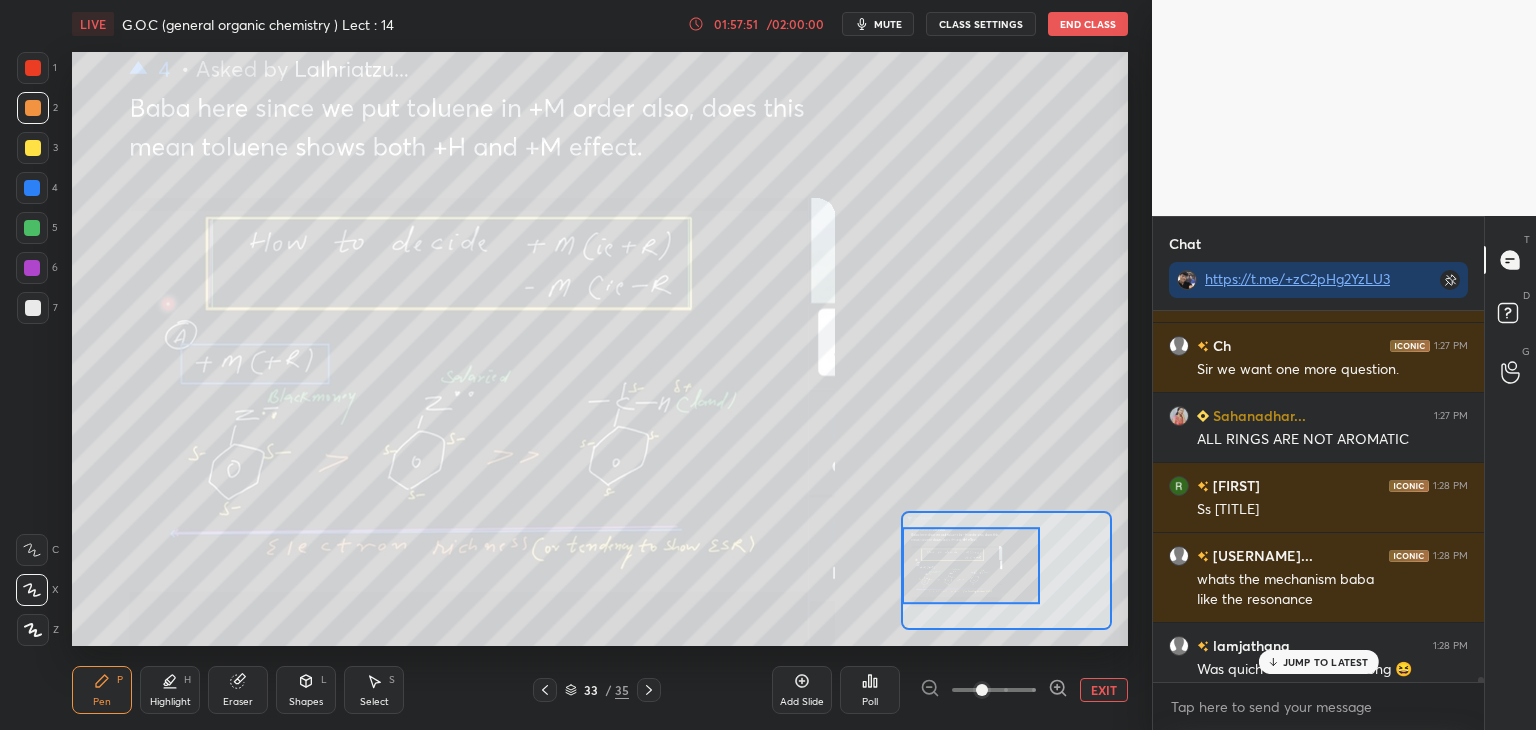 click on "JUMP TO LATEST" at bounding box center (1326, 662) 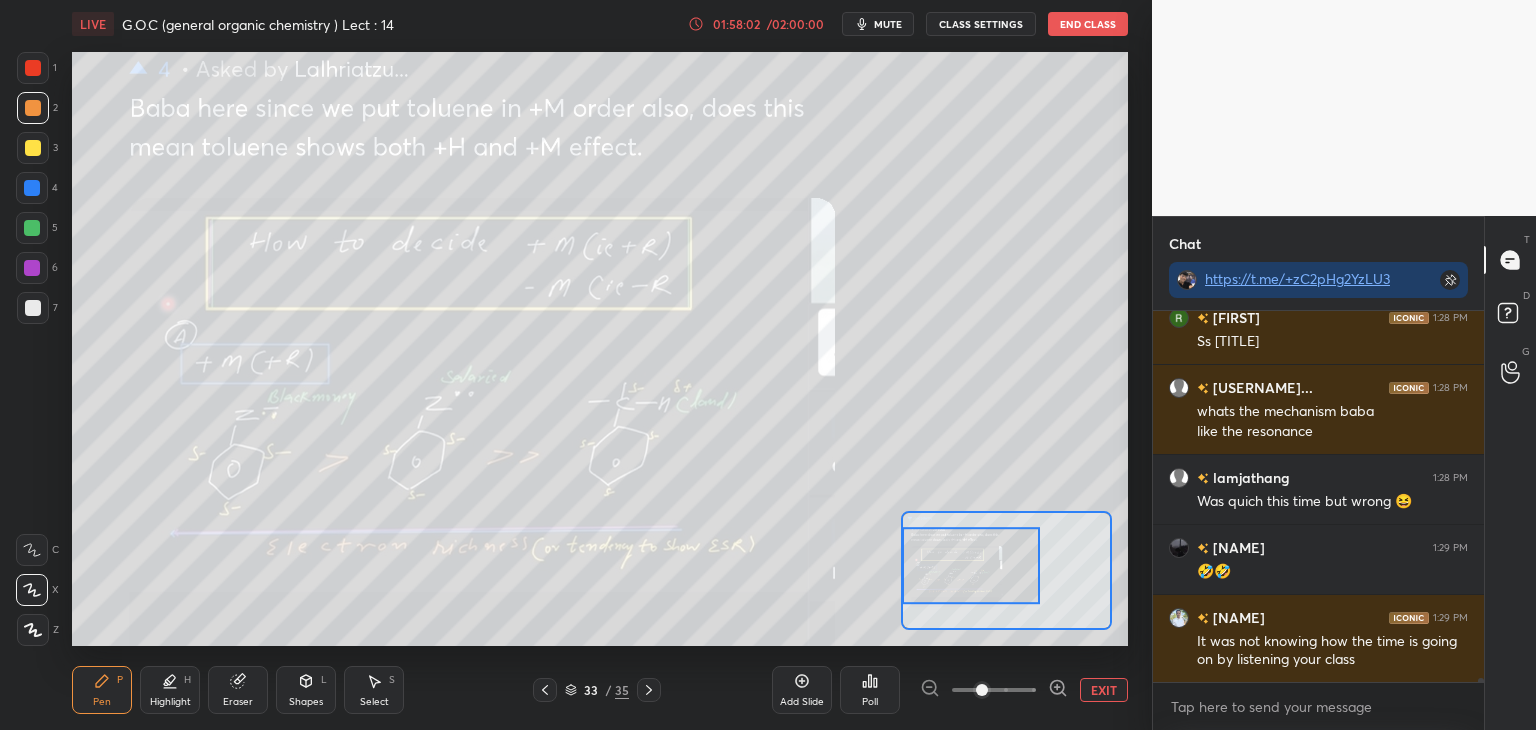 scroll, scrollTop: 32622, scrollLeft: 0, axis: vertical 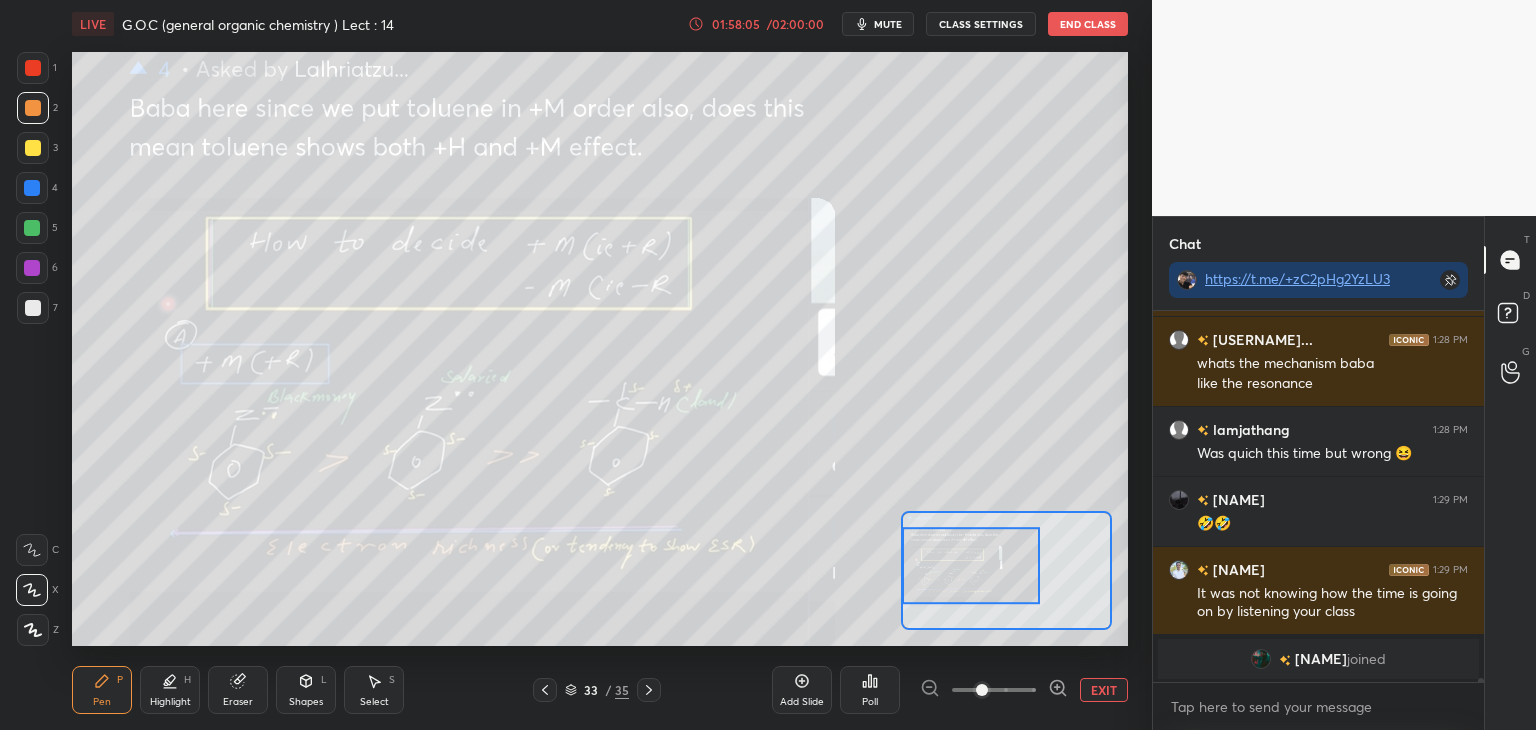 click at bounding box center (545, 690) 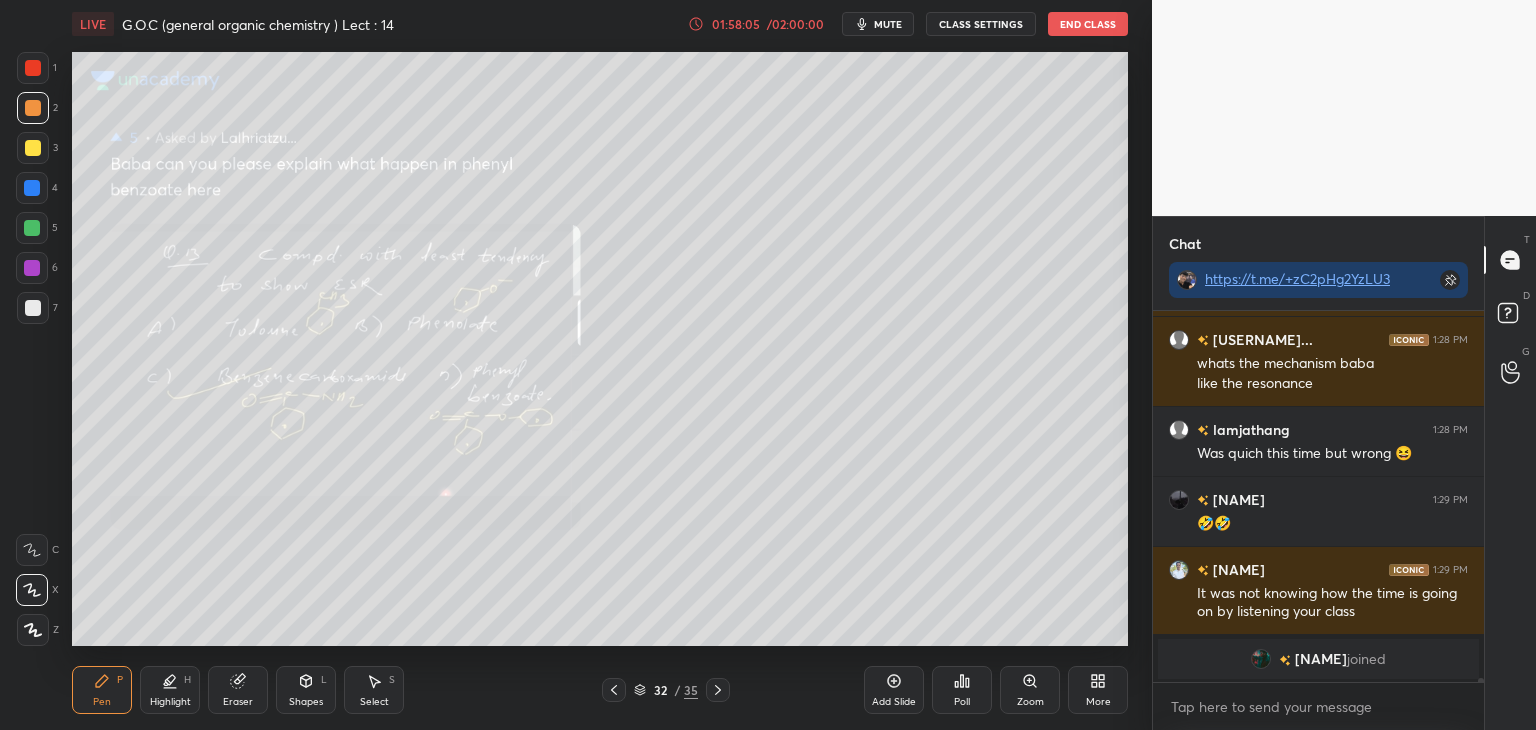 scroll, scrollTop: 32292, scrollLeft: 0, axis: vertical 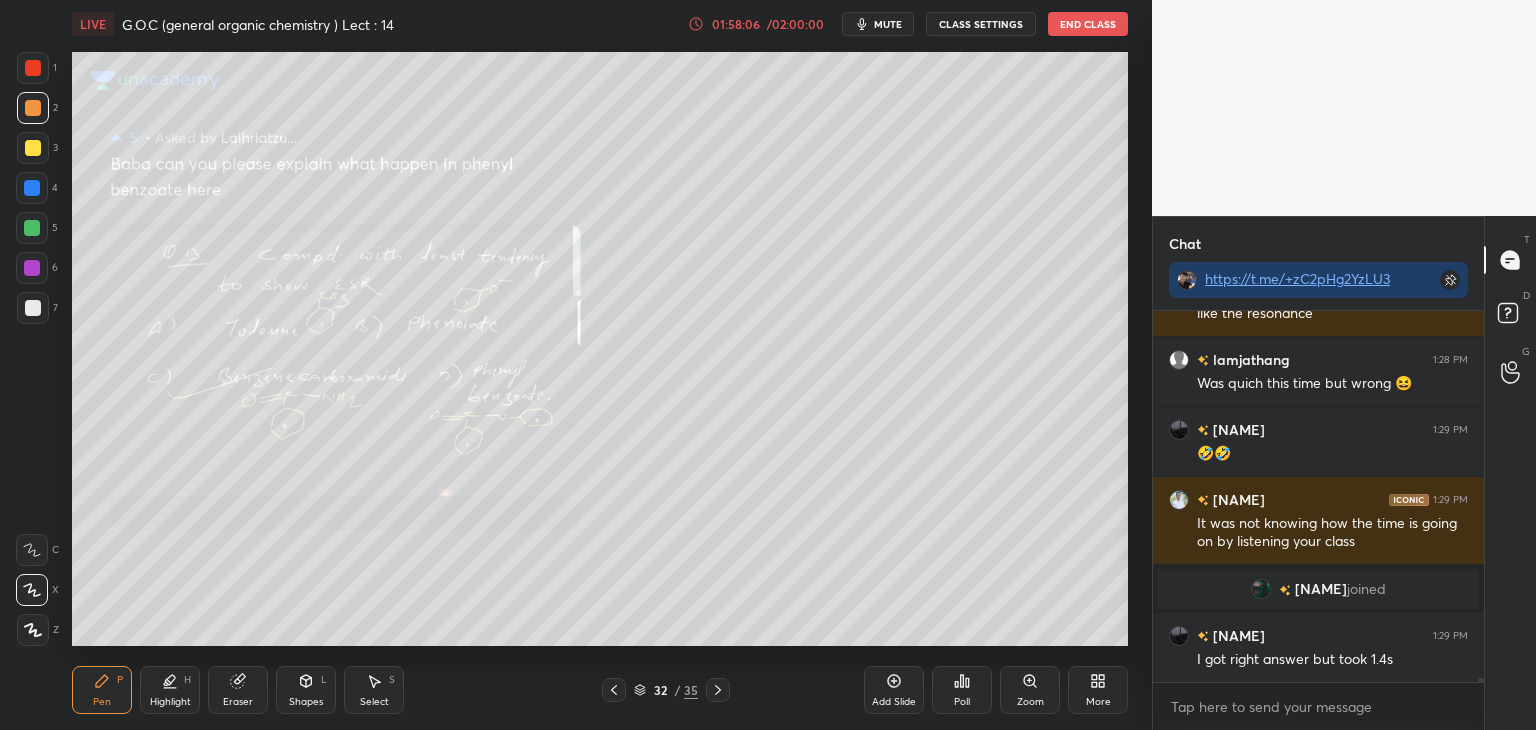 click 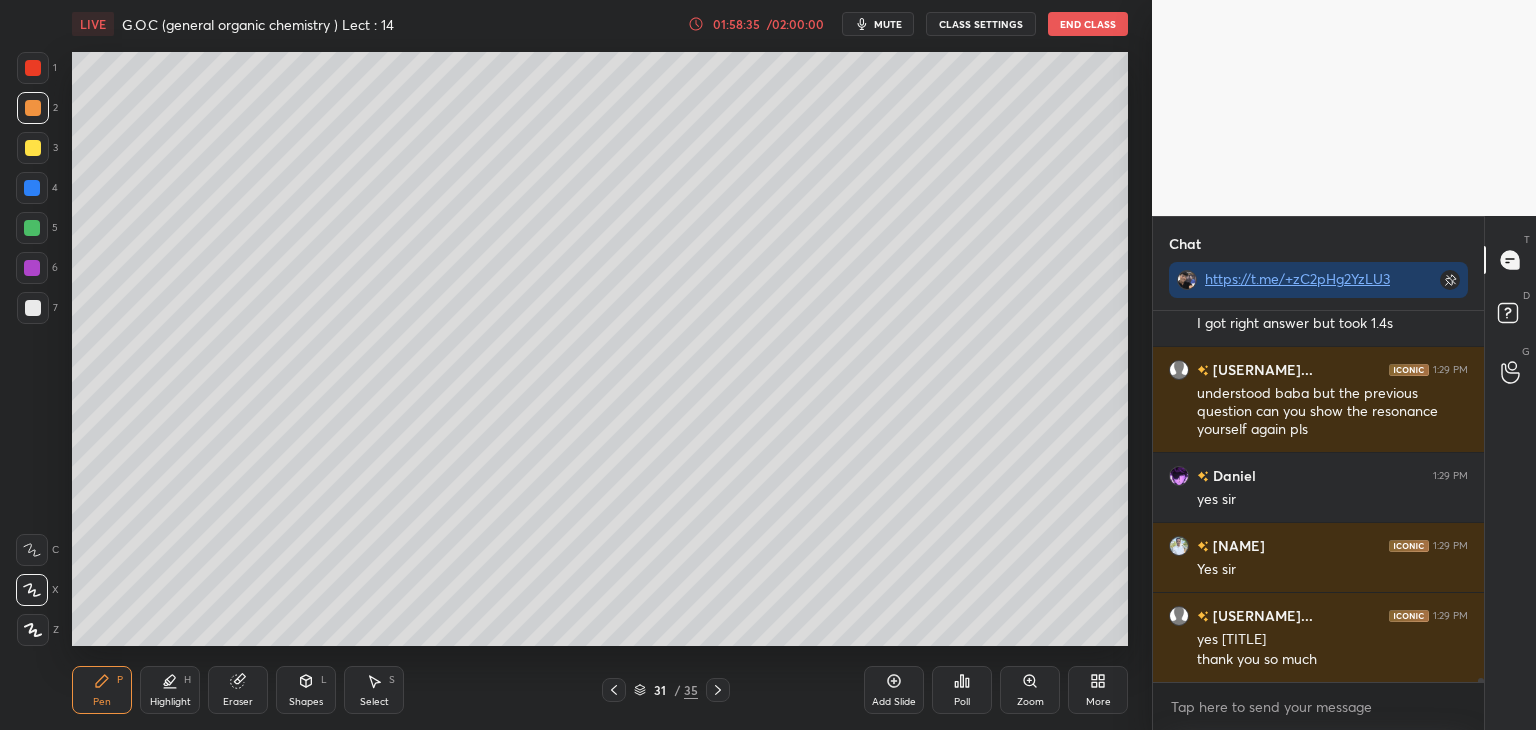 scroll, scrollTop: 32698, scrollLeft: 0, axis: vertical 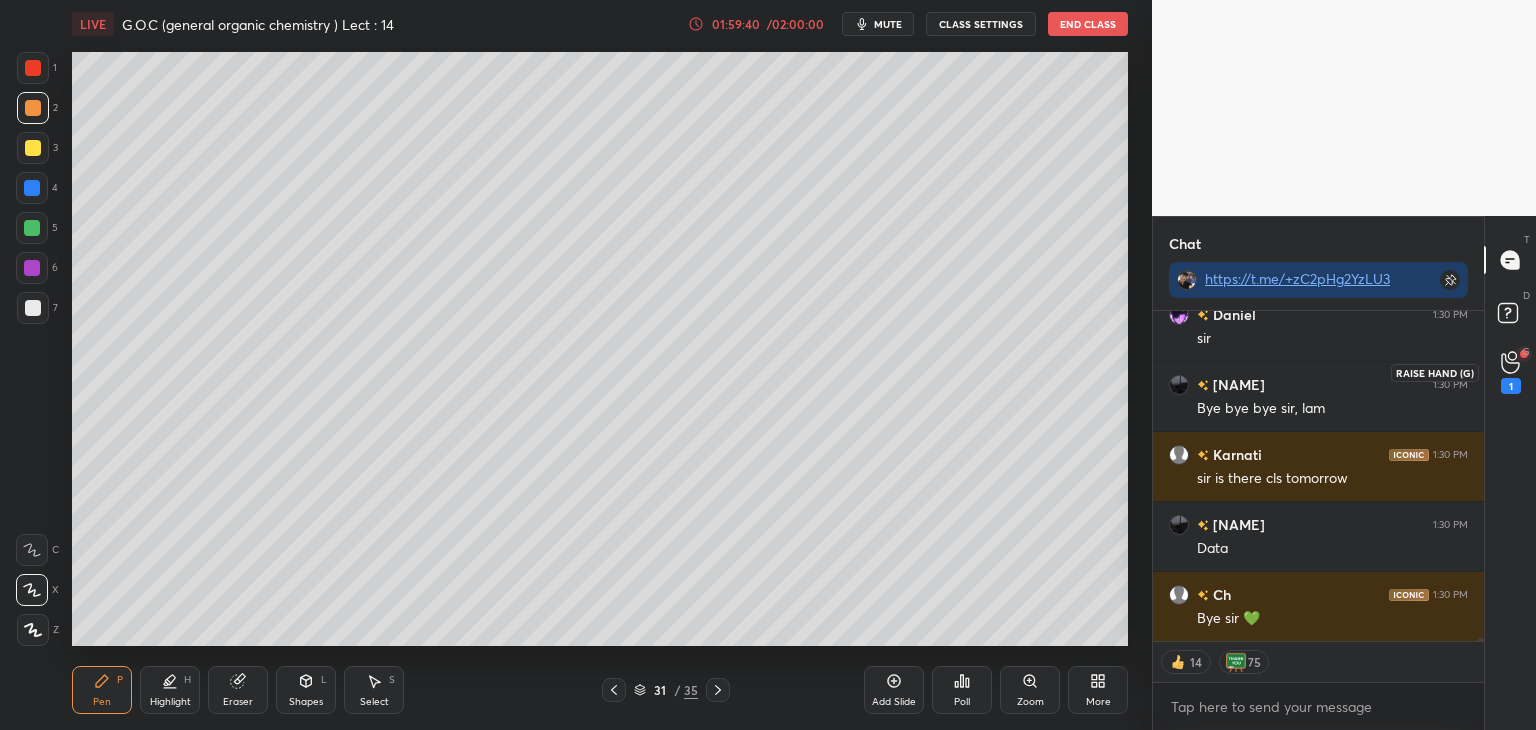 click 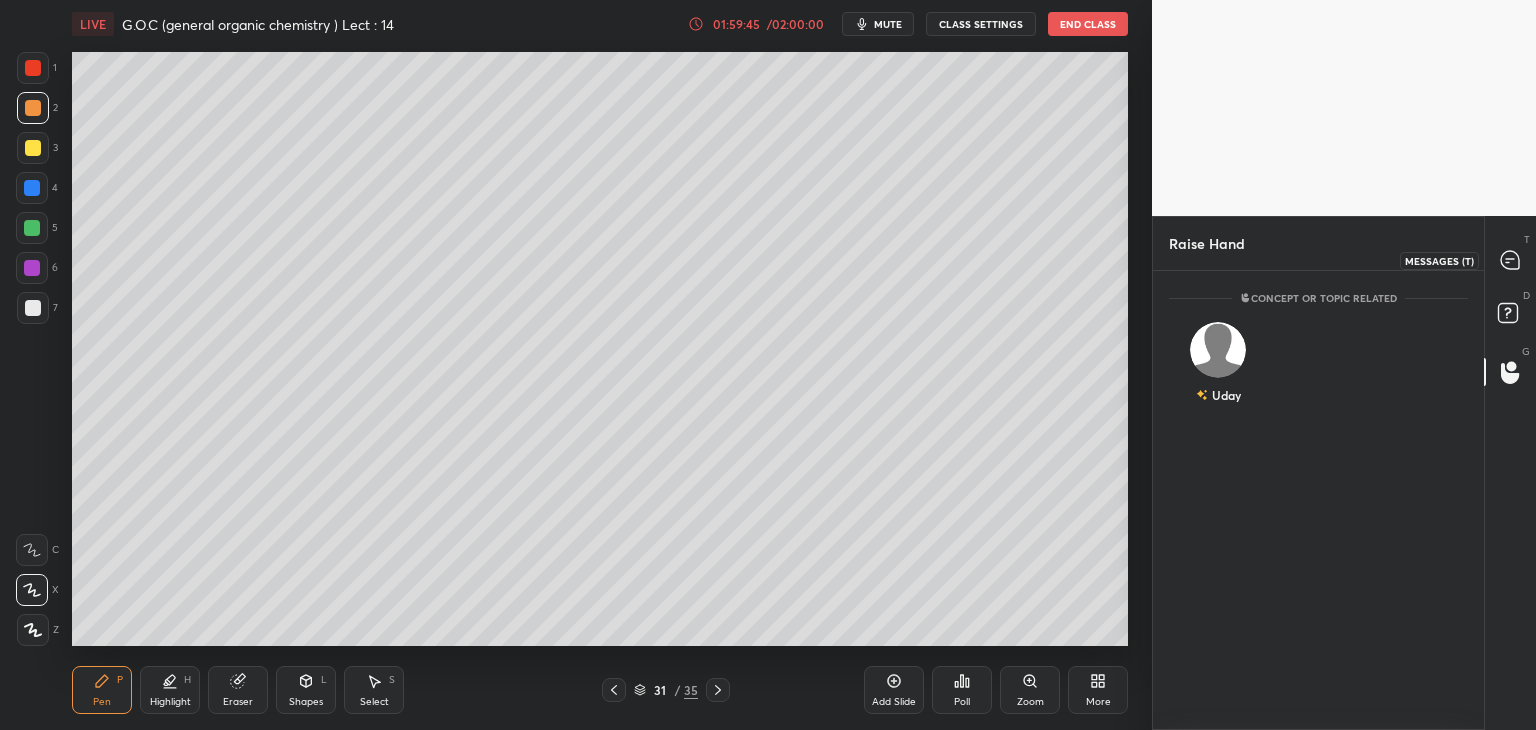 click 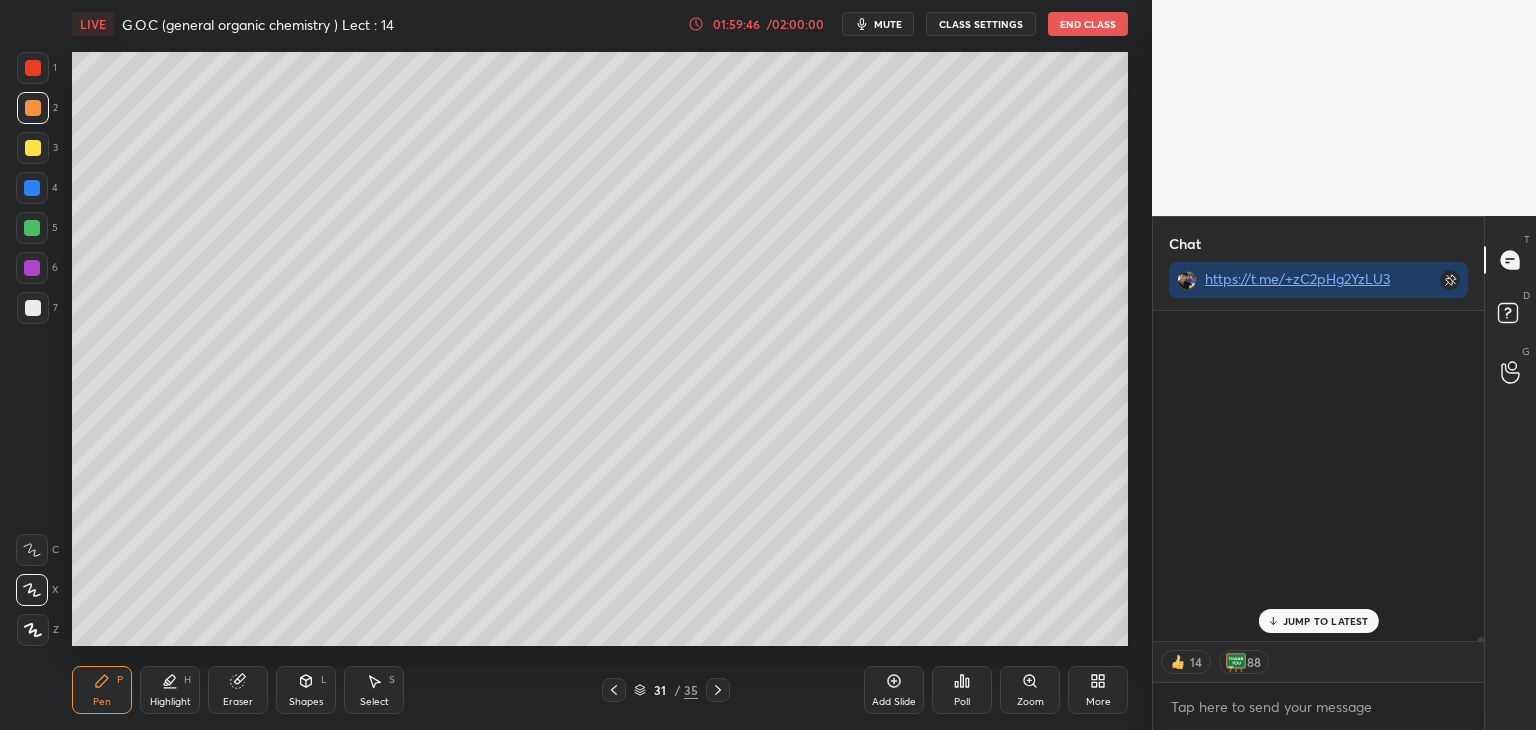 scroll, scrollTop: 35136, scrollLeft: 0, axis: vertical 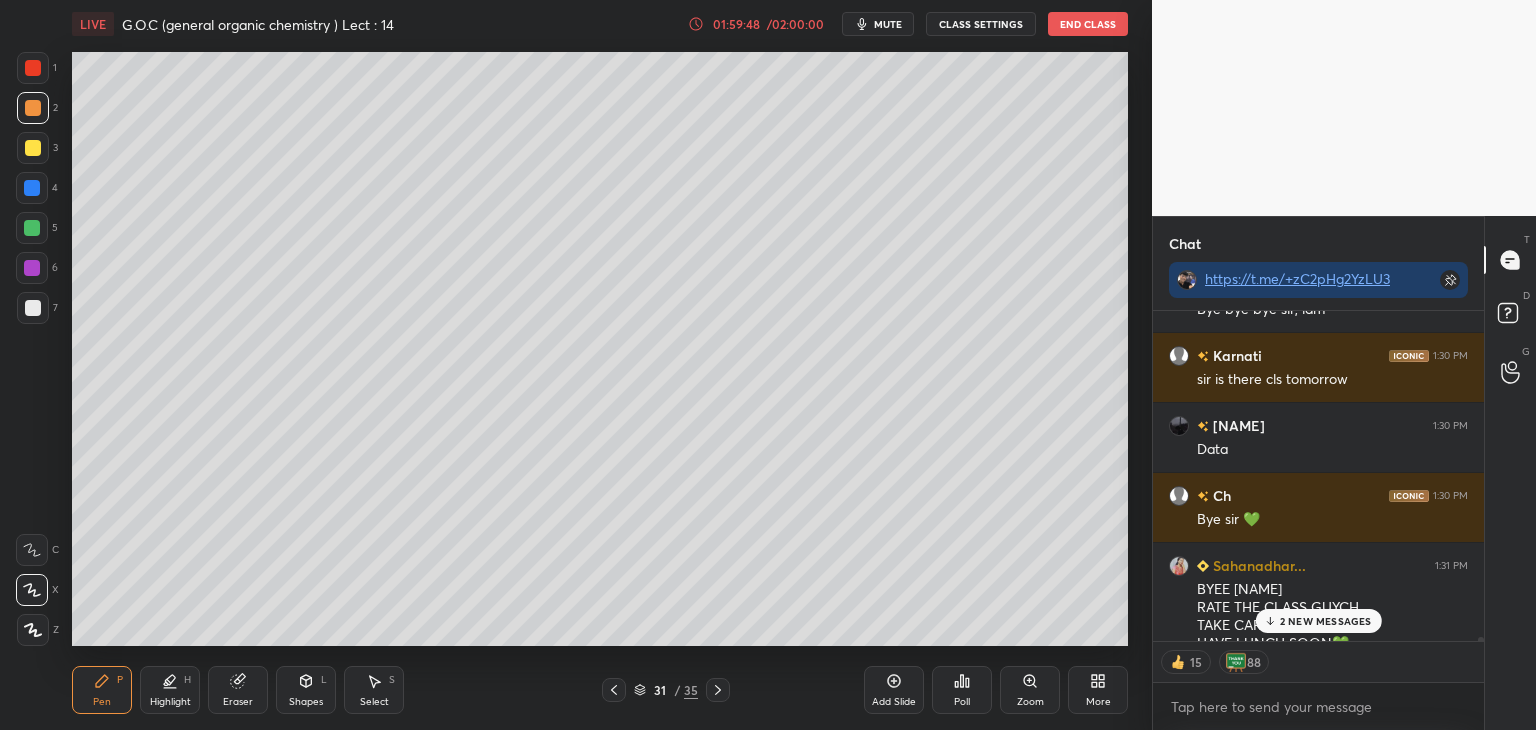 click on "2 NEW MESSAGES" at bounding box center (1318, 621) 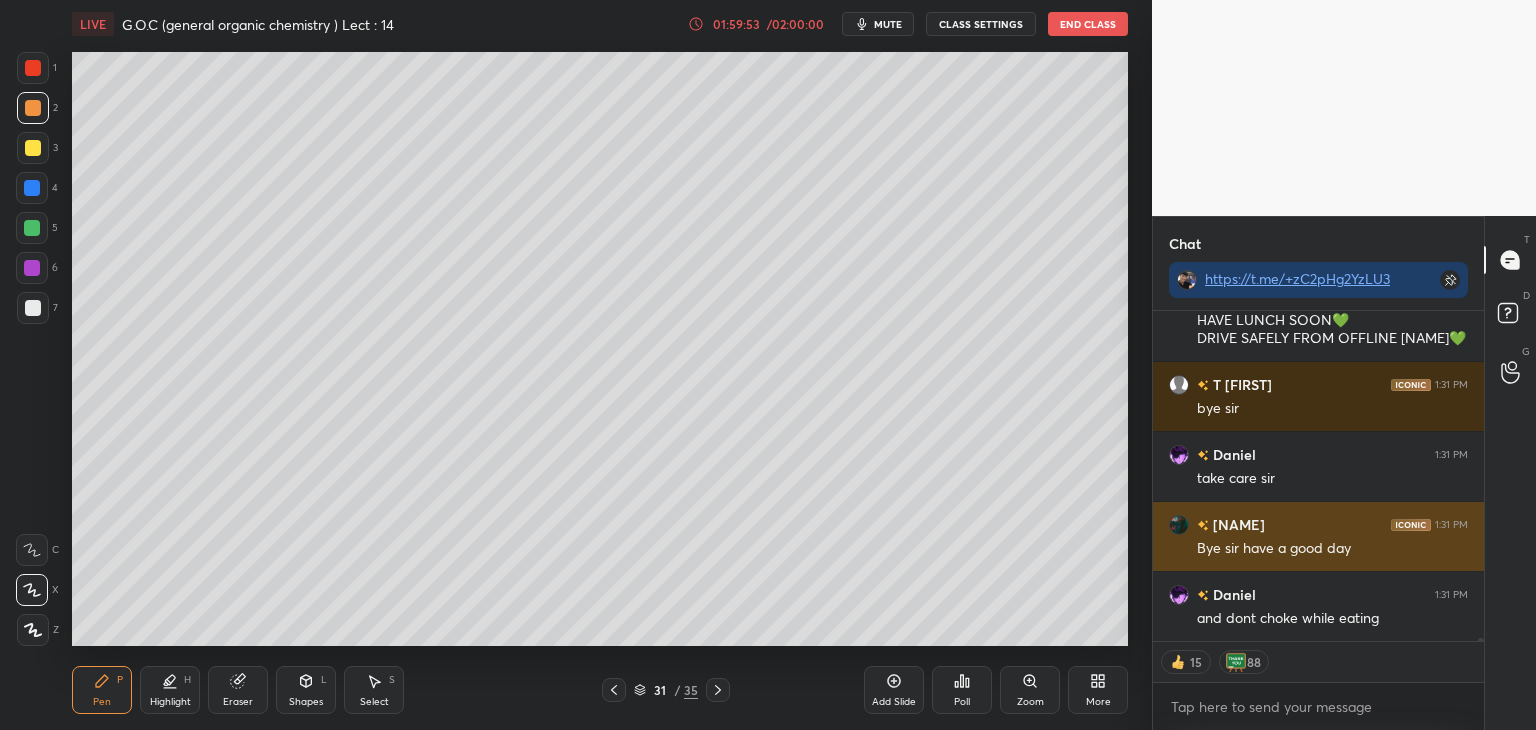 scroll, scrollTop: 35528, scrollLeft: 0, axis: vertical 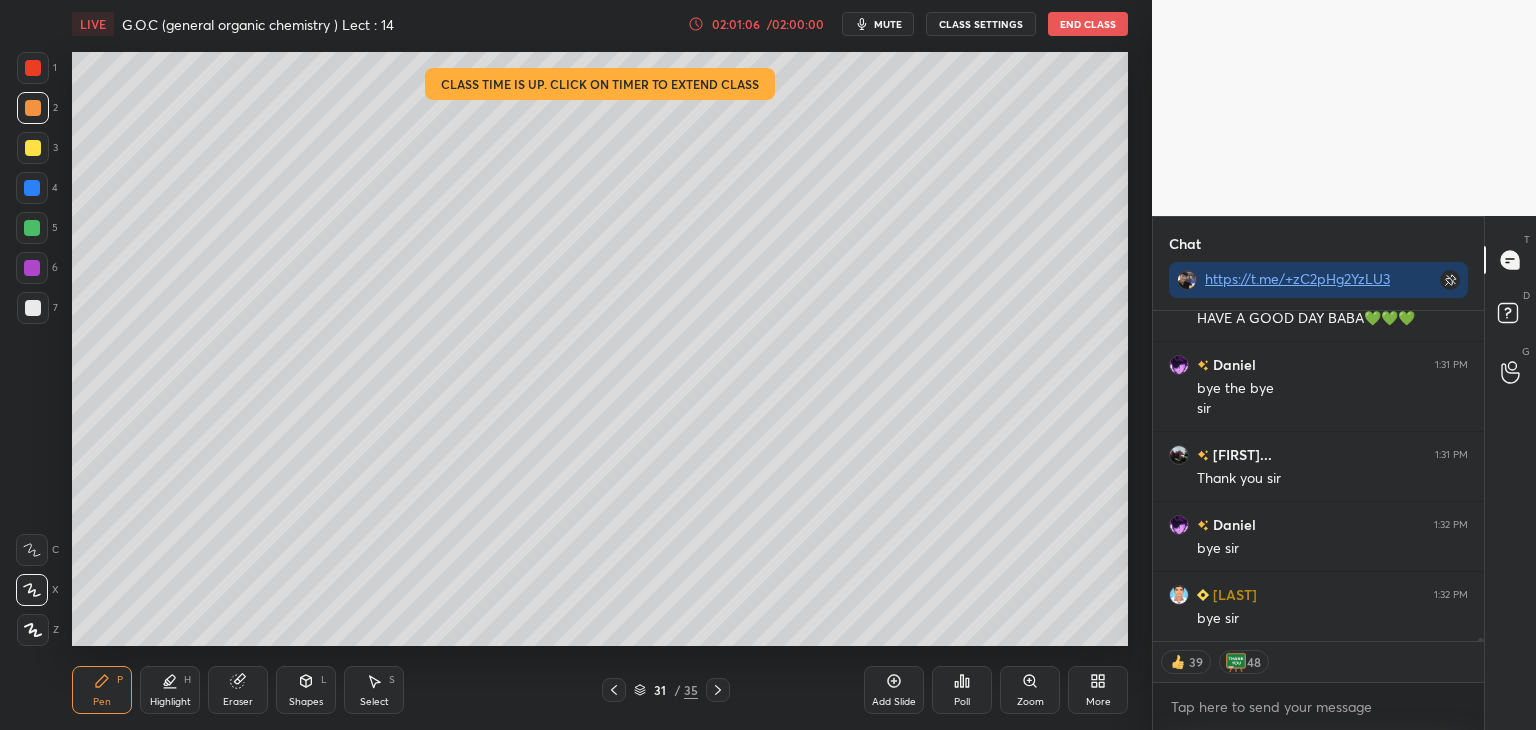 click on "End Class" at bounding box center (1088, 24) 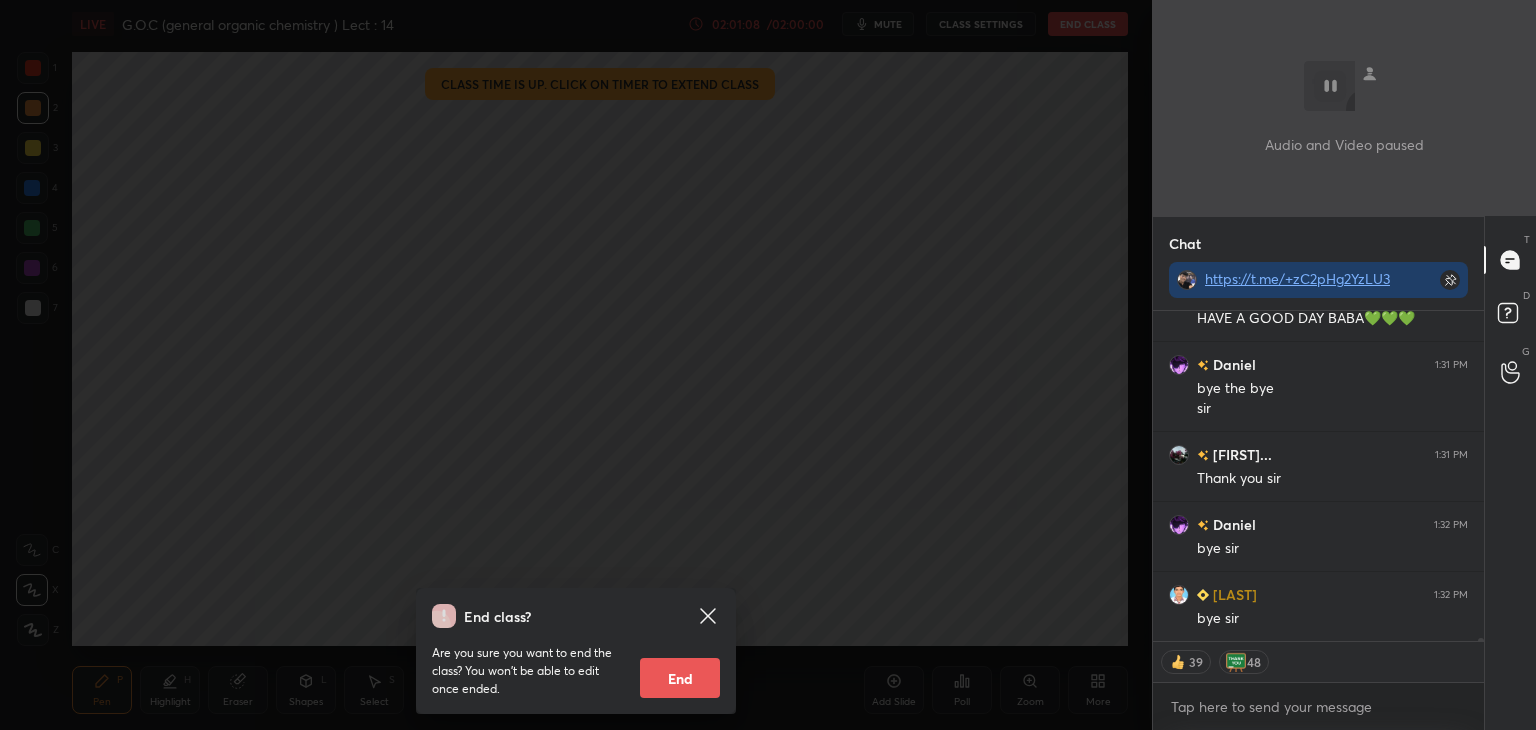 click on "End" at bounding box center [680, 678] 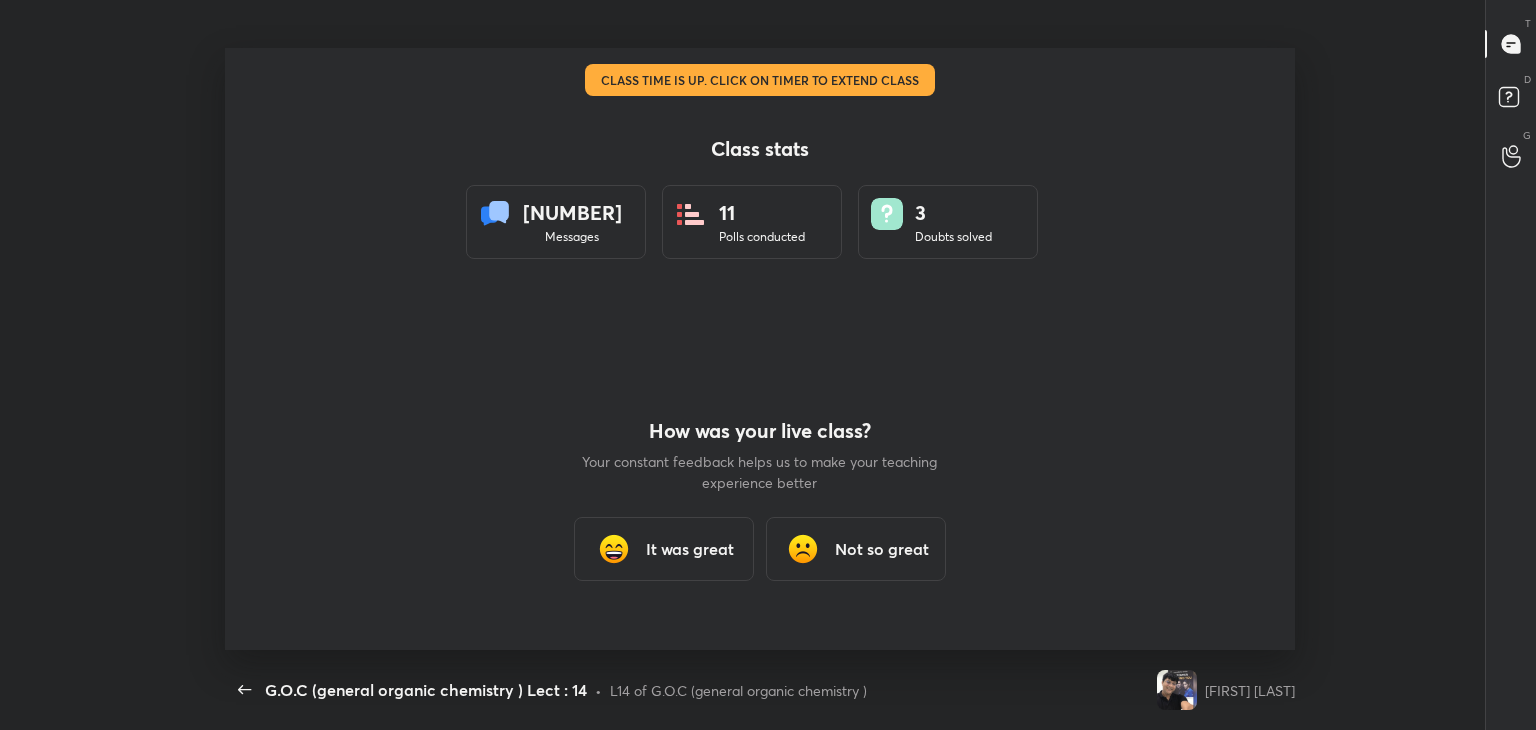 scroll, scrollTop: 99397, scrollLeft: 98716, axis: both 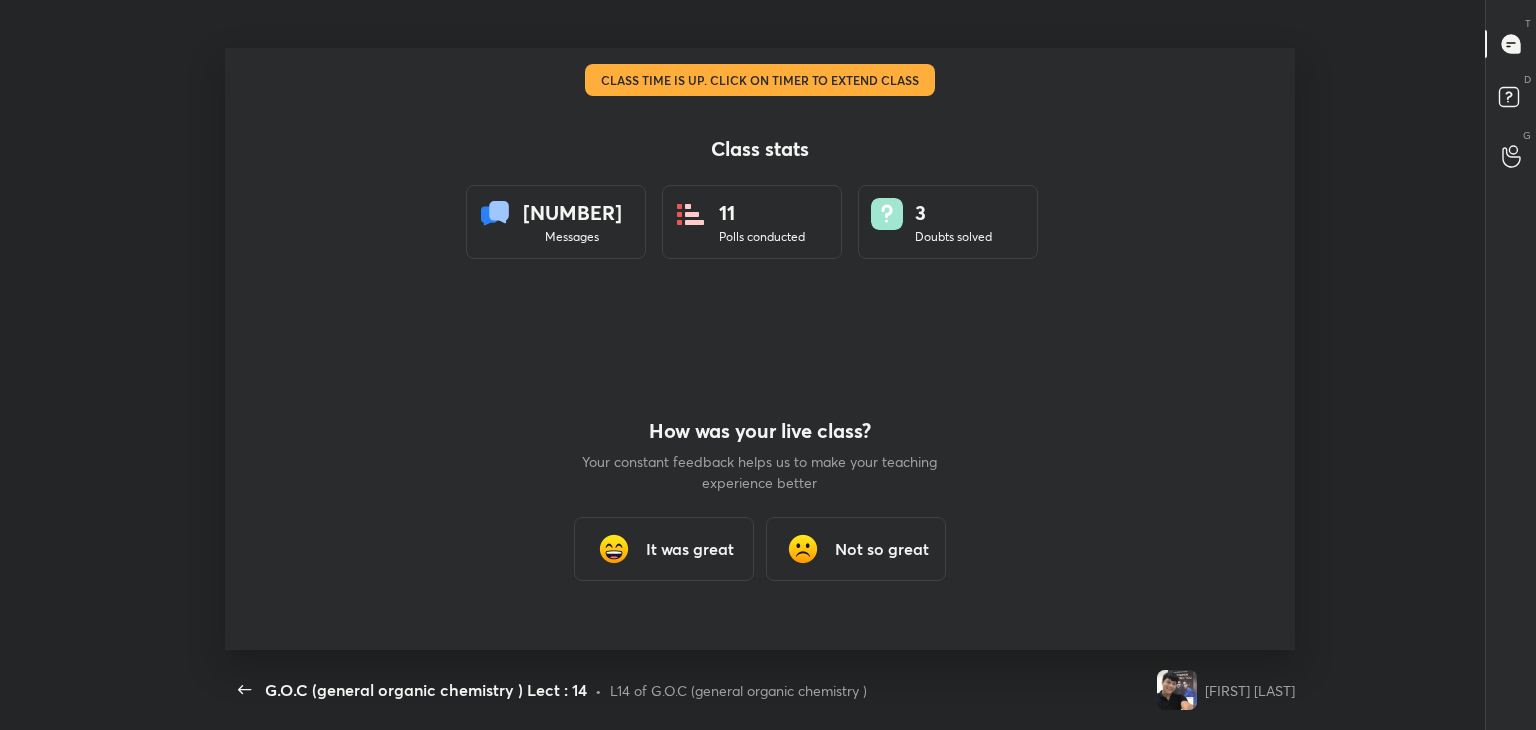 type on "x" 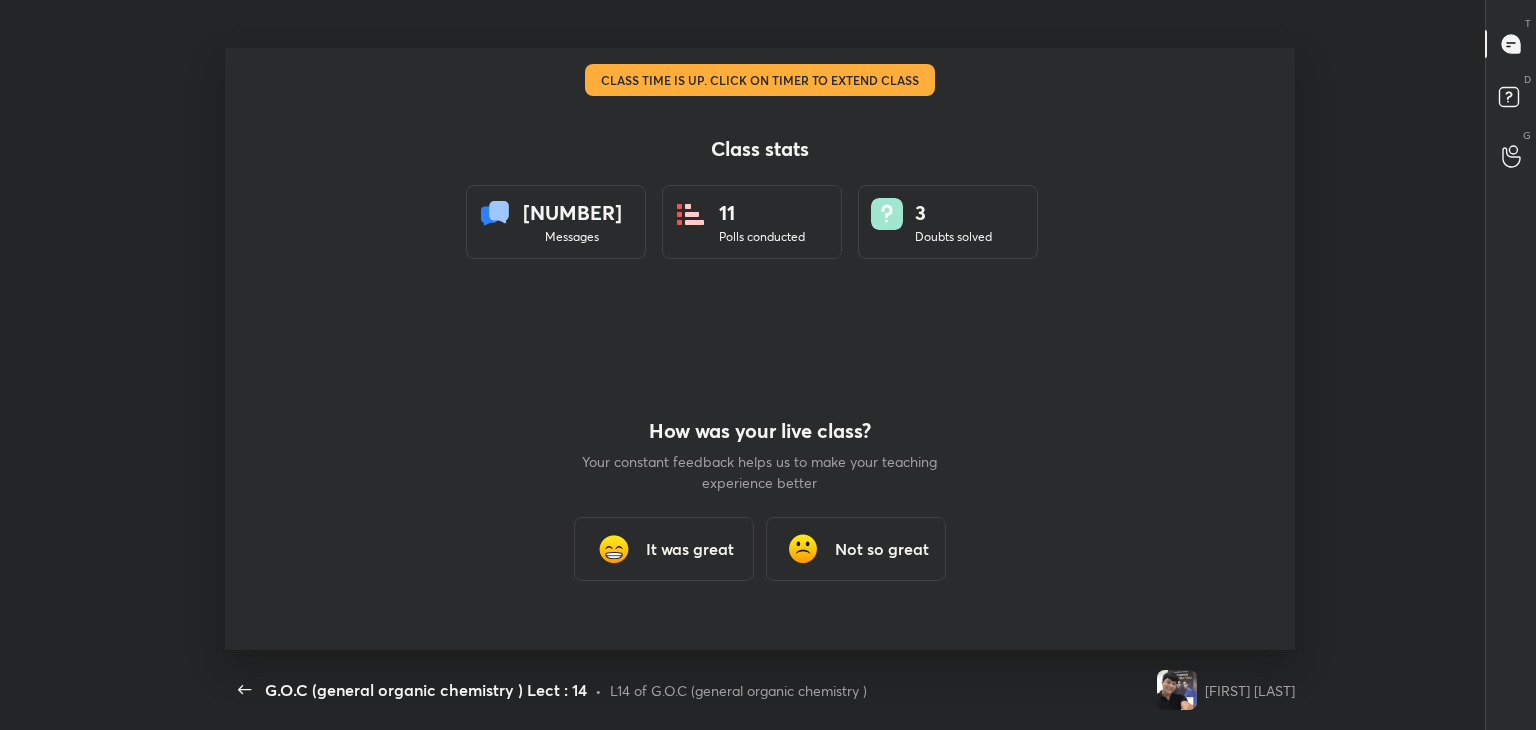 scroll, scrollTop: 6, scrollLeft: 0, axis: vertical 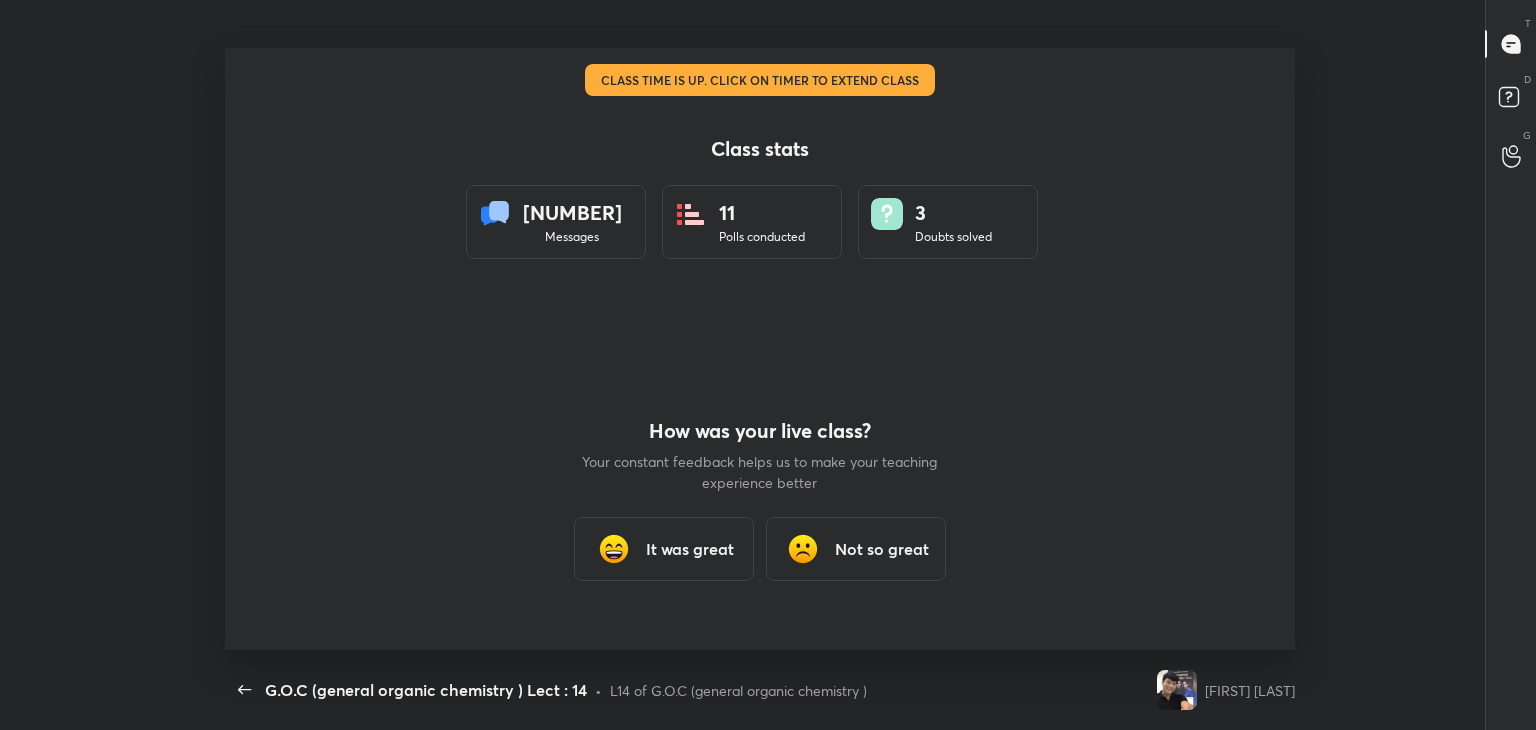 click on "It was great" at bounding box center [690, 549] 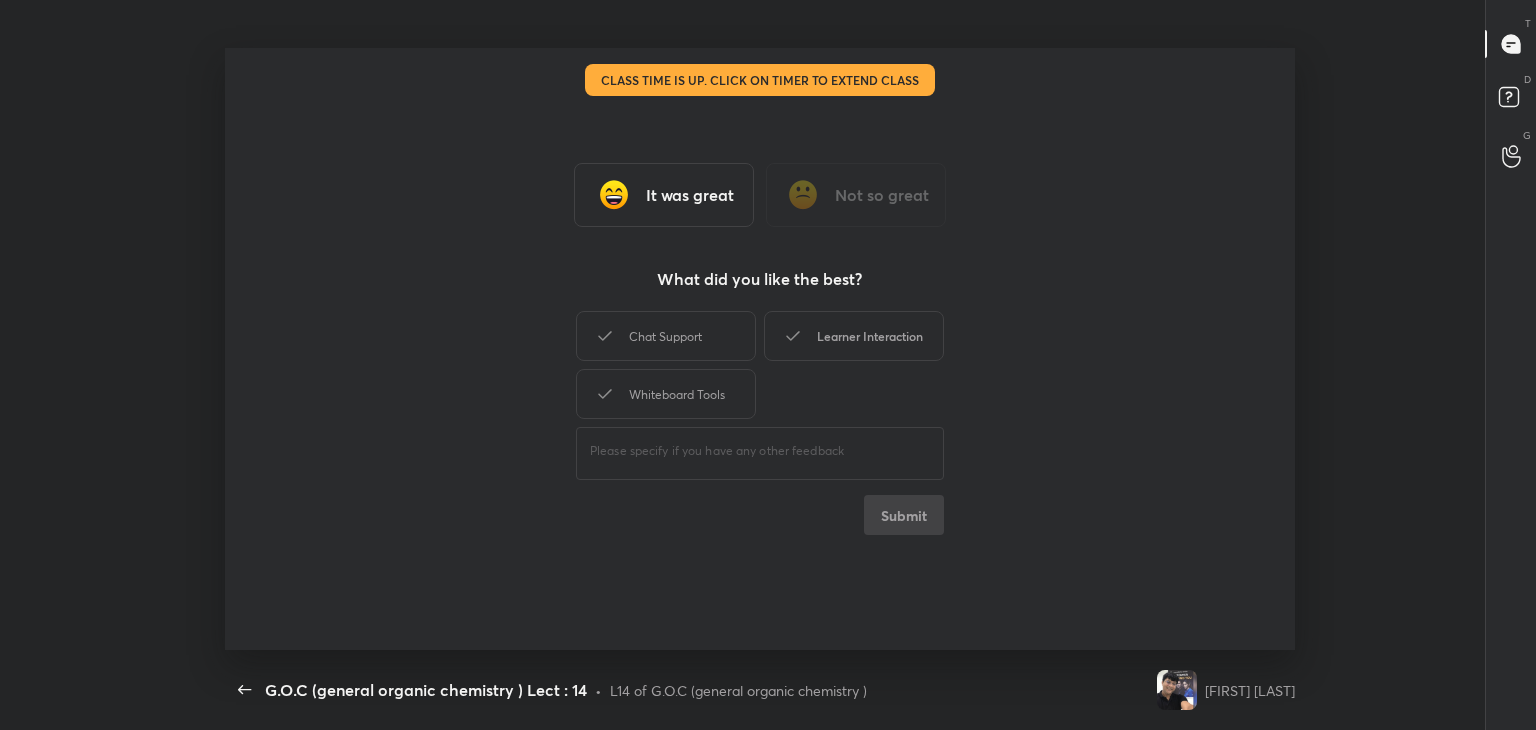 click on "Learner Interaction" at bounding box center (854, 336) 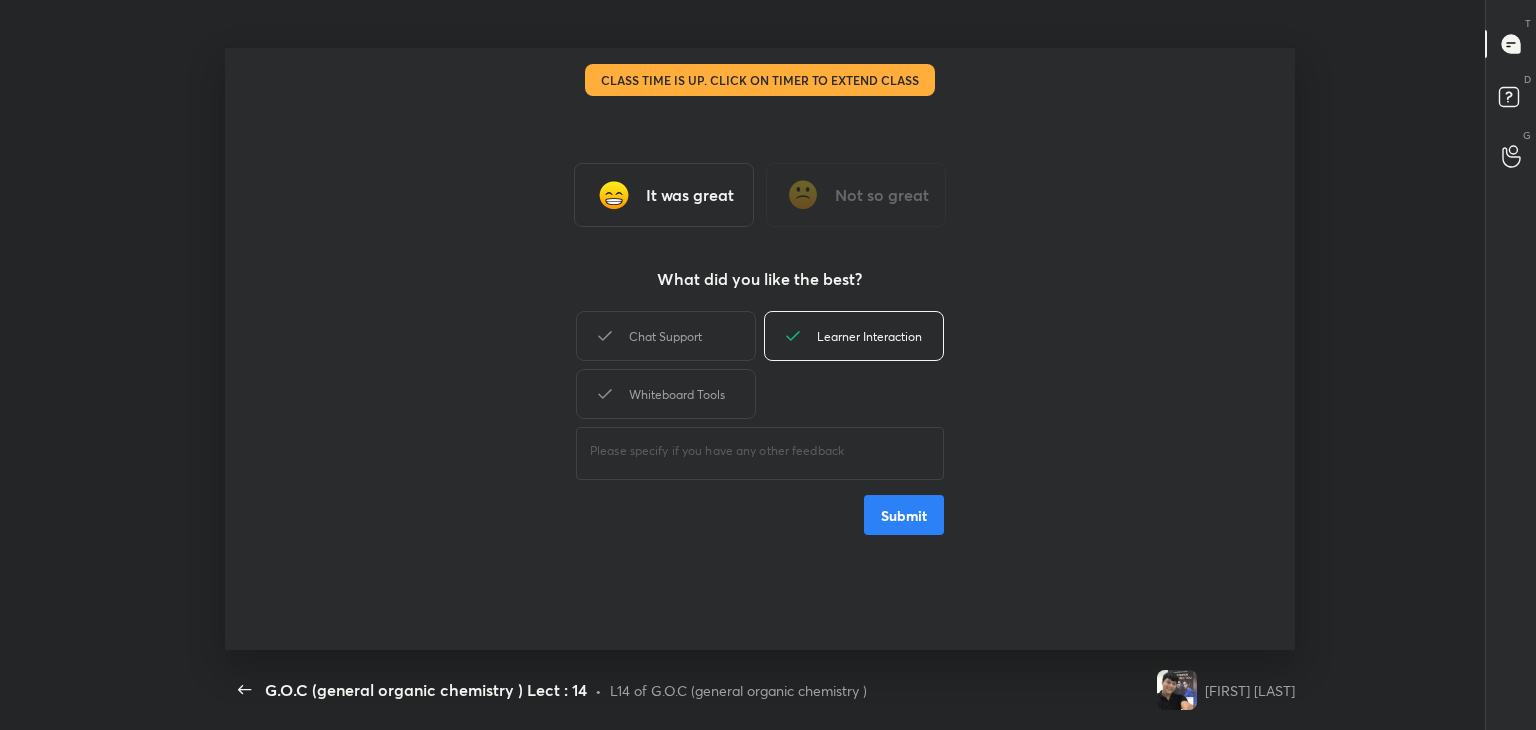 click on "Submit" at bounding box center [904, 515] 